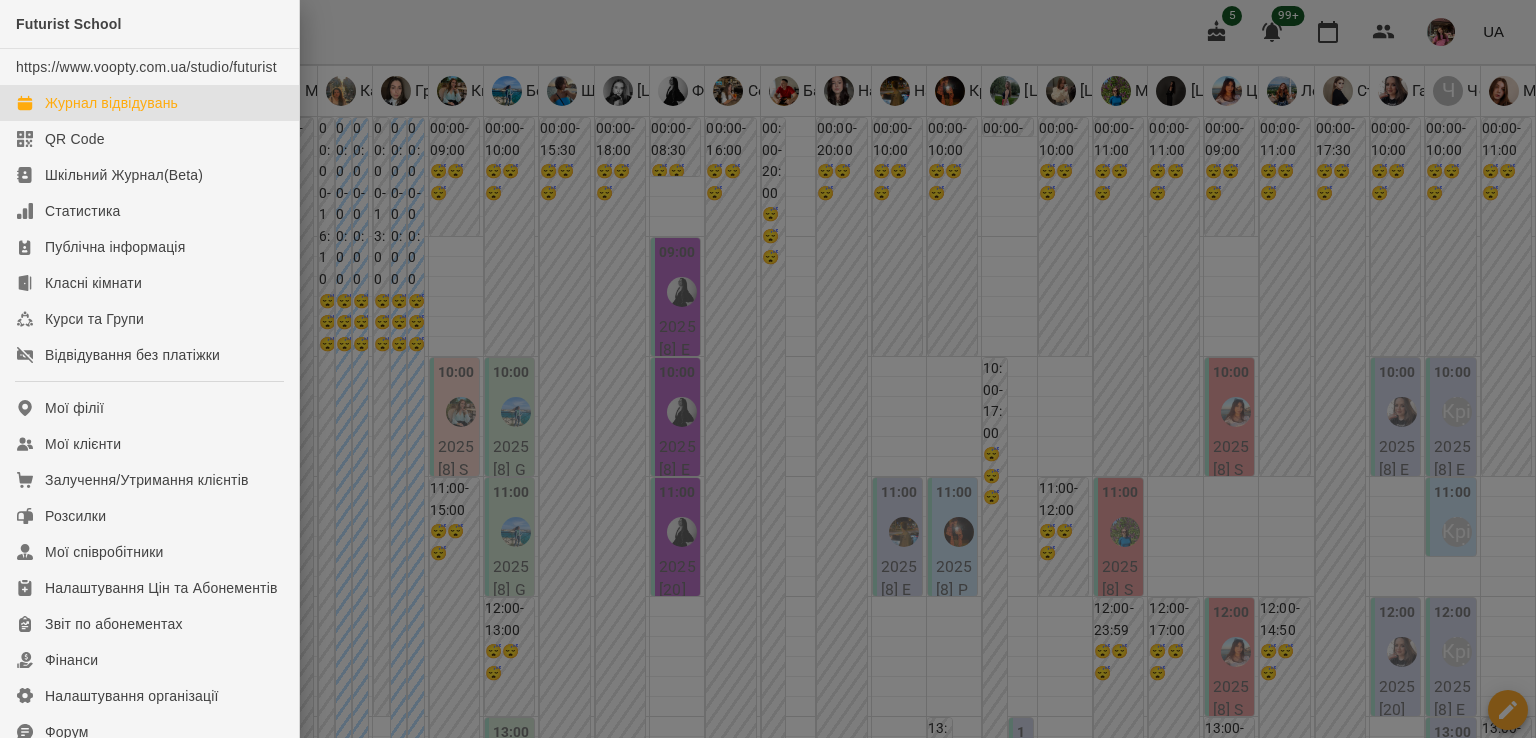 scroll, scrollTop: 0, scrollLeft: 0, axis: both 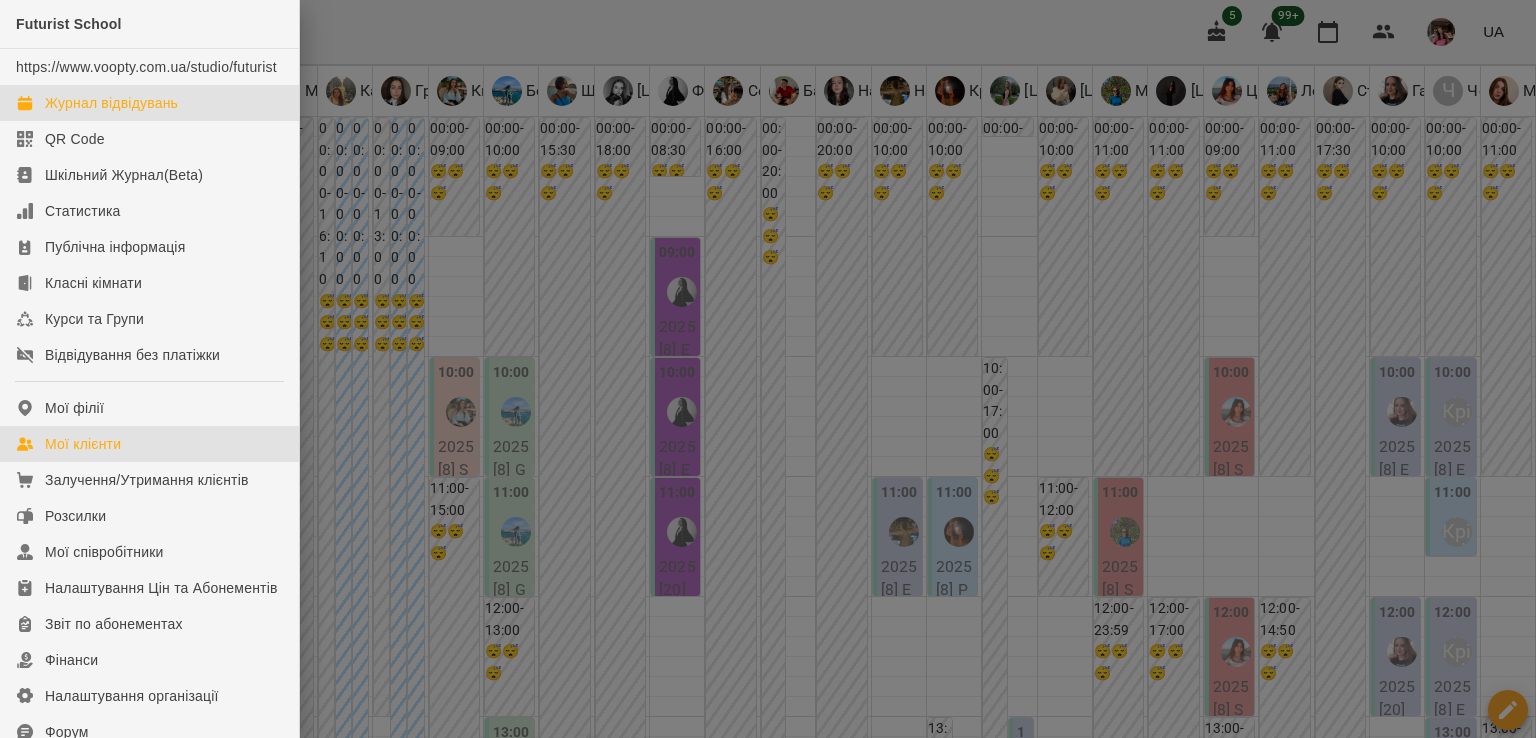 click on "Мої клієнти" at bounding box center (149, 444) 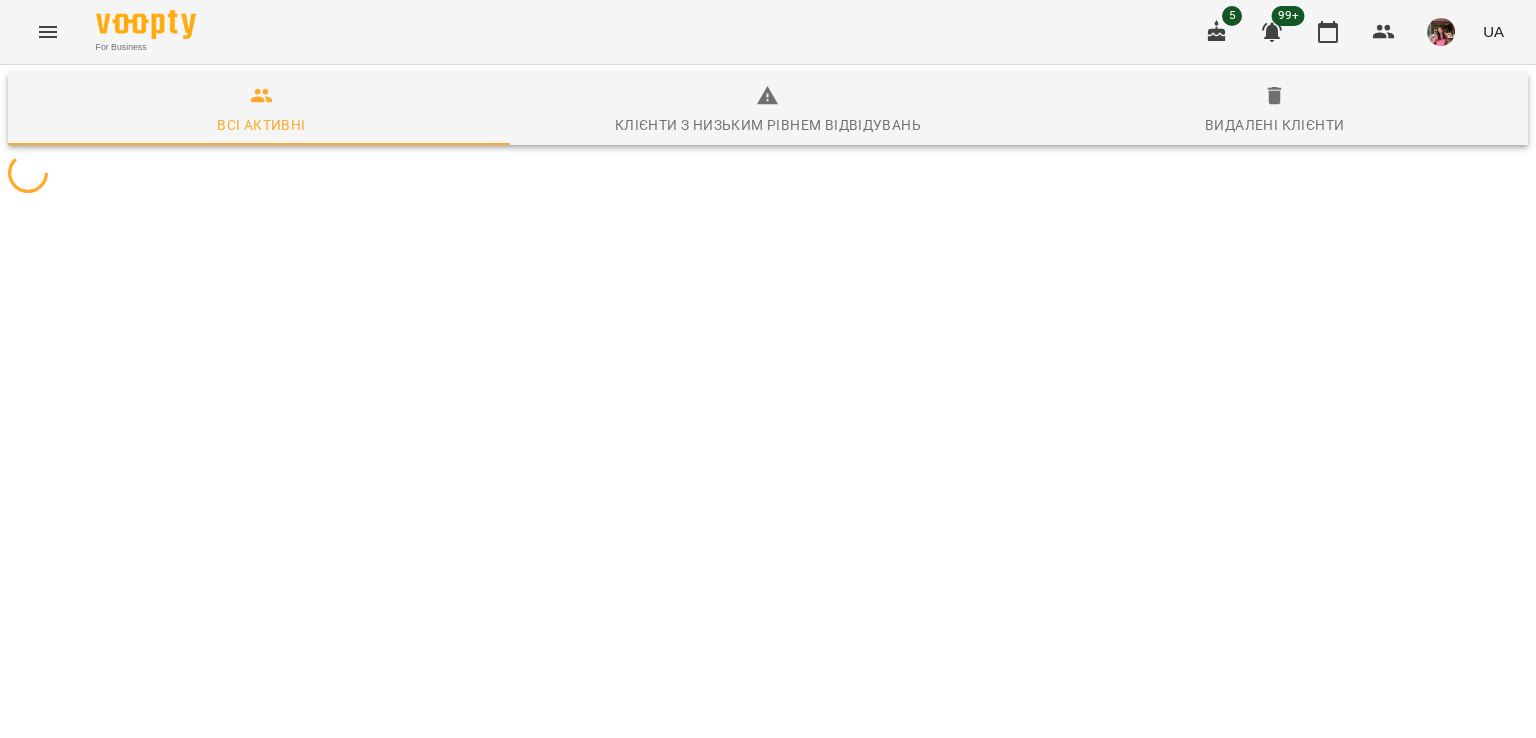 click at bounding box center [48, 32] 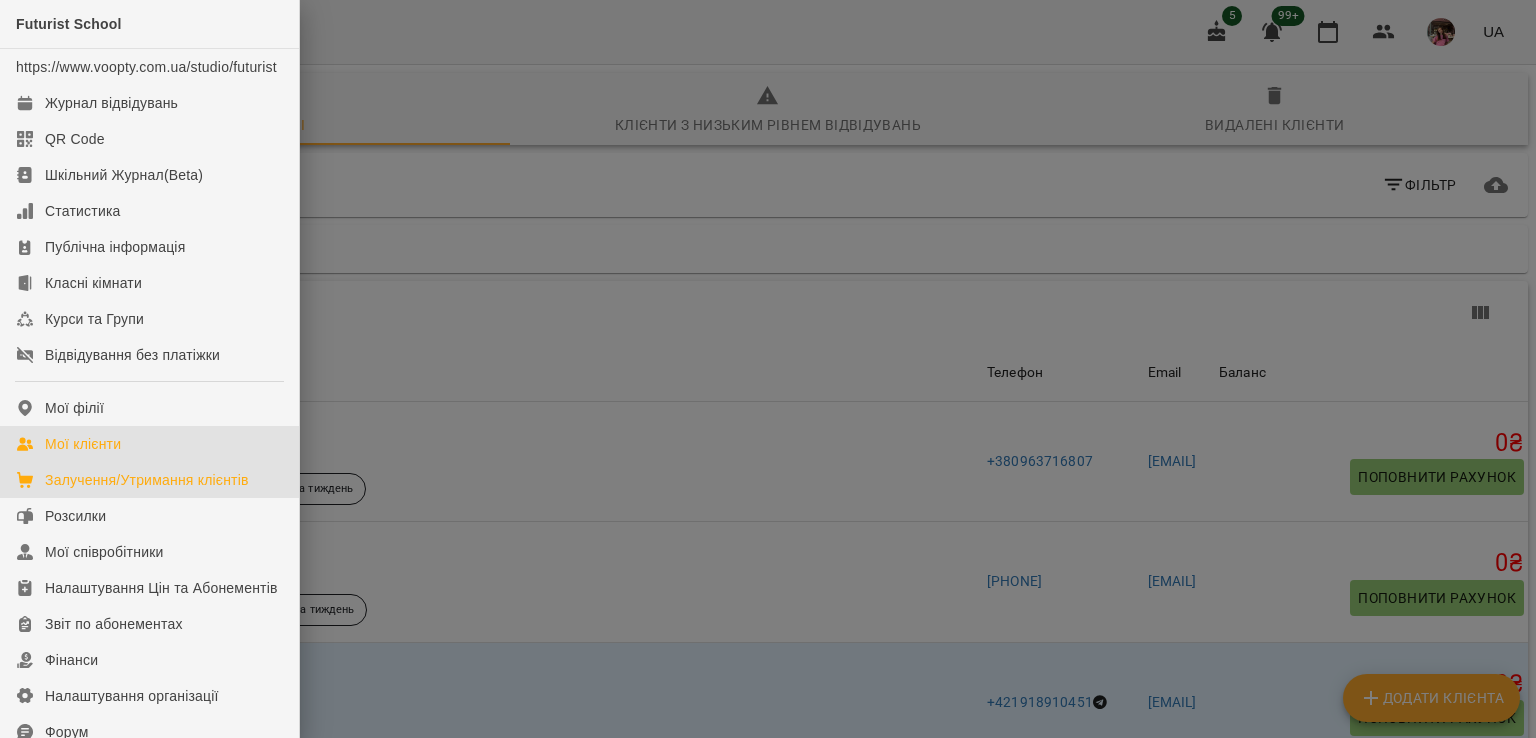 click on "Залучення/Утримання клієнтів" at bounding box center [147, 480] 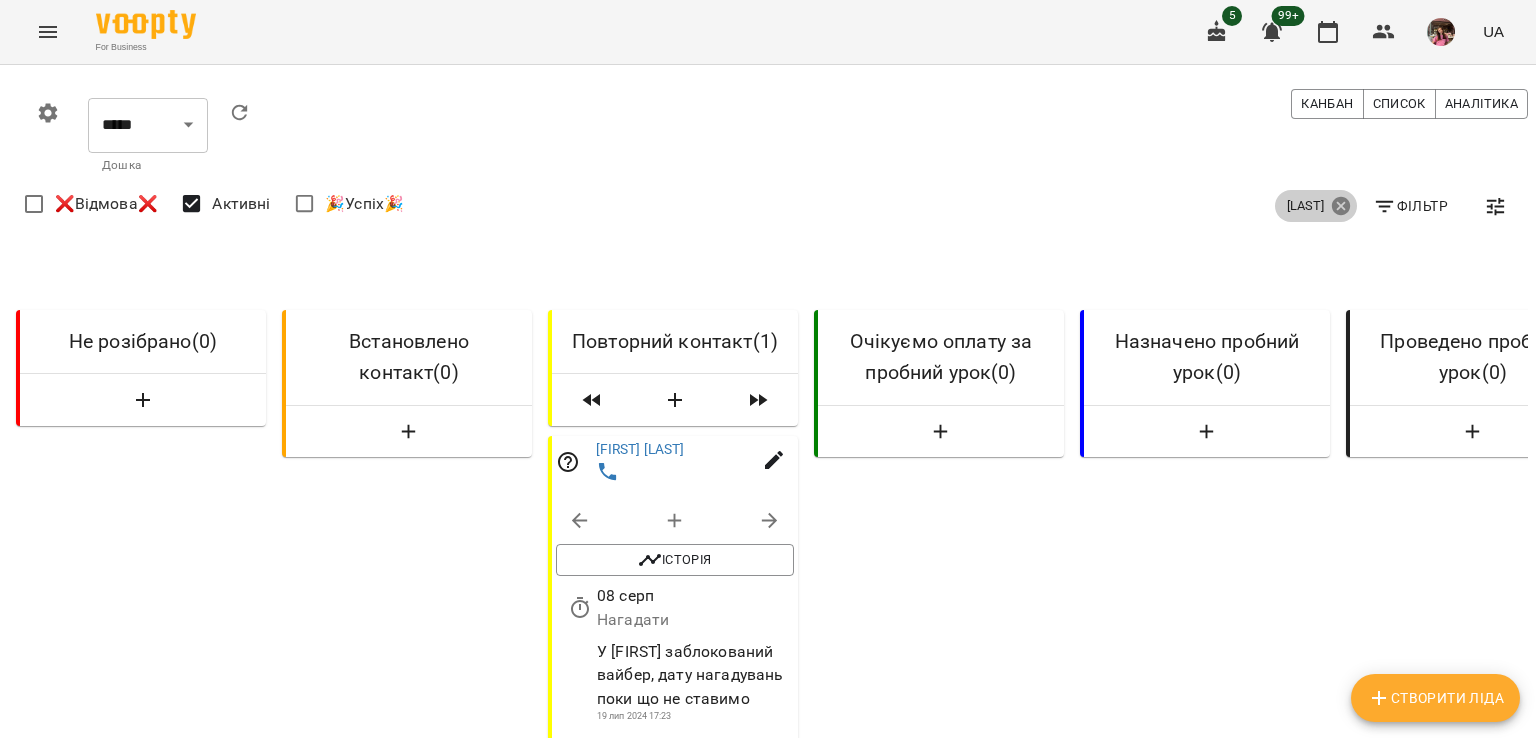 click 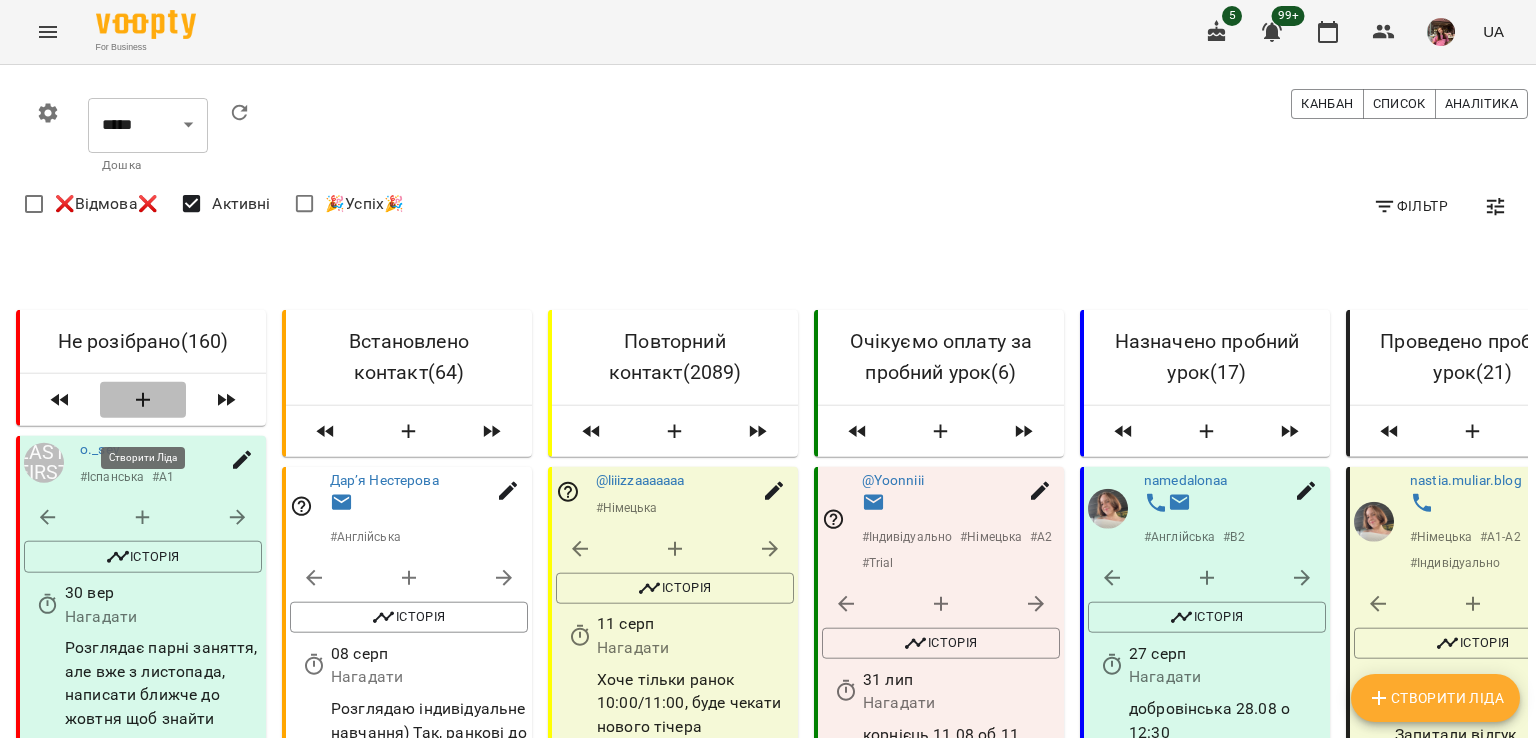 click 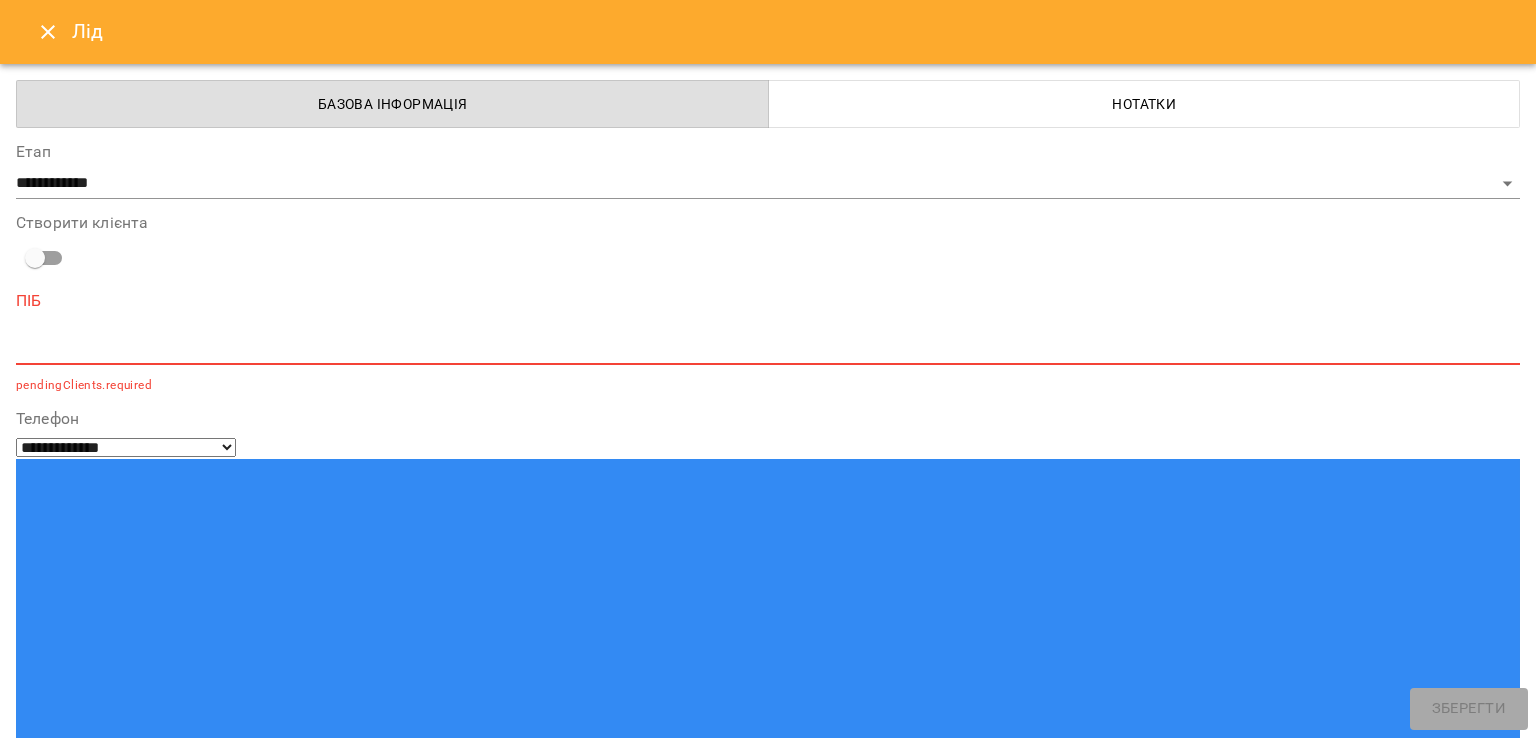 click at bounding box center (768, 348) 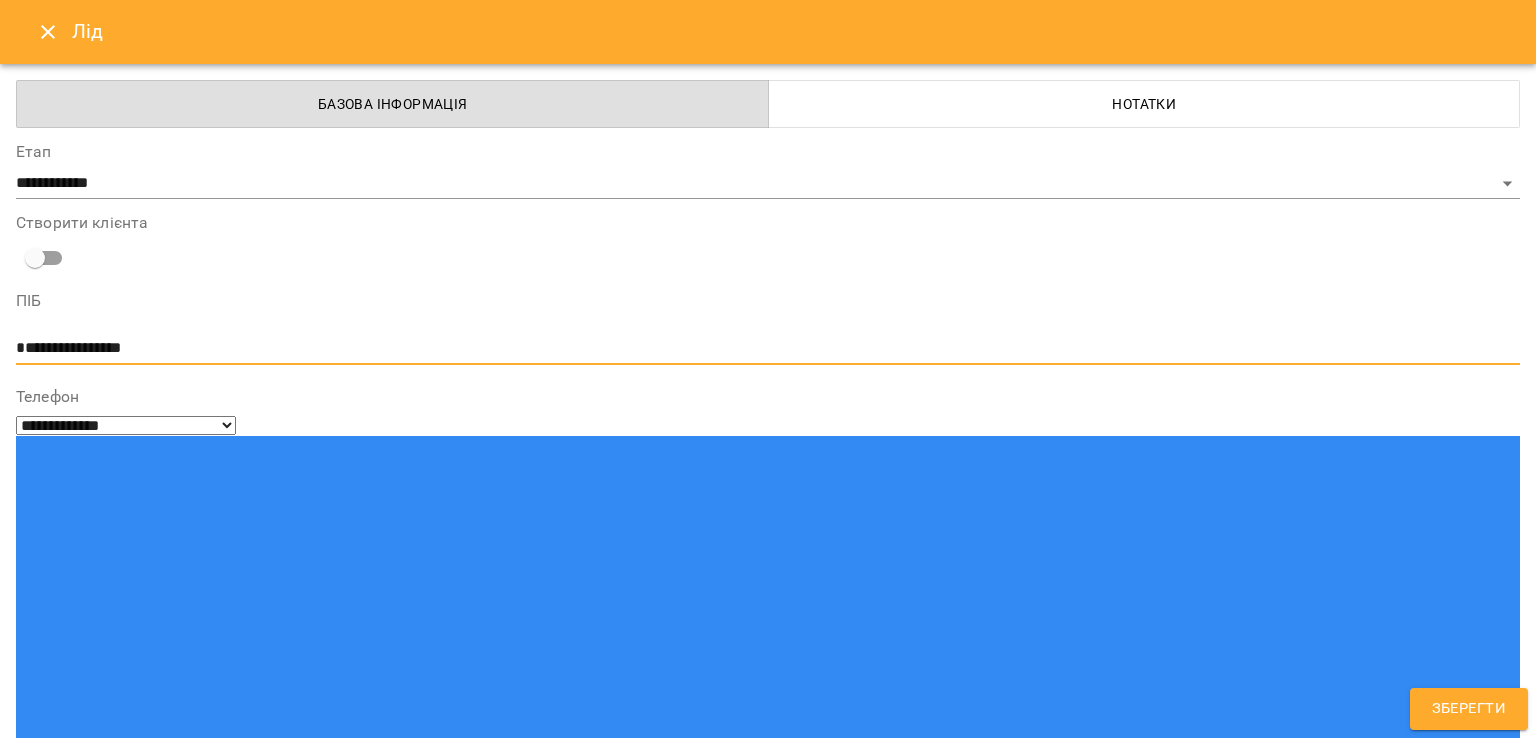 type on "**********" 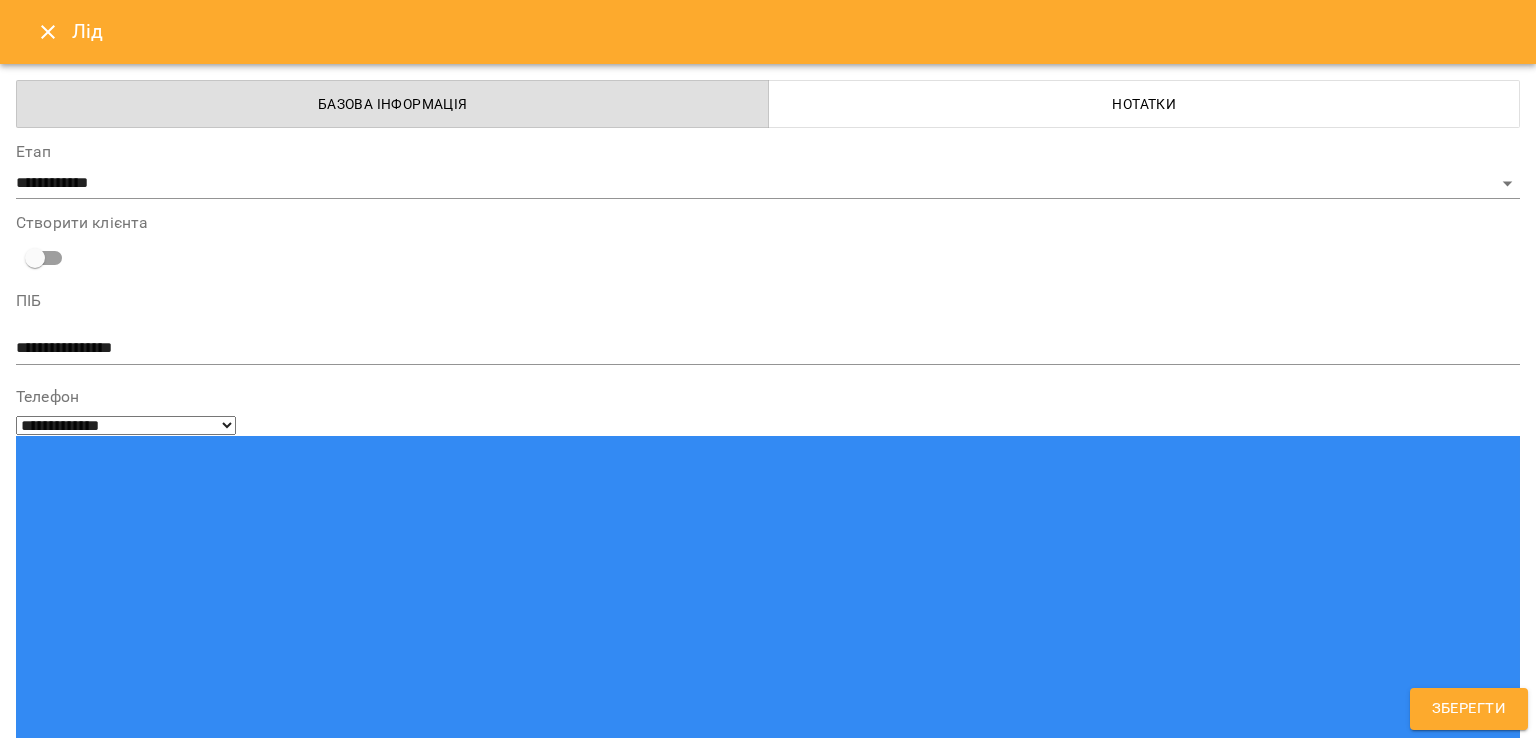 click at bounding box center [768, 1524] 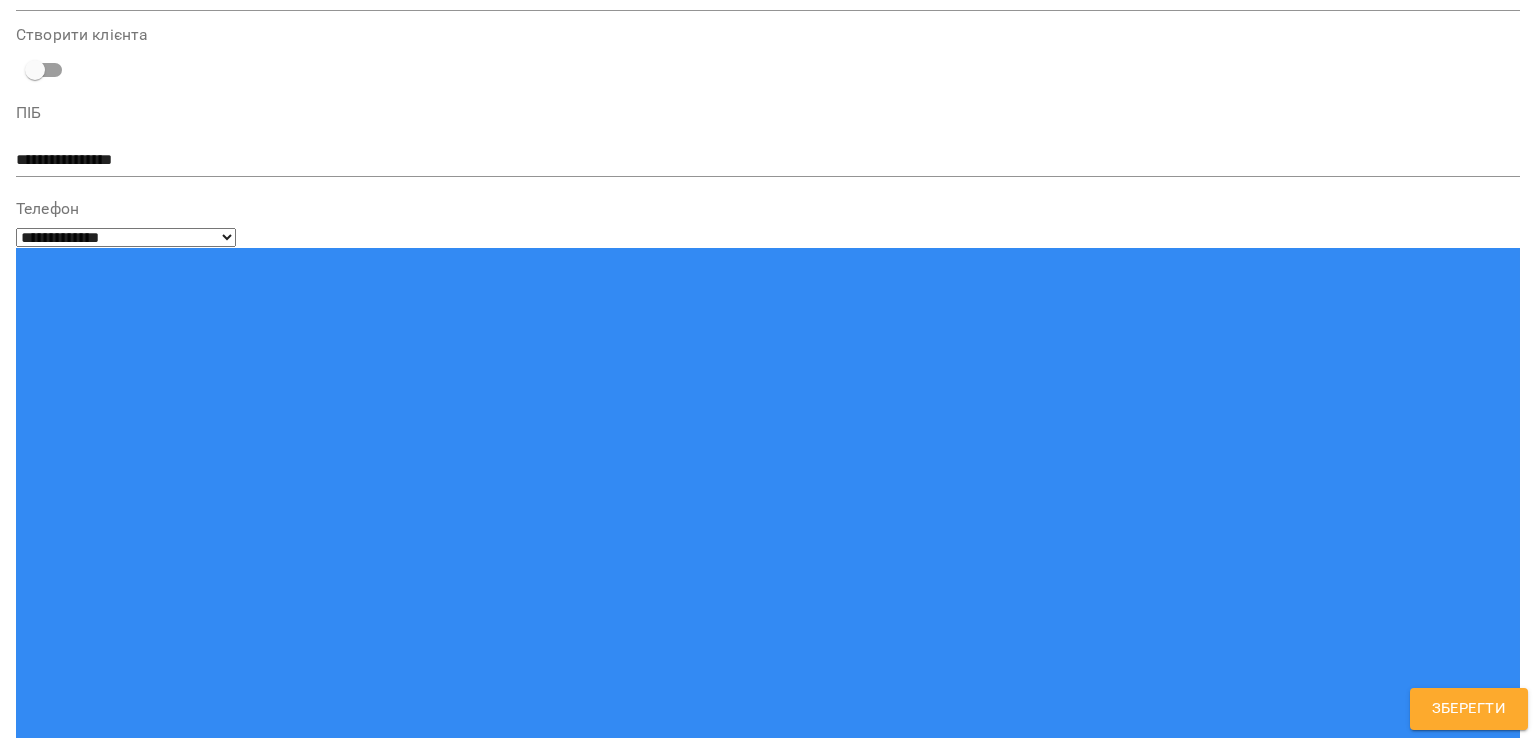scroll, scrollTop: 2956, scrollLeft: 0, axis: vertical 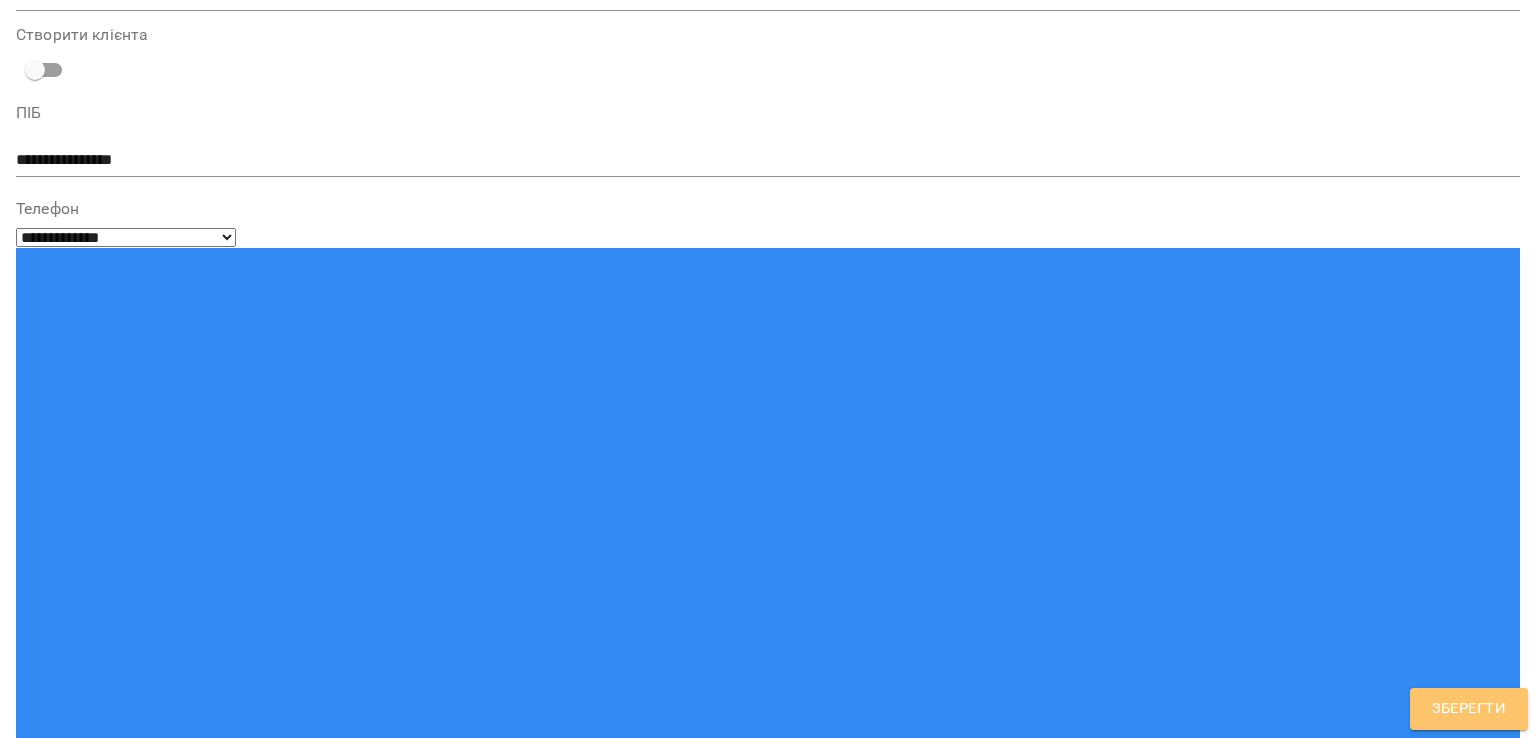click on "Зберегти" at bounding box center (1469, 709) 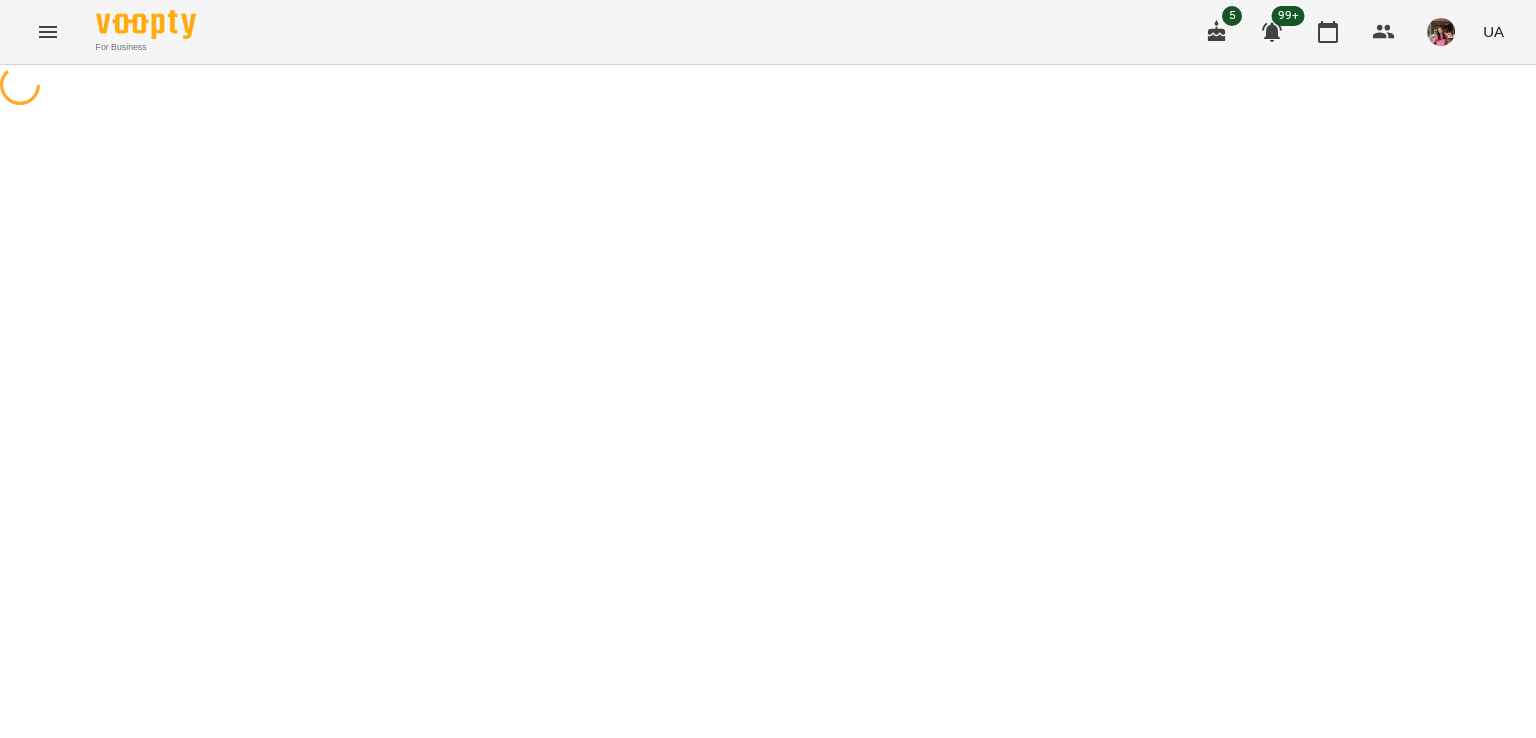 scroll, scrollTop: 0, scrollLeft: 0, axis: both 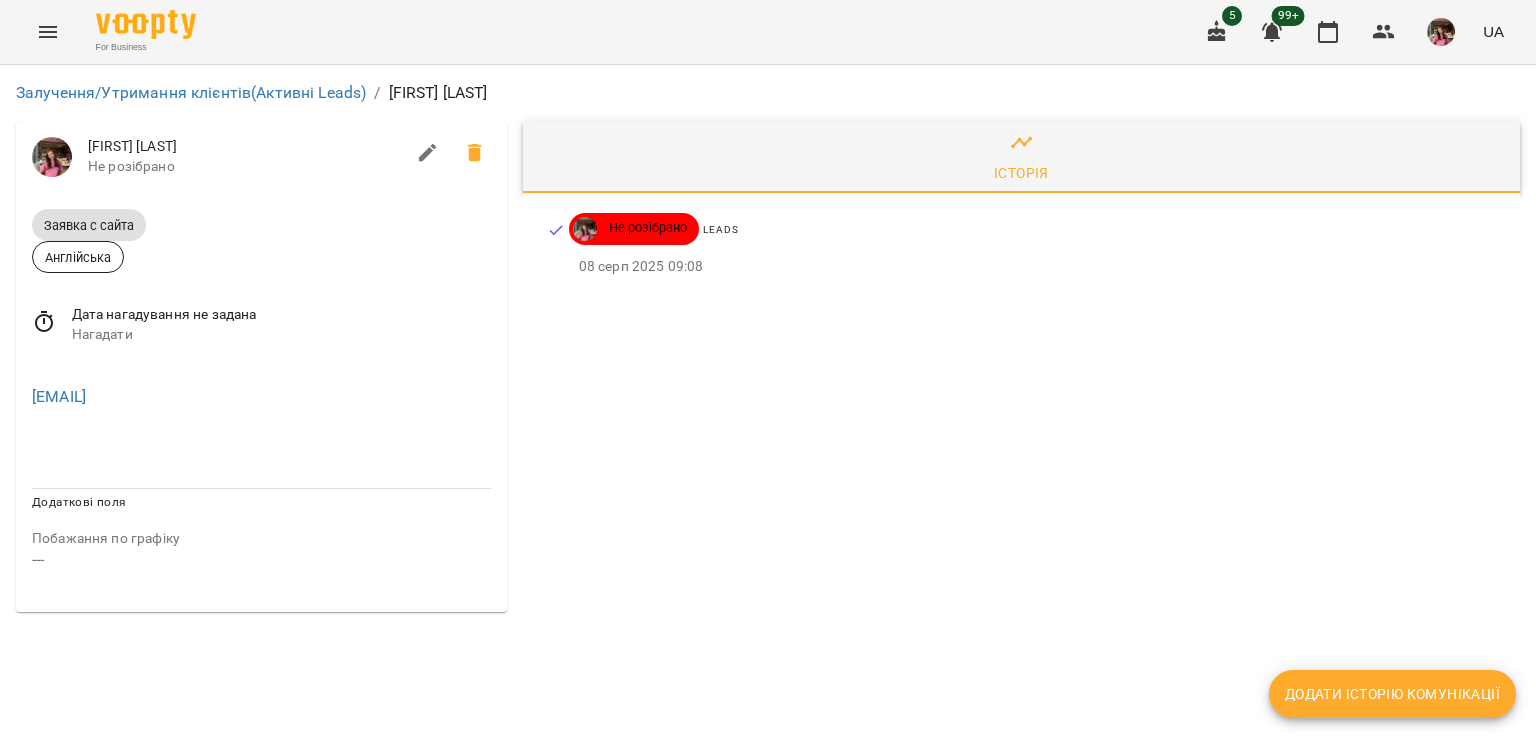 click on "Дата нагадування не задана Нагадати" at bounding box center [261, 324] 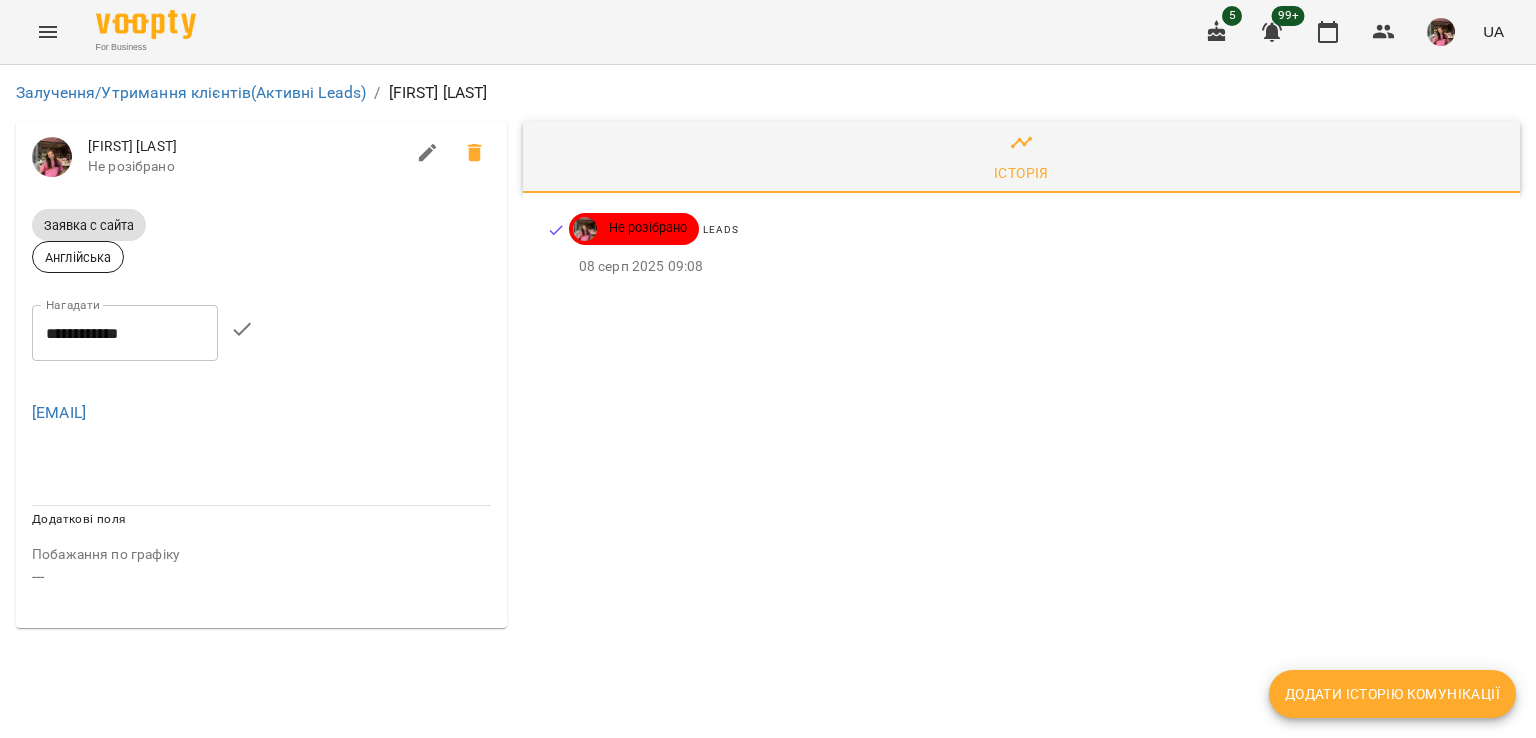 click on "**********" at bounding box center [125, 333] 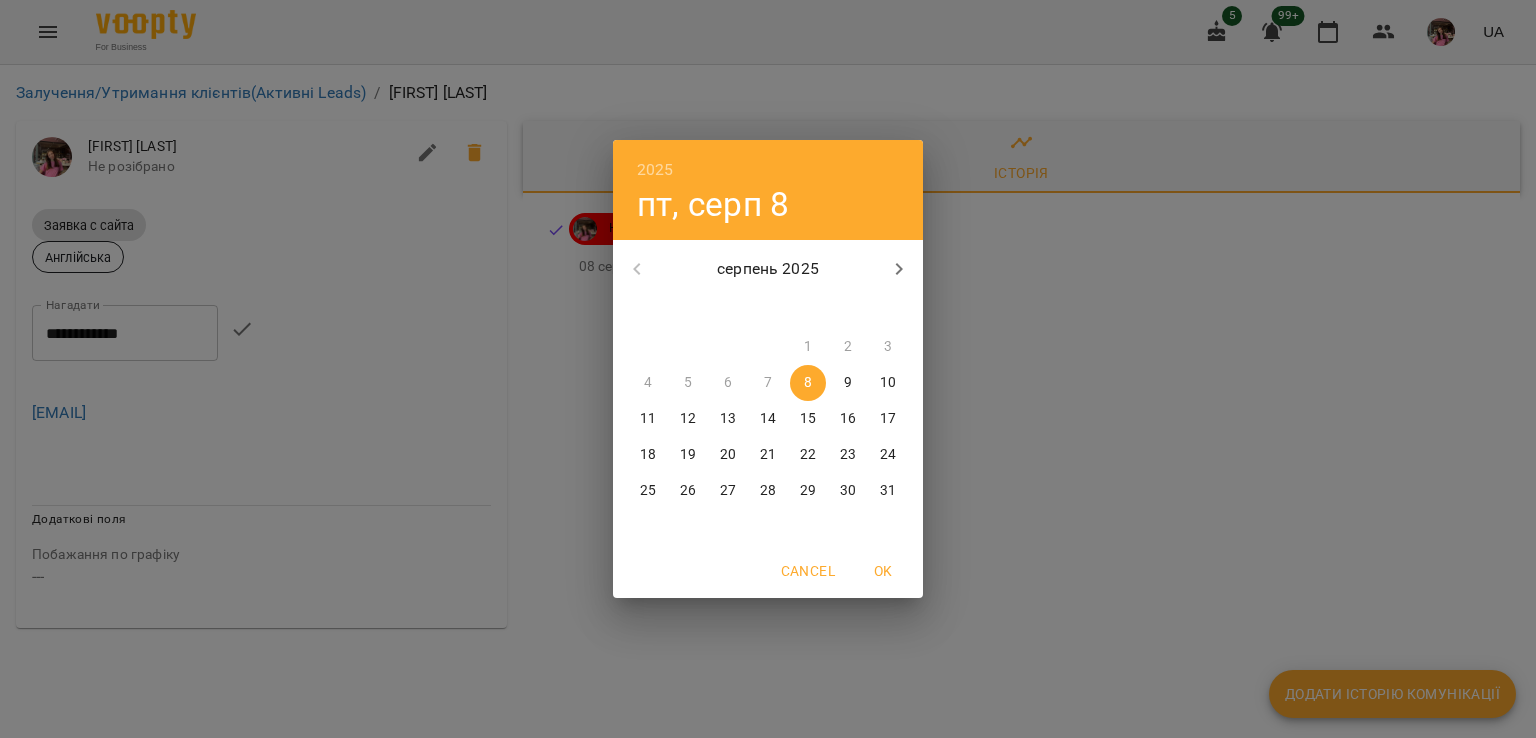 click on "12" at bounding box center [688, 419] 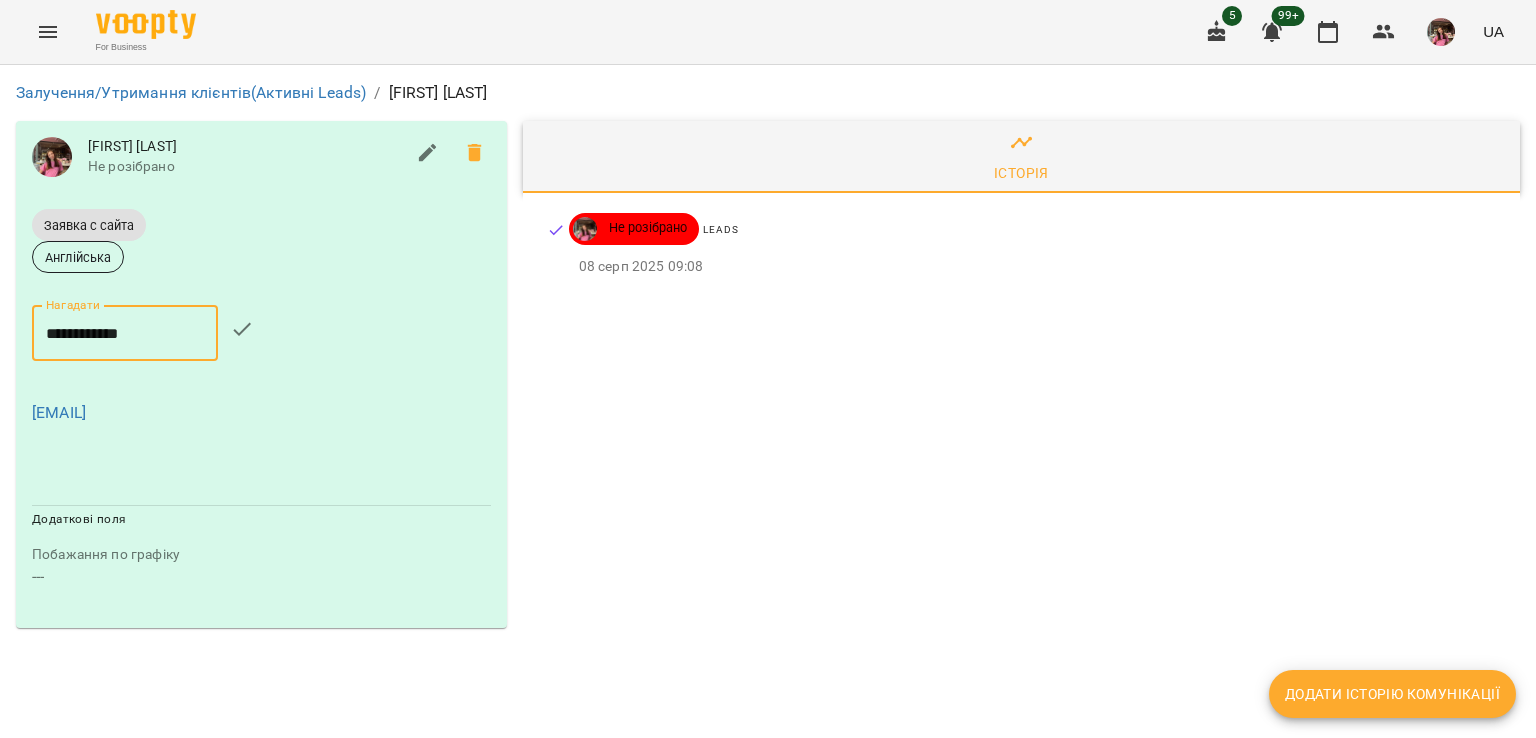type on "**********" 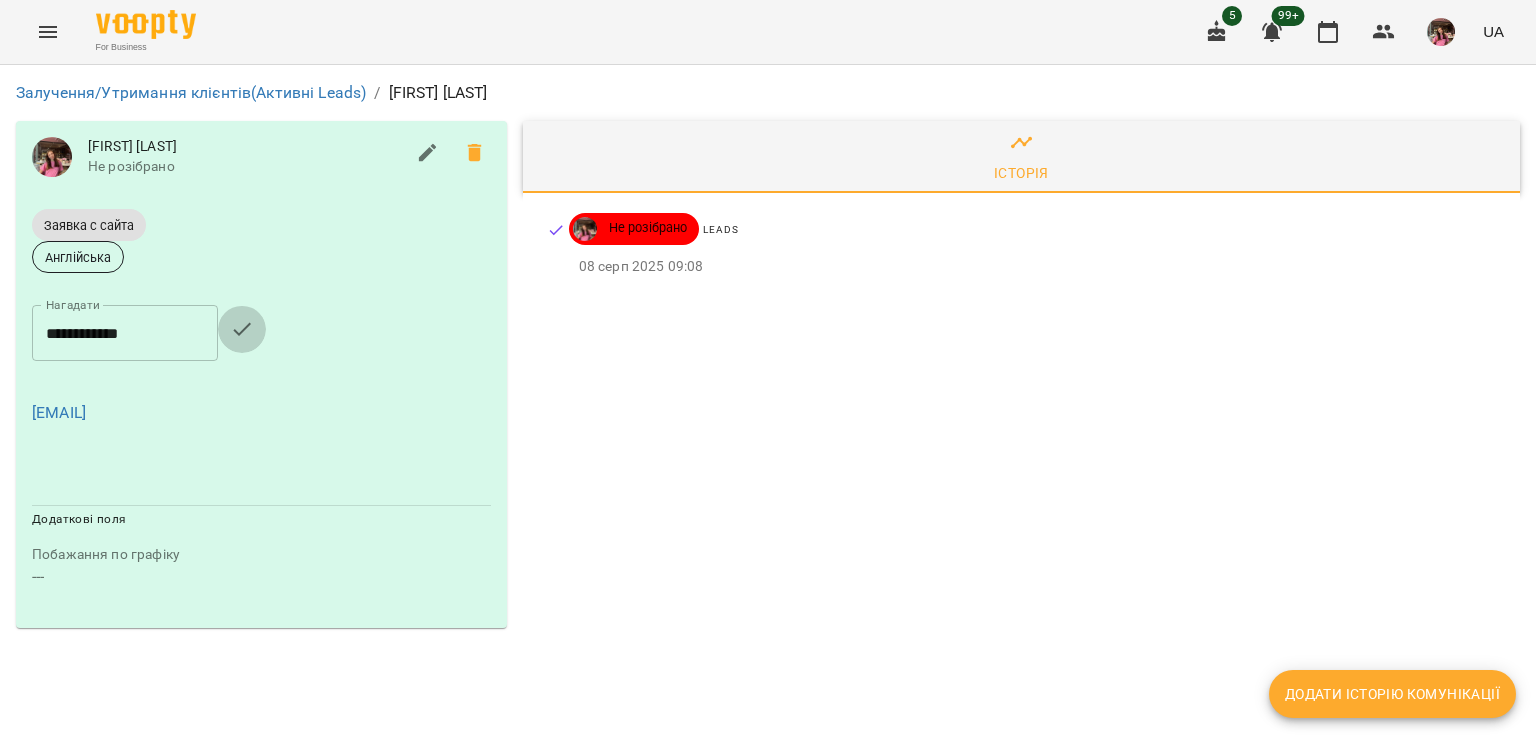 click 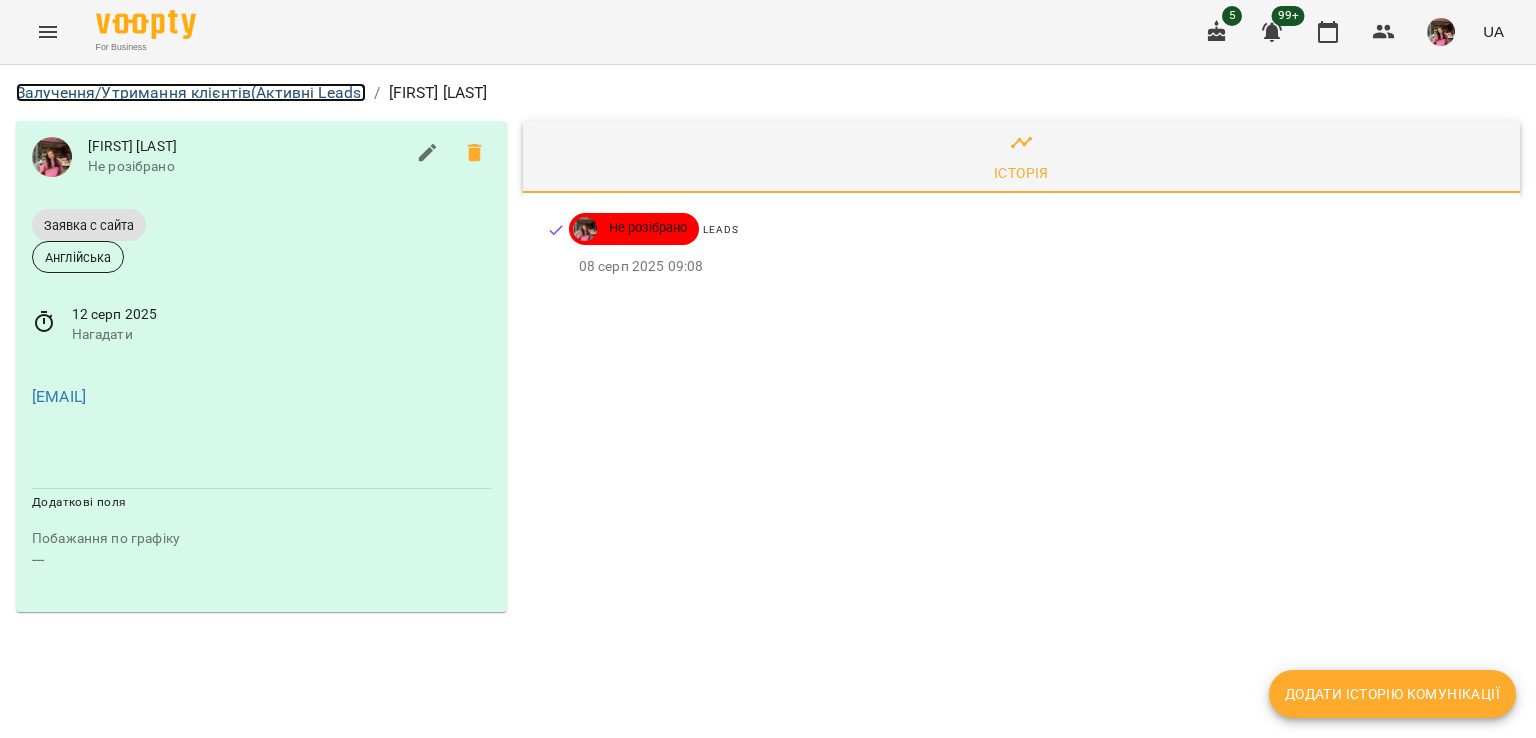 click on "Залучення/Утримання клієнтів (Активні Leads)" at bounding box center [191, 92] 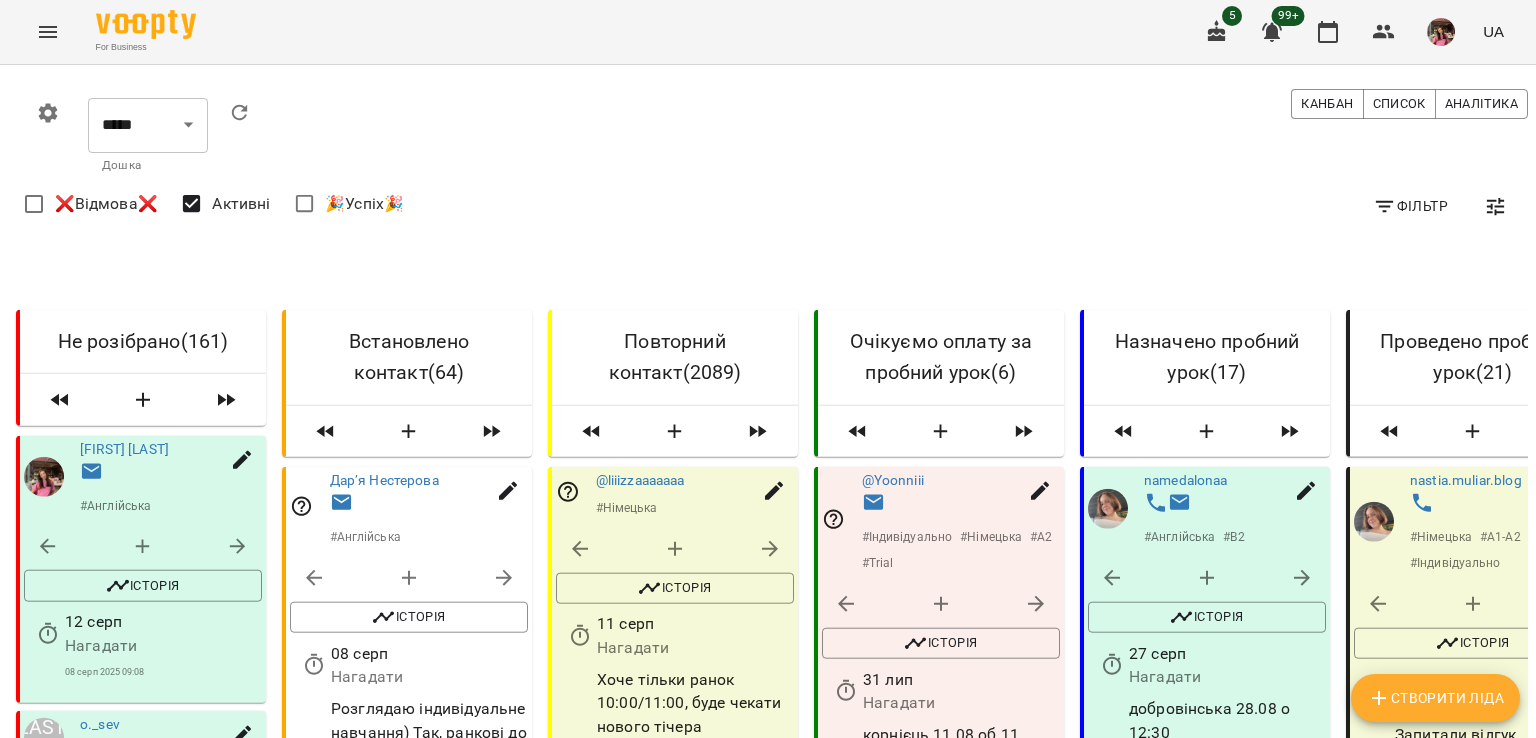 click 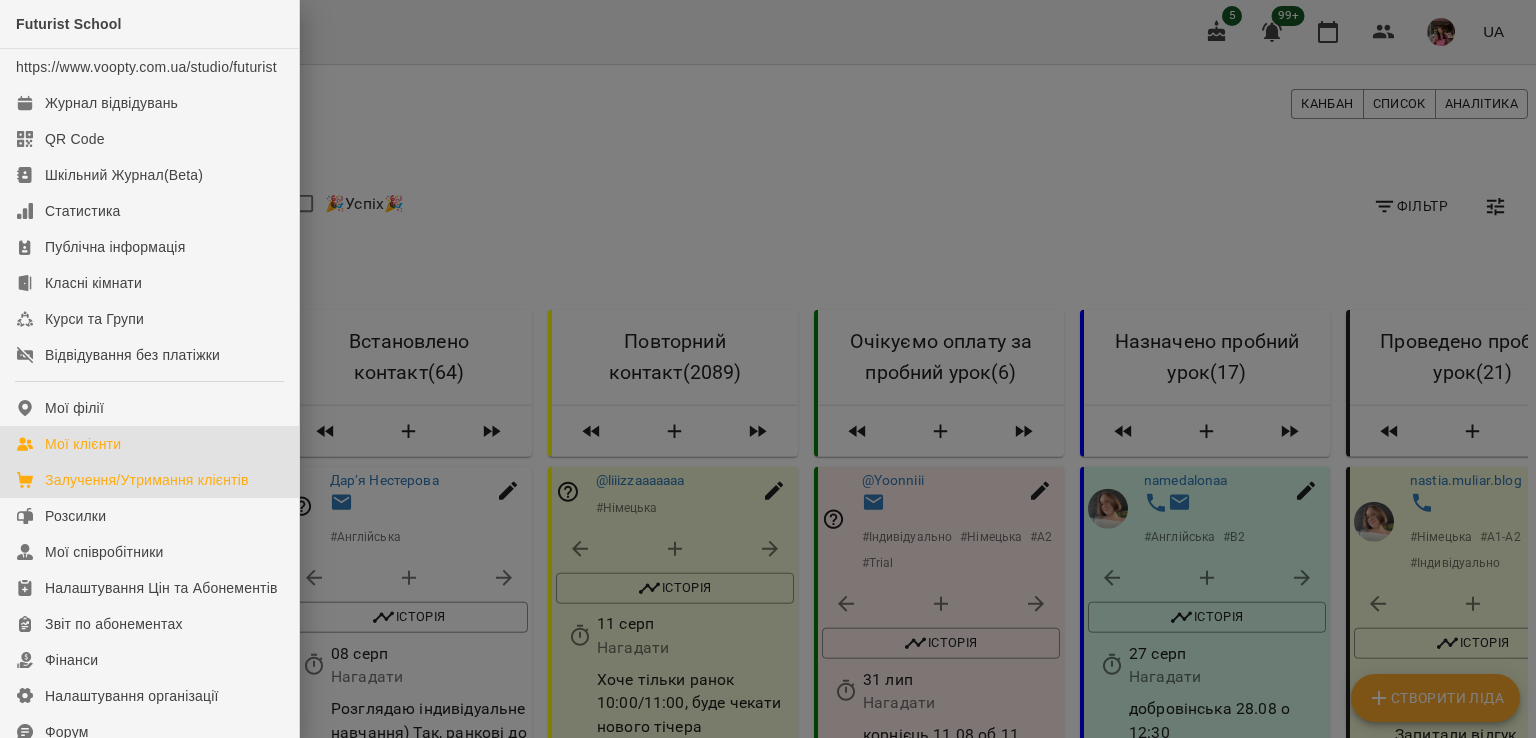 click on "Мої клієнти" at bounding box center (83, 444) 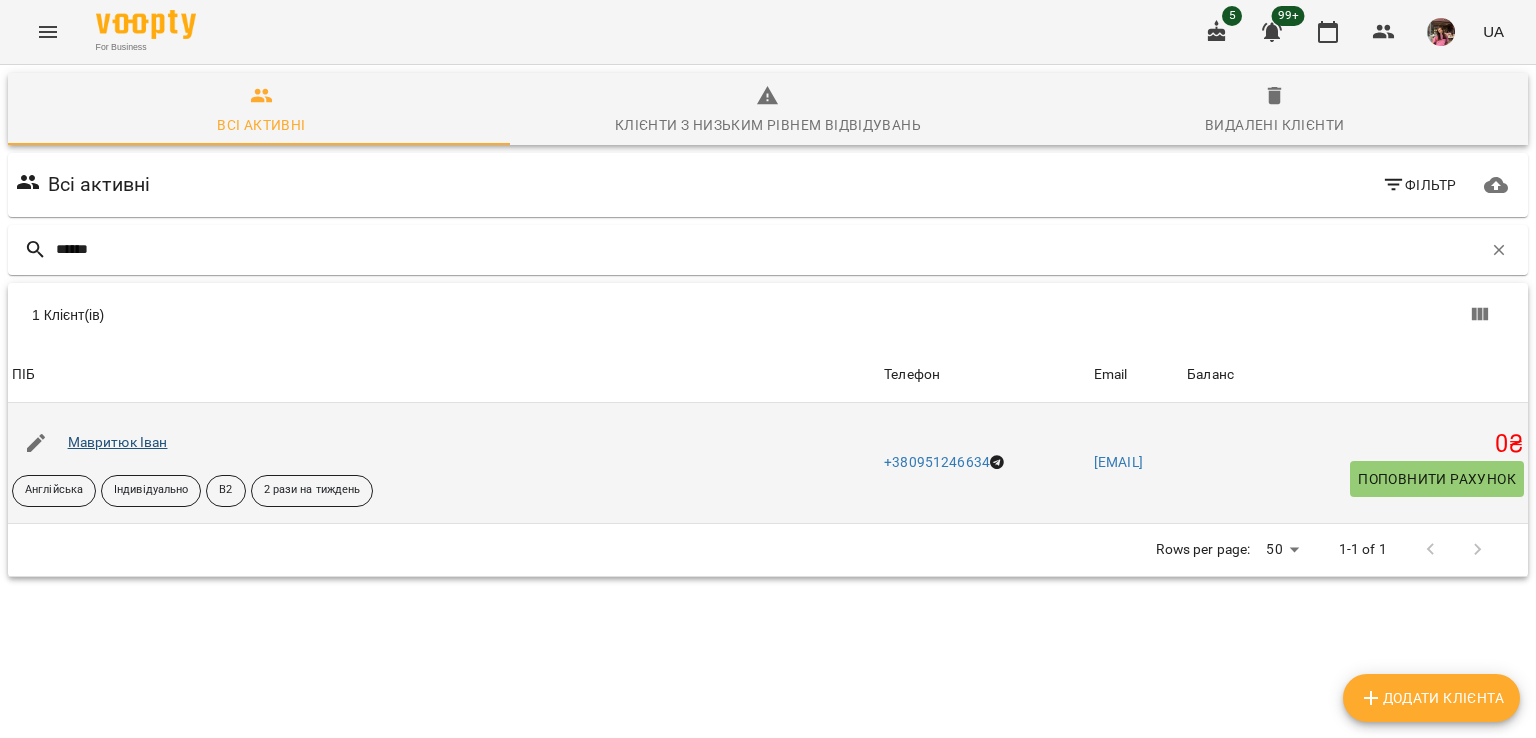 type on "******" 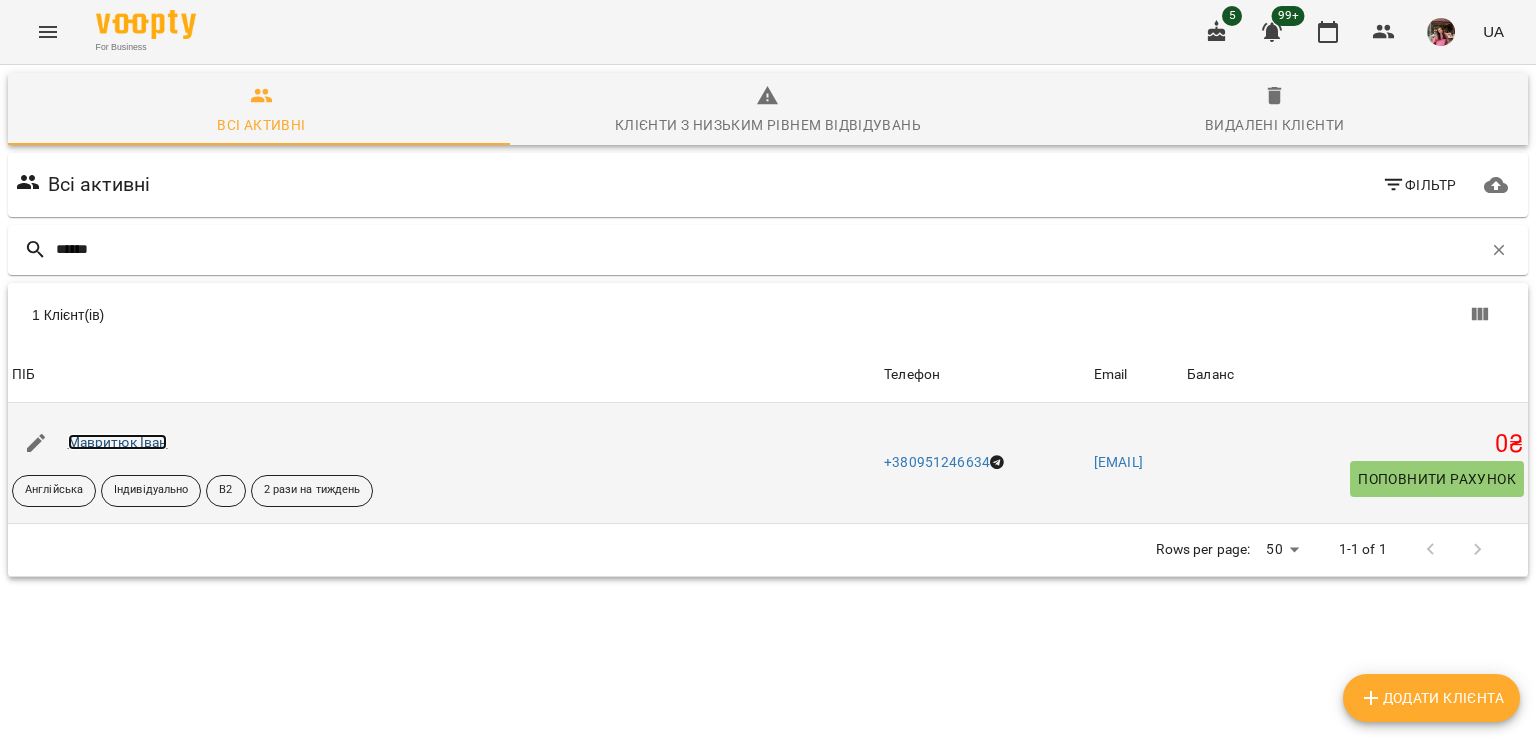 click on "Мавритюк Іван" at bounding box center (118, 442) 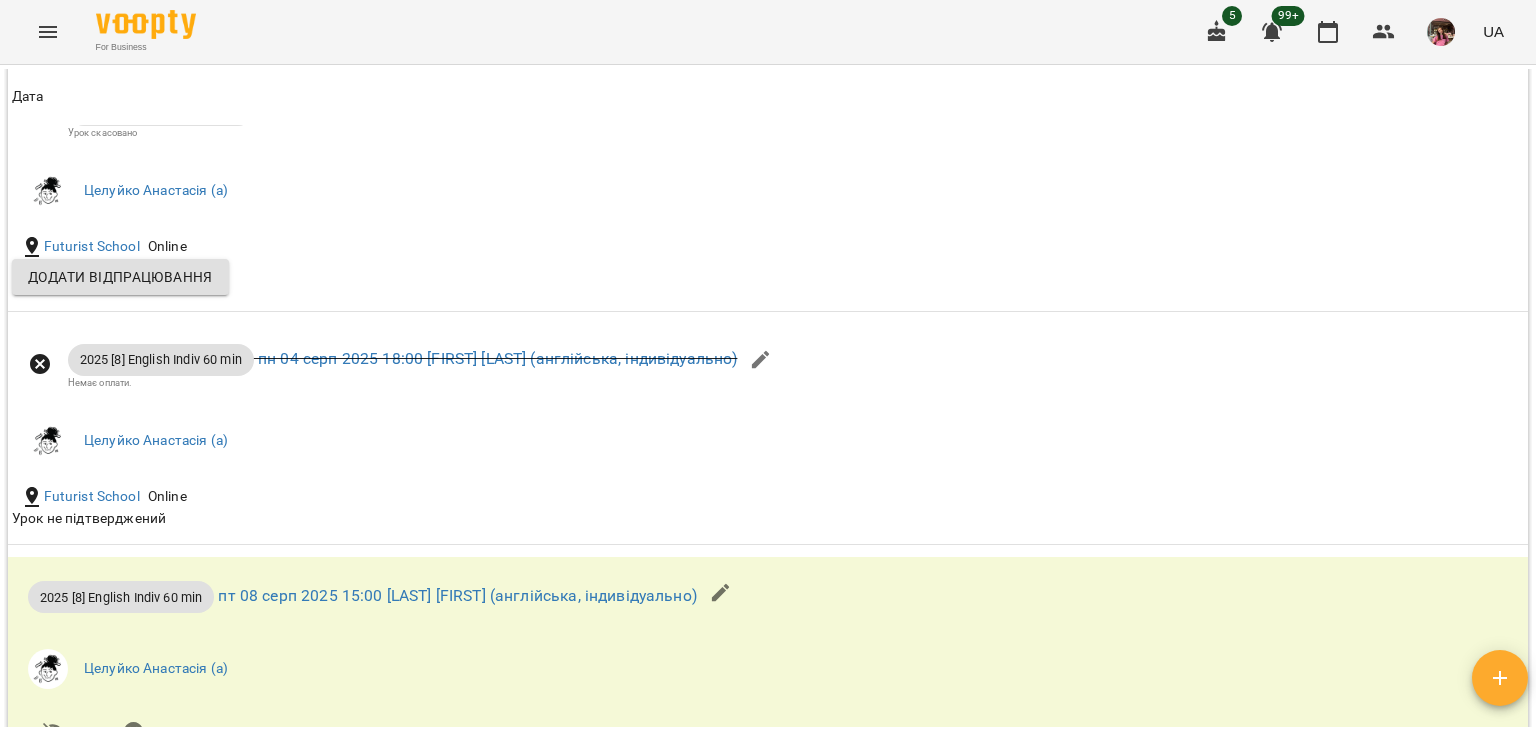 scroll, scrollTop: 2187, scrollLeft: 0, axis: vertical 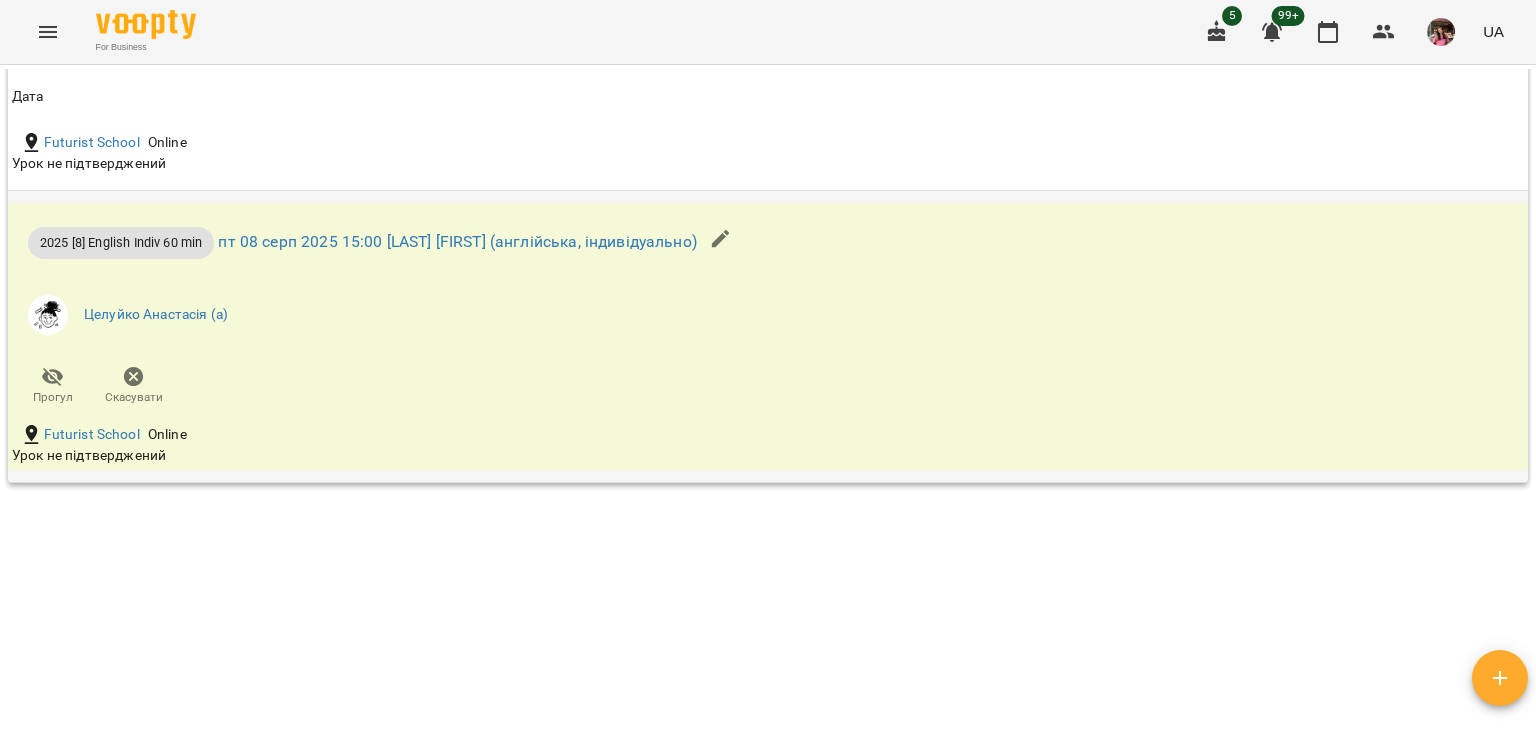click 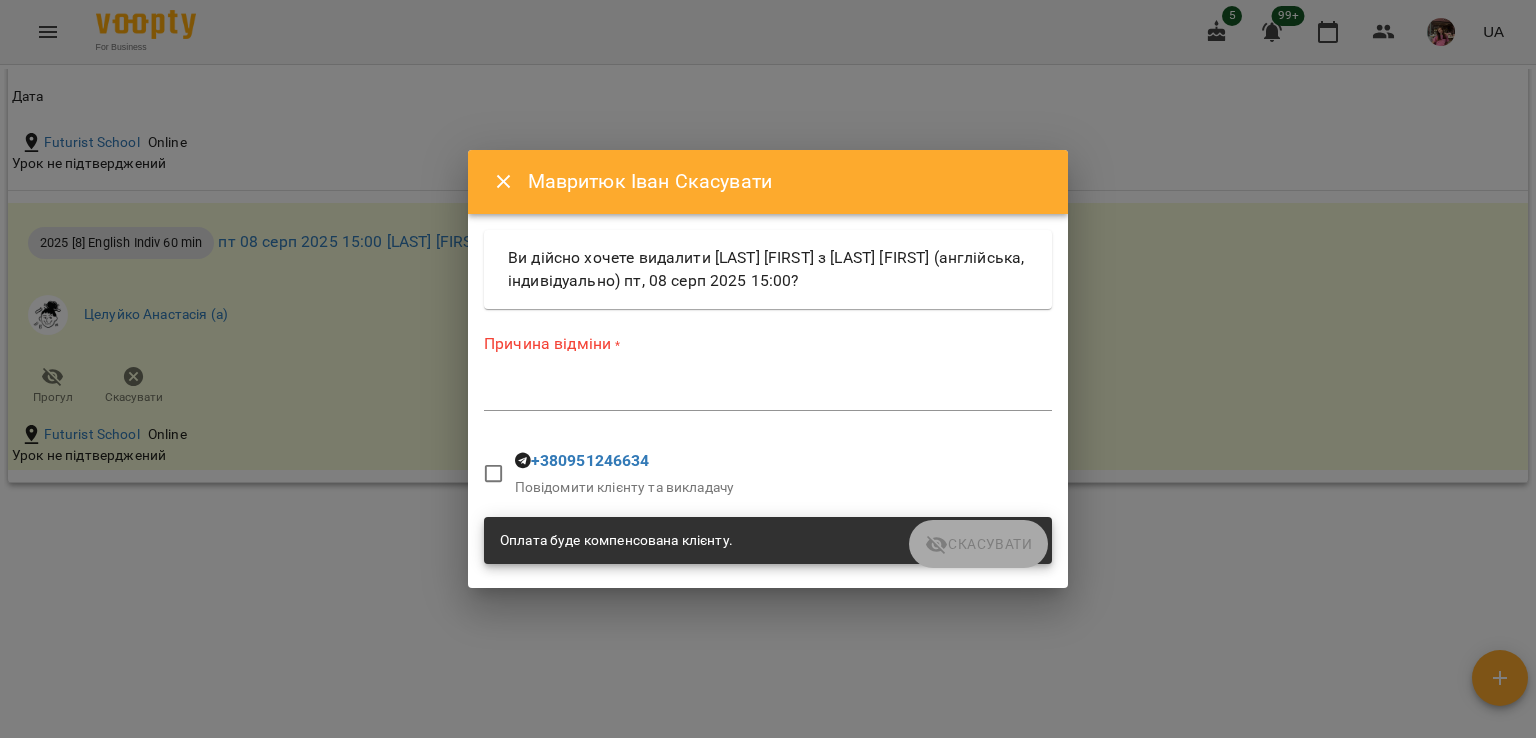 click on "*" at bounding box center [768, 395] 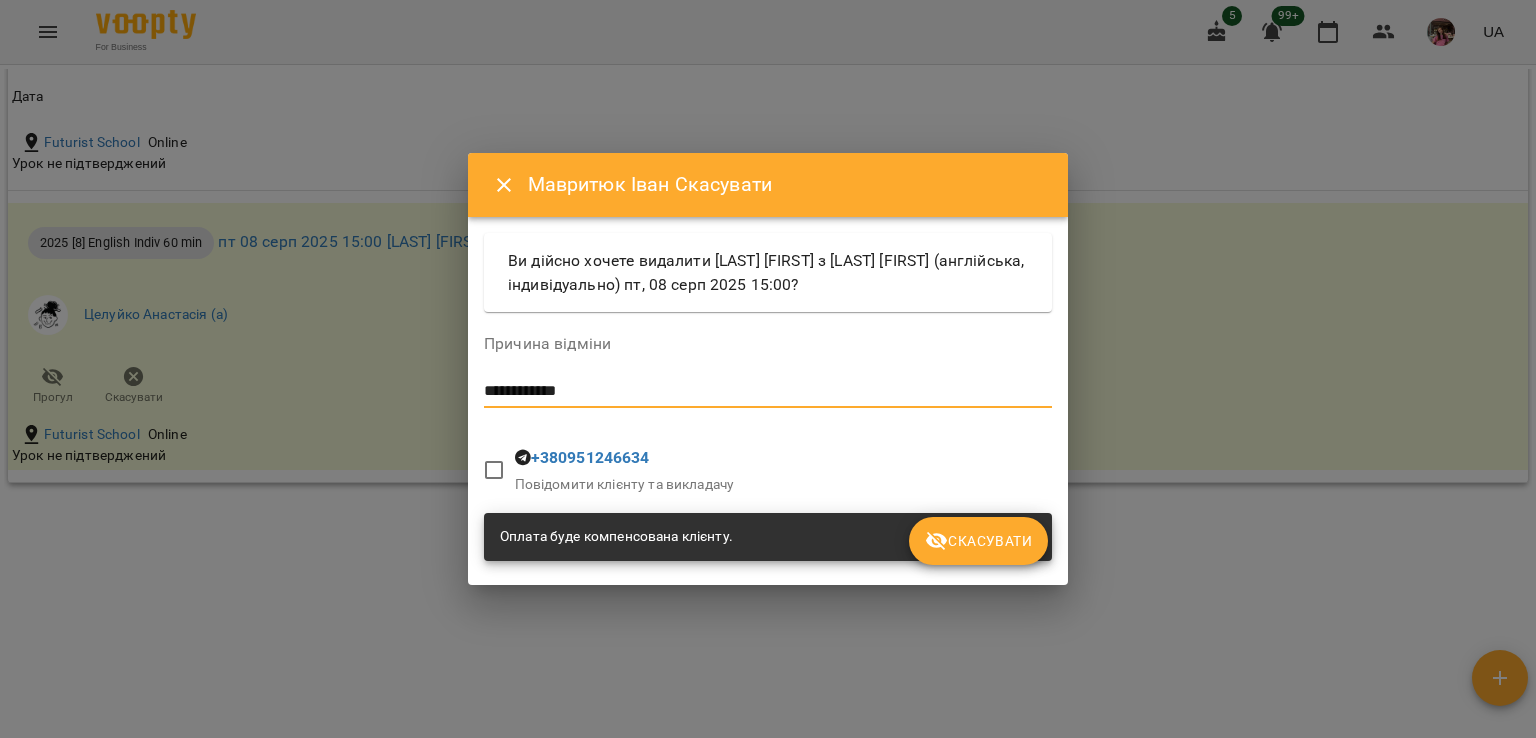 type on "**********" 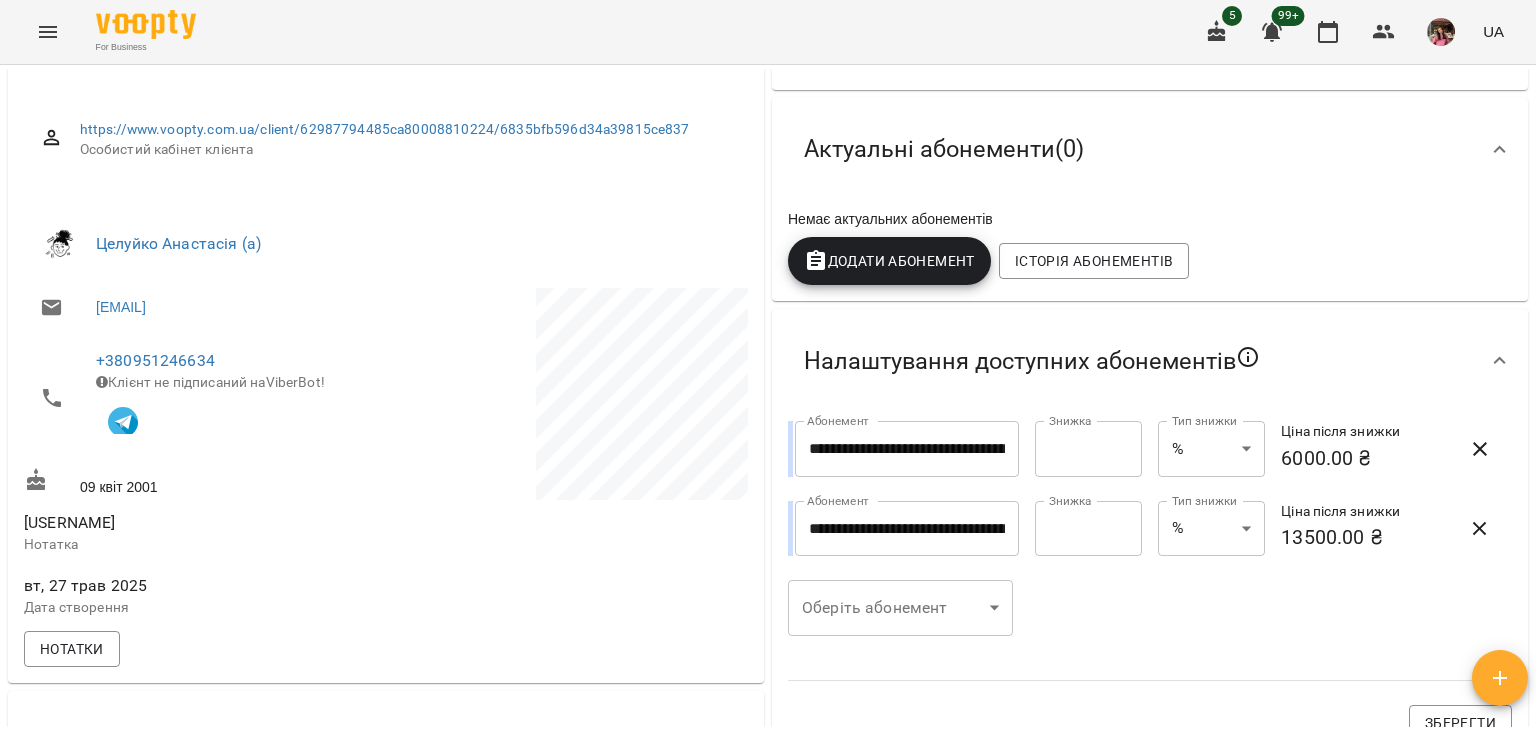 scroll, scrollTop: 0, scrollLeft: 0, axis: both 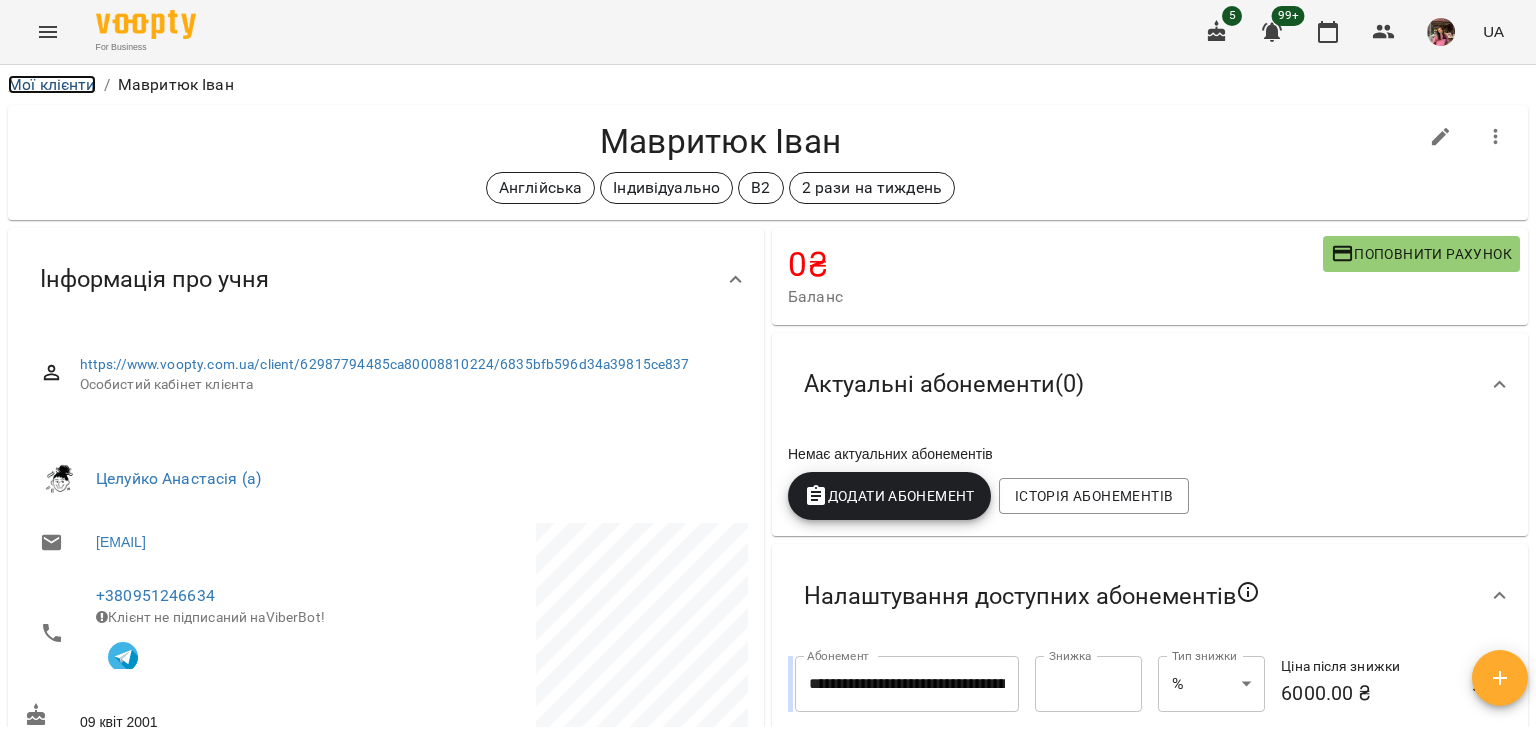 click on "Мої клієнти" at bounding box center [52, 84] 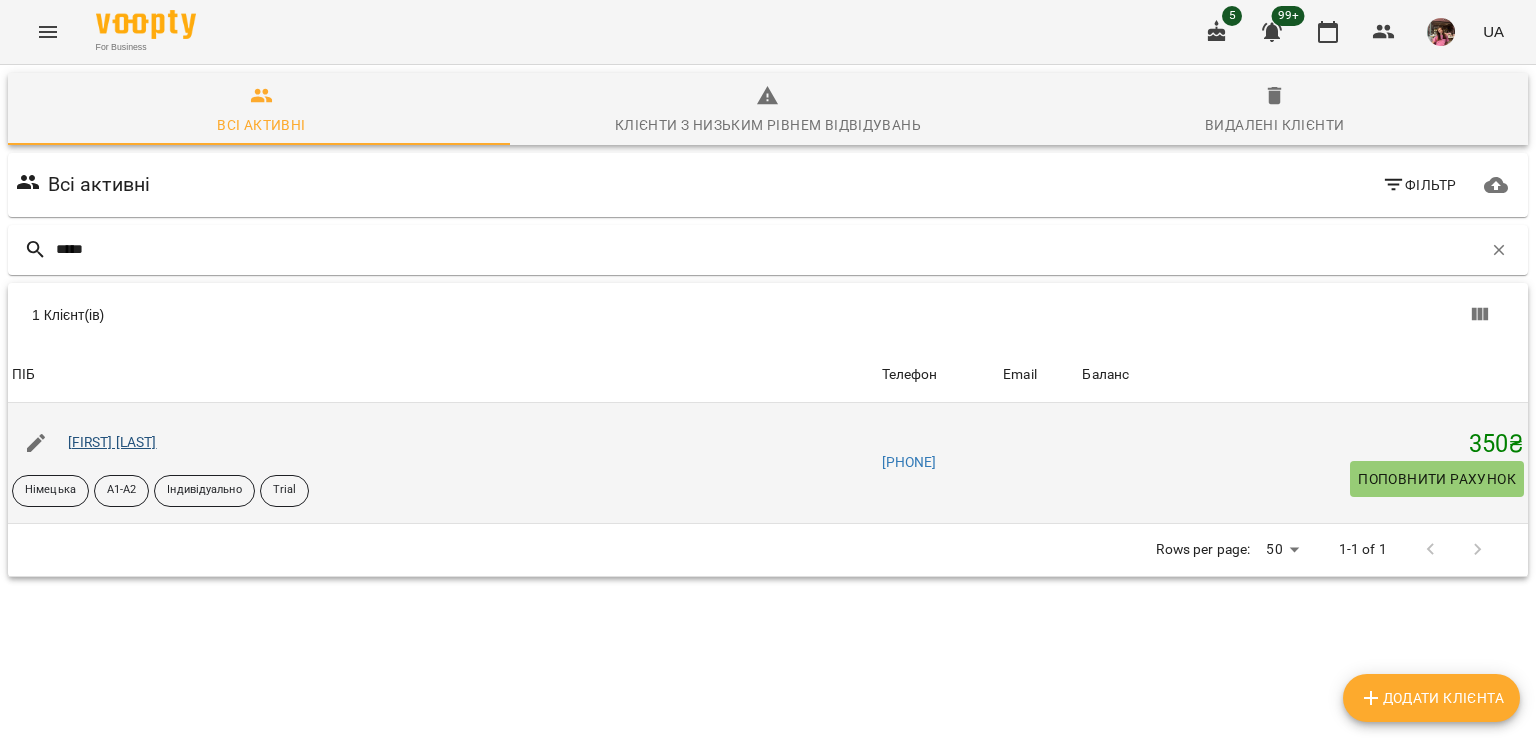 type on "*****" 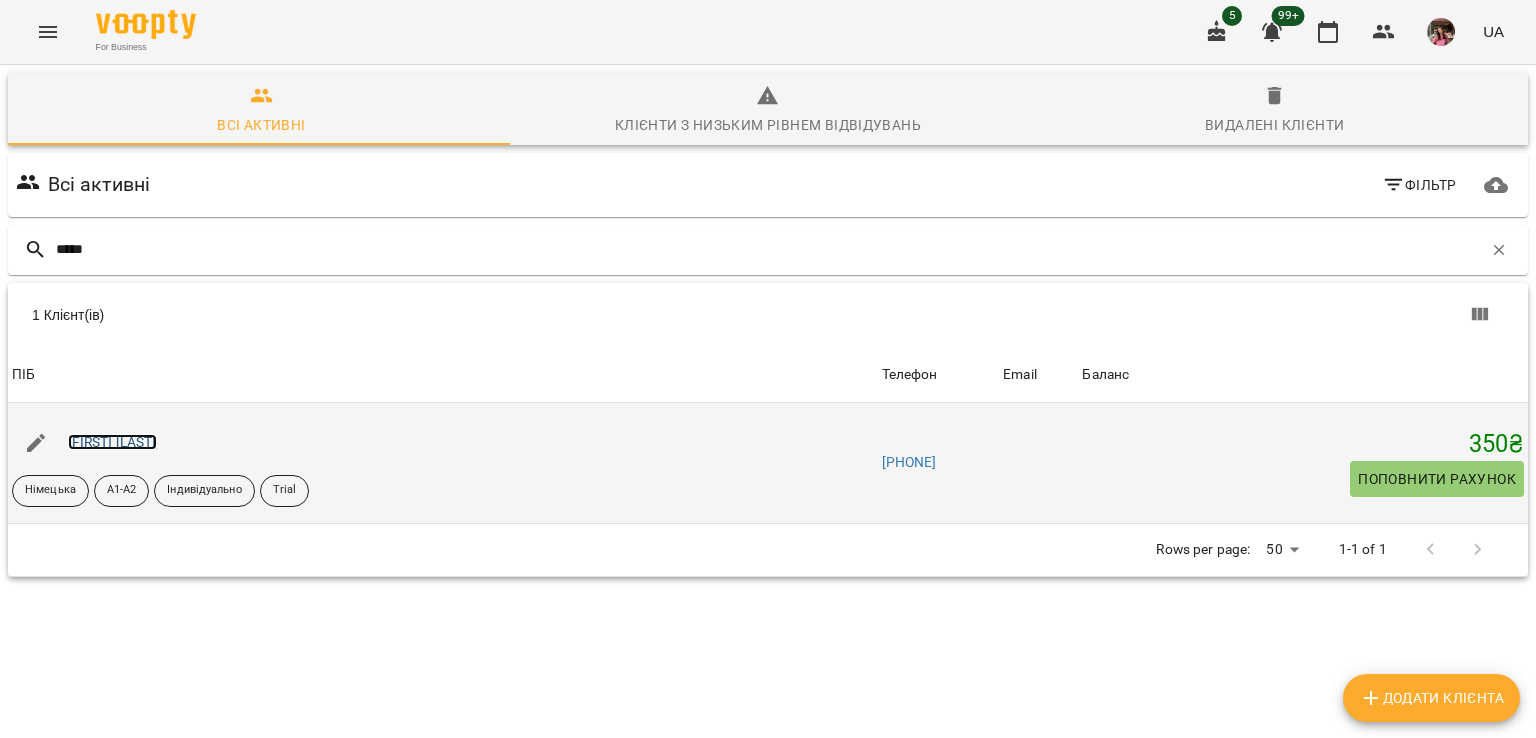 click on "[FIRST] [LAST]" at bounding box center [112, 442] 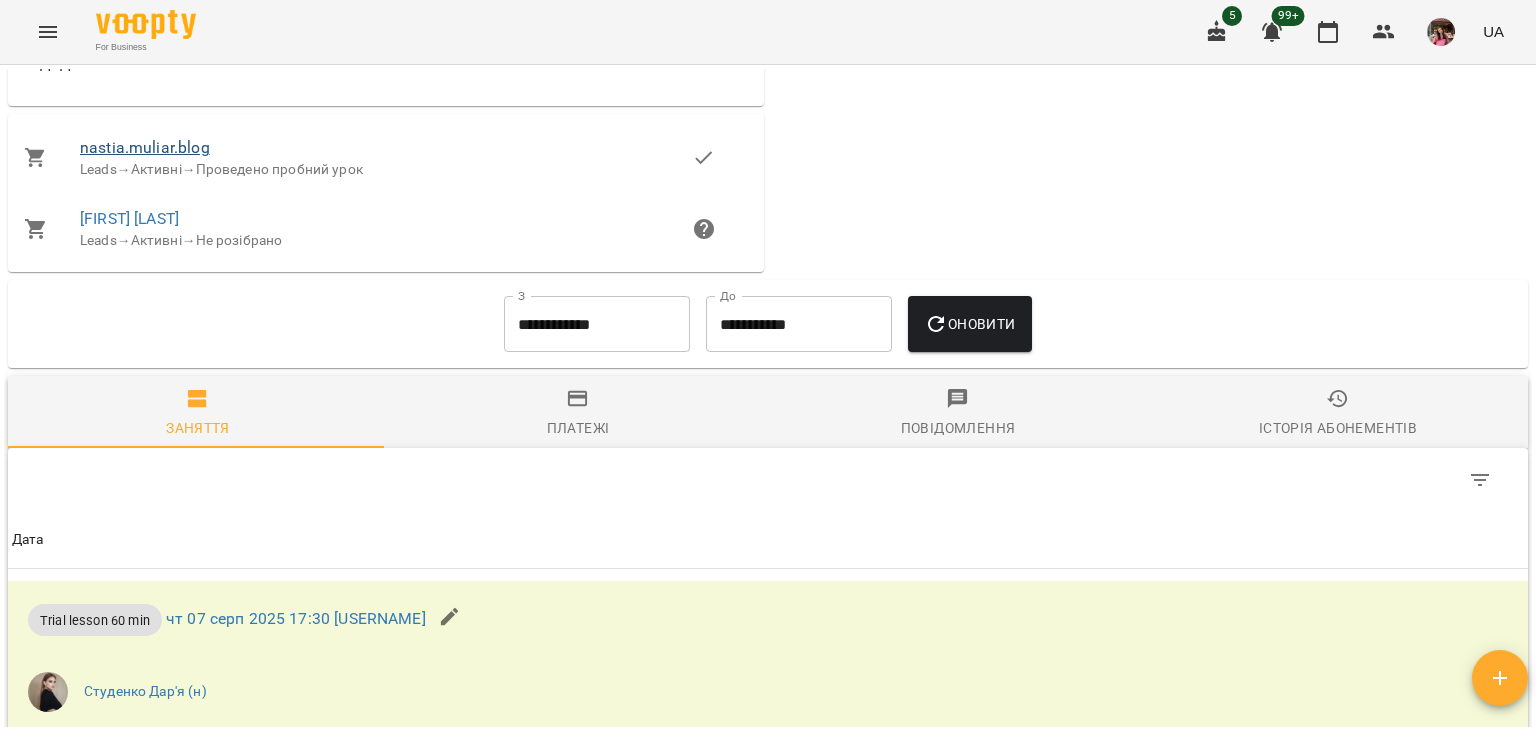scroll, scrollTop: 1001, scrollLeft: 0, axis: vertical 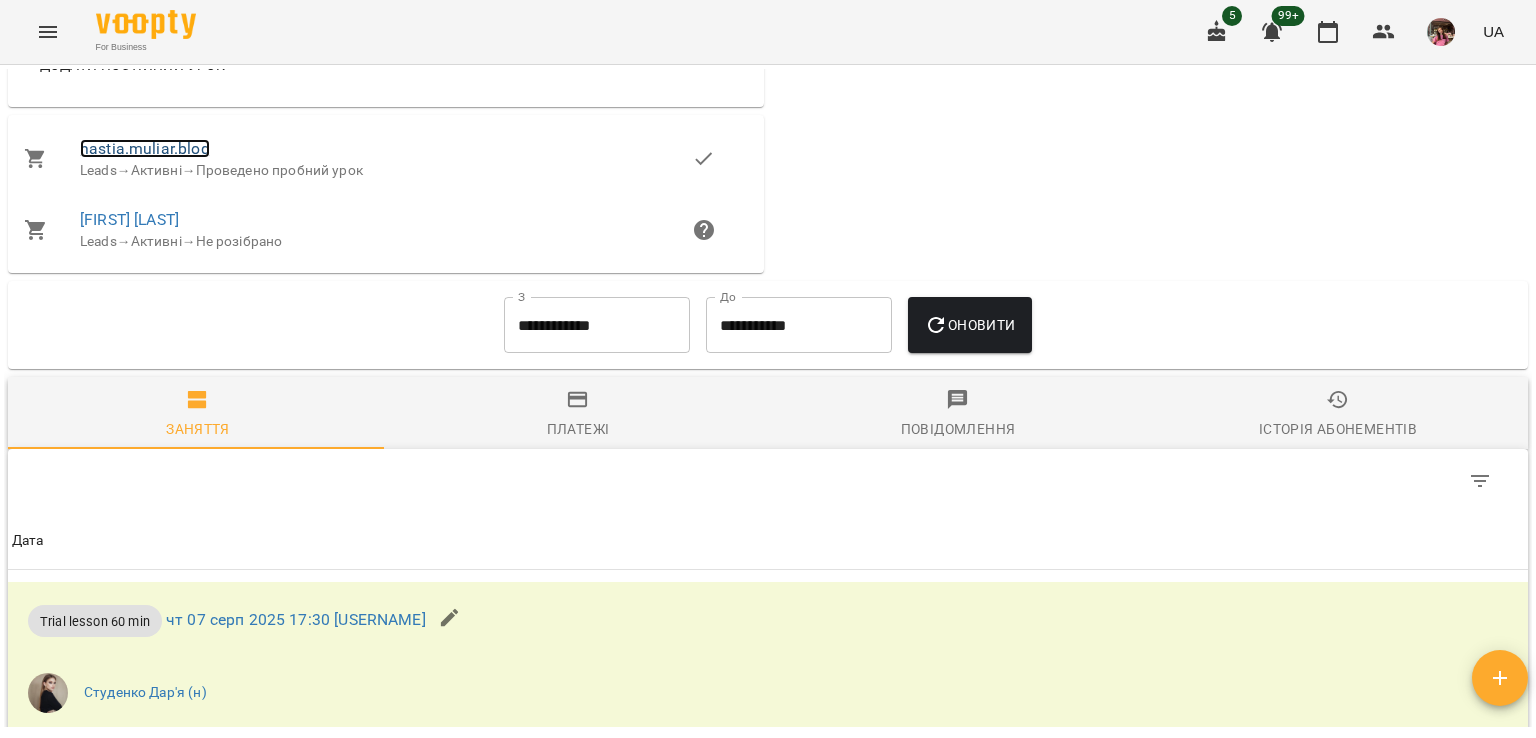 click on "nastia.muliar.blog" at bounding box center (145, 148) 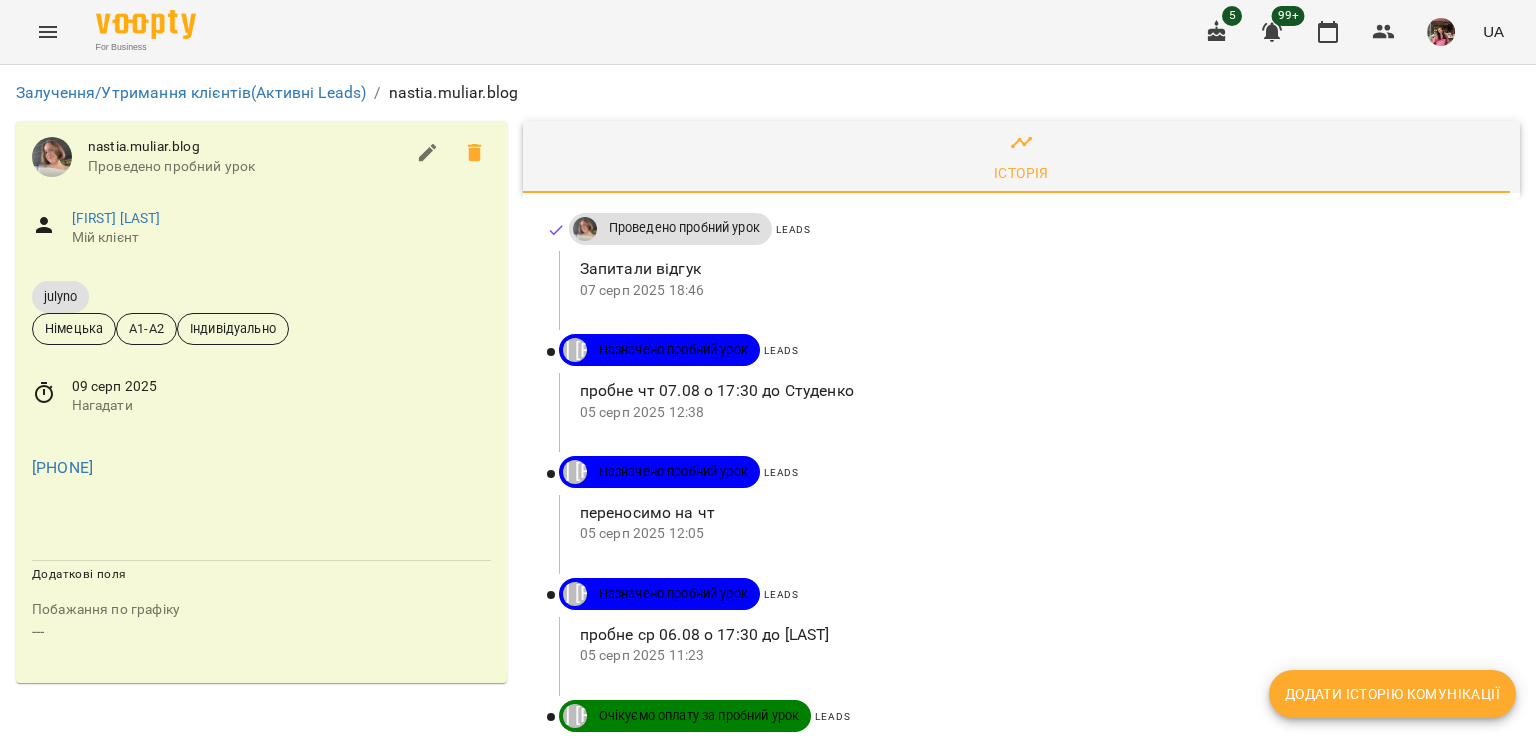 scroll, scrollTop: 0, scrollLeft: 0, axis: both 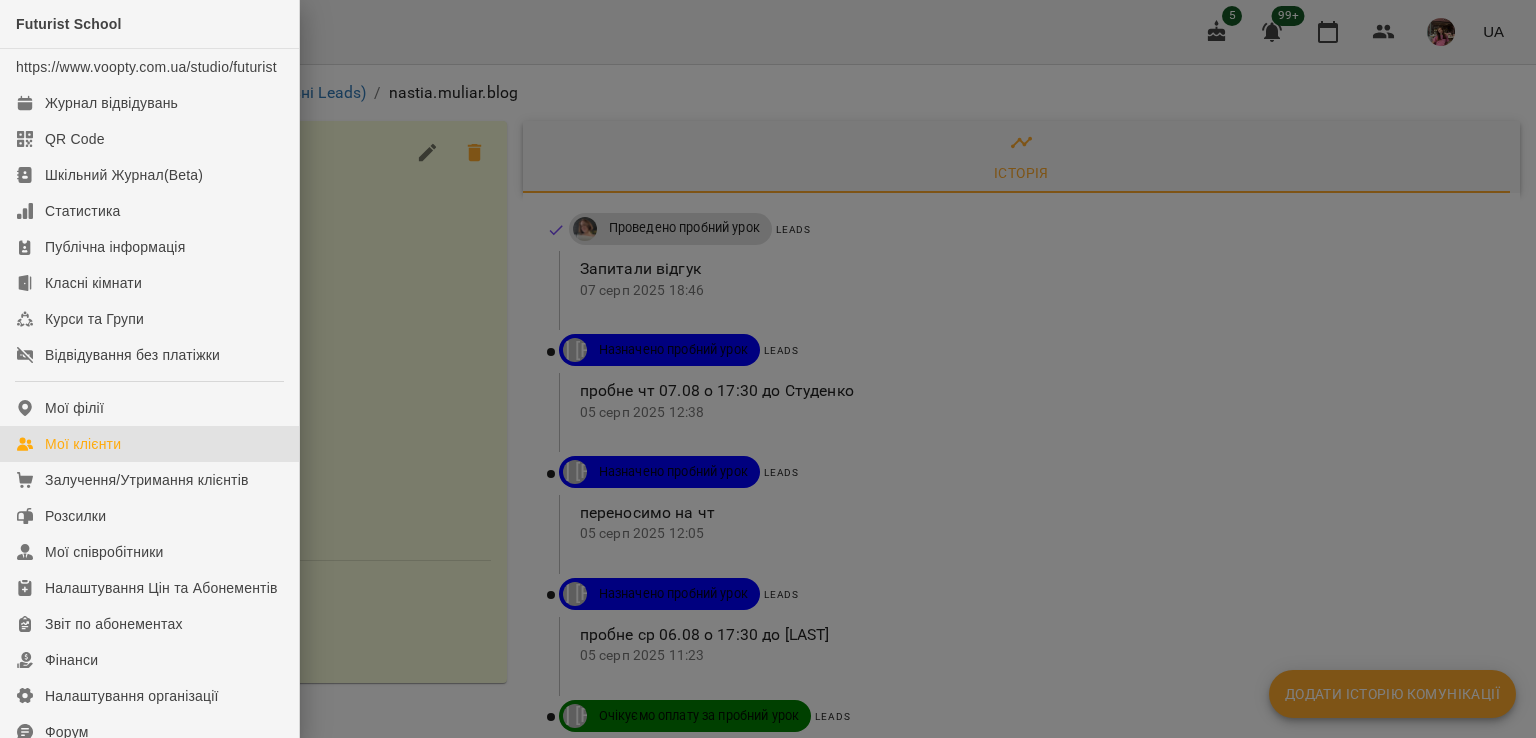click on "Мої клієнти" at bounding box center [83, 444] 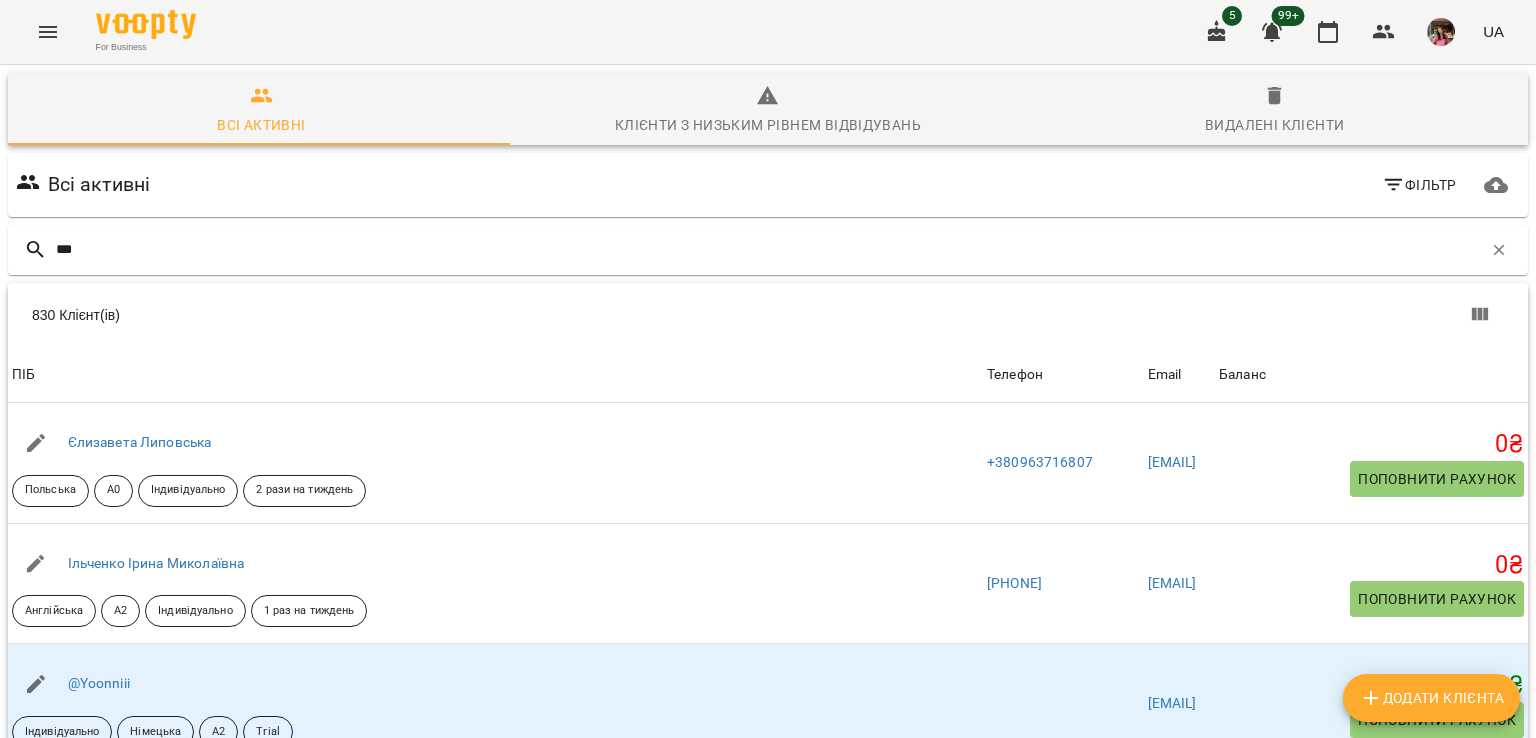 type on "****" 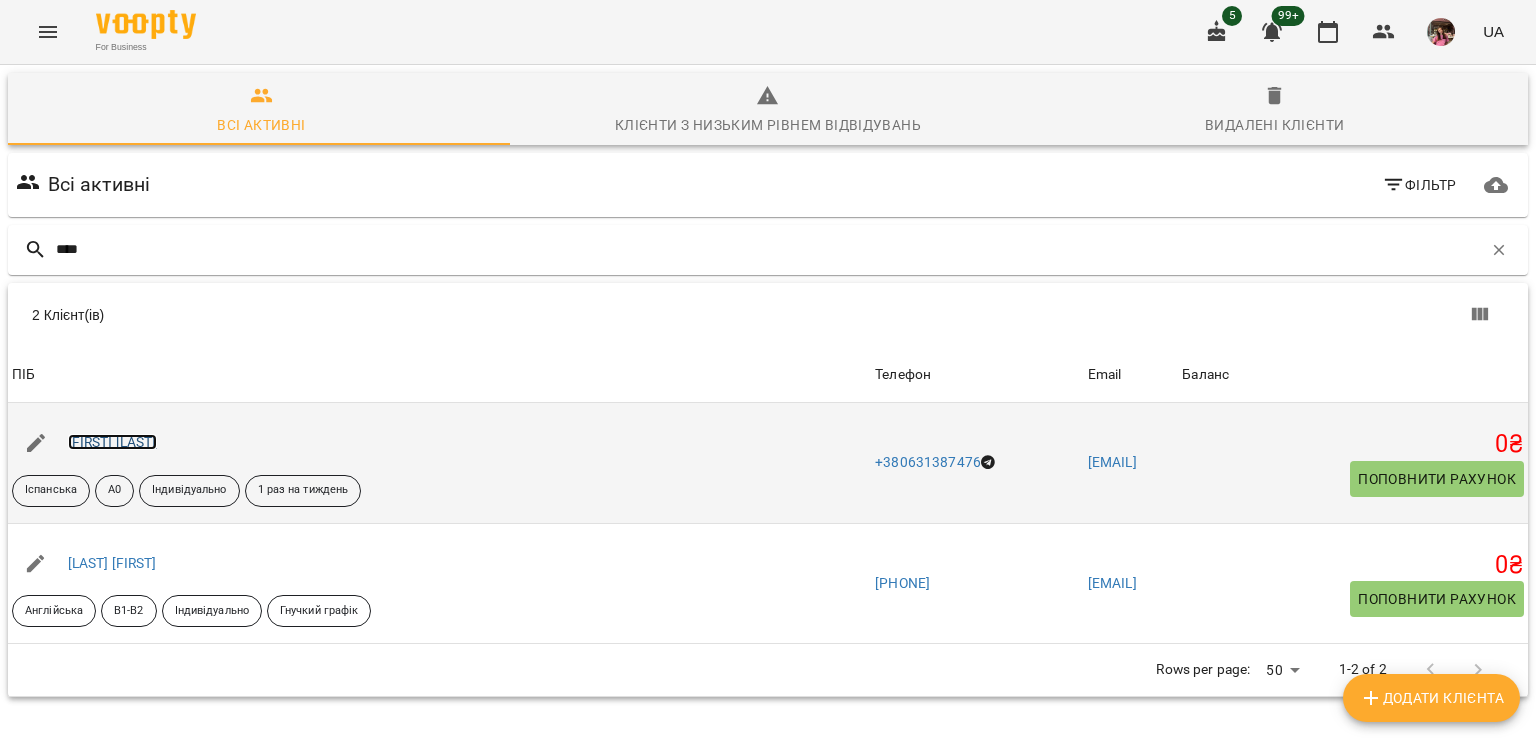 click on "[FIRST] [LAST]" at bounding box center (112, 442) 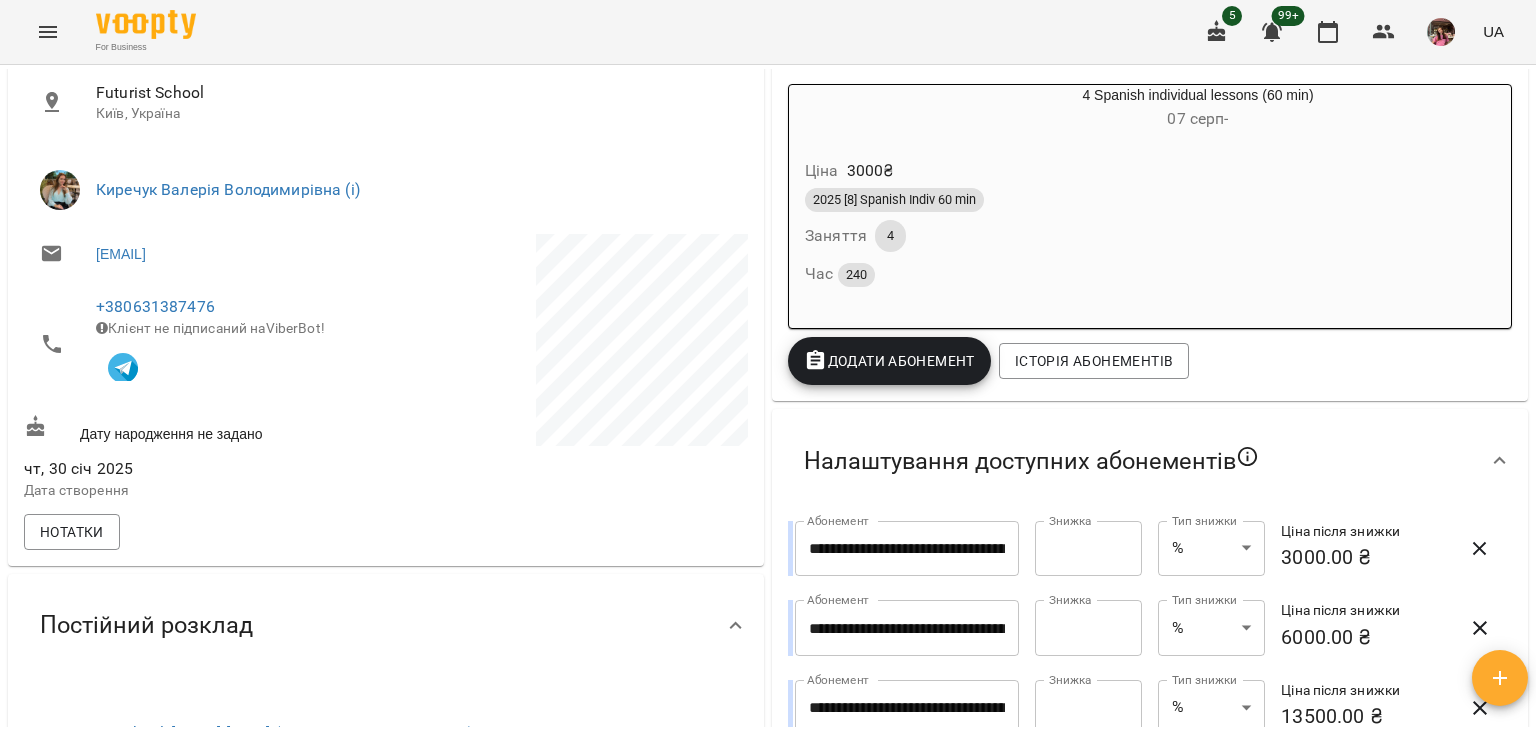 scroll, scrollTop: 0, scrollLeft: 0, axis: both 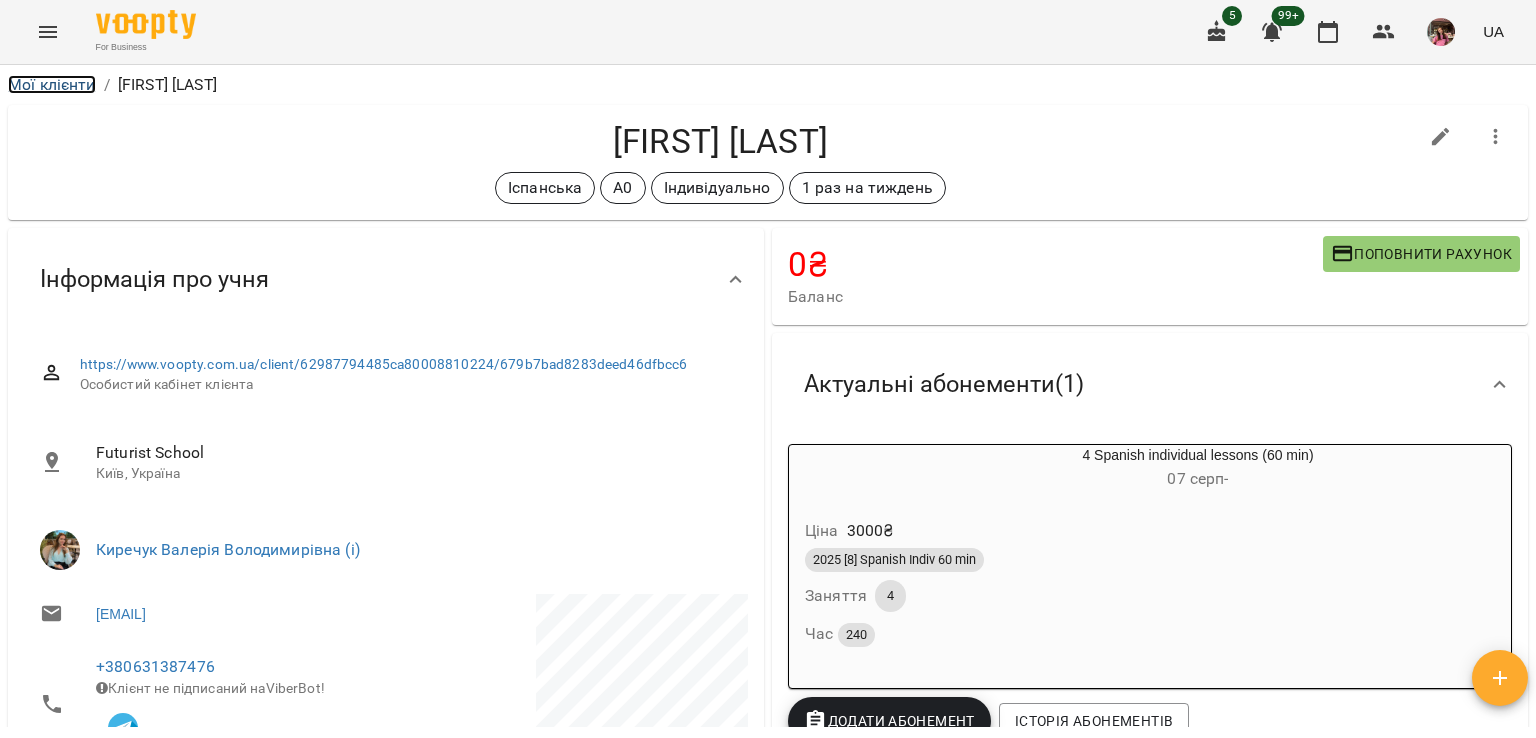 click on "Мої клієнти" at bounding box center [52, 84] 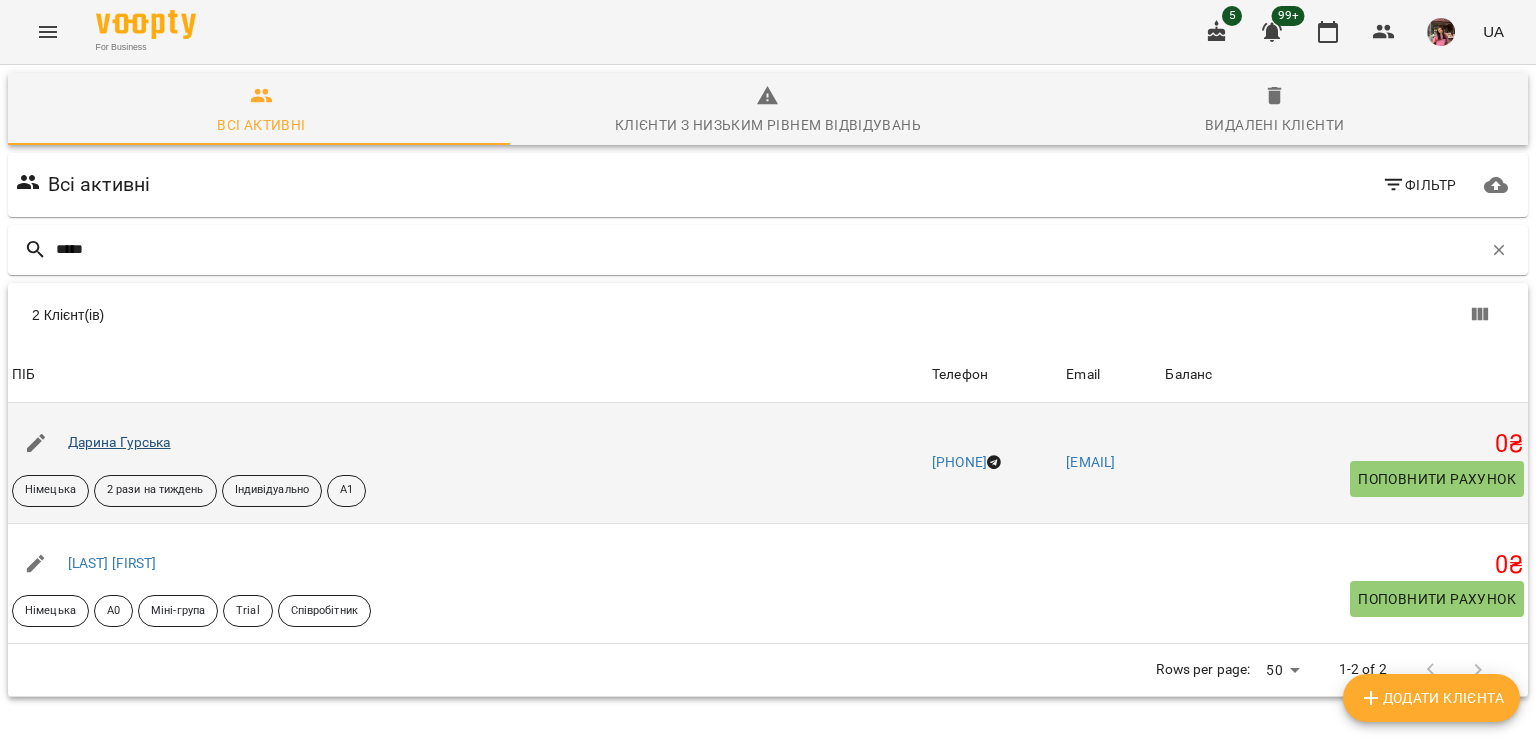 type on "*****" 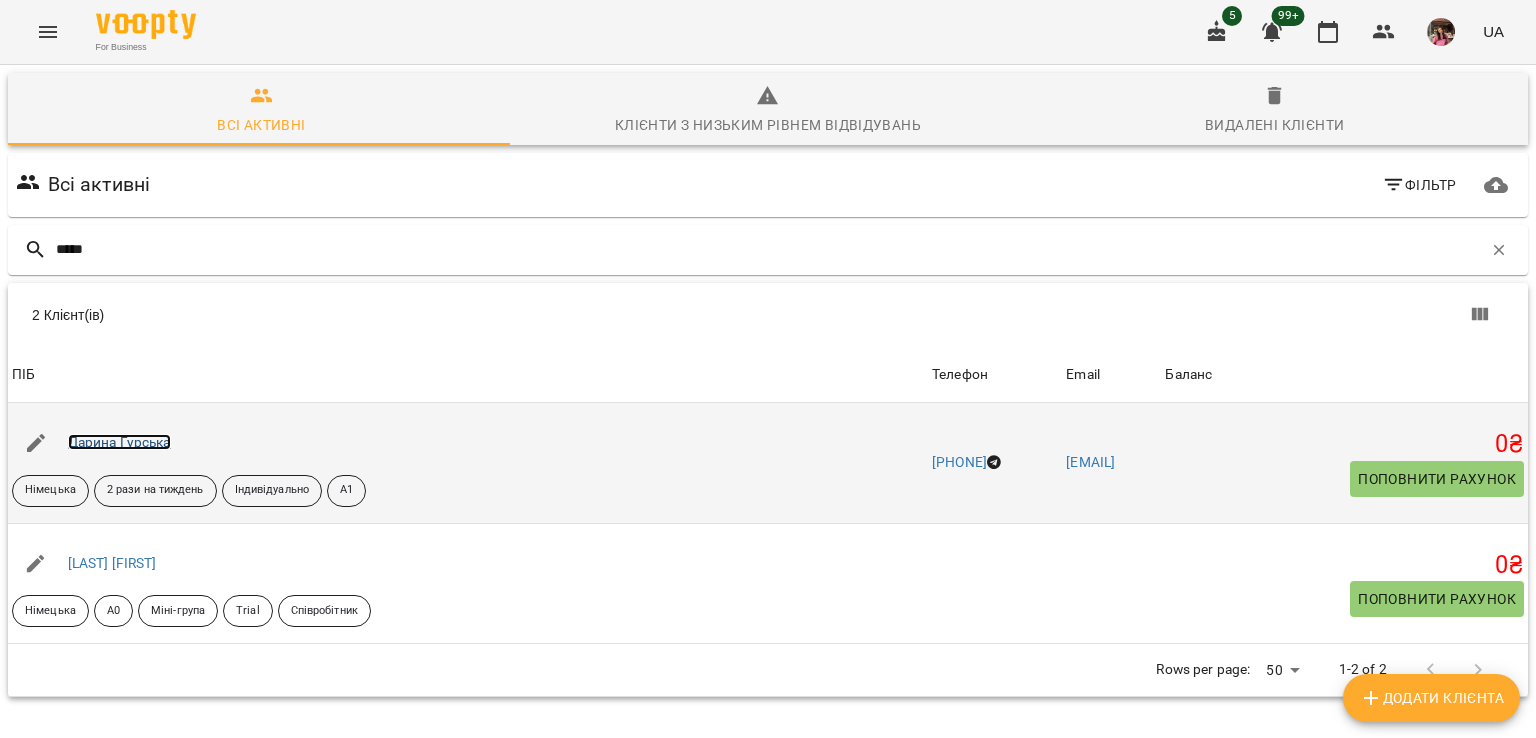 click on "Дарина Гурська" at bounding box center [119, 442] 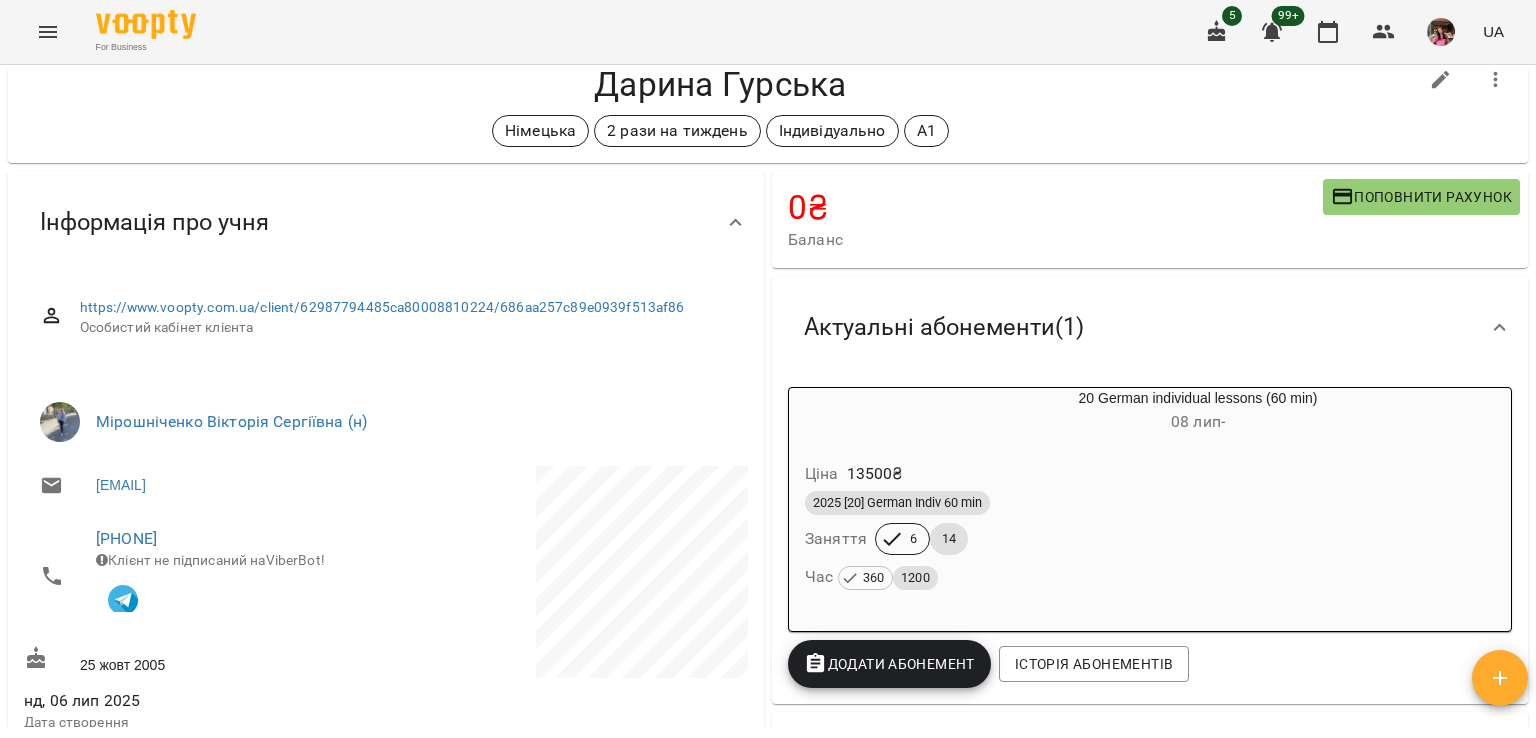 scroll, scrollTop: 0, scrollLeft: 0, axis: both 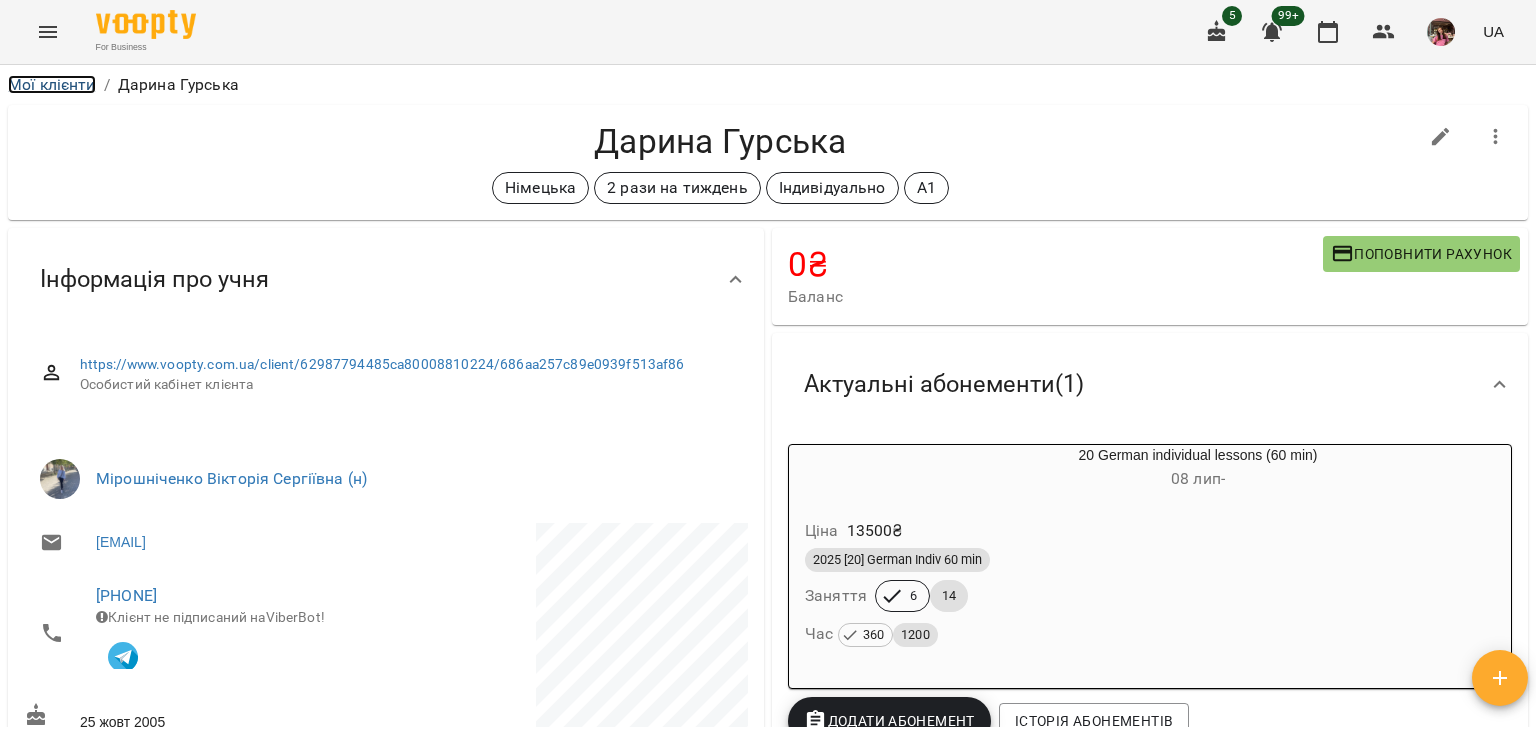 click on "Мої клієнти" at bounding box center (52, 84) 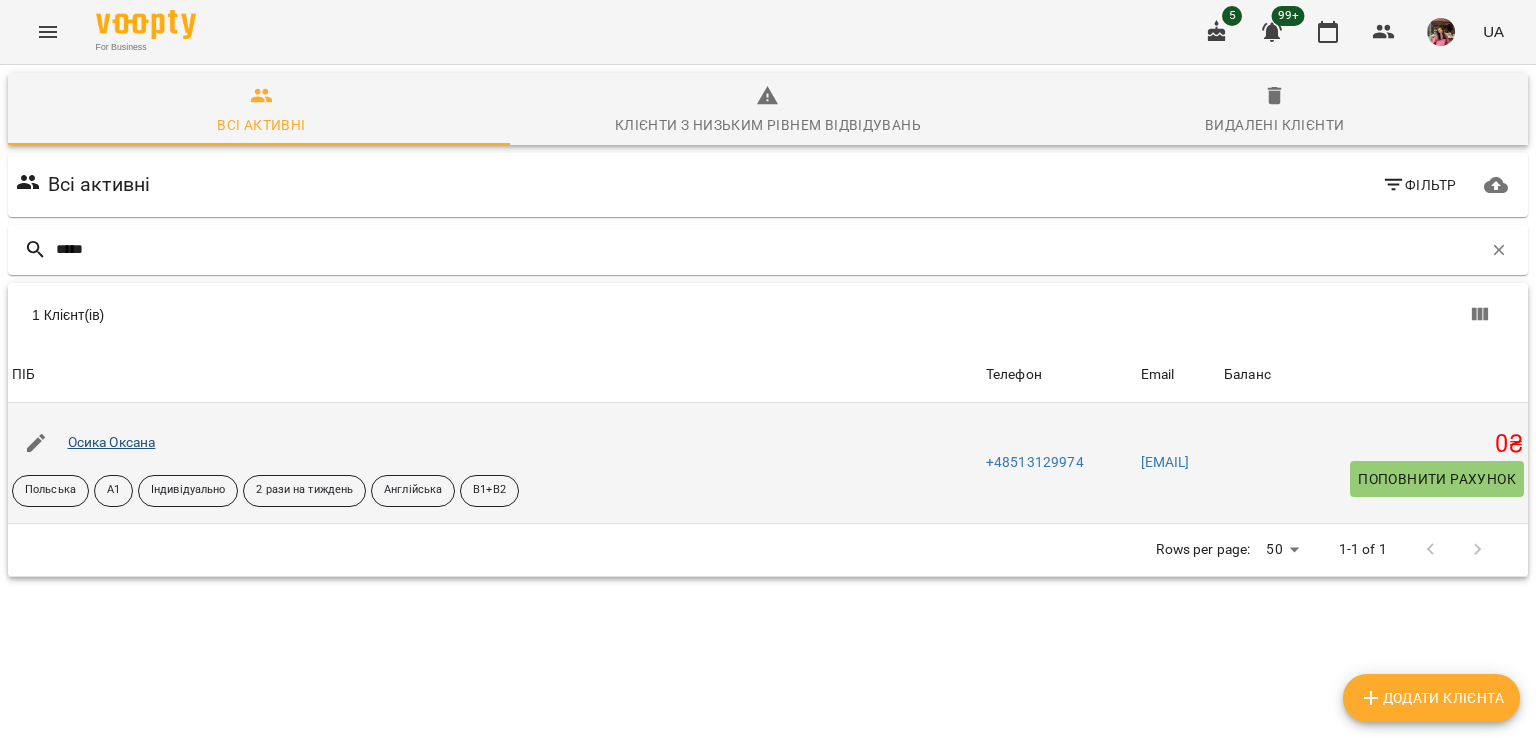 type on "*****" 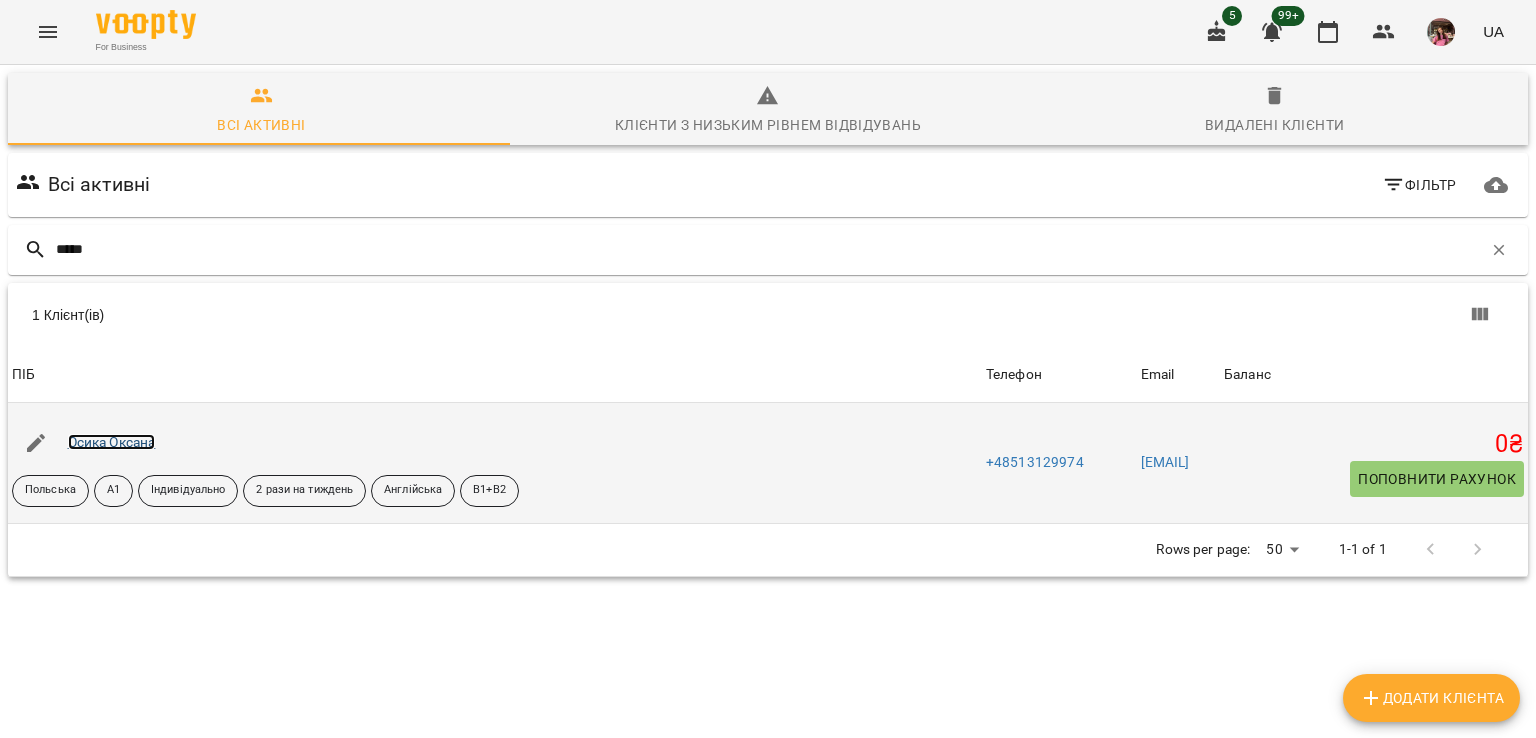 click on "Осика Оксана" at bounding box center (112, 442) 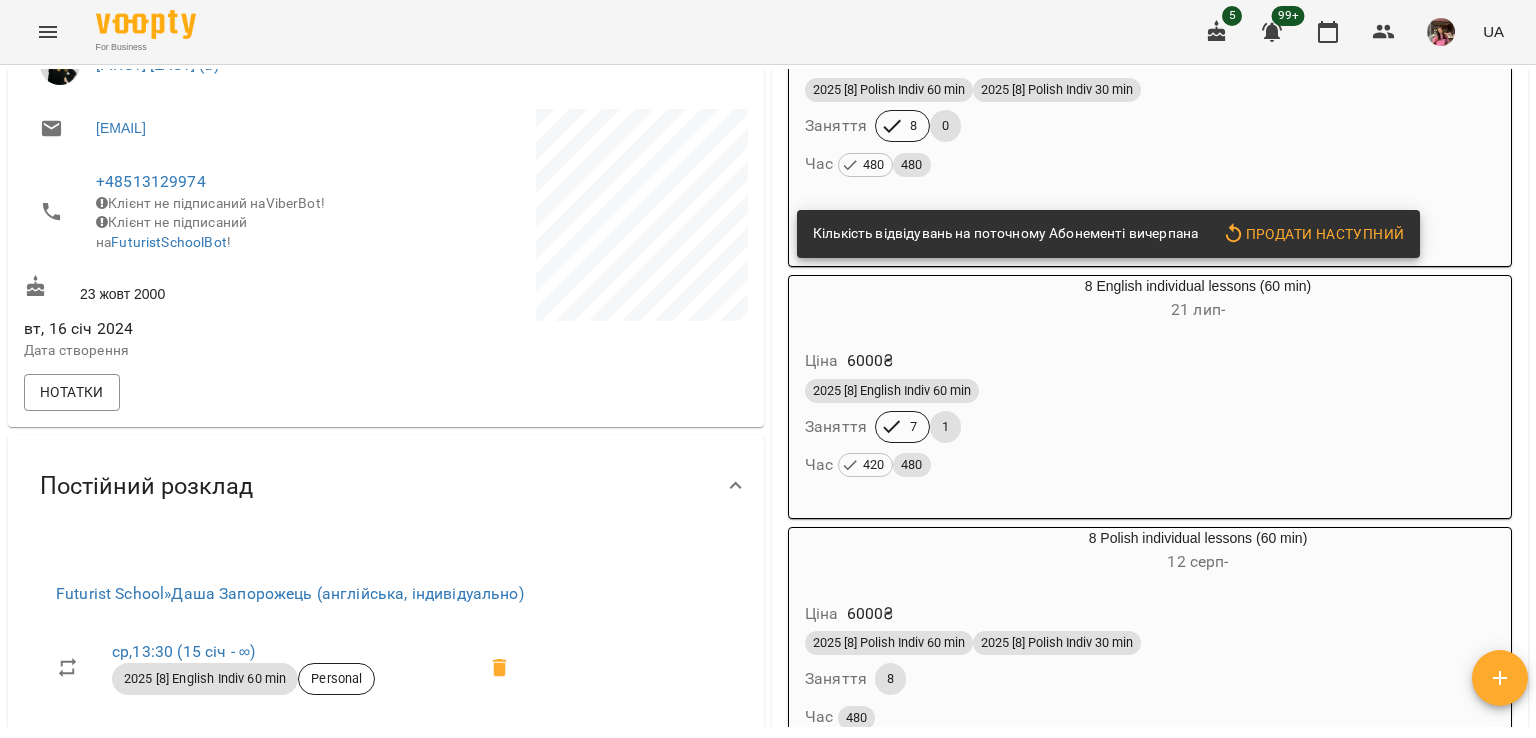 scroll, scrollTop: 0, scrollLeft: 0, axis: both 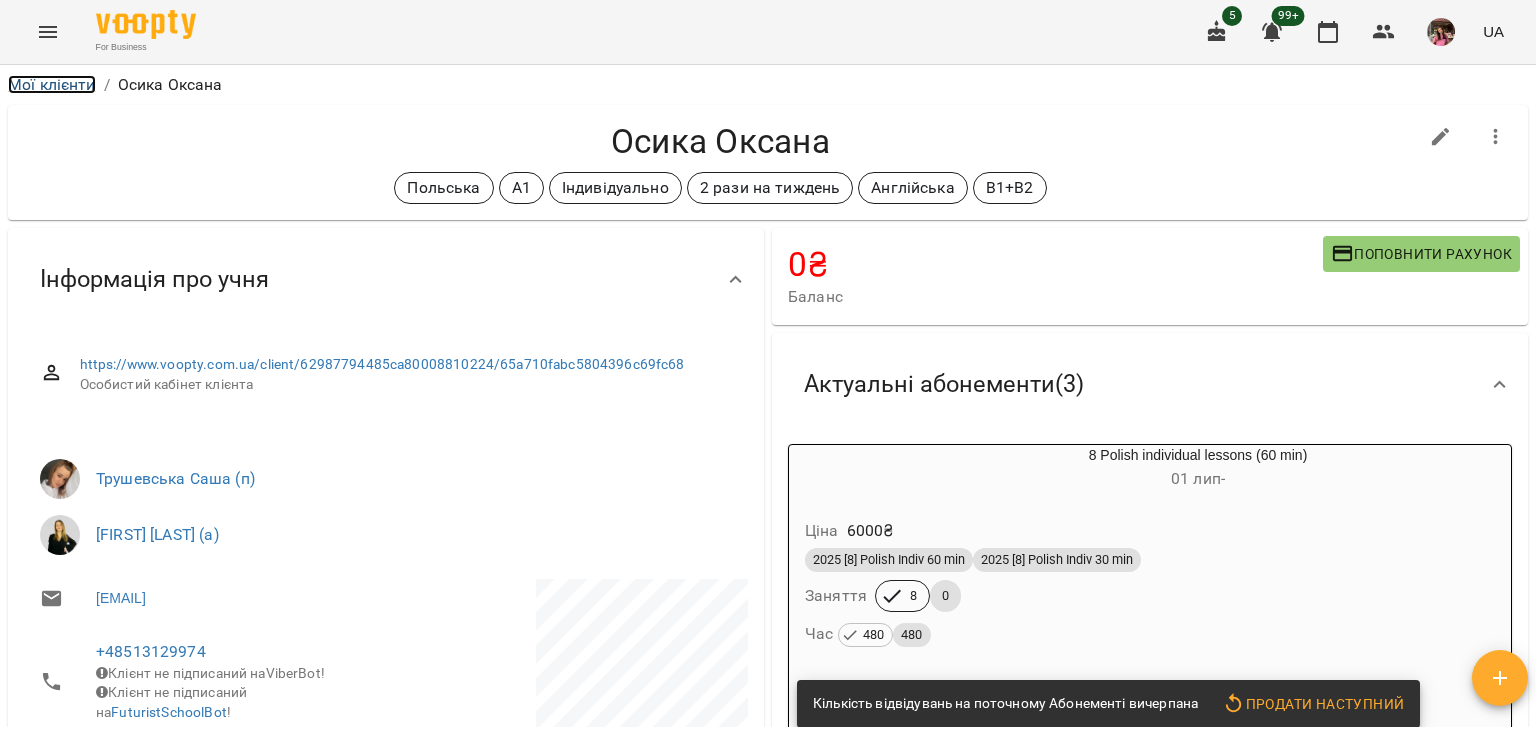 click on "Мої клієнти" at bounding box center (52, 84) 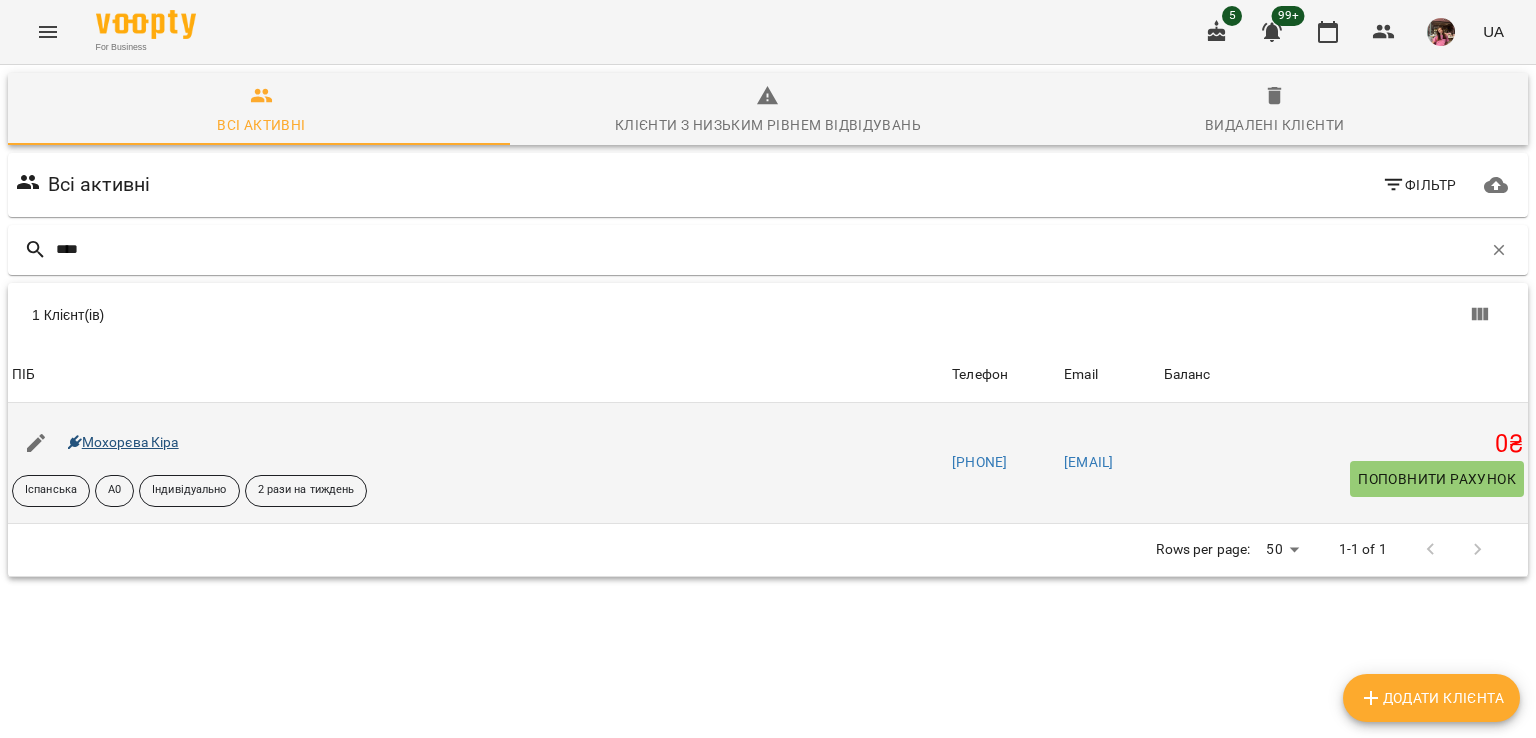 type on "****" 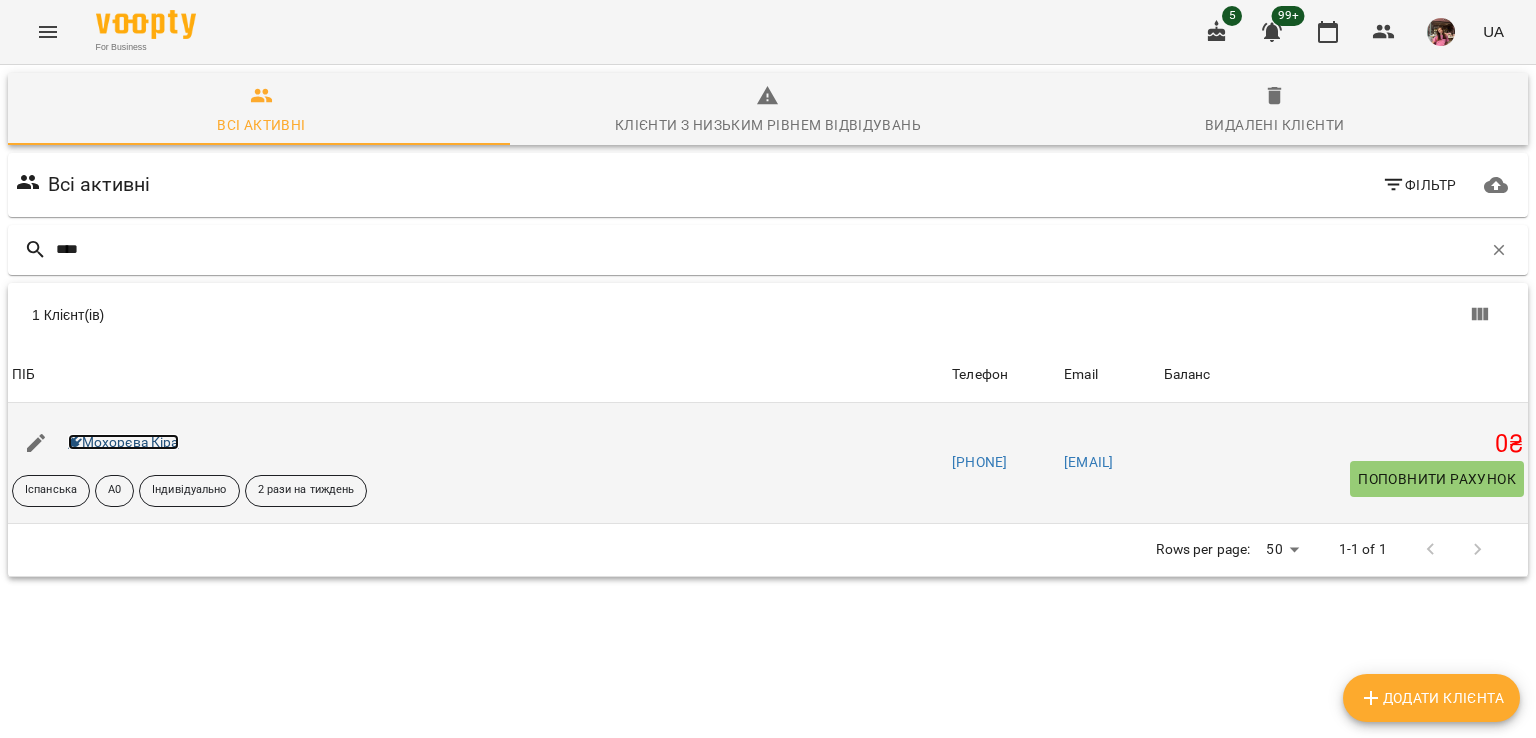 click on "Мохорєва Кіра" at bounding box center (123, 442) 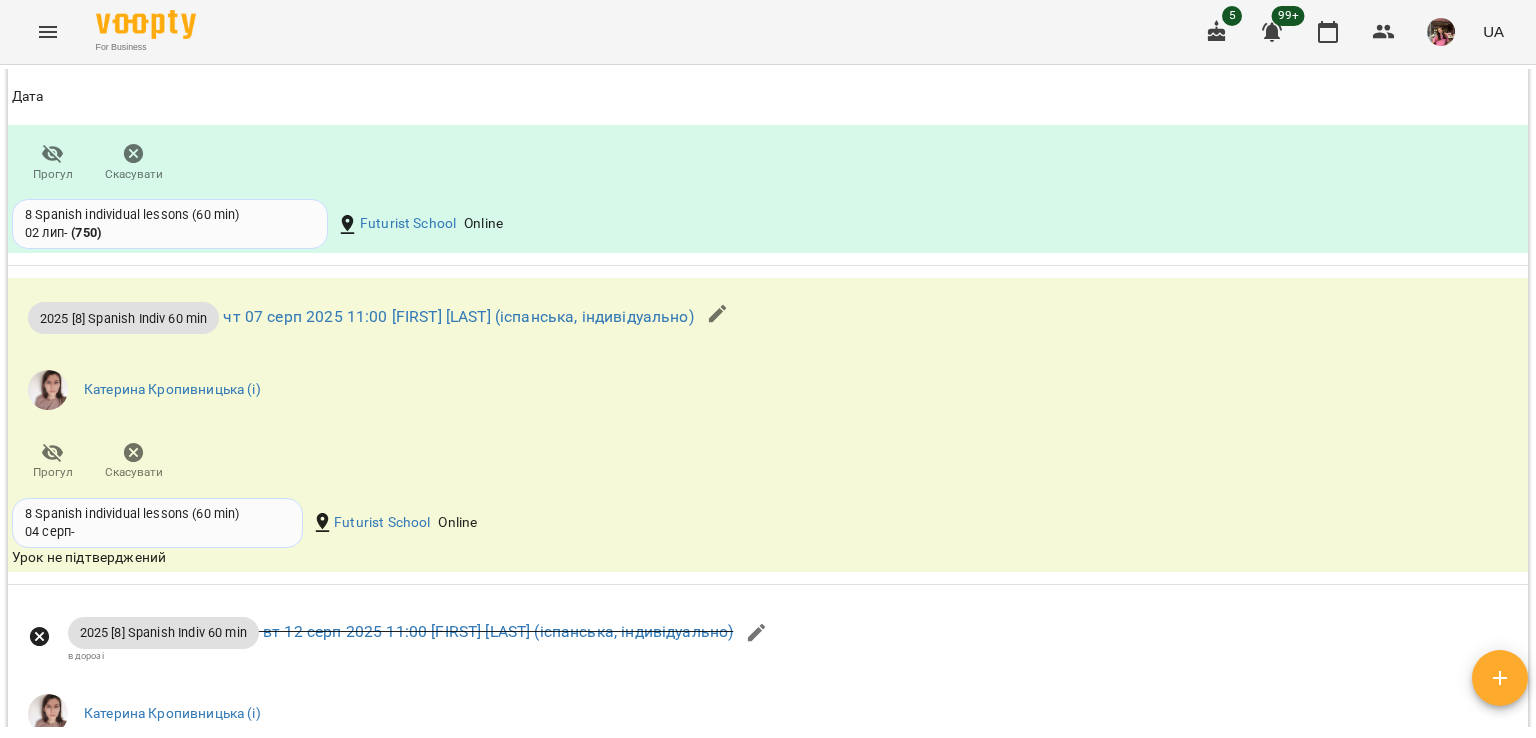 scroll, scrollTop: 1872, scrollLeft: 0, axis: vertical 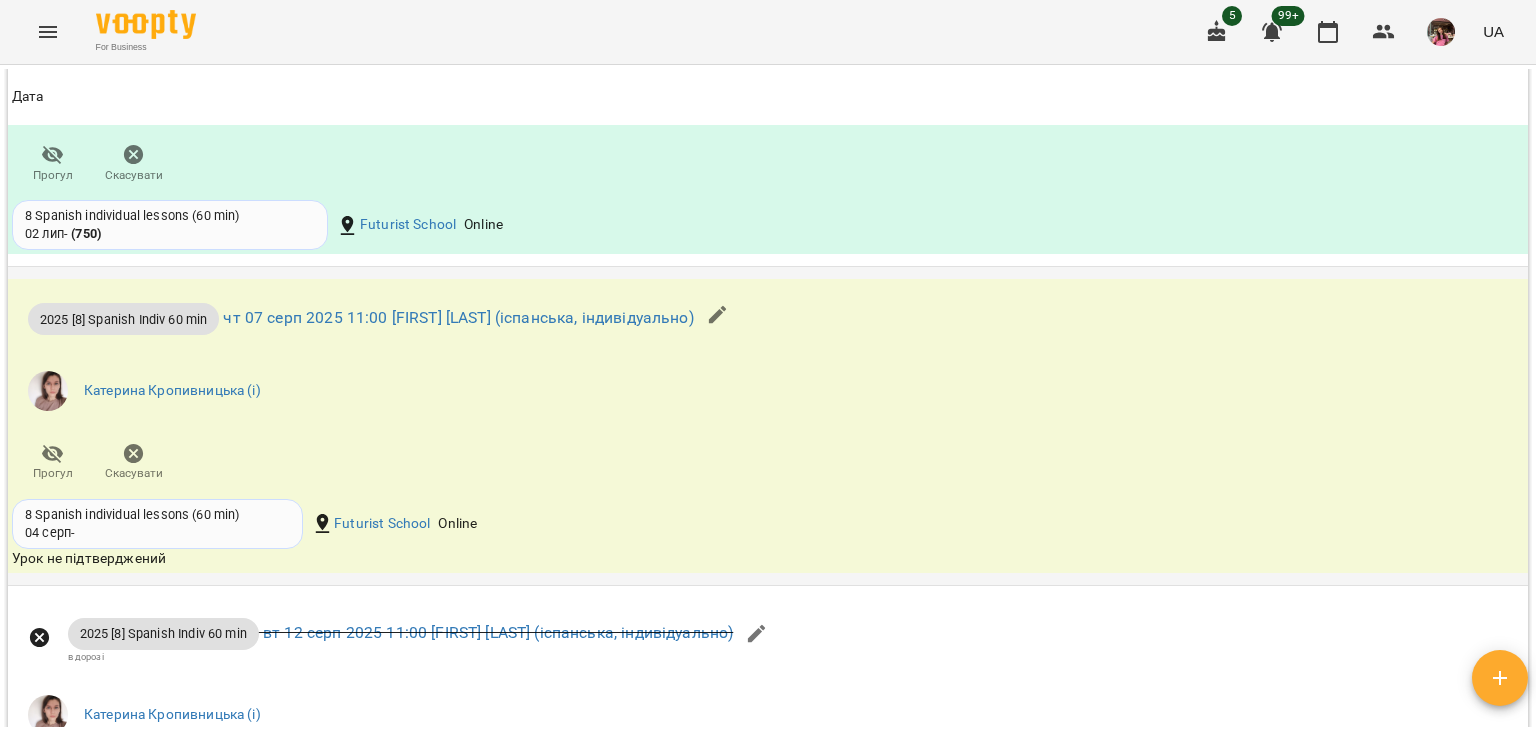 click 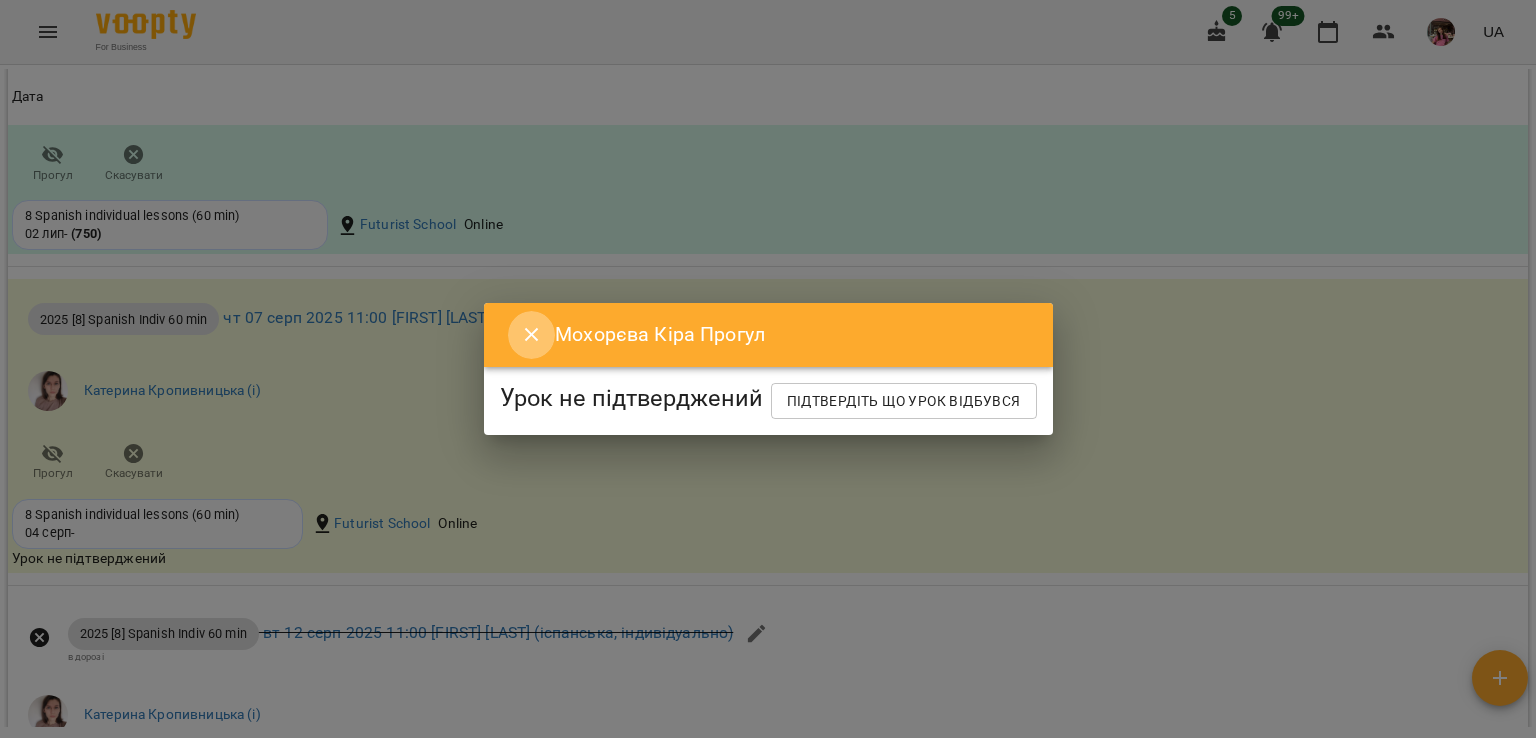click 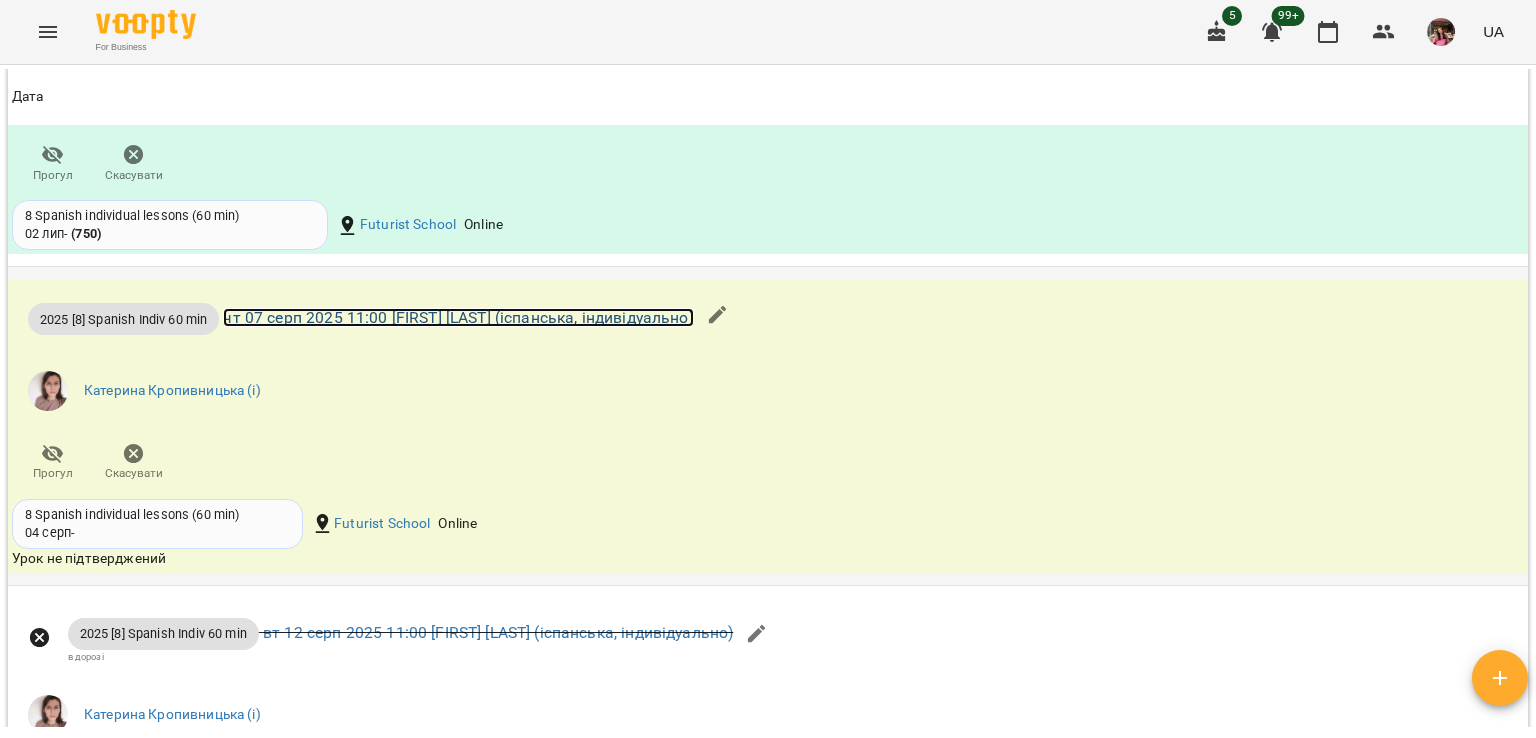 click on "чт 07 серп 2025 11:00 Катерина Кропивницька (іспанська, індивідуально)" at bounding box center (458, 317) 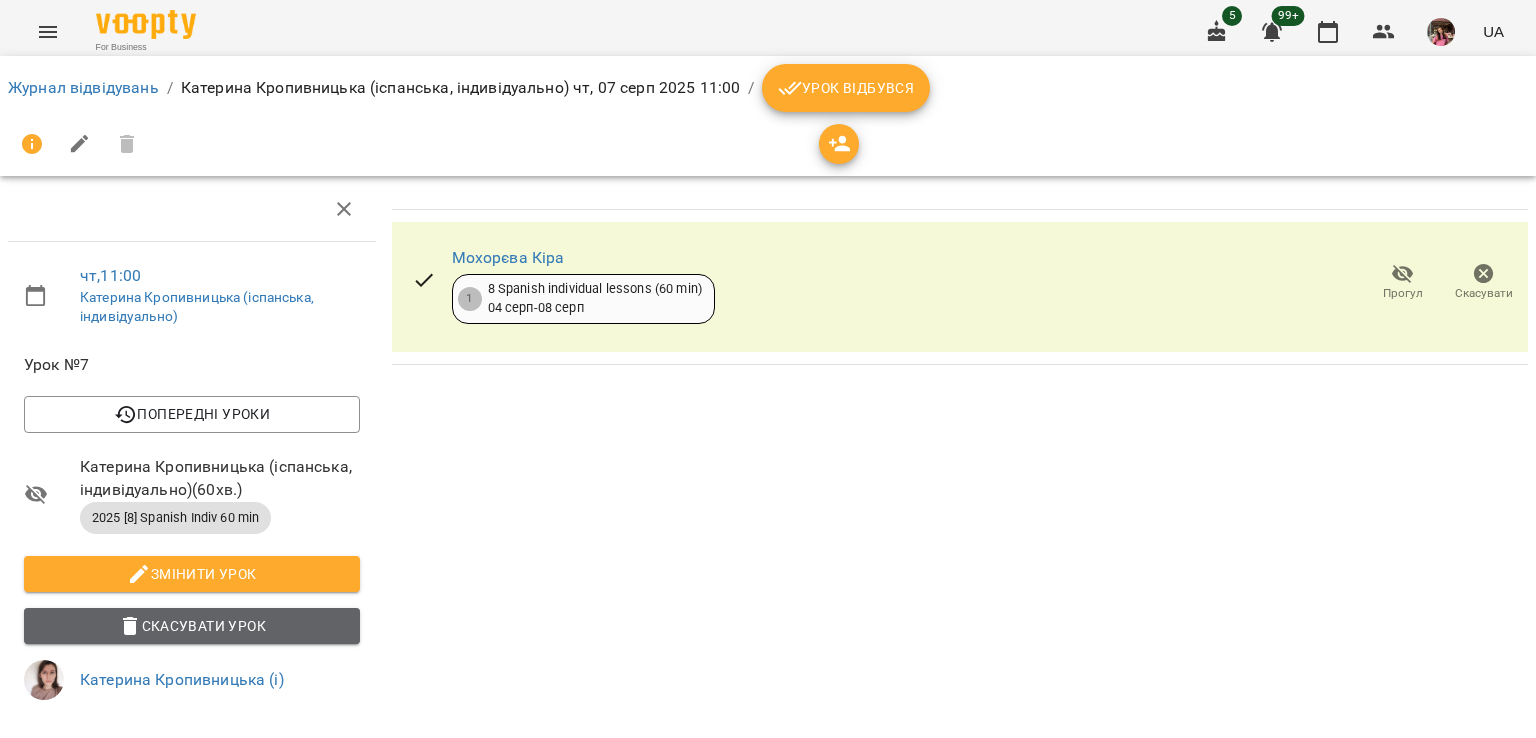 click on "Скасувати Урок" at bounding box center (192, 626) 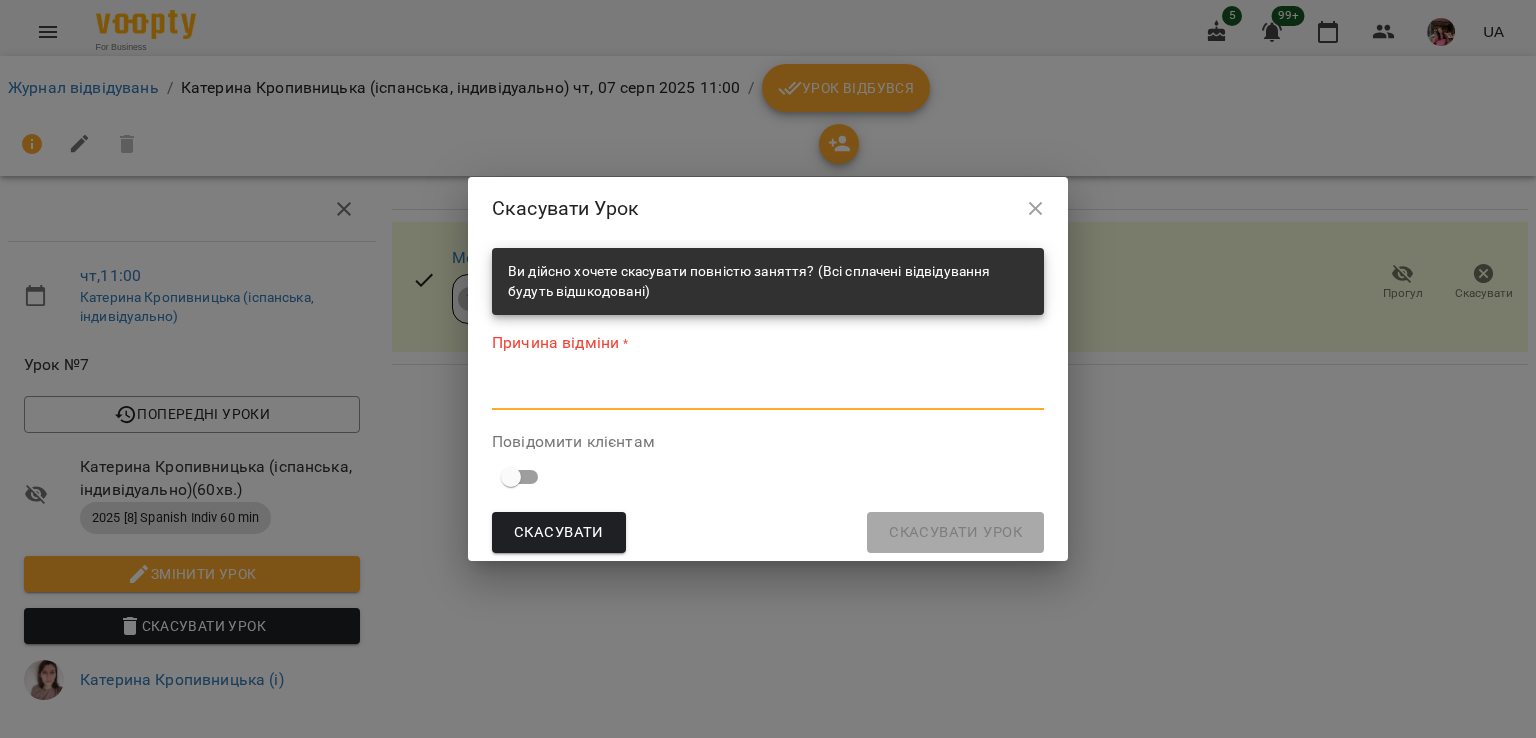 click at bounding box center (768, 393) 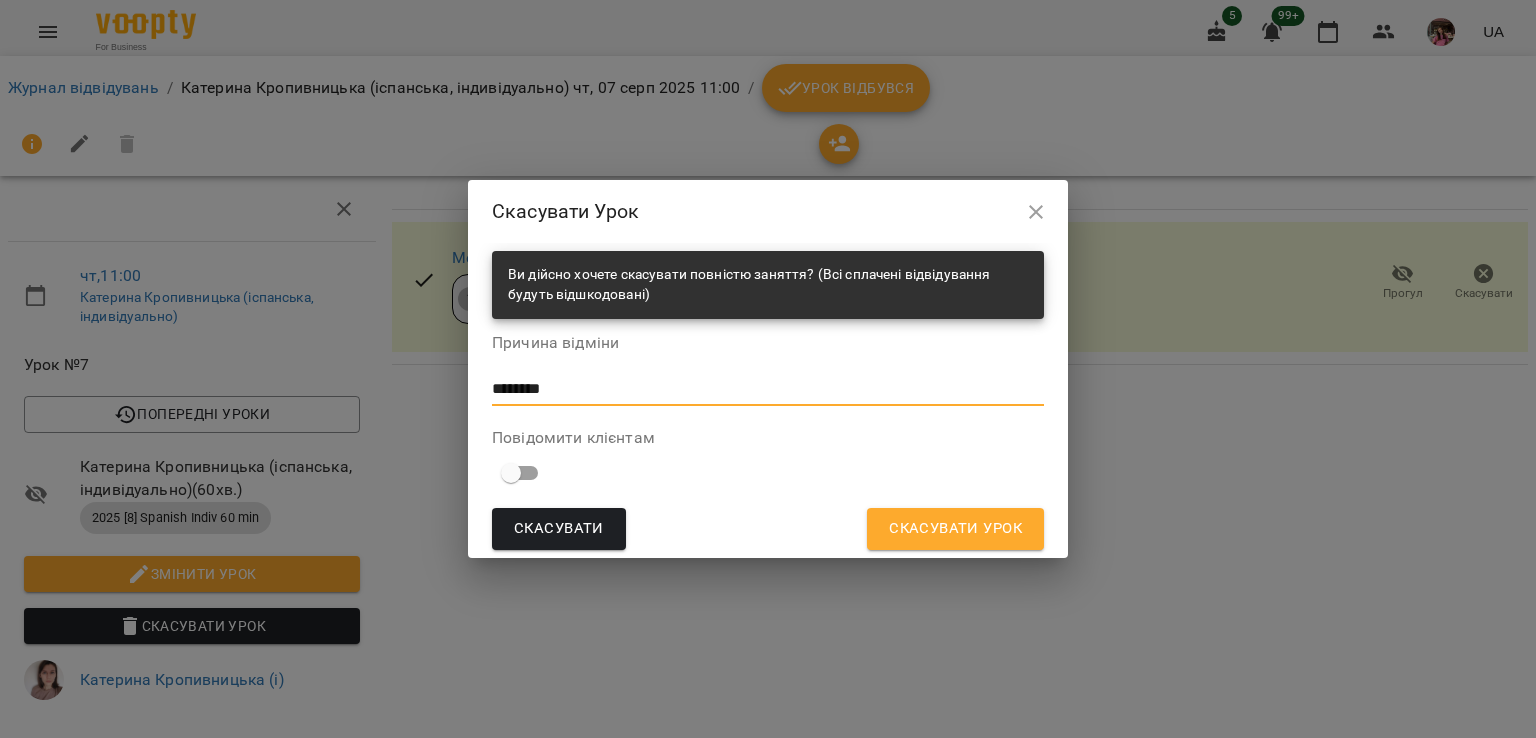 type on "********" 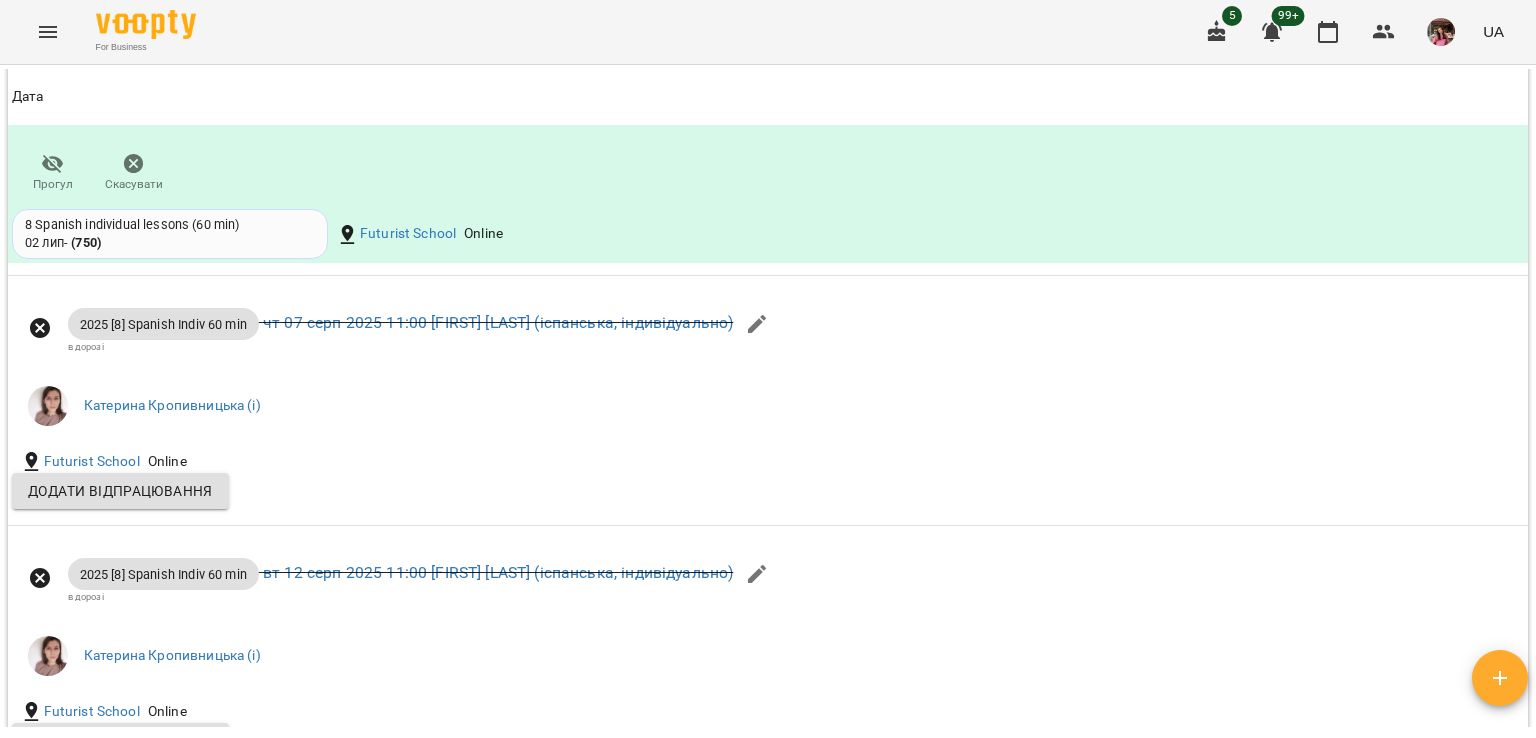 scroll, scrollTop: 1858, scrollLeft: 0, axis: vertical 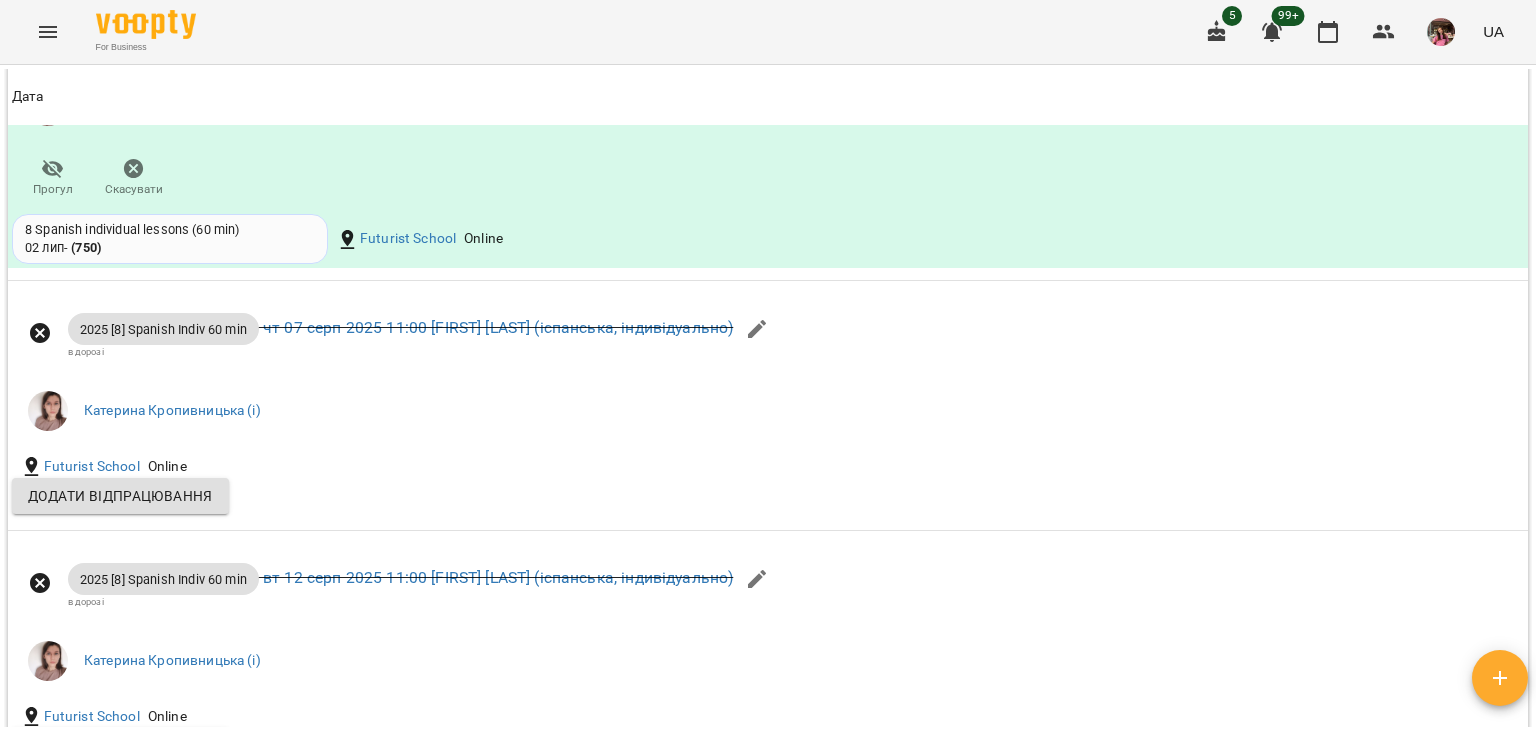 click at bounding box center (48, 32) 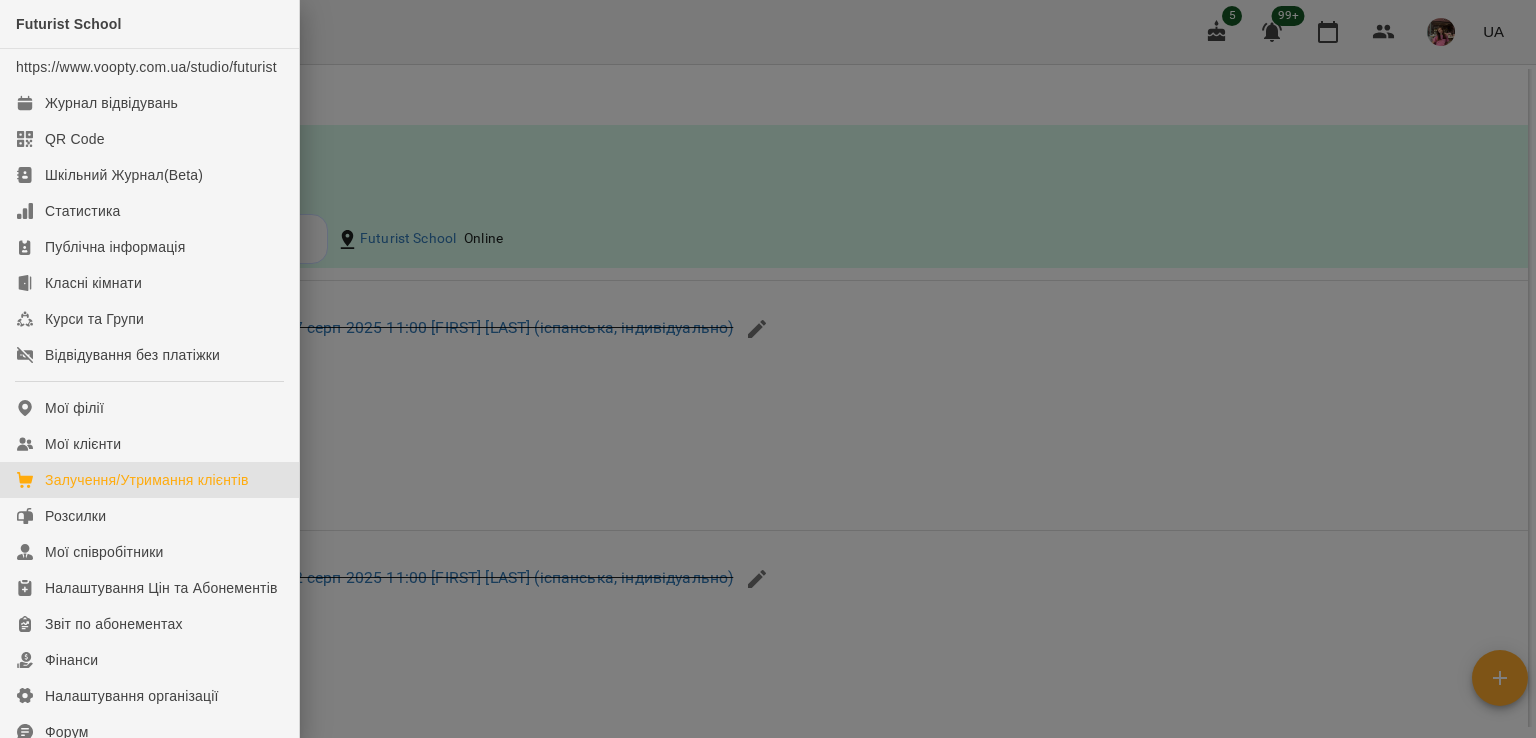 click on "Залучення/Утримання клієнтів" at bounding box center (147, 480) 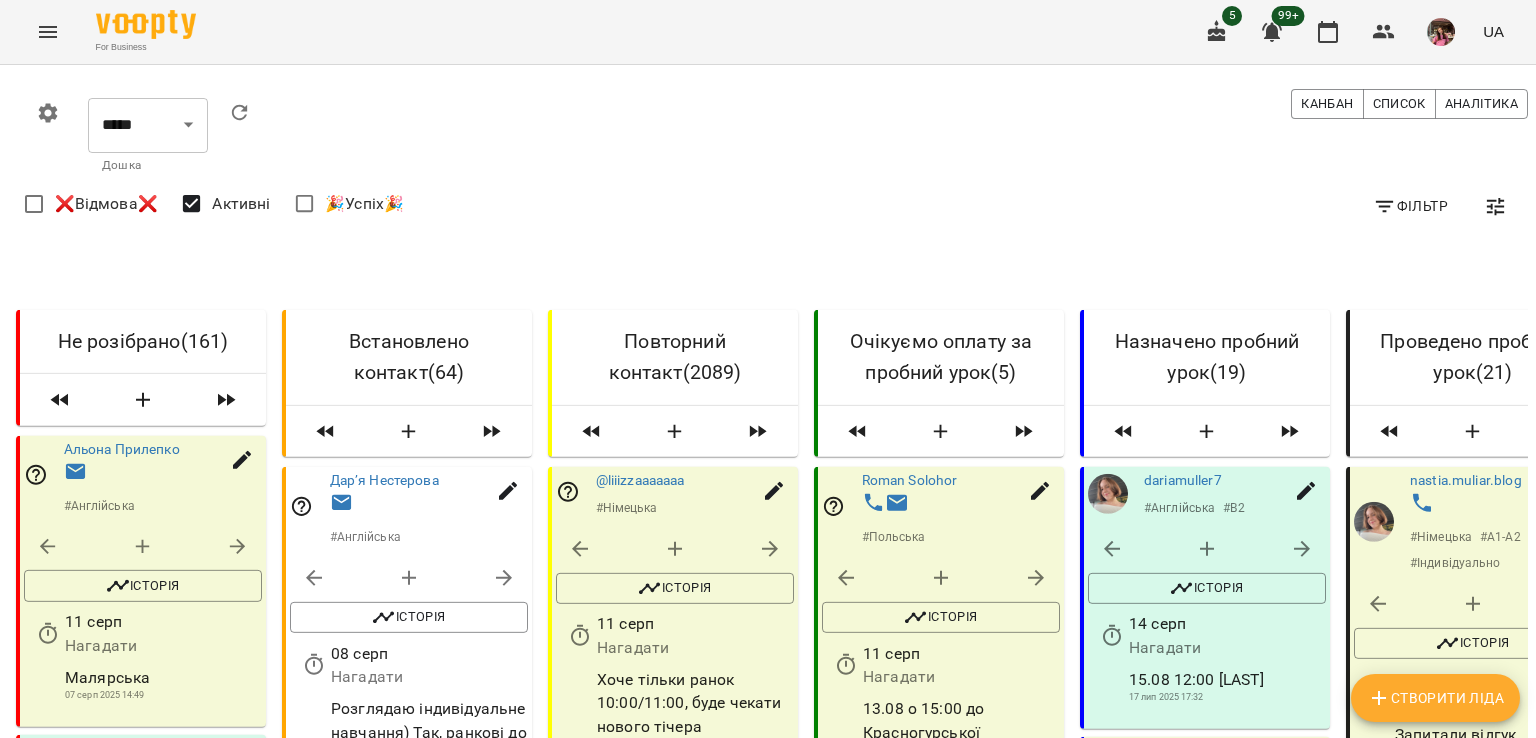 click 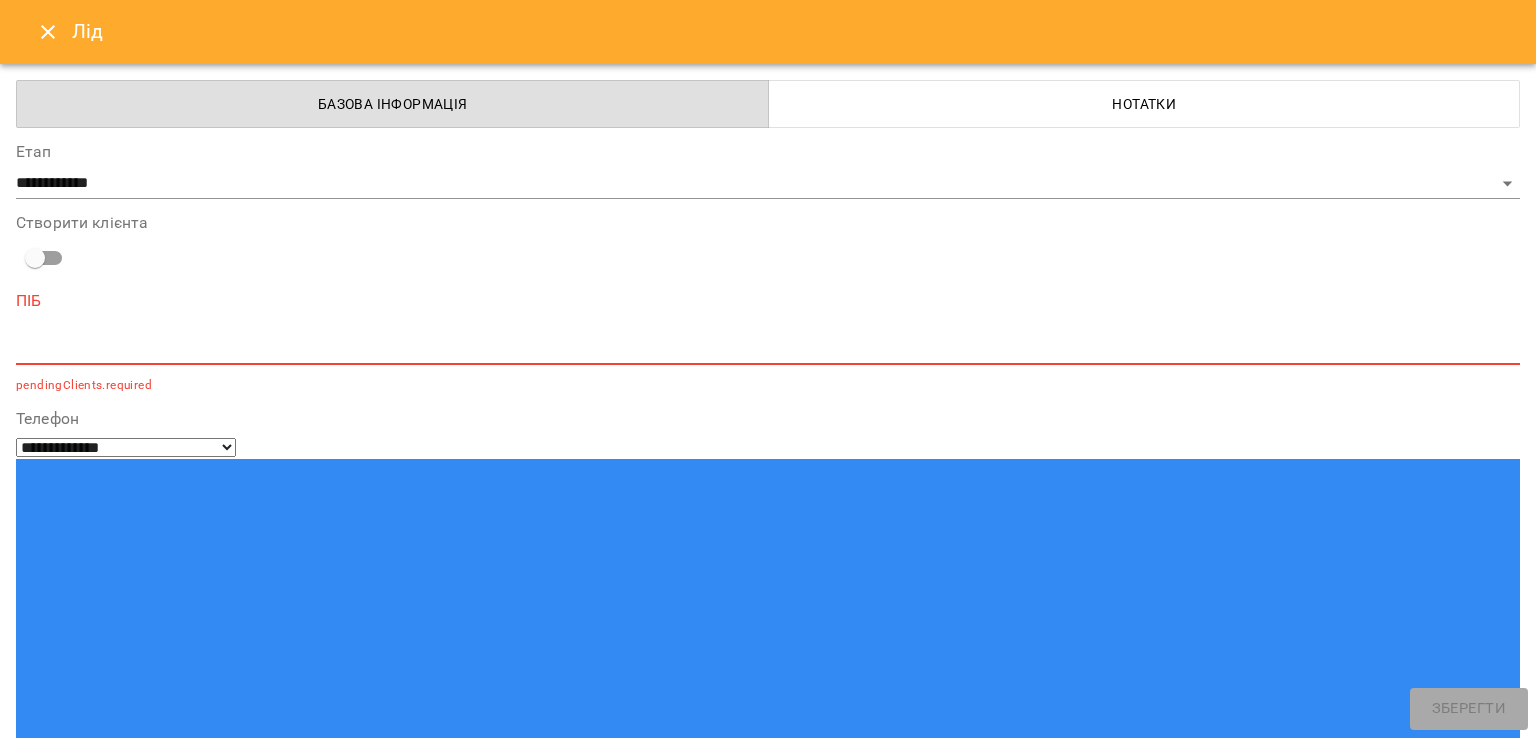 click on "*" at bounding box center [768, 349] 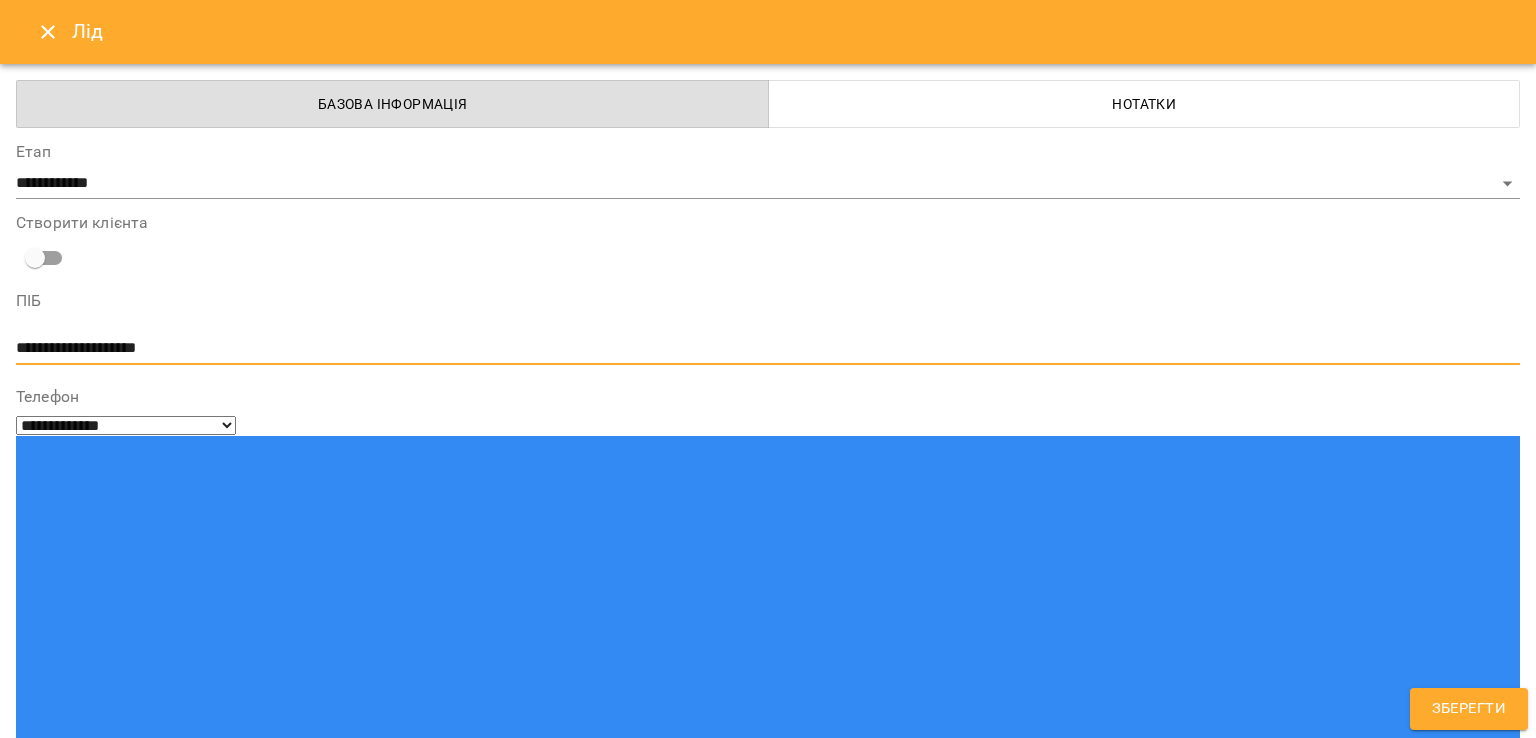 type on "**********" 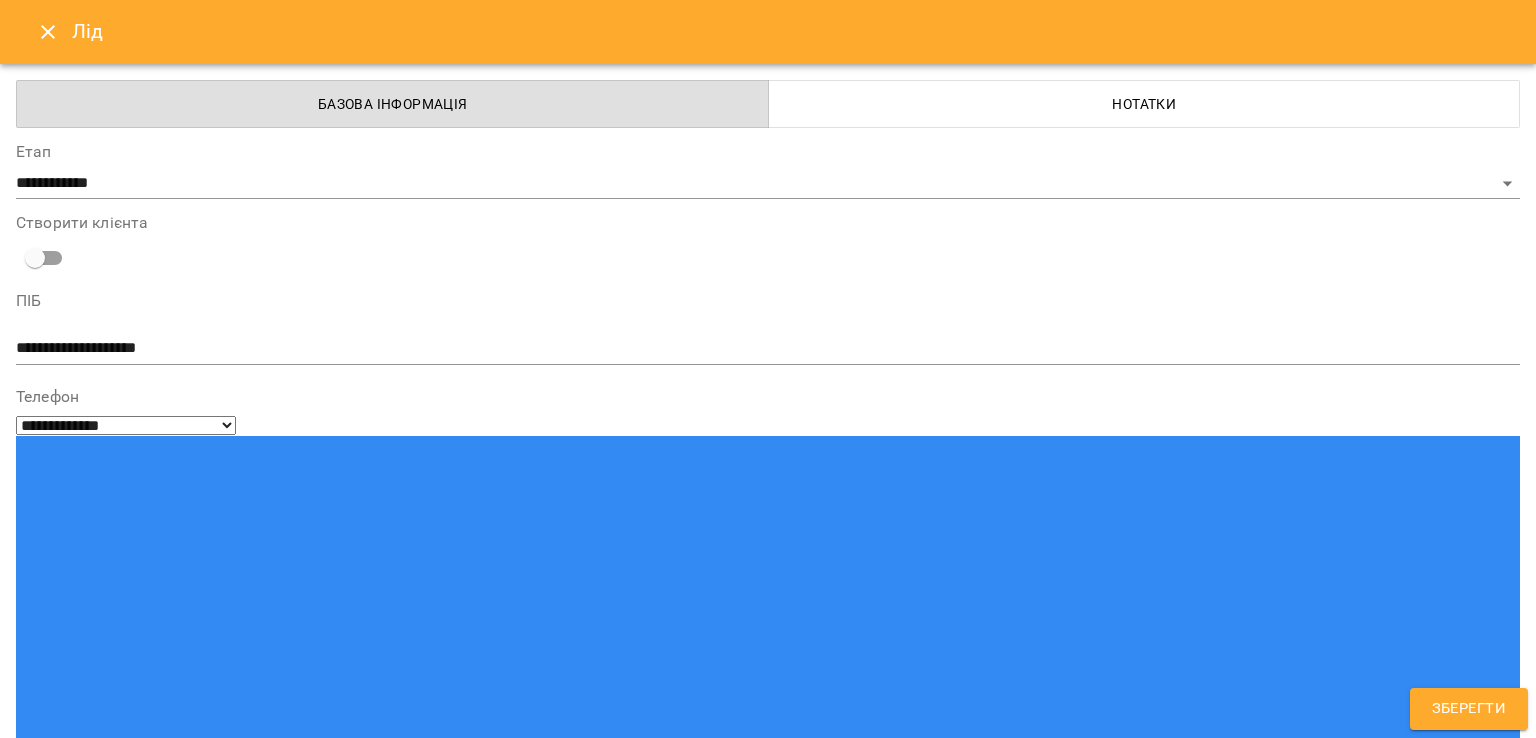 click at bounding box center [768, 1524] 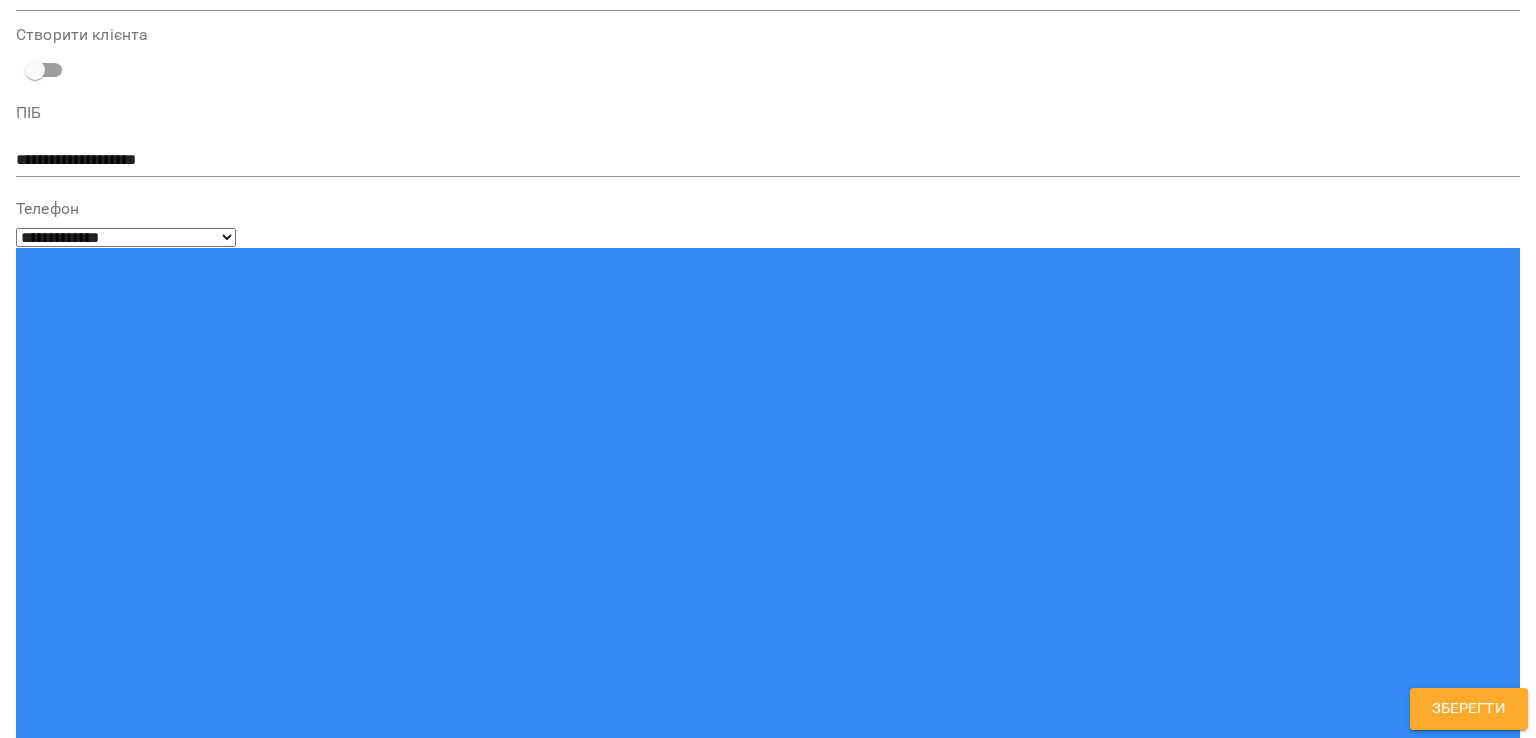 scroll, scrollTop: 2907, scrollLeft: 0, axis: vertical 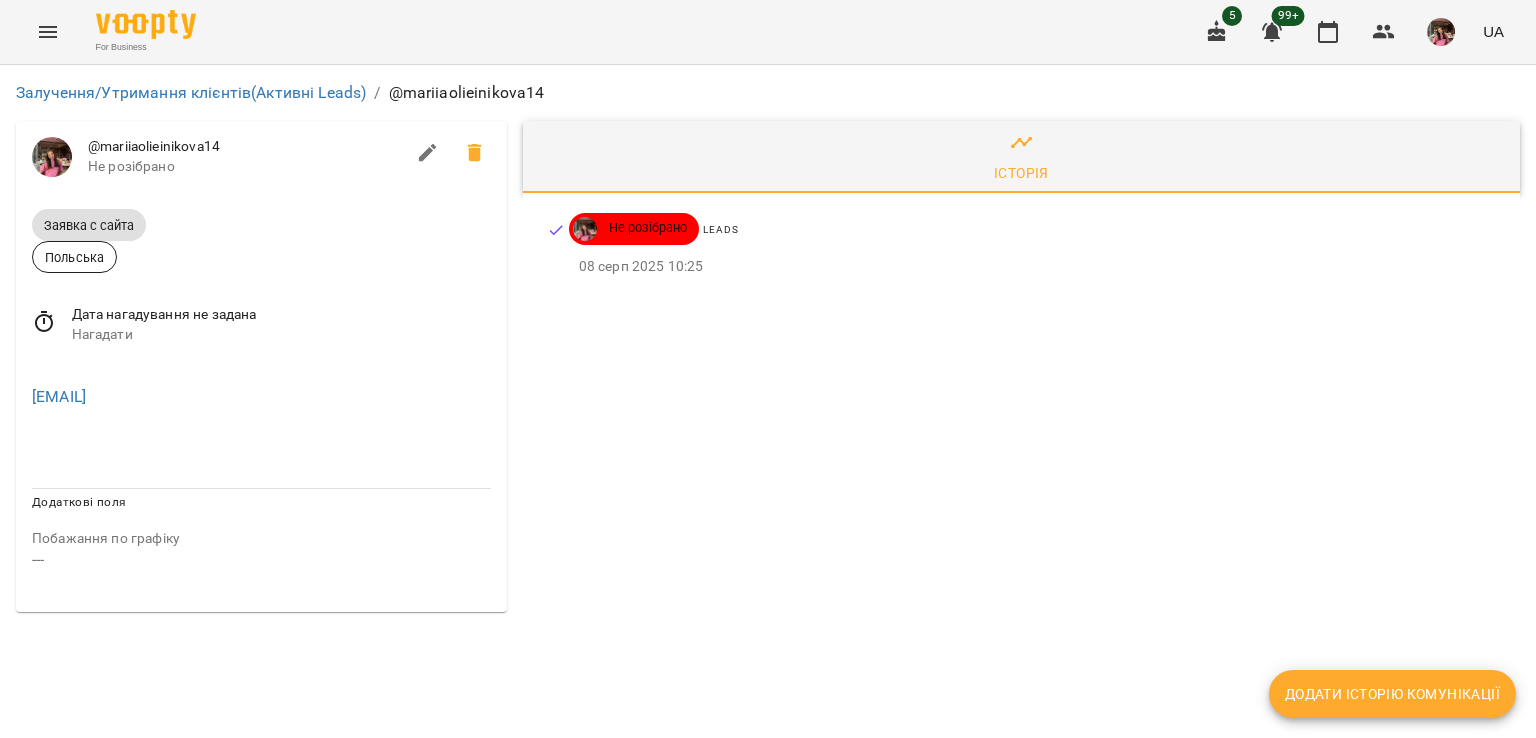 click on "Дата нагадування не задана Нагадати" at bounding box center (261, 324) 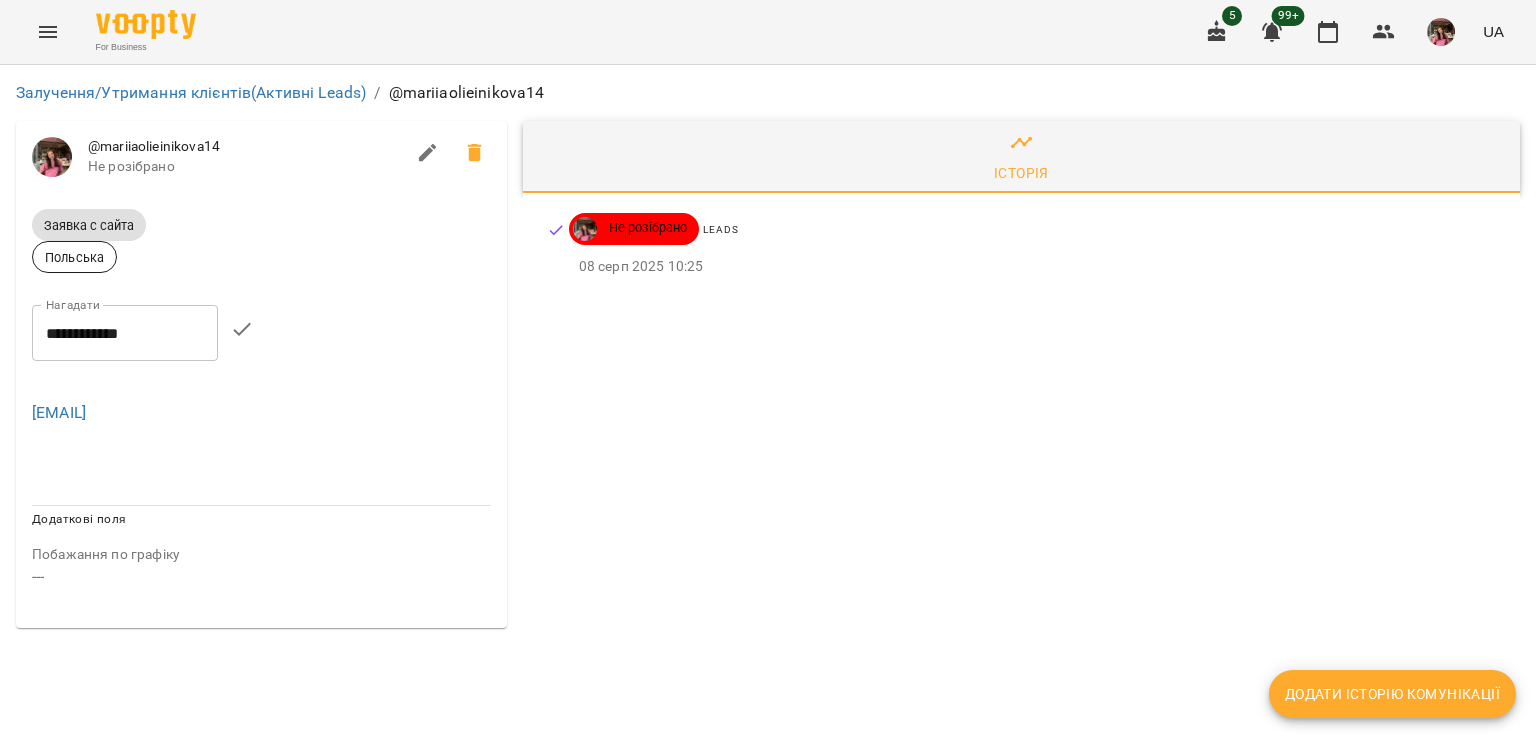 click on "**********" at bounding box center [125, 333] 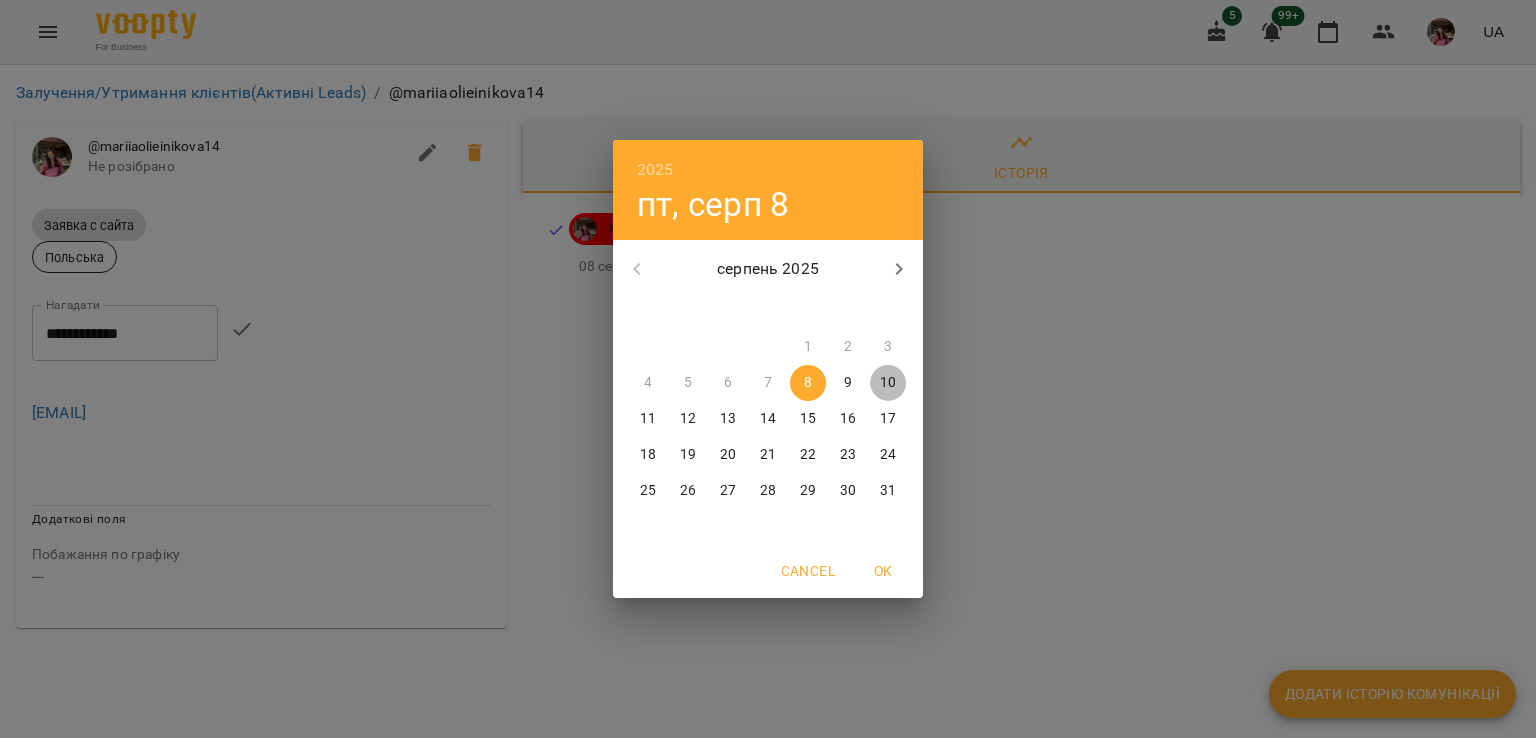 click on "10" at bounding box center [888, 383] 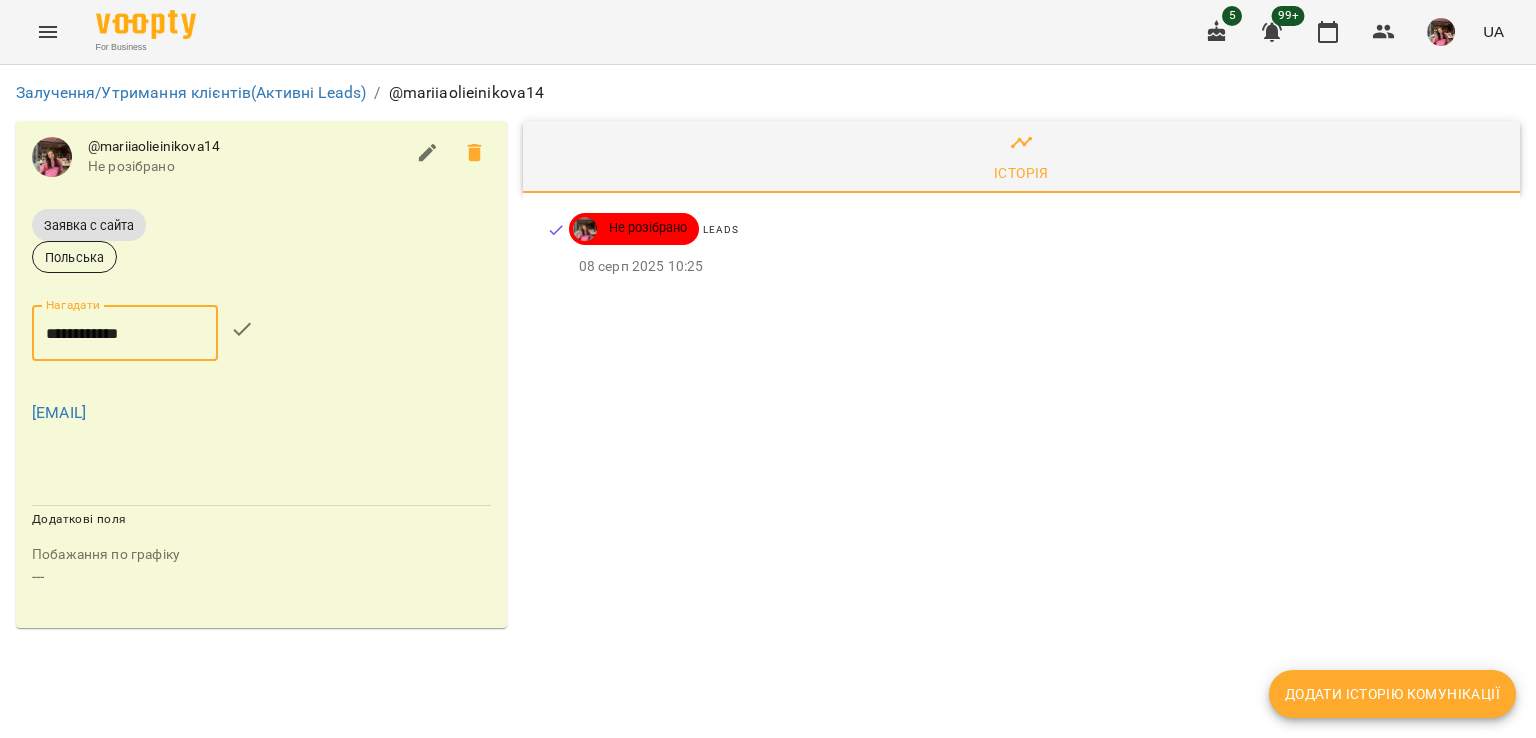 click 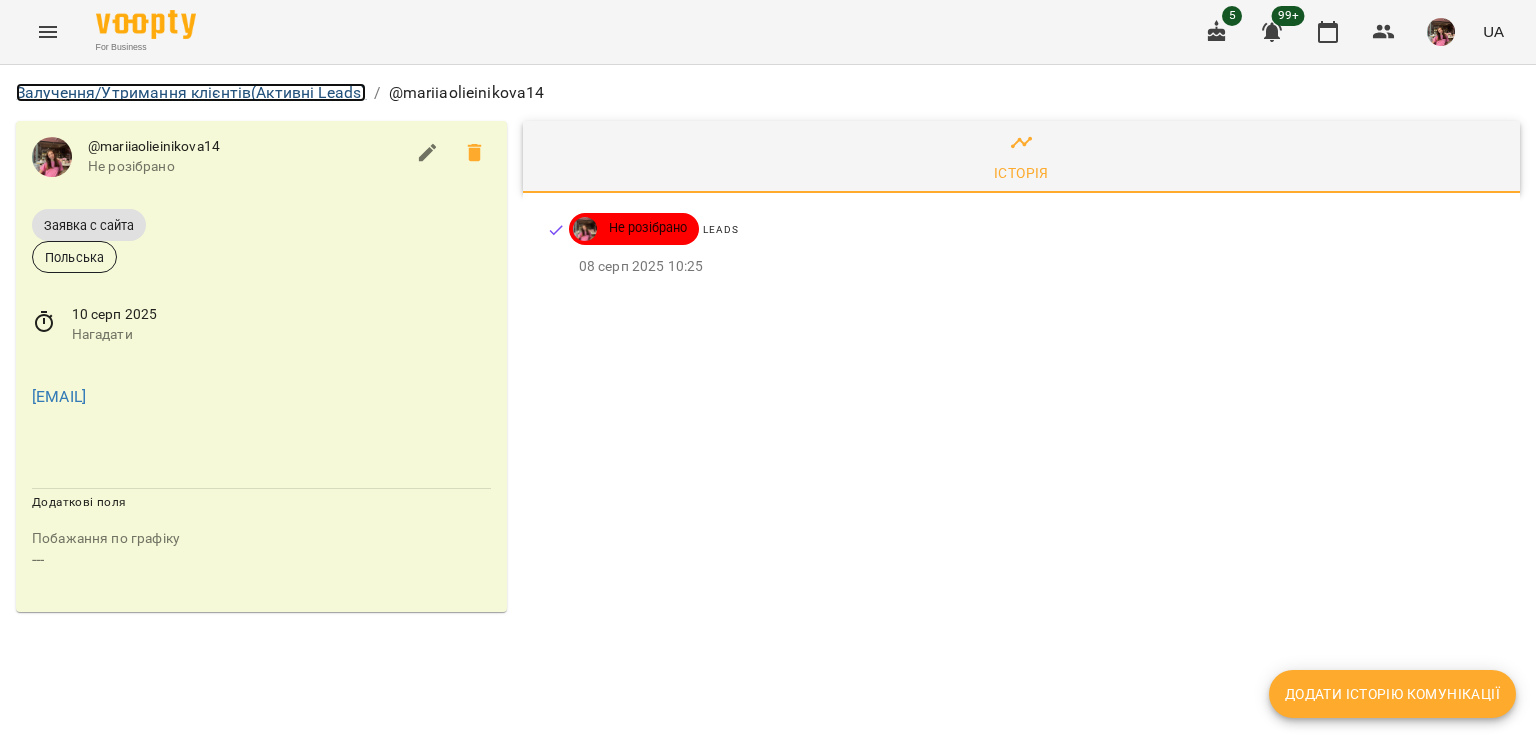click on "Залучення/Утримання клієнтів (Активні Leads)" at bounding box center [191, 92] 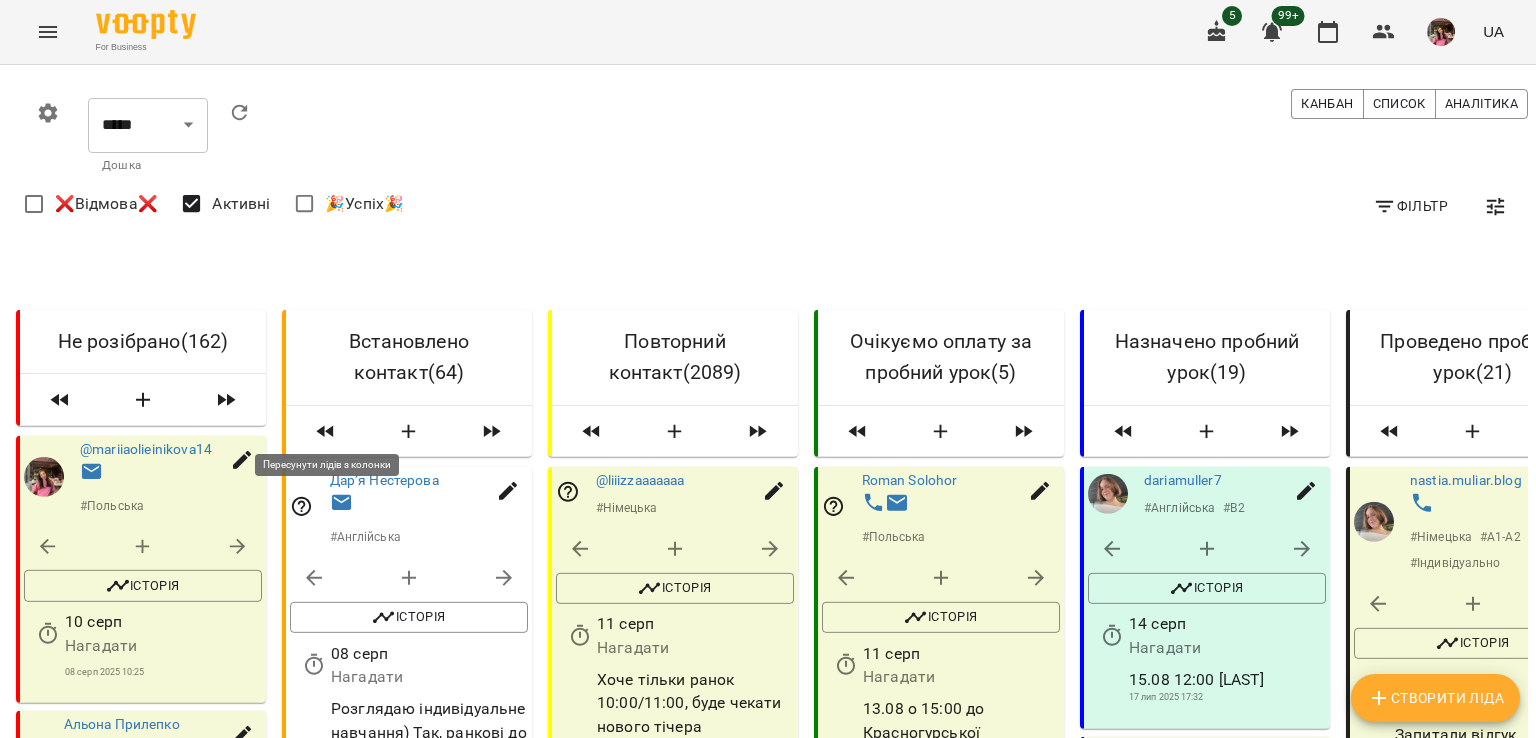 scroll, scrollTop: 62, scrollLeft: 0, axis: vertical 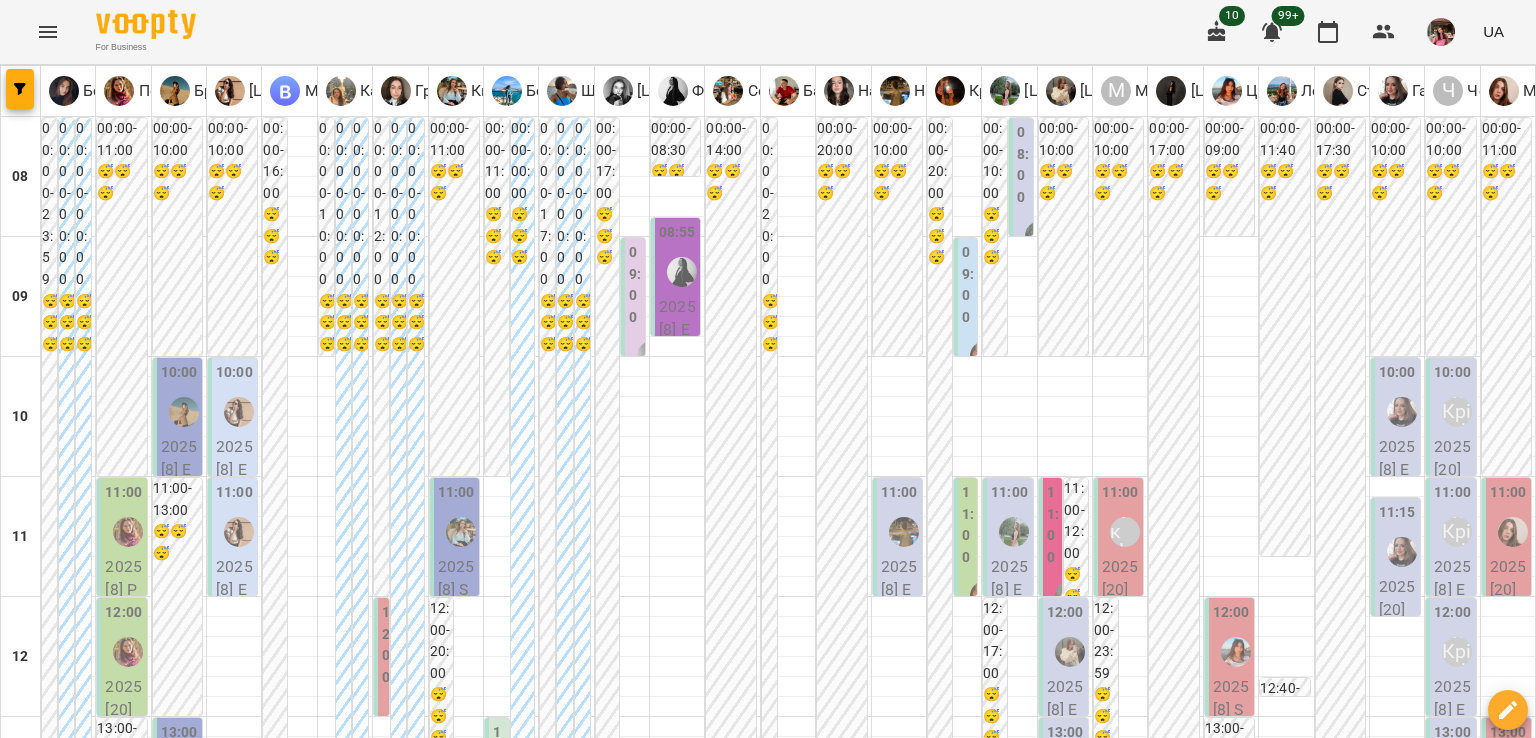 click on "ср" at bounding box center (466, 1943) 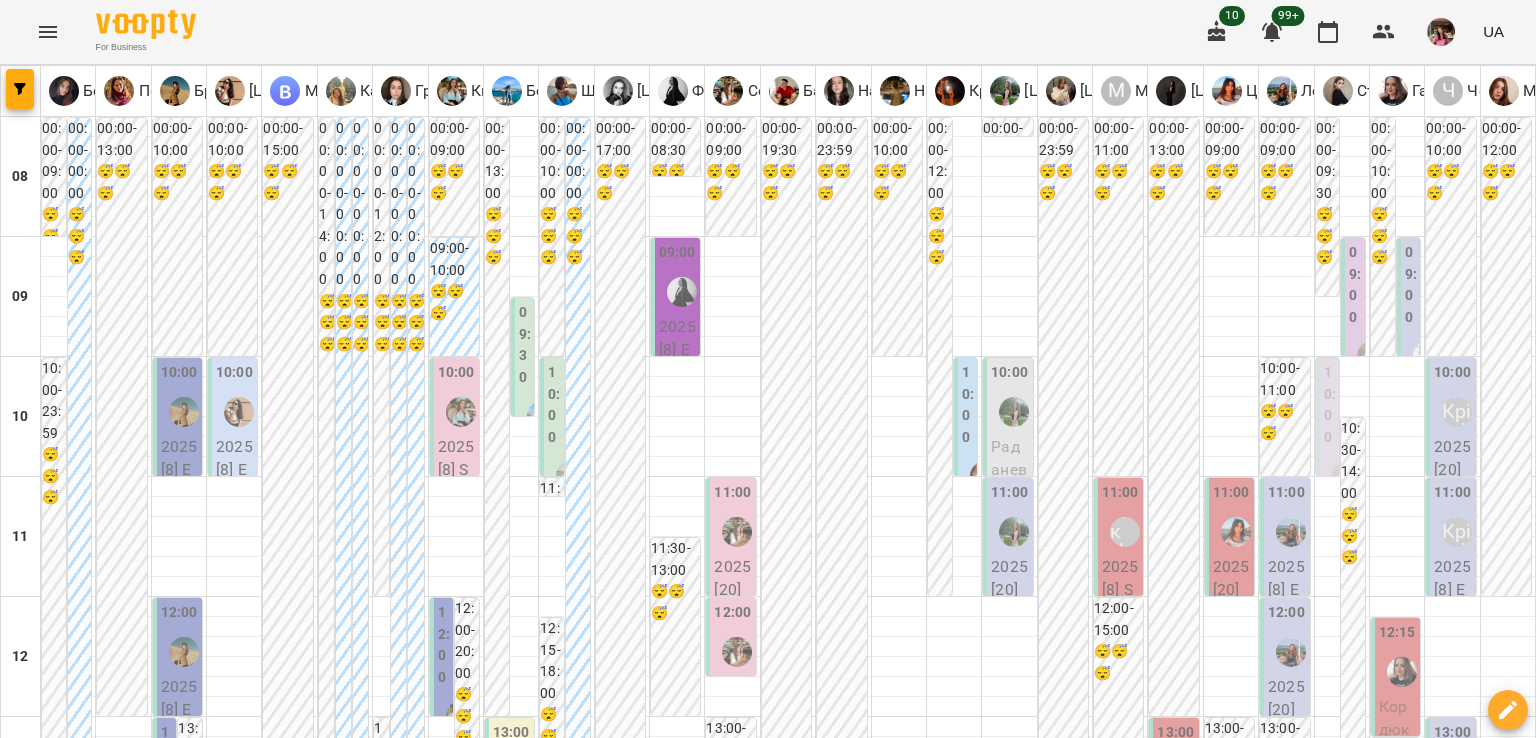 scroll, scrollTop: 1036, scrollLeft: 0, axis: vertical 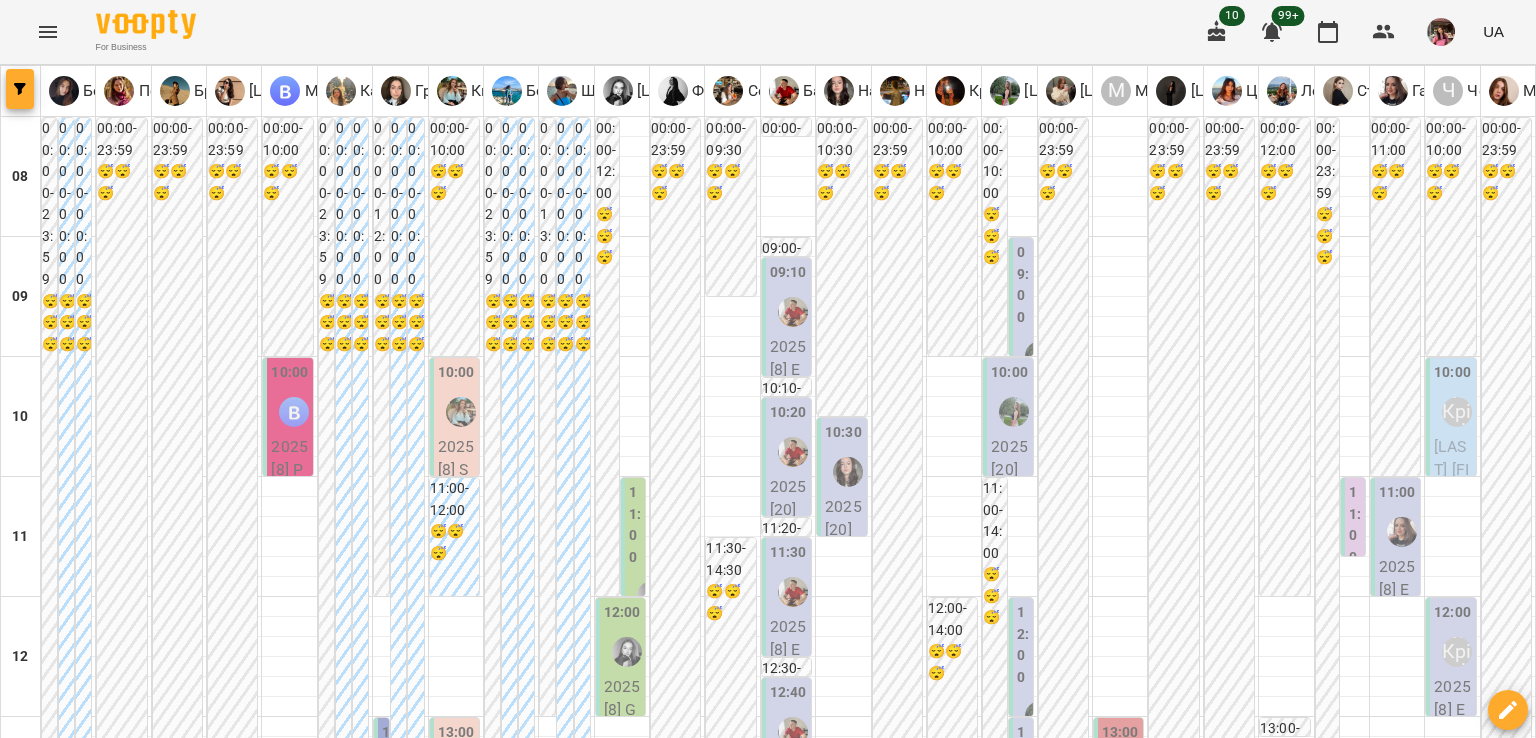 click at bounding box center [20, 89] 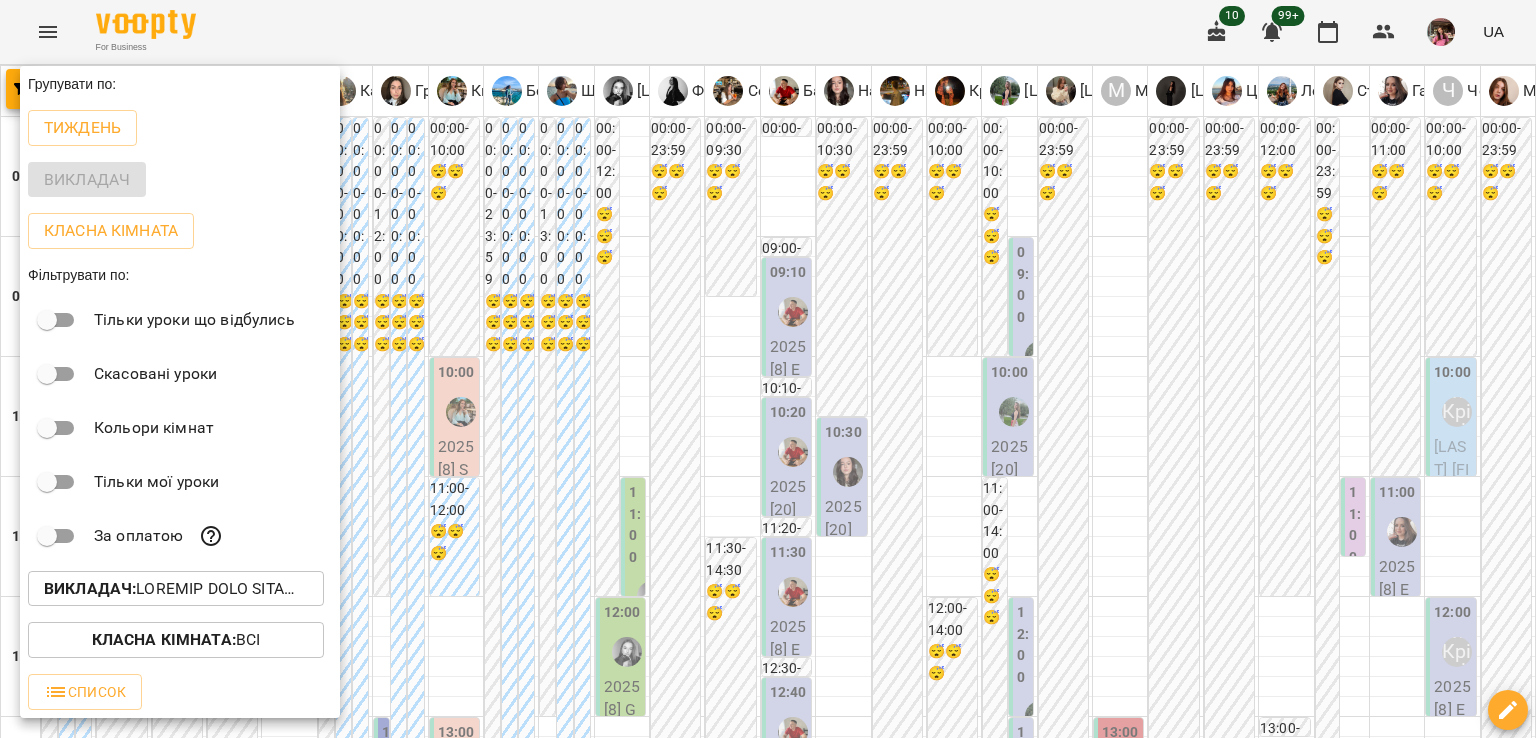 click on "Викладач :" at bounding box center (90, 588) 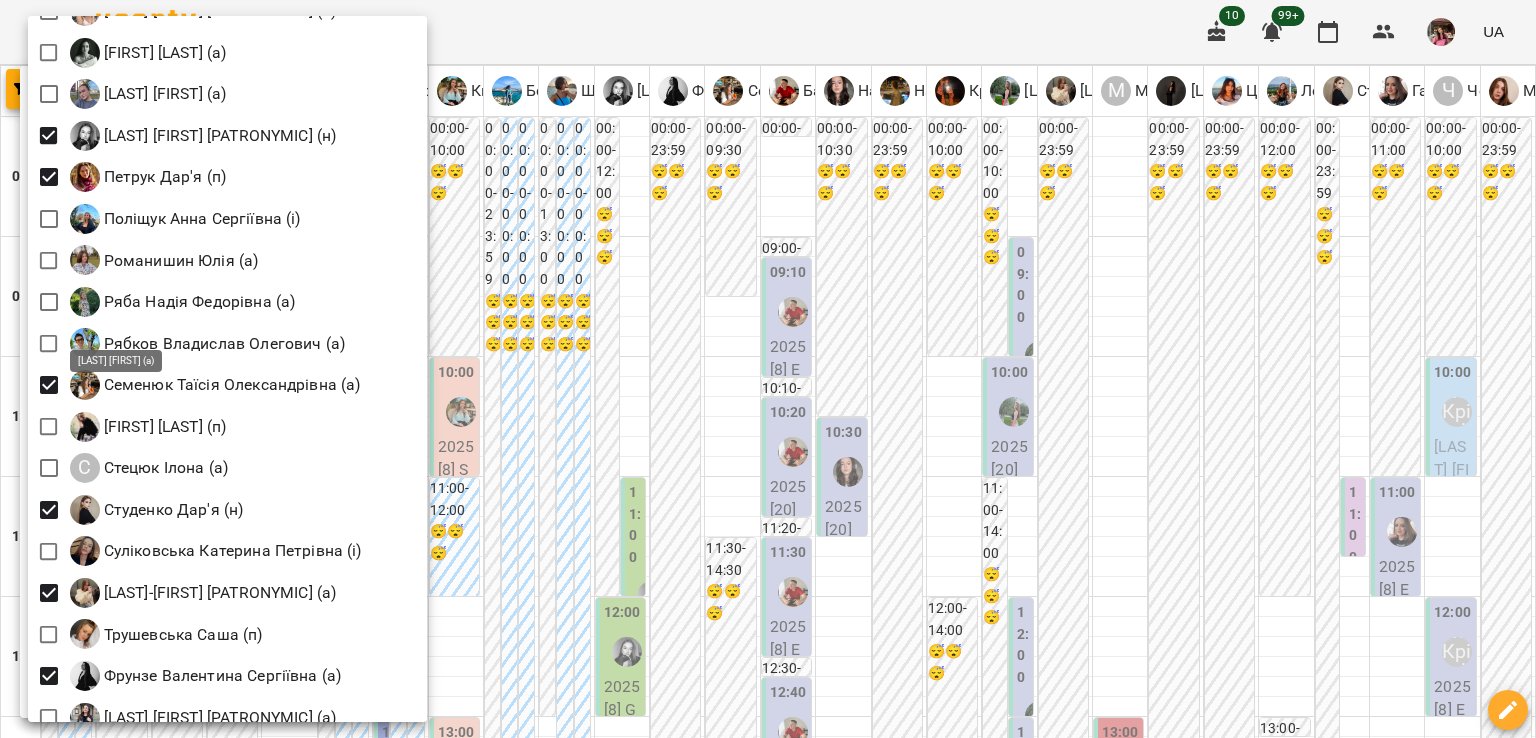scroll, scrollTop: 2831, scrollLeft: 0, axis: vertical 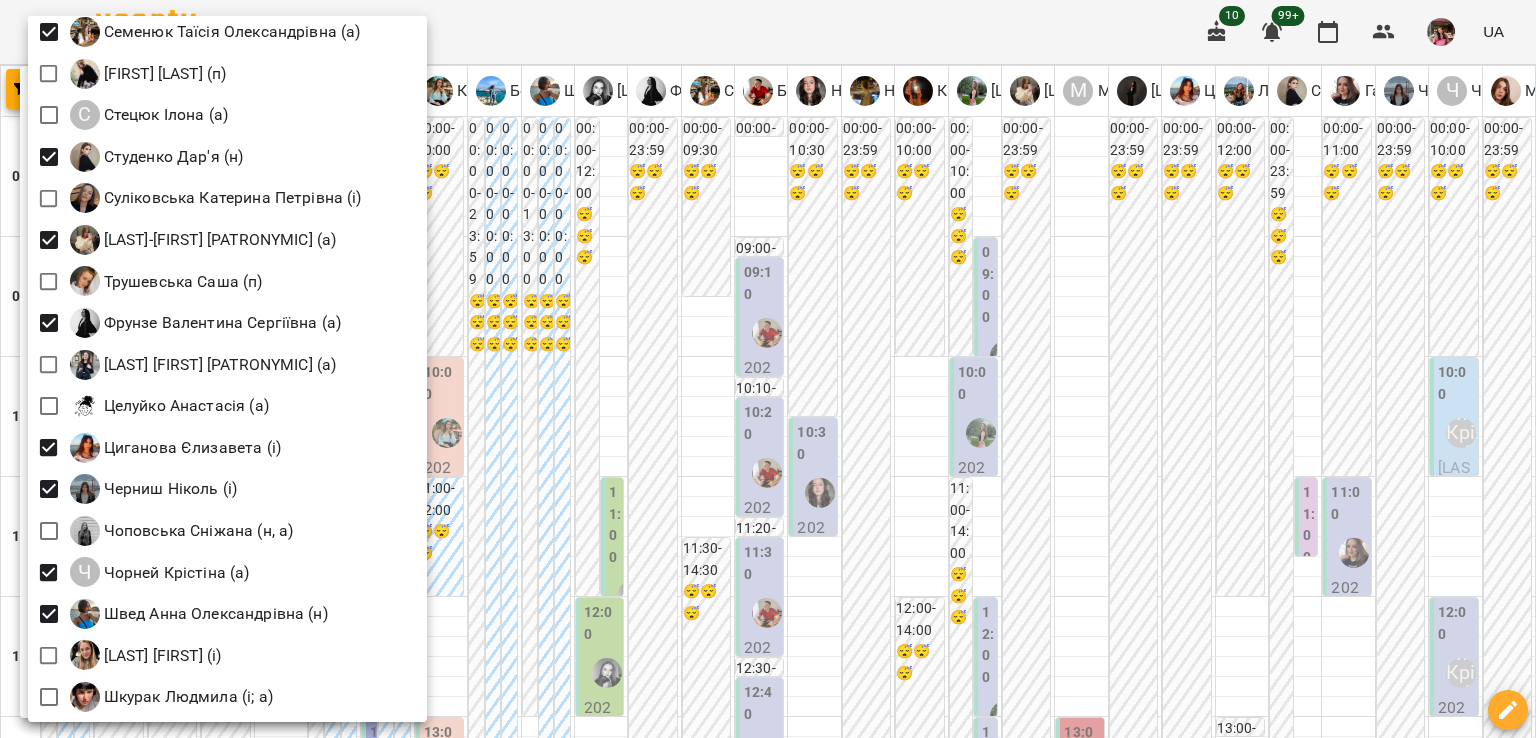 click at bounding box center (768, 369) 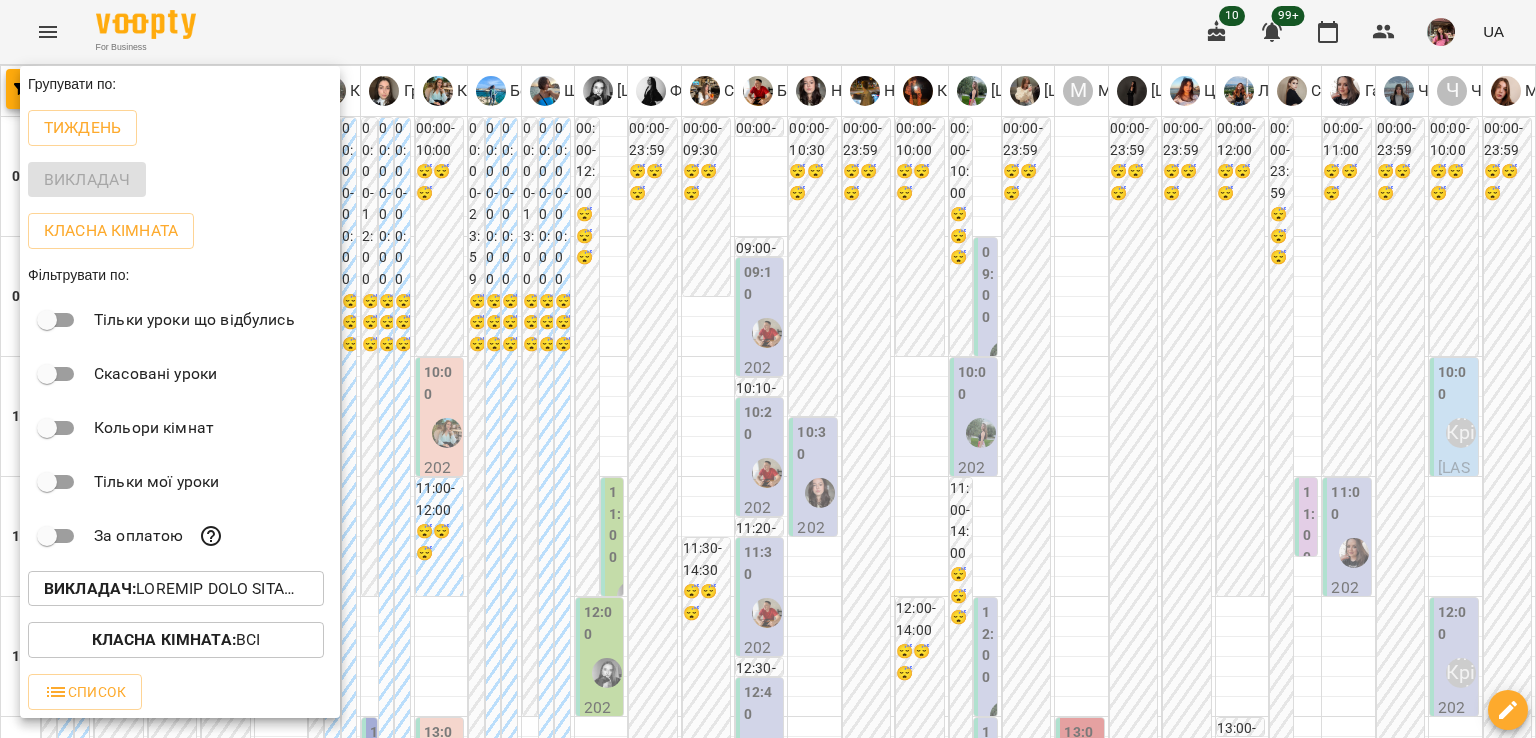 click at bounding box center (768, 369) 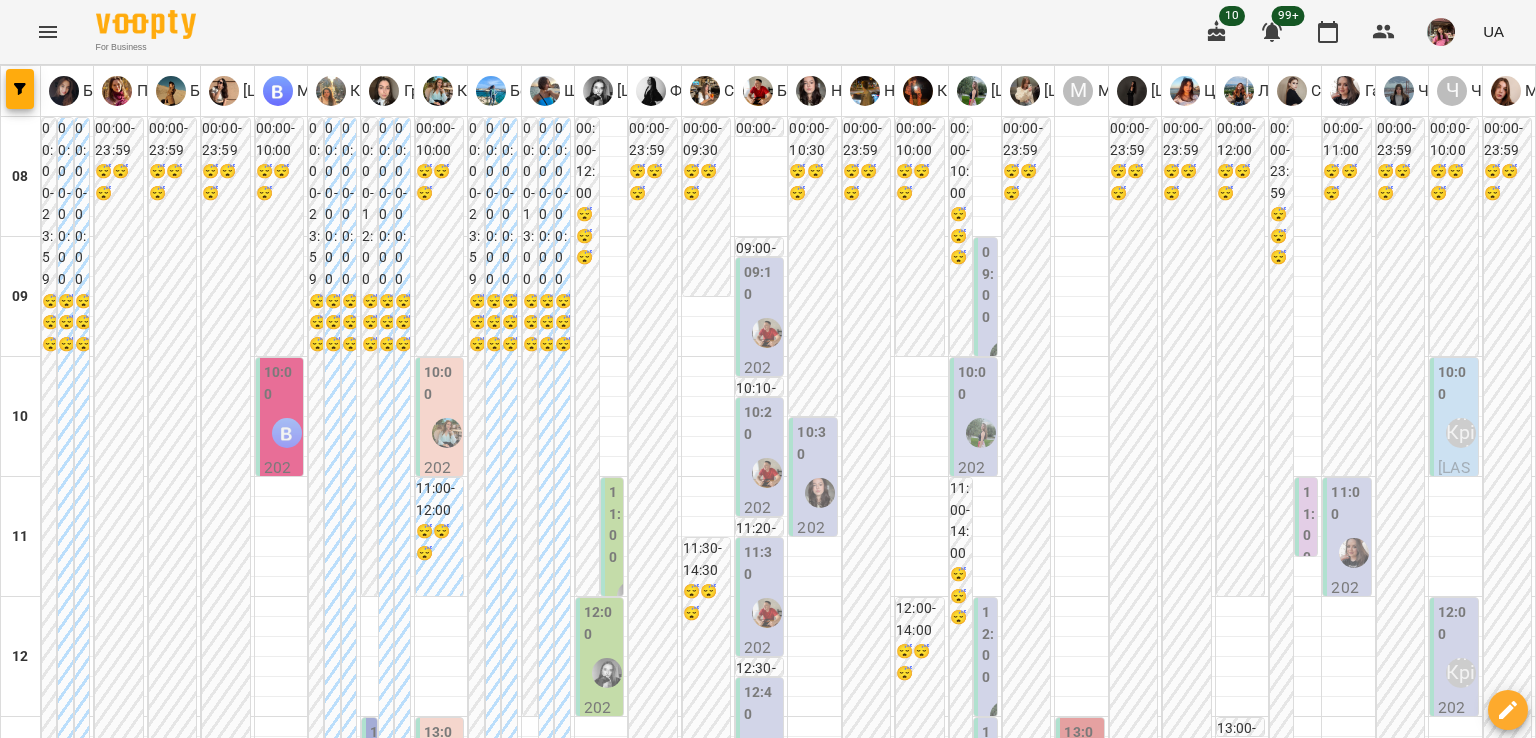 scroll, scrollTop: 1312, scrollLeft: 0, axis: vertical 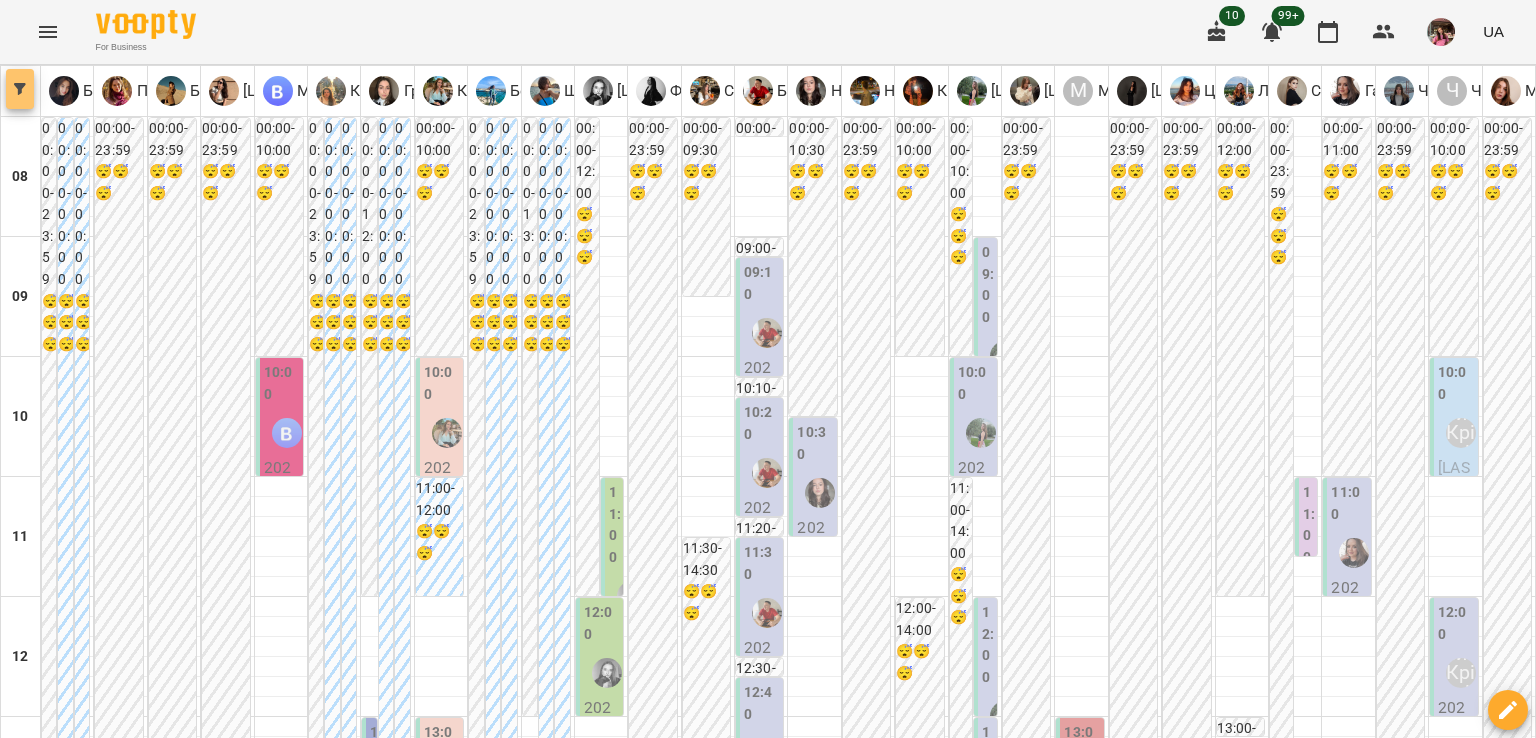 click 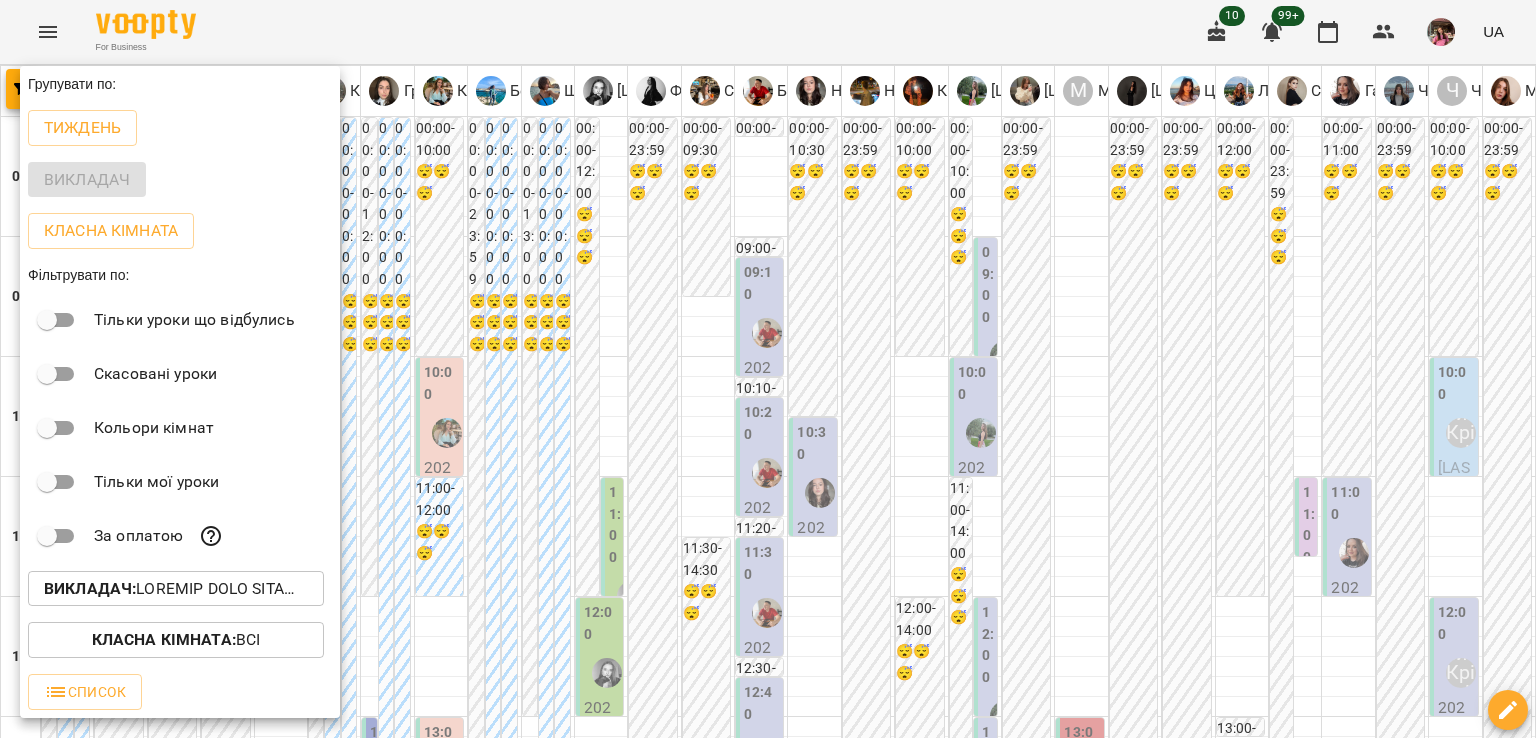 click on "Викладач :" at bounding box center [90, 588] 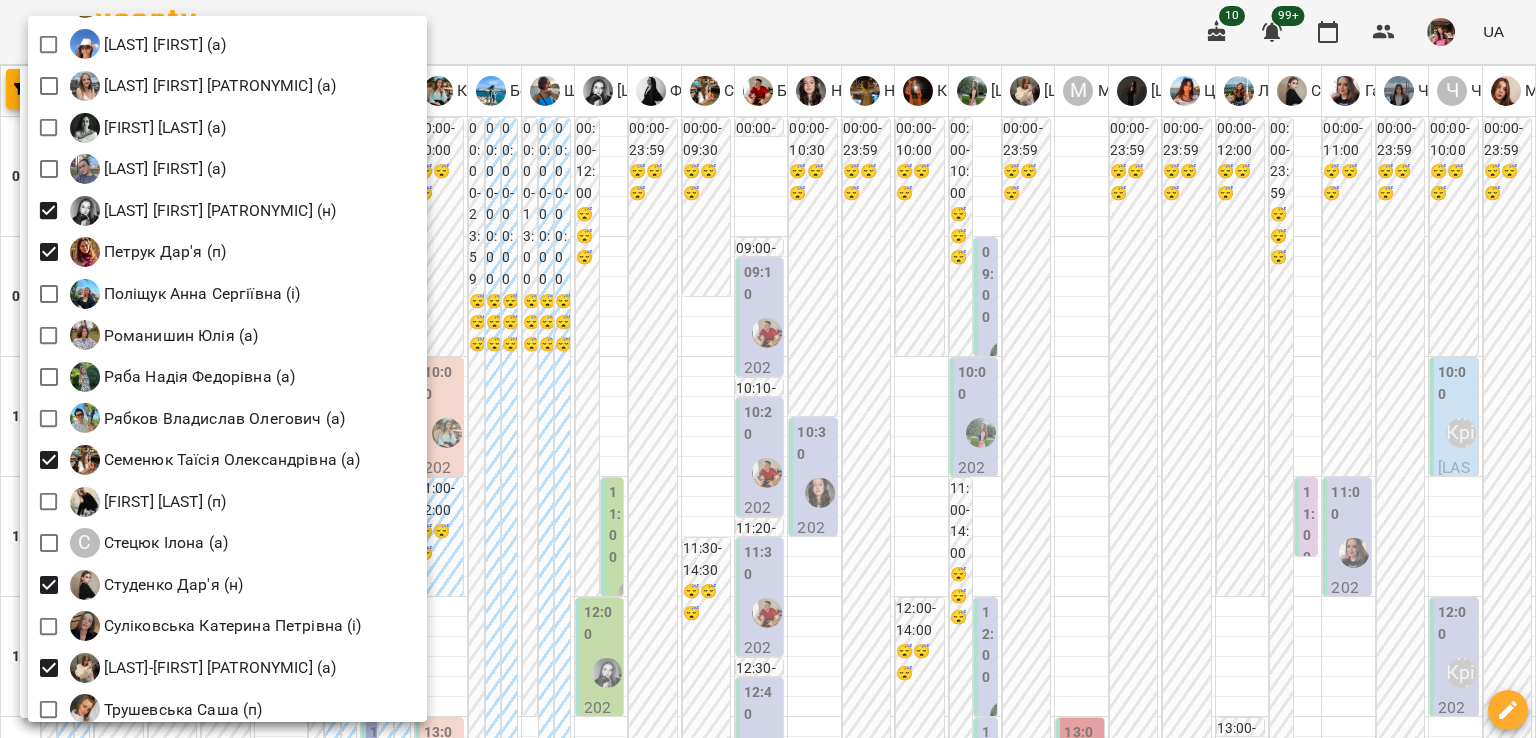 scroll, scrollTop: 2831, scrollLeft: 0, axis: vertical 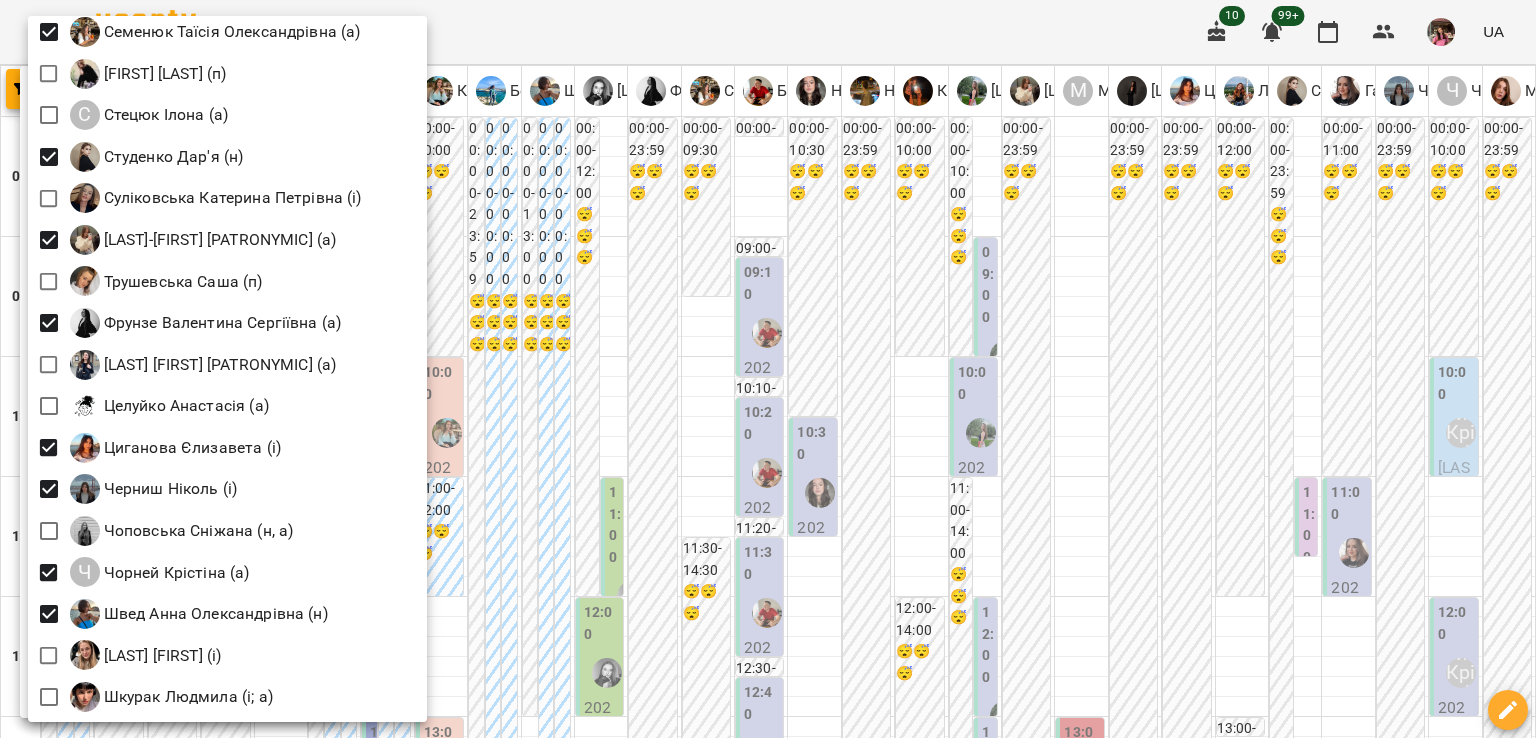 click at bounding box center (768, 369) 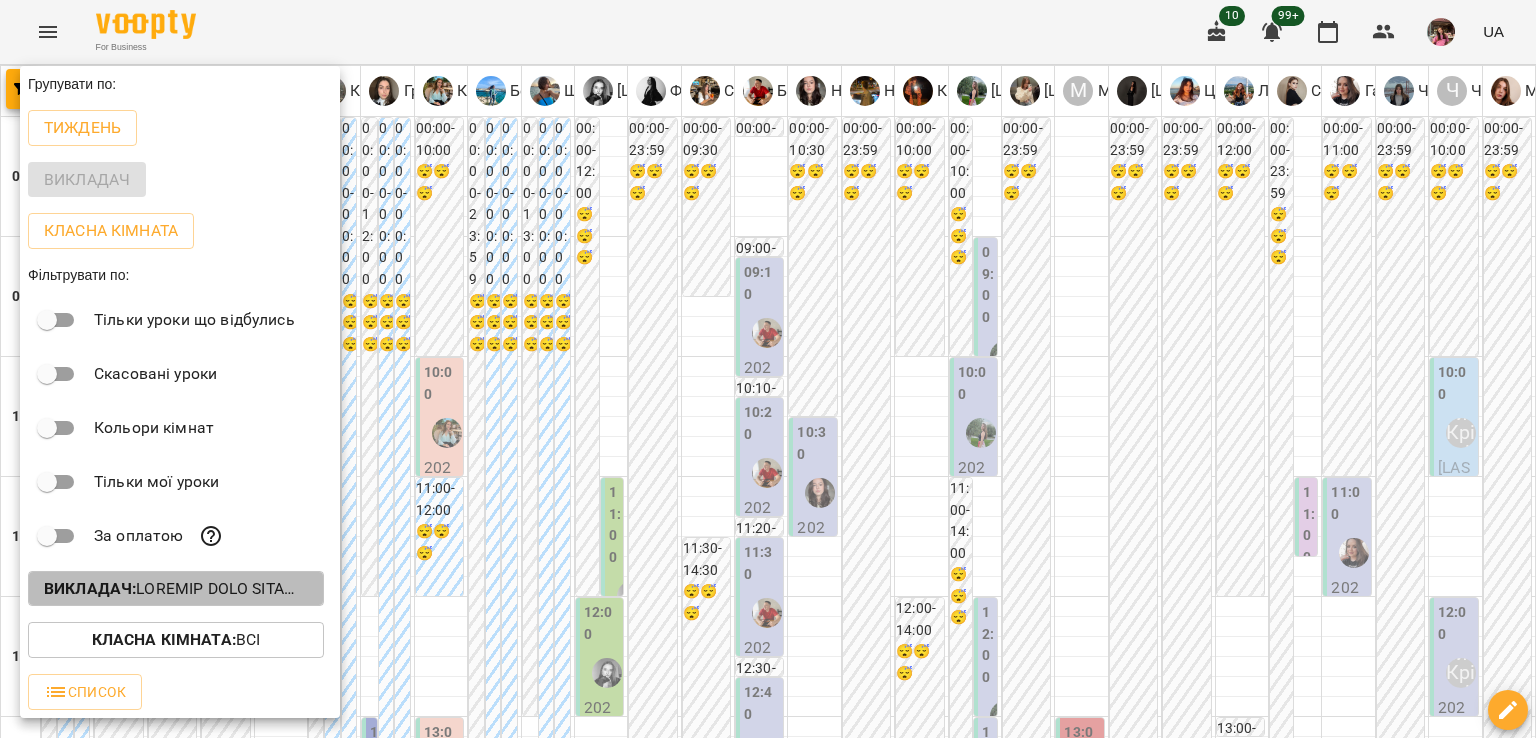 click on "Викладач :" at bounding box center [176, 589] 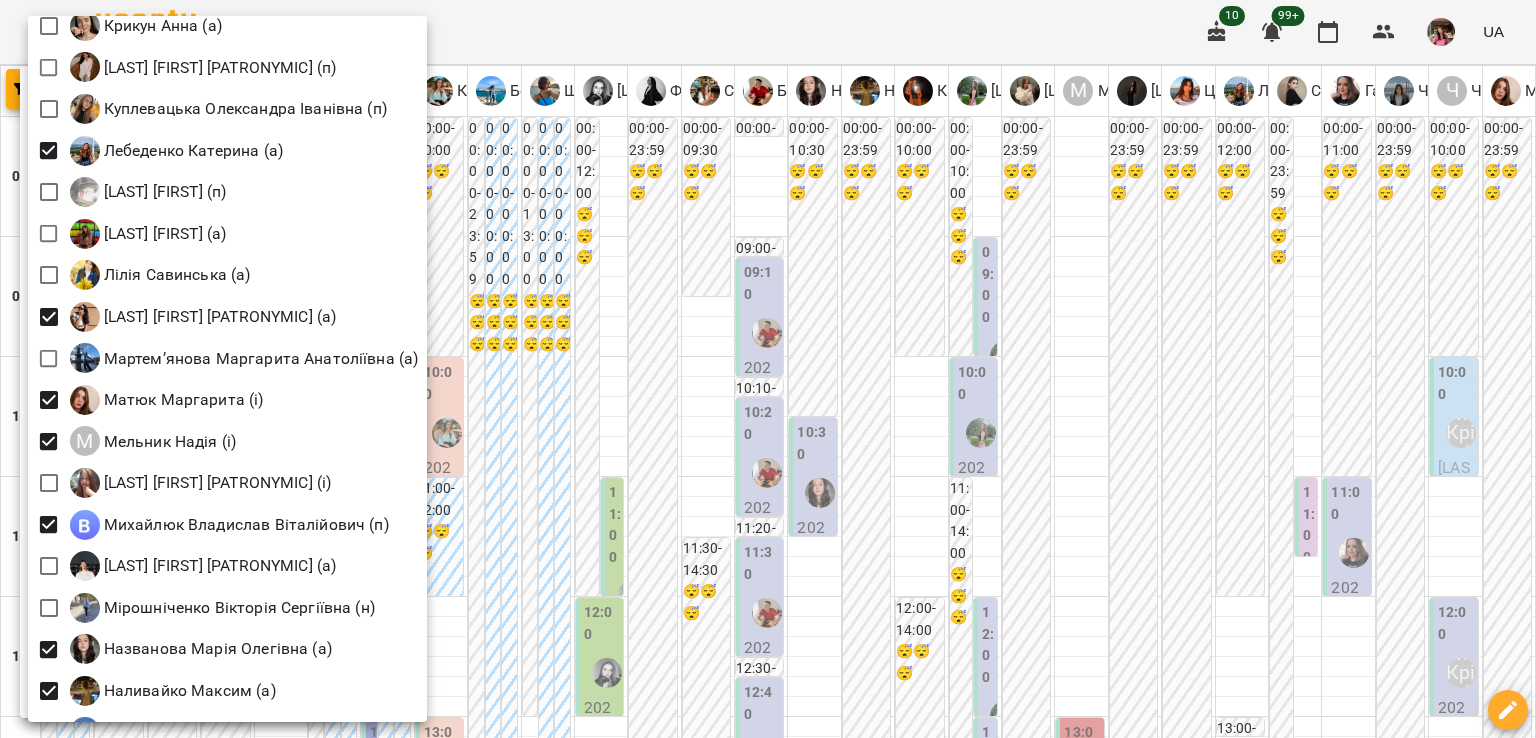 scroll, scrollTop: 2831, scrollLeft: 0, axis: vertical 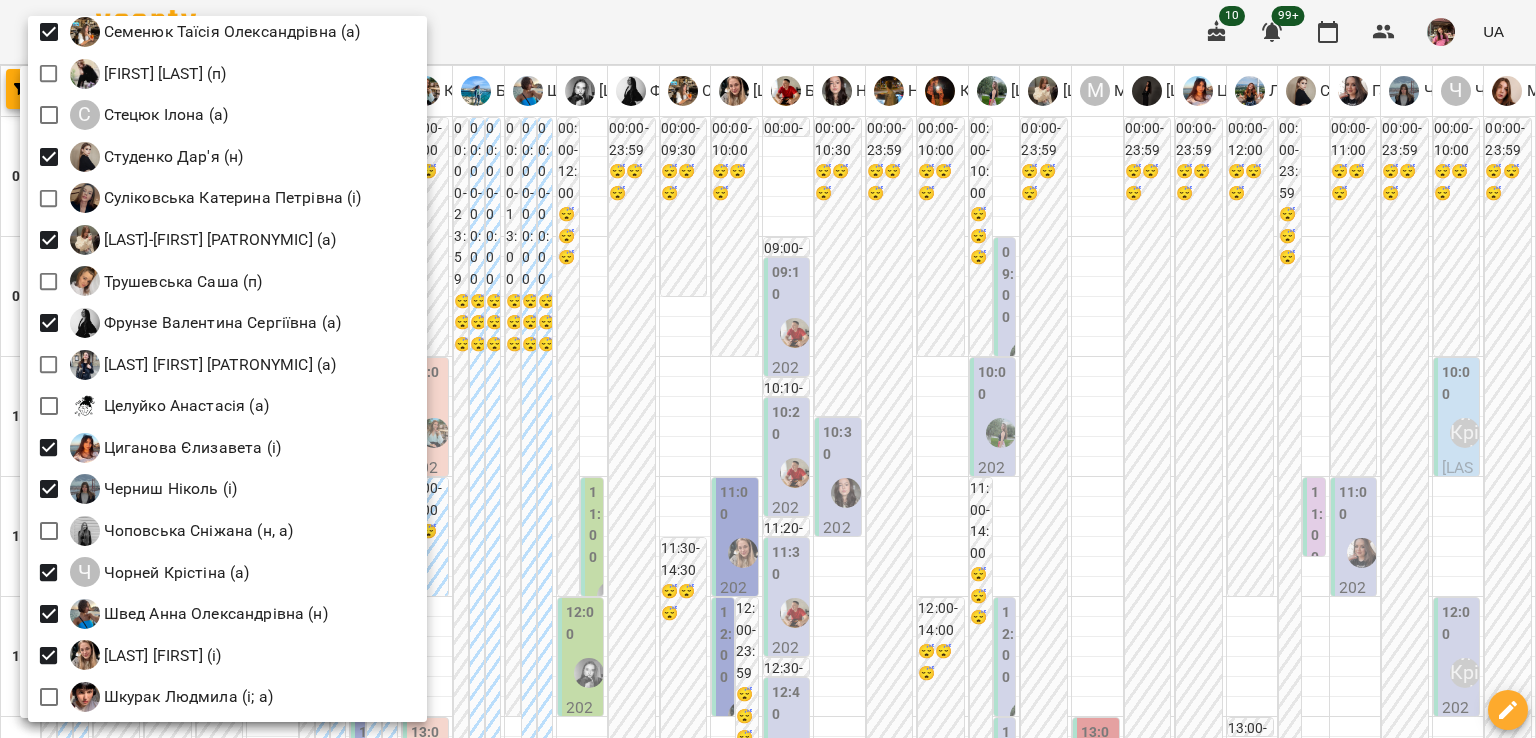 click at bounding box center [768, 369] 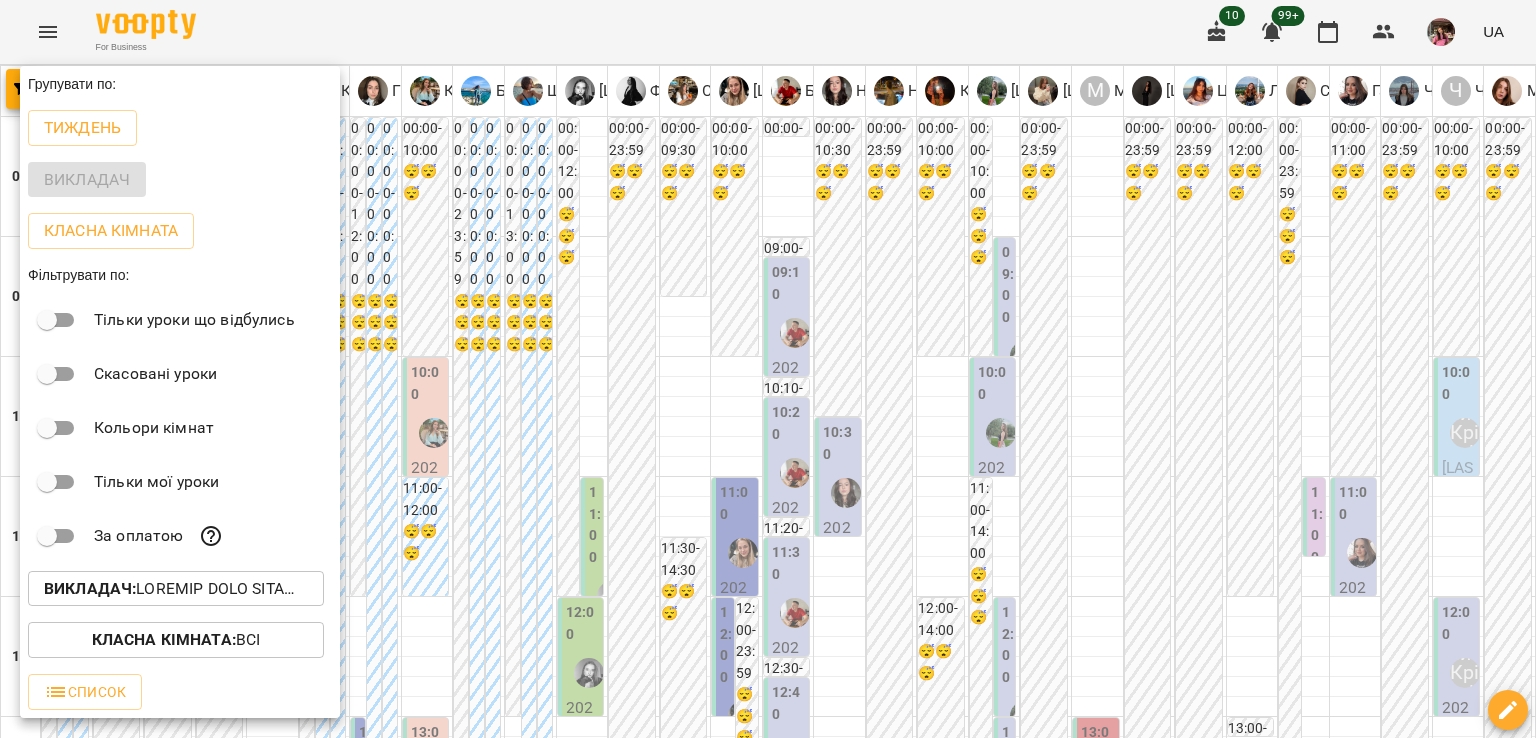 click at bounding box center [768, 369] 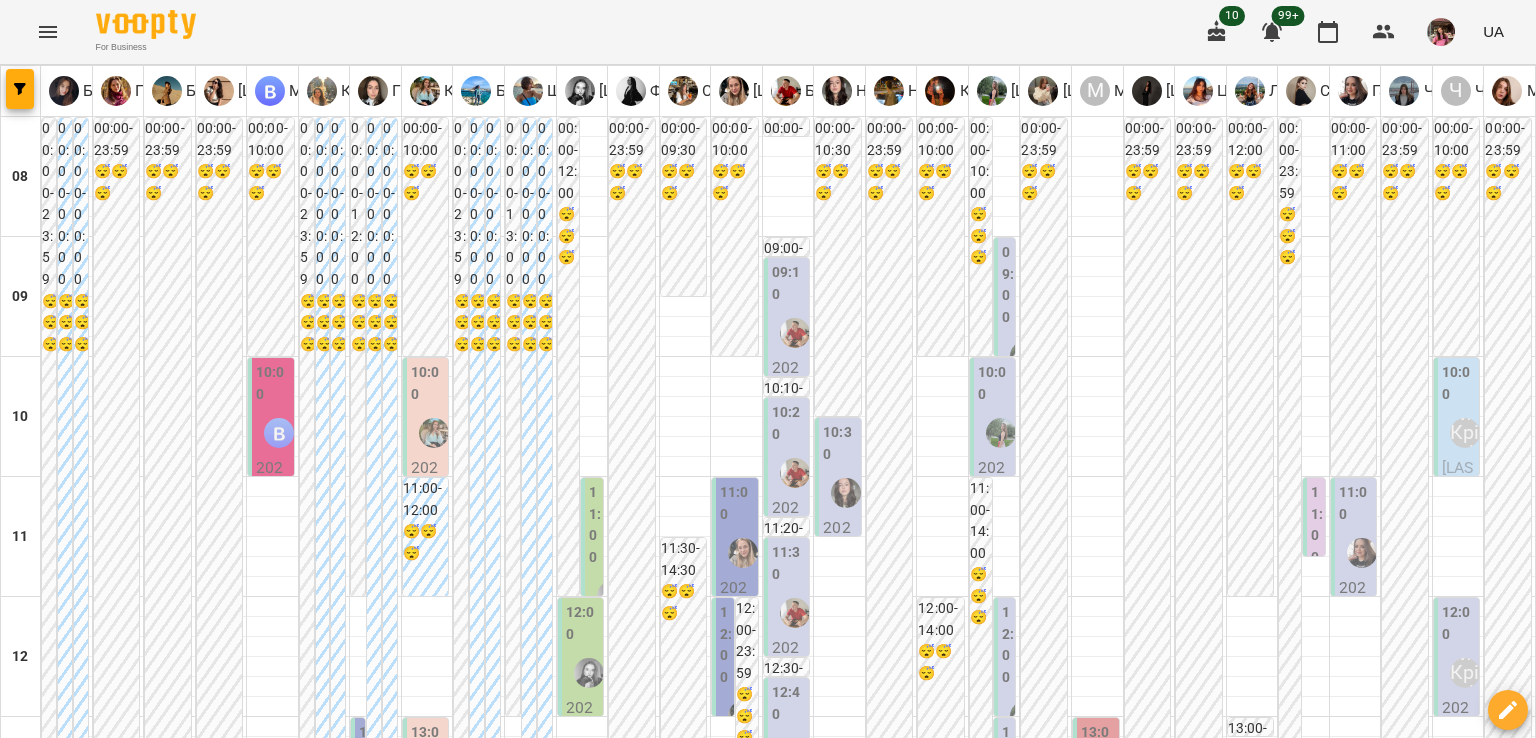scroll, scrollTop: 8, scrollLeft: 0, axis: vertical 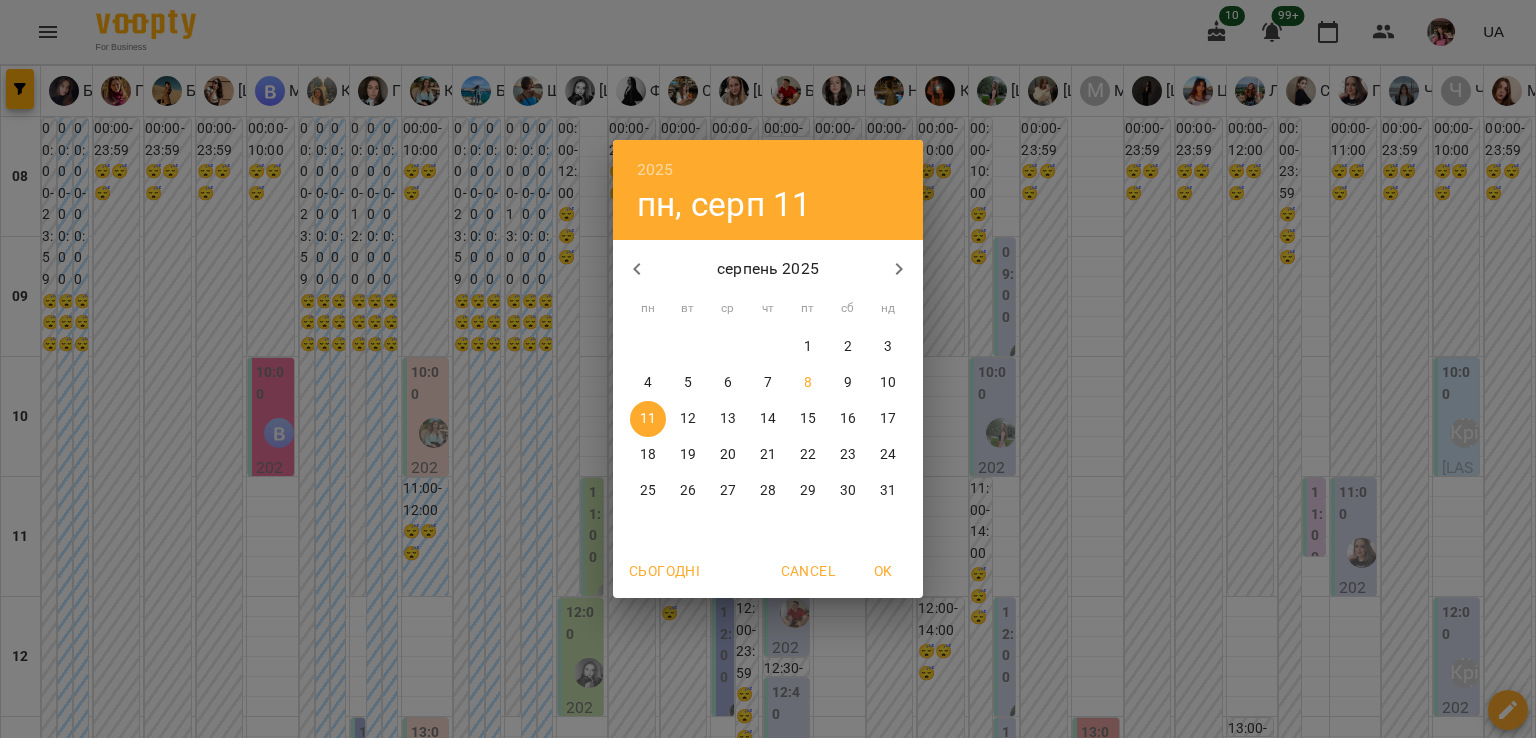 click on "8" at bounding box center (808, 383) 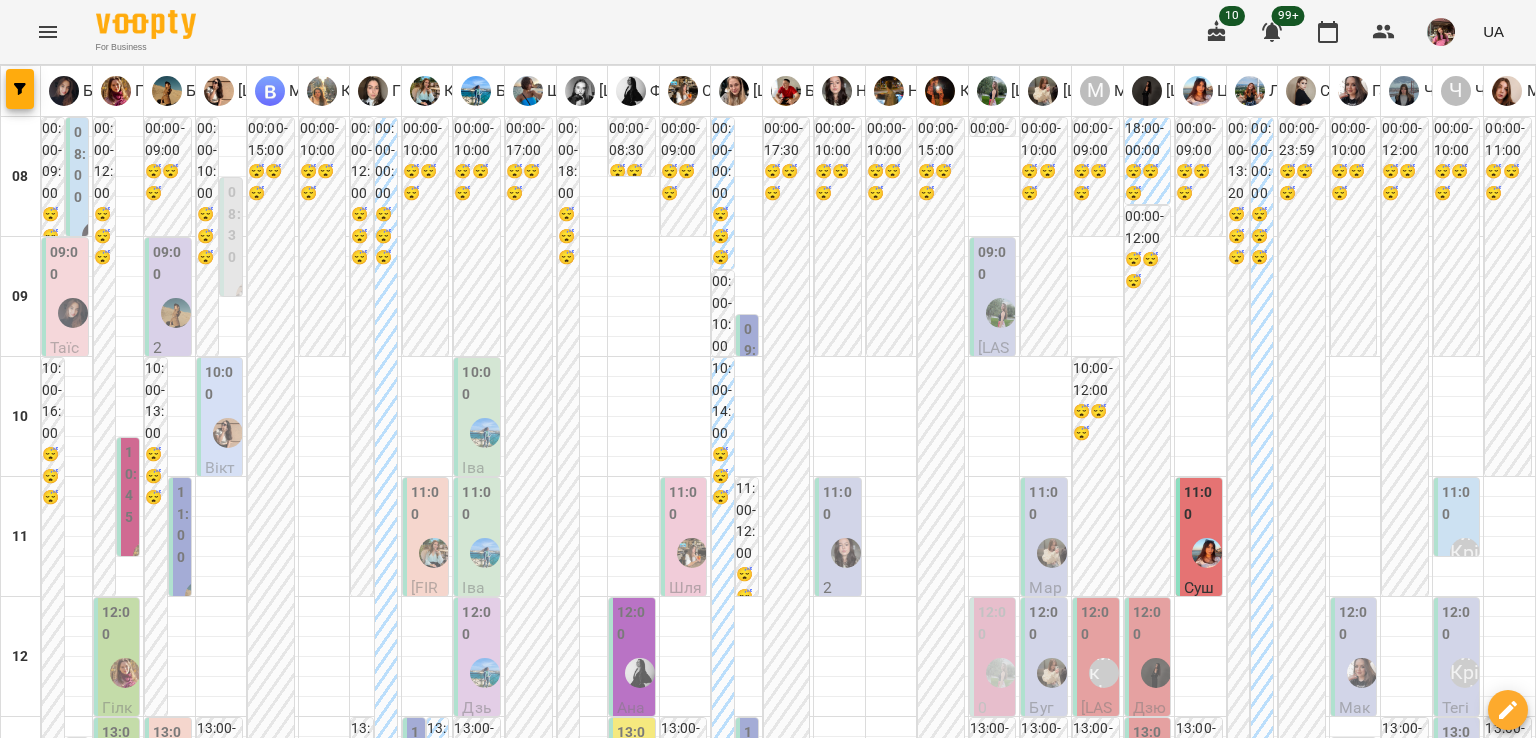 scroll, scrollTop: 88, scrollLeft: 0, axis: vertical 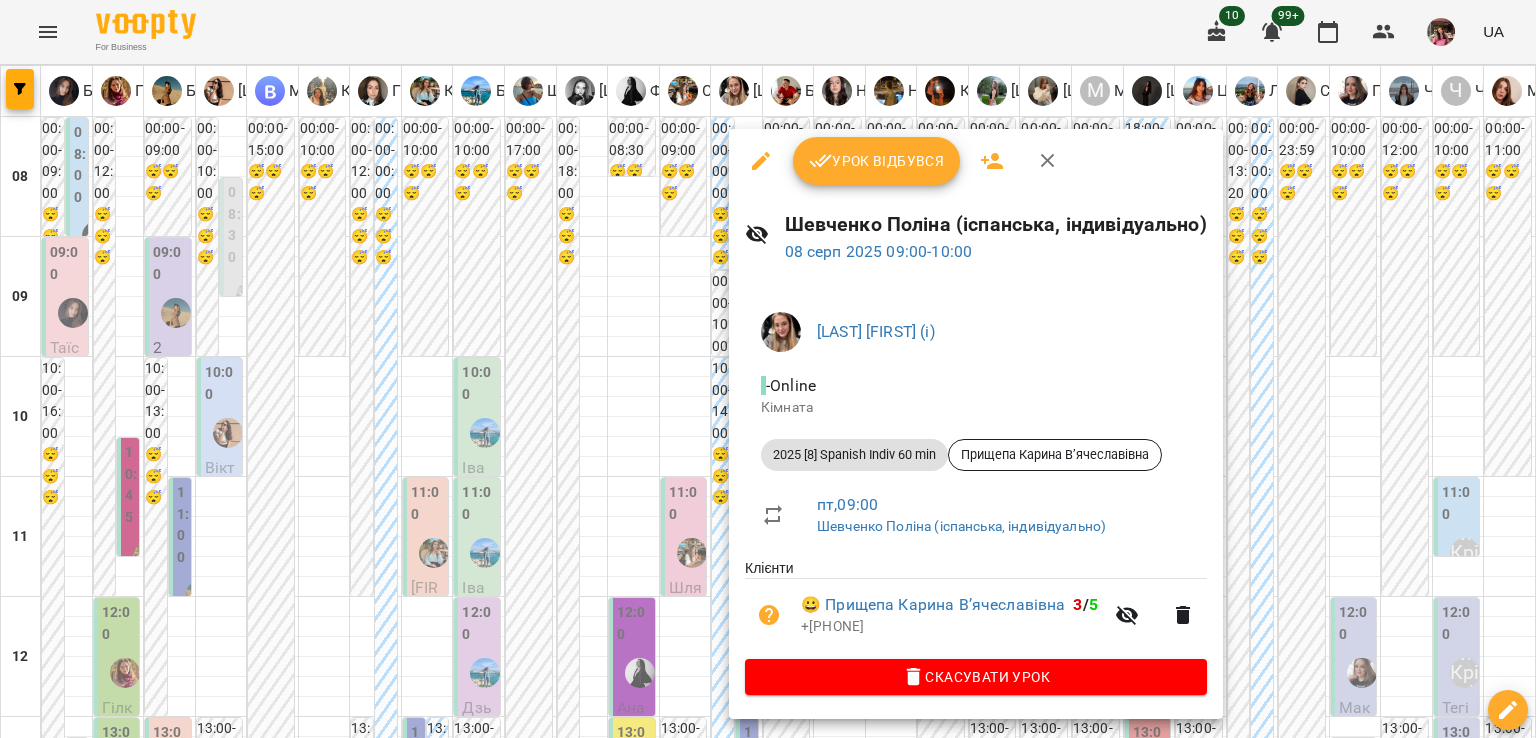 click on "Урок відбувся" at bounding box center [877, 161] 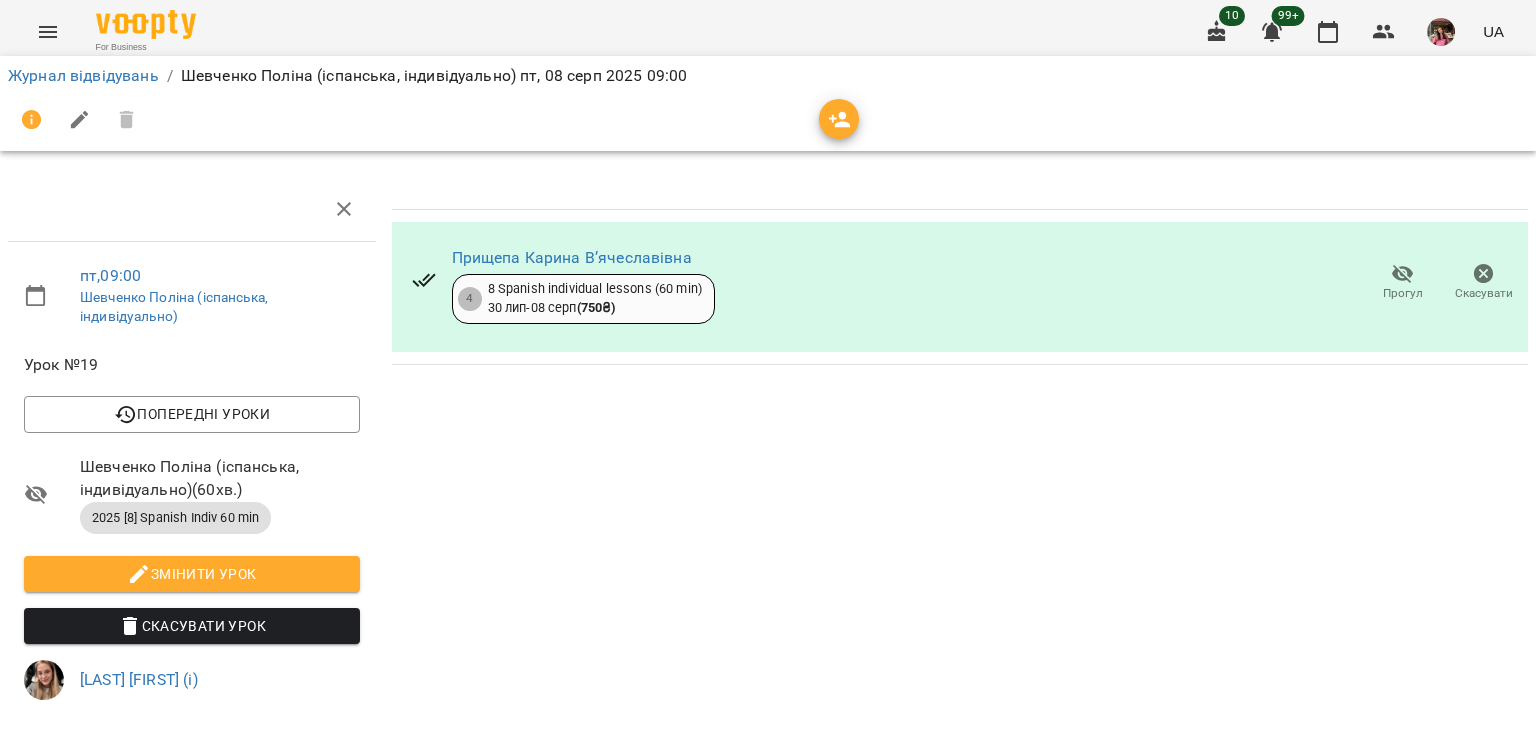 click on "Прогул" at bounding box center (1402, 282) 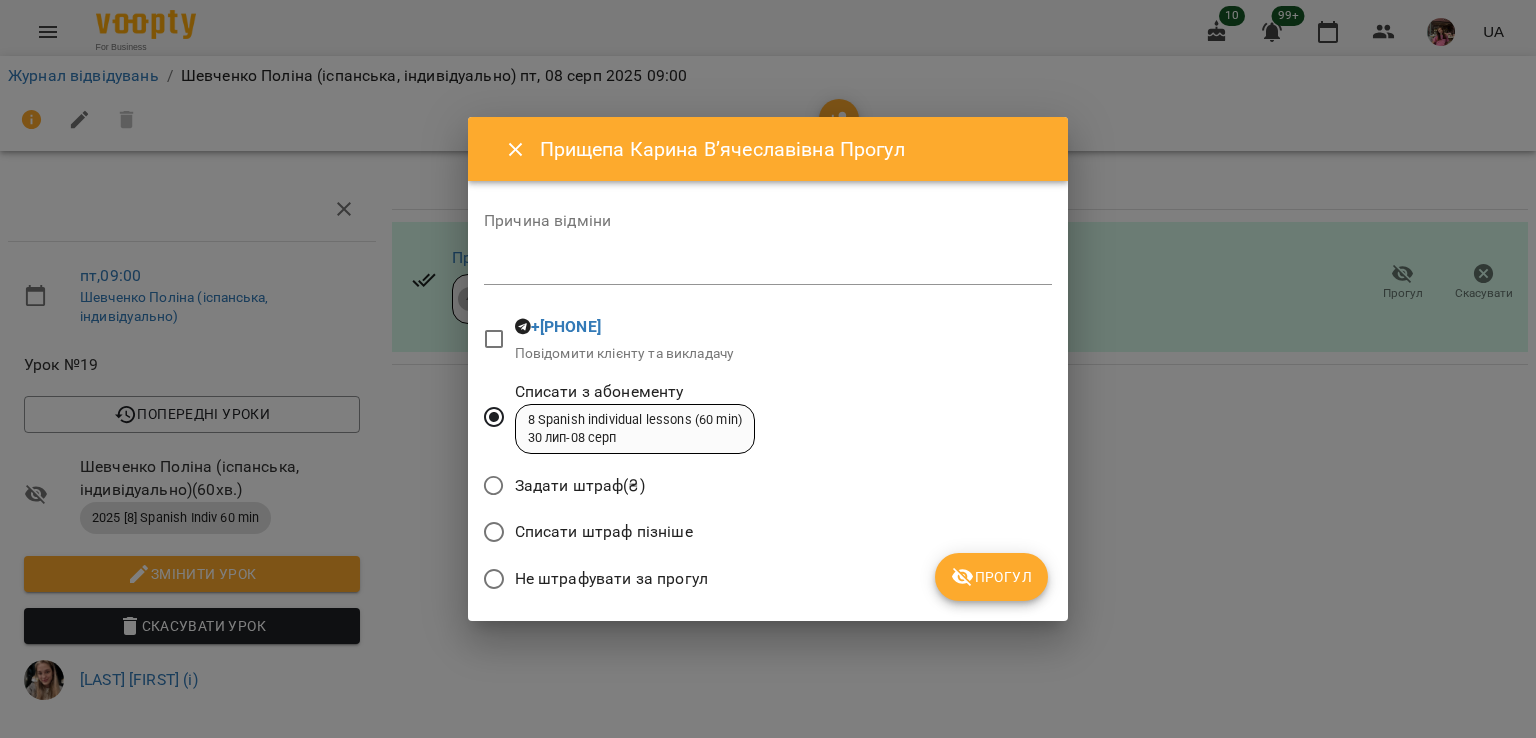 click on "Списати штраф пізніше" at bounding box center [768, 534] 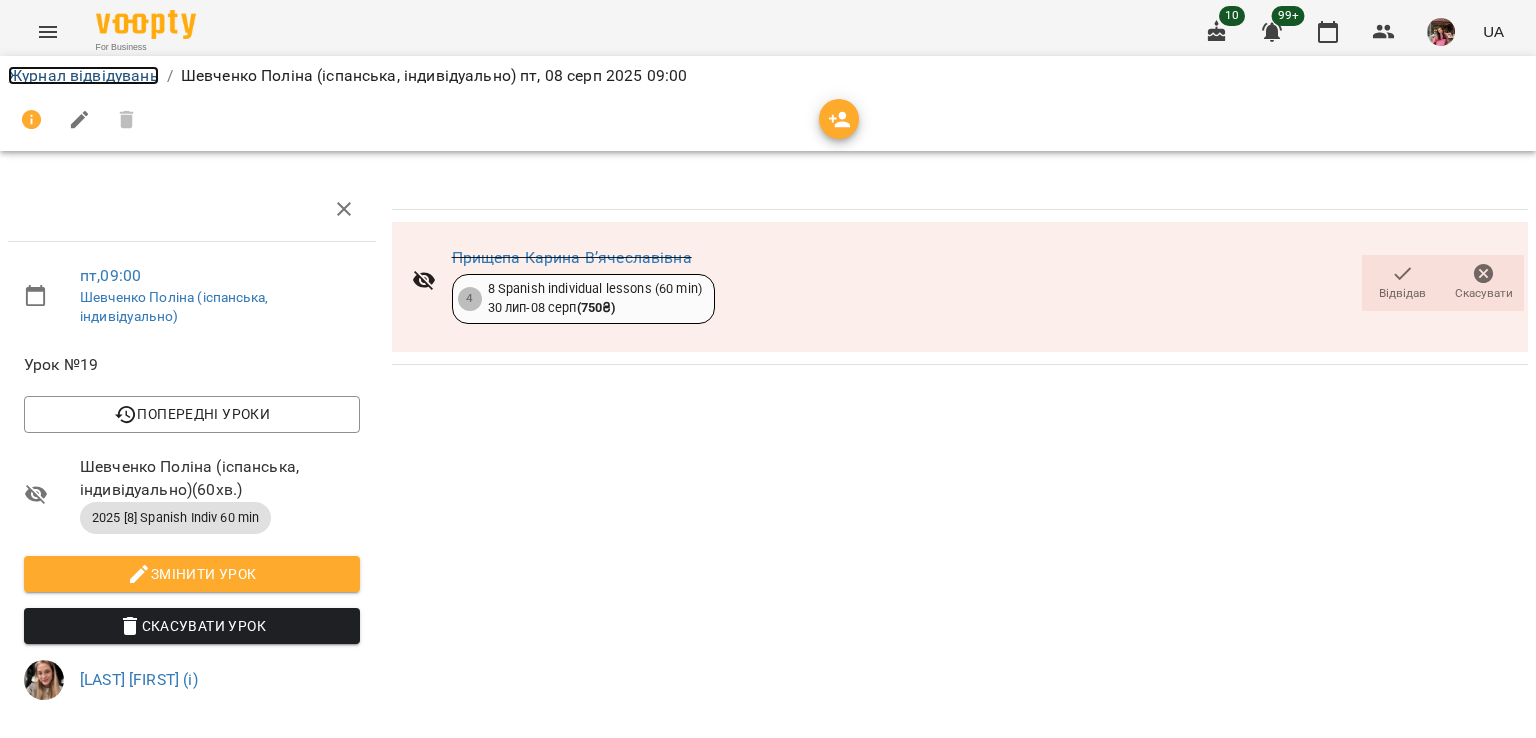 click on "Журнал відвідувань" at bounding box center [83, 75] 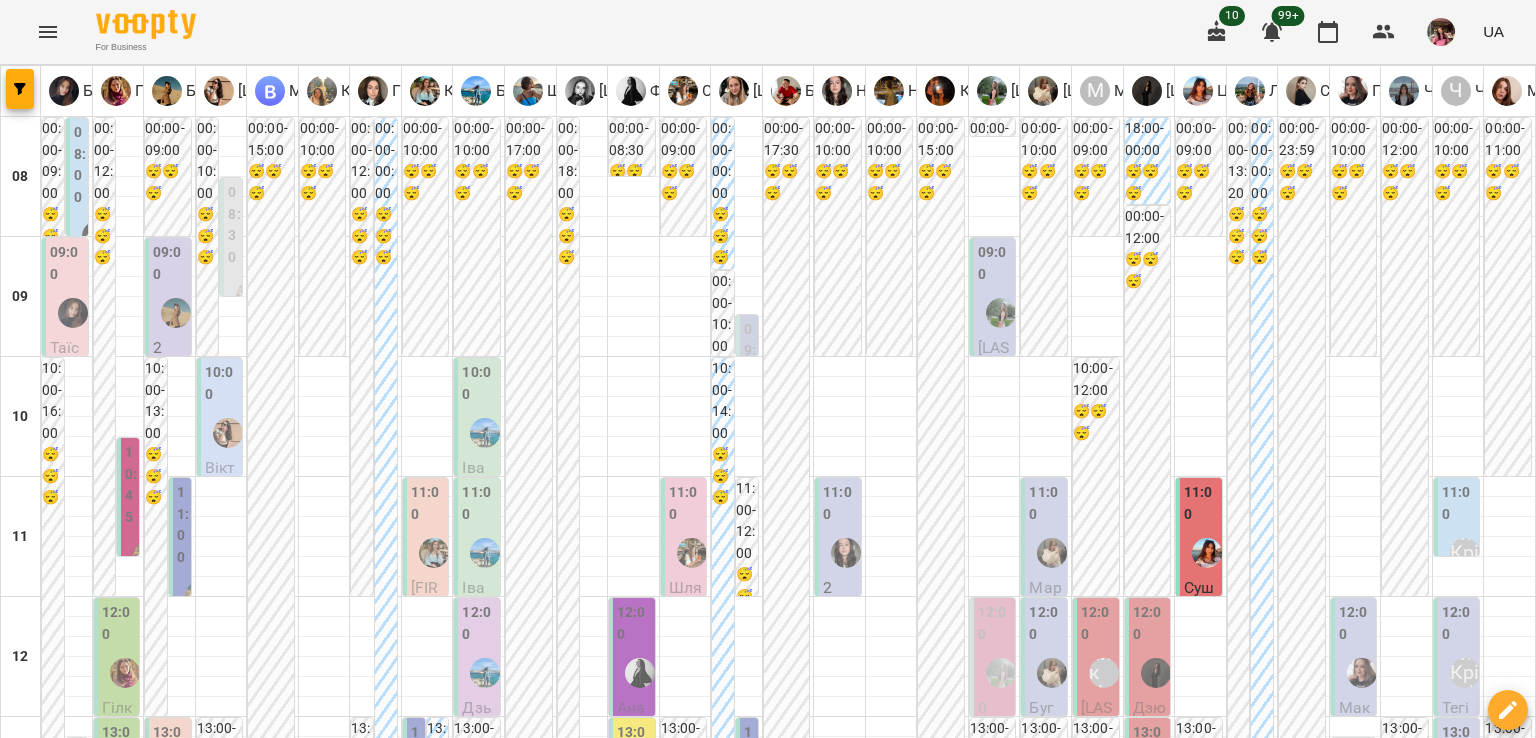 click on "сб" at bounding box center [1281, 1943] 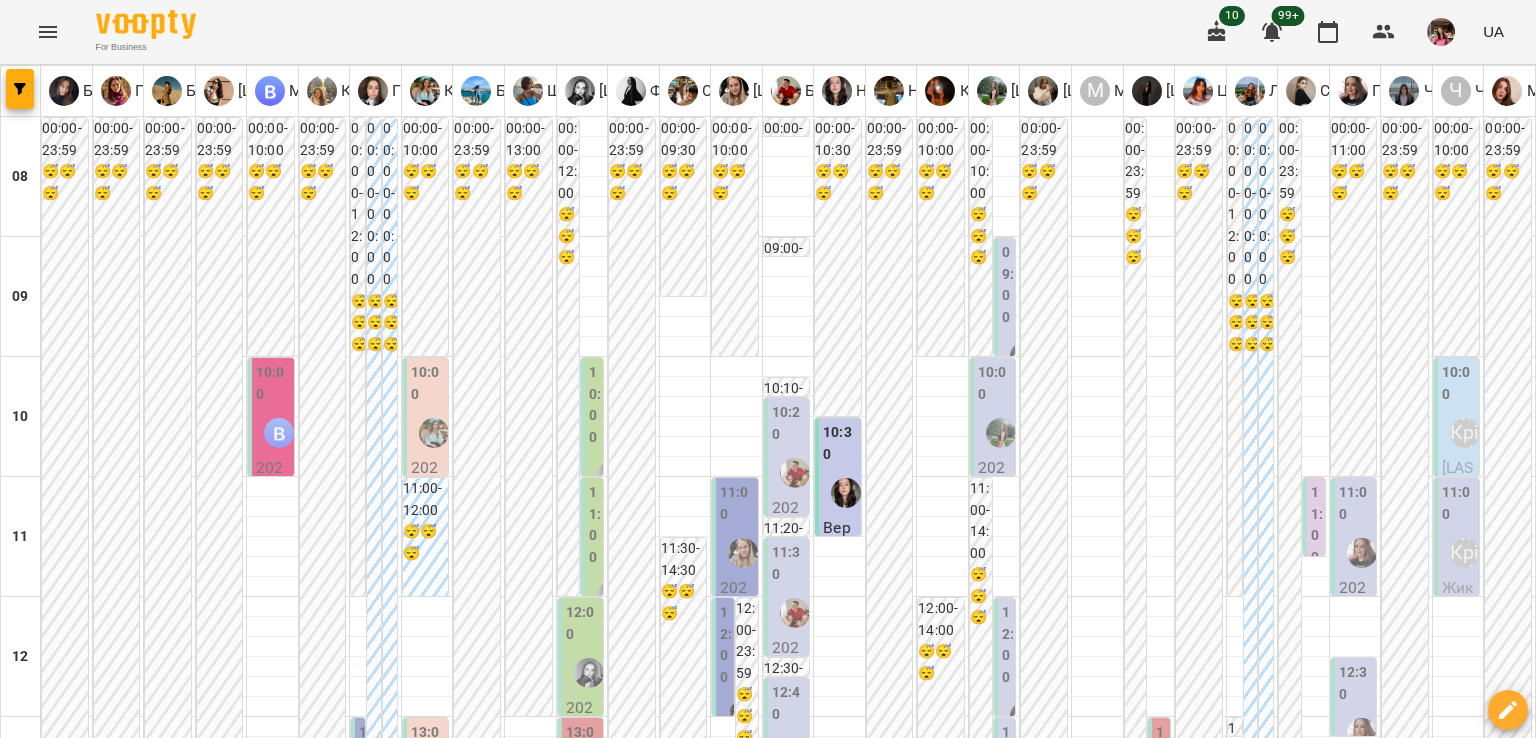 scroll, scrollTop: 130, scrollLeft: 0, axis: vertical 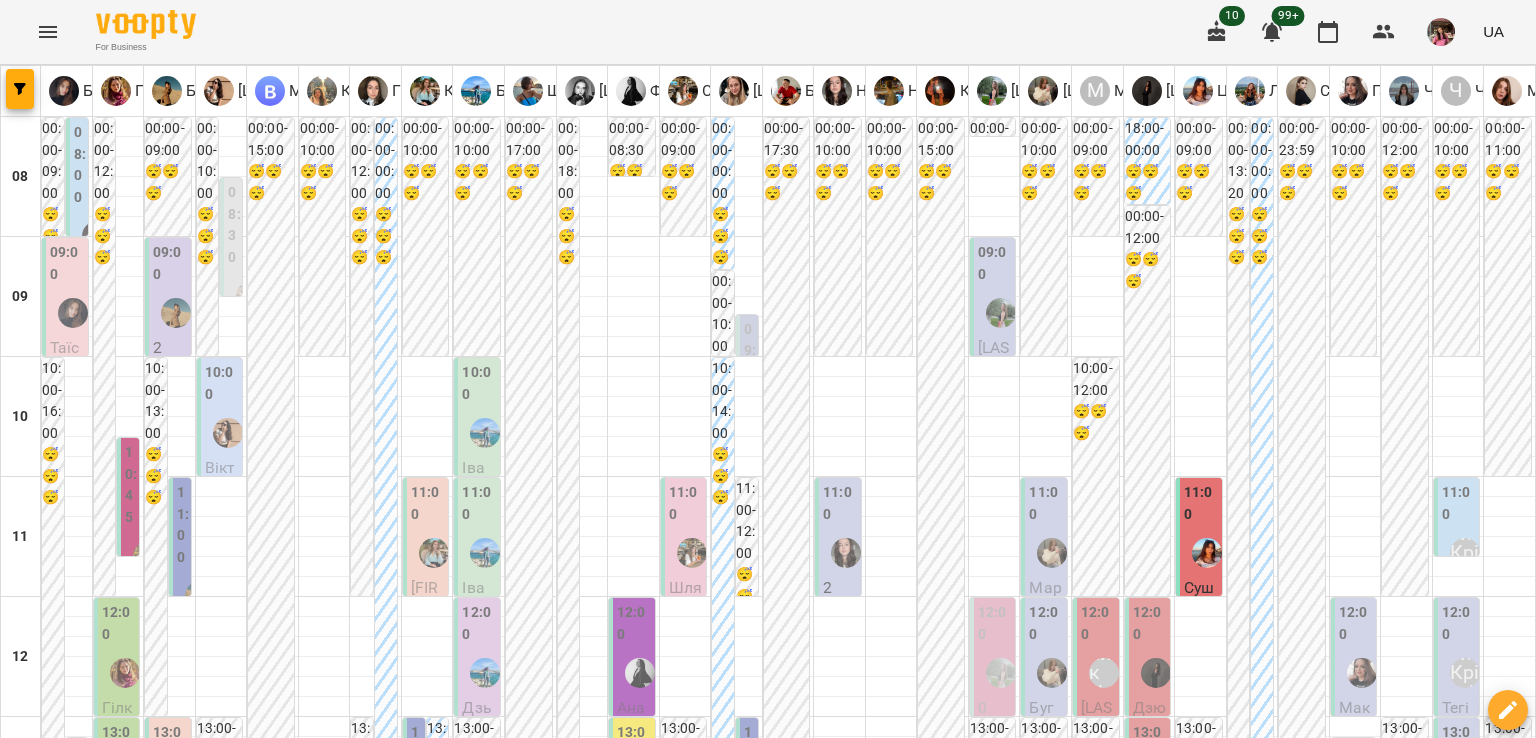 click at bounding box center [795, 1676] 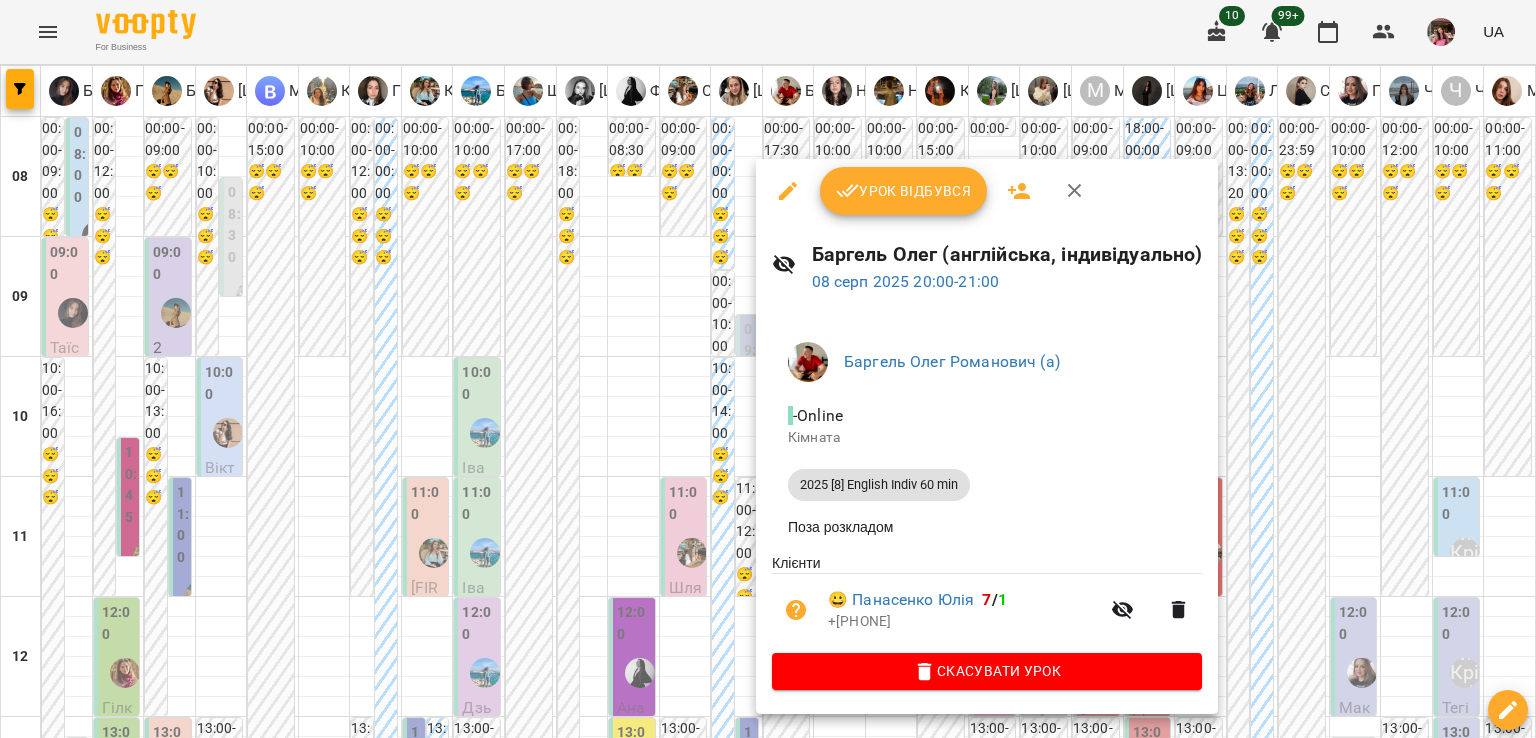 click at bounding box center (768, 369) 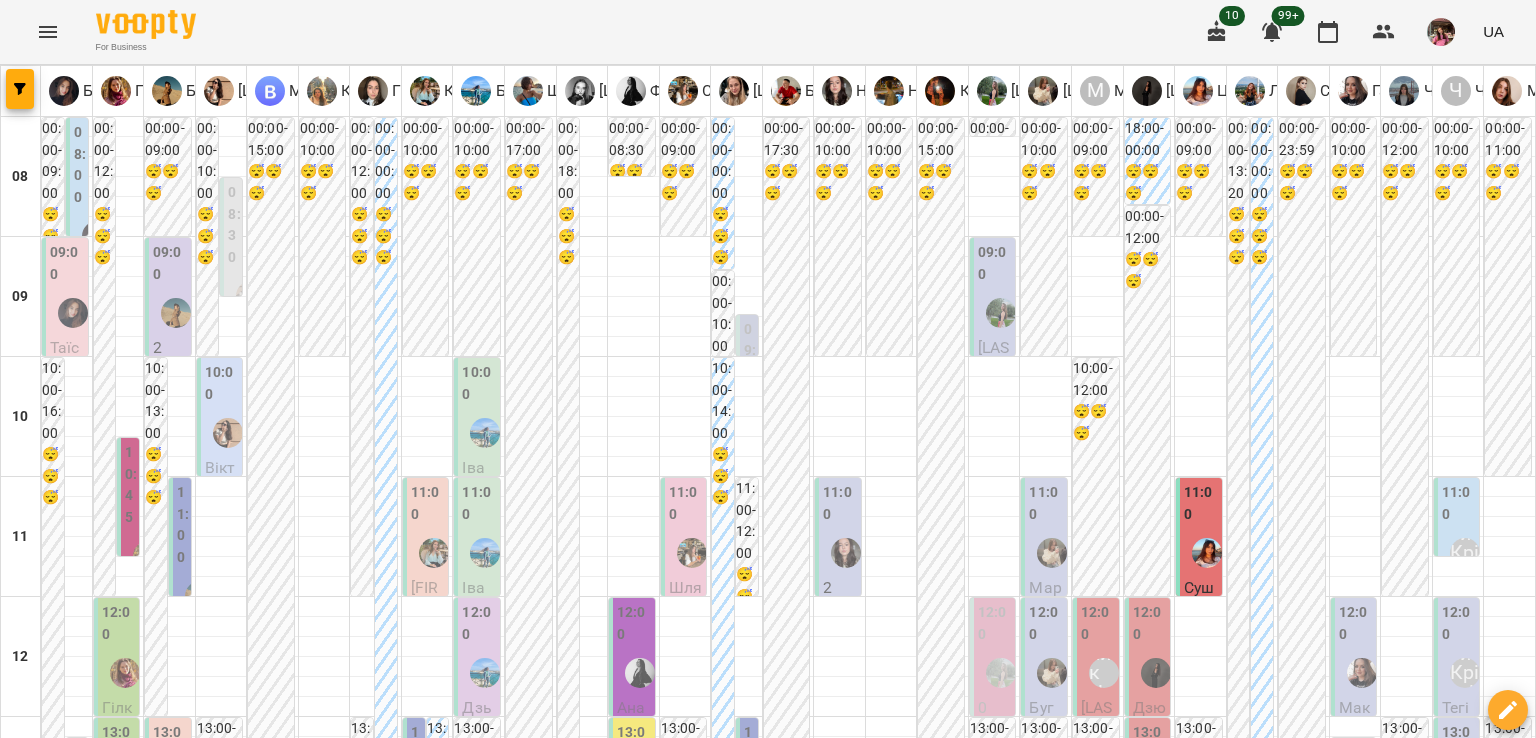 scroll, scrollTop: 1196, scrollLeft: 0, axis: vertical 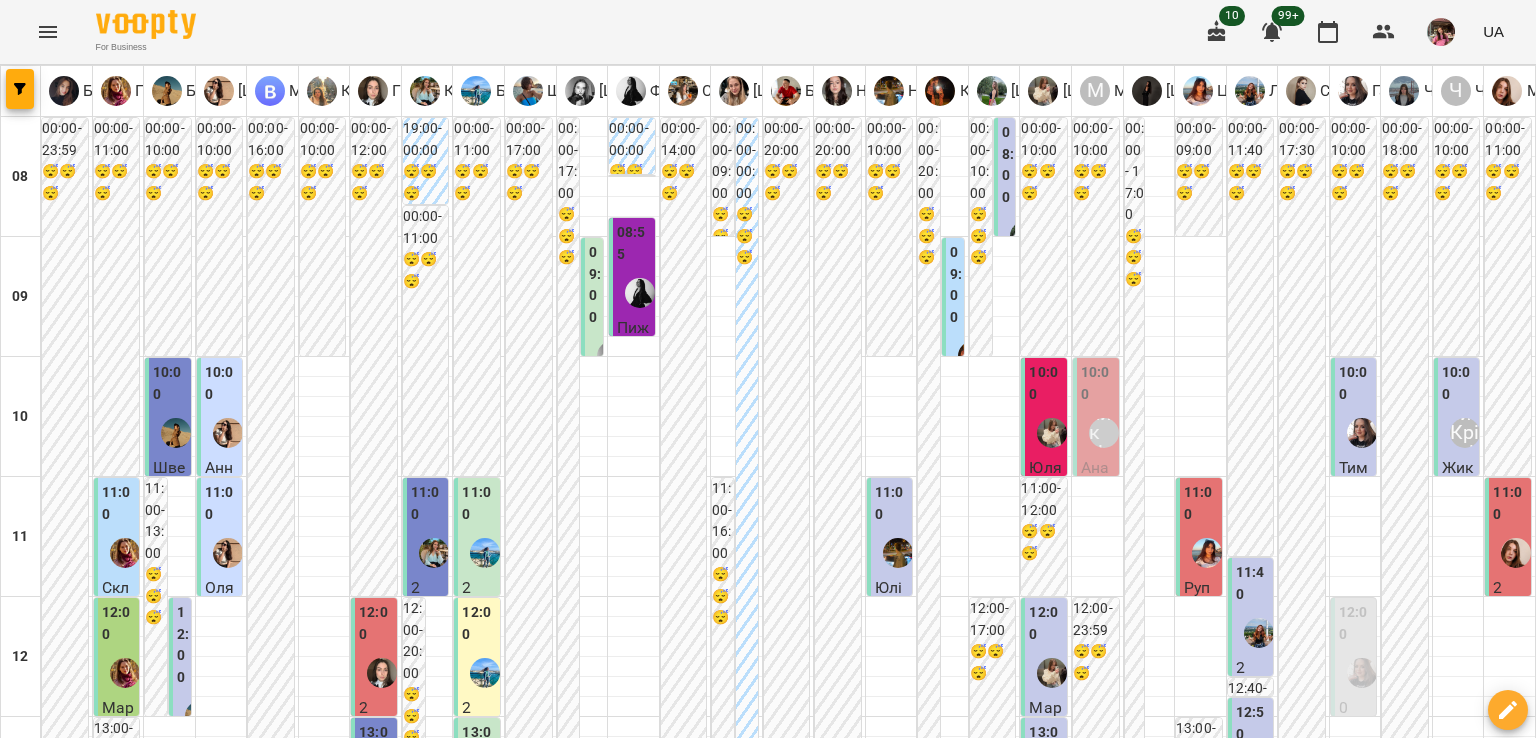 click on "21:10" at bounding box center [789, 1723] 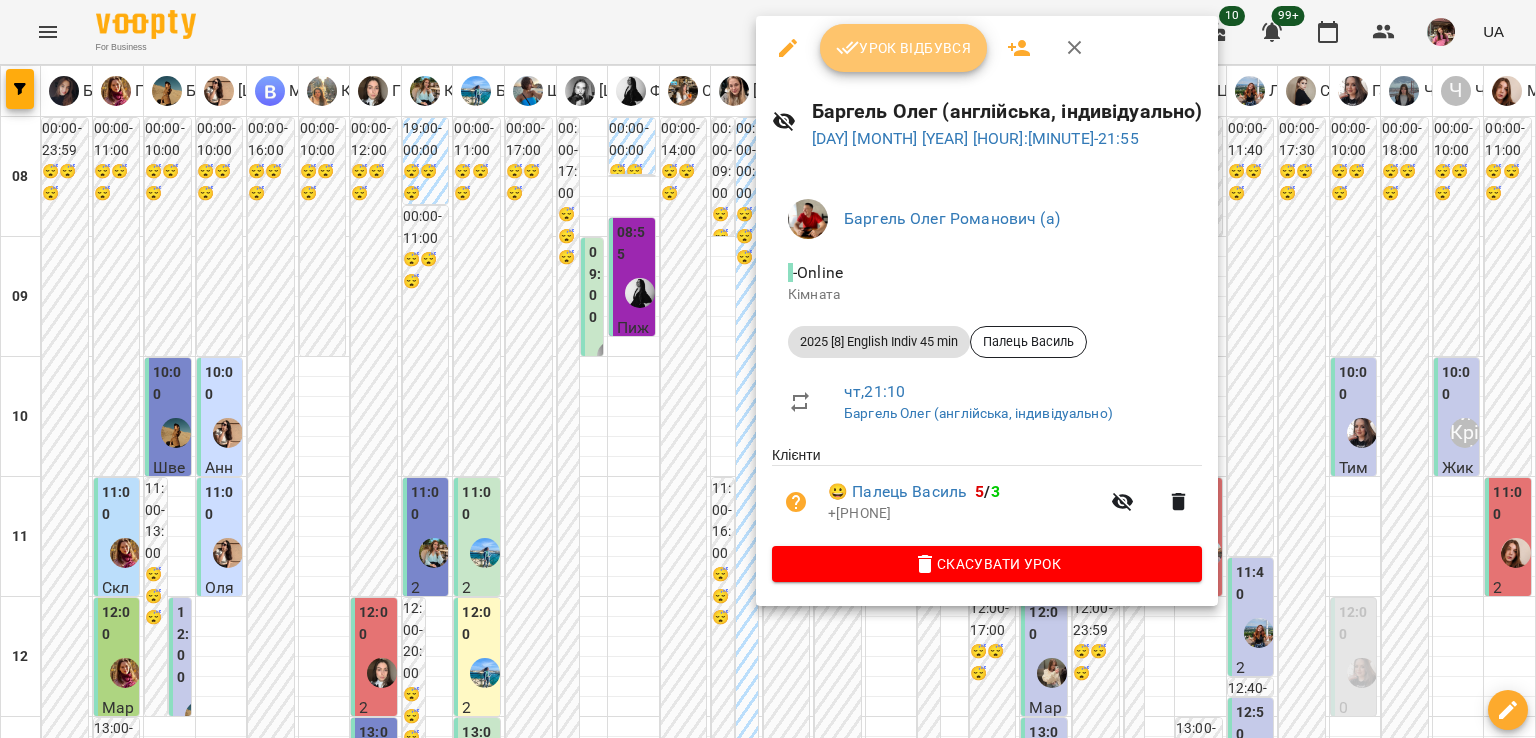click on "Урок відбувся" at bounding box center [904, 48] 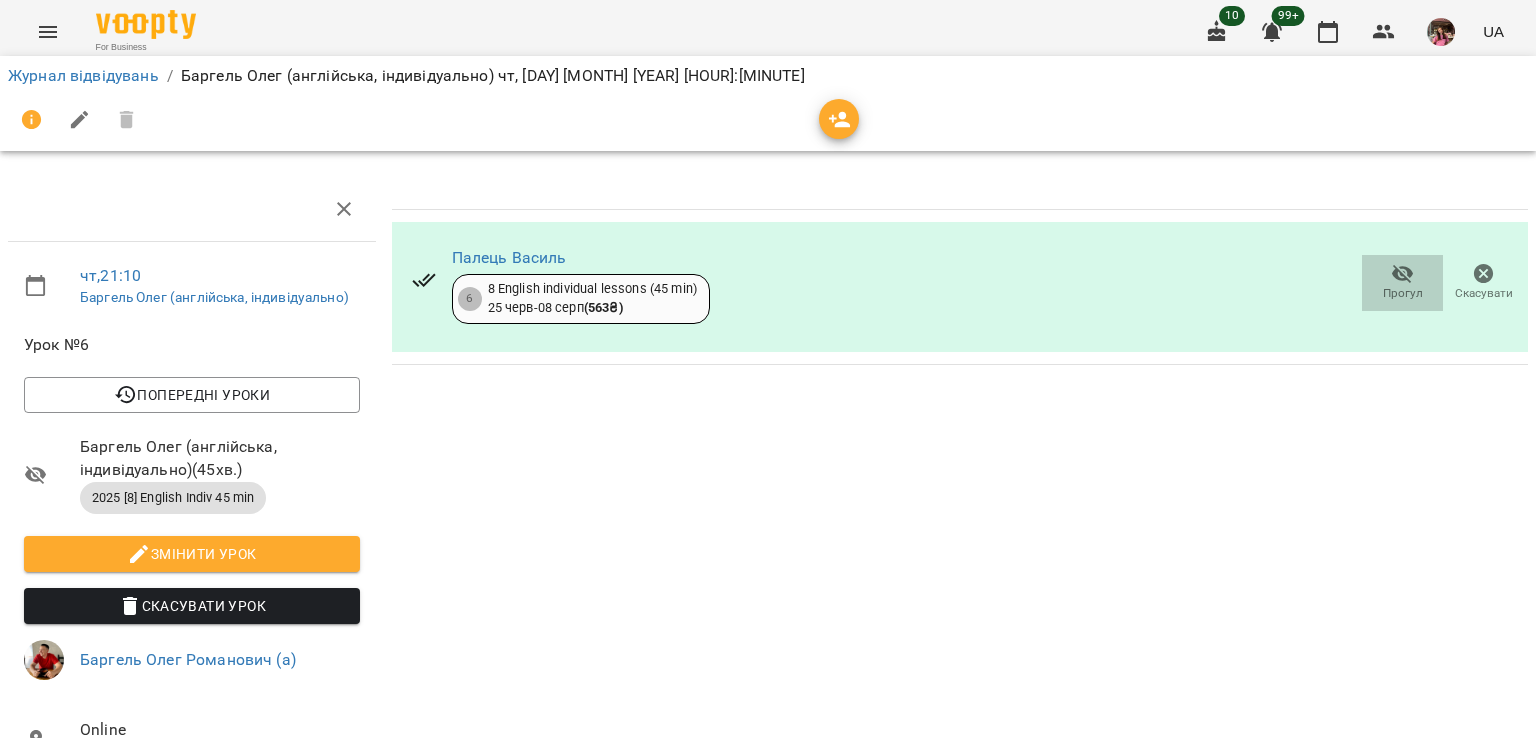 click 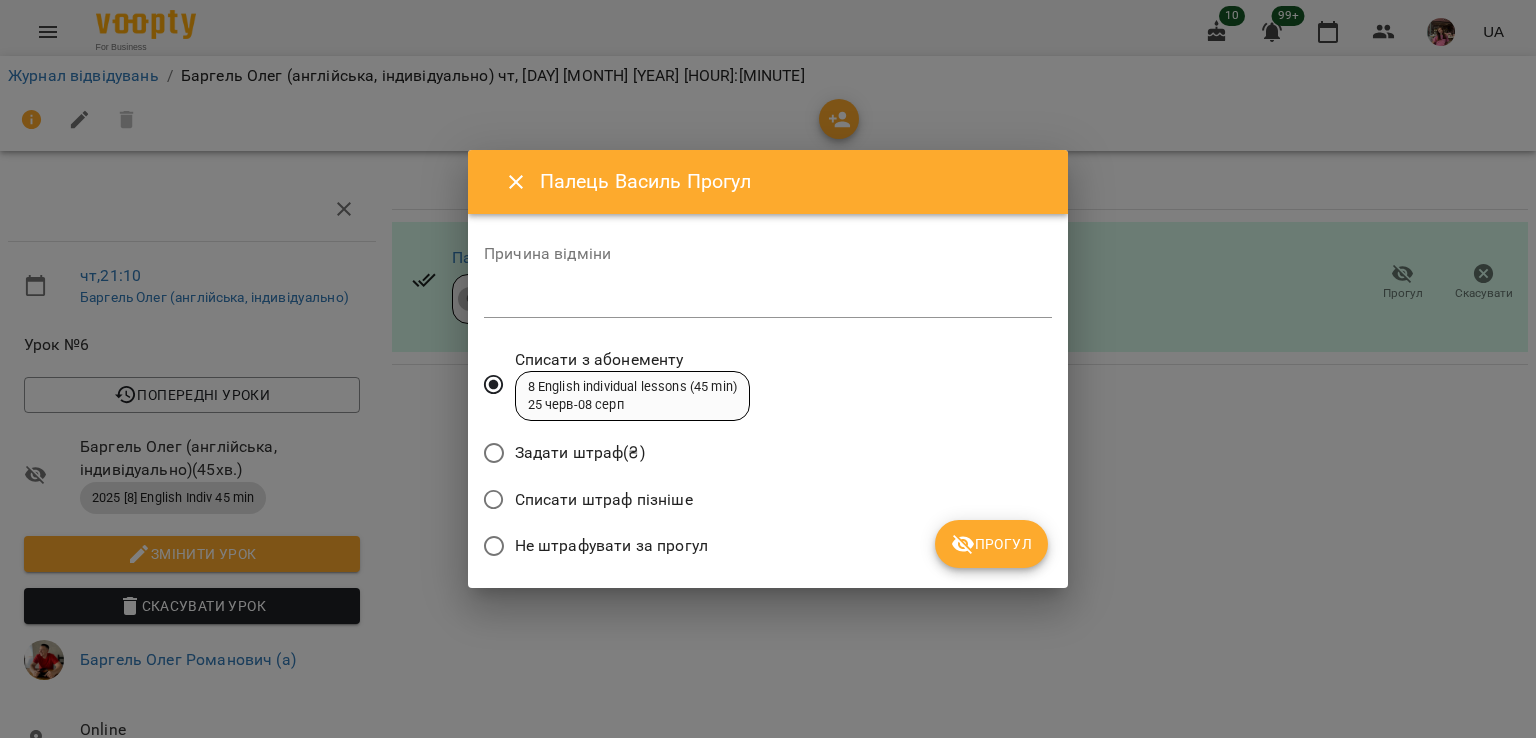 click on "Прогул" at bounding box center [991, 544] 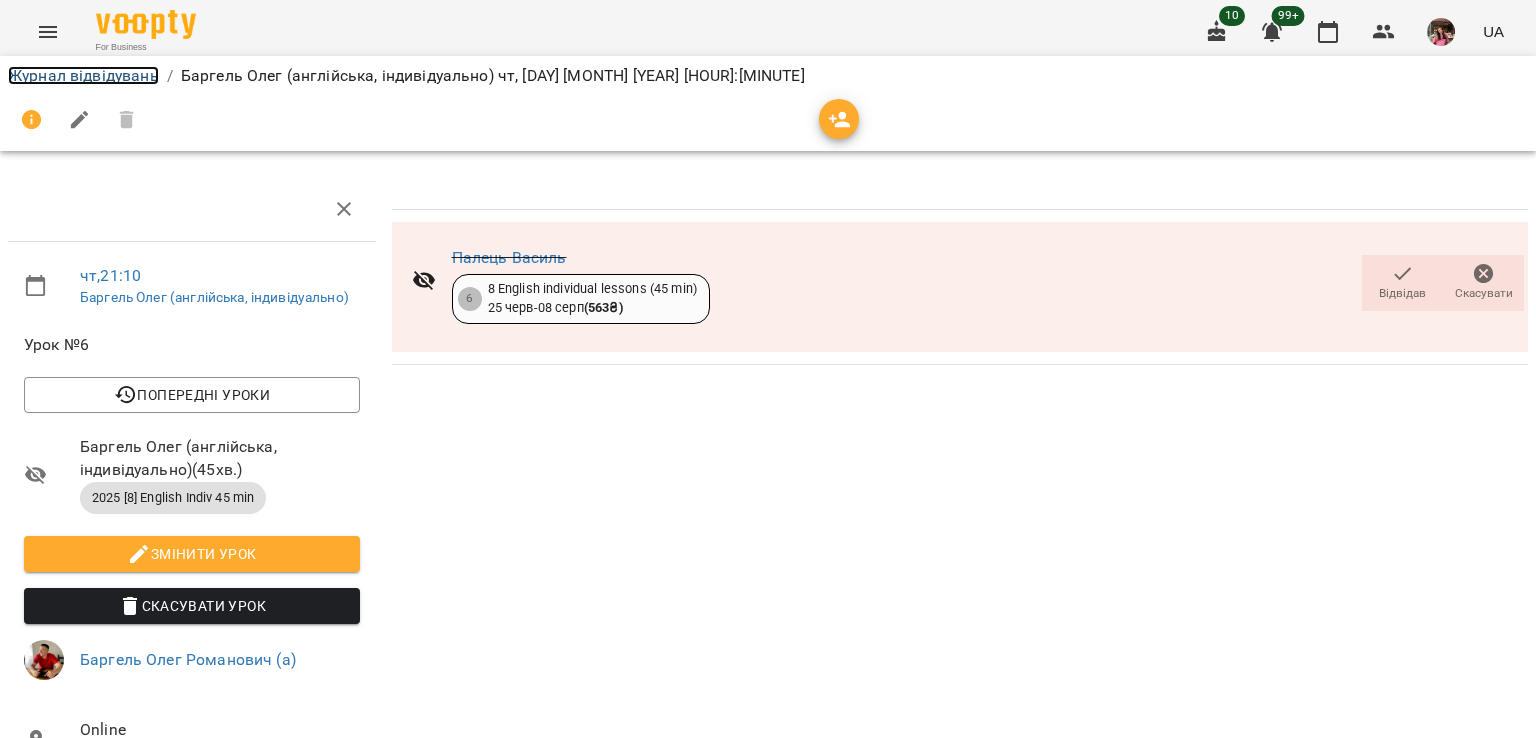 click on "Журнал відвідувань" at bounding box center [83, 75] 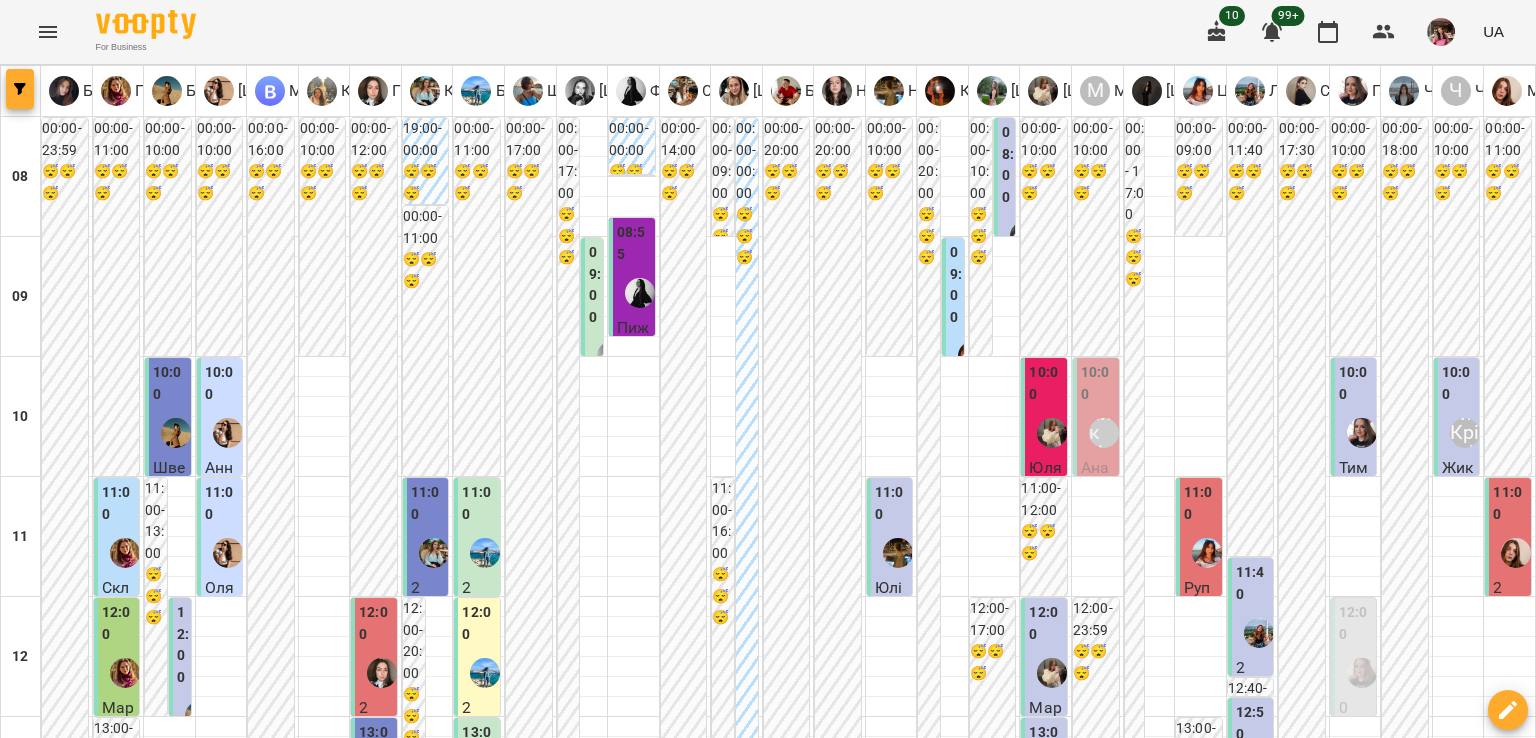 click at bounding box center (20, 89) 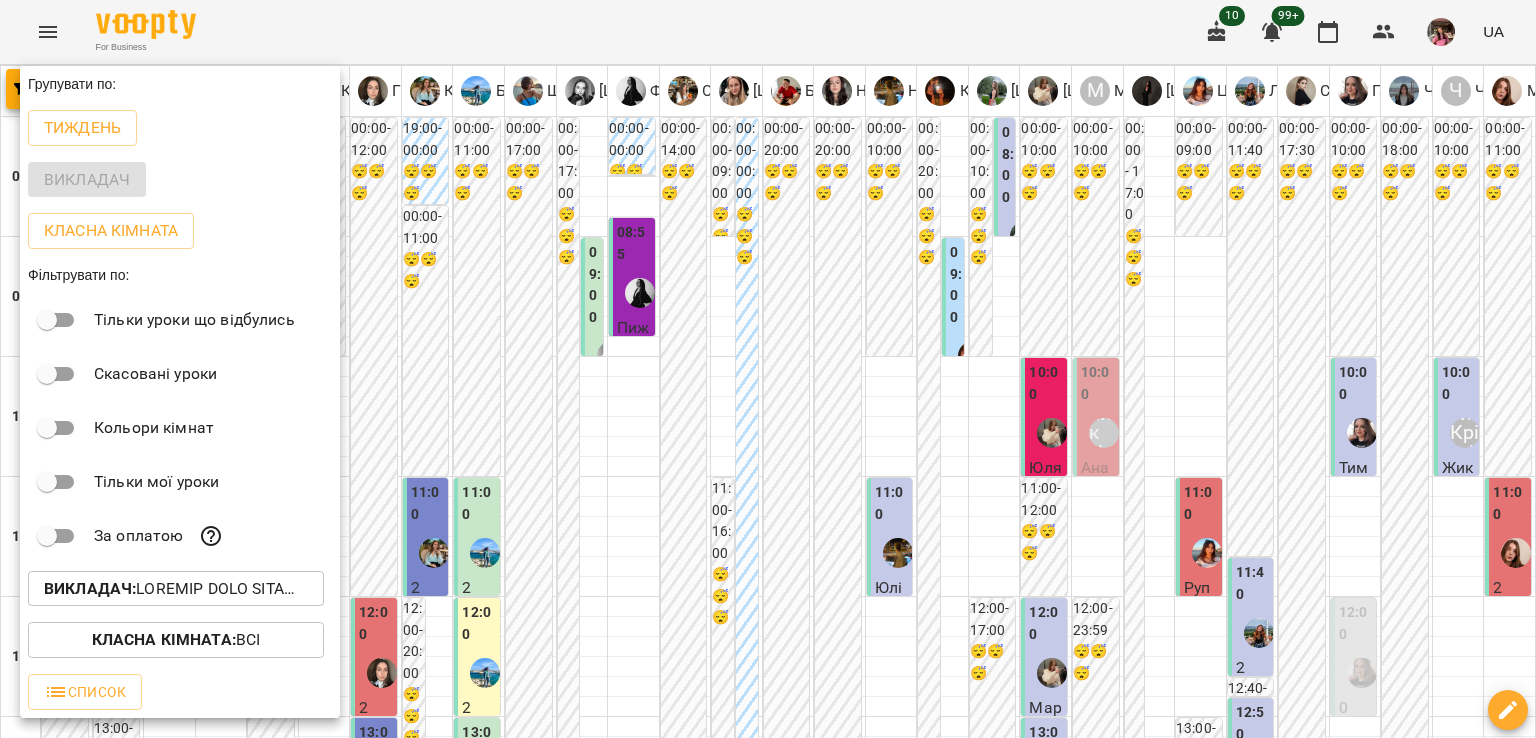 click on "Викладач :" at bounding box center [90, 588] 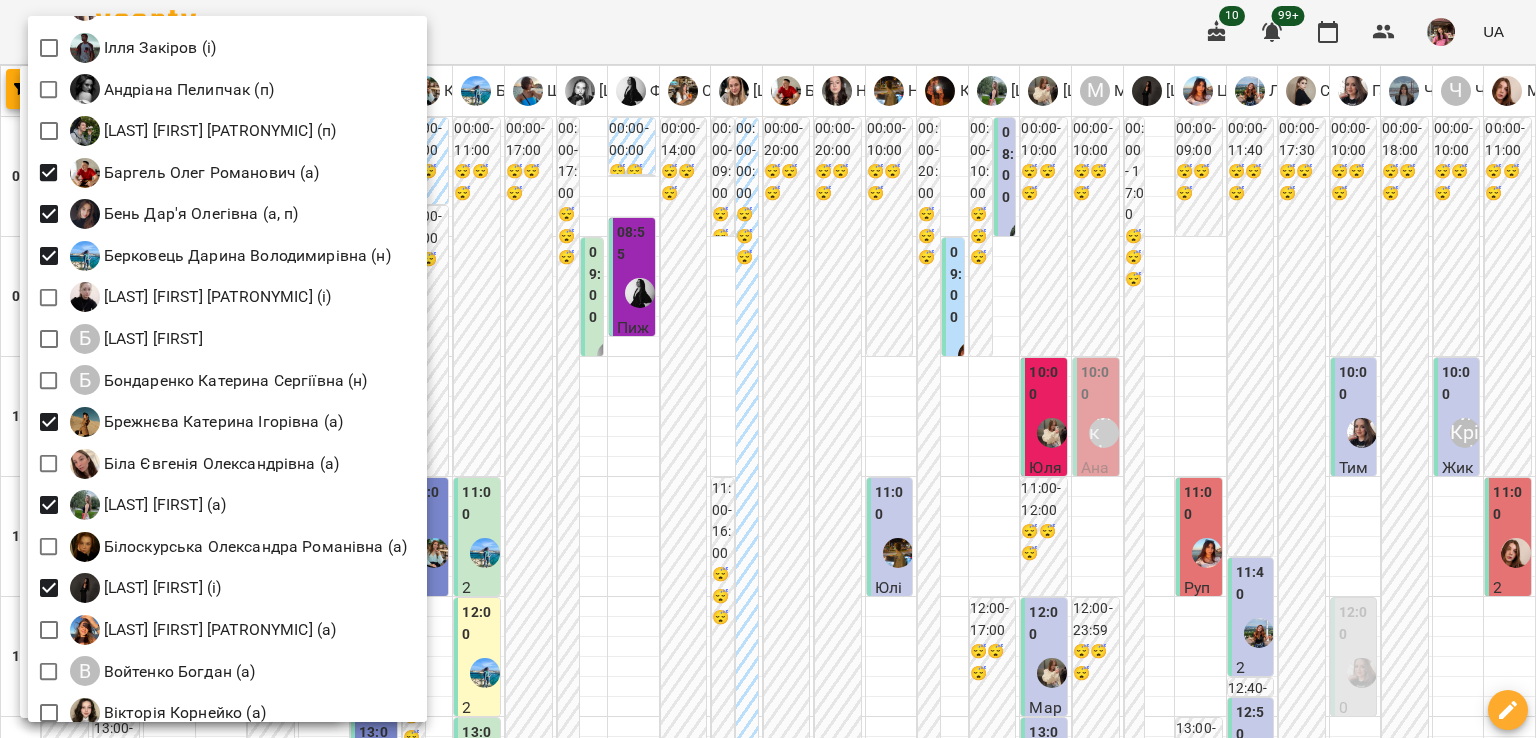 scroll, scrollTop: 71, scrollLeft: 0, axis: vertical 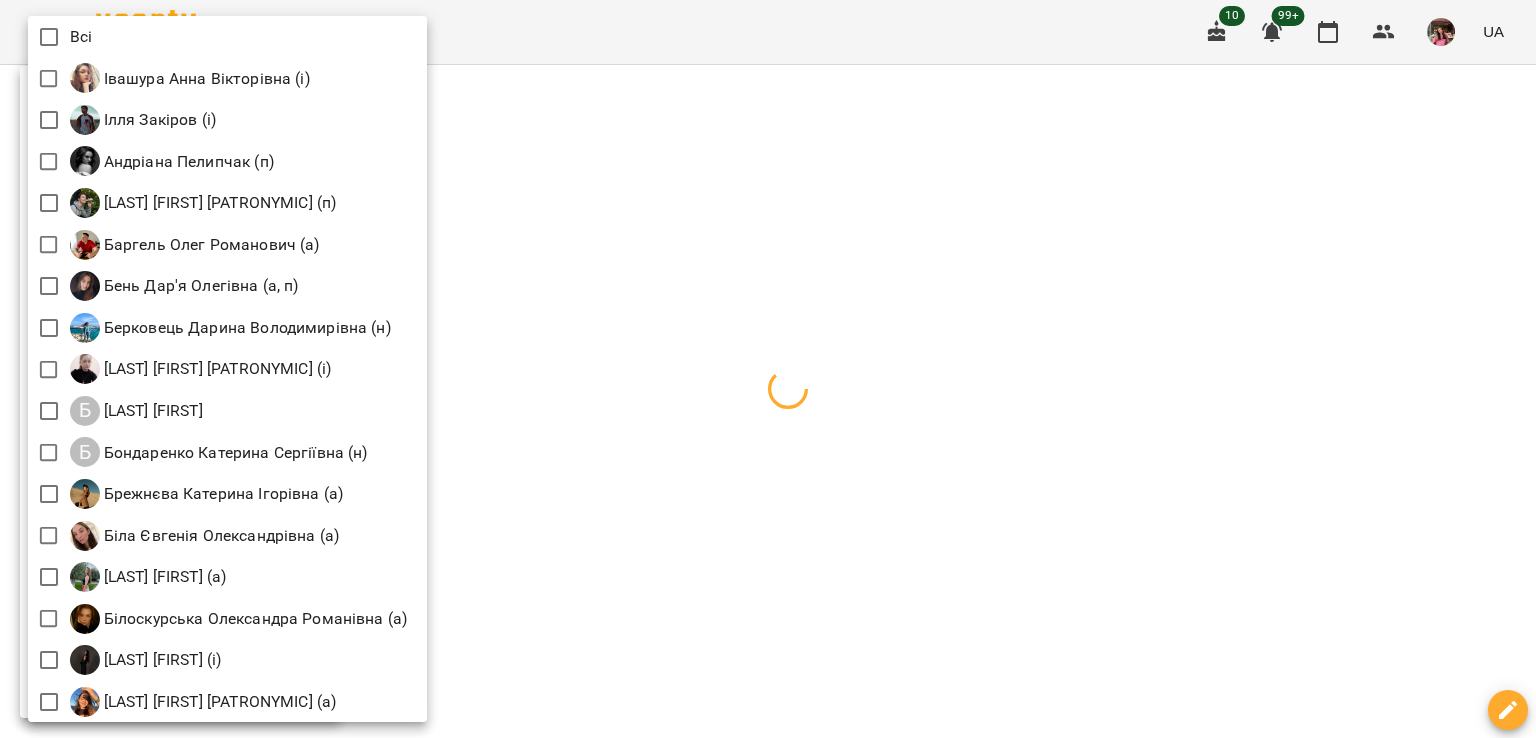 click at bounding box center [768, 369] 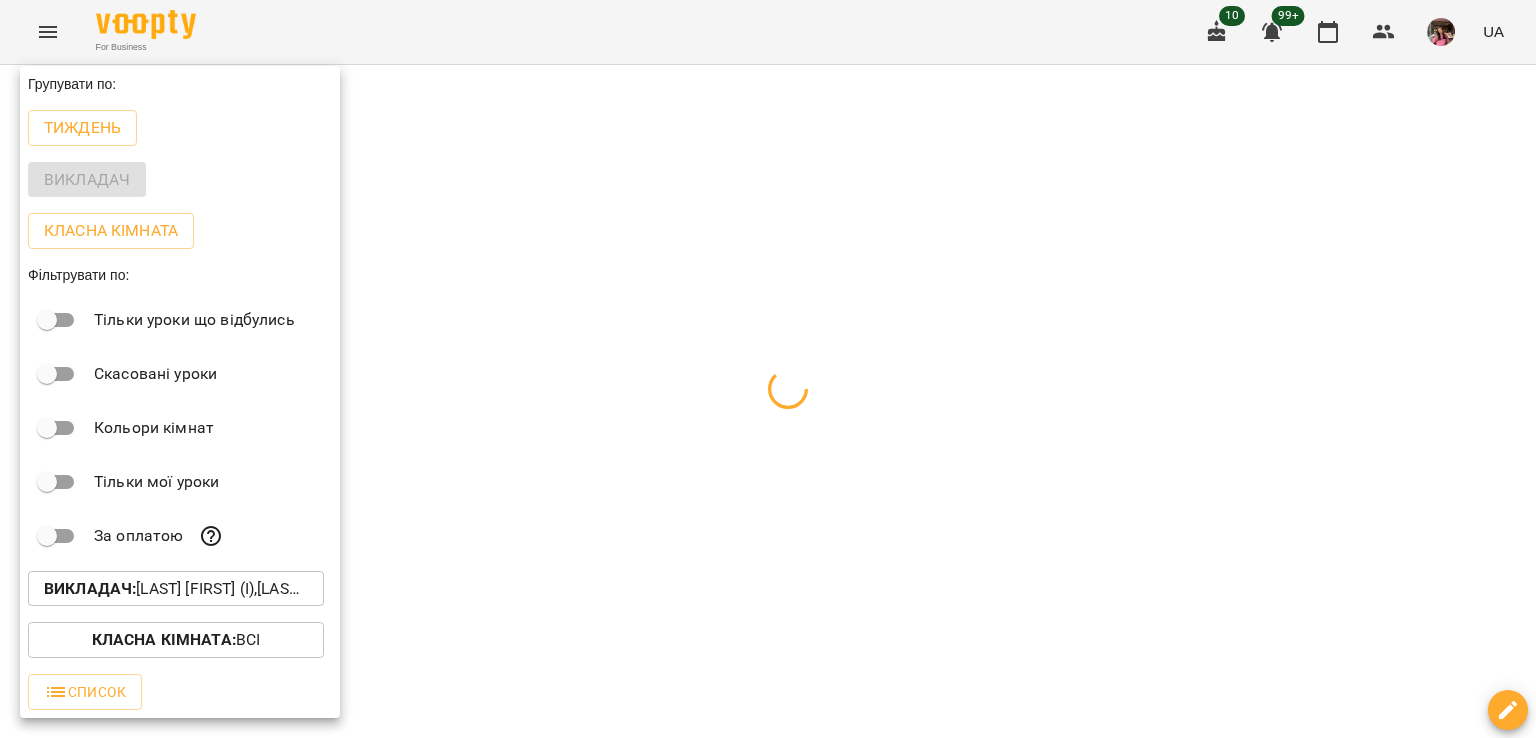 click at bounding box center (768, 369) 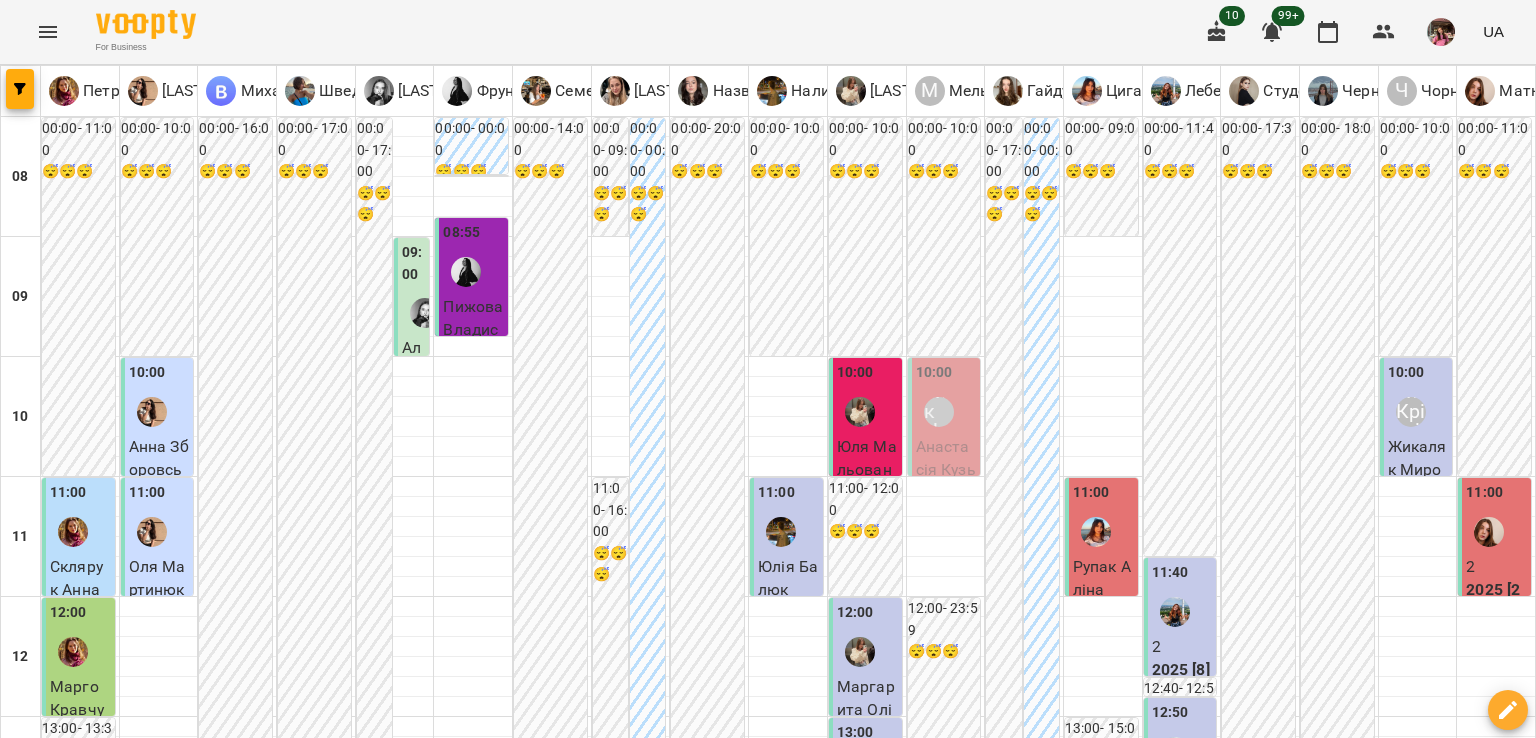 click on "**********" at bounding box center (768, 2008) 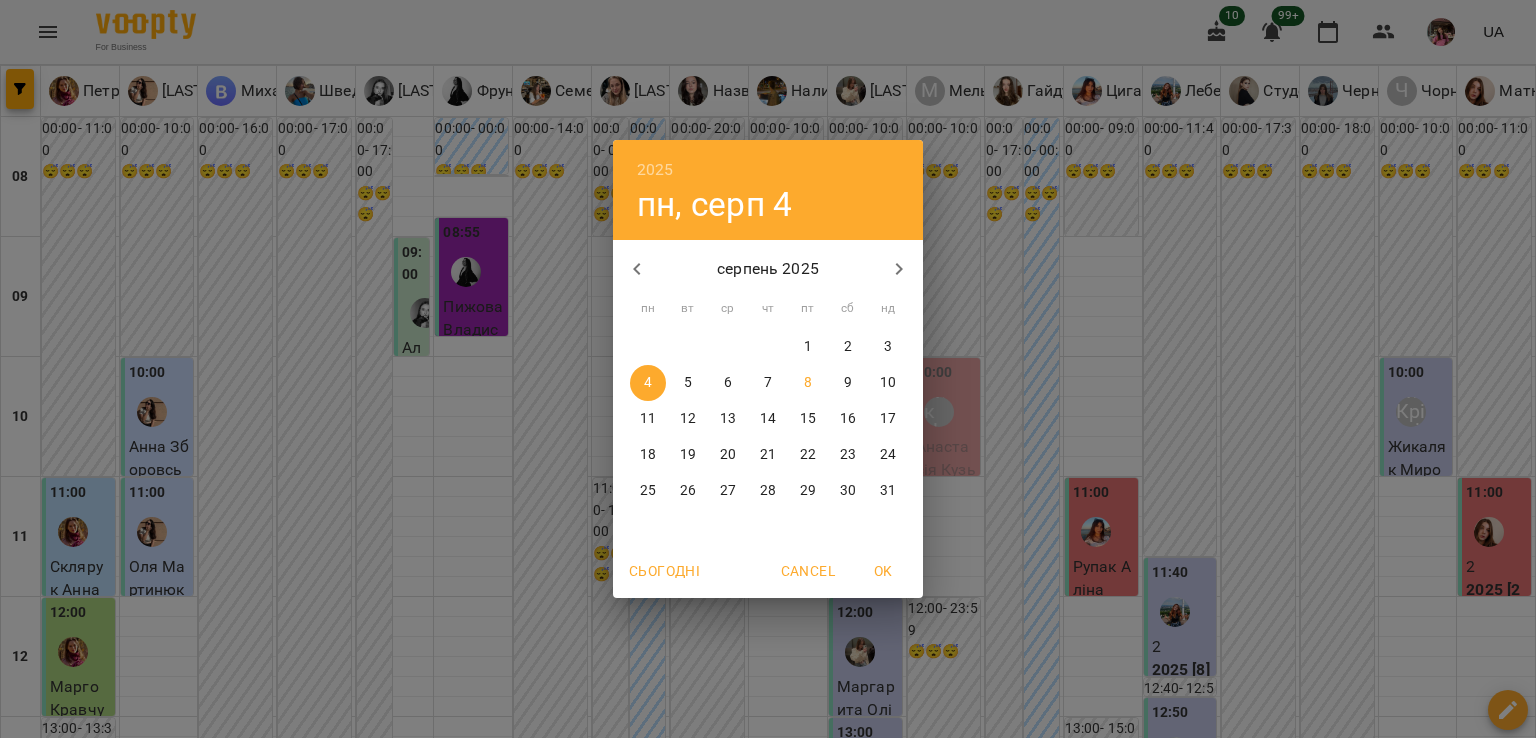 click on "25" at bounding box center [648, 491] 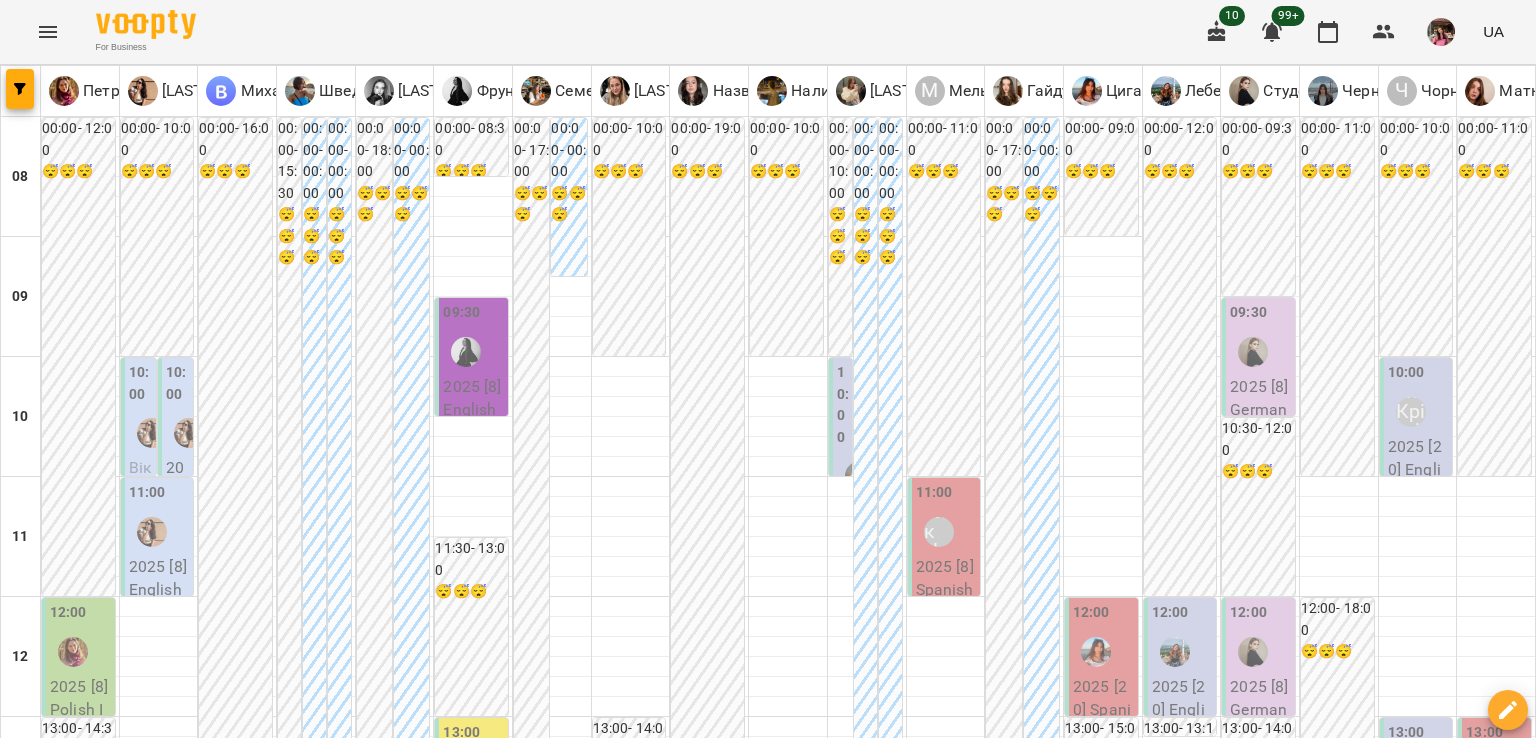 scroll, scrollTop: 1000, scrollLeft: 0, axis: vertical 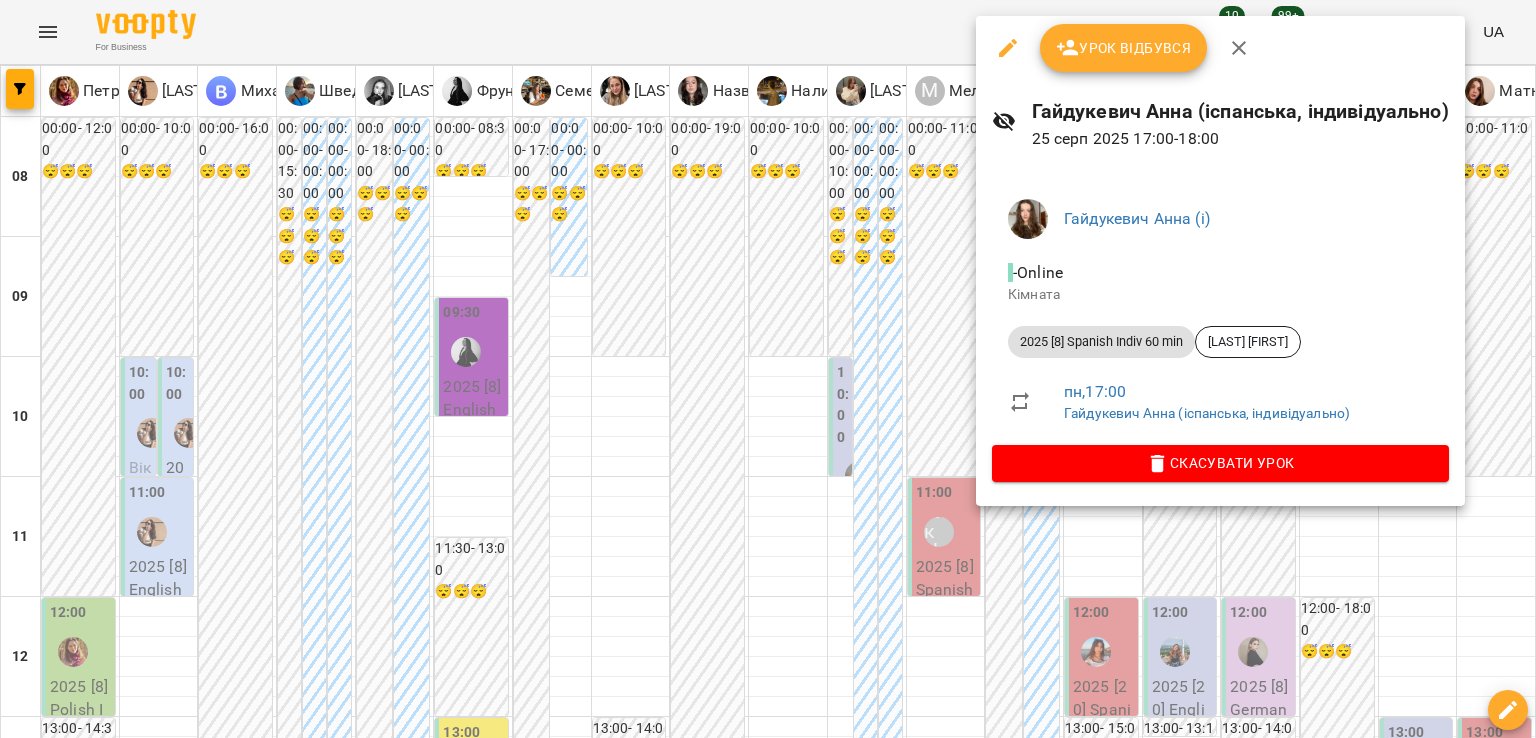 click at bounding box center [768, 369] 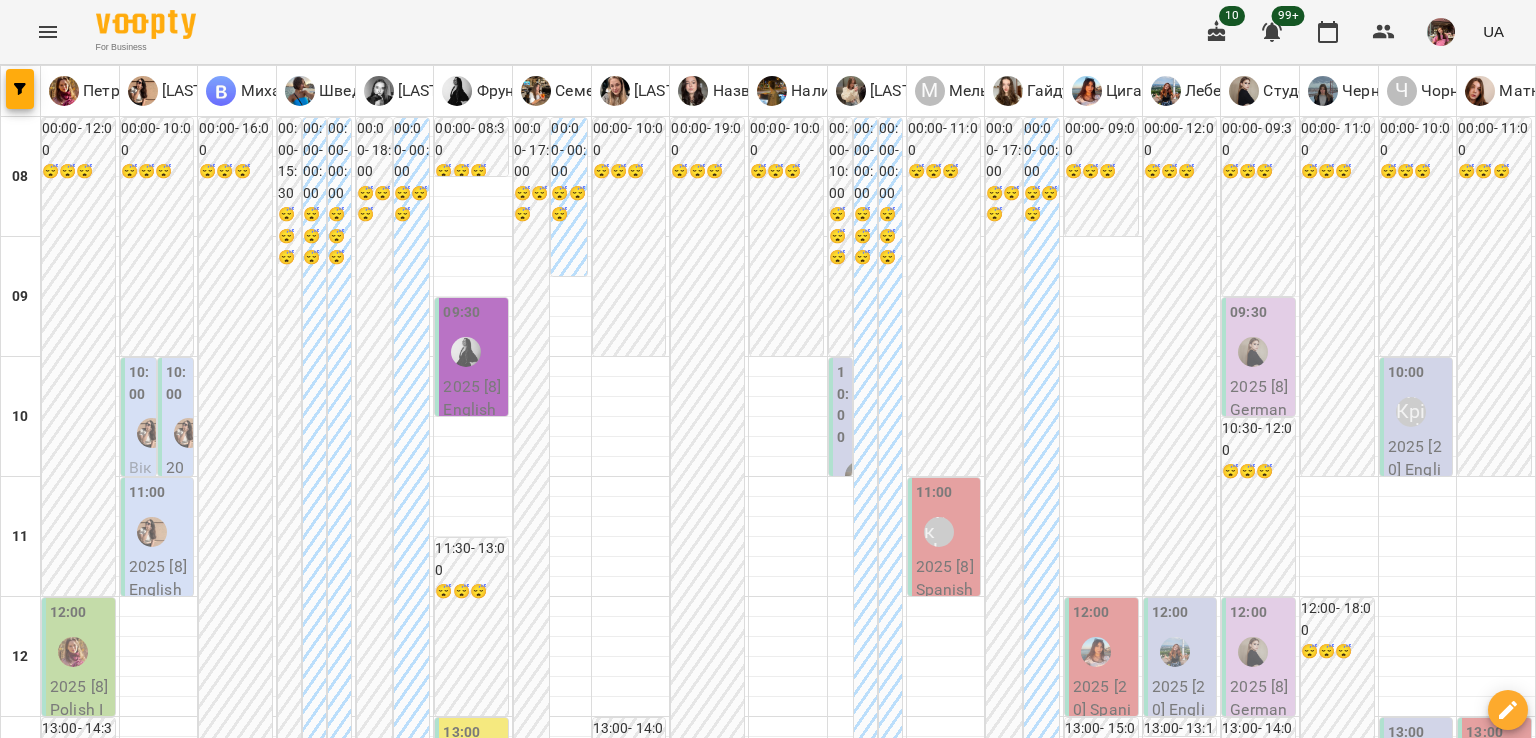 click at bounding box center (668, 2008) 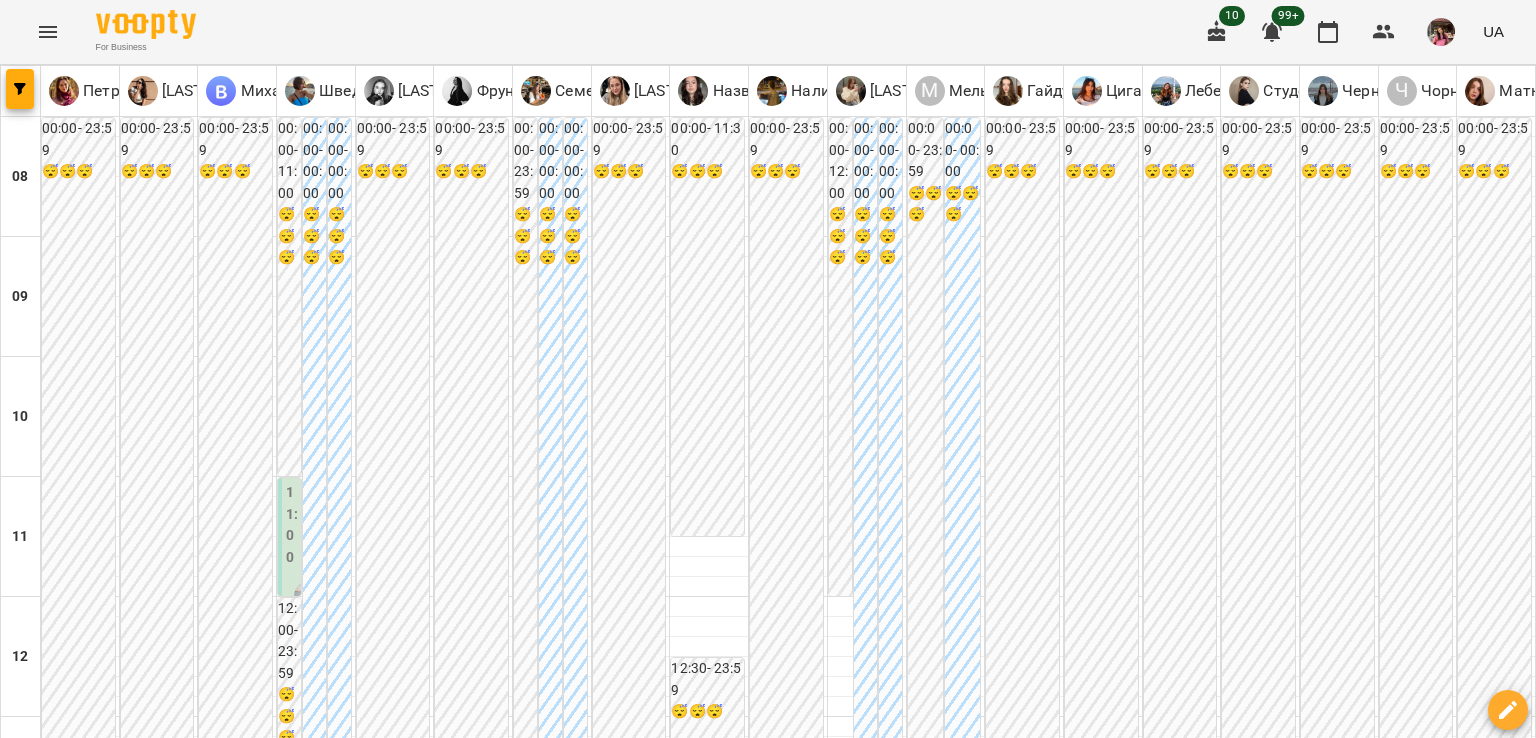 click at bounding box center (867, 2008) 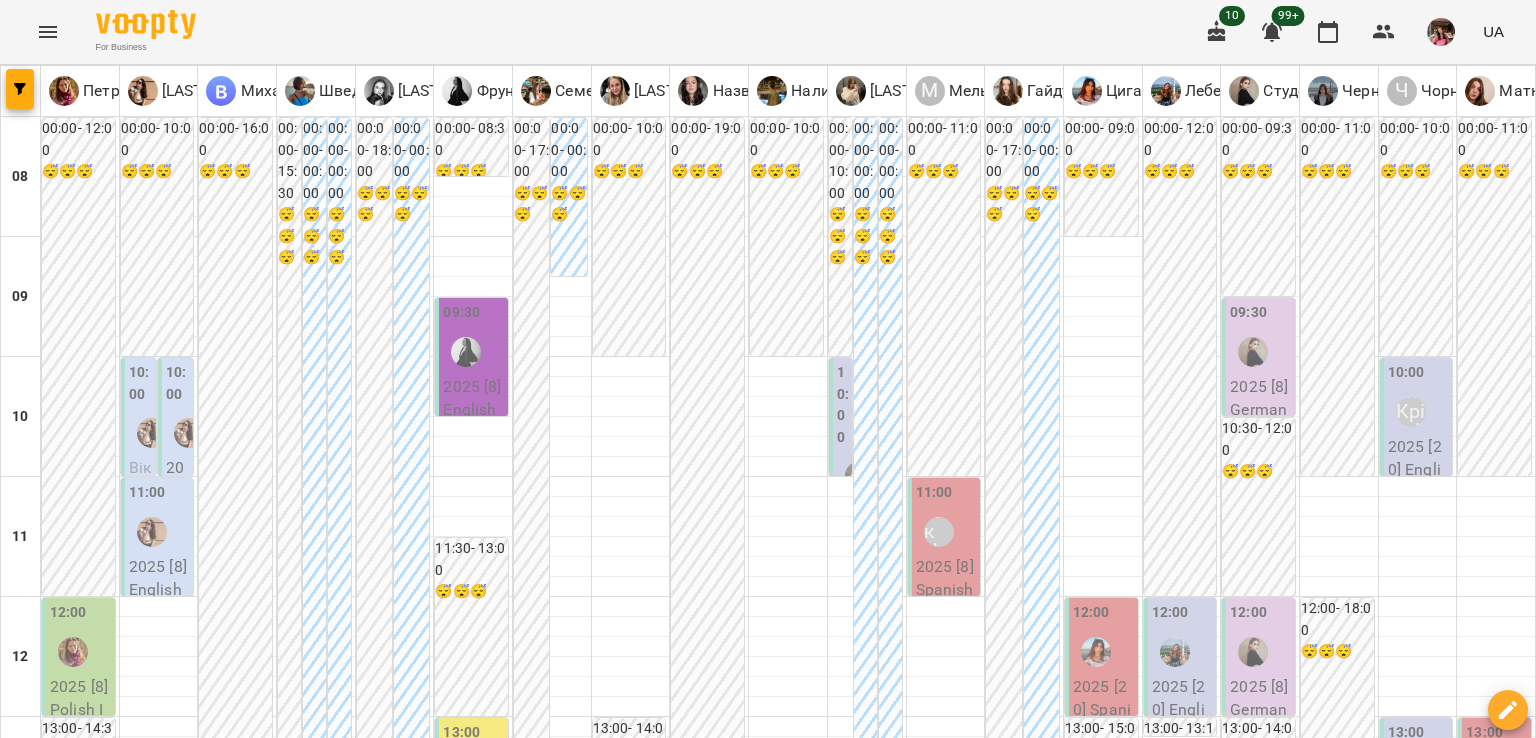 click on "ср" at bounding box center (642, 1943) 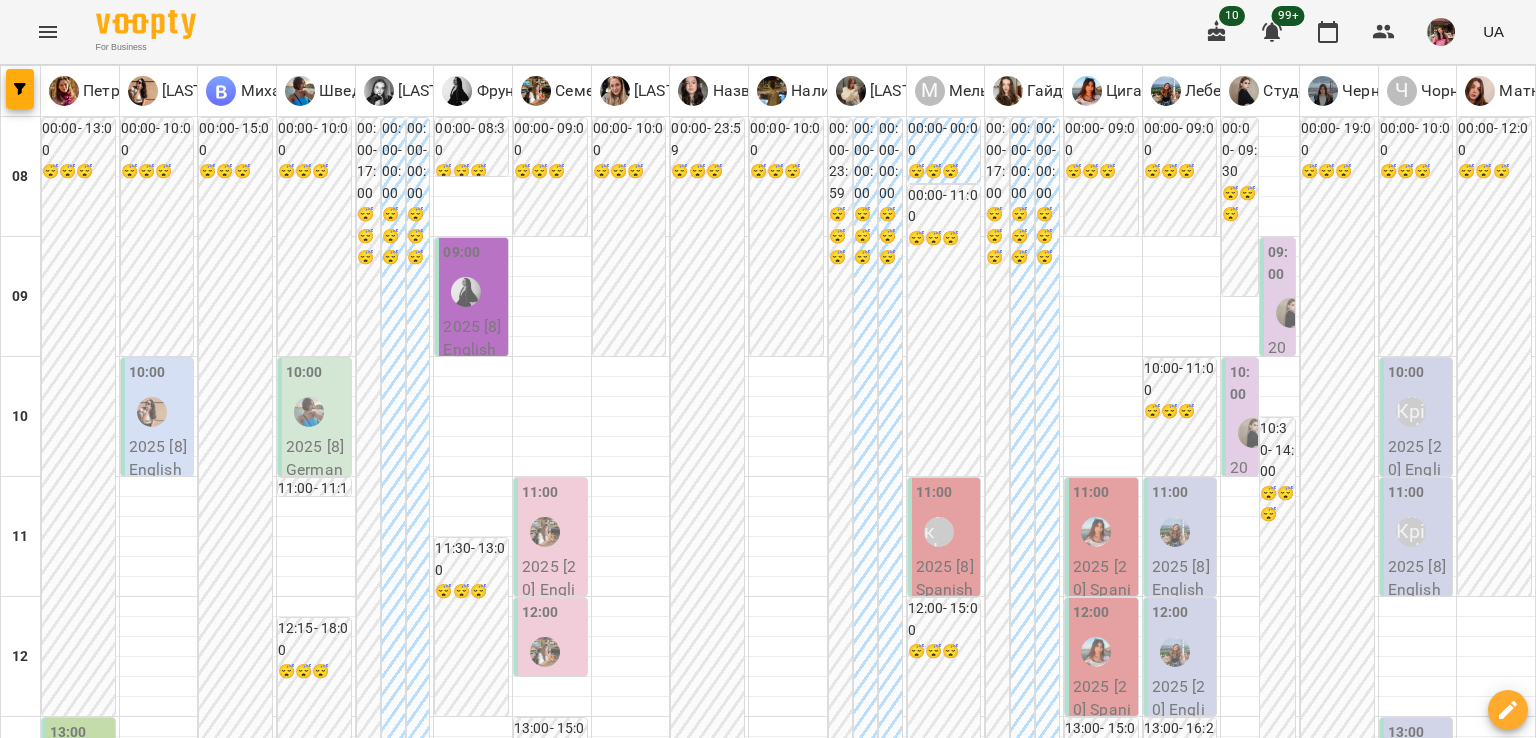scroll, scrollTop: 996, scrollLeft: 0, axis: vertical 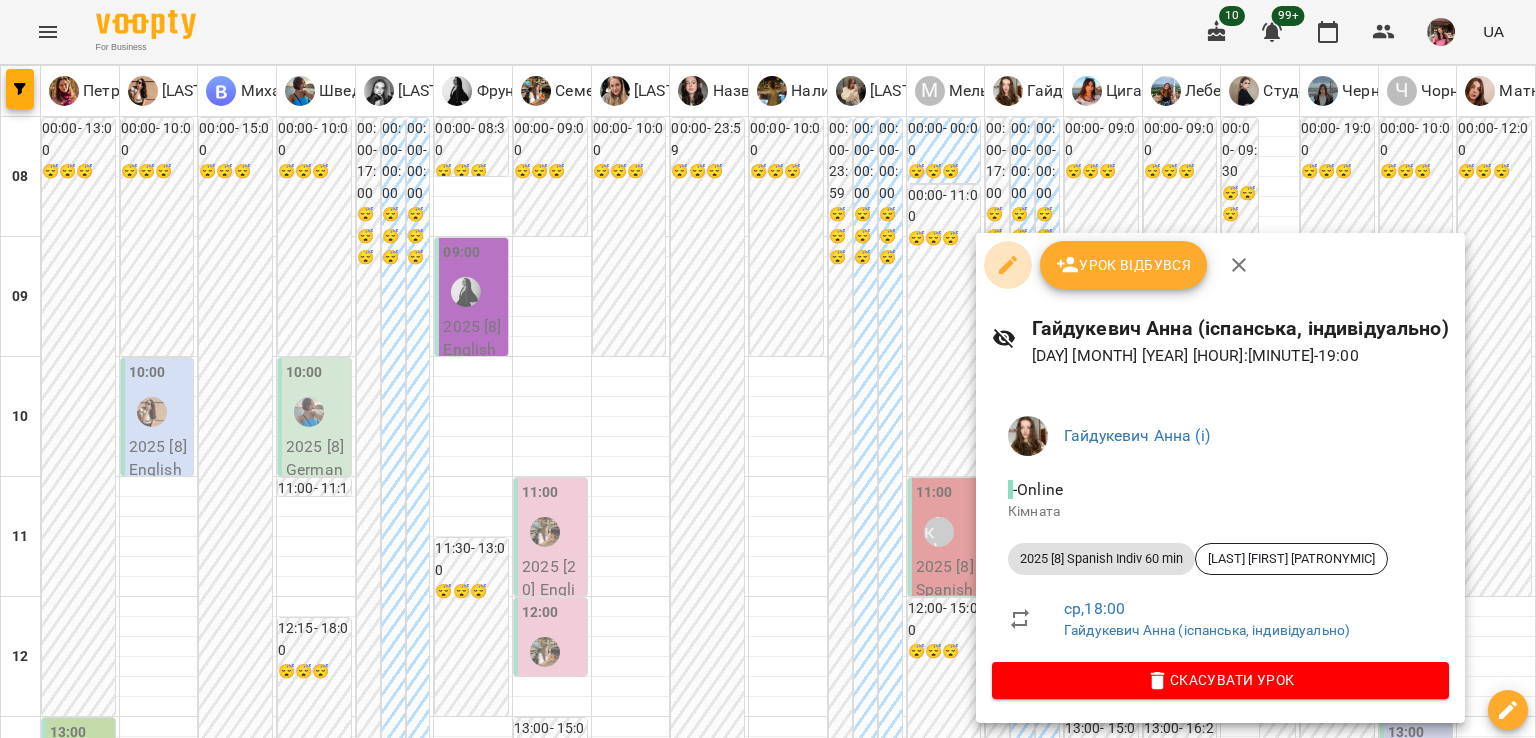 click 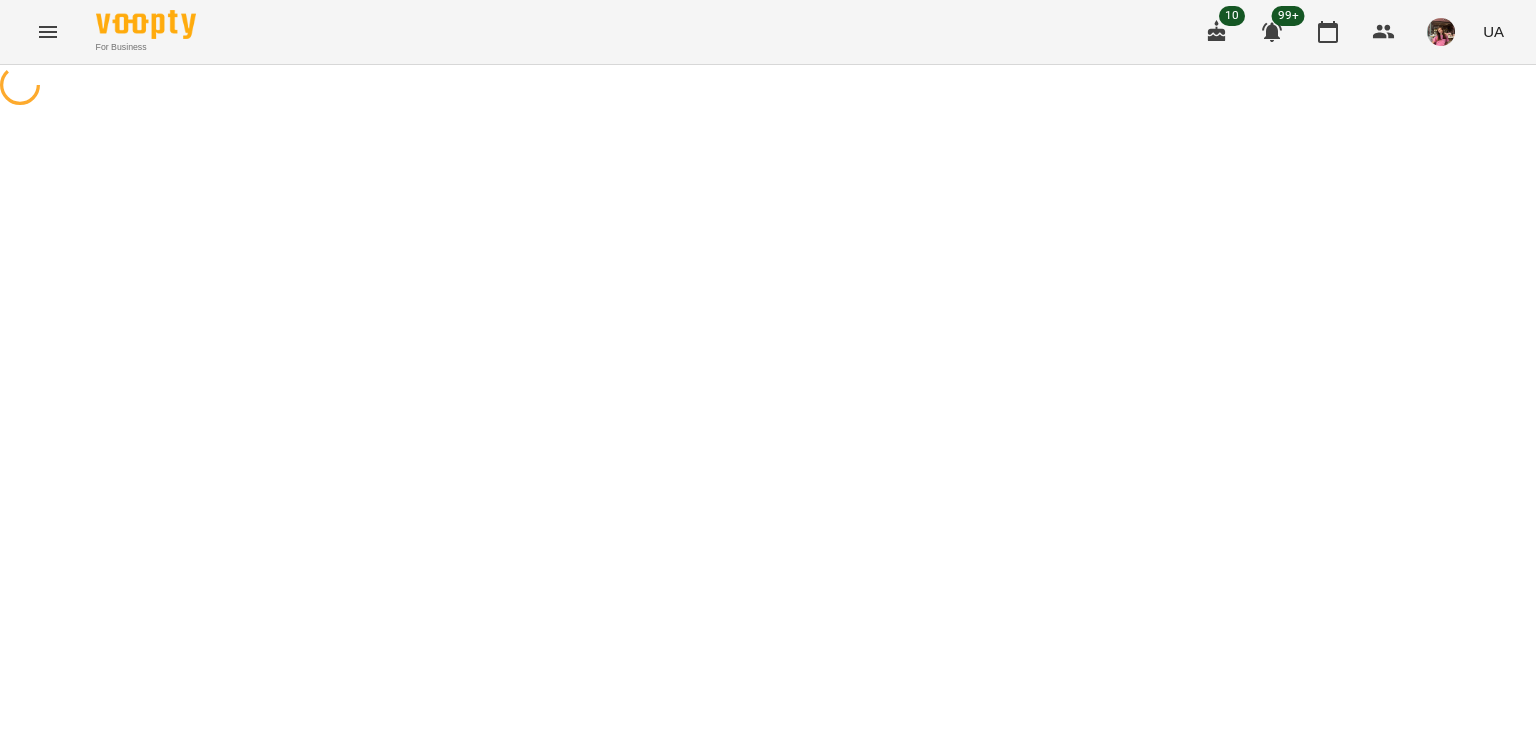 select on "**********" 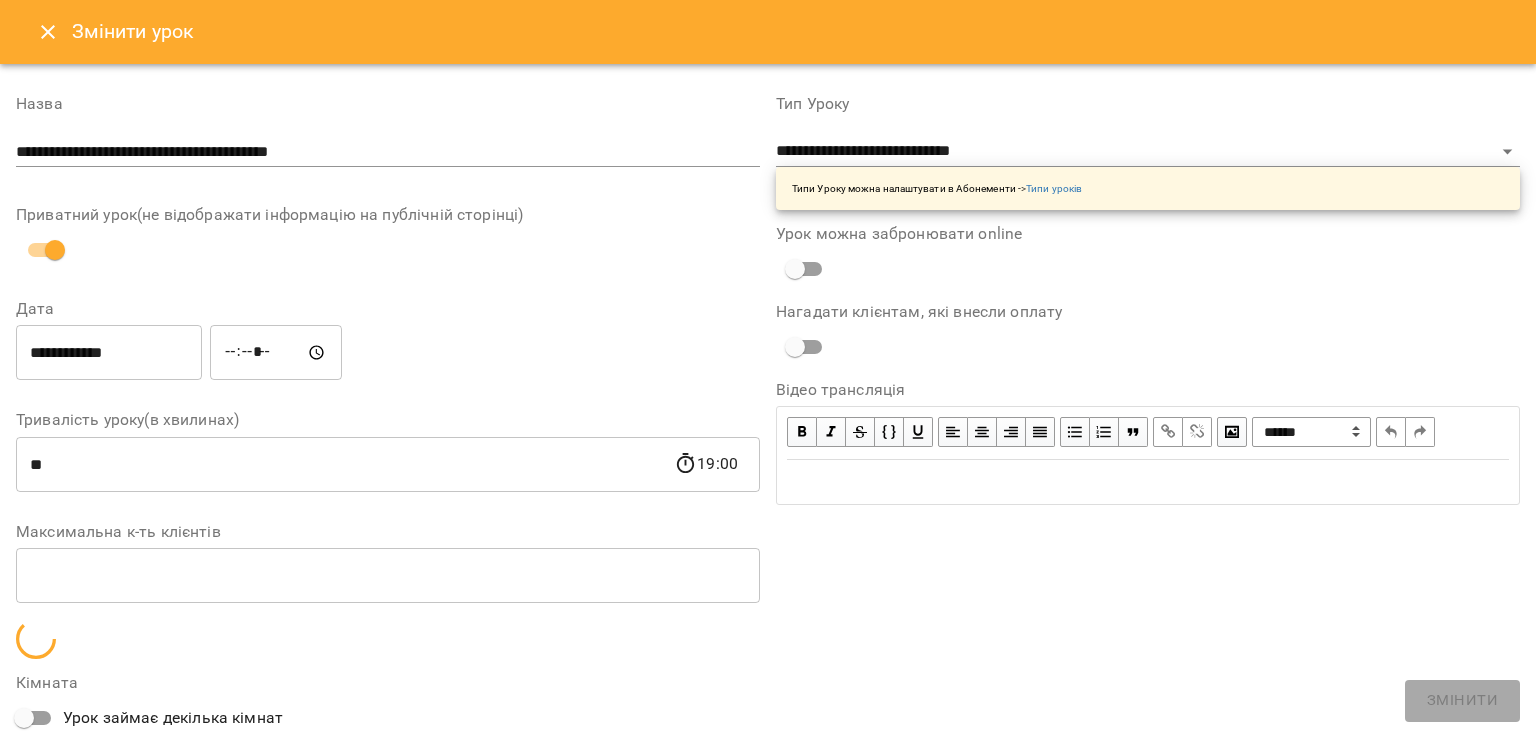 click on "**********" at bounding box center [109, 353] 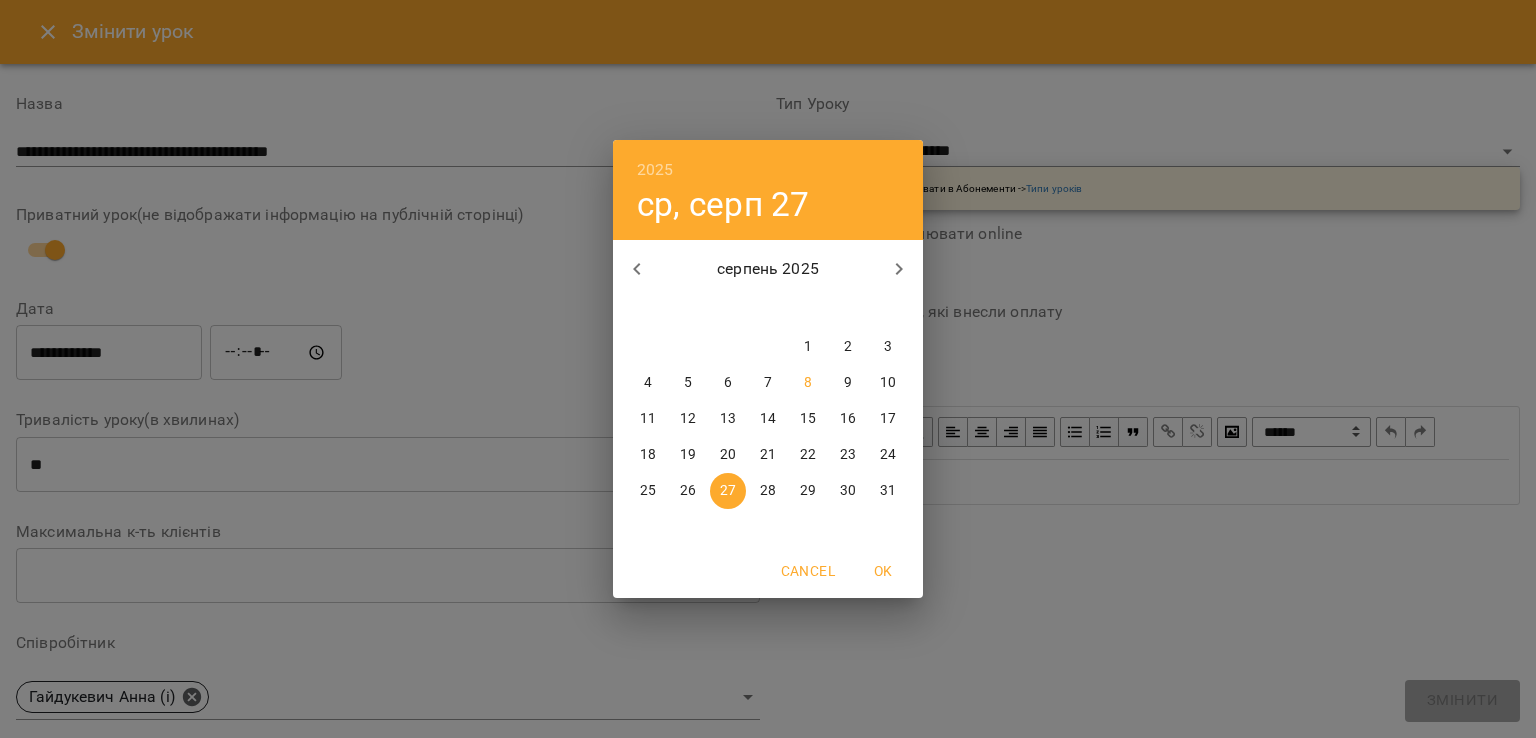 click on "14" at bounding box center [768, 419] 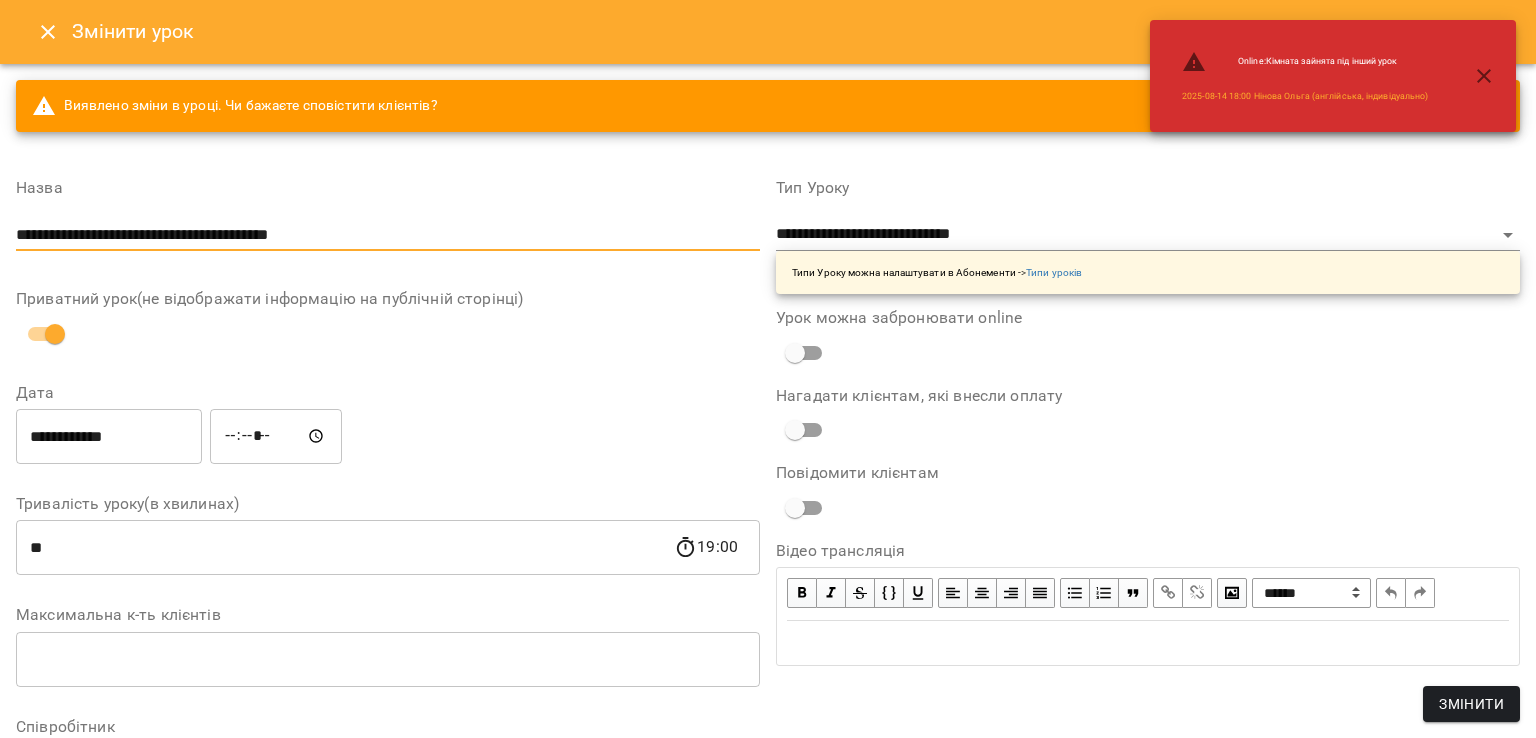 click on "**********" at bounding box center [388, 235] 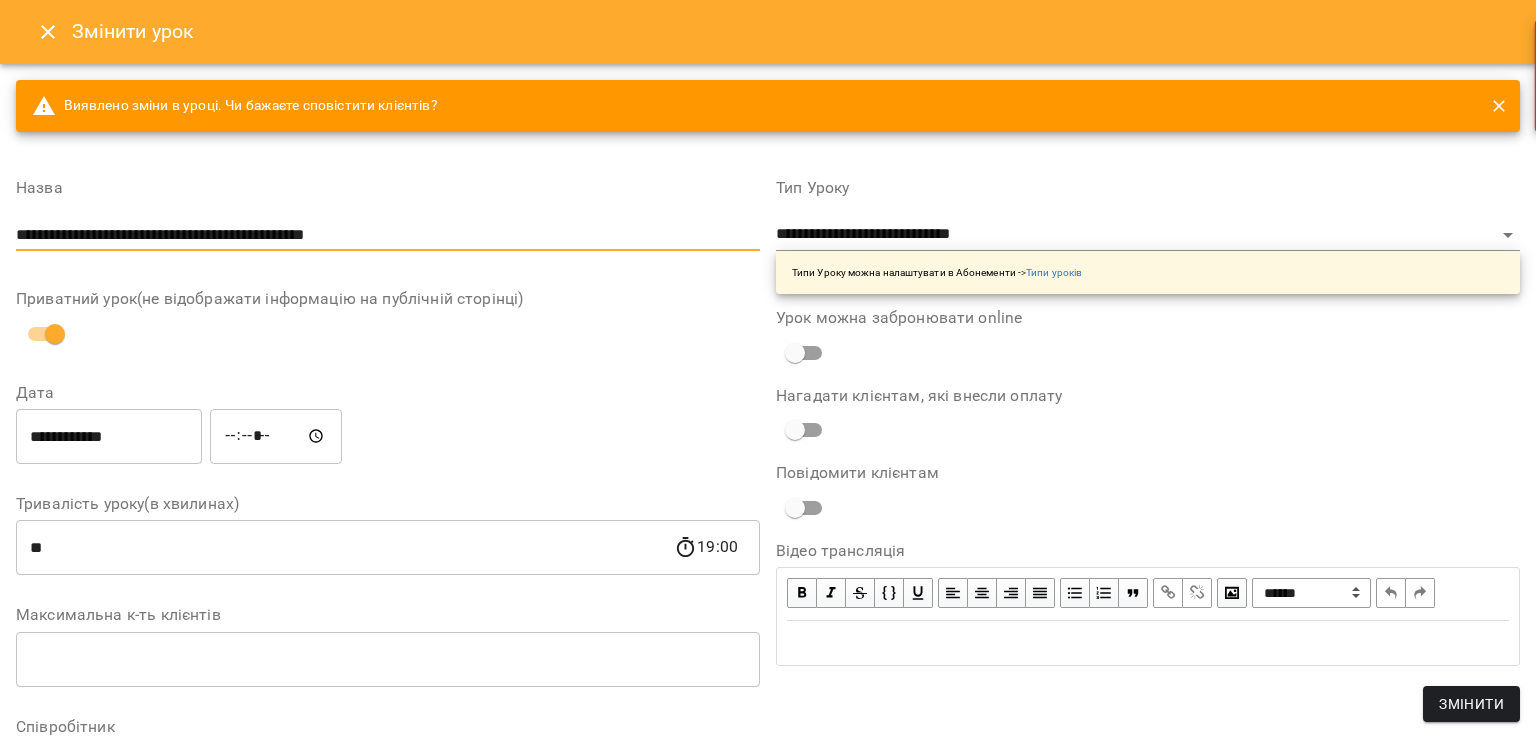type on "**********" 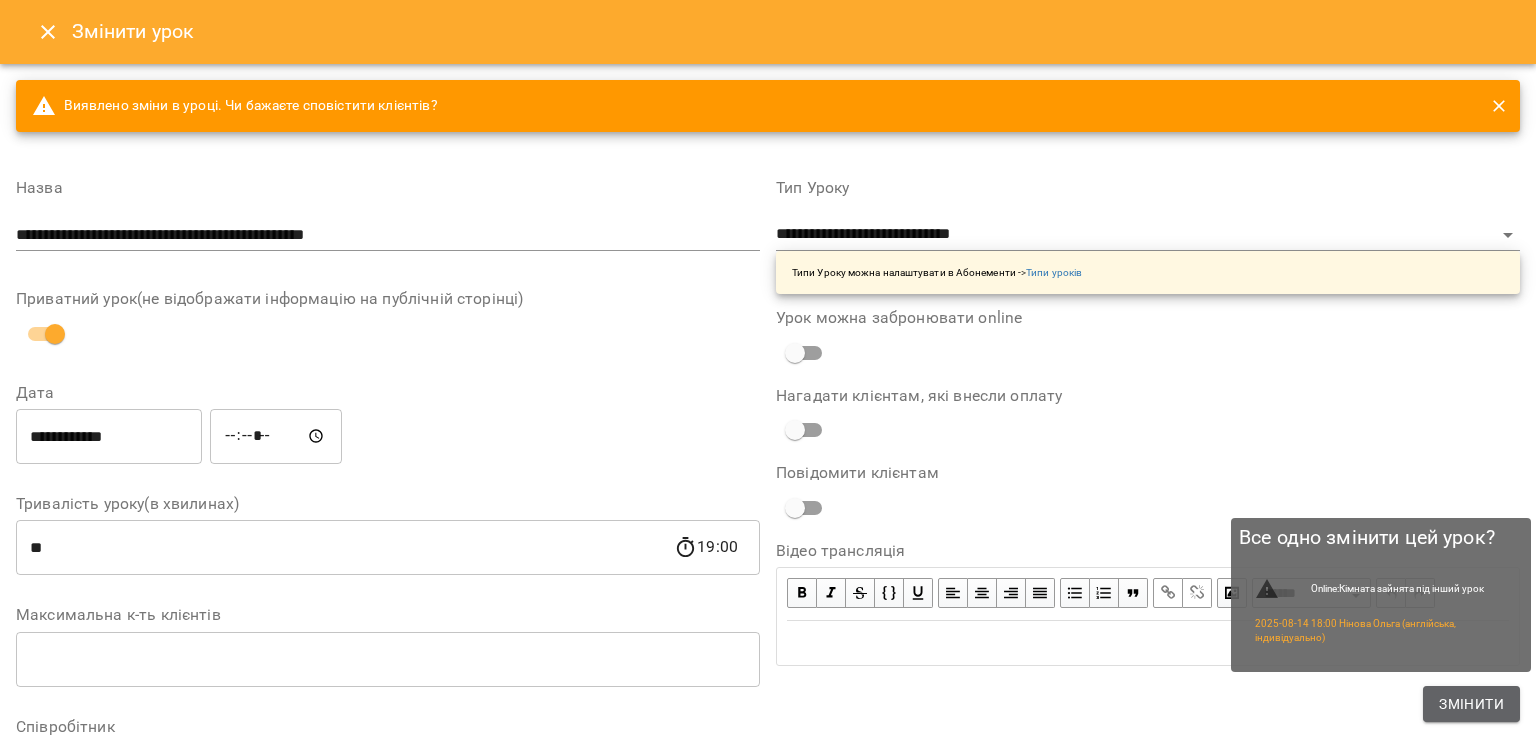 drag, startPoint x: 1452, startPoint y: 702, endPoint x: 1464, endPoint y: 705, distance: 12.369317 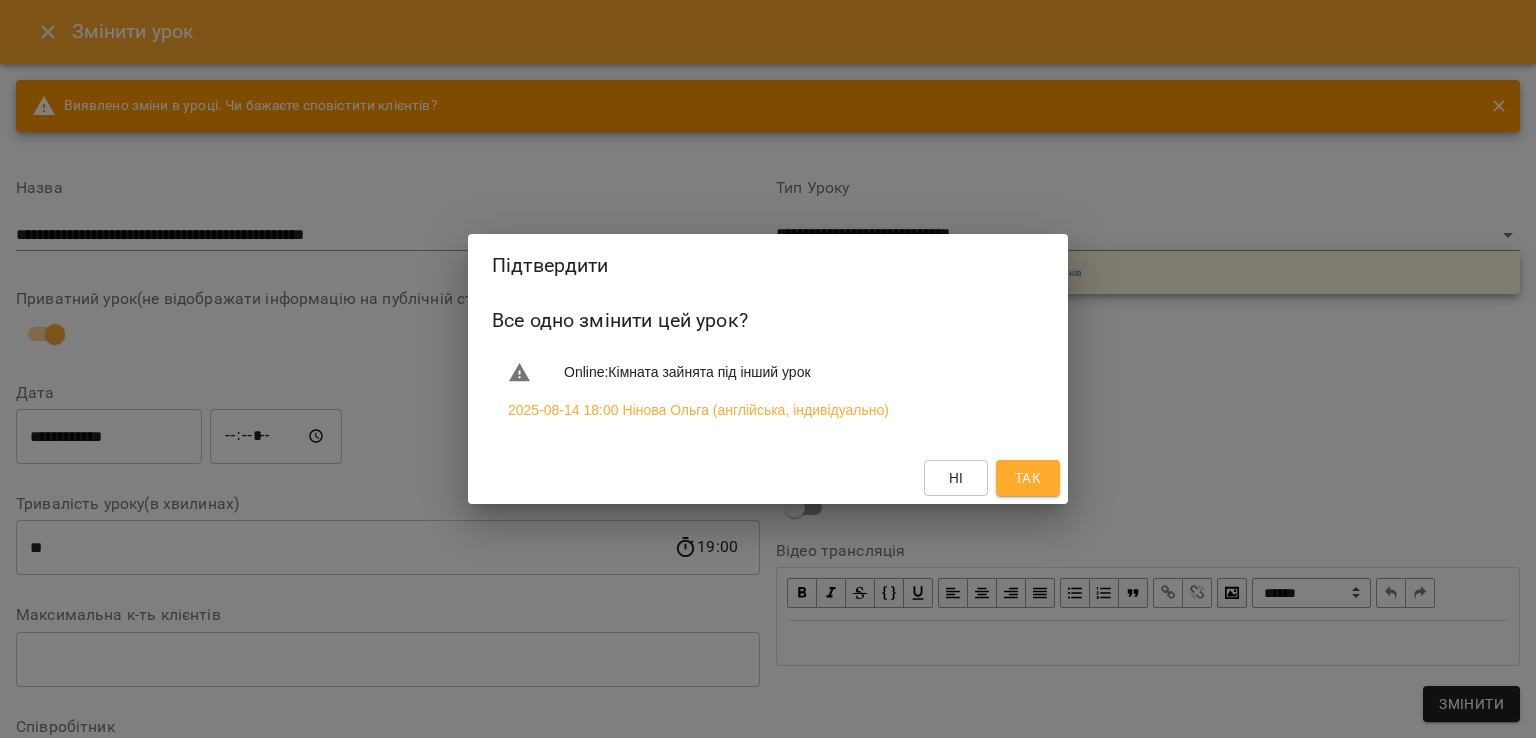 click on "Так" at bounding box center (1028, 478) 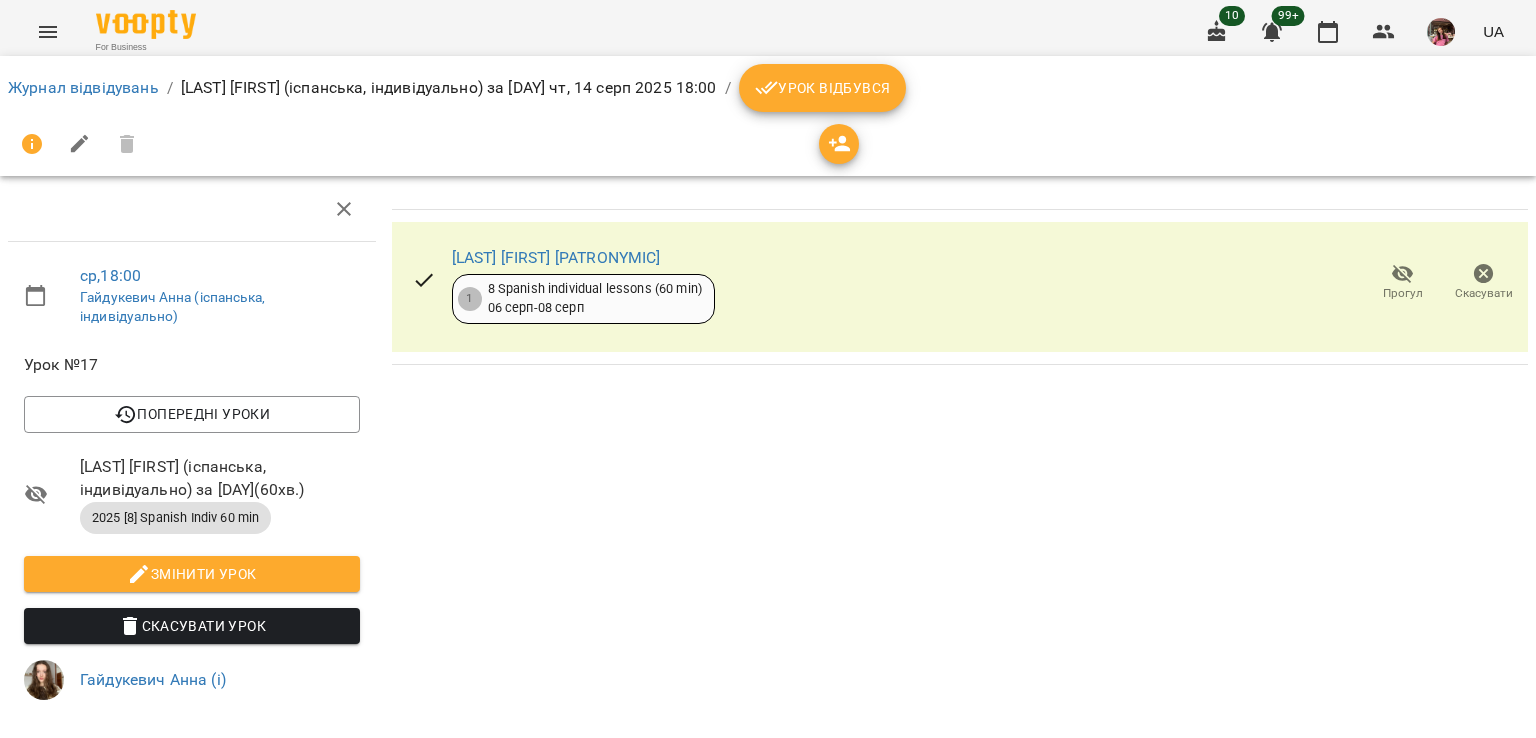 click on "Журнал відвідувань" at bounding box center (83, 88) 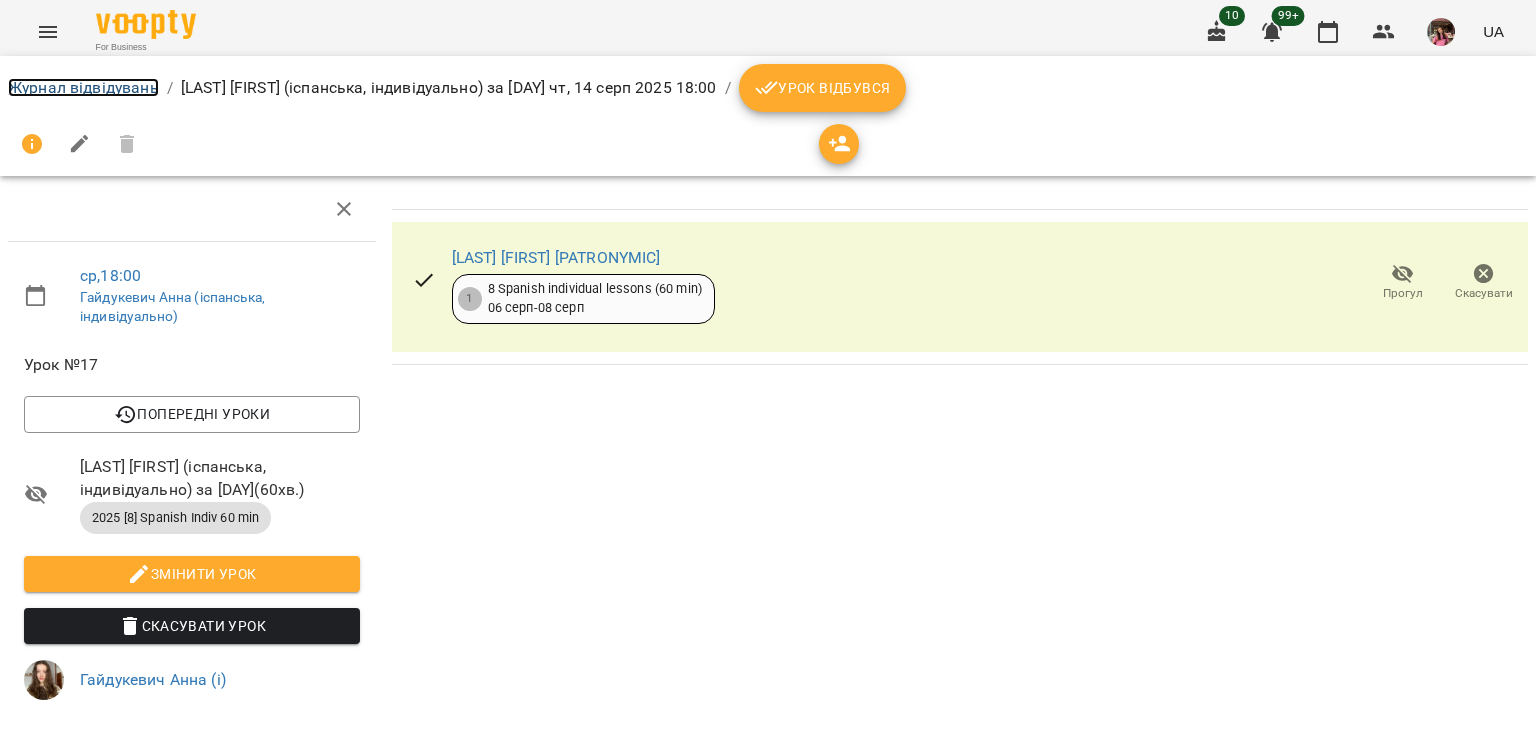 click on "Журнал відвідувань" at bounding box center [83, 87] 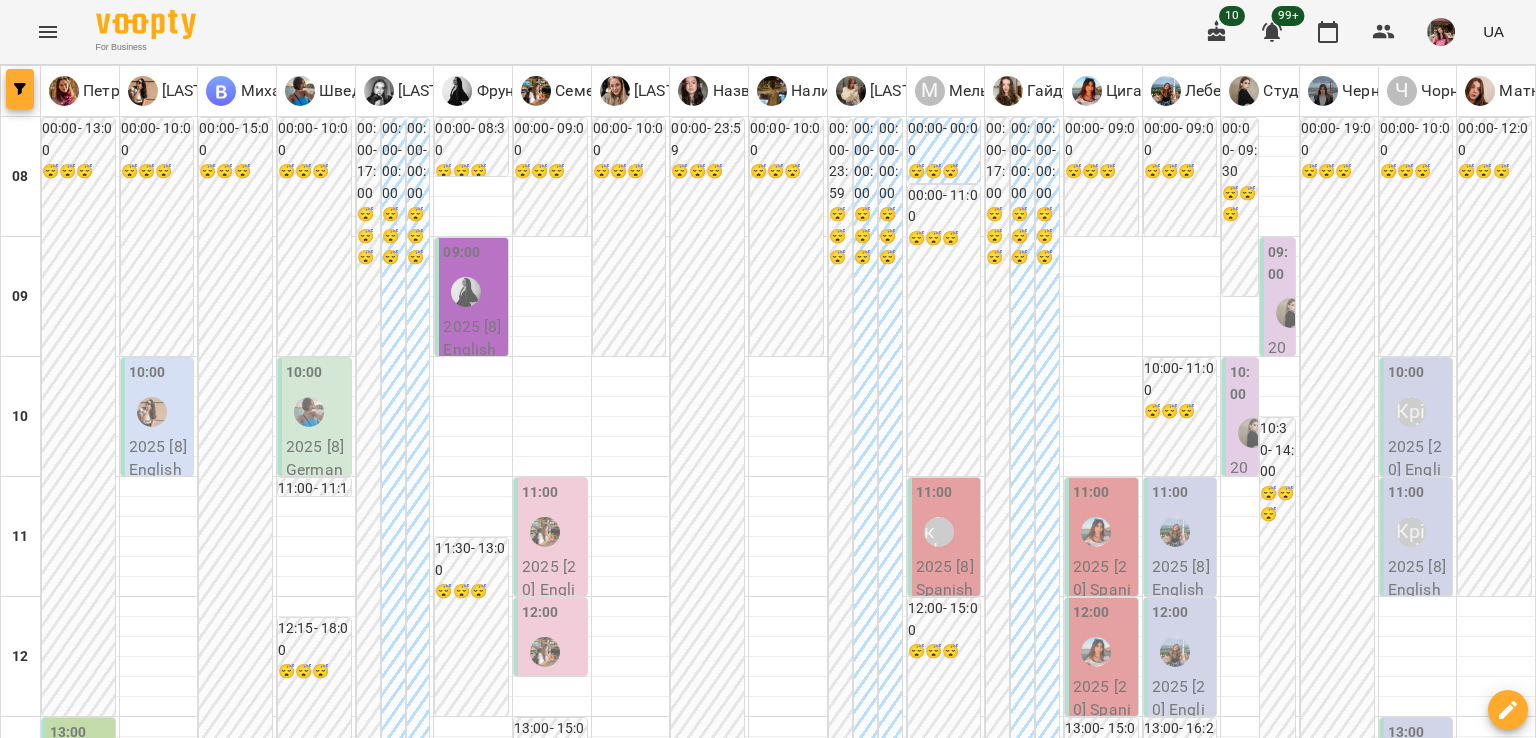 click 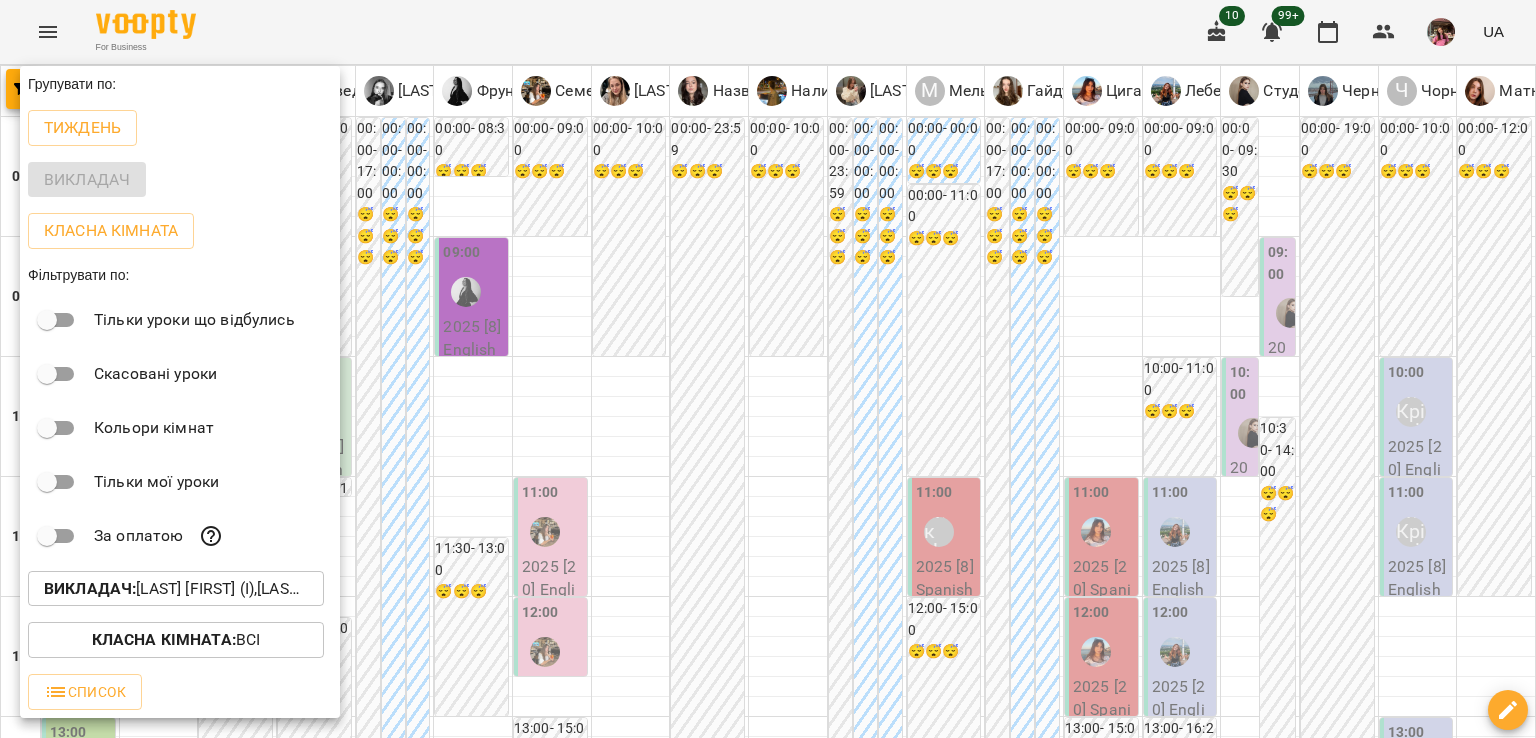 click on "Викладач :  Гайдукевич Анна (і),Лебеденко Катерина (а),Малярська Христина Борисівна (а),Матюк Маргарита (і),Мельник Надія (і),Михайлюк Владислав Віталійович (п),Названова Марія Олегівна (а),Наливайко Максим (а),Першина Валерія Андріївна (н),Петрук Дар'я (п),Семенюк Таїсія Олександрівна (а),Студенко Дар'я (н),Тиндик-Павлова Іванна Марʼянівна (а),Фрунзе Валентина Сергіївна (а),Циганова Єлизавета (і),Черниш Ніколь (і),Чорней Крістіна (а),Швед Анна Олександрівна (н),Шевченко Поліна Андріївна (і)" at bounding box center [176, 589] 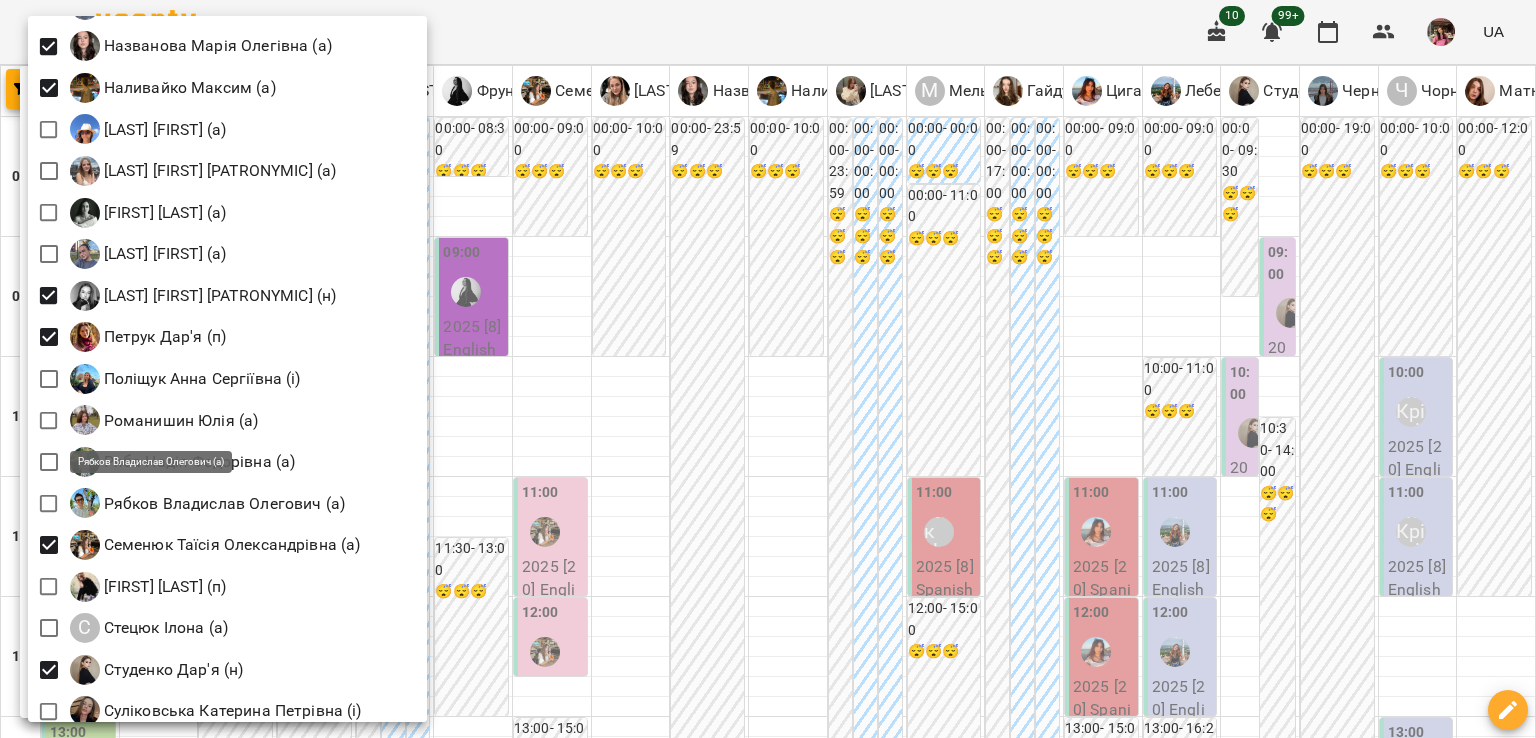 scroll, scrollTop: 2319, scrollLeft: 0, axis: vertical 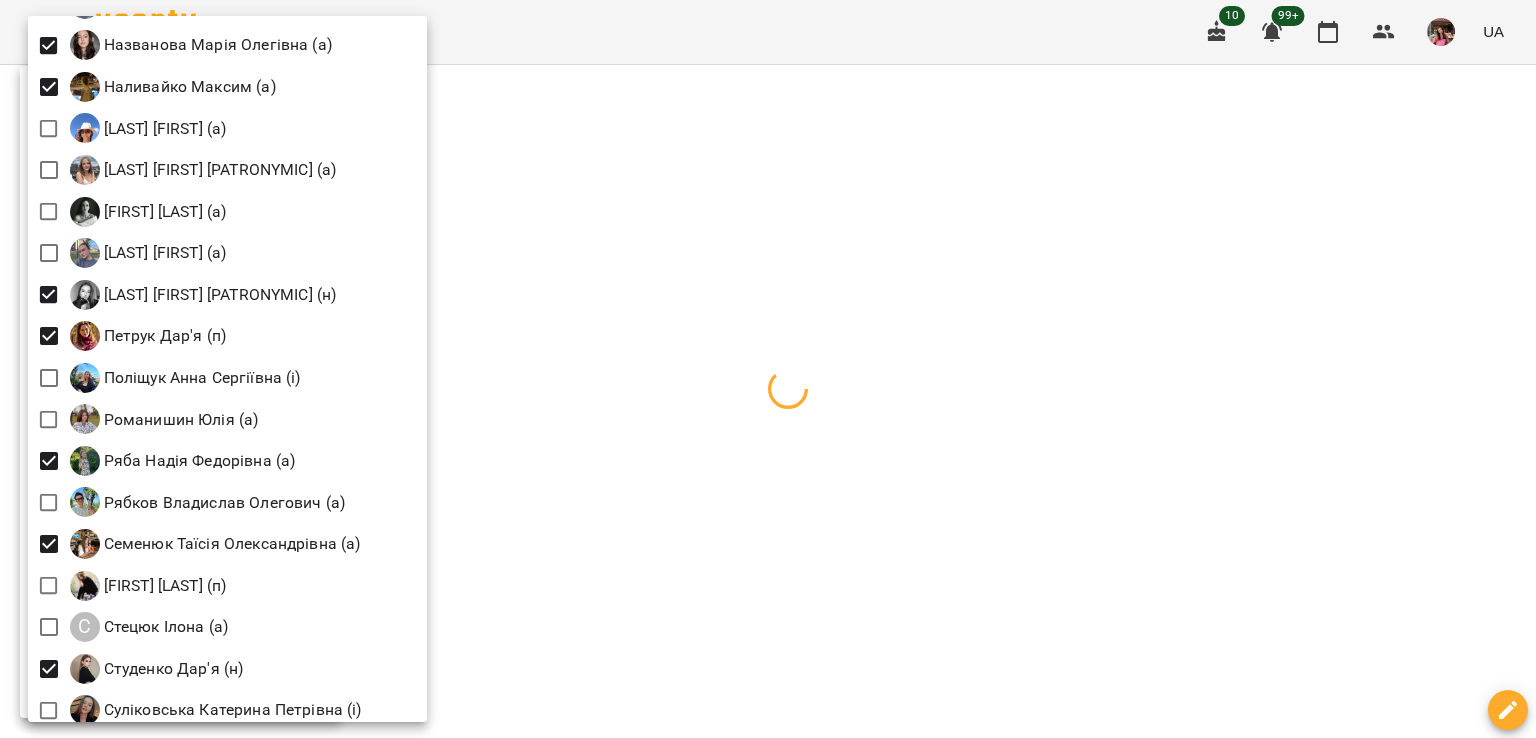 click at bounding box center [768, 369] 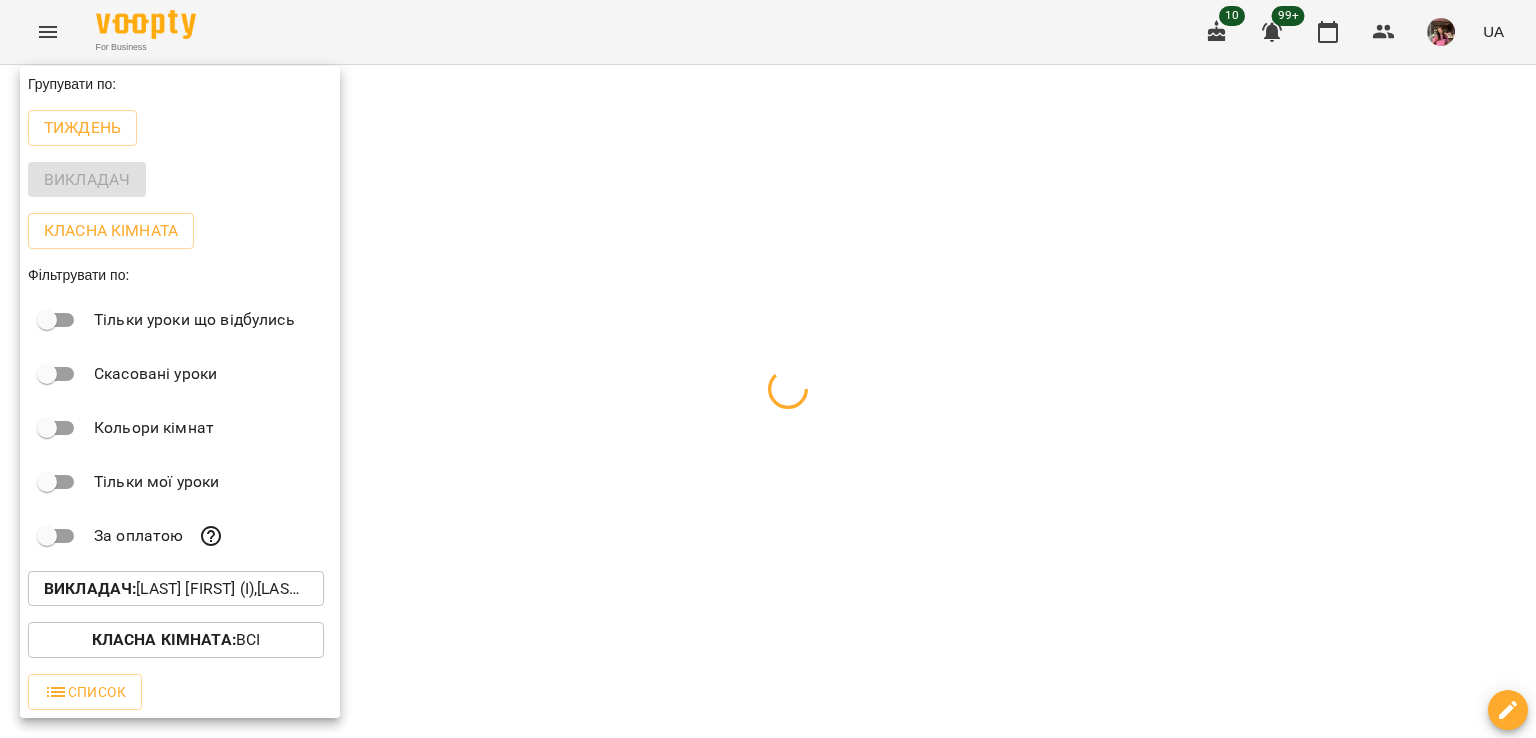 click at bounding box center [768, 369] 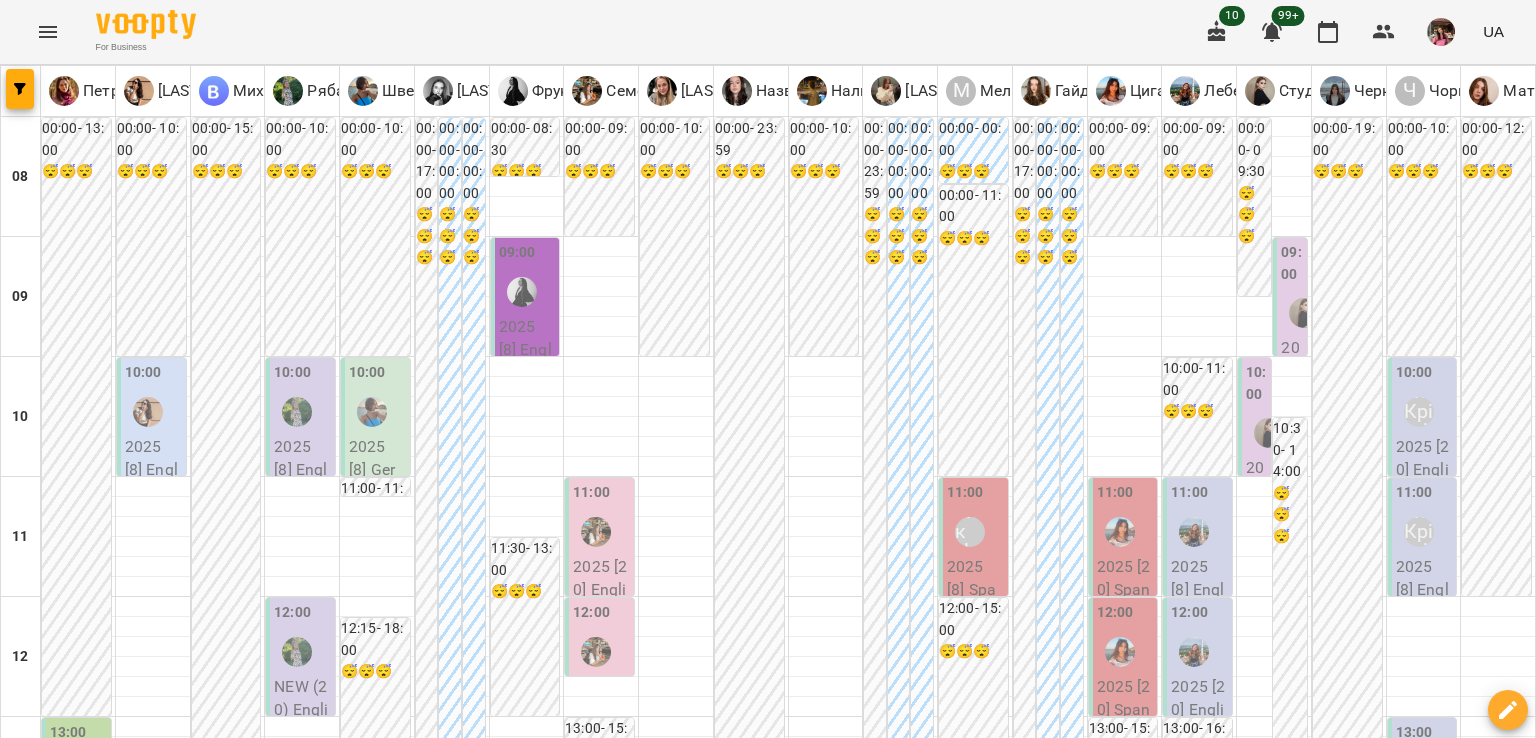 click on "**********" at bounding box center [768, 2008] 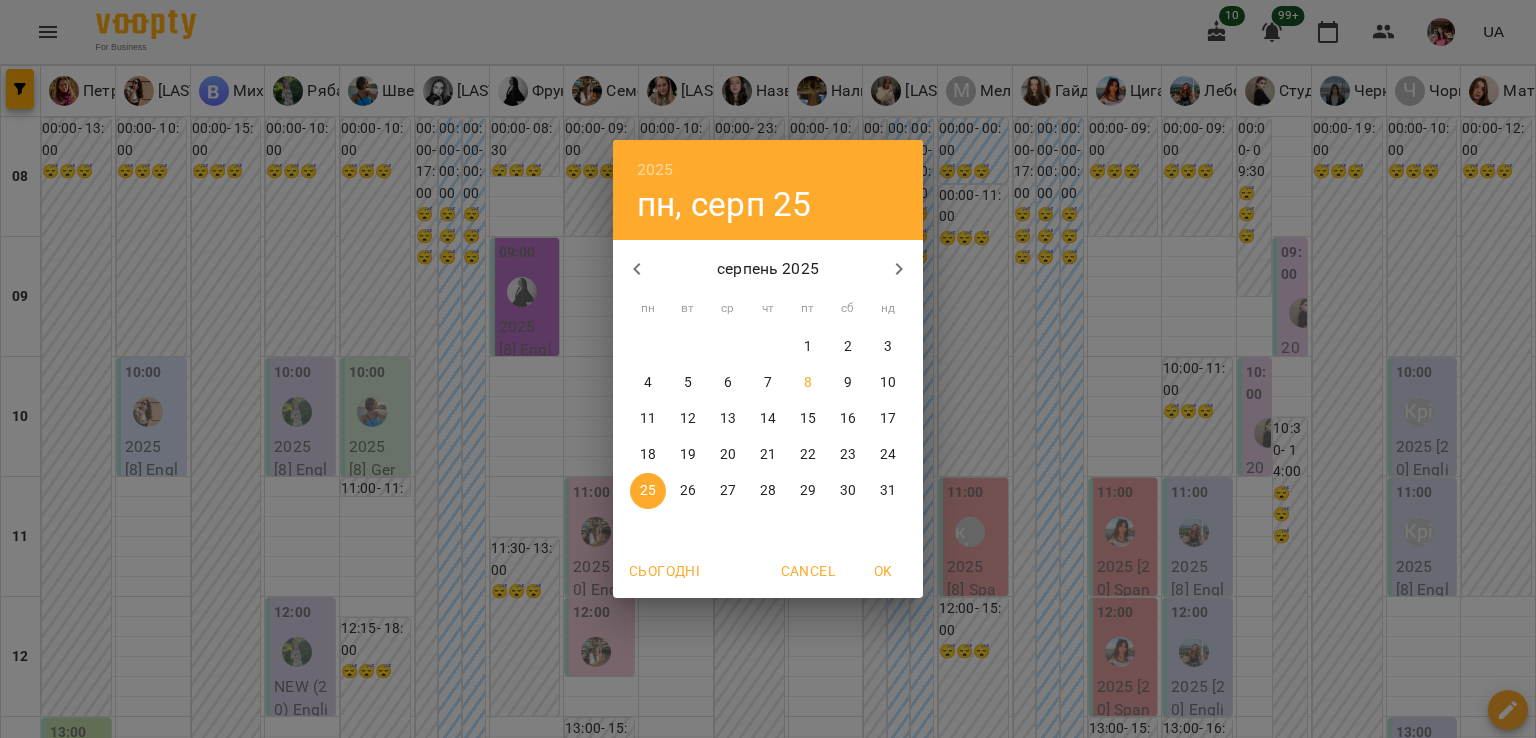 click on "1" at bounding box center [808, 347] 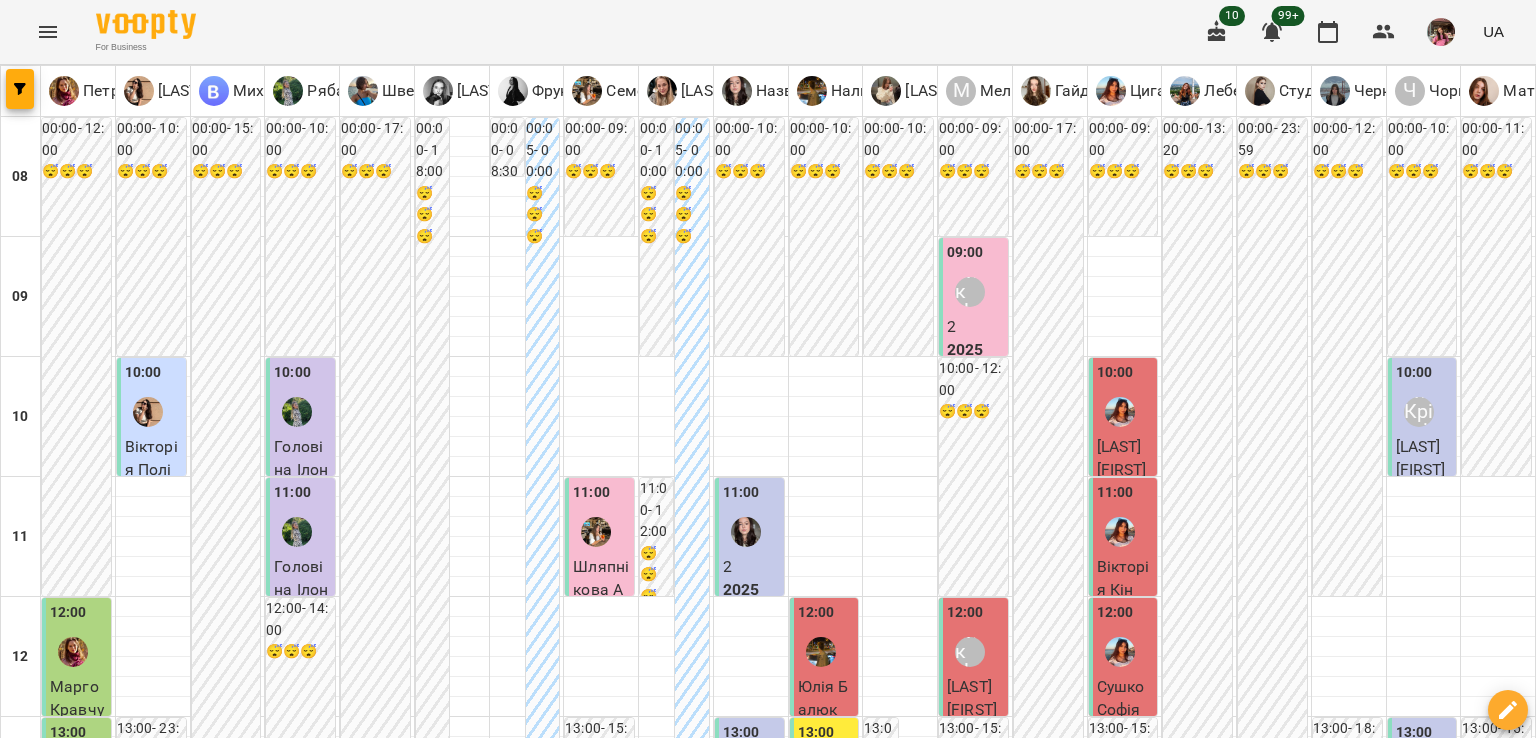click on "**********" at bounding box center (768, 2008) 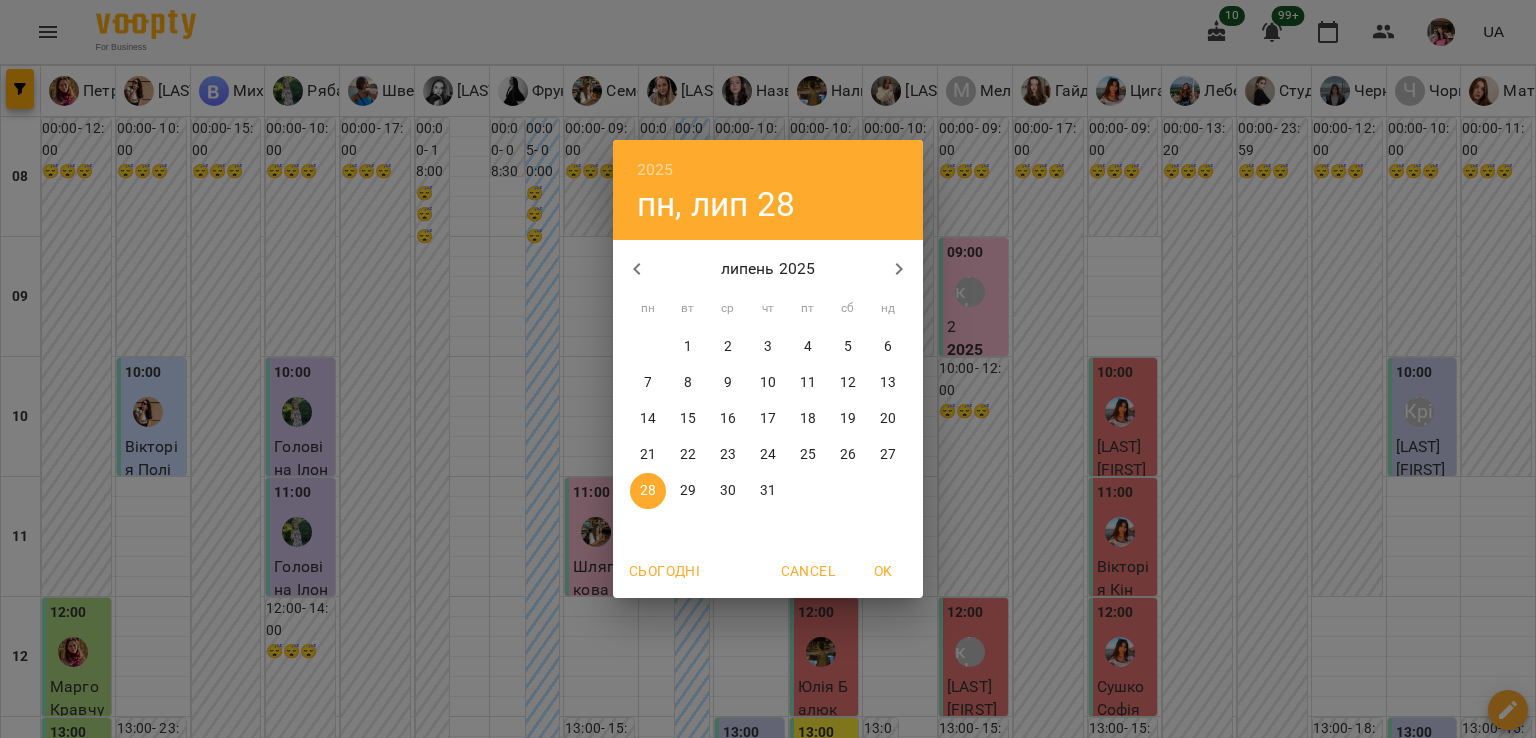 click 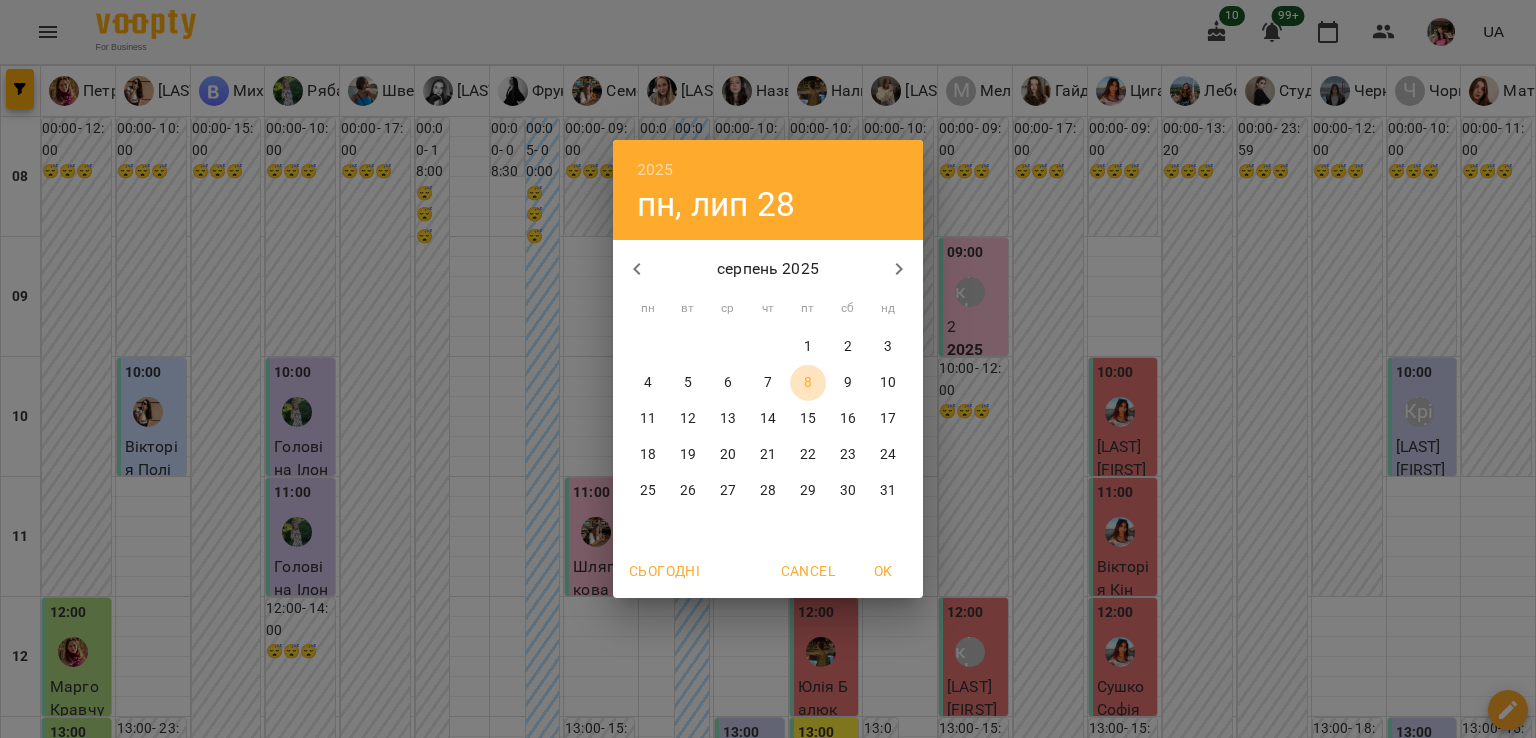 click on "8" at bounding box center [808, 383] 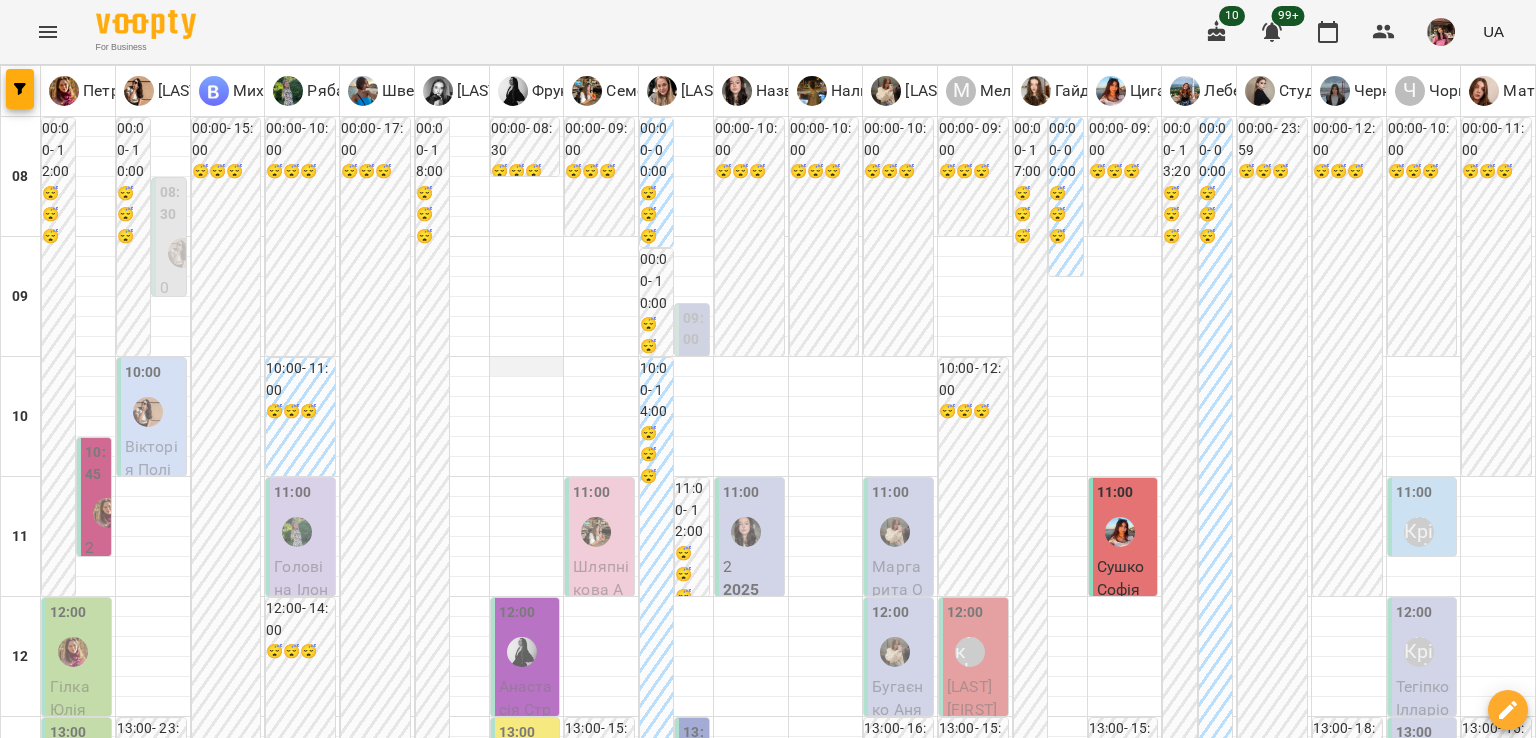 scroll, scrollTop: 186, scrollLeft: 0, axis: vertical 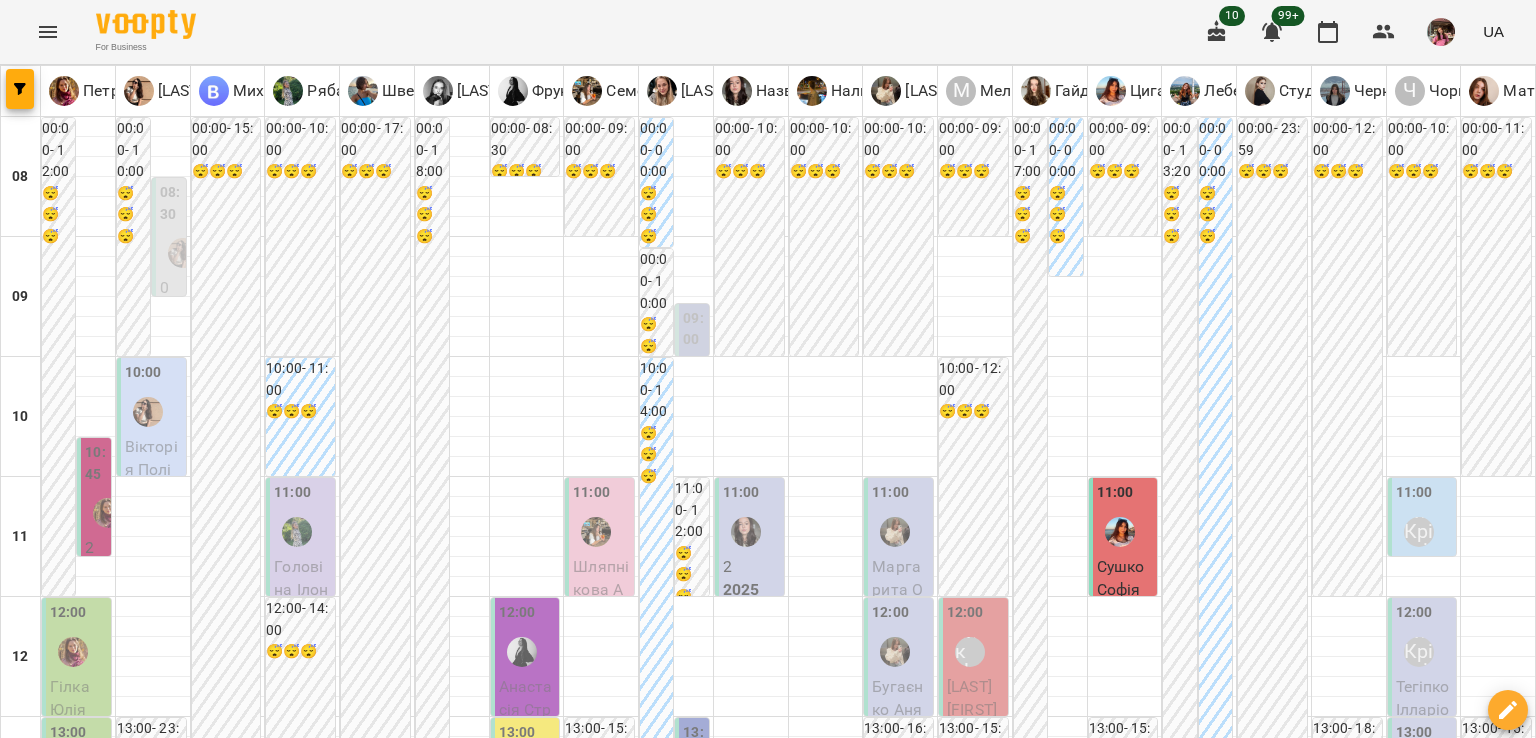 click on "Головіна Ілона" at bounding box center (301, 590) 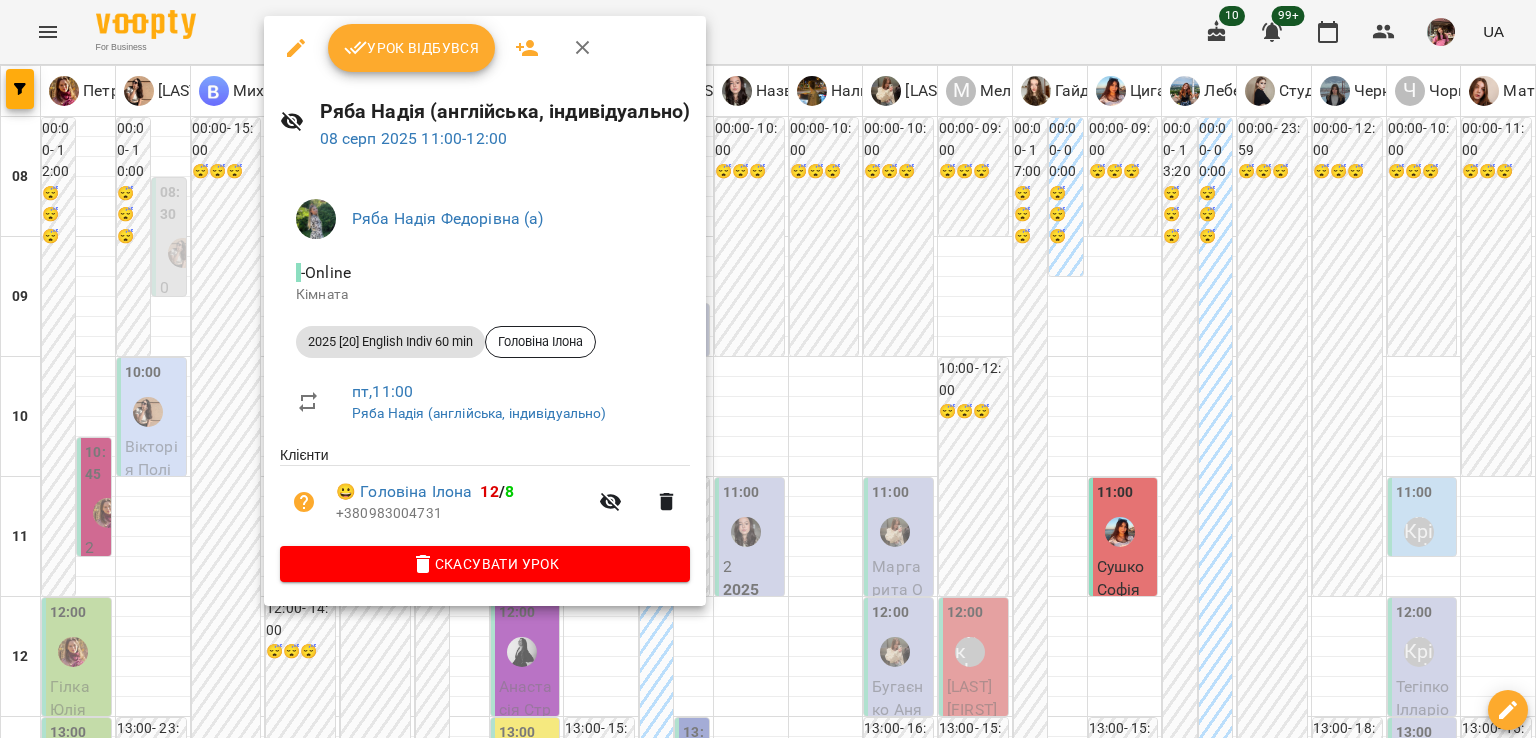 click at bounding box center [768, 369] 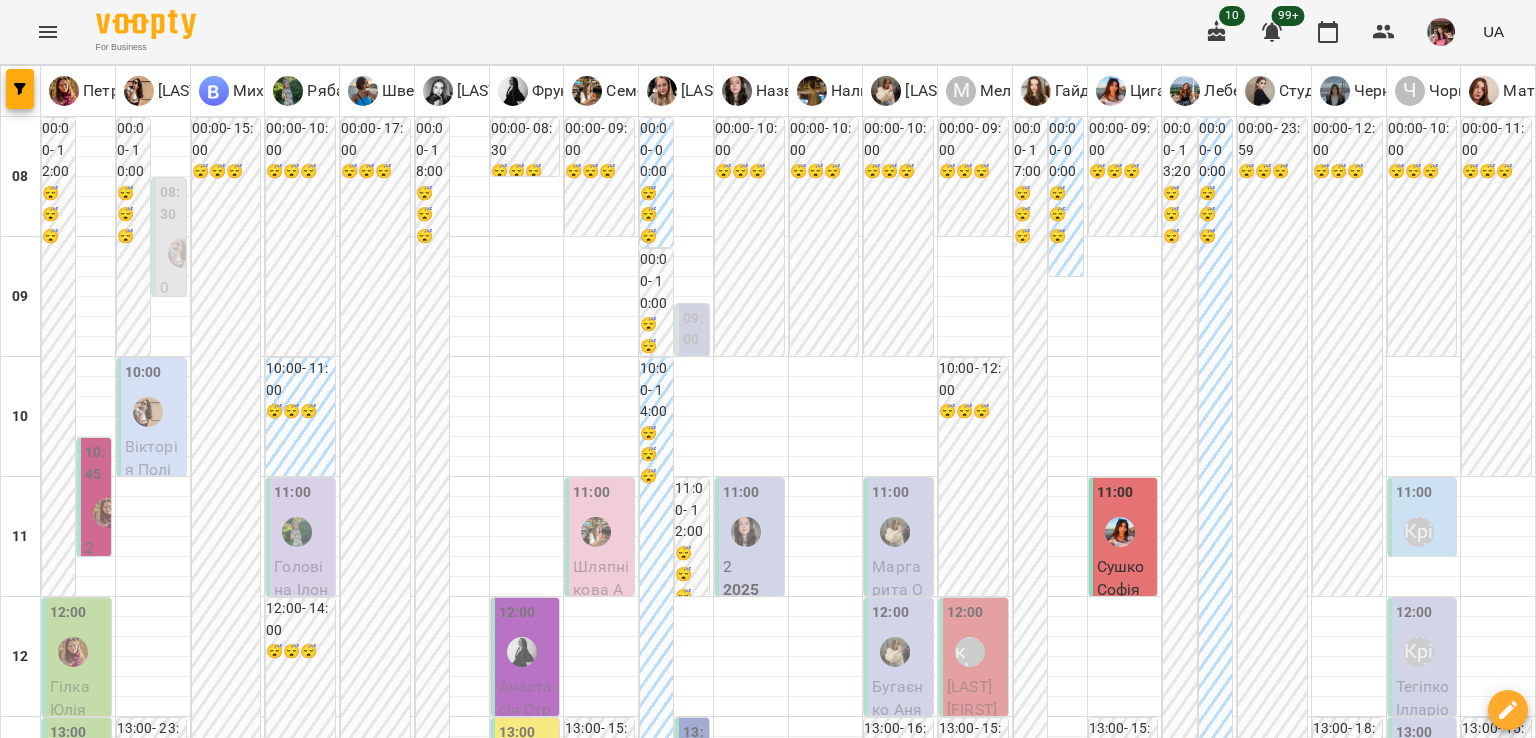 scroll, scrollTop: 664, scrollLeft: 0, axis: vertical 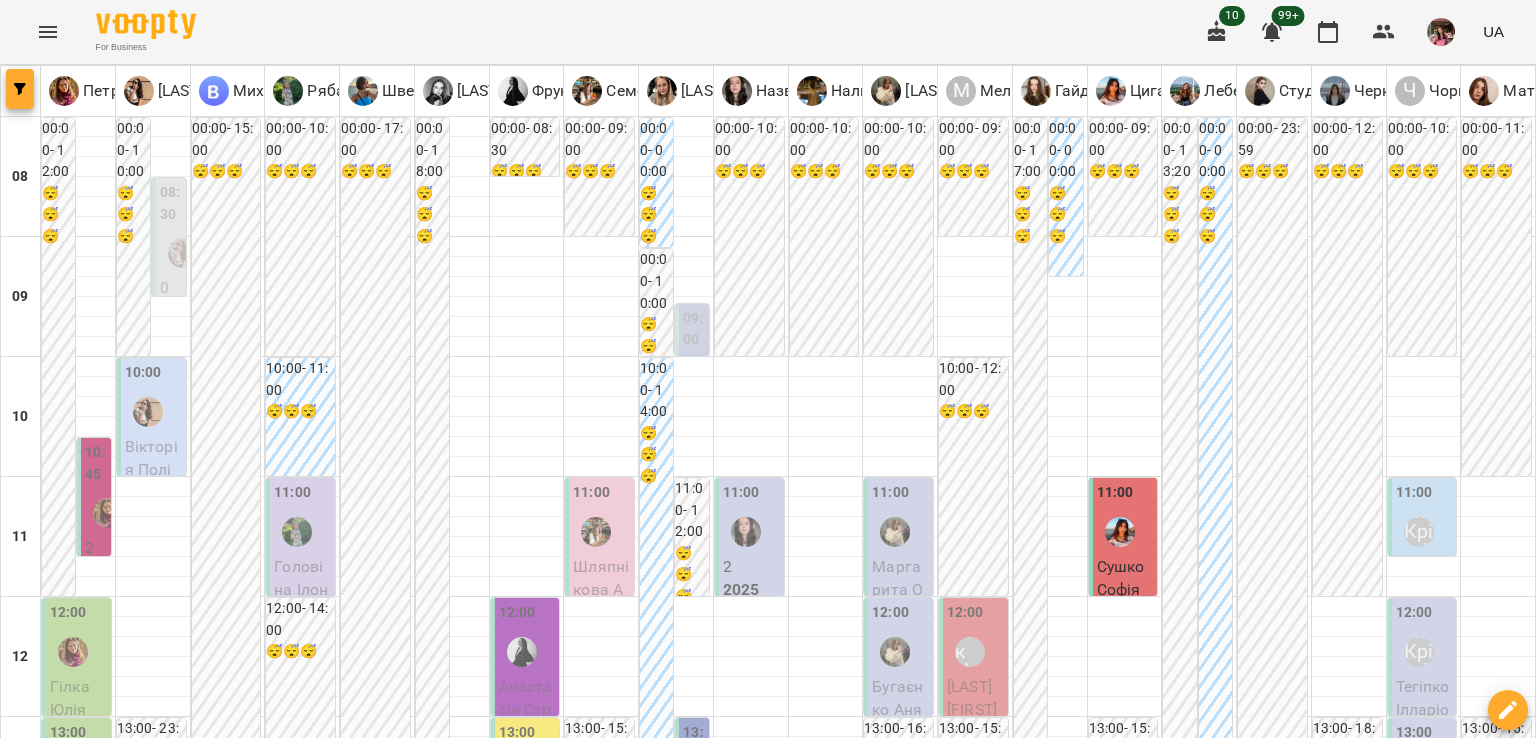 click 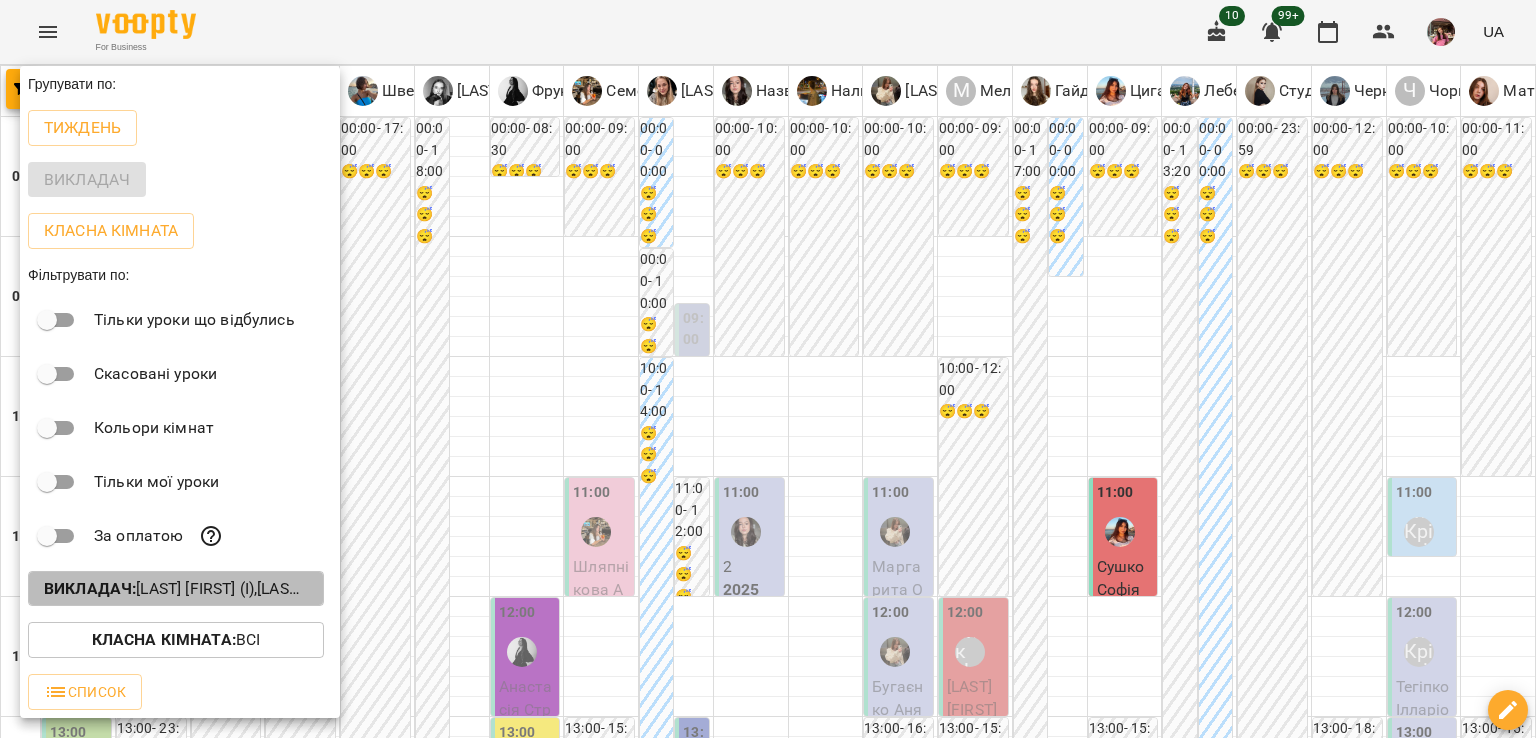 click on "Викладач :  Гайдукевич Анна (і),Лебеденко Катерина (а),Малярська Христина Борисівна (а),Матюк Маргарита (і),Мельник Надія (і),Михайлюк Владислав Віталійович (п),Названова Марія Олегівна (а),Наливайко Максим (а),Першина Валерія Андріївна (н),Петрук Дар'я (п),Ряба Надія Федорівна (а),Семенюк Таїсія Олександрівна (а),Студенко Дар'я (н),Тиндик-Павлова Іванна Марʼянівна (а),Фрунзе Валентина Сергіївна (а),Циганова Єлизавета (і),Черниш Ніколь (і),Чорней Крістіна (а),Швед Анна Олександрівна (н),Шевченко Поліна Андріївна (і)" at bounding box center (176, 589) 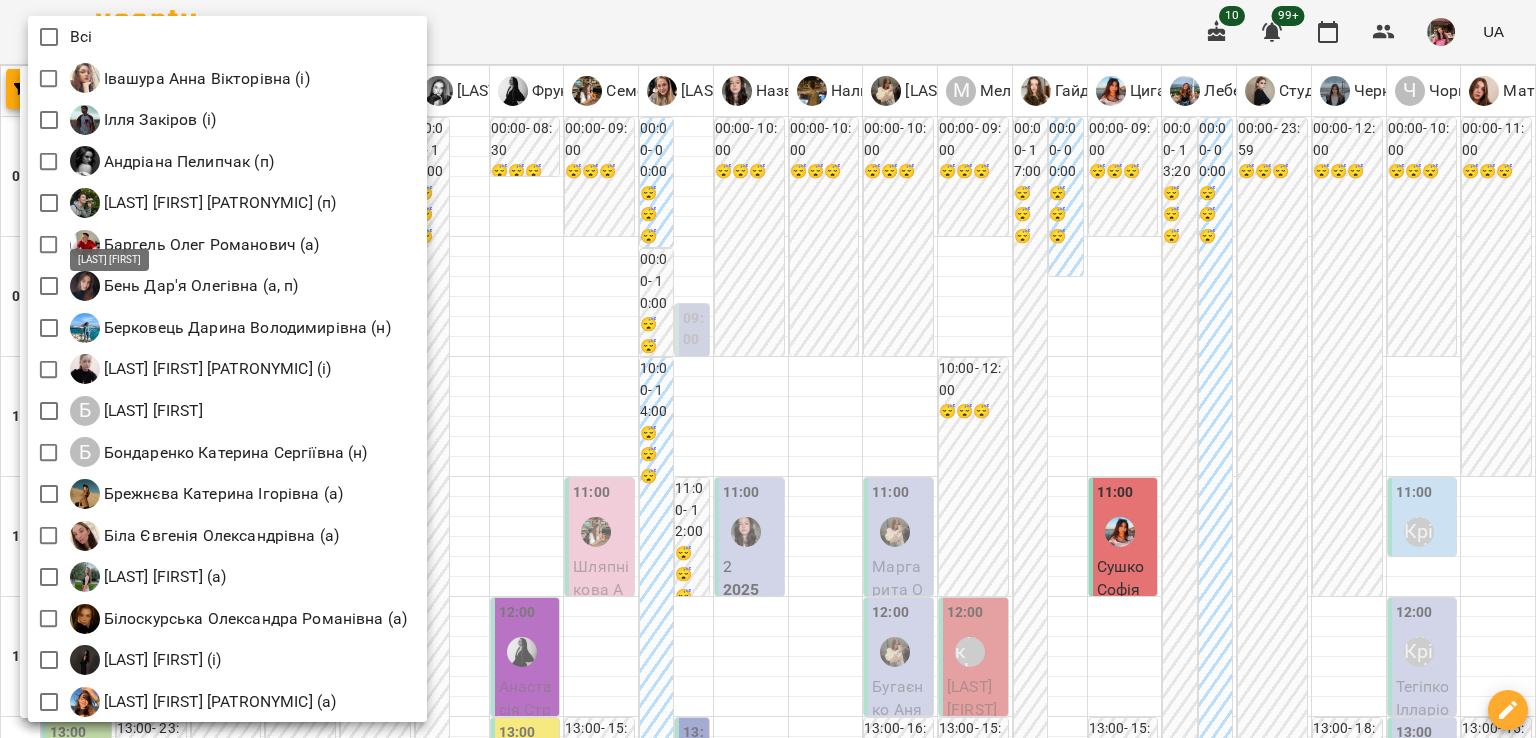 scroll, scrollTop: 219, scrollLeft: 0, axis: vertical 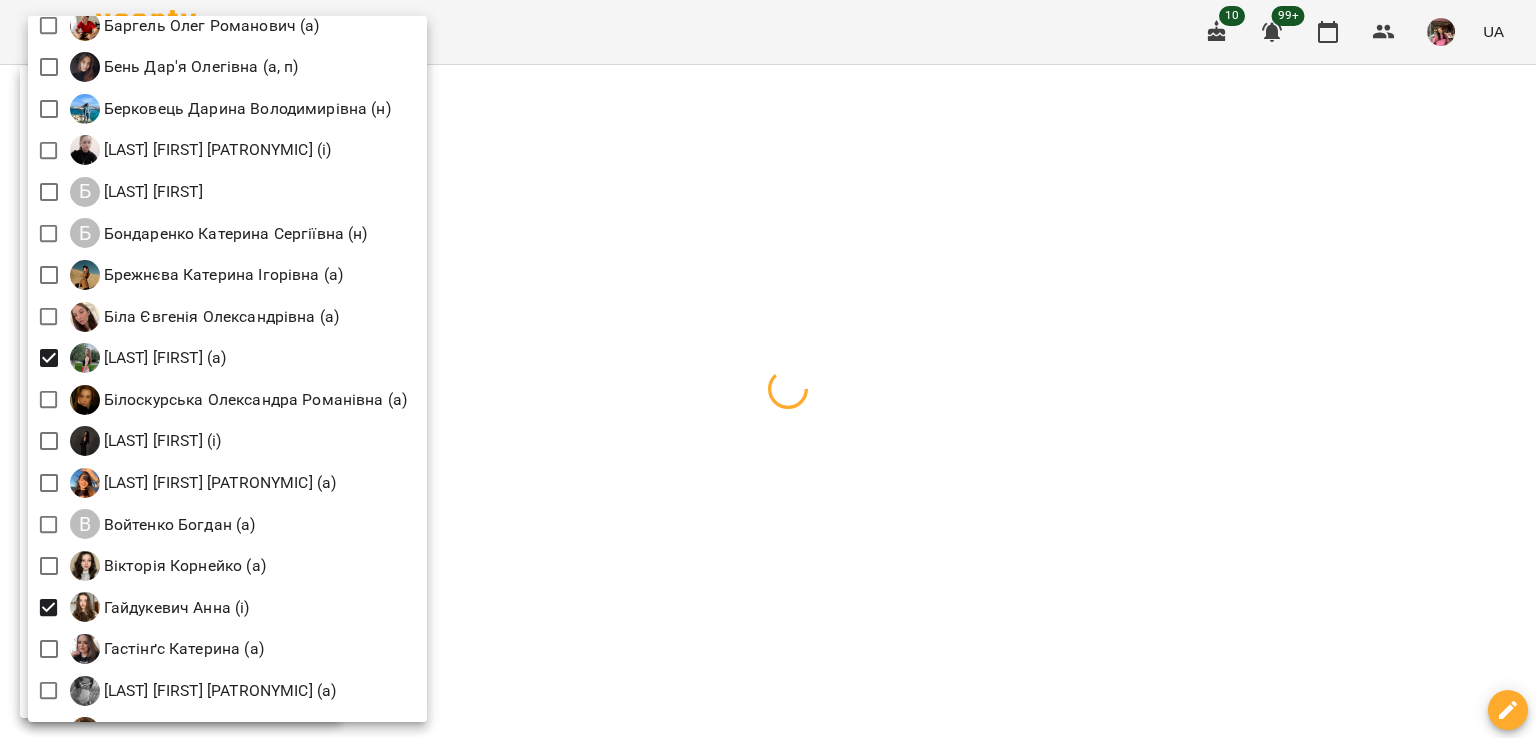 click at bounding box center [768, 369] 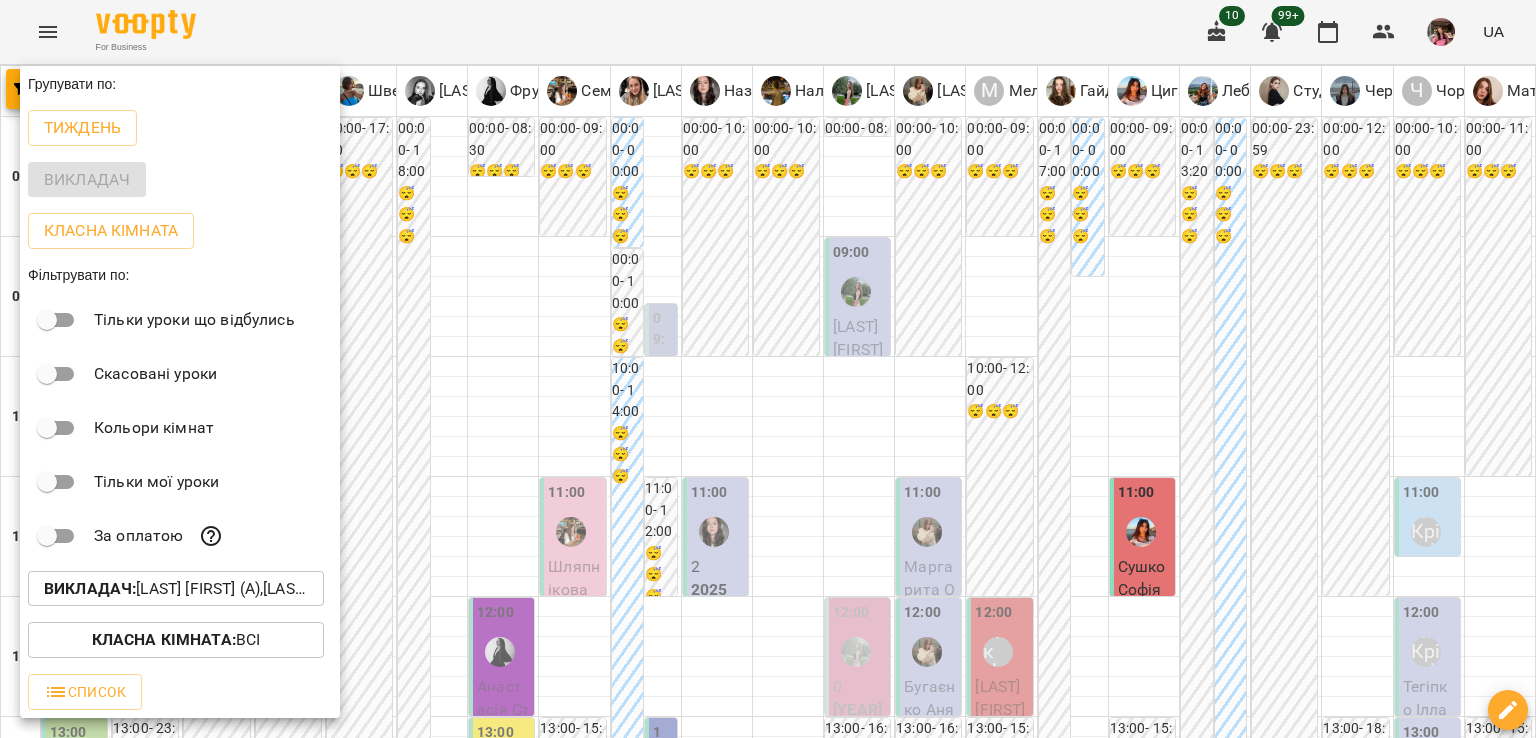 click at bounding box center [768, 369] 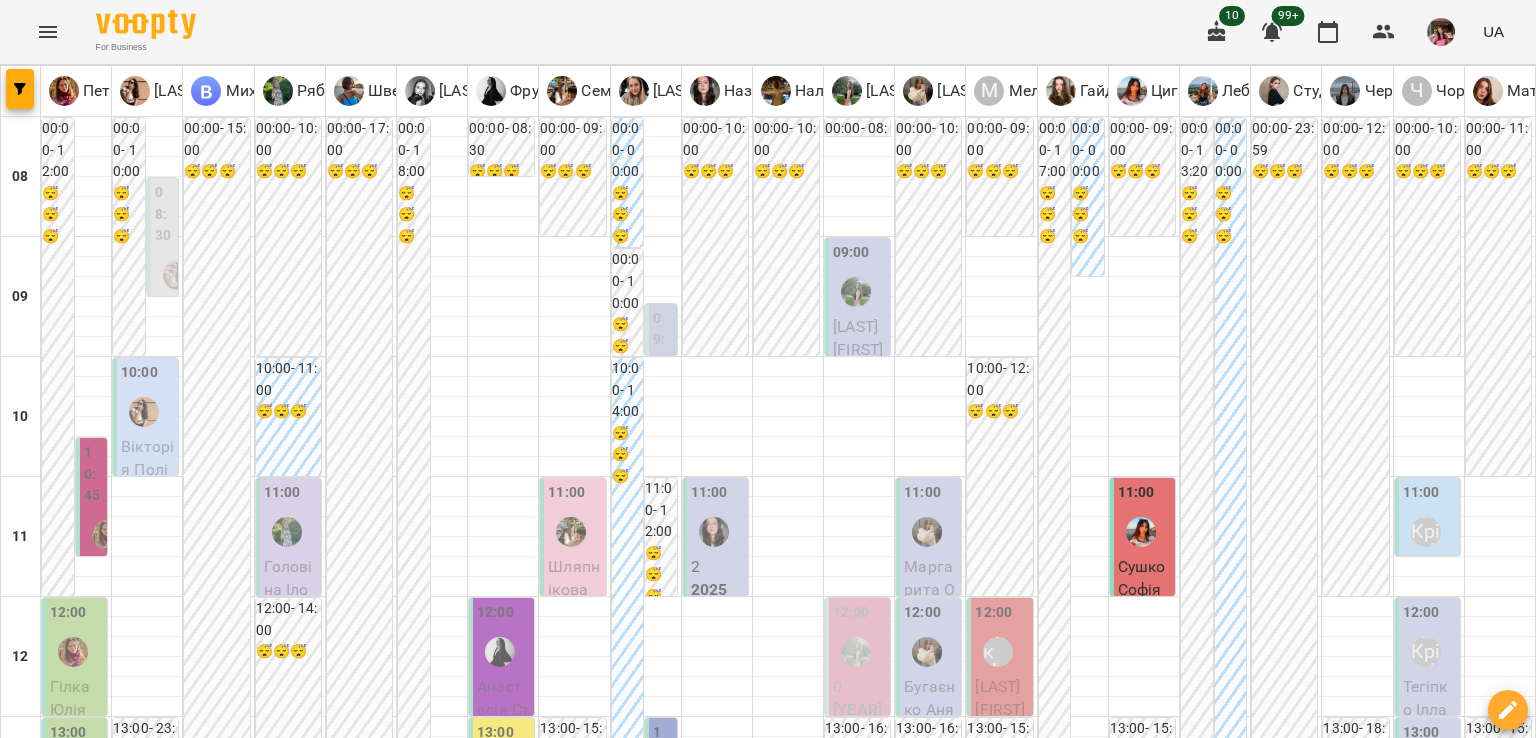 scroll, scrollTop: 456, scrollLeft: 0, axis: vertical 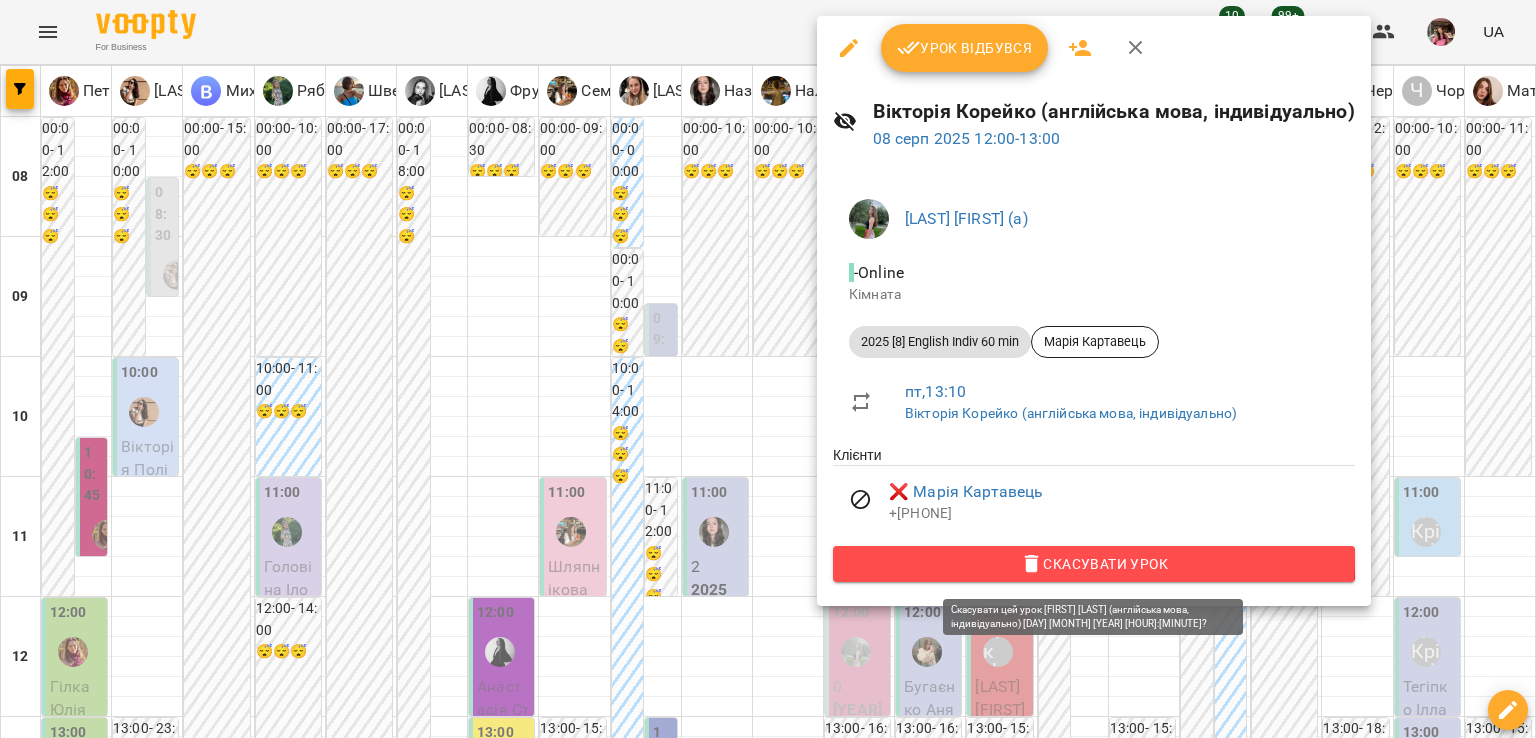 click on "Скасувати Урок" at bounding box center [1094, 564] 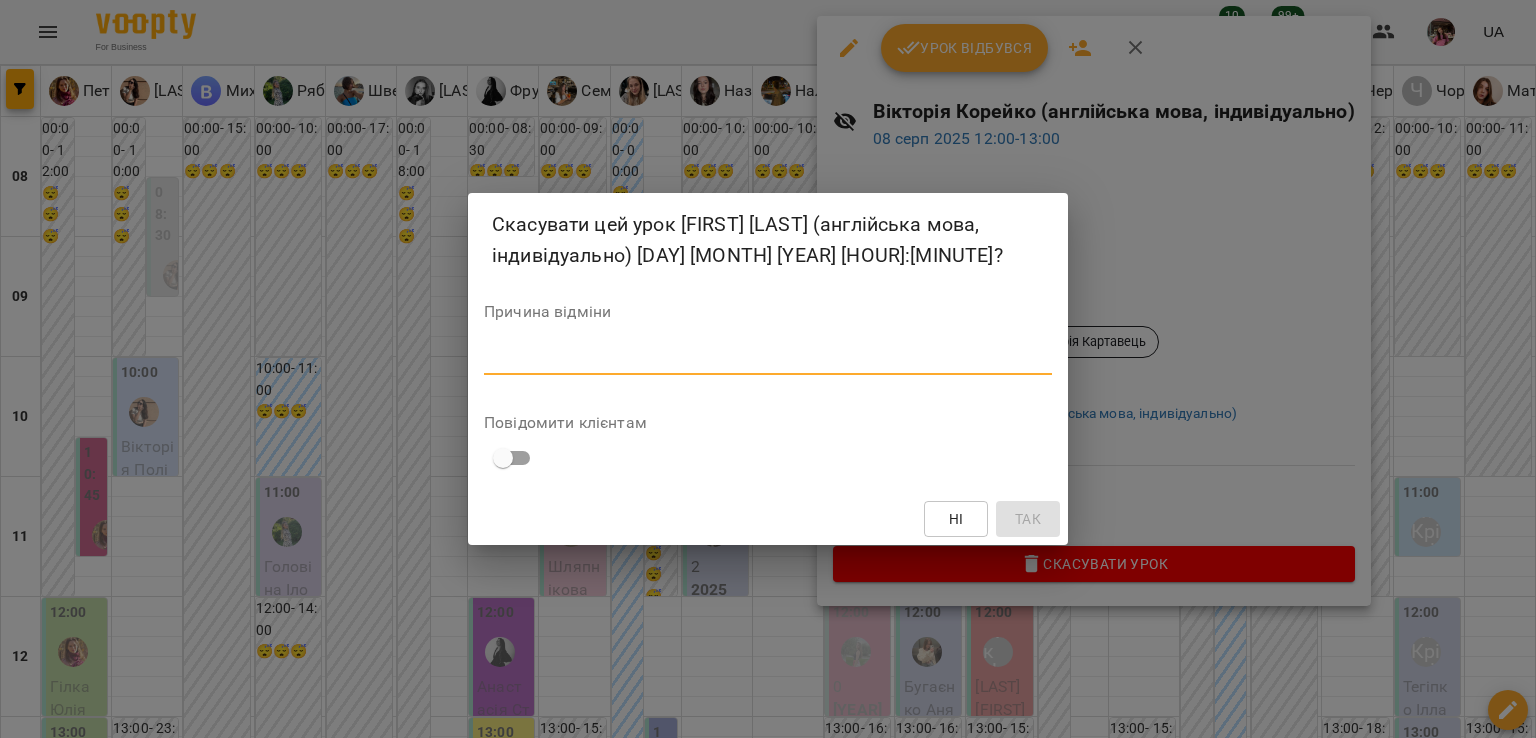 click at bounding box center (768, 358) 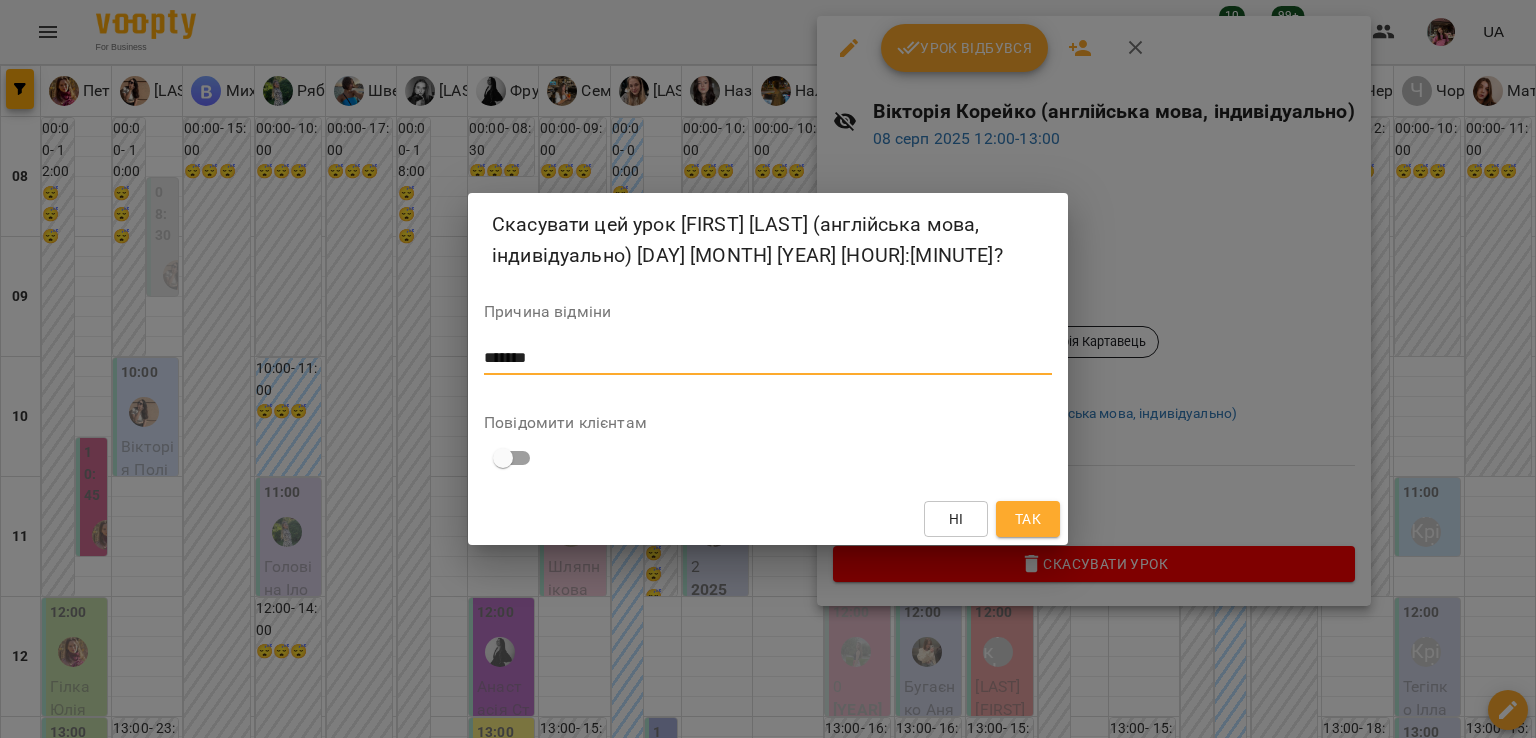 type on "*******" 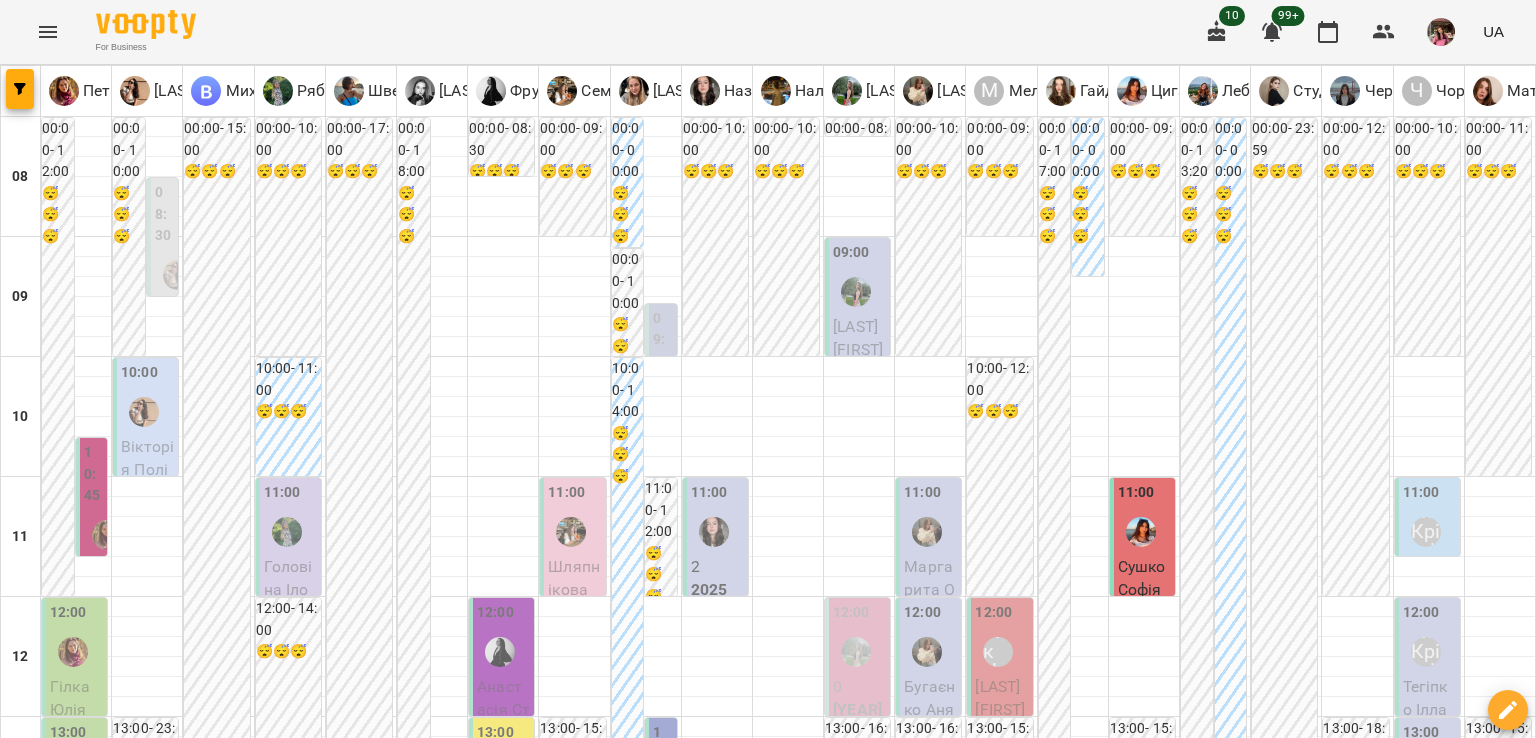 click at bounding box center [867, 2008] 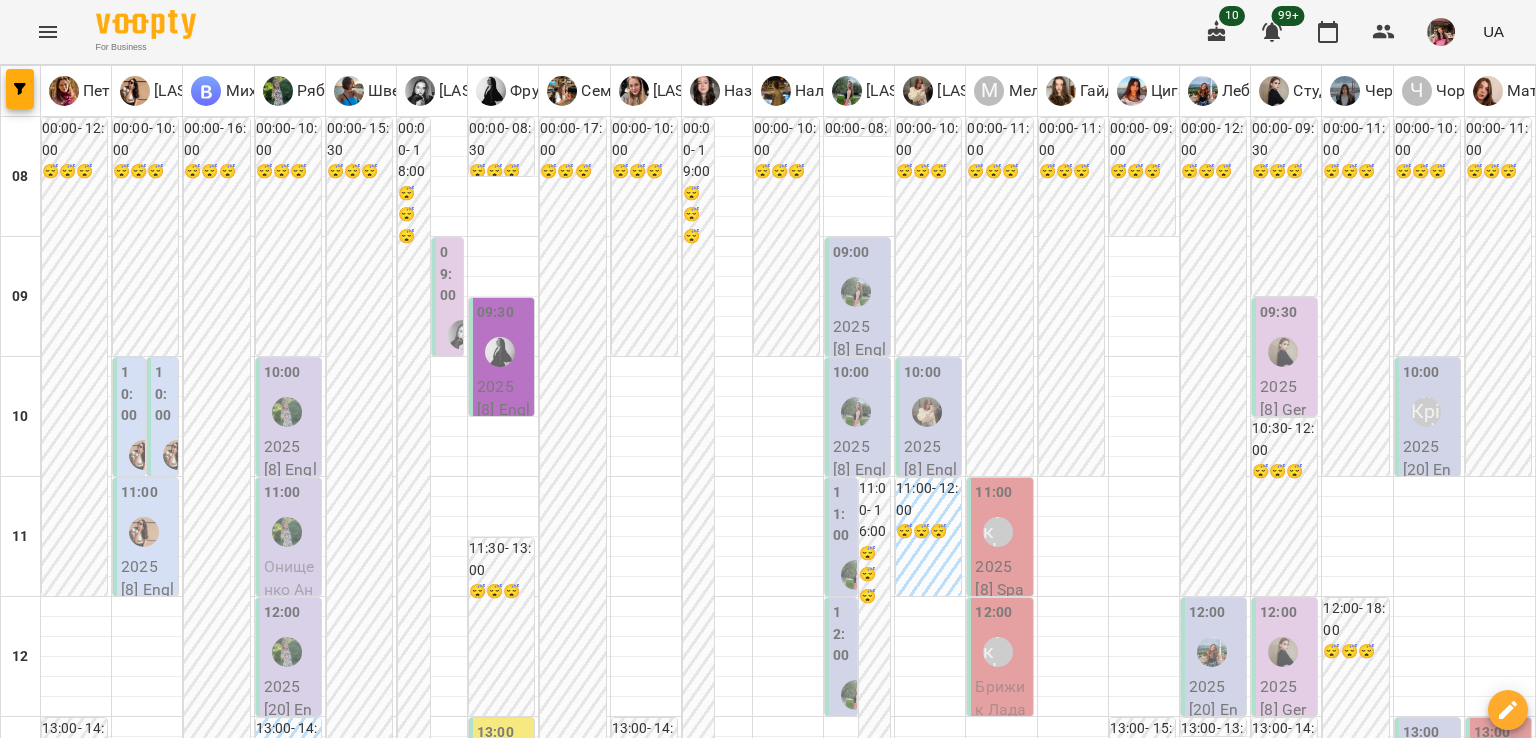 click on "13 серп" at bounding box center (643, 1962) 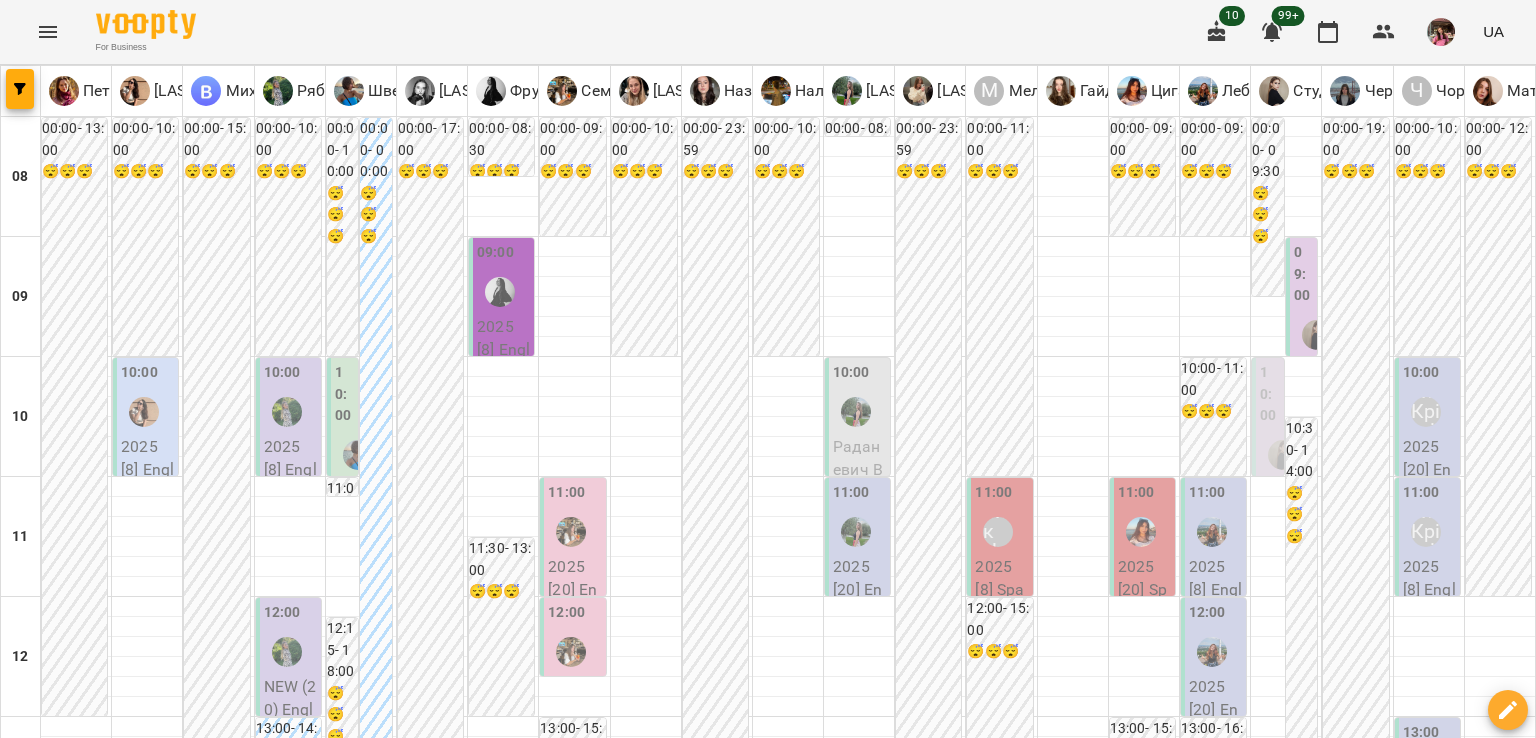 scroll, scrollTop: 496, scrollLeft: 0, axis: vertical 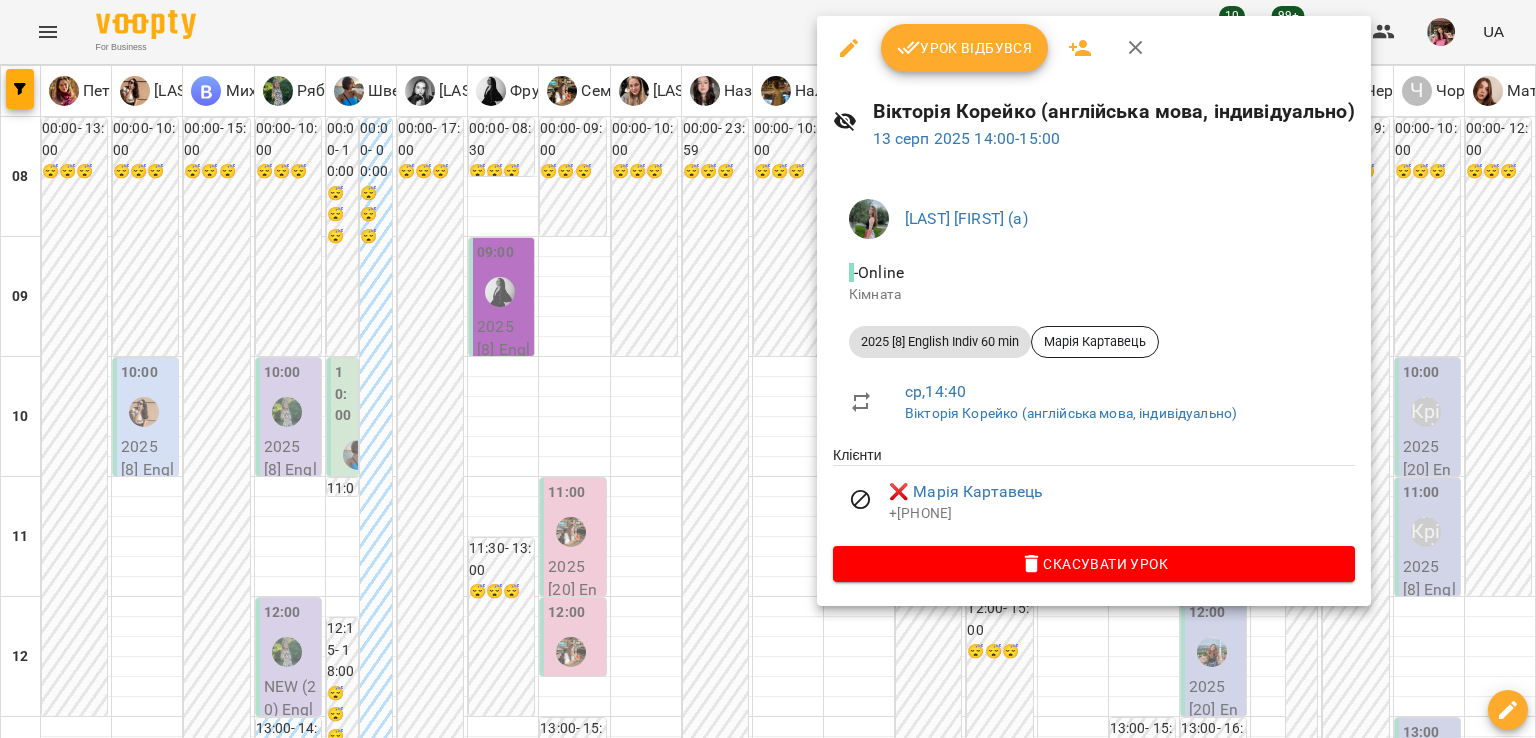 click on "Скасувати Урок" at bounding box center [1094, 564] 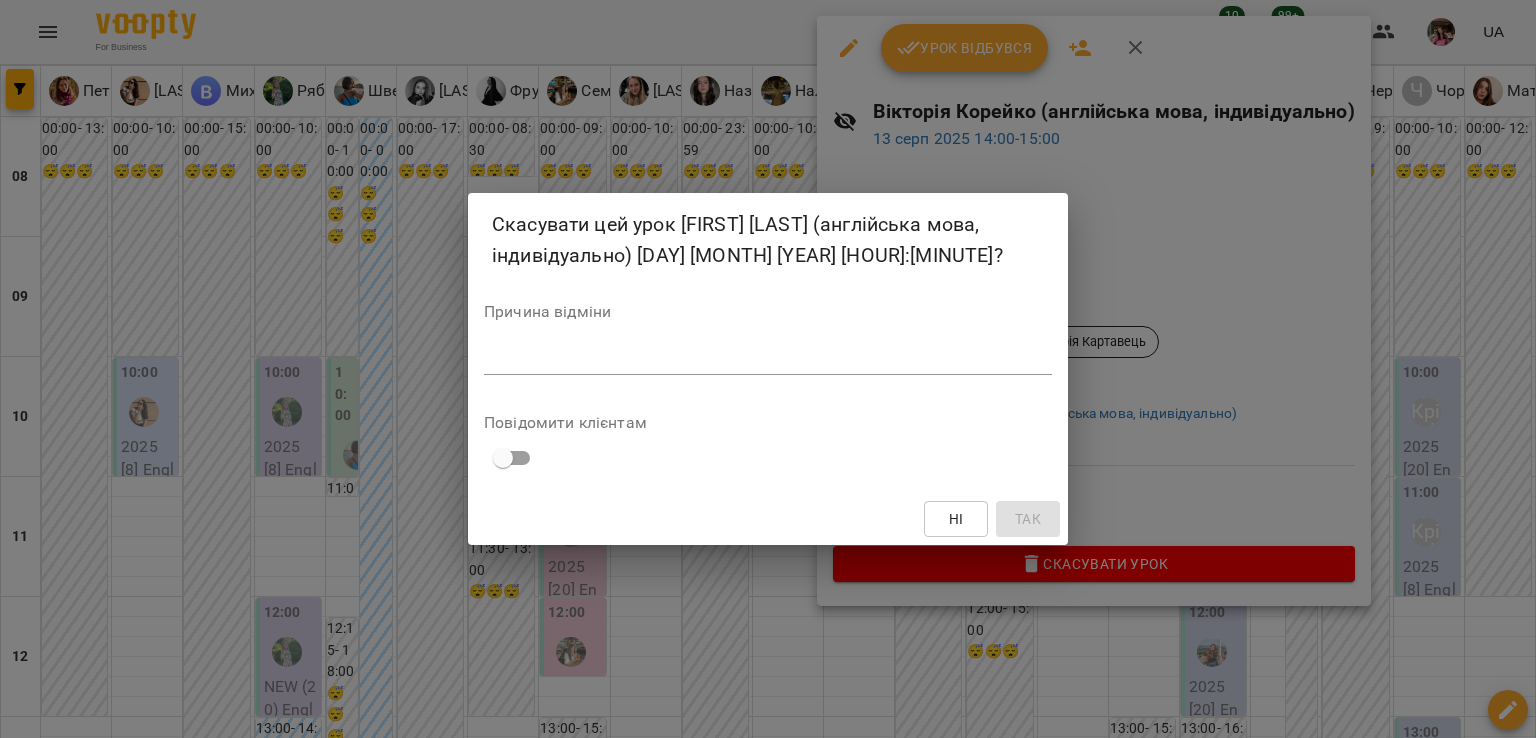 click at bounding box center [768, 358] 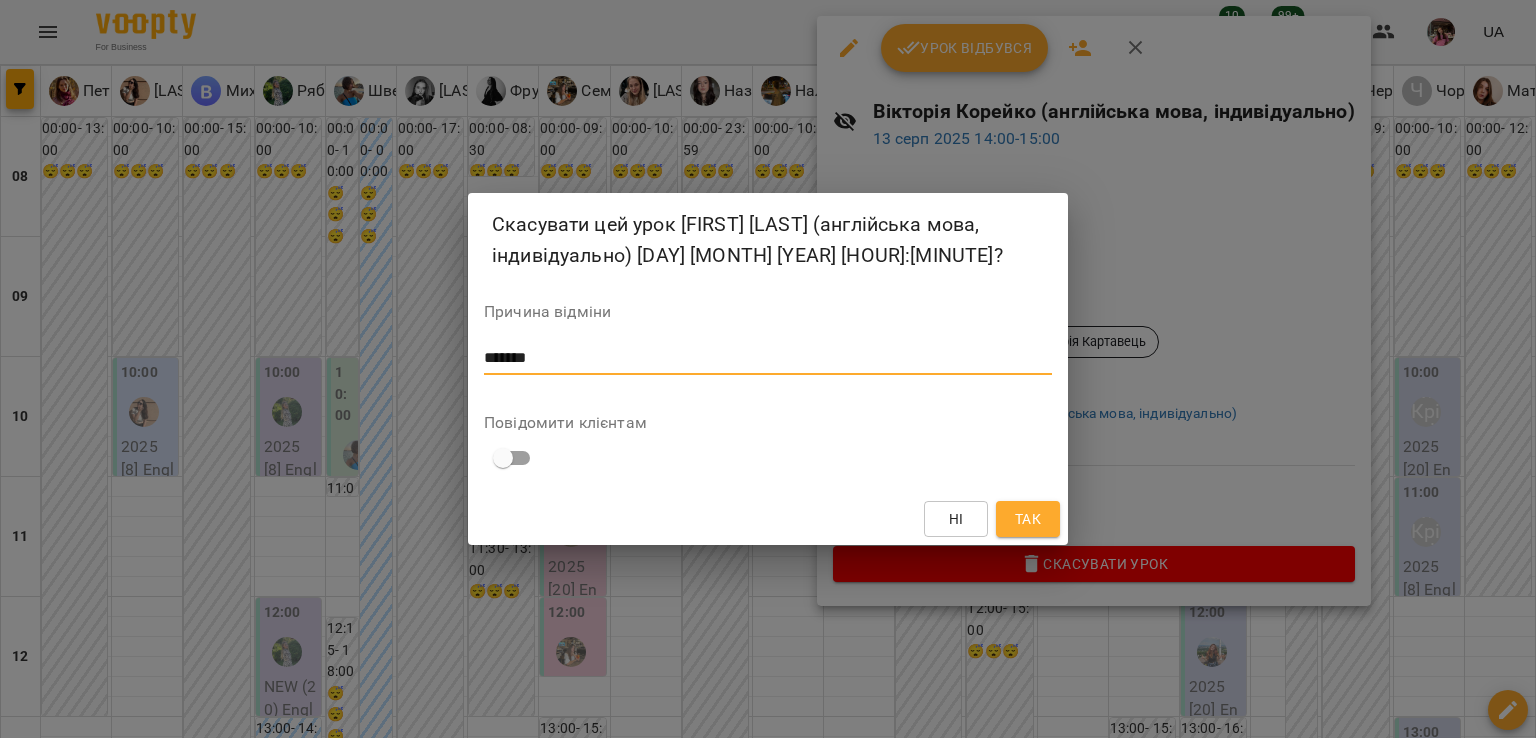 type on "*******" 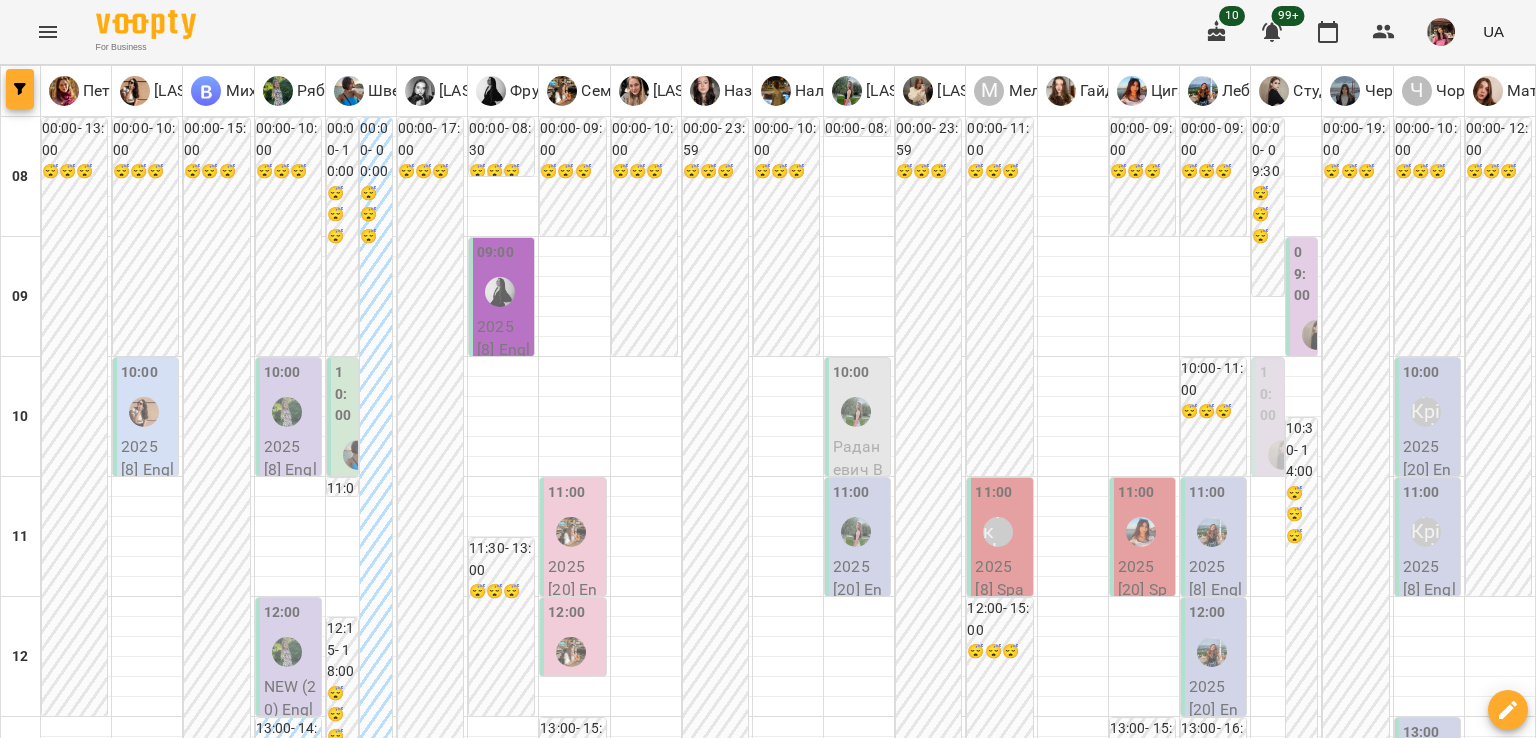 click at bounding box center [20, 89] 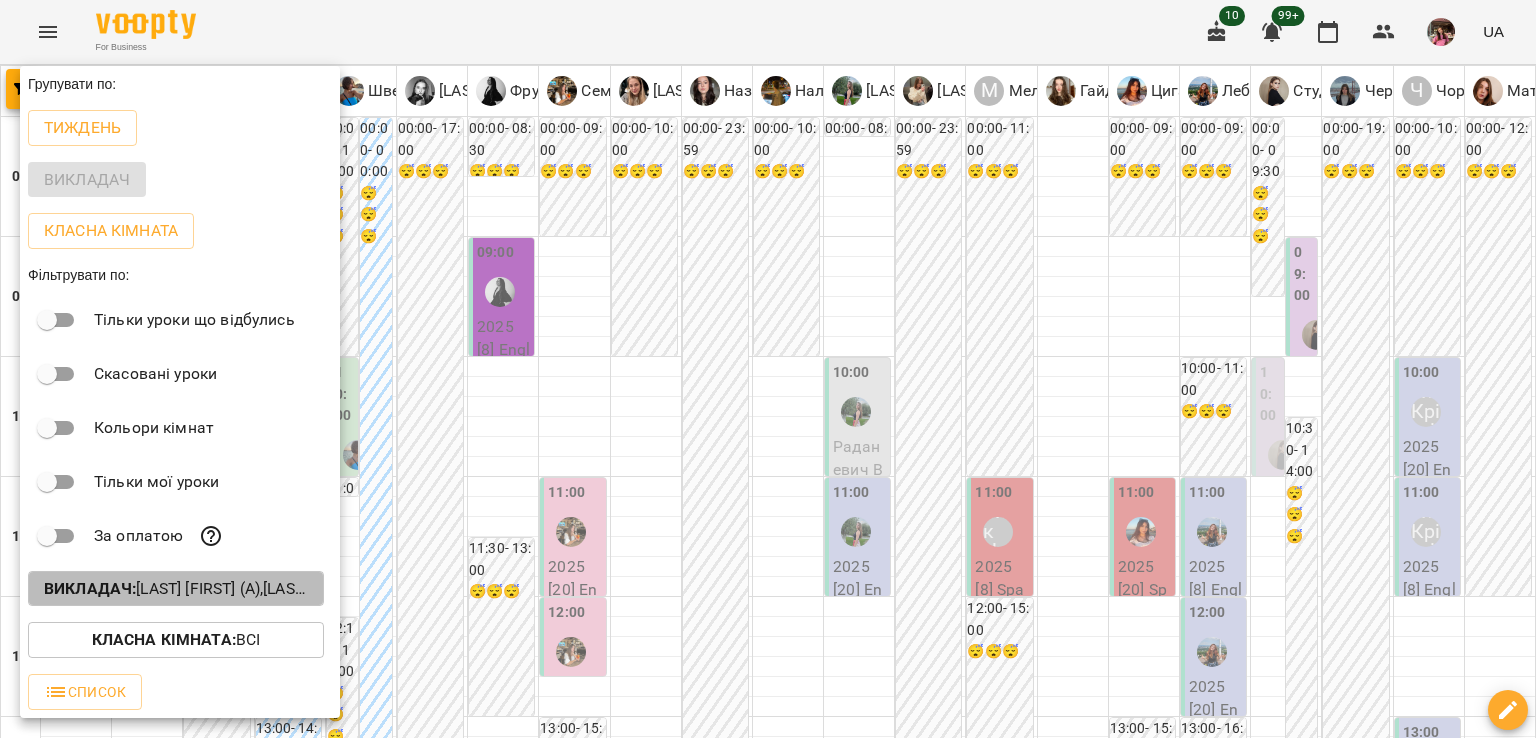 click on "Викладач :  Білокур Катерина (а),Гайдукевич Анна (і),Лебеденко Катерина (а),Малярська Христина Борисівна (а),Матюк Маргарита (і),Мельник Надія (і),Михайлюк Владислав Віталійович (п),Названова Марія Олегівна (а),Наливайко Максим (а),Першина Валерія Андріївна (н),Петрук Дар'я (п),Ряба Надія Федорівна (а),Семенюк Таїсія Олександрівна (а),Студенко Дар'я (н),Тиндик-Павлова Іванна Марʼянівна (а),Фрунзе Валентина Сергіївна (а),Циганова Єлизавета (і),Черниш Ніколь (і),Чорней Крістіна (а),Швед Анна Олександрівна (н),Шевченко Поліна Андріївна (і)" at bounding box center (176, 589) 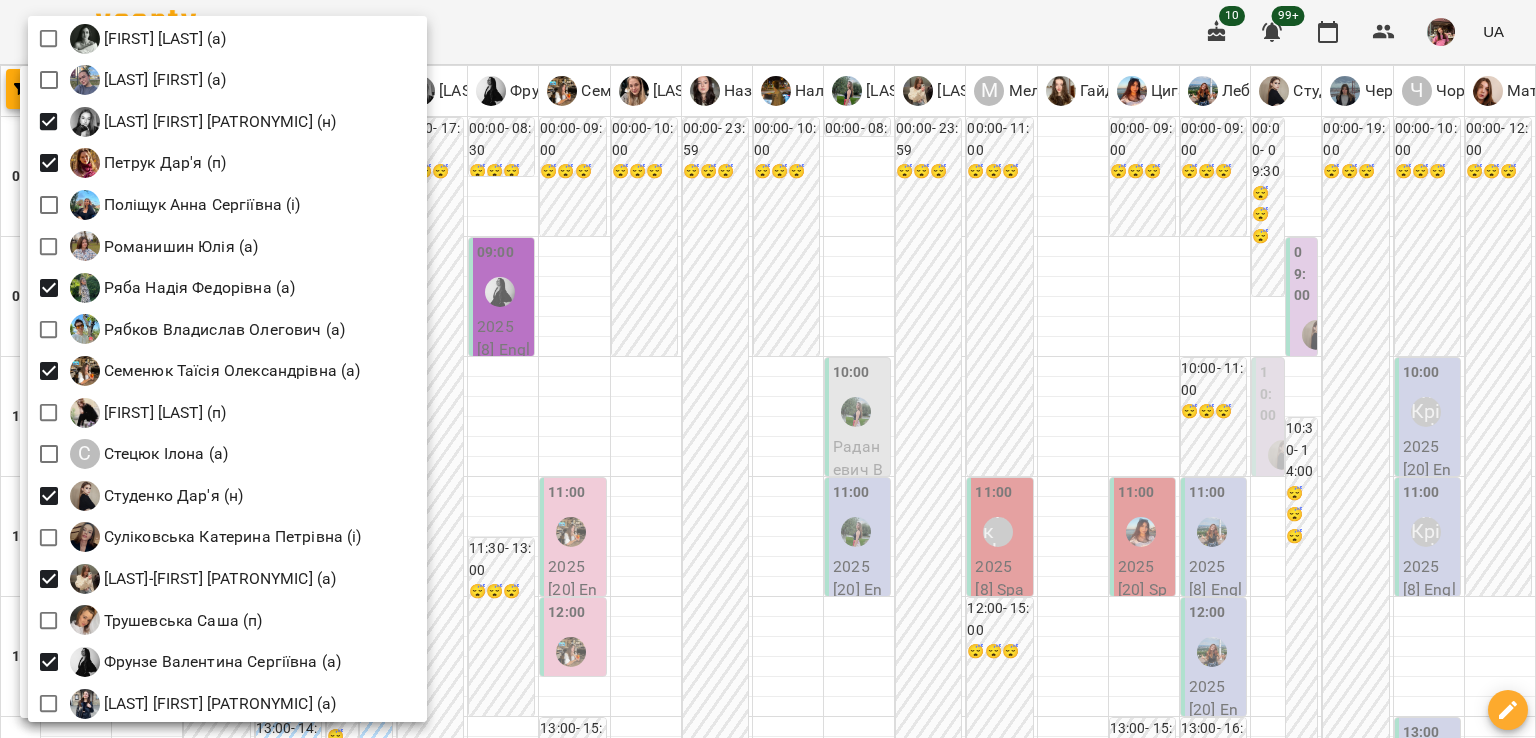 scroll, scrollTop: 2611, scrollLeft: 0, axis: vertical 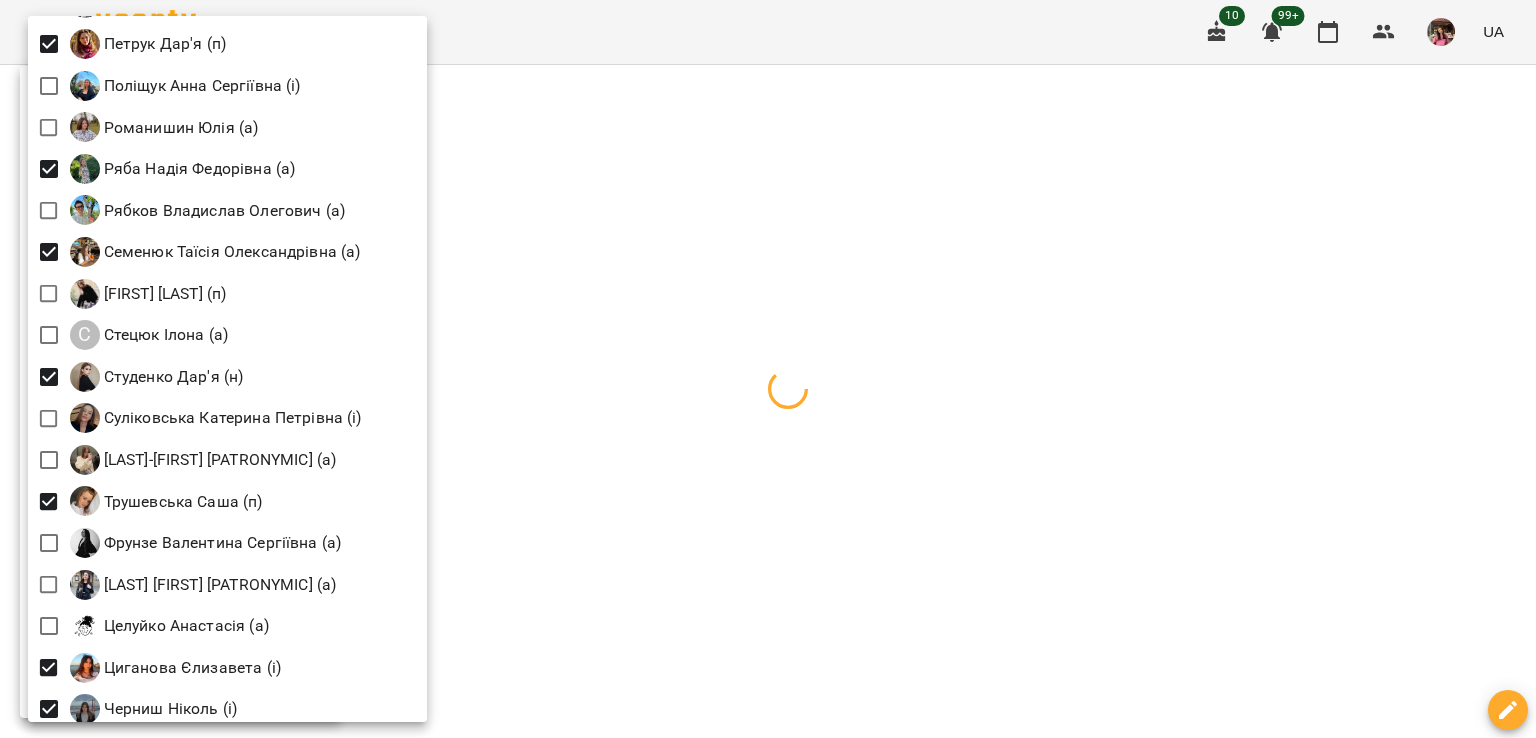 click at bounding box center (768, 369) 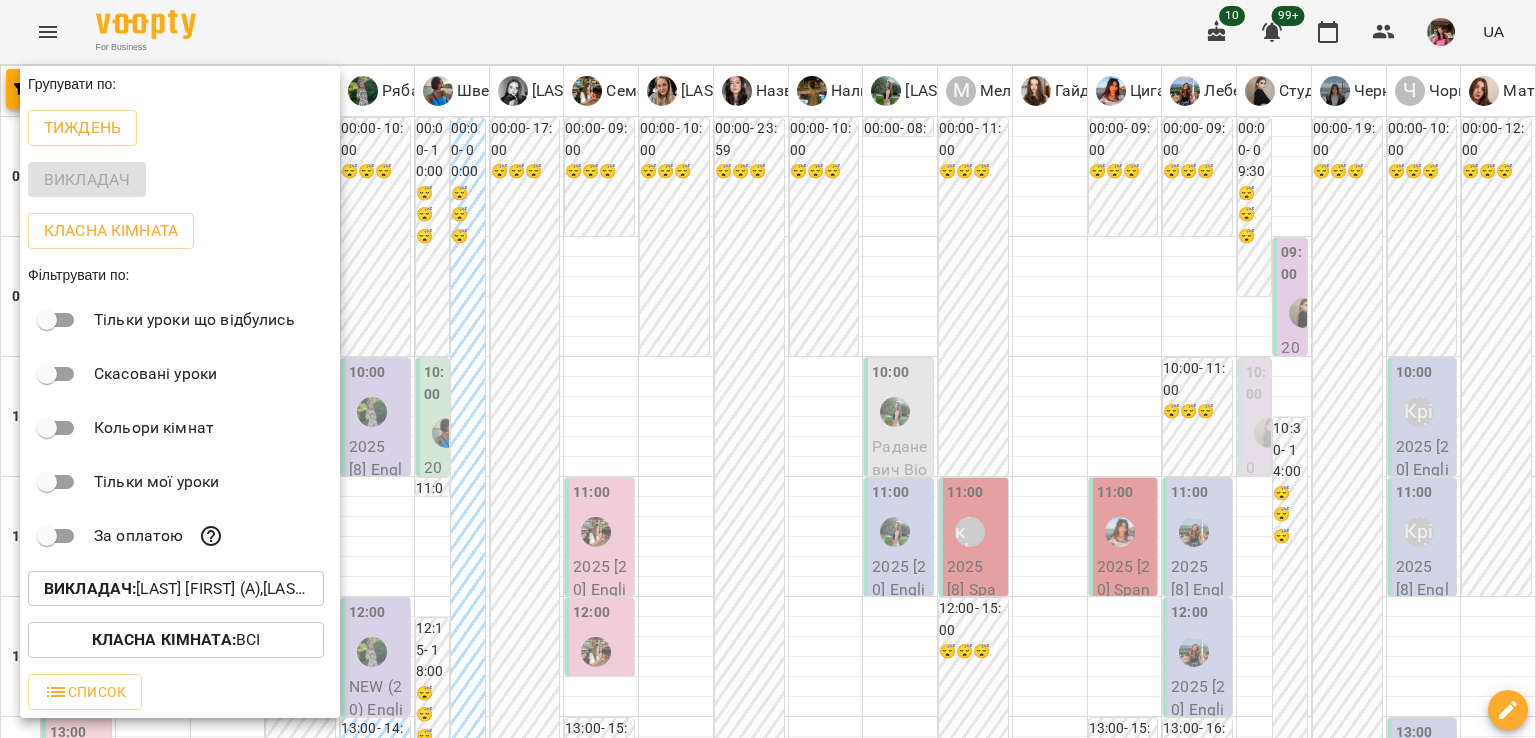 click at bounding box center (768, 369) 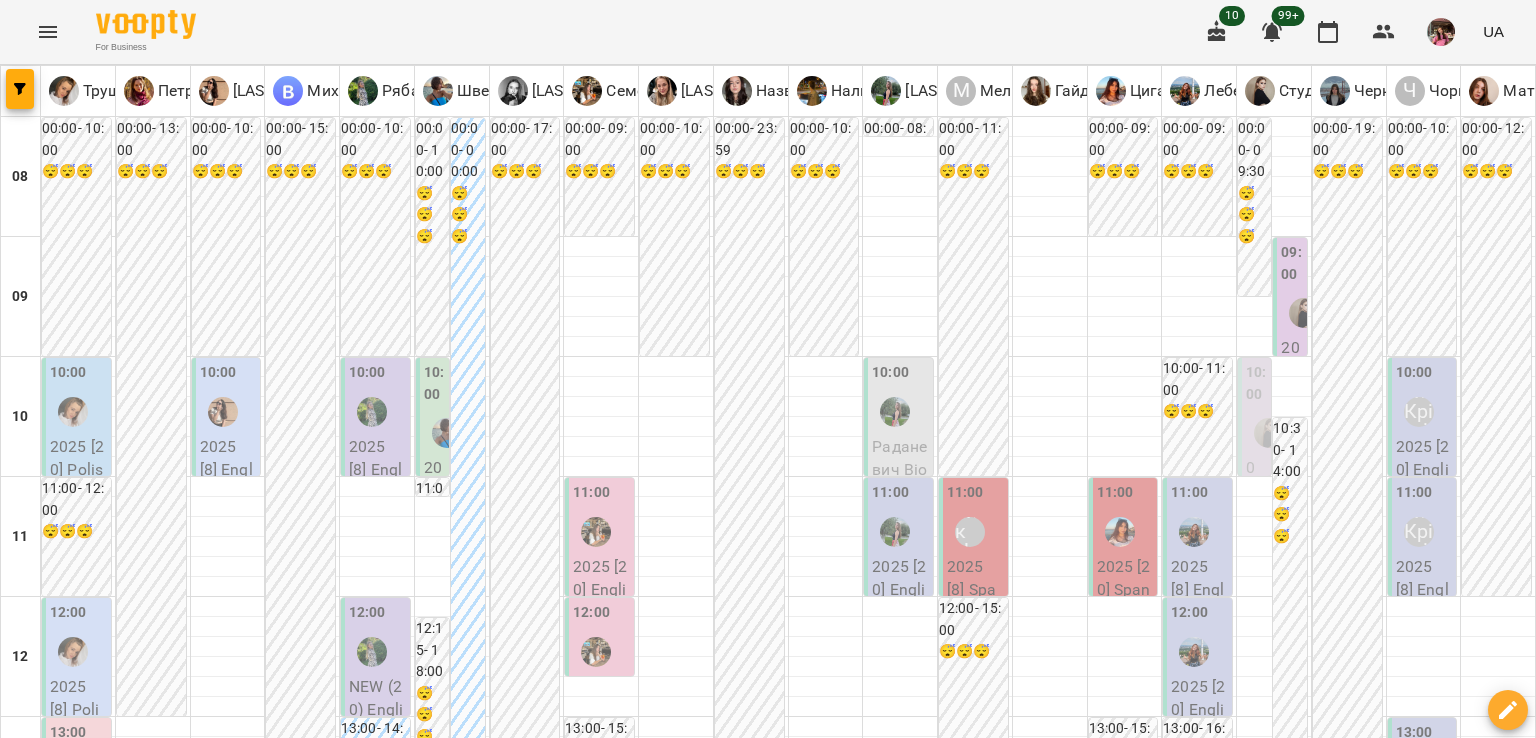 click on "**********" at bounding box center [768, 2008] 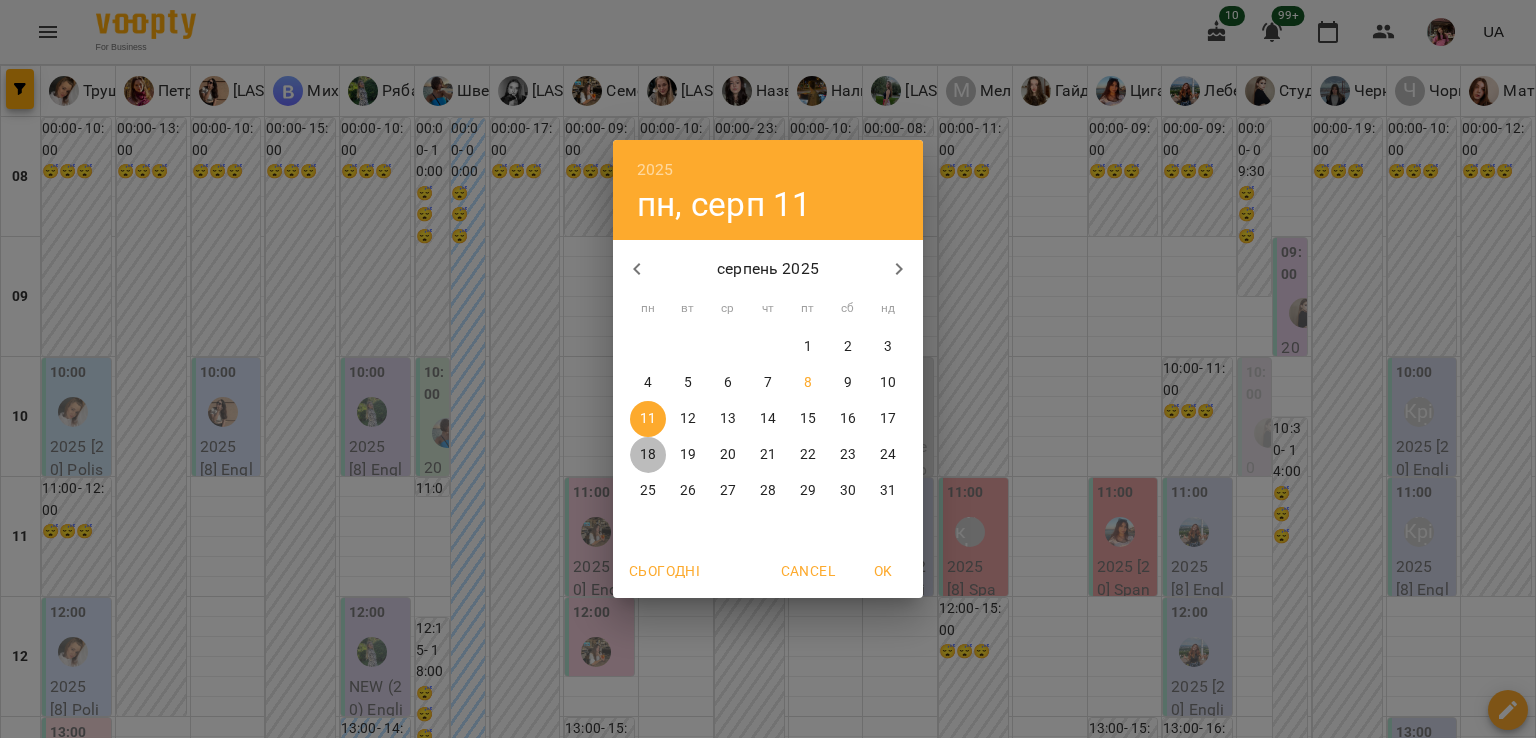click on "18" at bounding box center [648, 455] 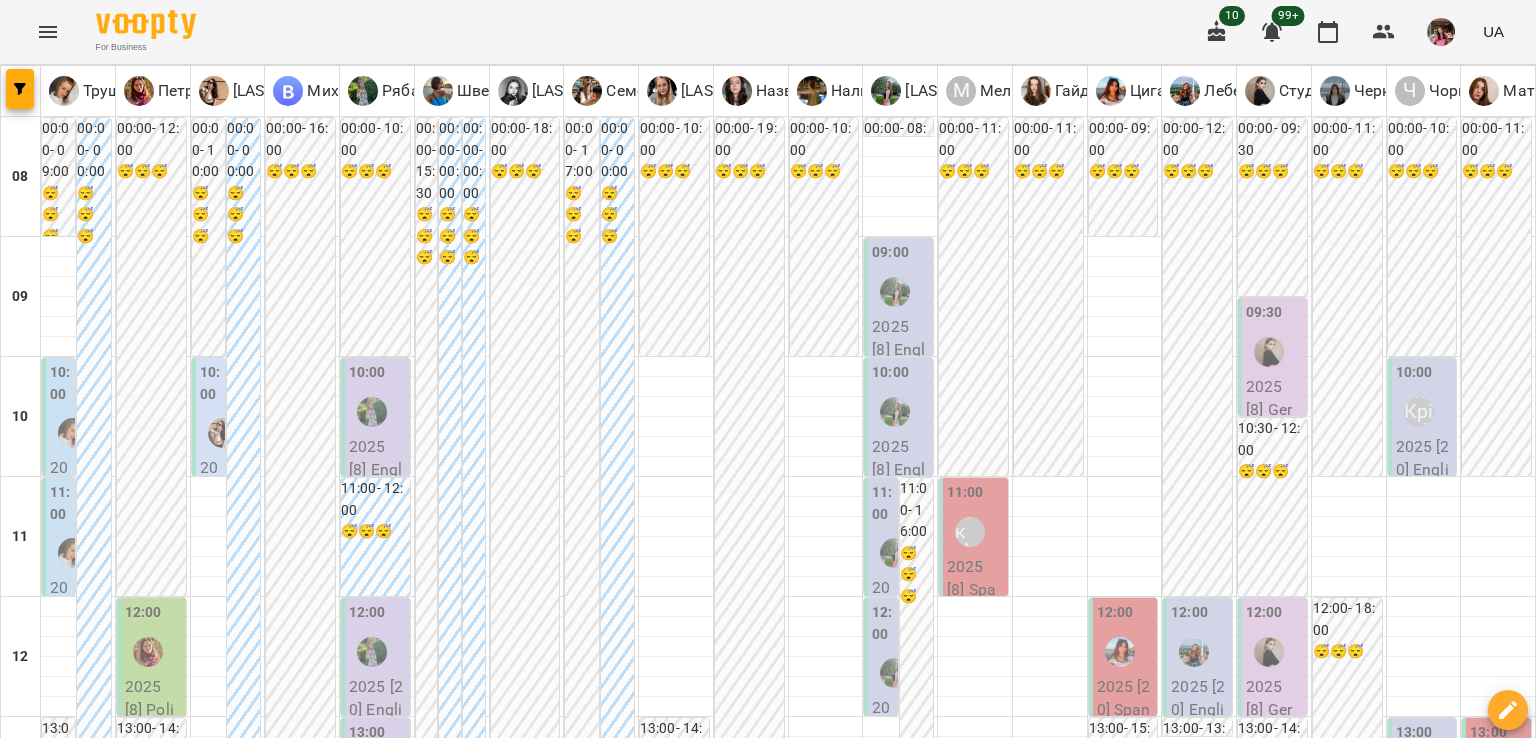 click on "вт" at bounding box center (430, 1943) 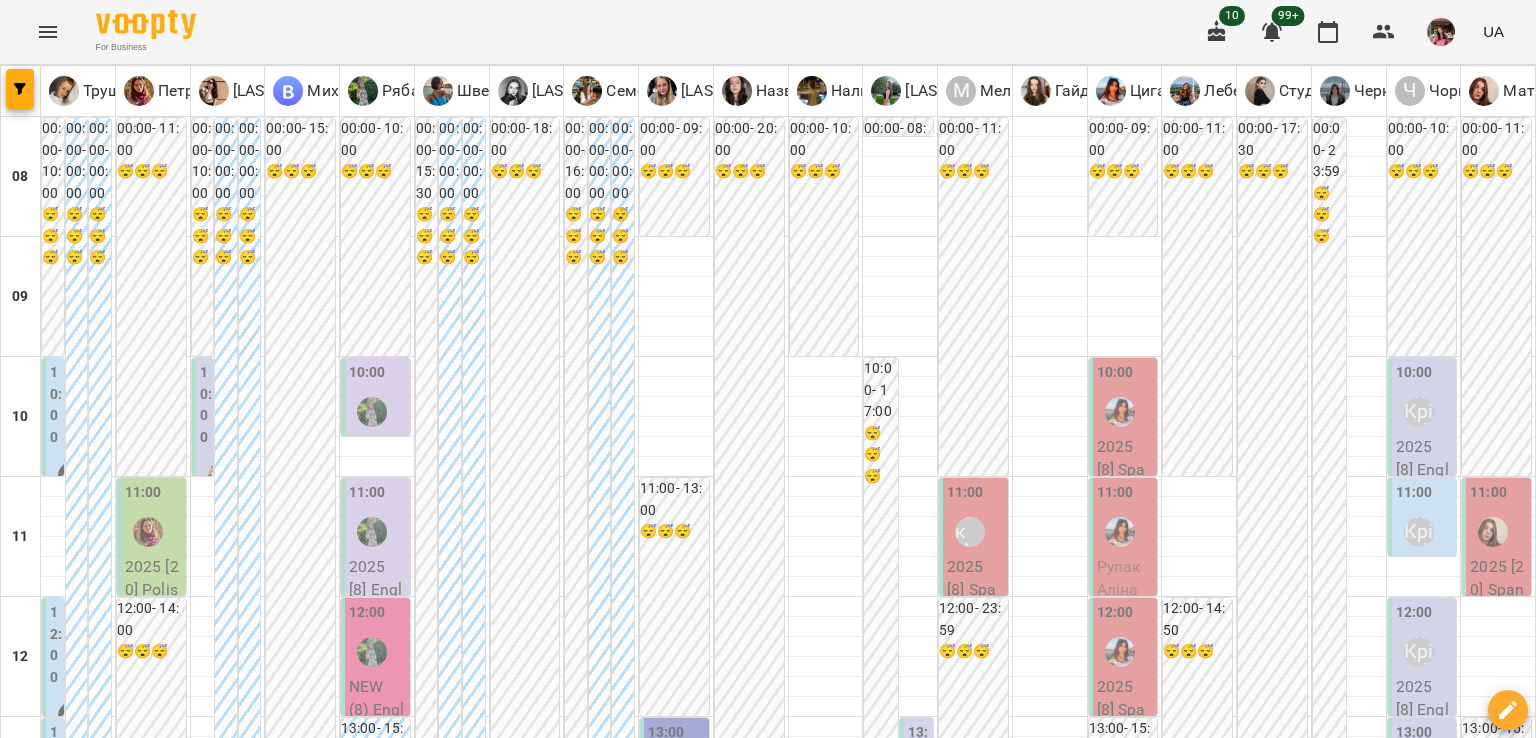 scroll, scrollTop: 335, scrollLeft: 0, axis: vertical 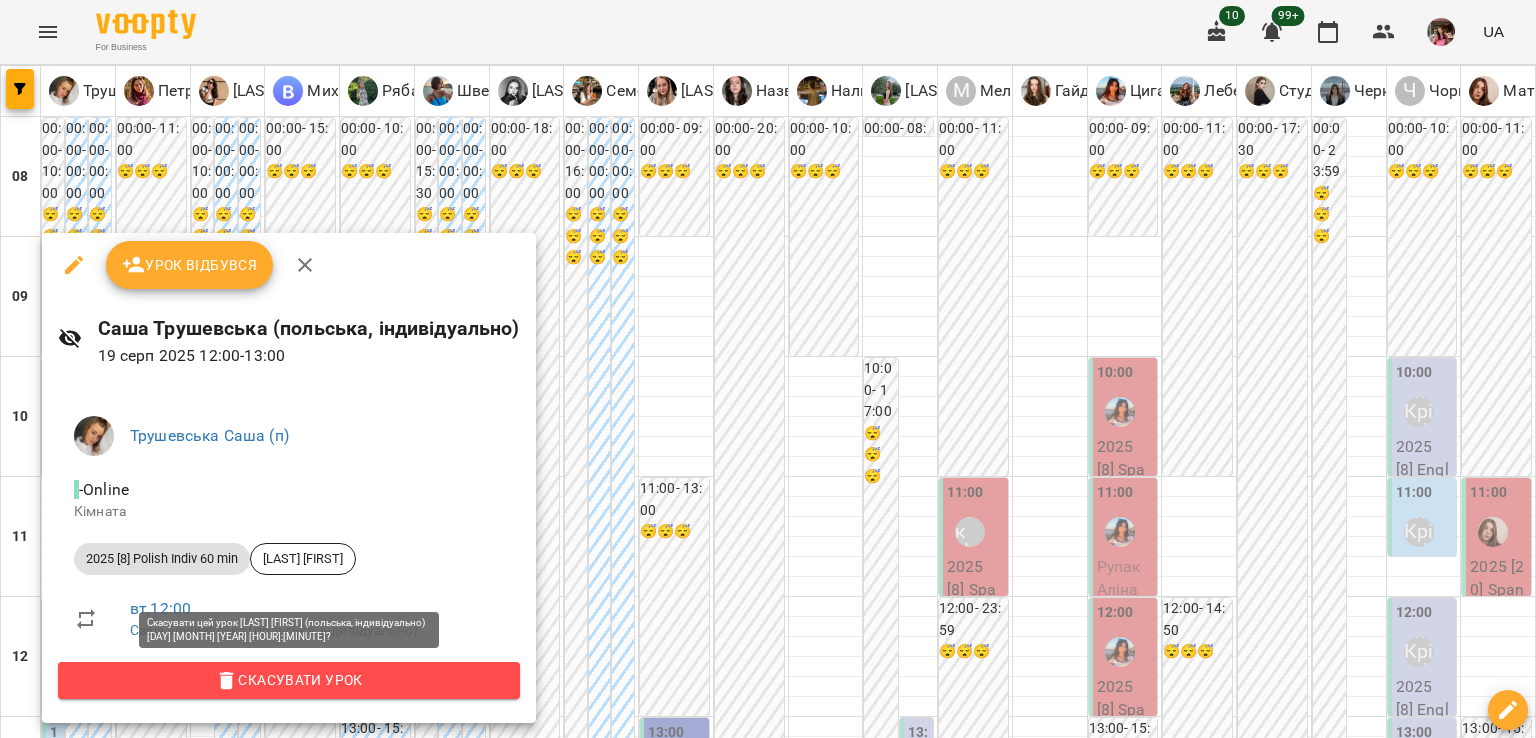 click on "Скасувати Урок" at bounding box center (289, 680) 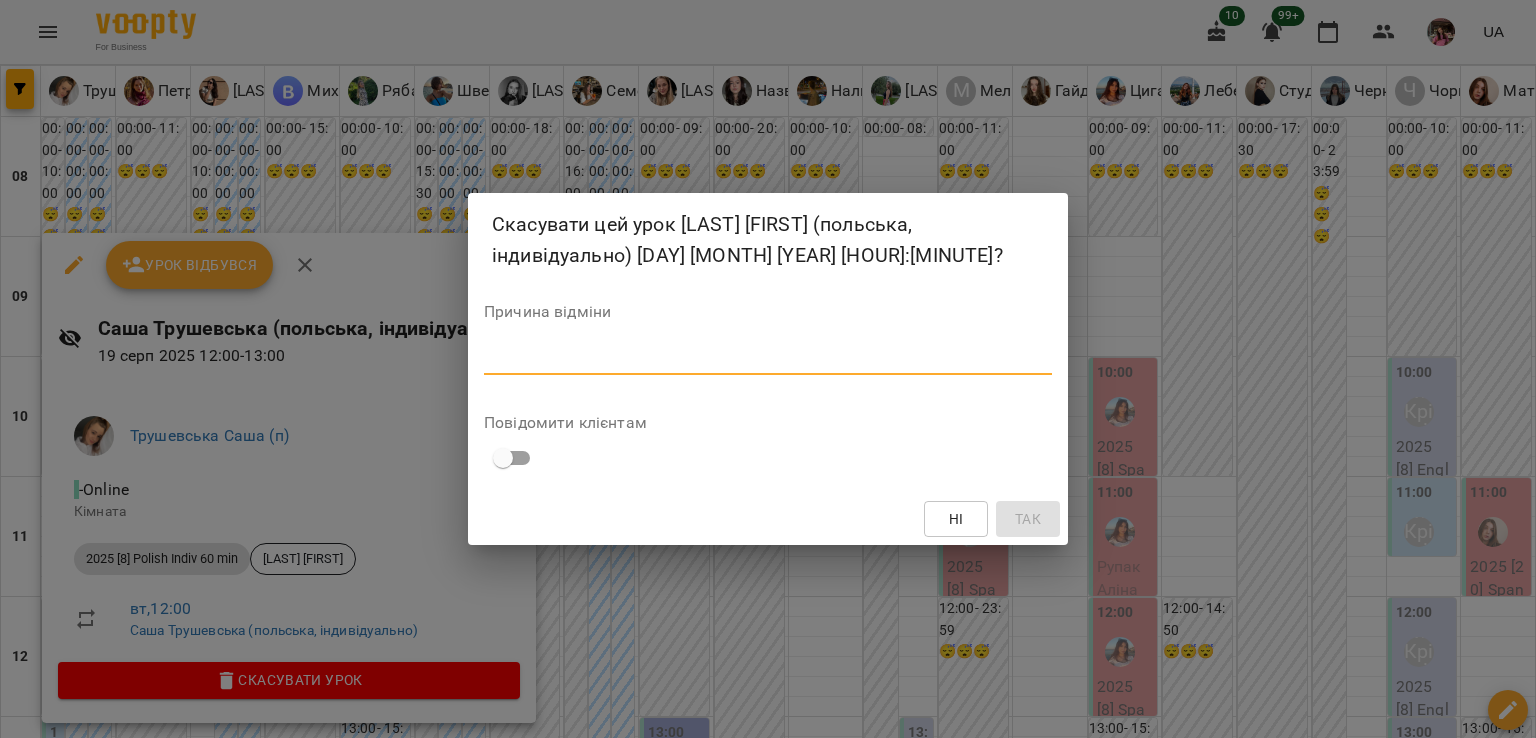 click at bounding box center (768, 358) 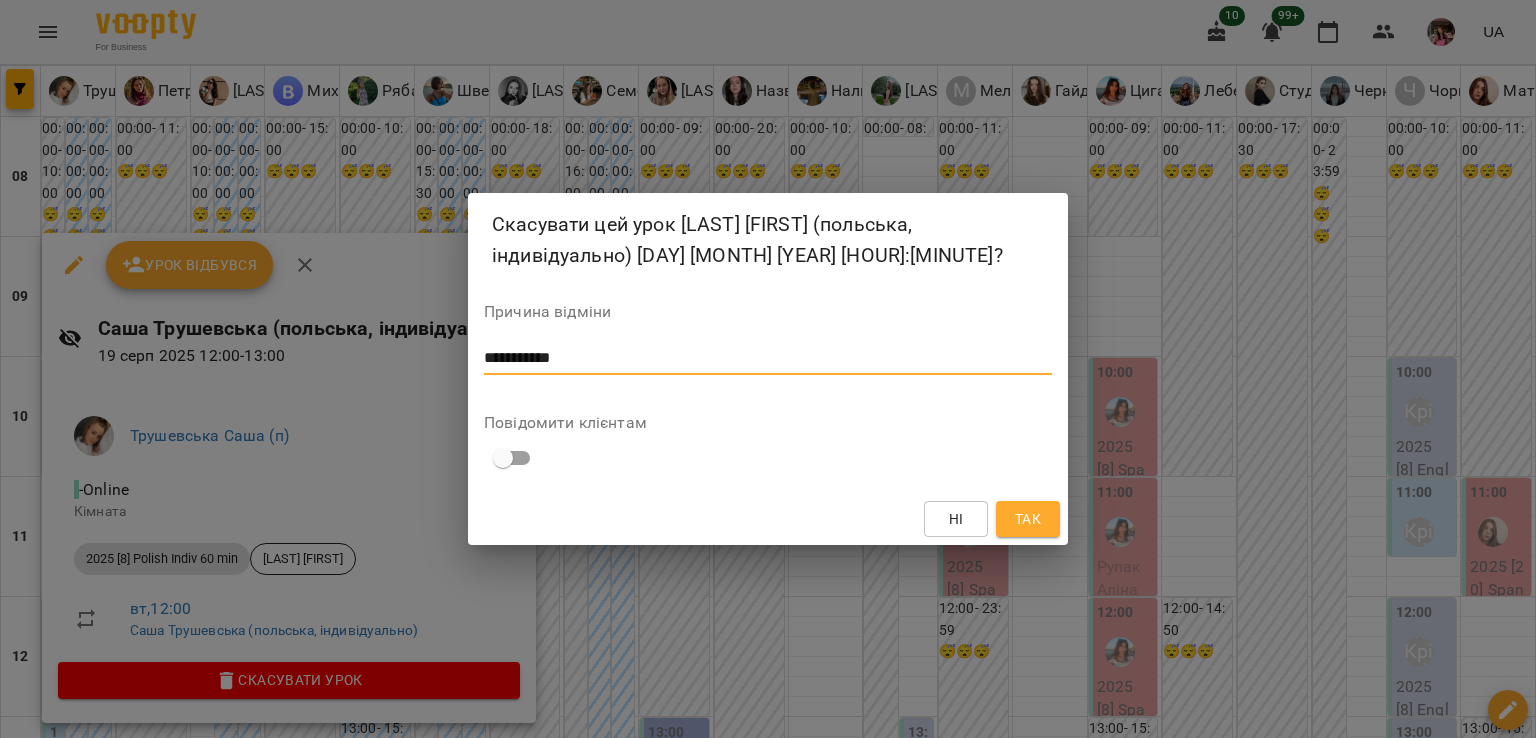 type on "**********" 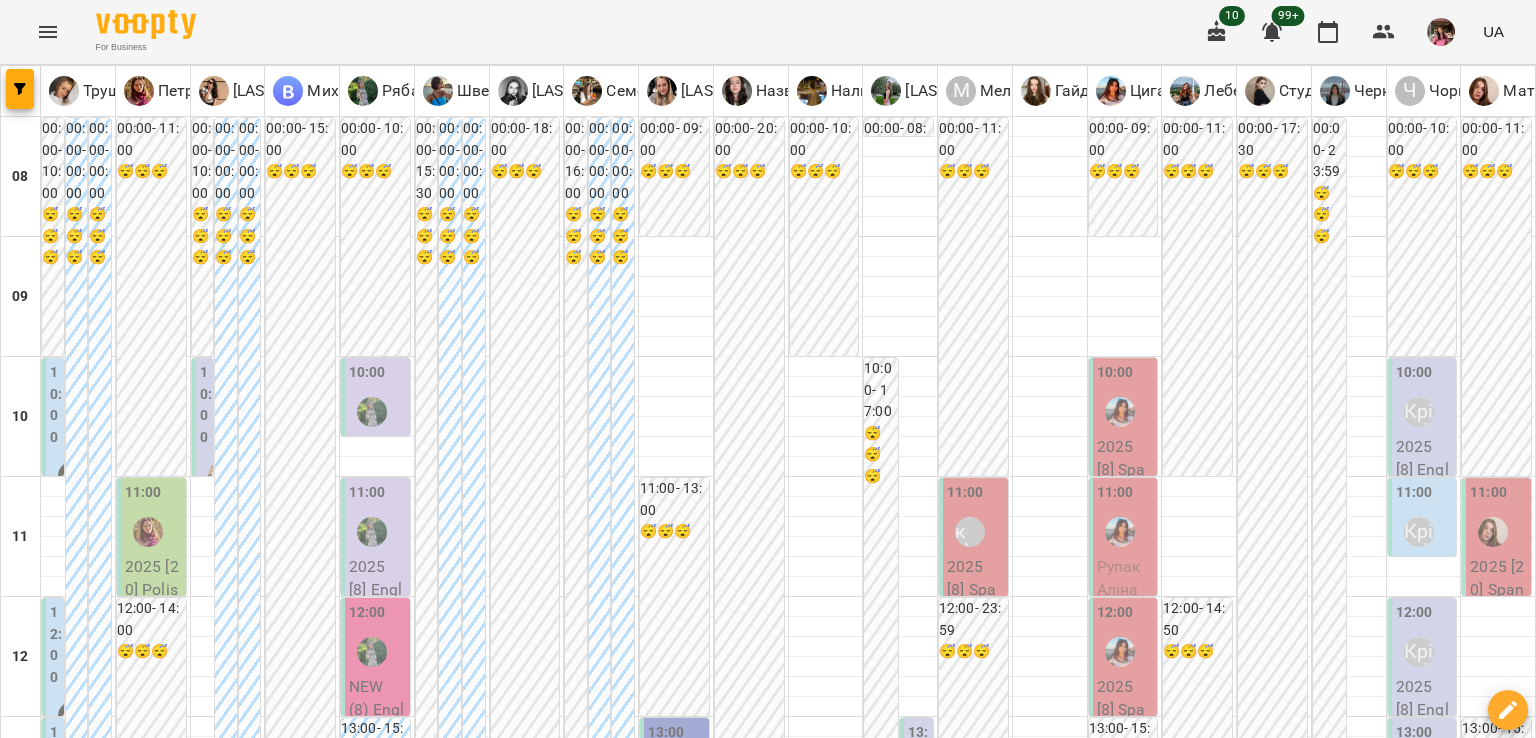 click on "пт" at bounding box center (1069, 1943) 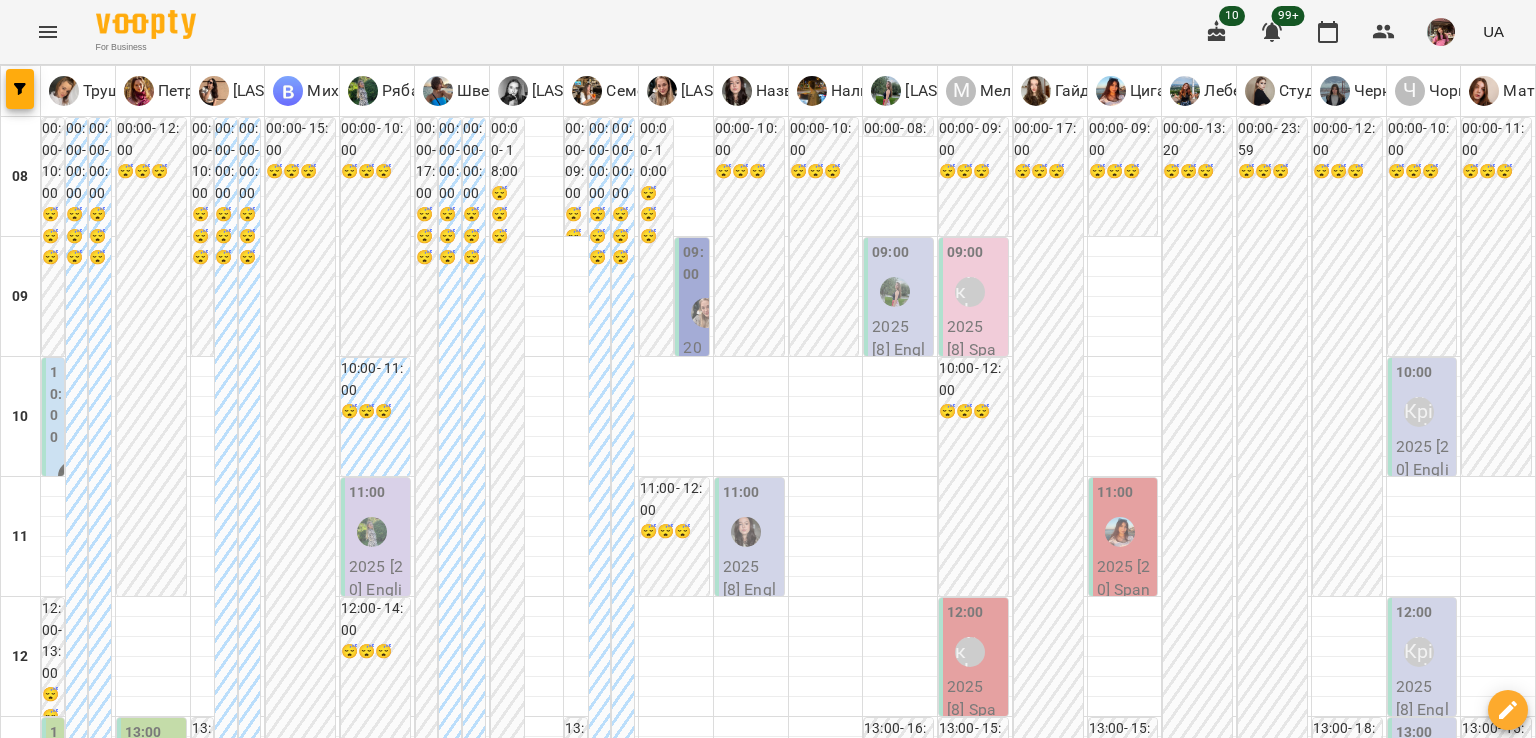 scroll, scrollTop: 510, scrollLeft: 0, axis: vertical 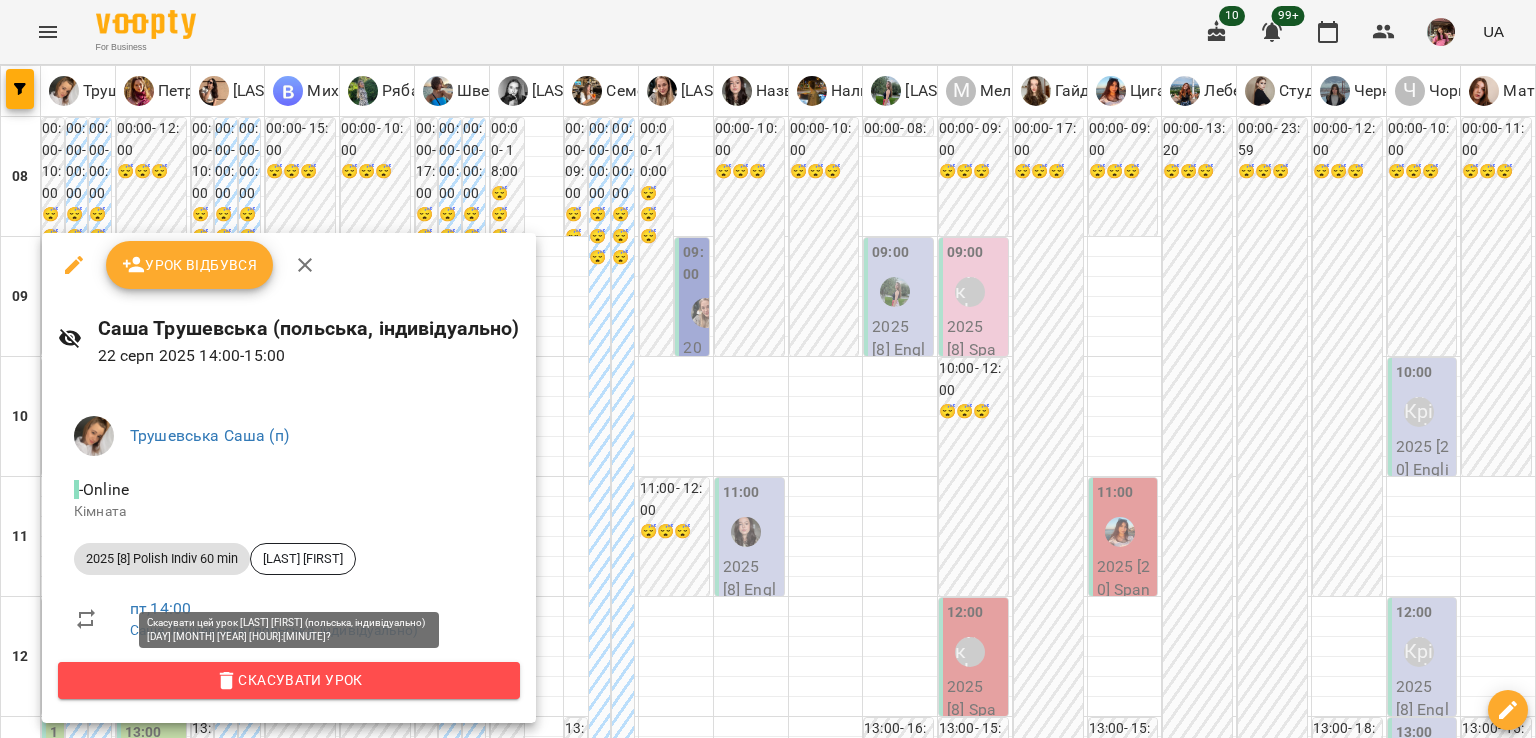 click on "Скасувати Урок" at bounding box center (289, 680) 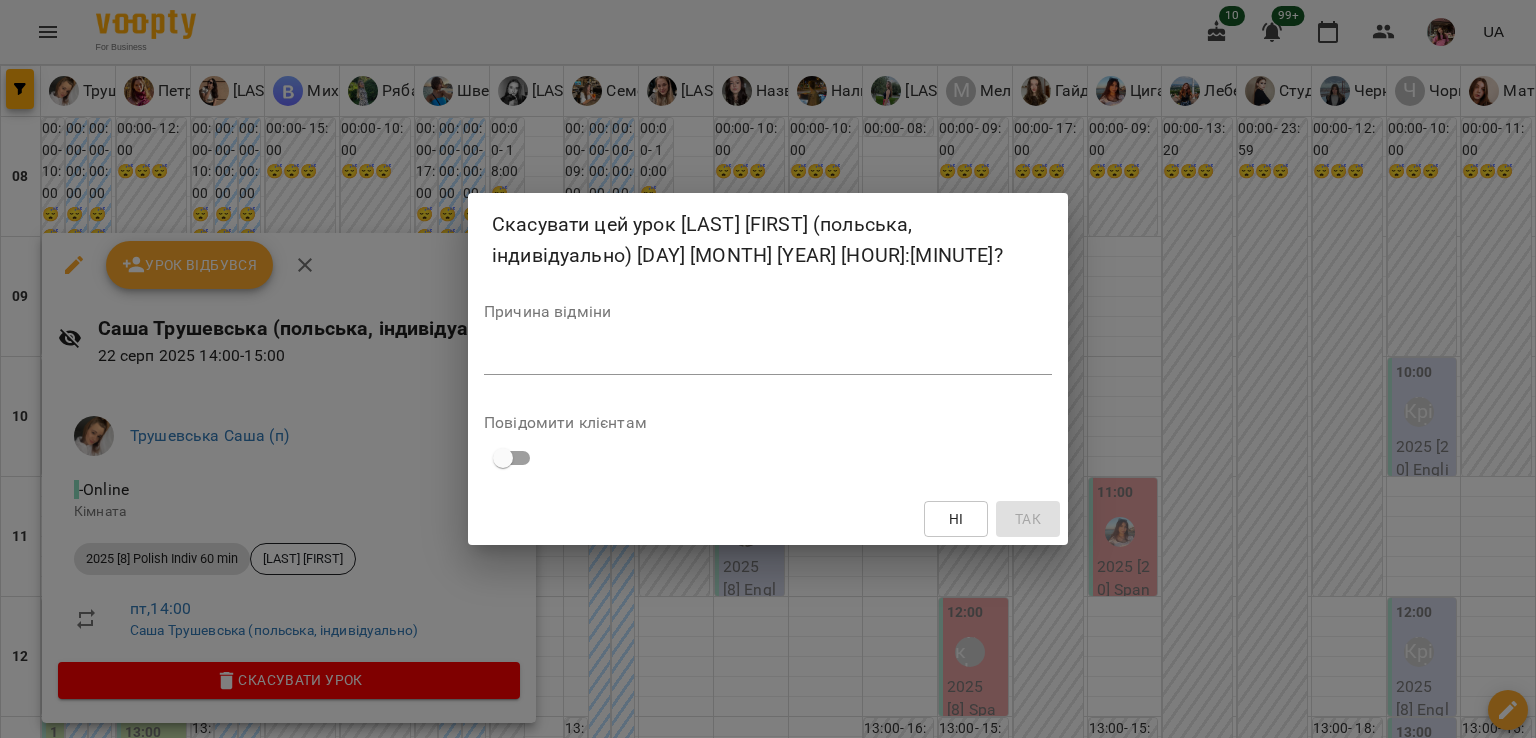 click at bounding box center (768, 358) 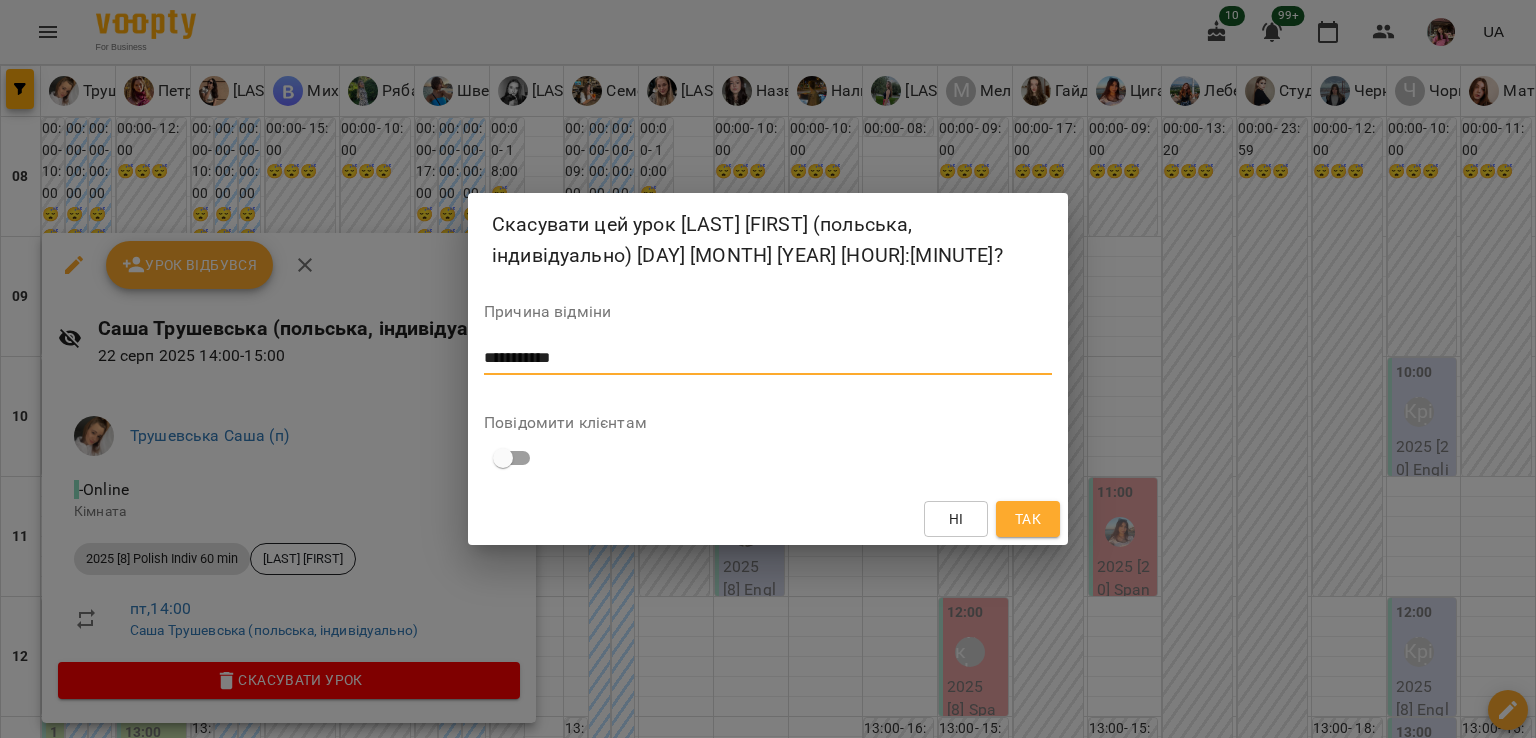 type on "**********" 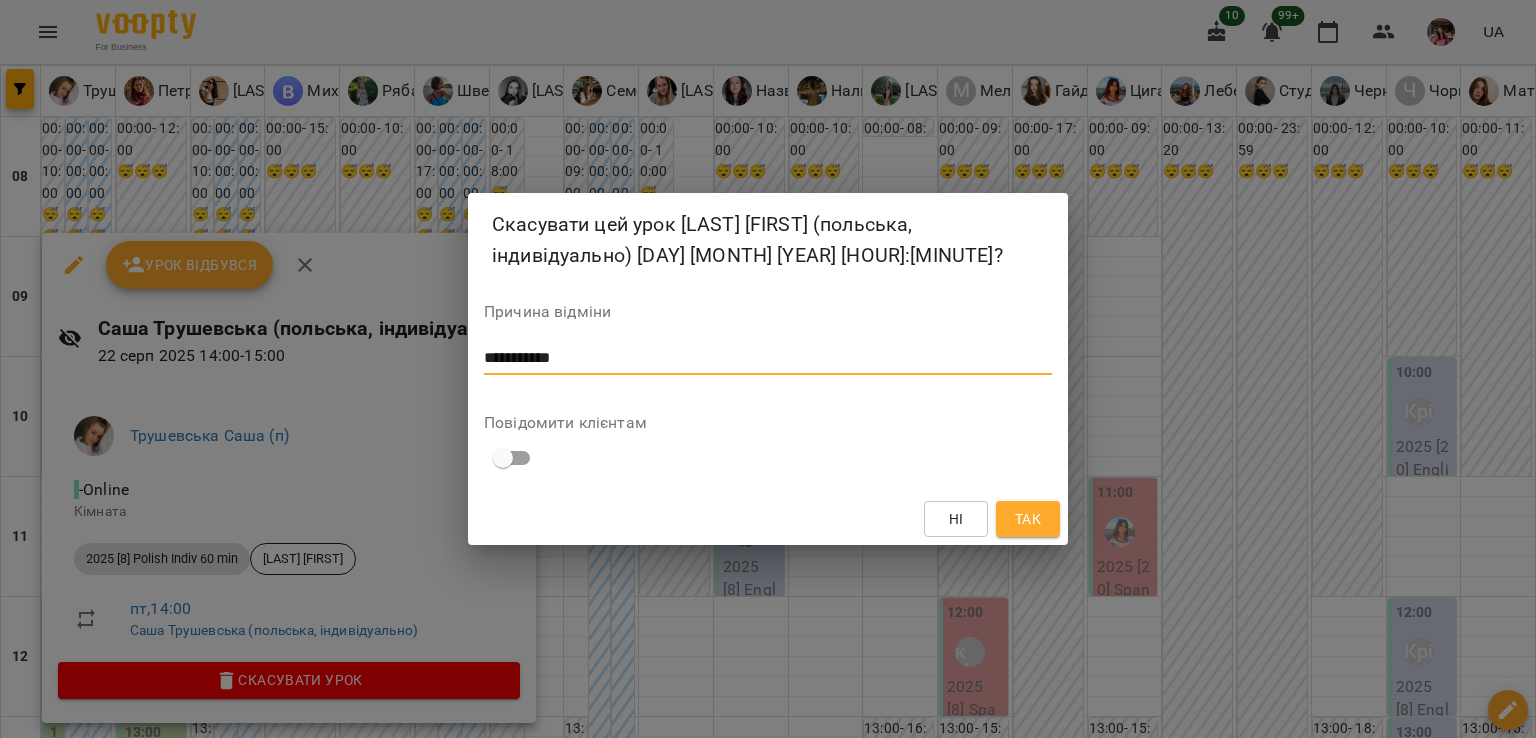 click on "Так" at bounding box center (1028, 519) 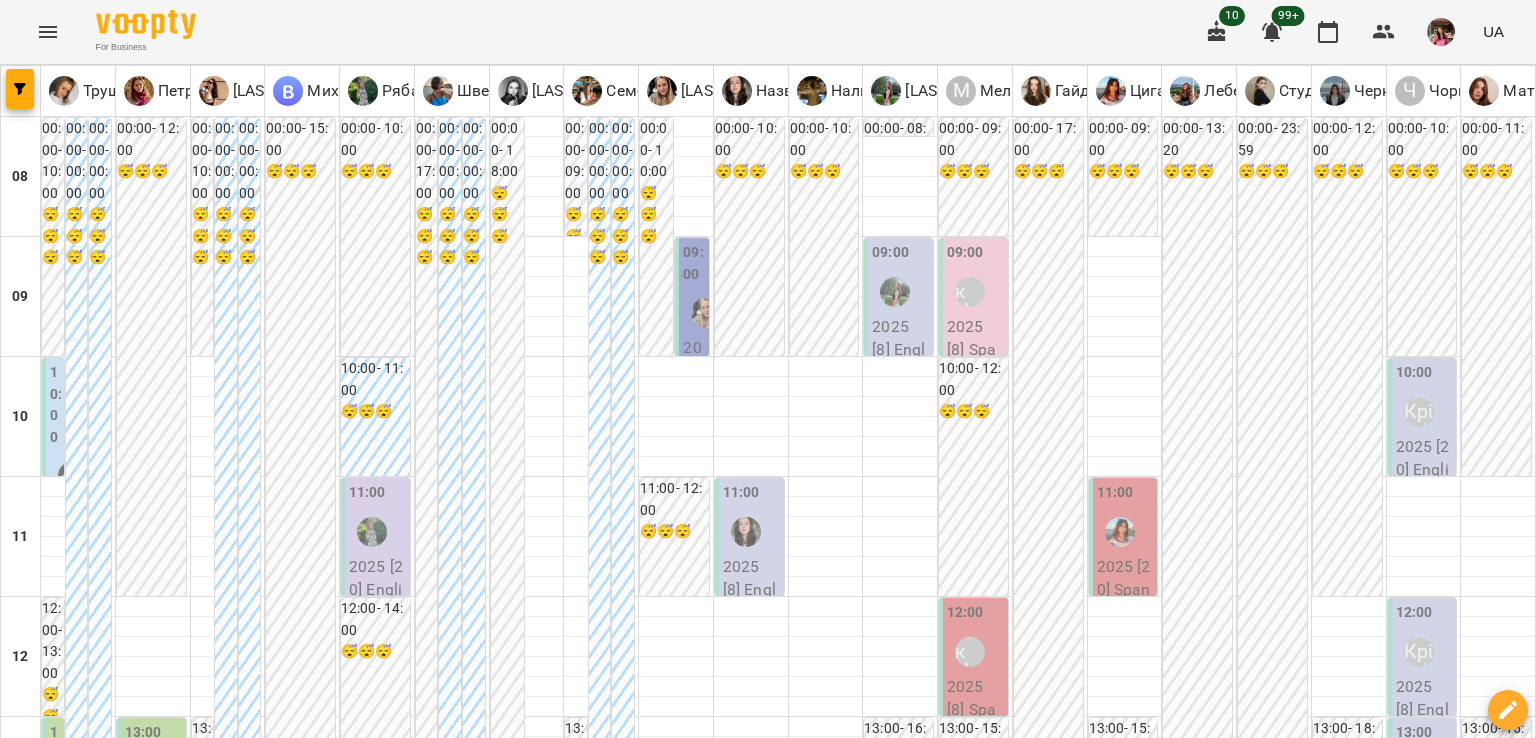 click 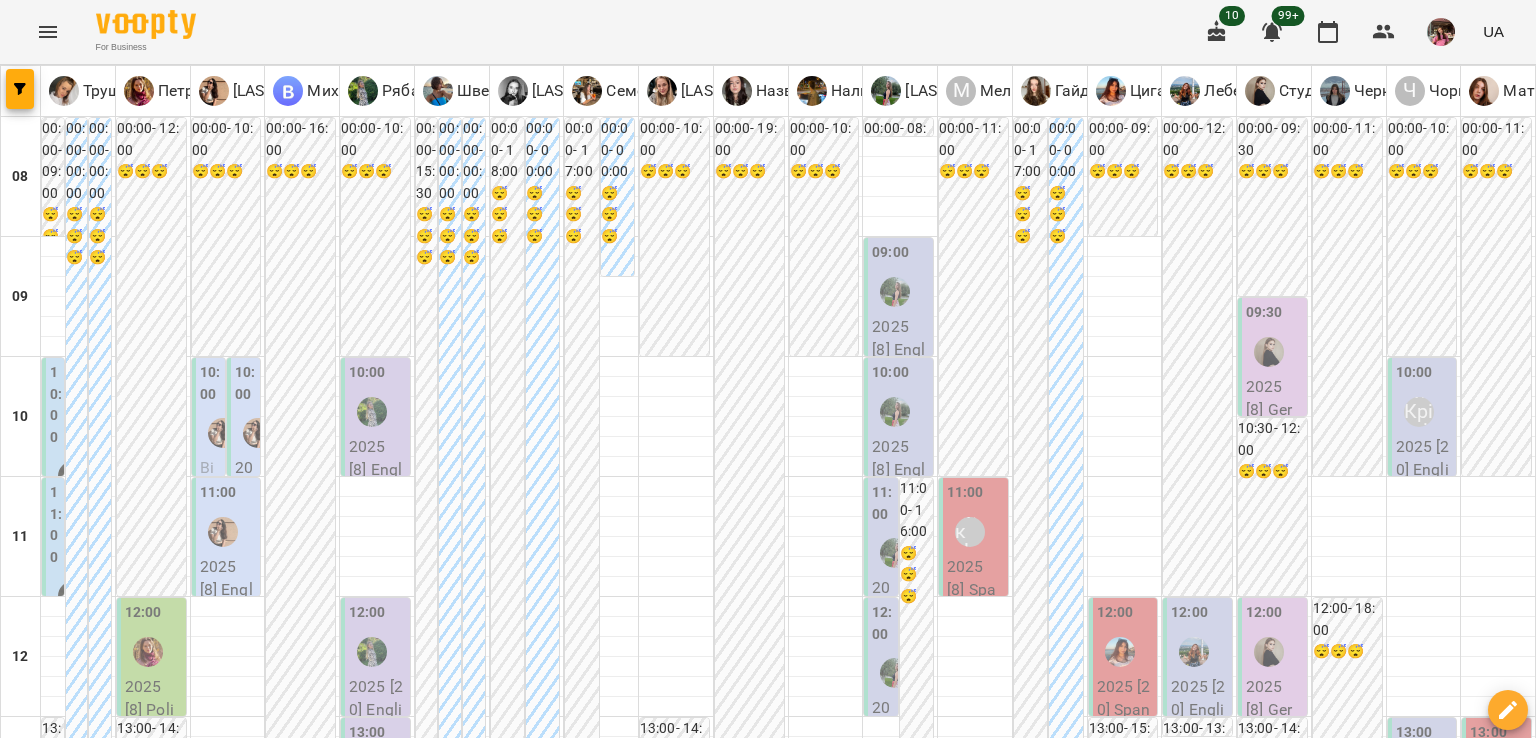 click on "вт" at bounding box center [430, 1943] 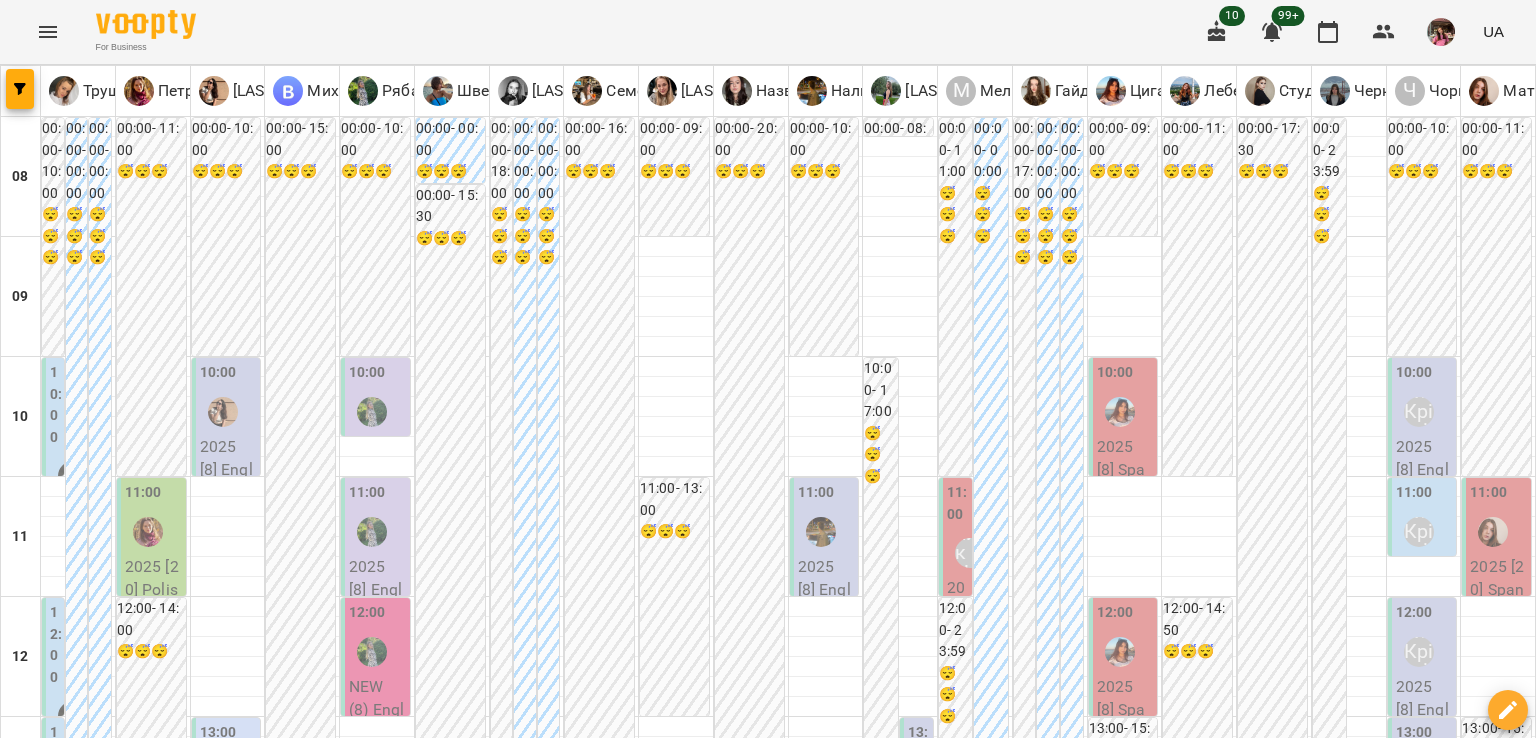 scroll, scrollTop: 379, scrollLeft: 0, axis: vertical 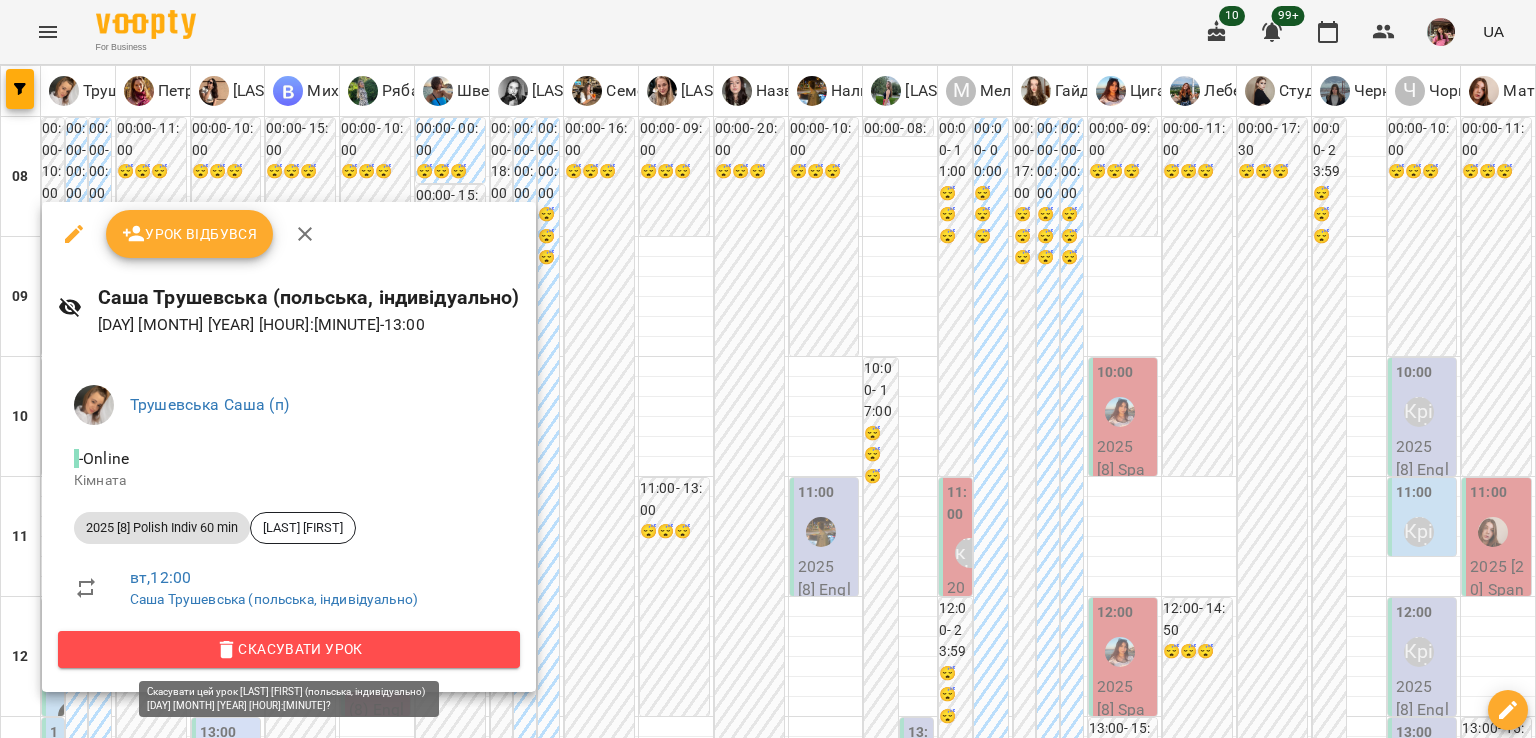 click on "Скасувати Урок" at bounding box center [289, 649] 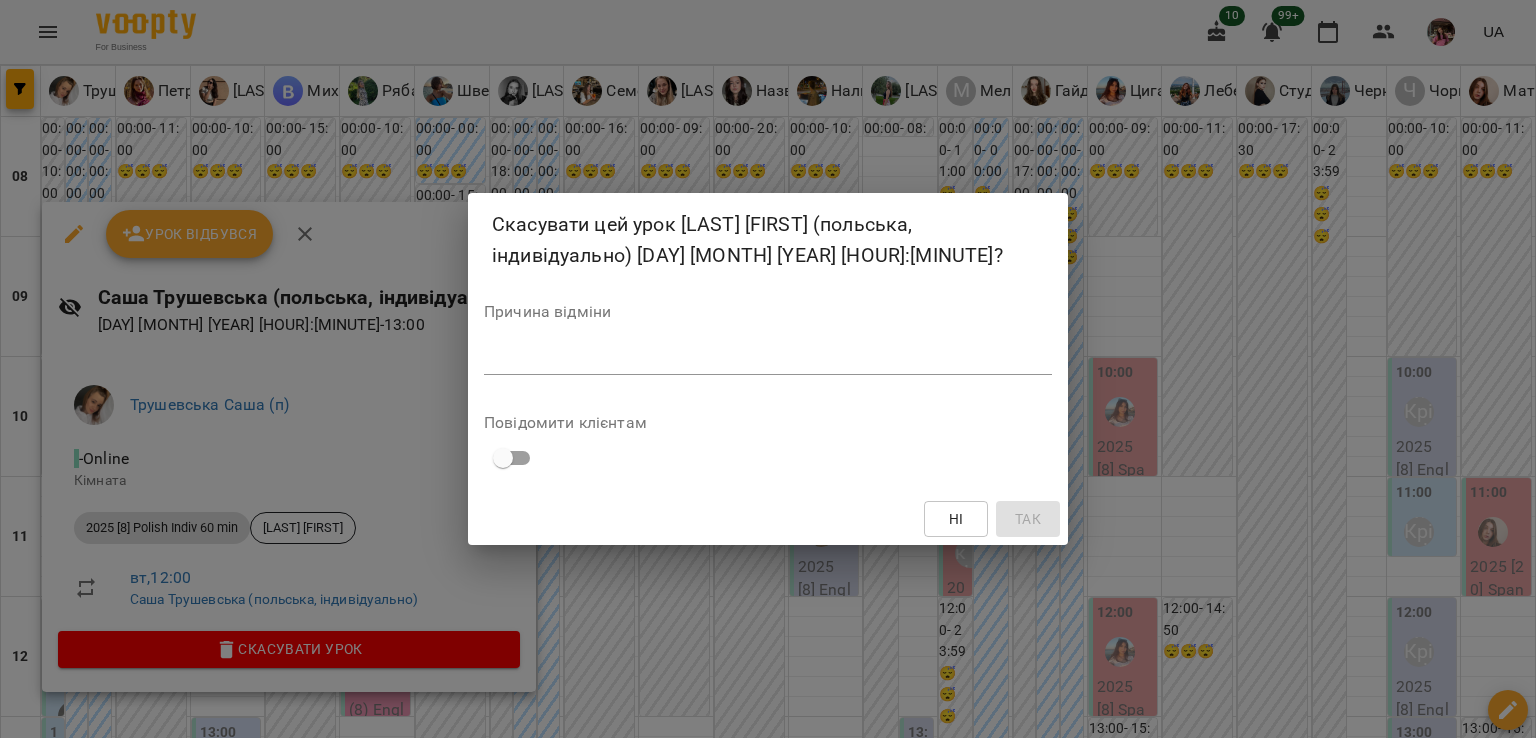 click at bounding box center (768, 358) 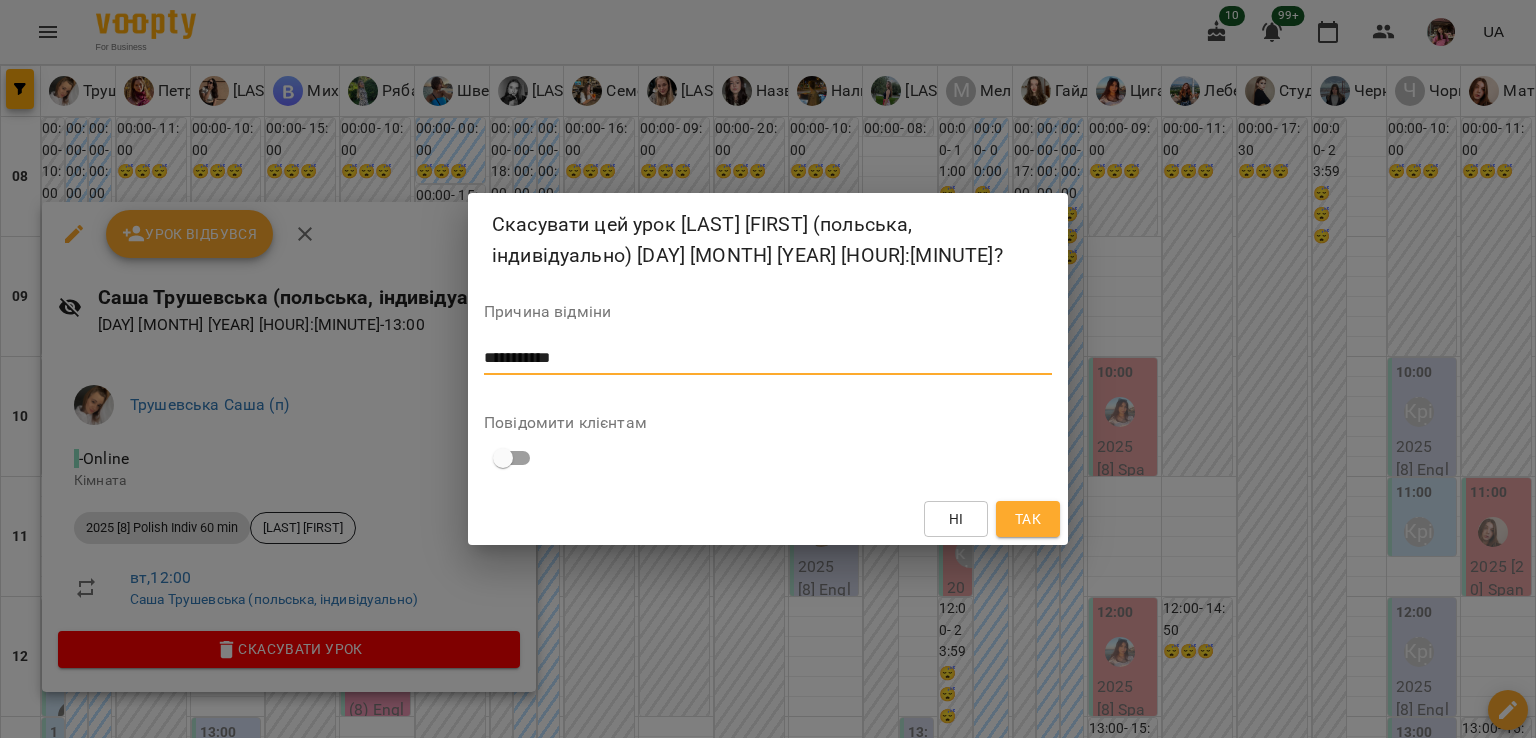 type on "**********" 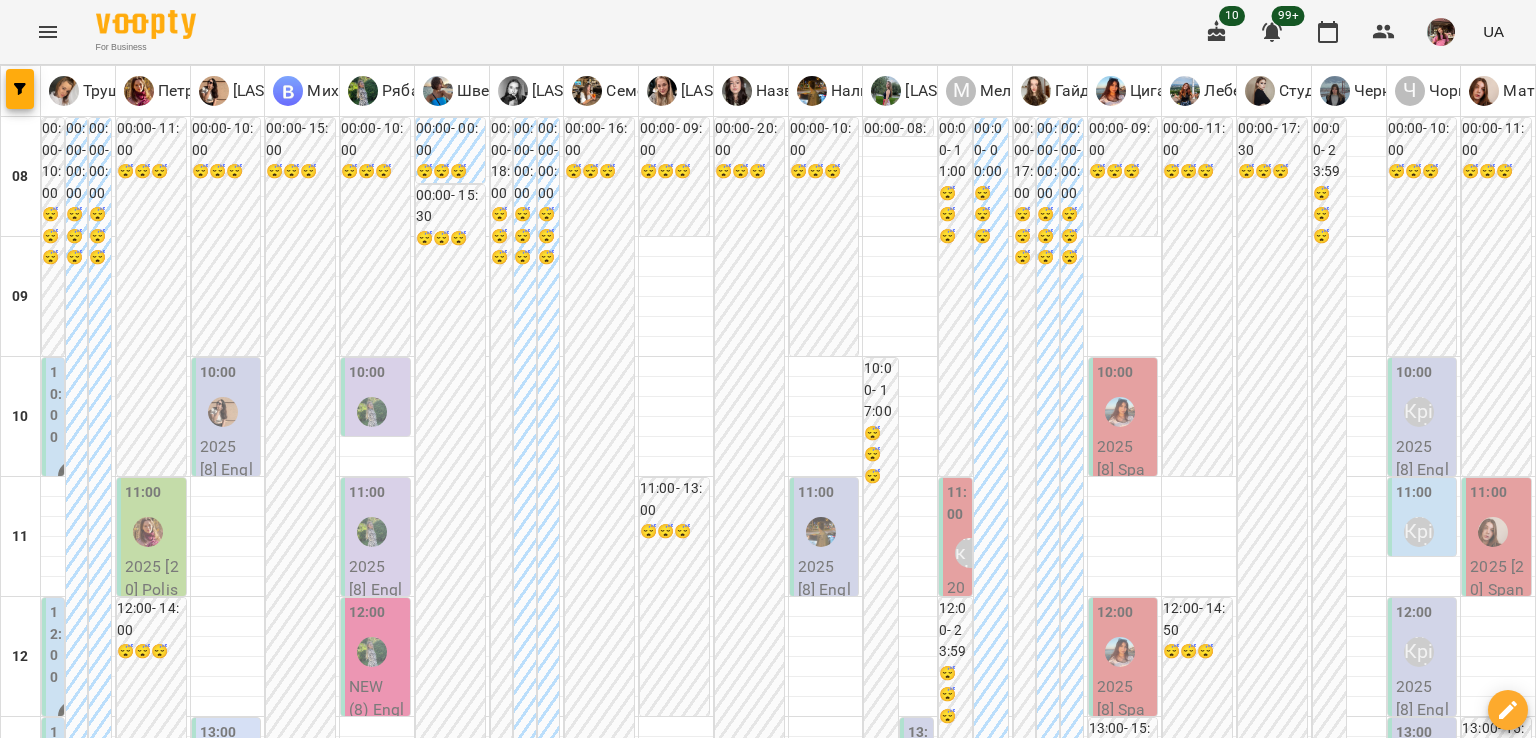 click on "пн 25 серп вт 26 серп ср 27 серп чт 28 серп пт 29 серп сб 30 серп нд 31 серп" at bounding box center [768, 1949] 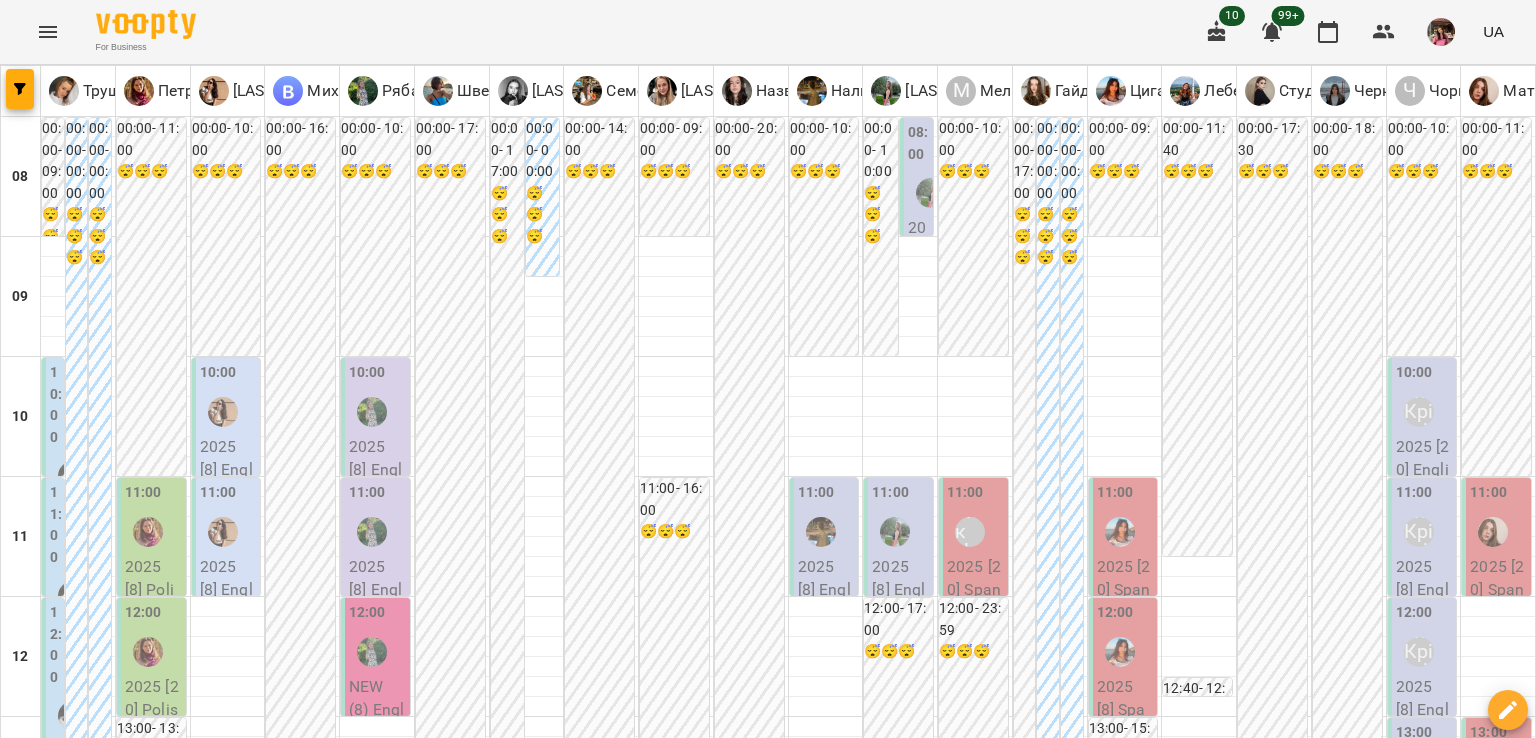click on "пт" at bounding box center [1068, 1943] 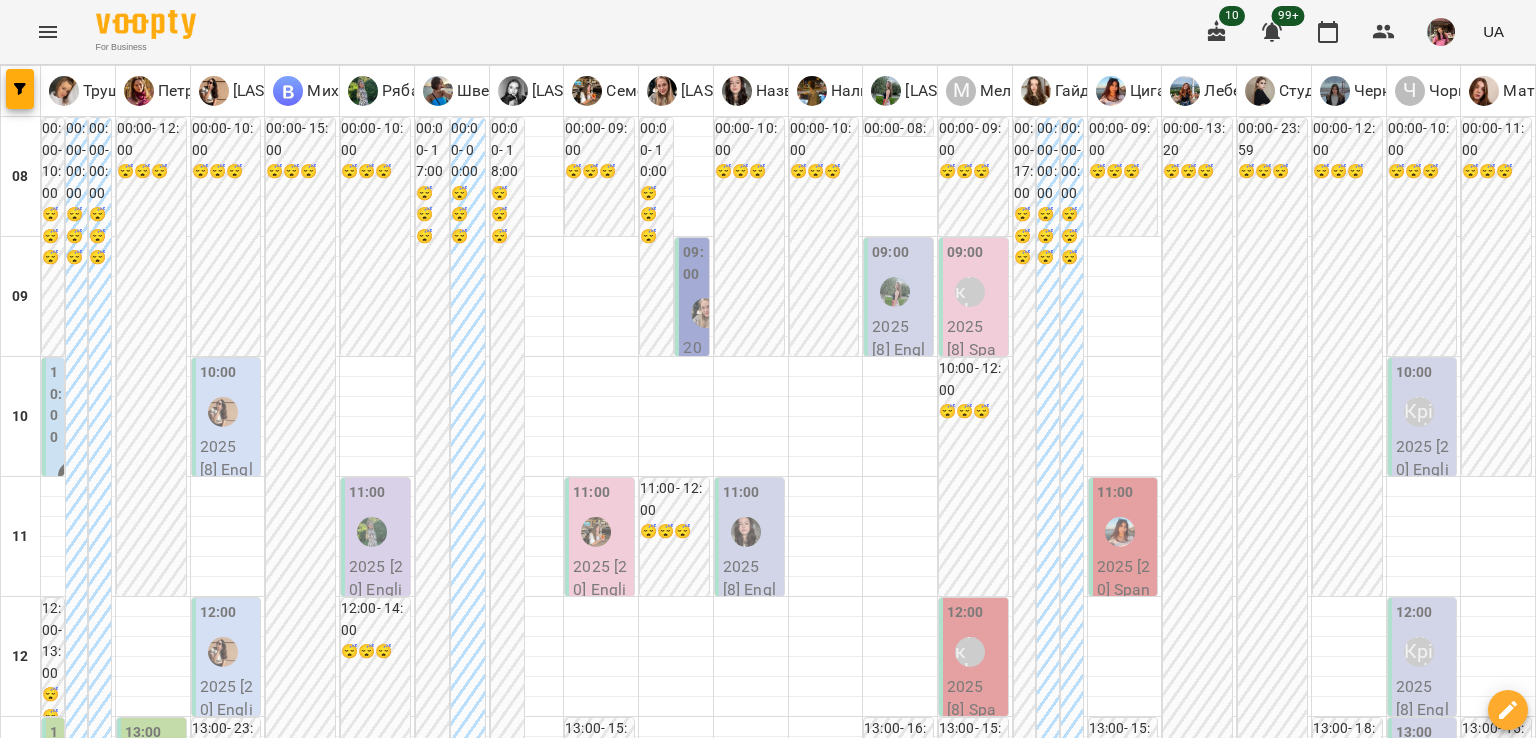 scroll, scrollTop: 458, scrollLeft: 0, axis: vertical 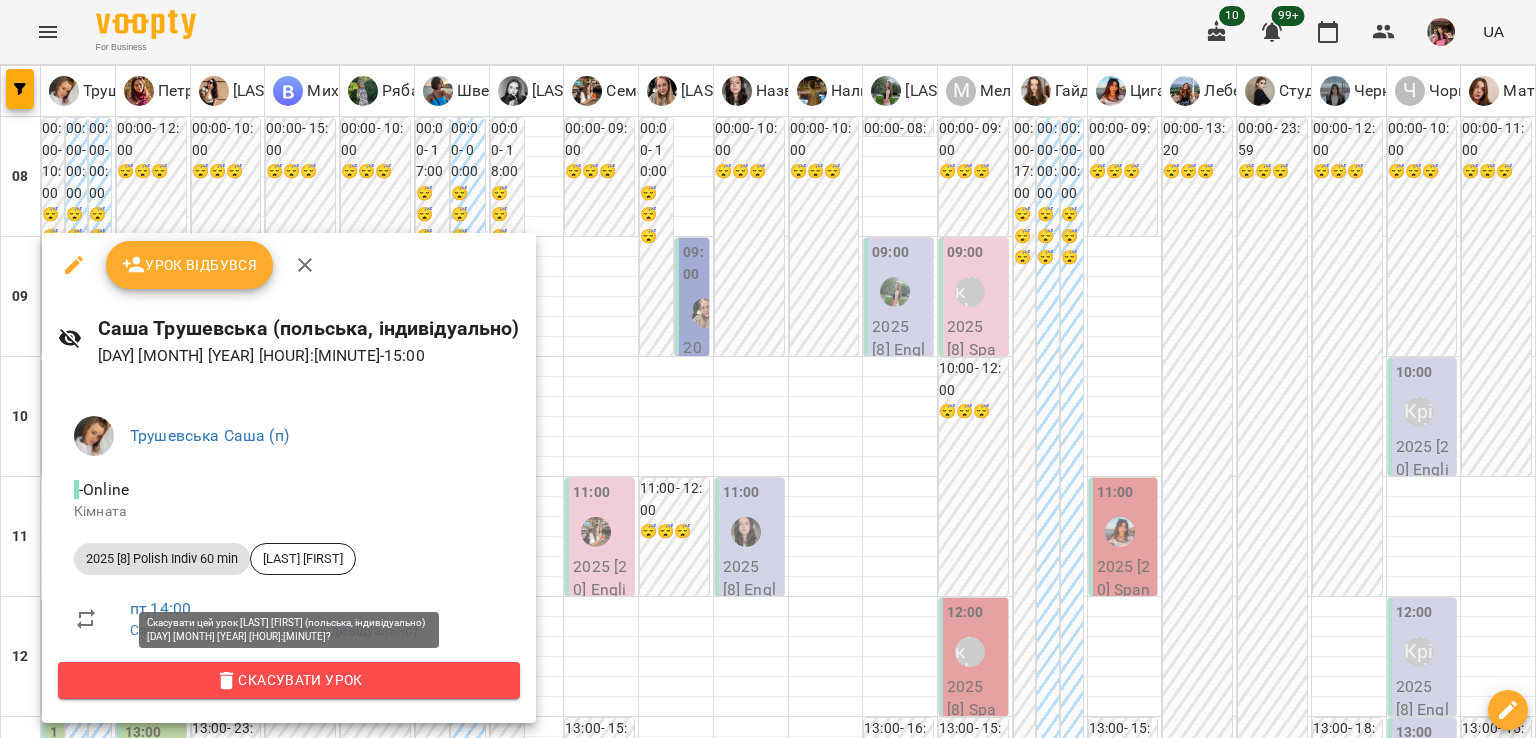 click on "Скасувати Урок" at bounding box center [289, 680] 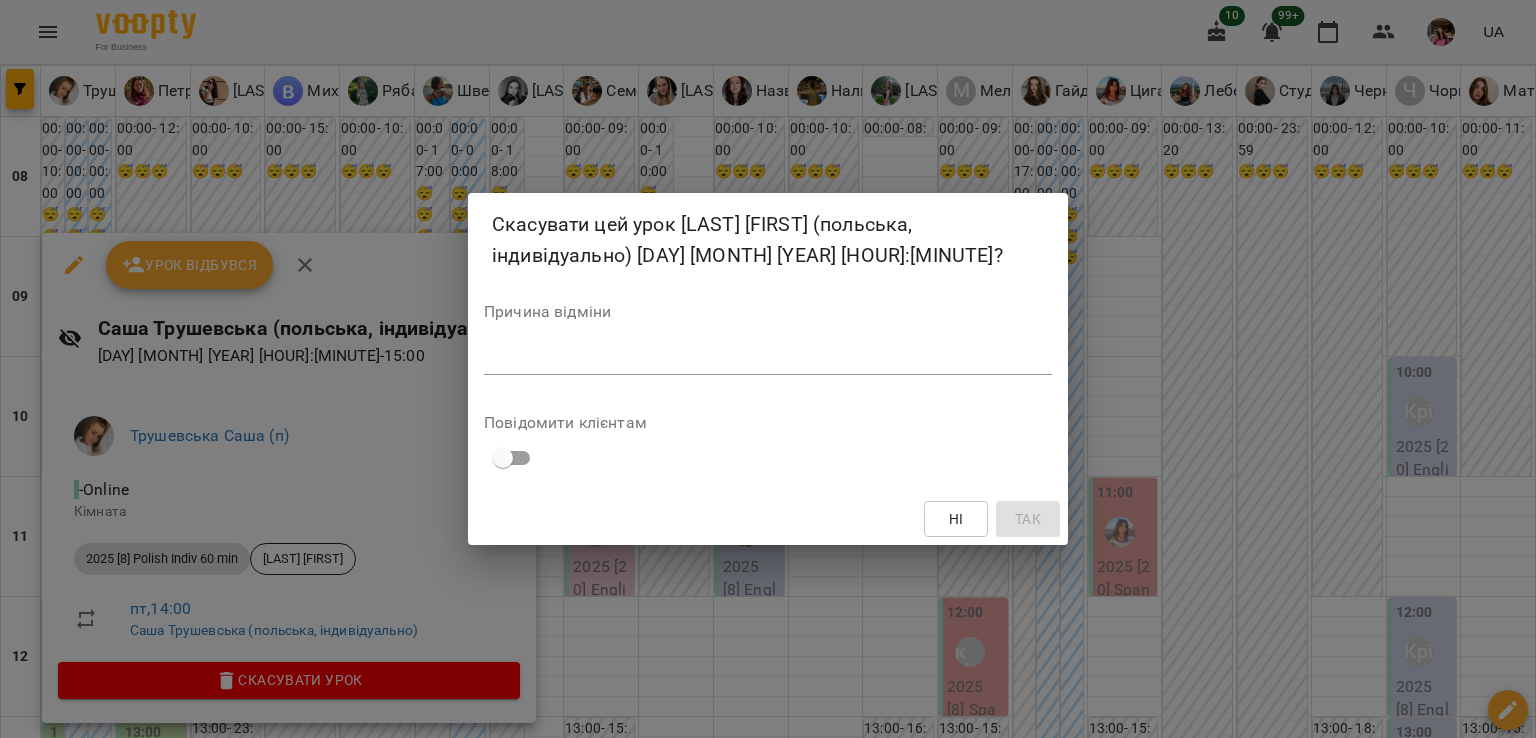 click at bounding box center (768, 358) 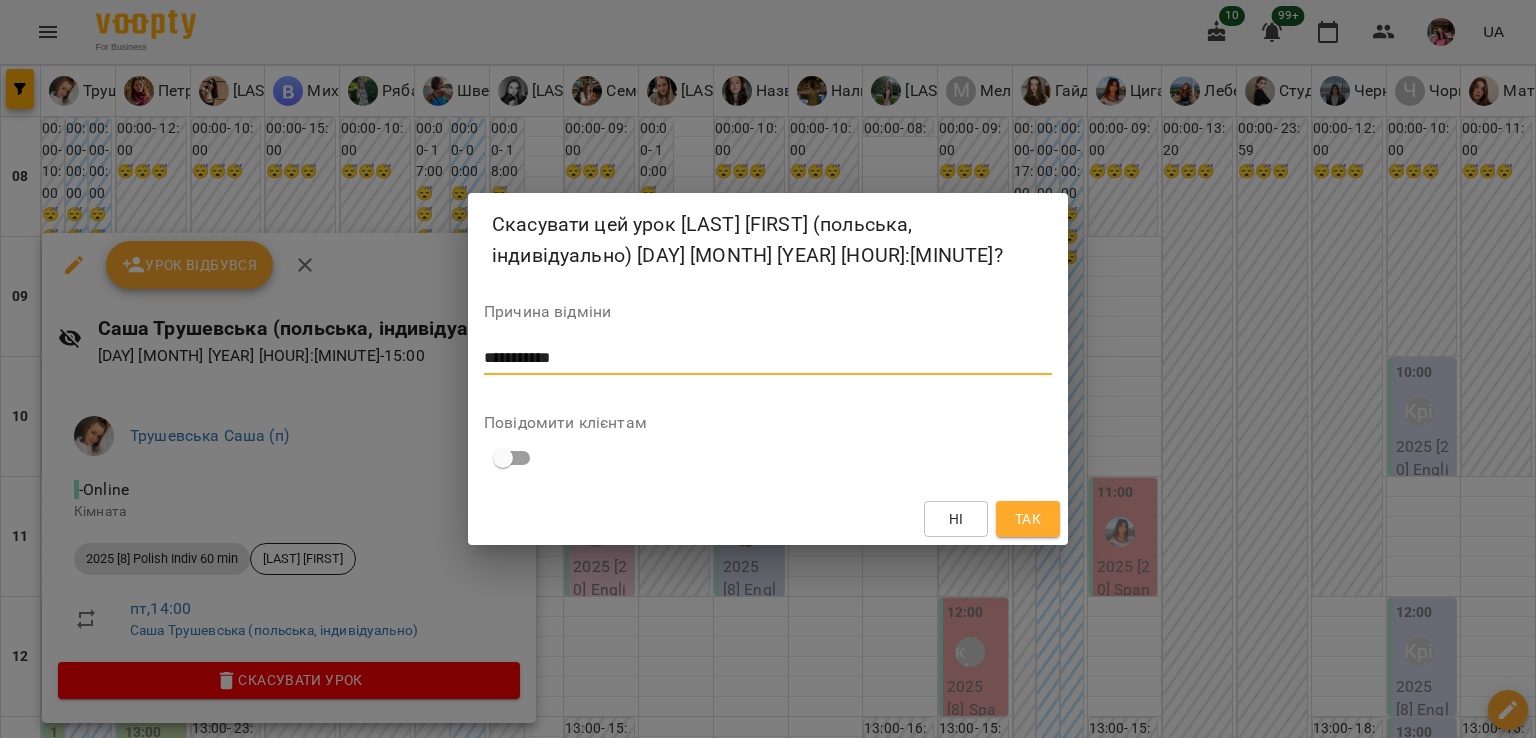 type on "**********" 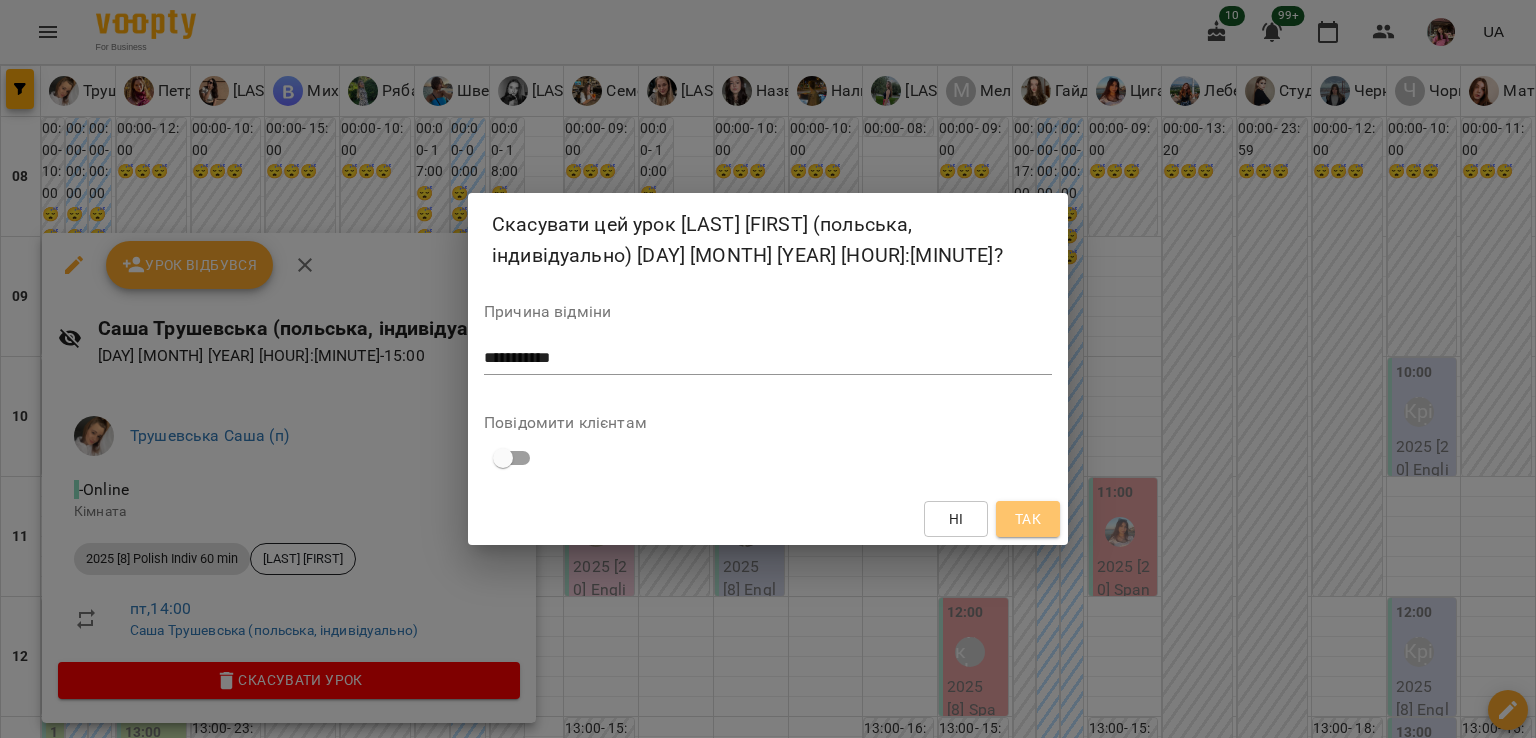 click on "Так" at bounding box center (1028, 519) 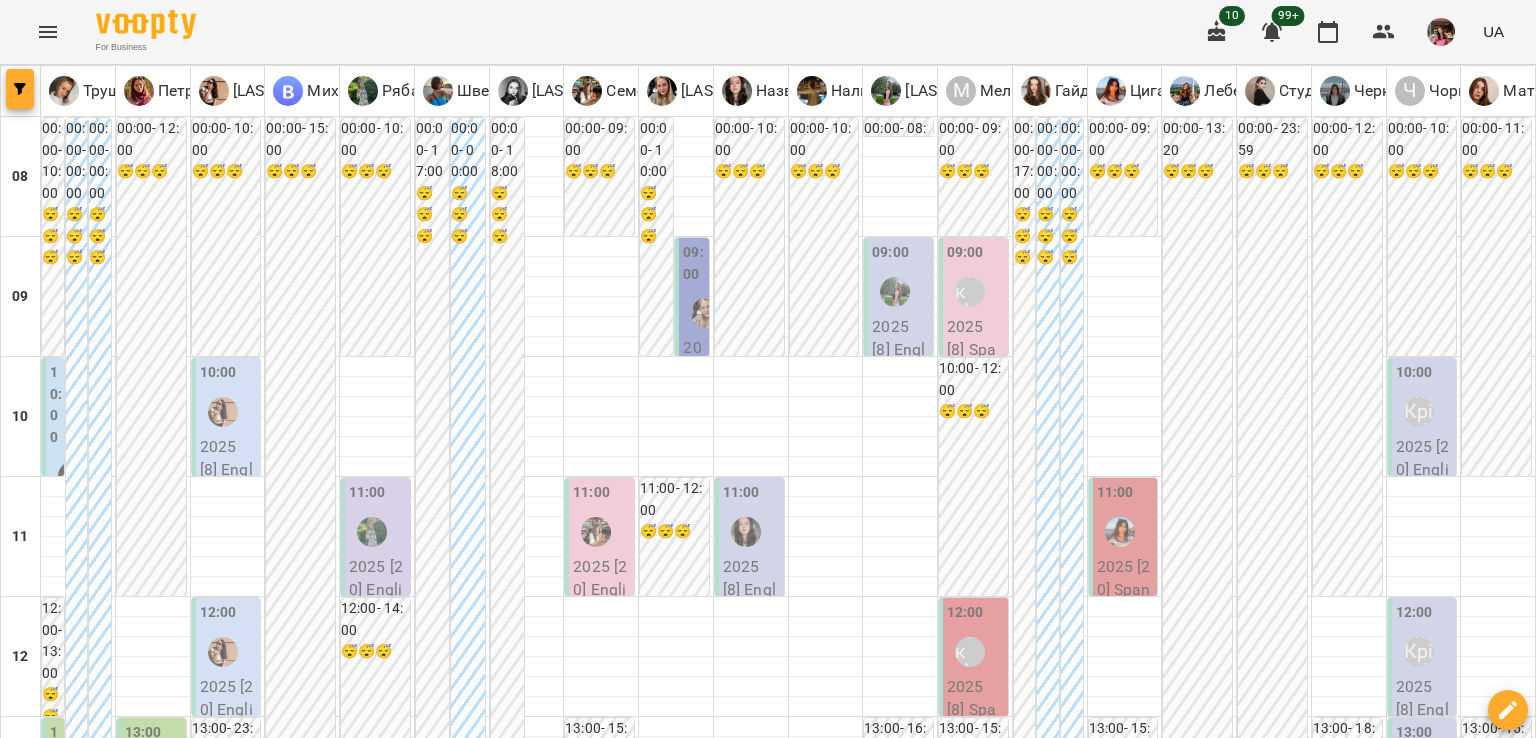 click 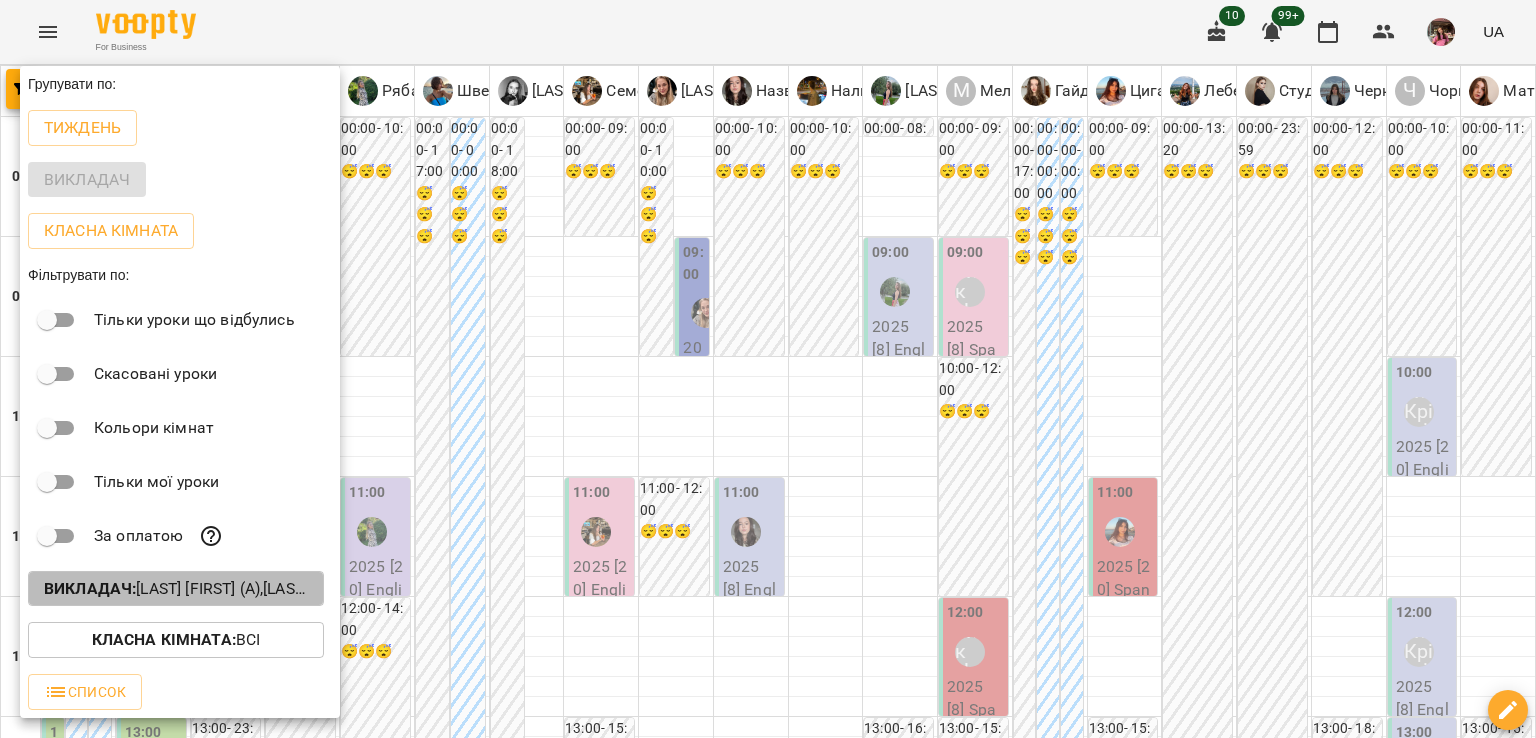click on "Викладач :" at bounding box center (90, 588) 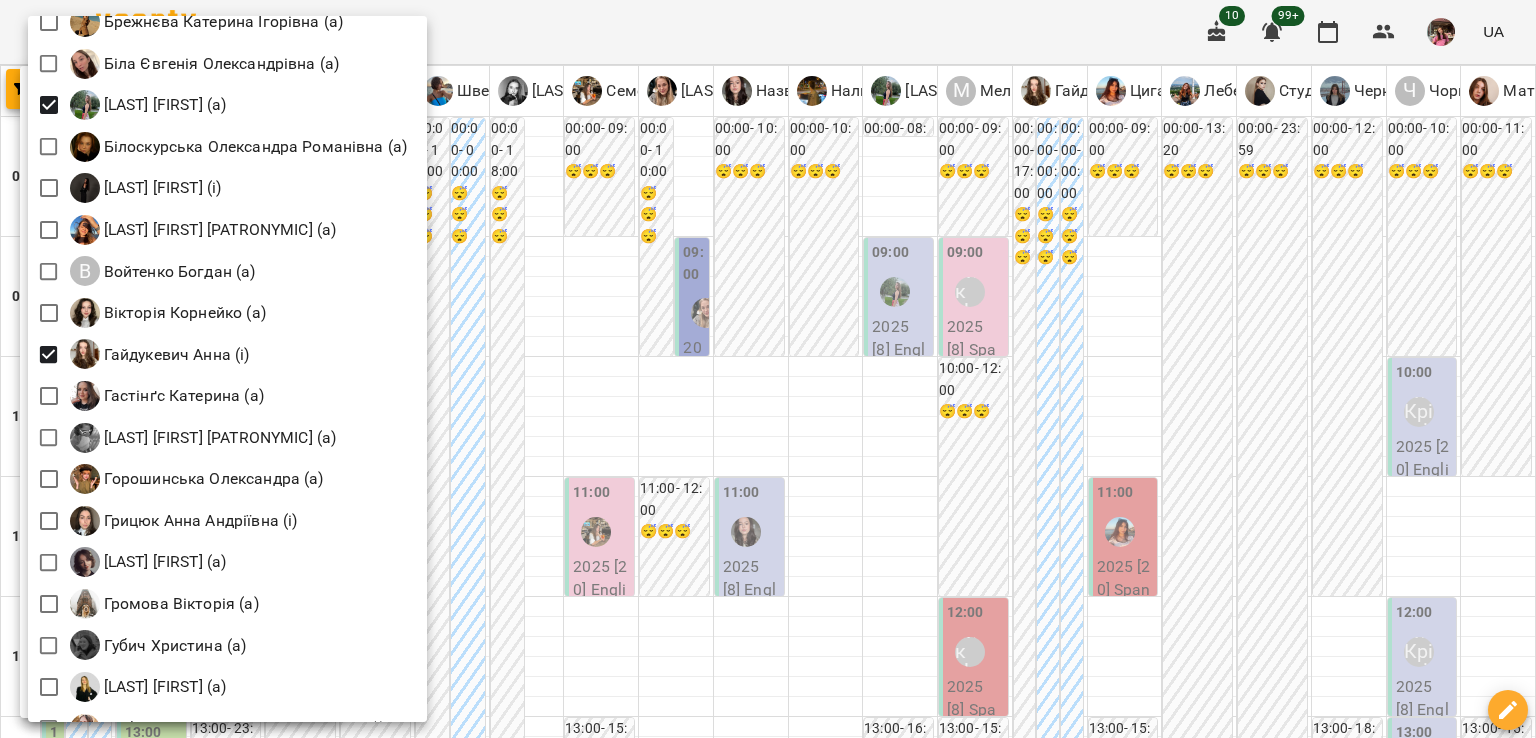 scroll, scrollTop: 472, scrollLeft: 0, axis: vertical 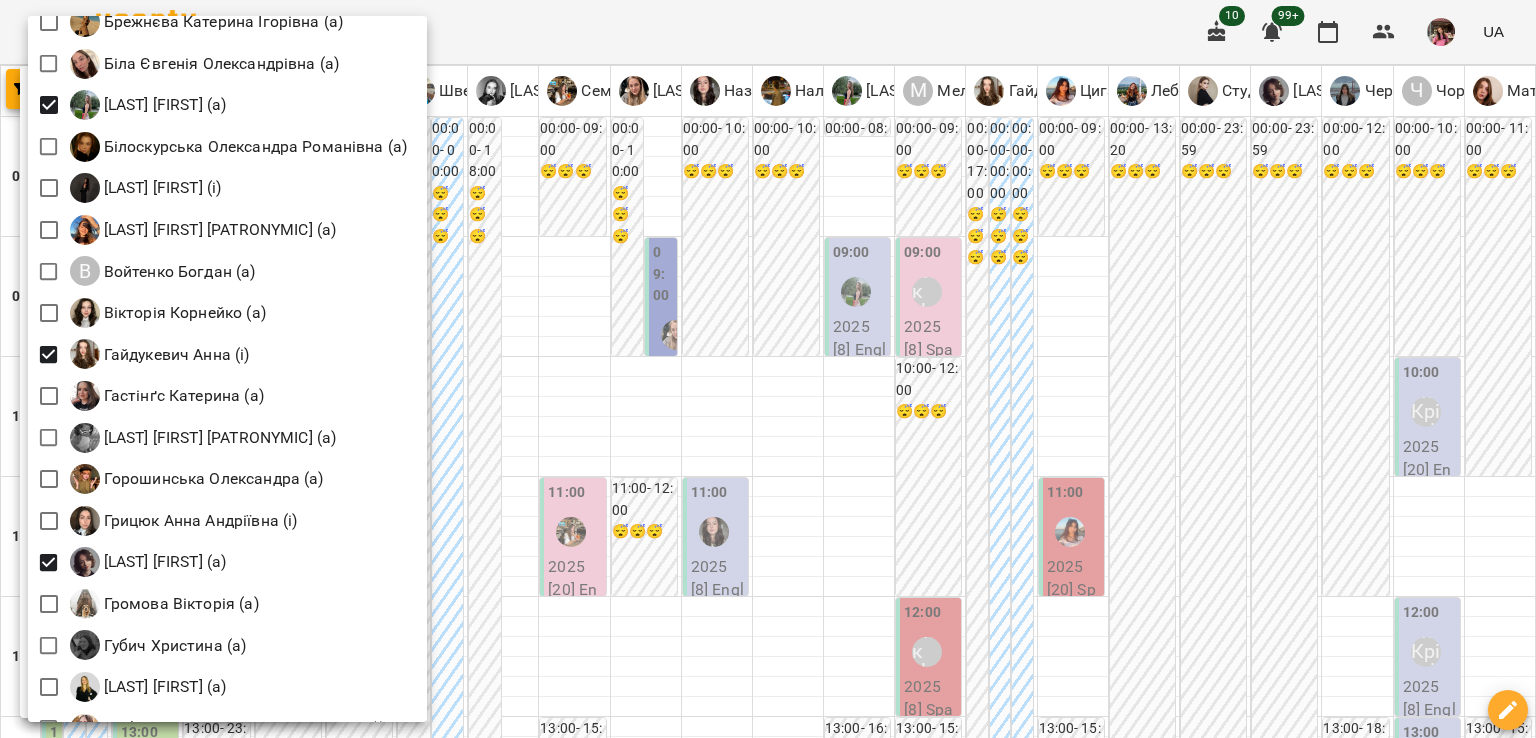 click at bounding box center [768, 369] 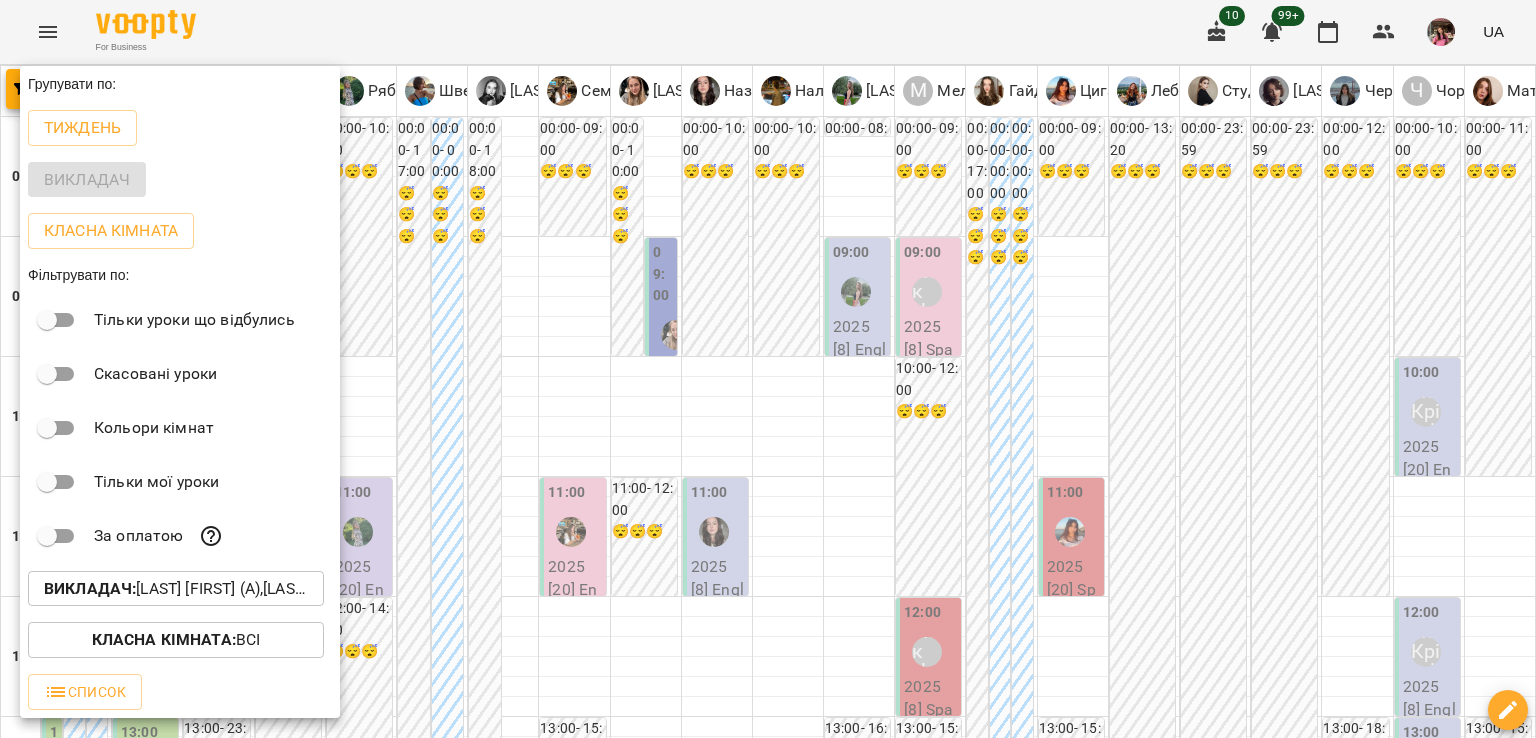 click at bounding box center [768, 369] 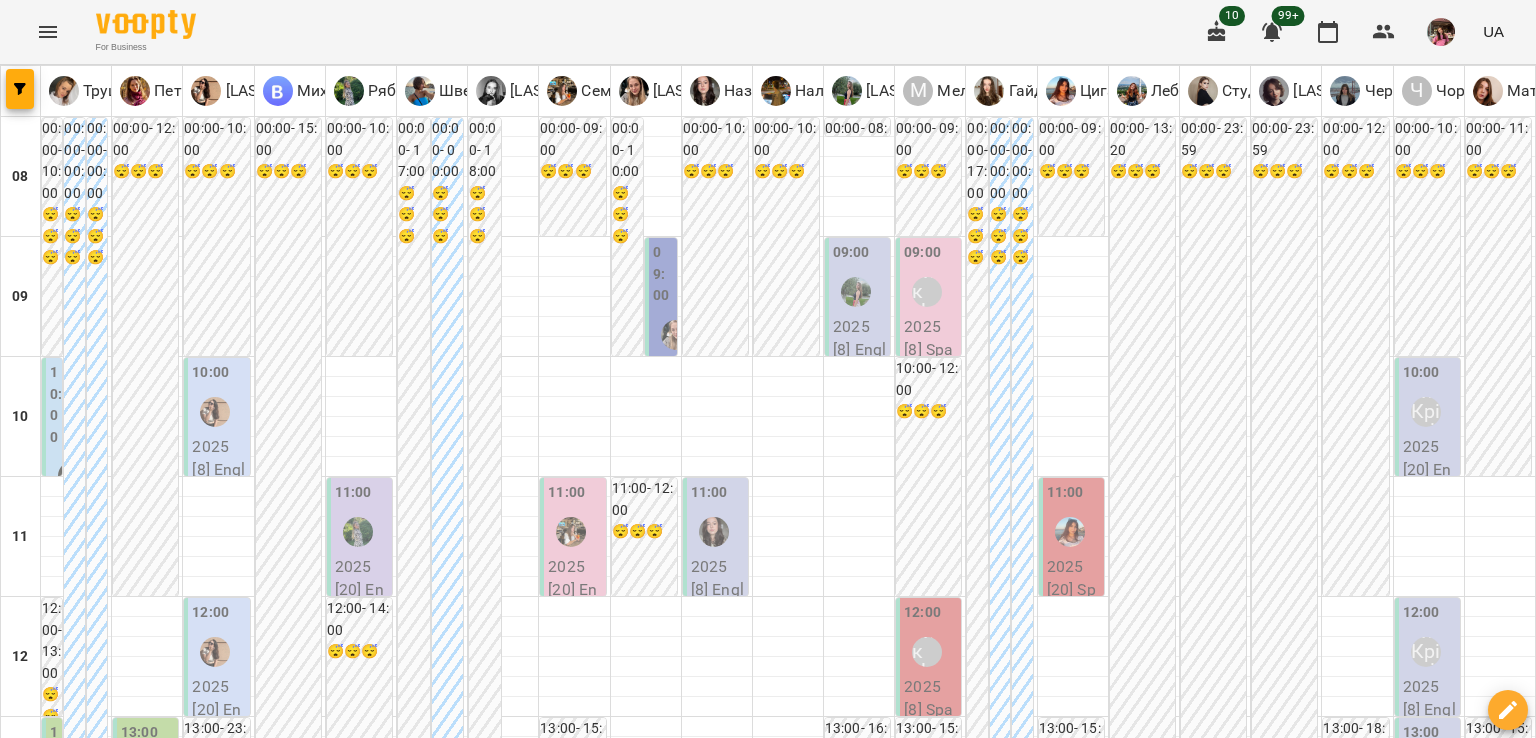click on "**********" at bounding box center (768, 2008) 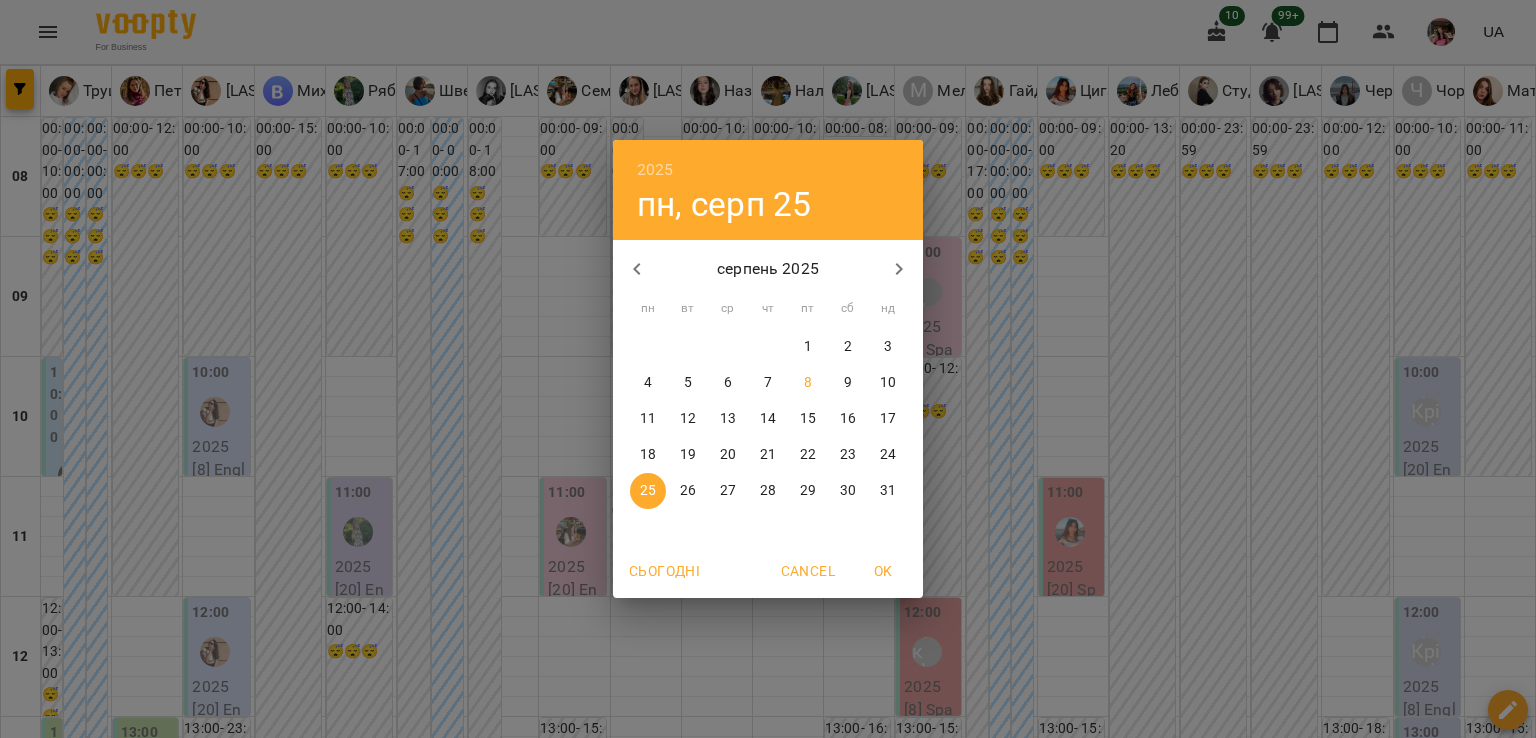 click on "13" at bounding box center [728, 419] 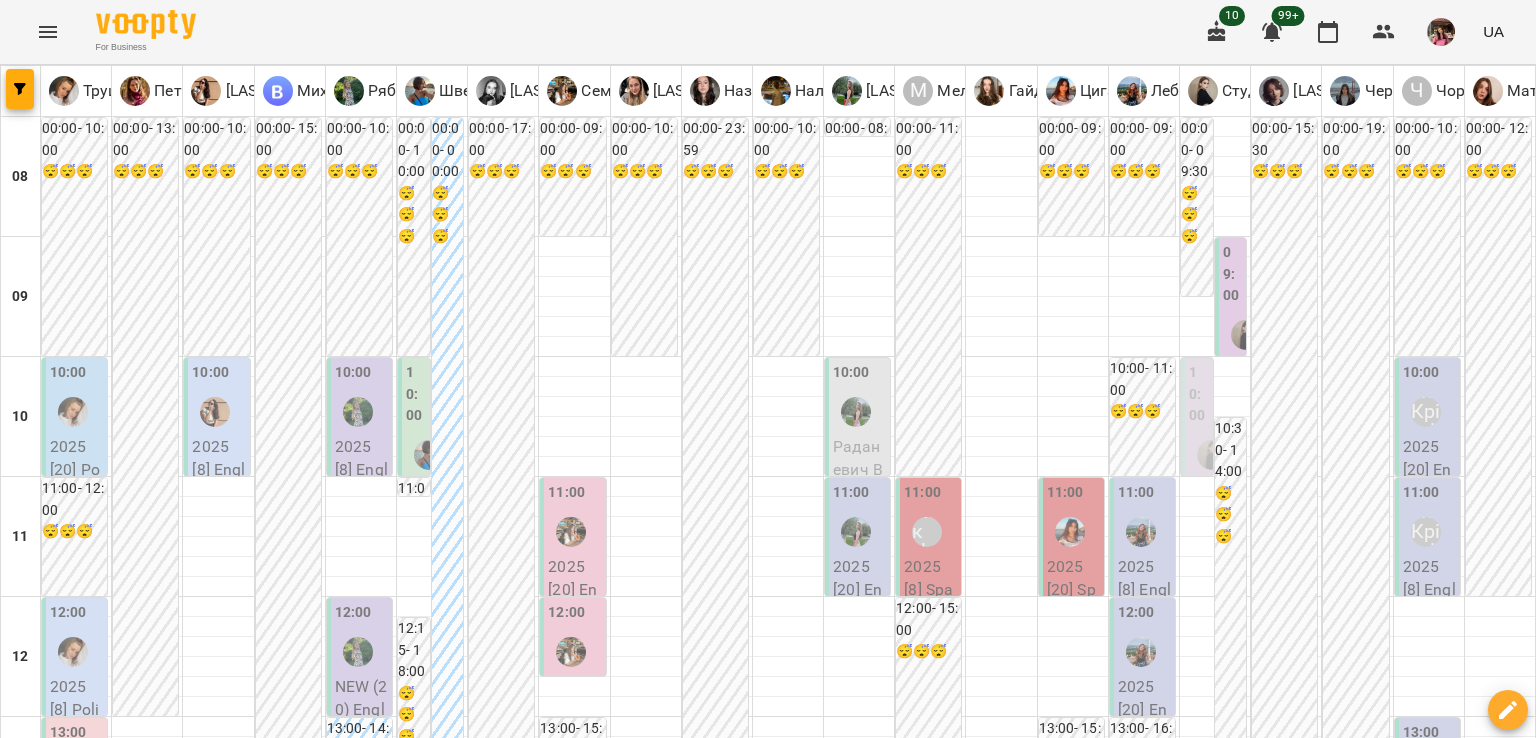 scroll, scrollTop: 1312, scrollLeft: 0, axis: vertical 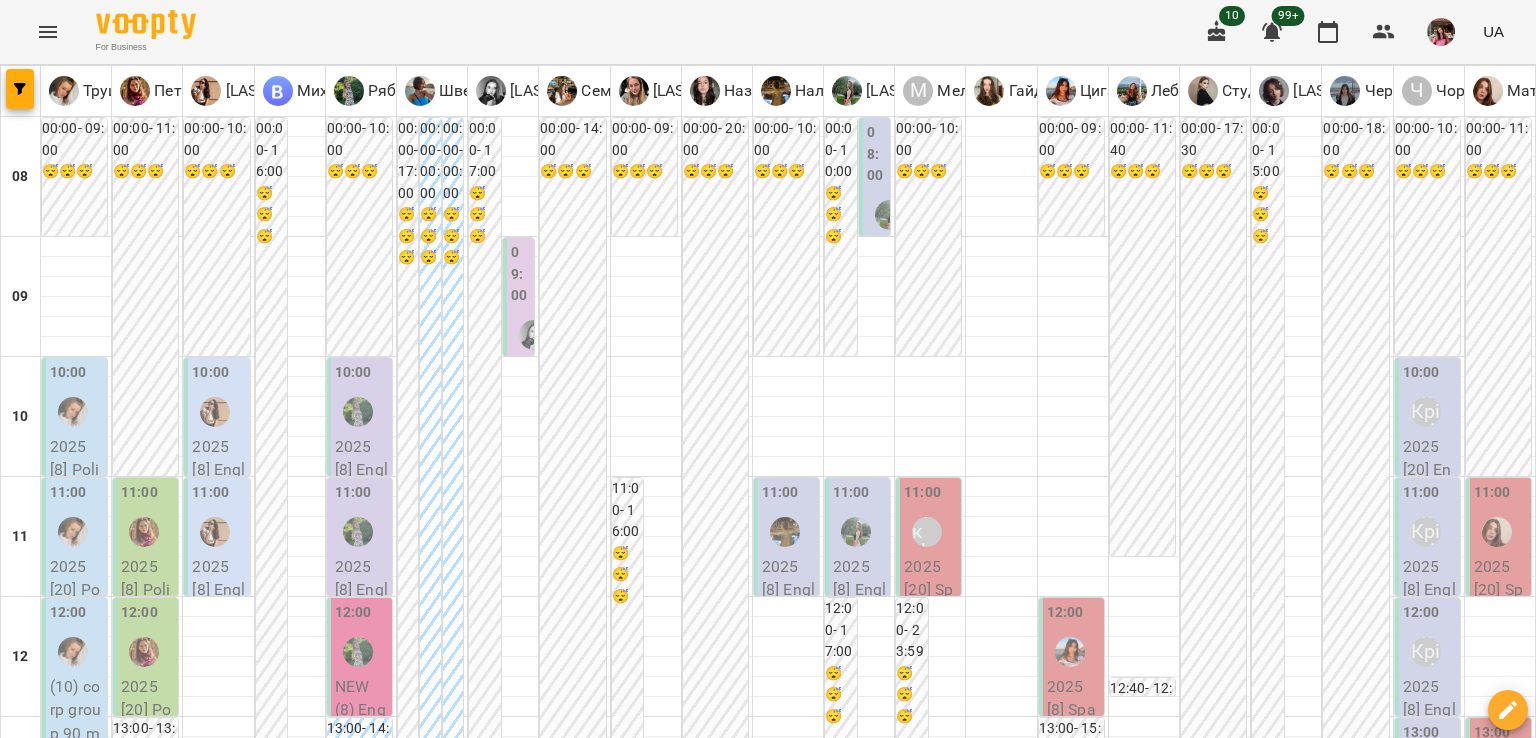 click on "15 серп" at bounding box center [1069, 1962] 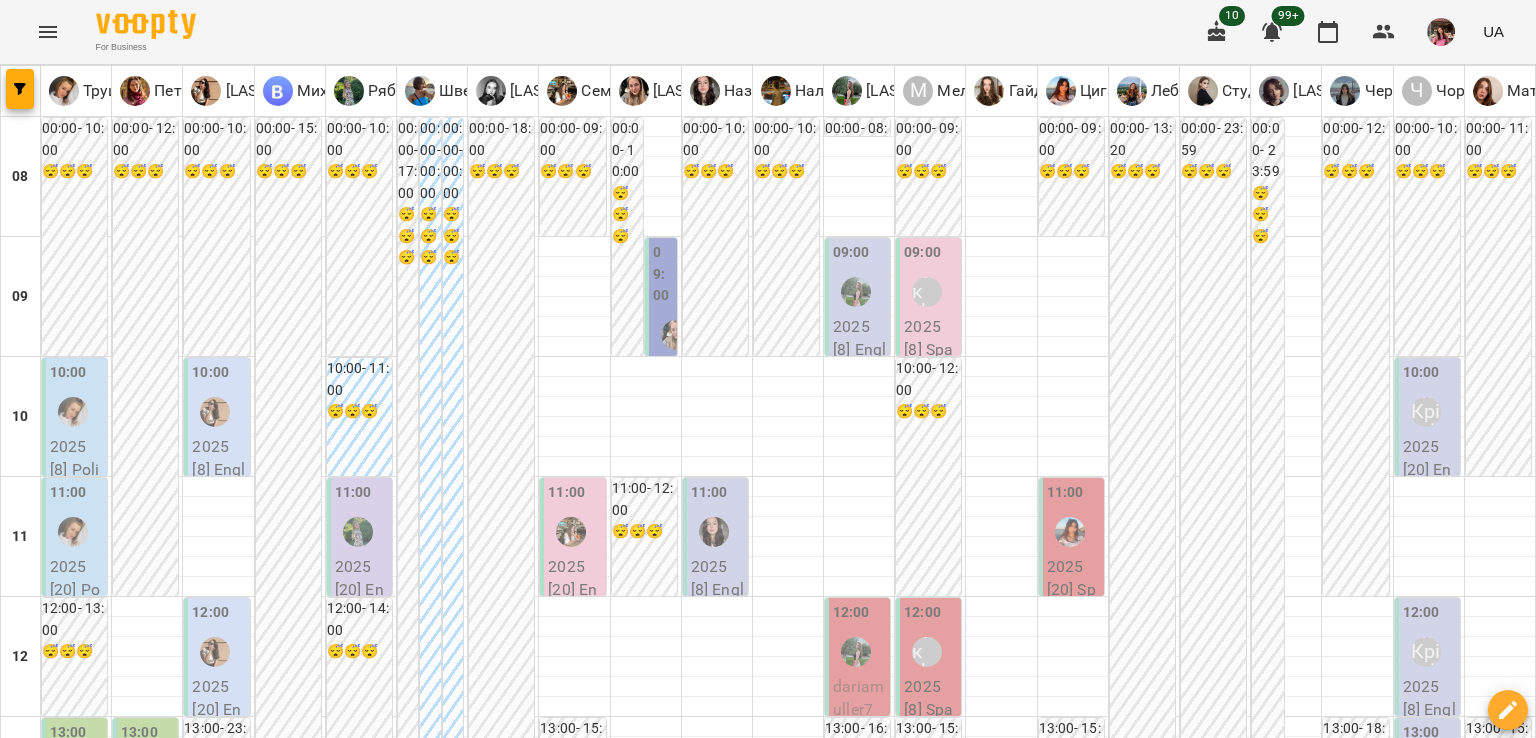 scroll, scrollTop: 1312, scrollLeft: 0, axis: vertical 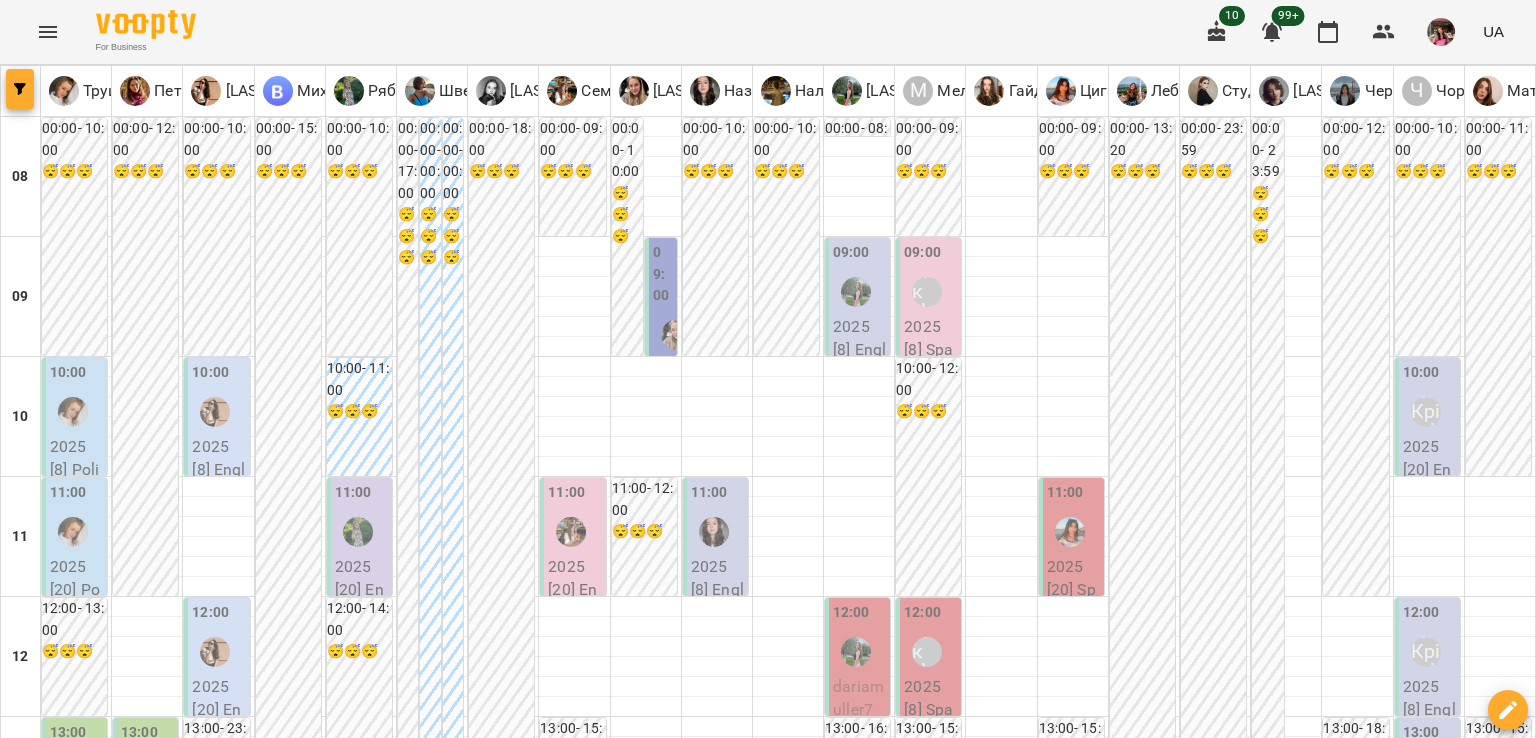 click at bounding box center (20, 89) 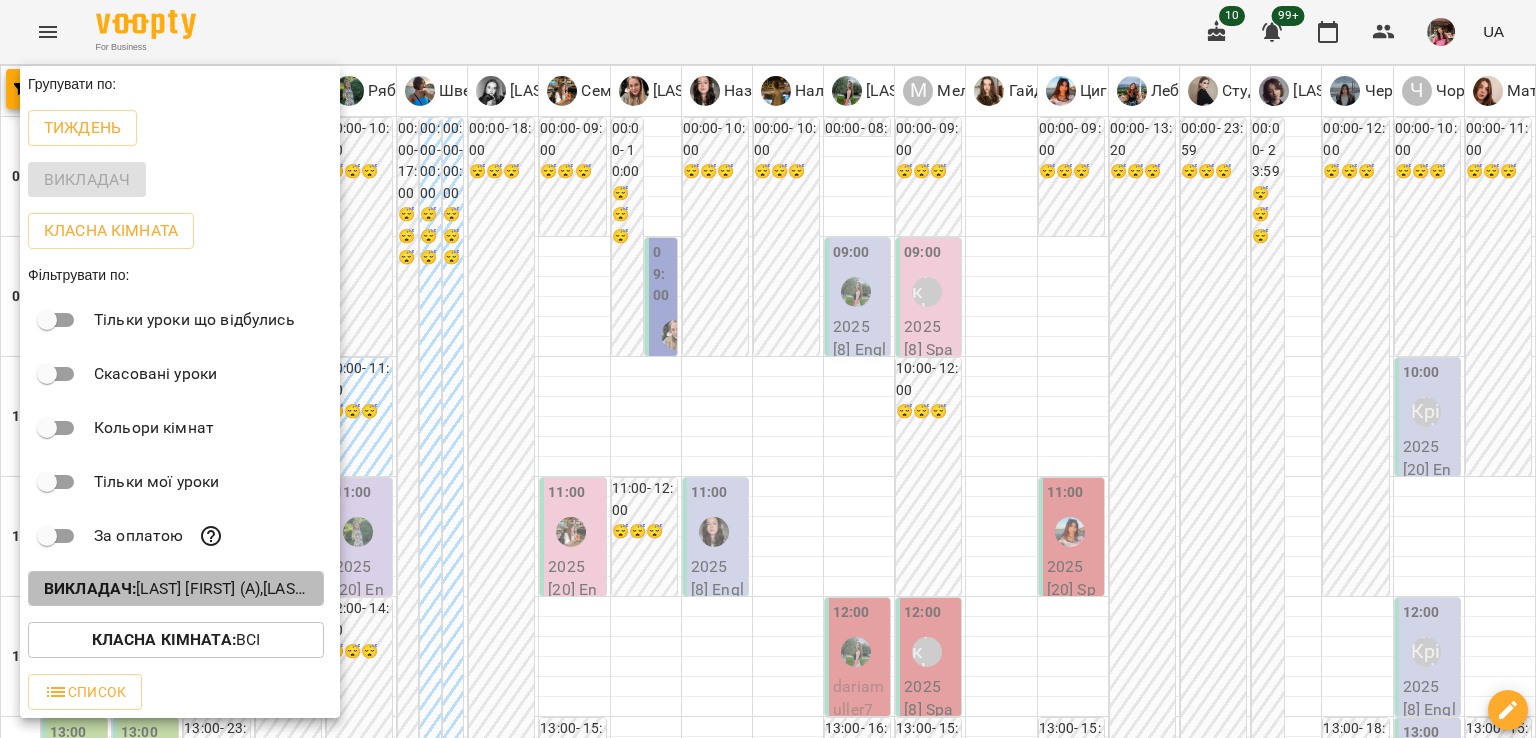 click on "Викладач :  Білокур Катерина (а),Гайдукевич Анна (і),Громик Софія (а),Лебеденко Катерина (а),Малярська Христина Борисівна (а),Матюк Маргарита (і),Мельник Надія (і),Михайлюк Владислав Віталійович (п),Названова Марія Олегівна (а),Наливайко Максим (а),Першина Валерія Андріївна (н),Петрук Дар'я (п),Ряба Надія Федорівна (а),Семенюк Таїсія Олександрівна (а),Студенко Дар'я (н),Трушевська Саша (п),Циганова Єлизавета (і),Черниш Ніколь (і),Чорней Крістіна (а),Швед Анна Олександрівна (н),Шевченко Поліна Андріївна (і)" at bounding box center (176, 589) 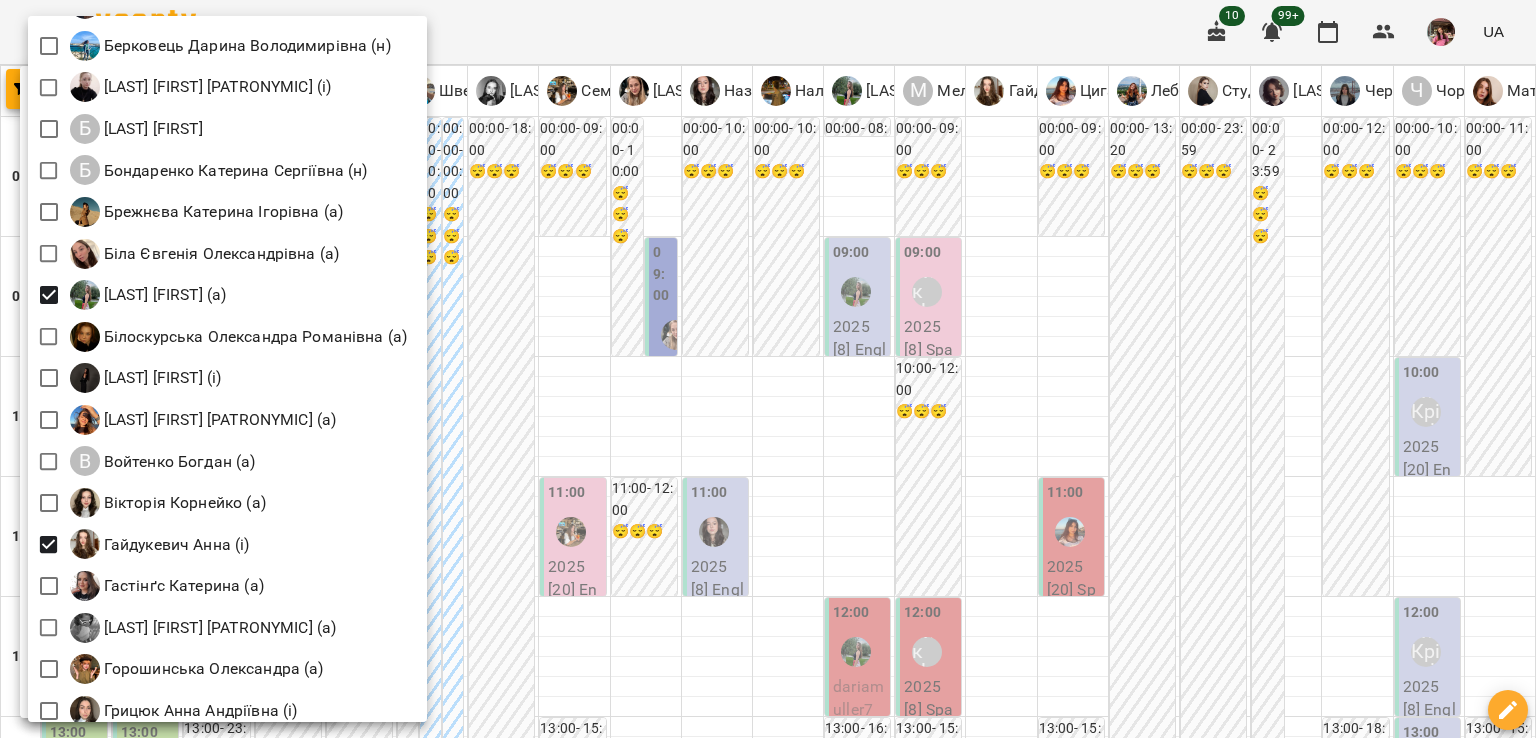 scroll, scrollTop: 284, scrollLeft: 0, axis: vertical 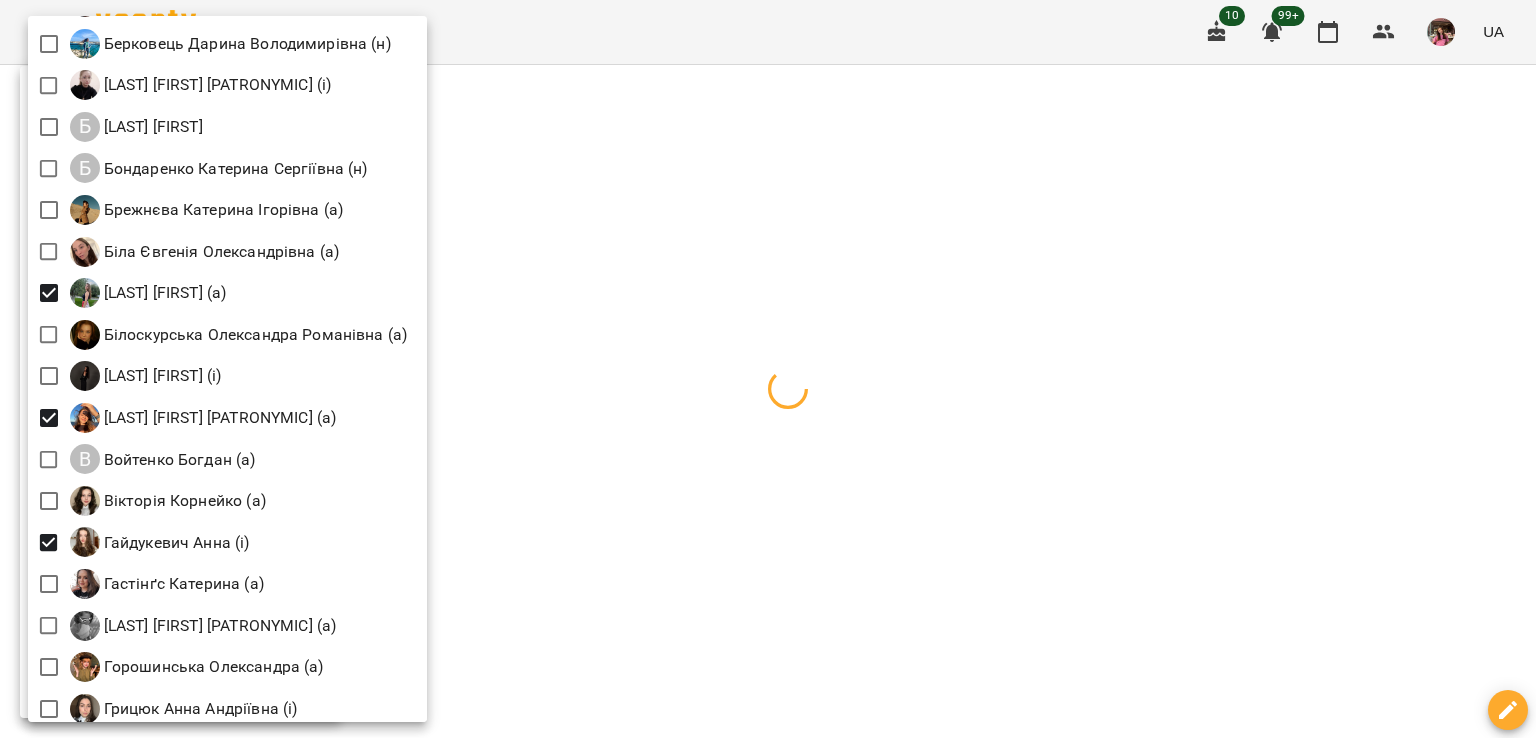 click at bounding box center [768, 369] 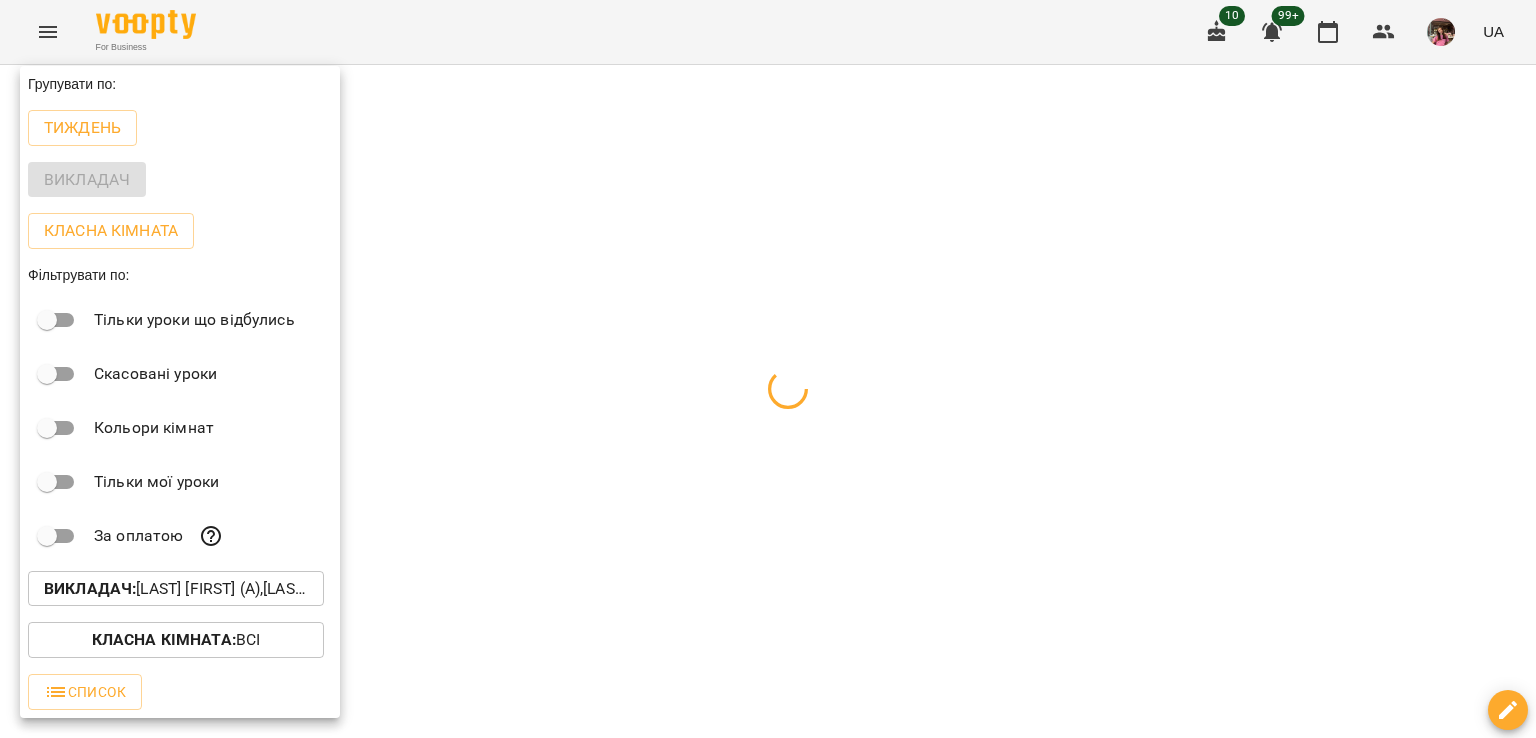 click at bounding box center (768, 369) 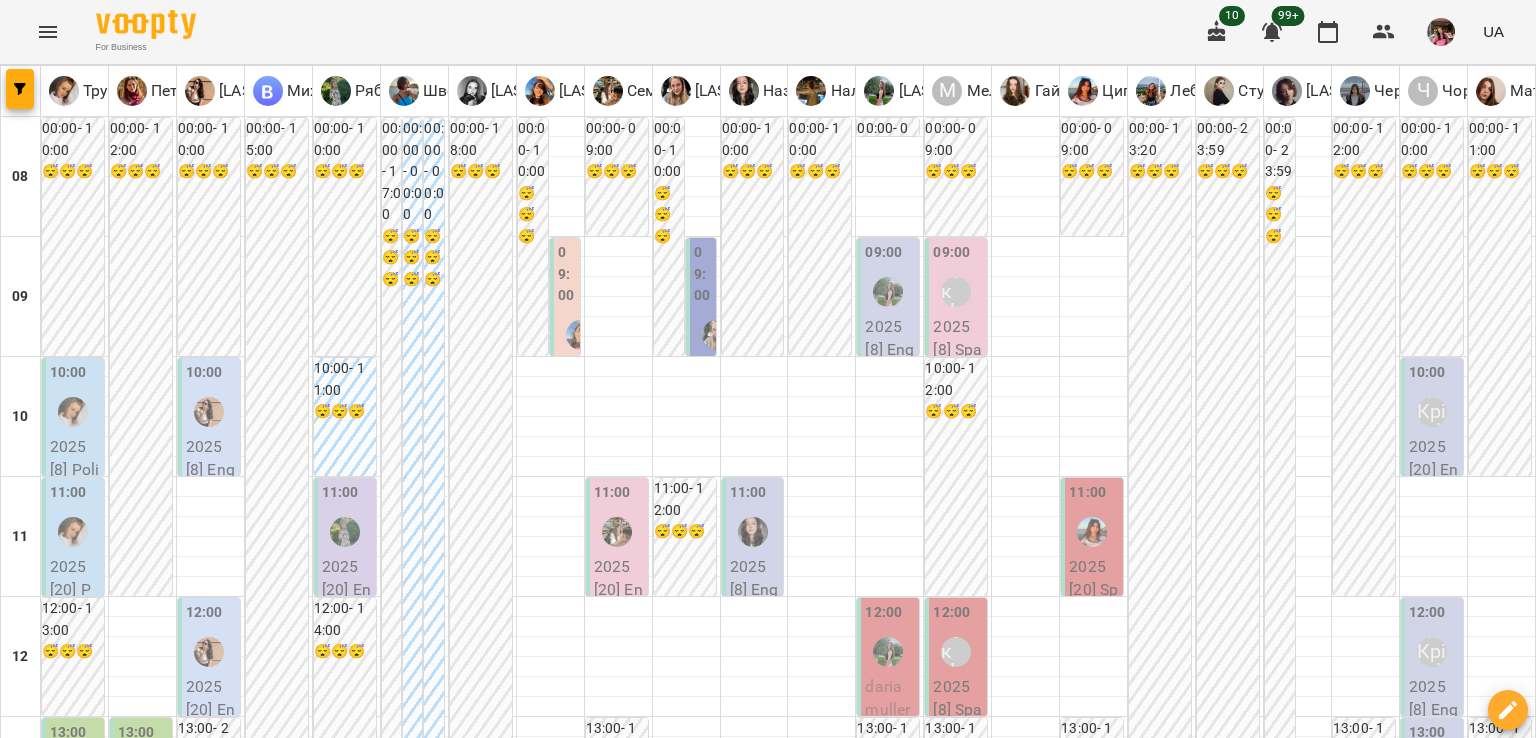click on "**********" at bounding box center [768, 2008] 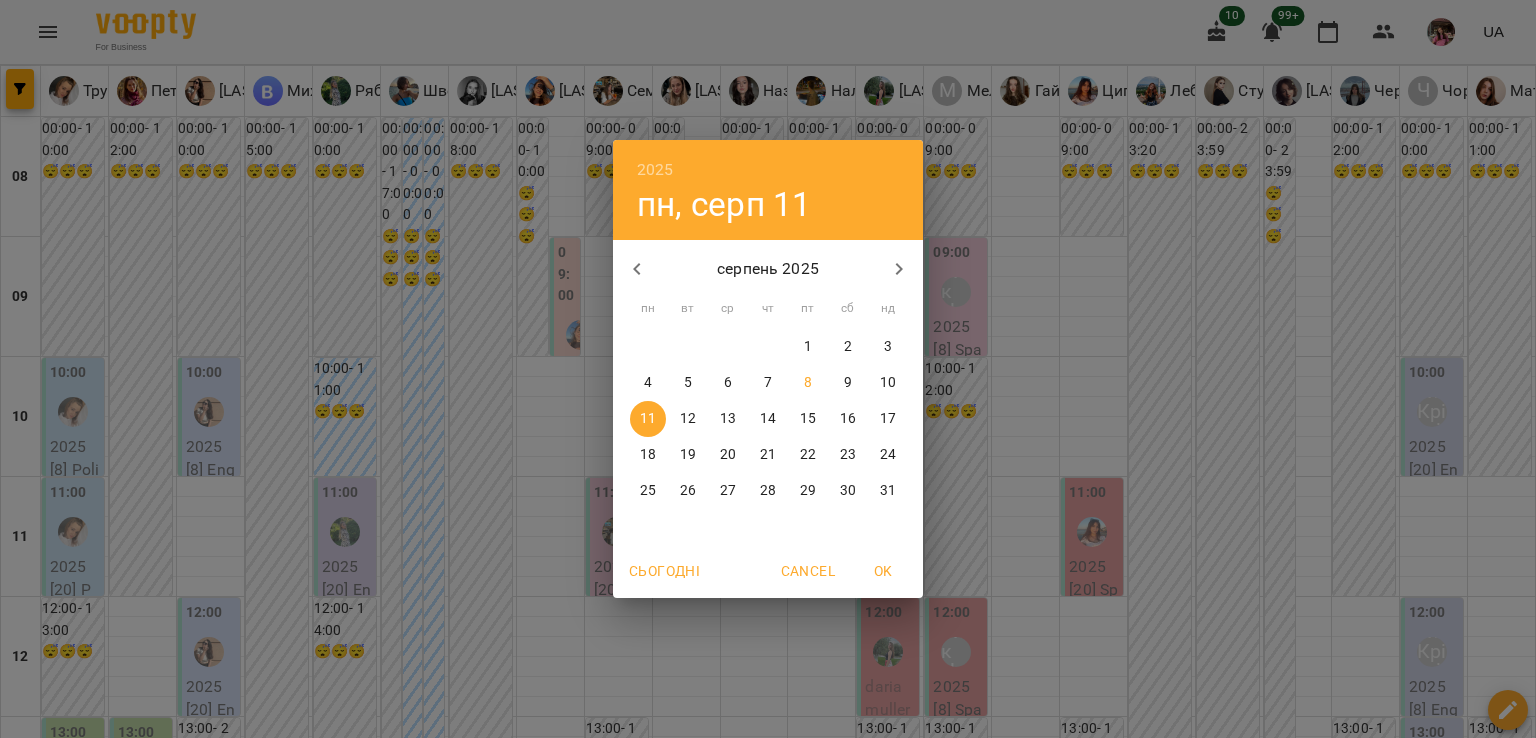 click on "9" at bounding box center [848, 383] 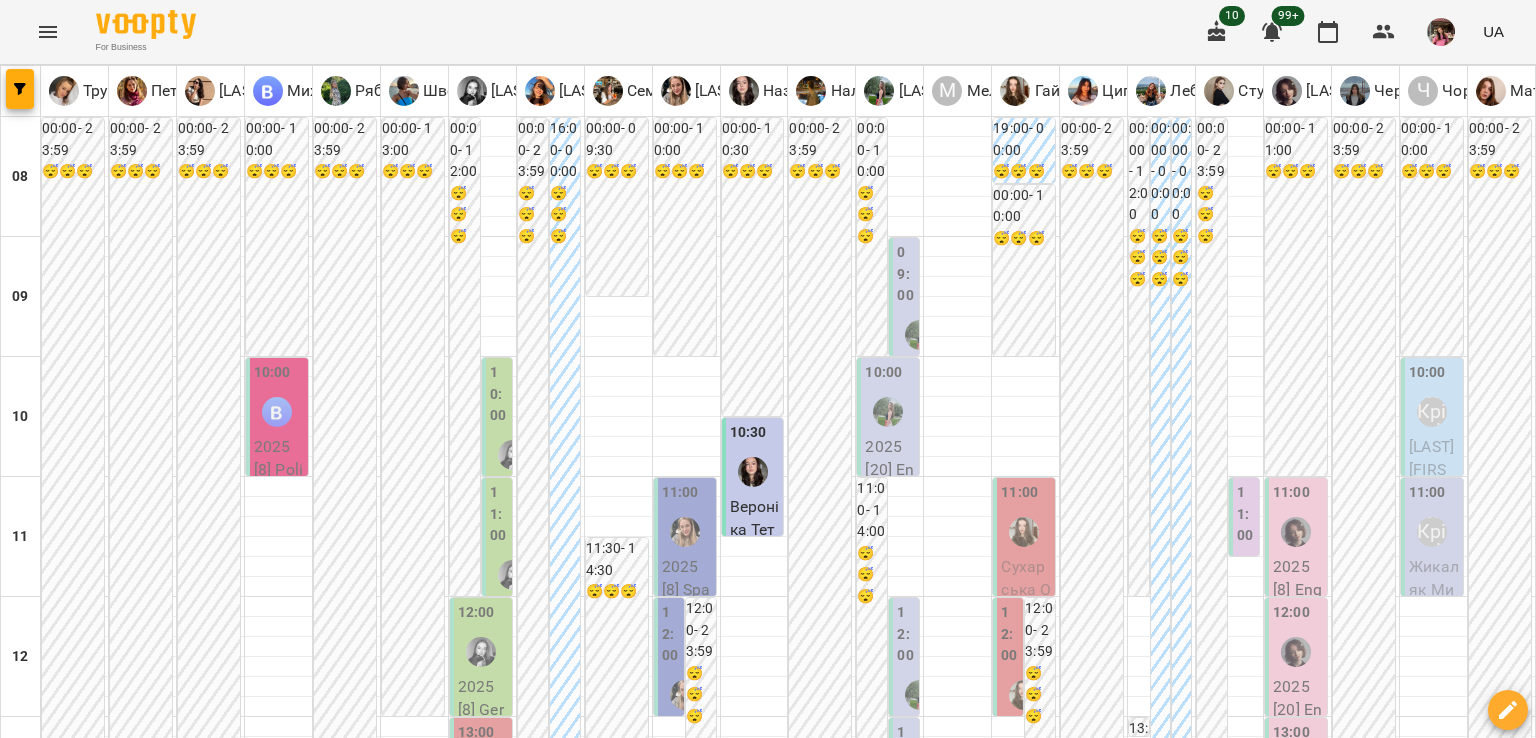 scroll, scrollTop: 1311, scrollLeft: 0, axis: vertical 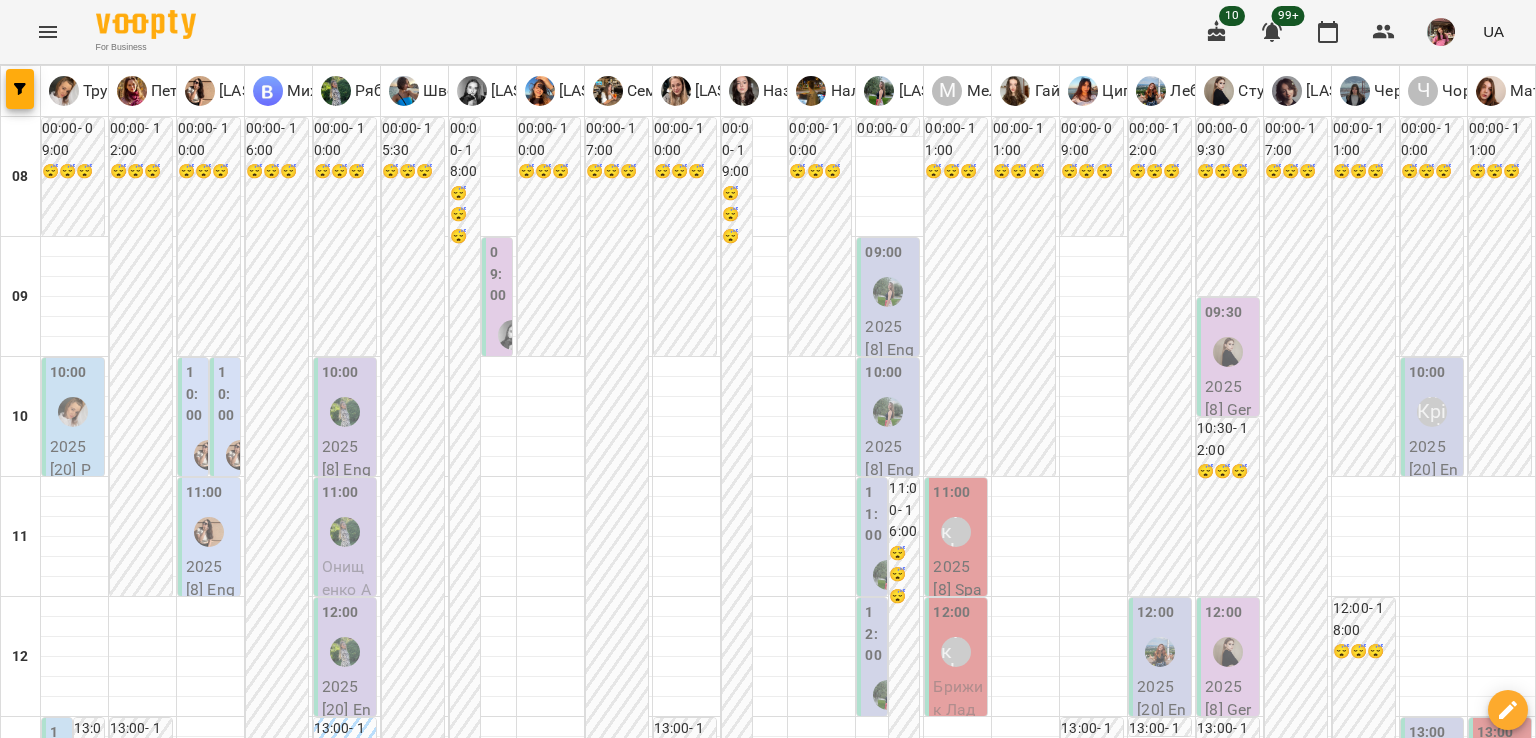 click on "сб 16 серп" at bounding box center [1280, 1949] 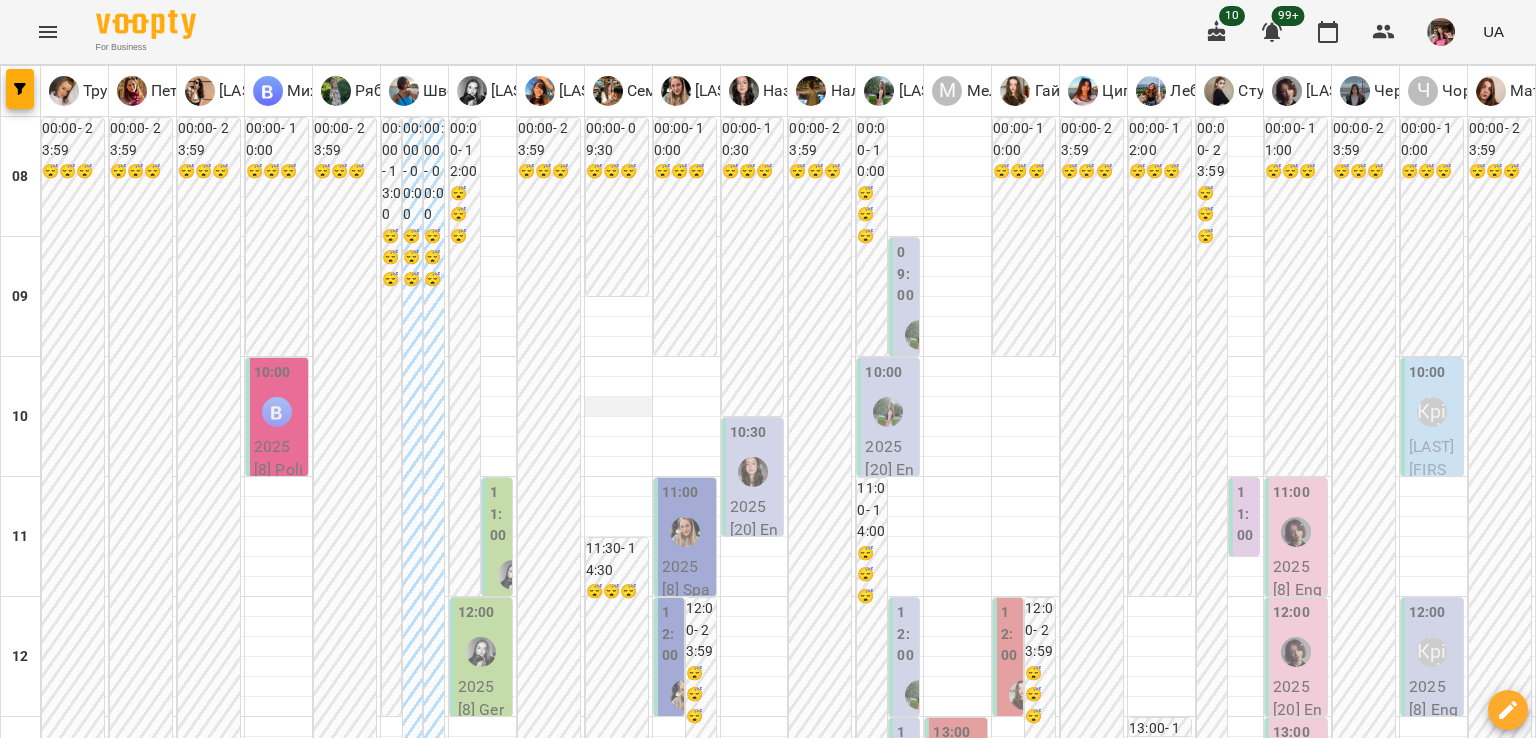 scroll, scrollTop: 0, scrollLeft: 0, axis: both 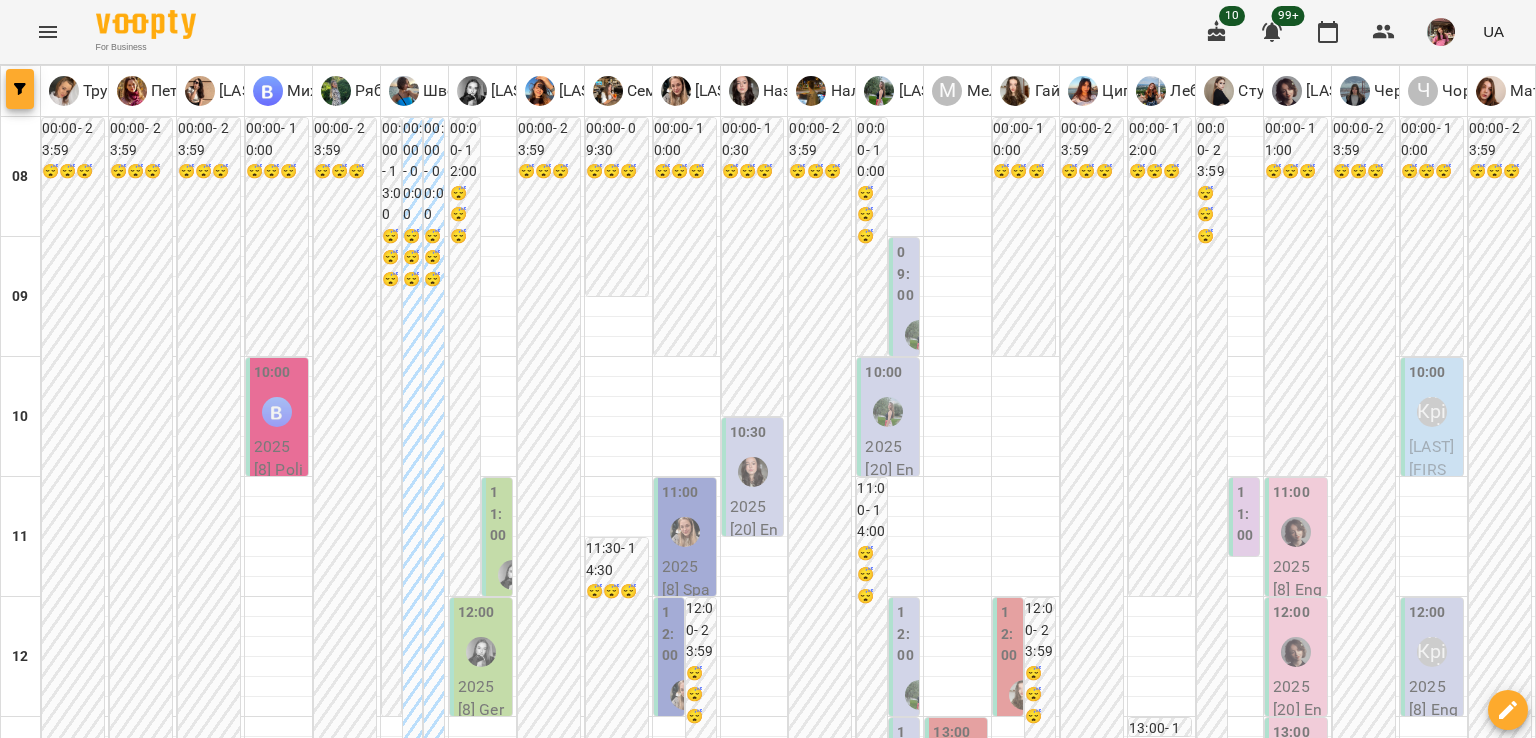 click 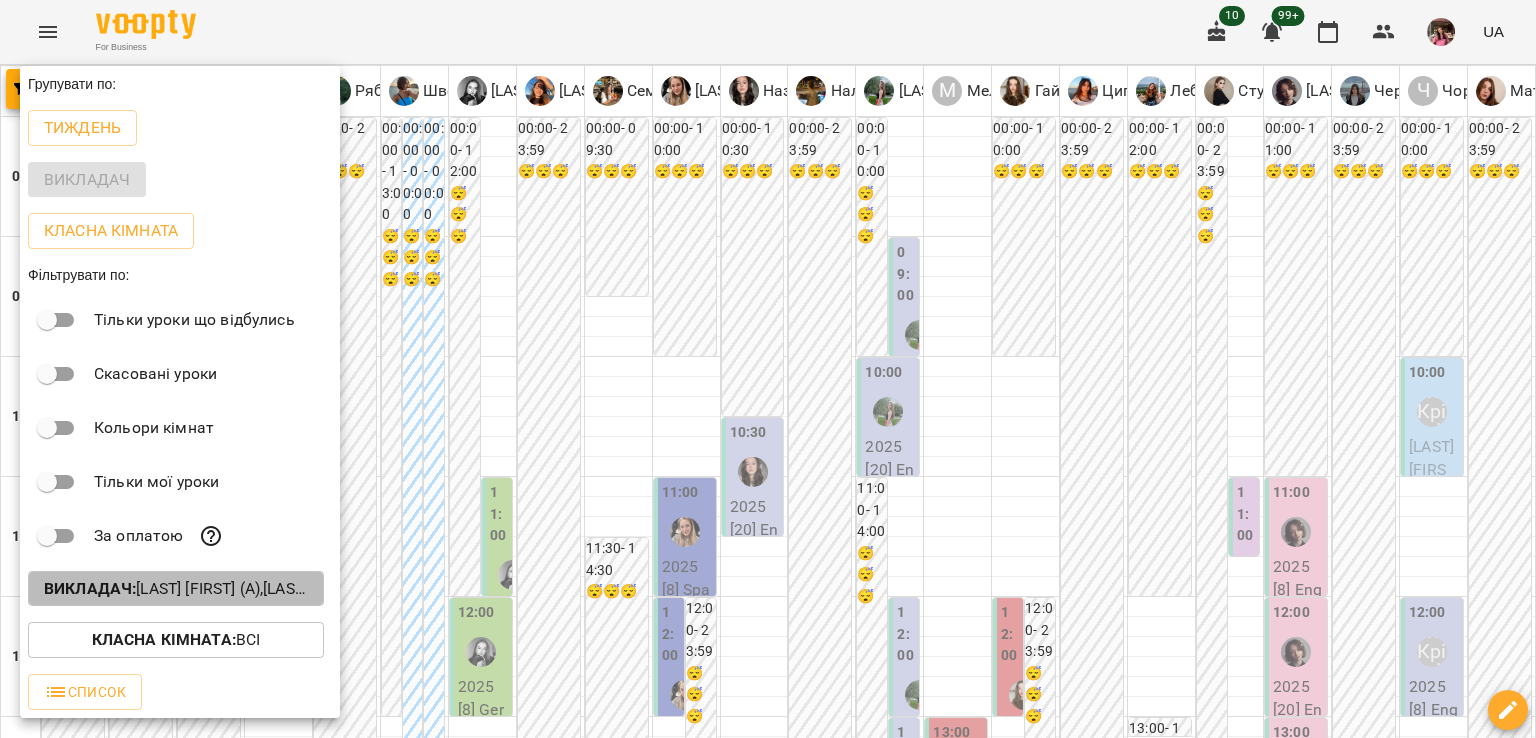 click on "Викладач :  Білокур Катерина (а),Вербова Єлизавета Сергіївна (а),Гайдукевич Анна (і),Громик Софія (а),Лебеденко Катерина (а),Малярська Христина Борисівна (а),Матюк Маргарита (і),Мельник Надія (і),Михайлюк Владислав Віталійович (п),Названова Марія Олегівна (а),Наливайко Максим (а),Першина Валерія Андріївна (н),Петрук Дар'я (п),Ряба Надія Федорівна (а),Семенюк Таїсія Олександрівна (а),Студенко Дар'я (н),Трушевська Саша (п),Циганова Єлизавета (і),Черниш Ніколь (і),Чорней Крістіна (а),Швед Анна Олександрівна (н),Шевченко Поліна Андріївна (і)" at bounding box center (176, 589) 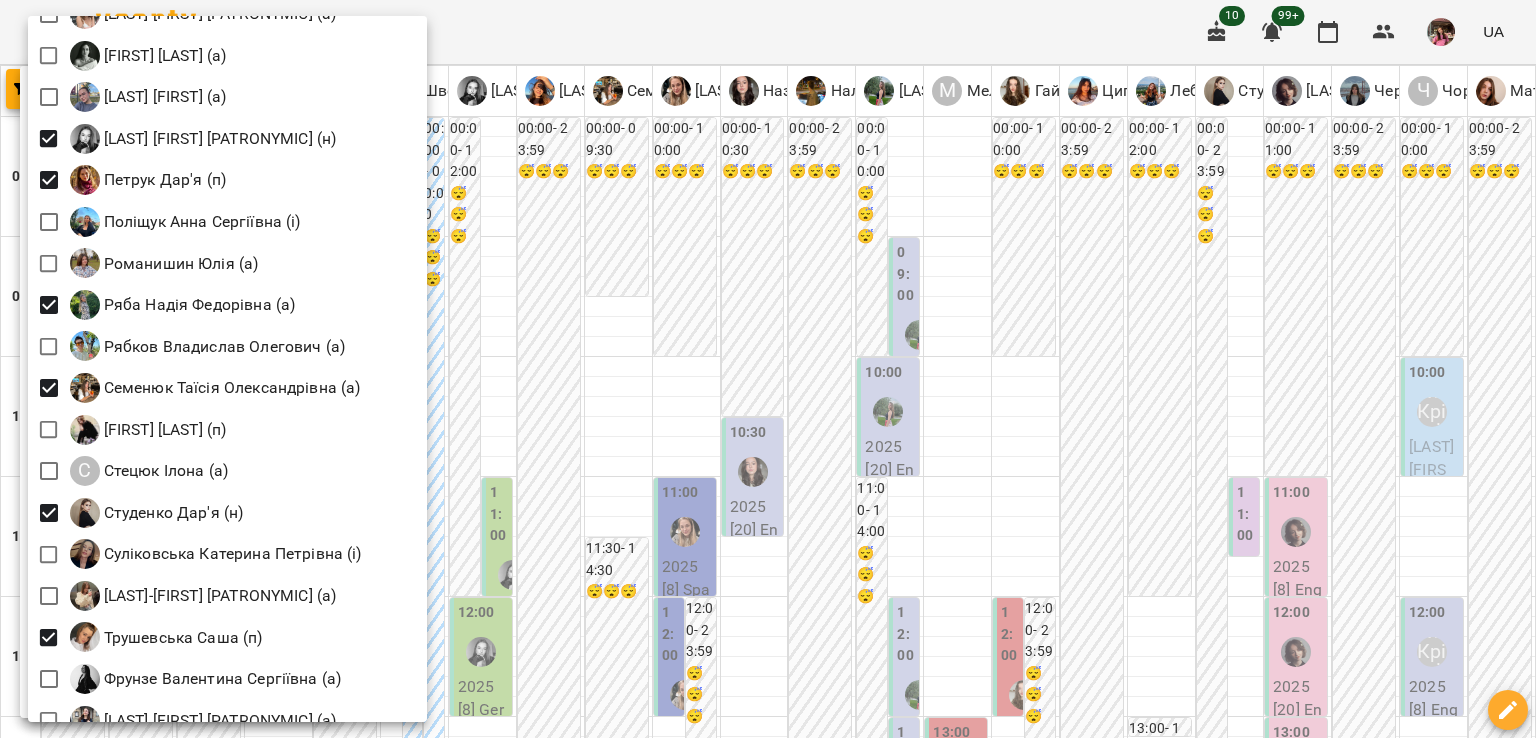 scroll, scrollTop: 2475, scrollLeft: 0, axis: vertical 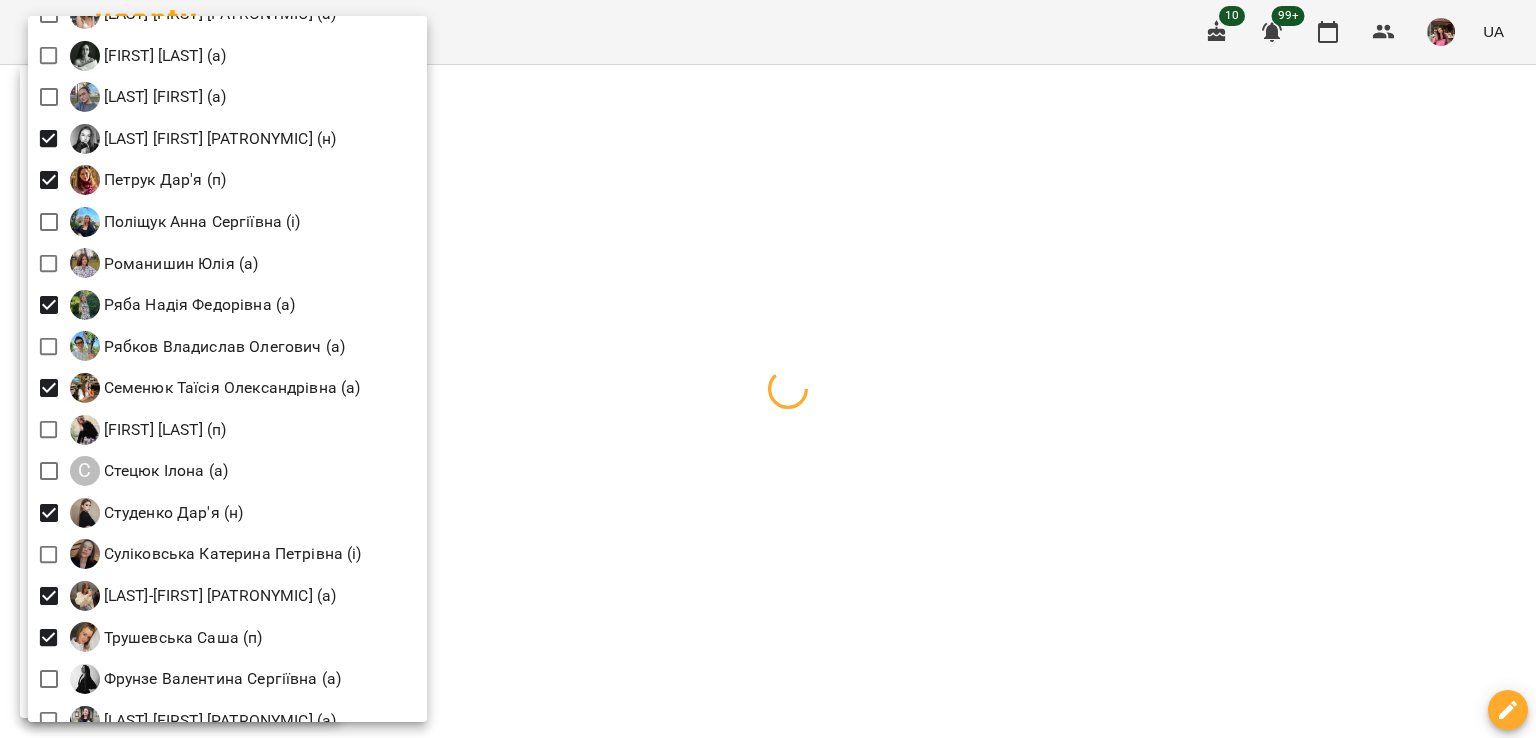 click at bounding box center (768, 369) 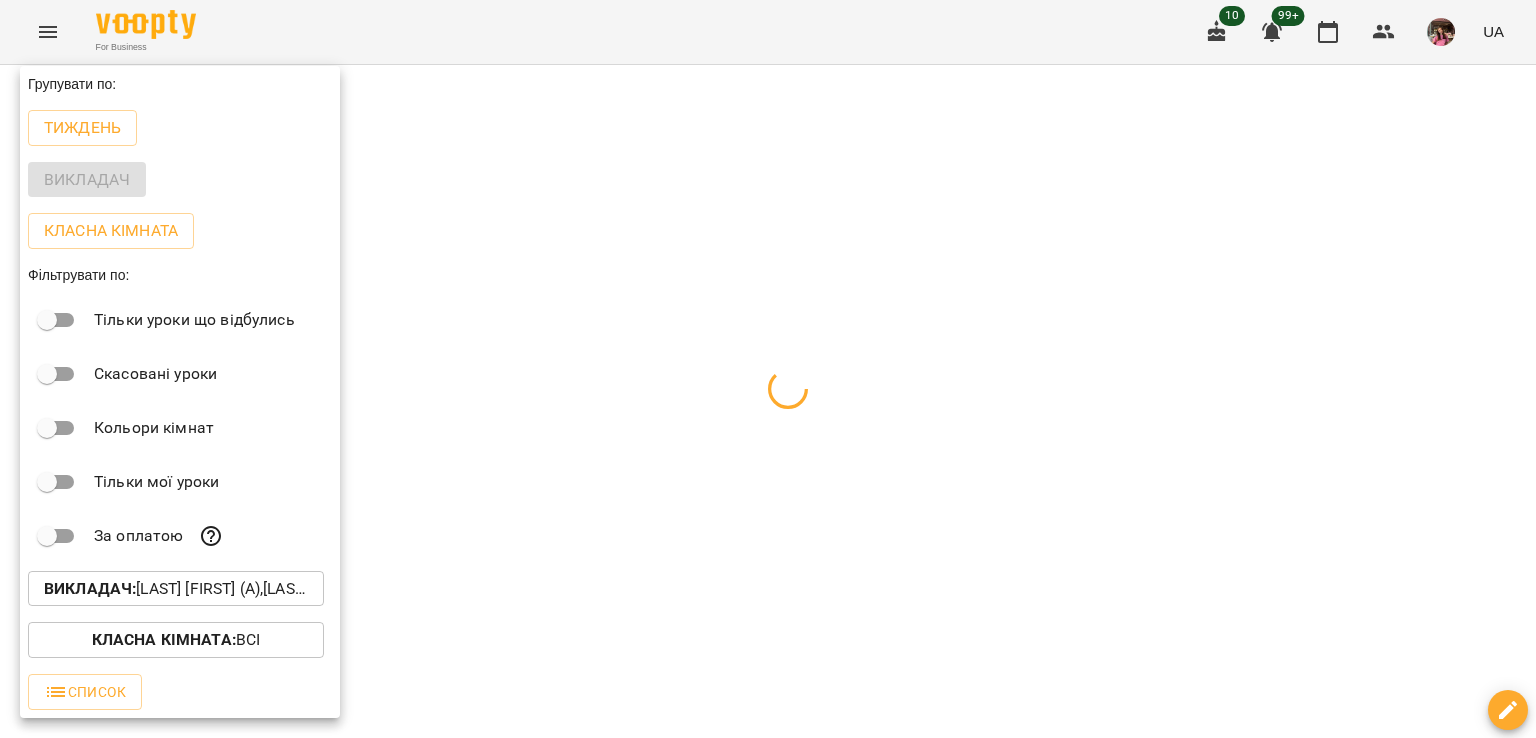click at bounding box center (768, 369) 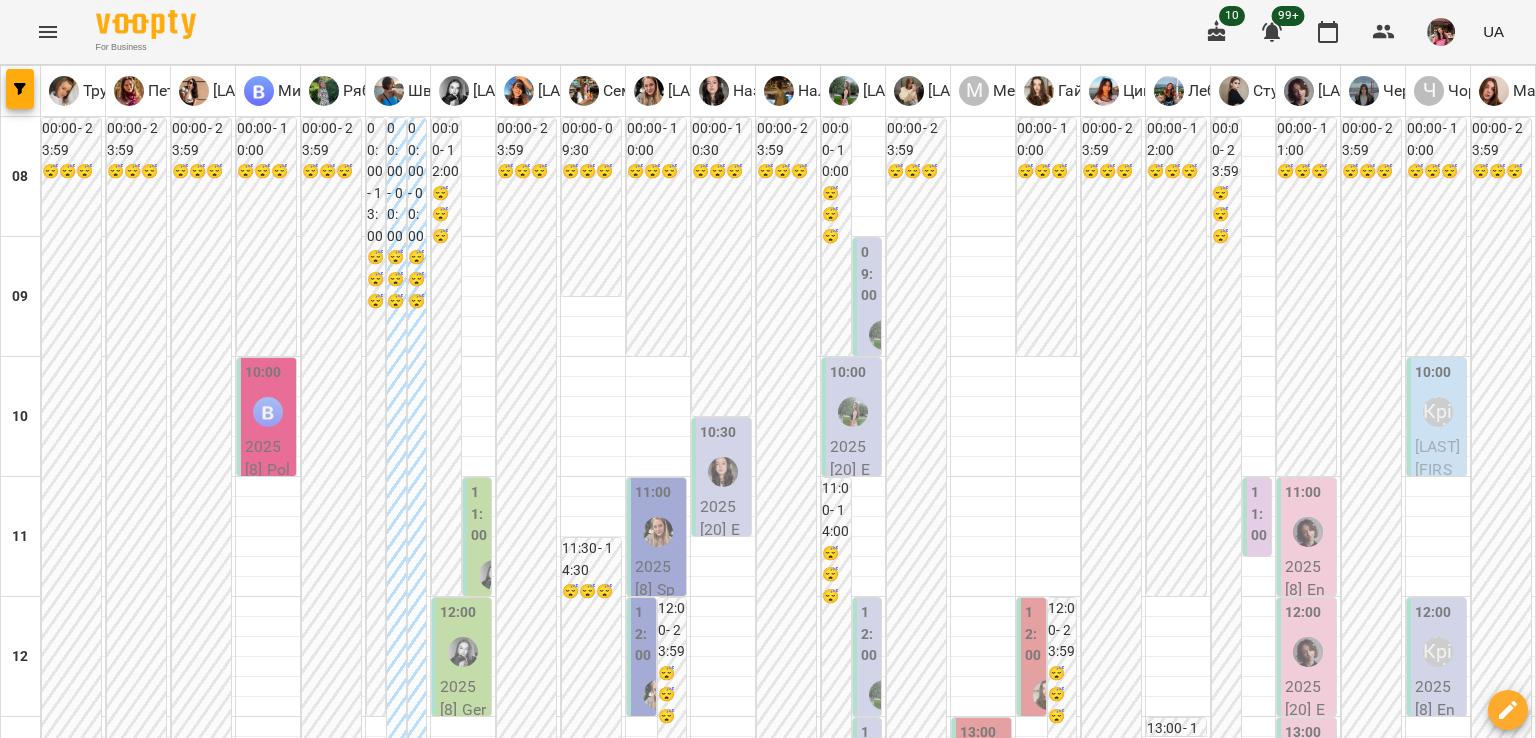 click on "**********" at bounding box center (768, 2008) 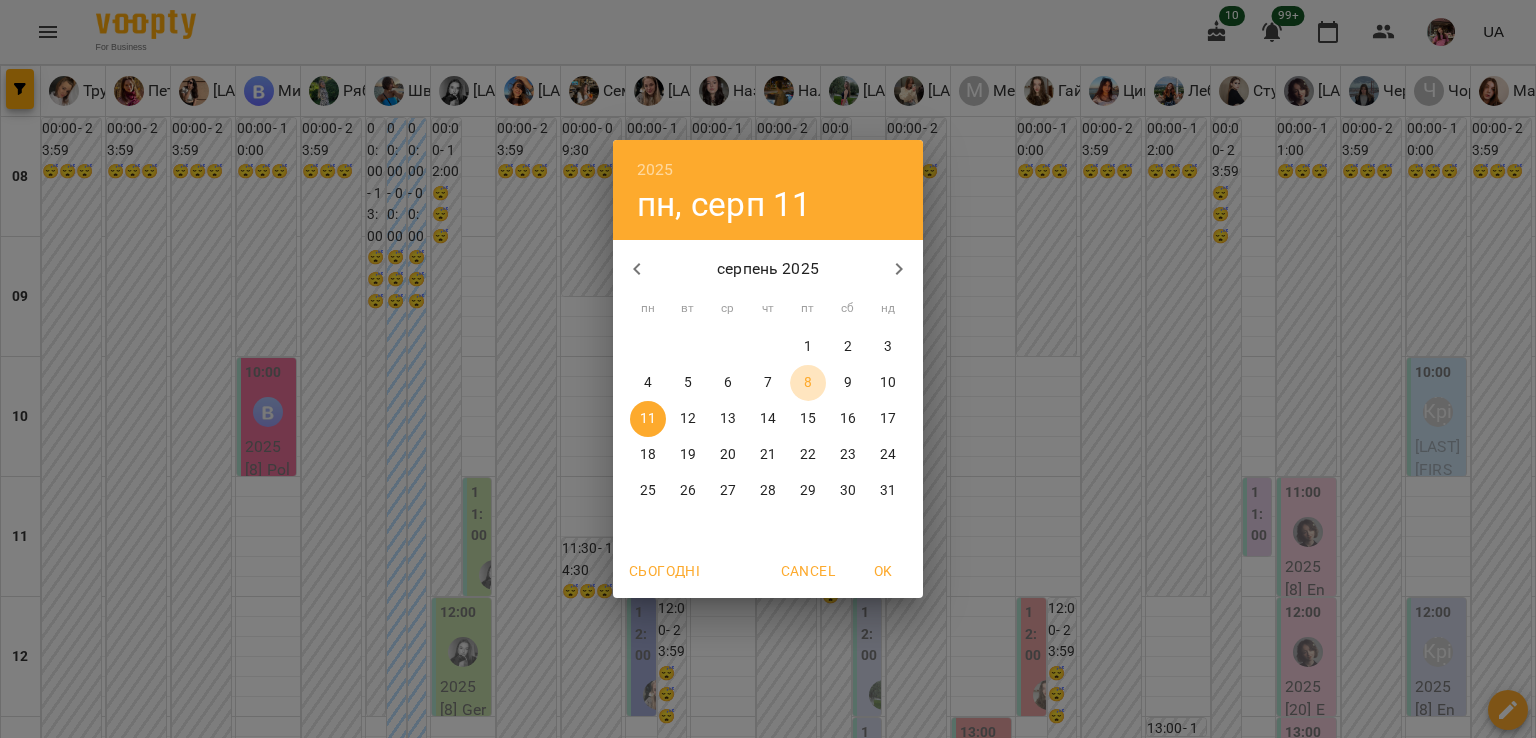 click on "8" at bounding box center (808, 383) 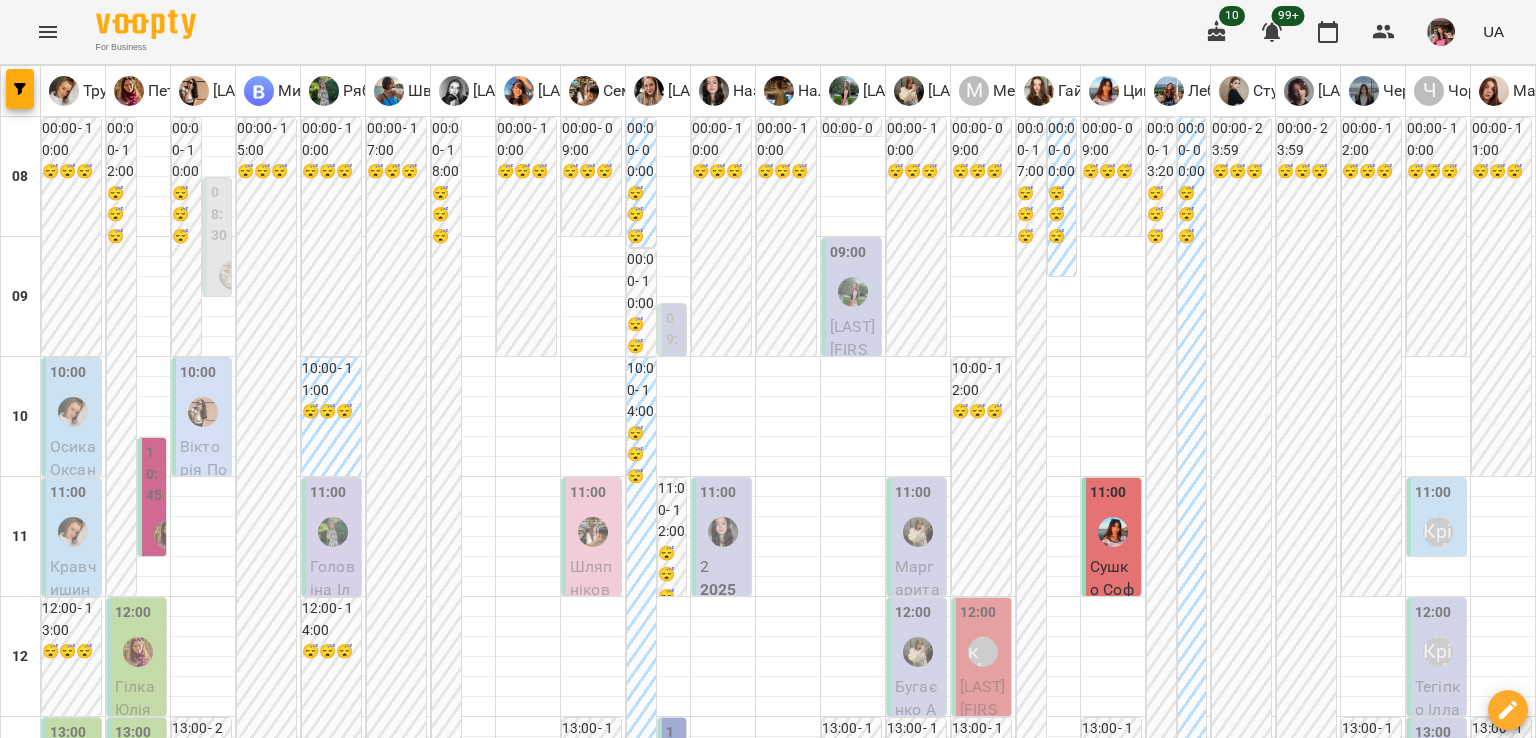 scroll, scrollTop: 224, scrollLeft: 0, axis: vertical 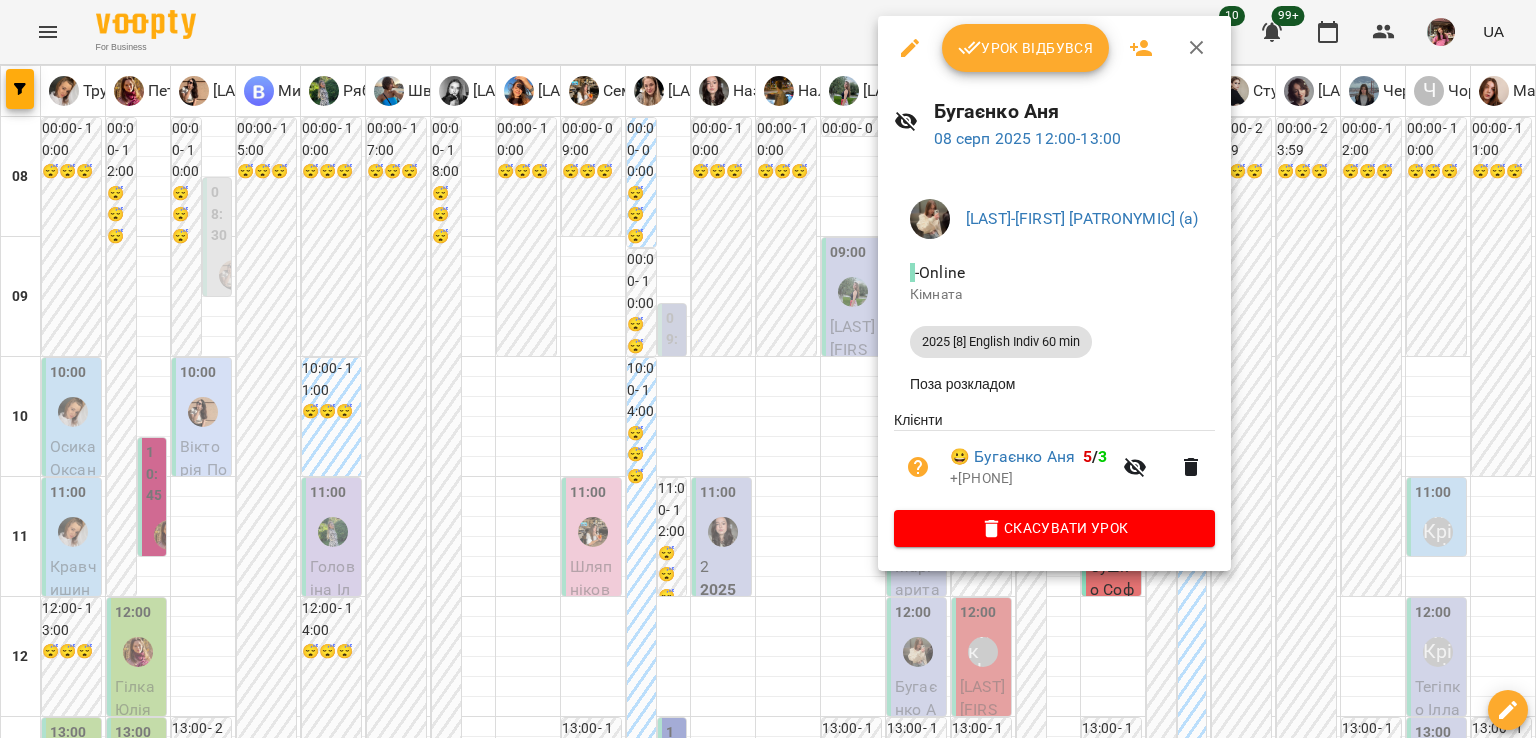 click 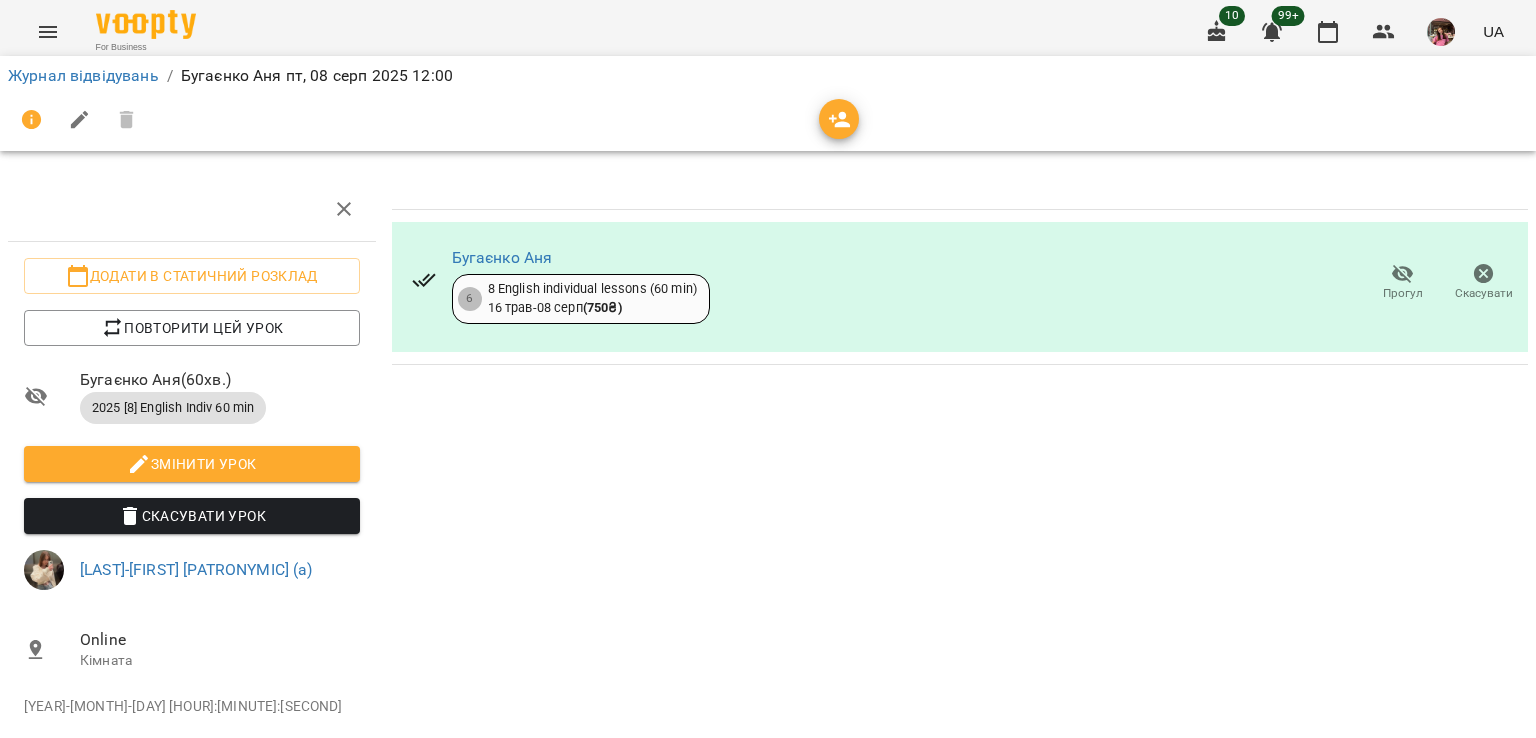 click on "Прогул" at bounding box center (1403, 293) 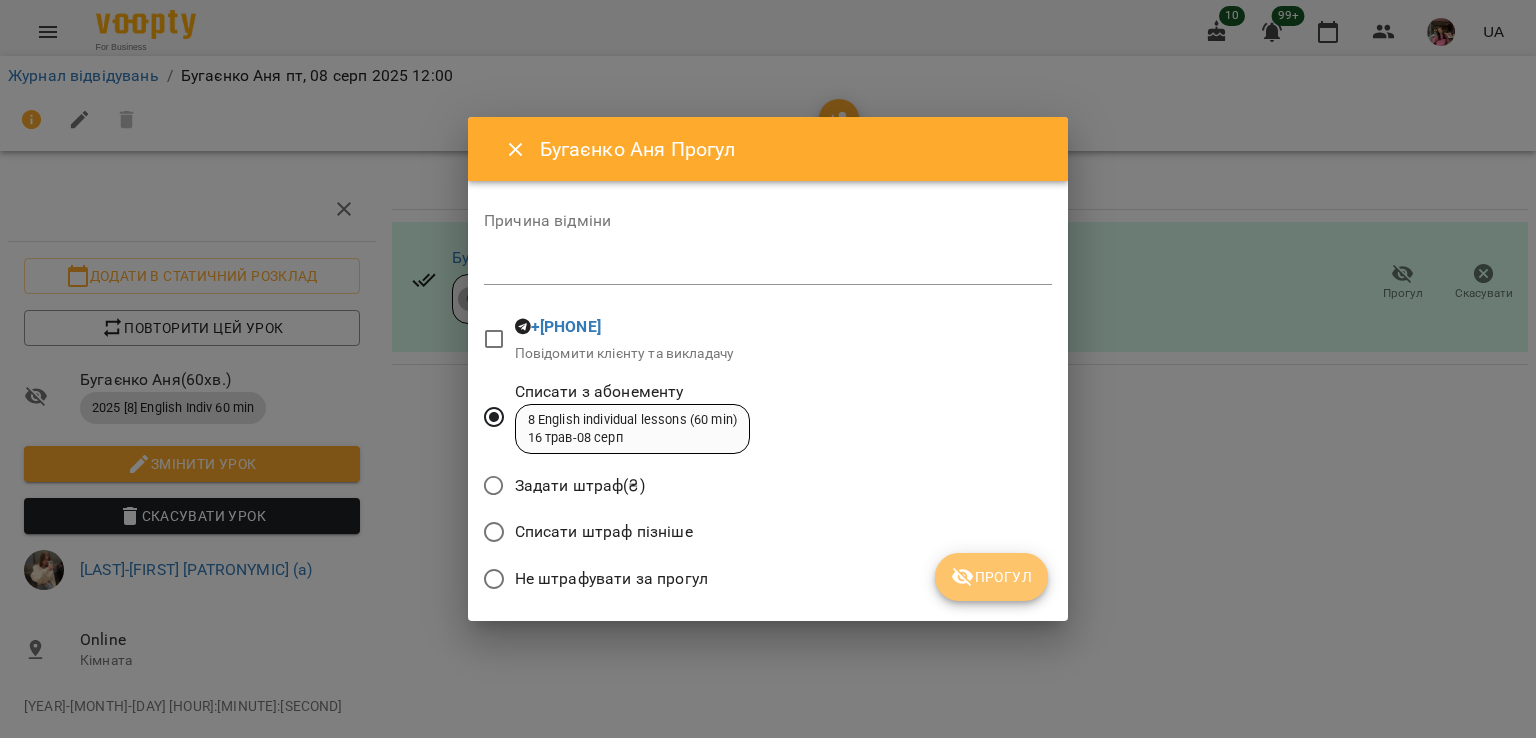 click on "Прогул" at bounding box center [991, 577] 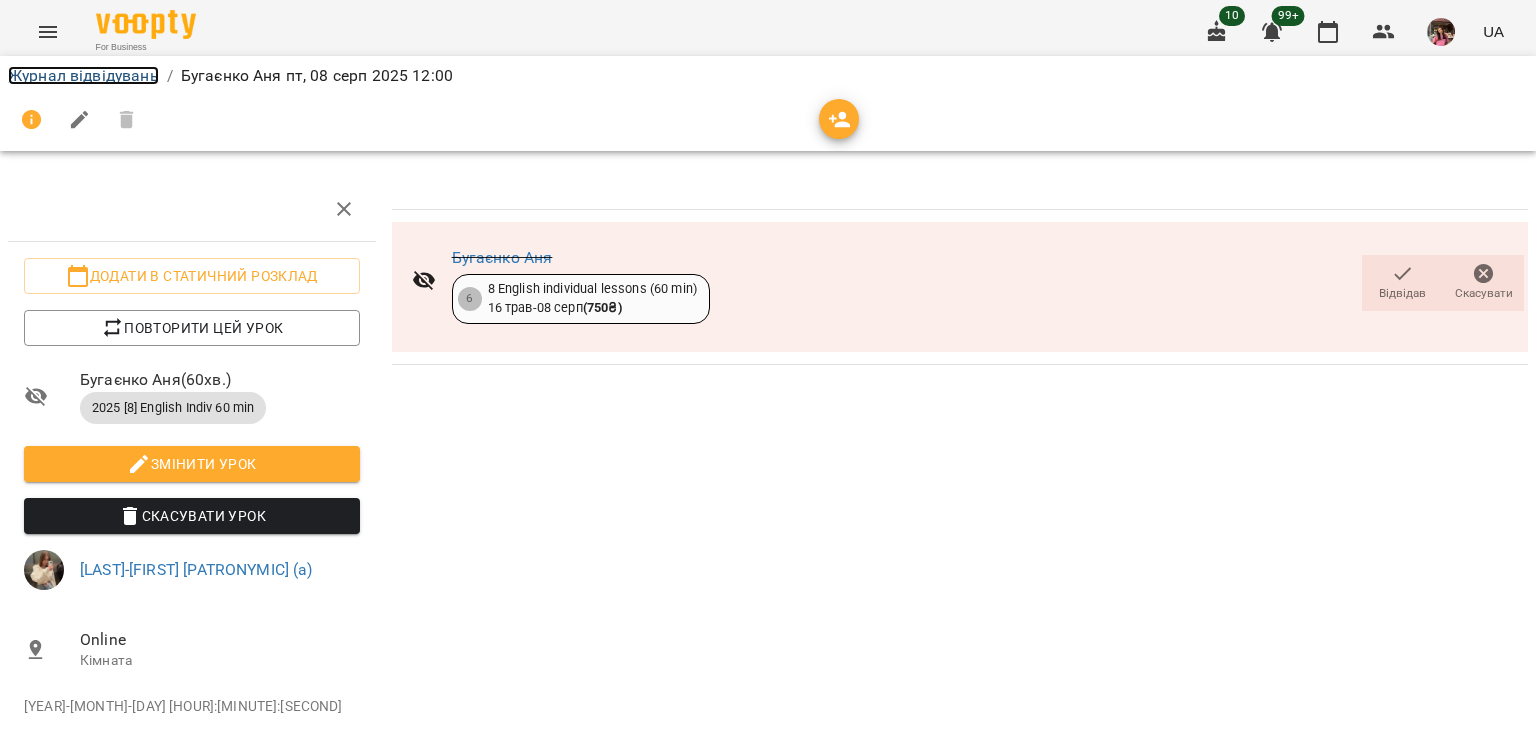 click on "Журнал відвідувань" at bounding box center [83, 75] 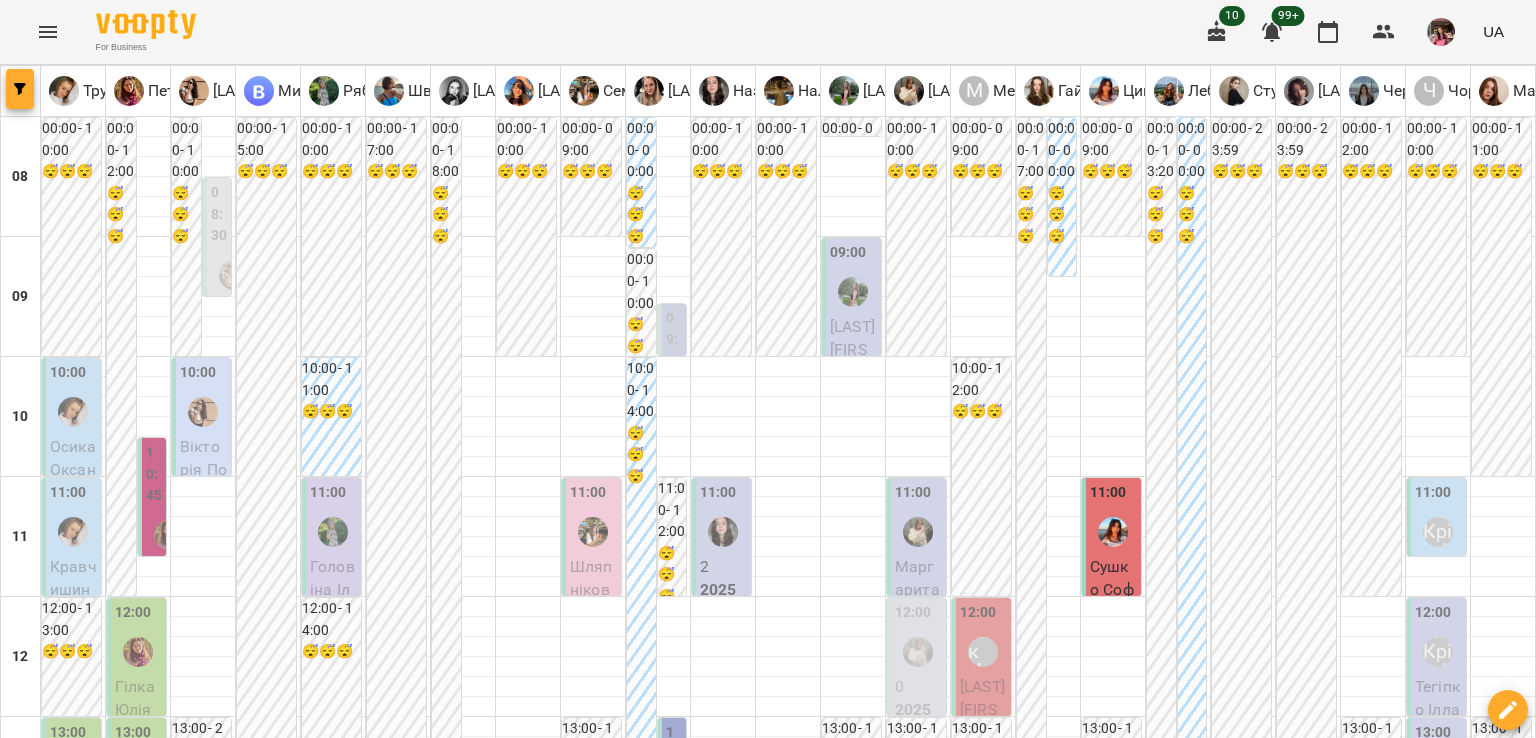 click 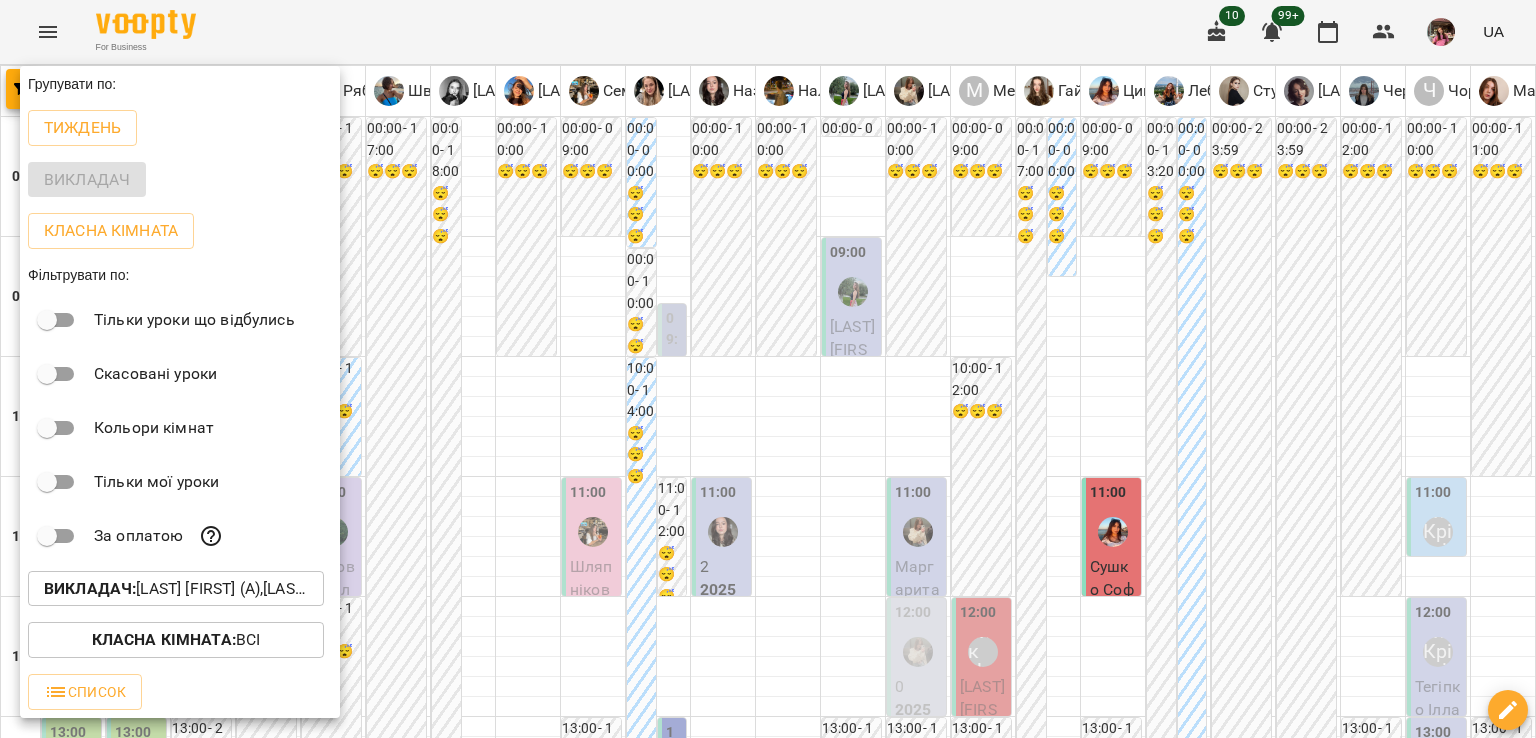 click on "Викладач :" at bounding box center [176, 589] 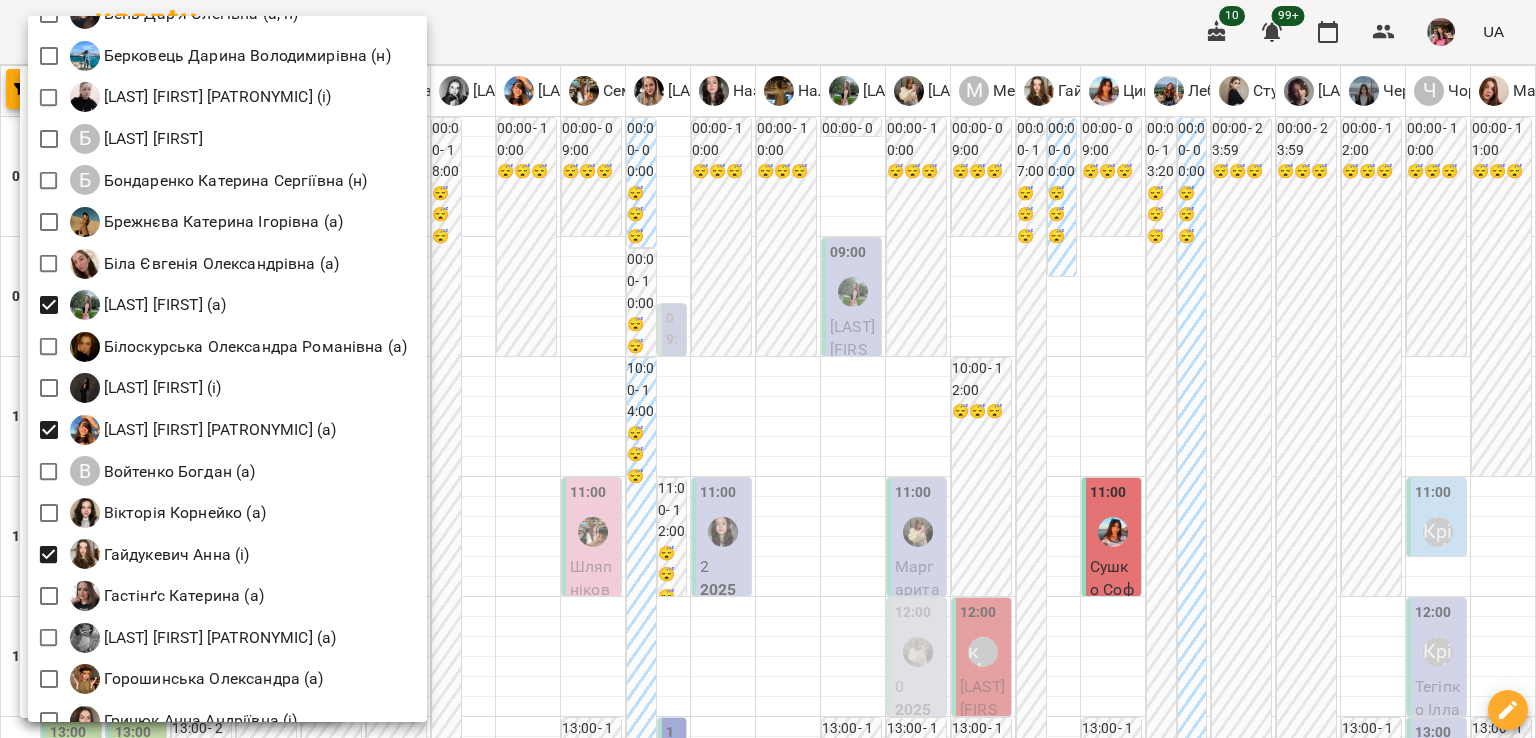 scroll, scrollTop: 272, scrollLeft: 0, axis: vertical 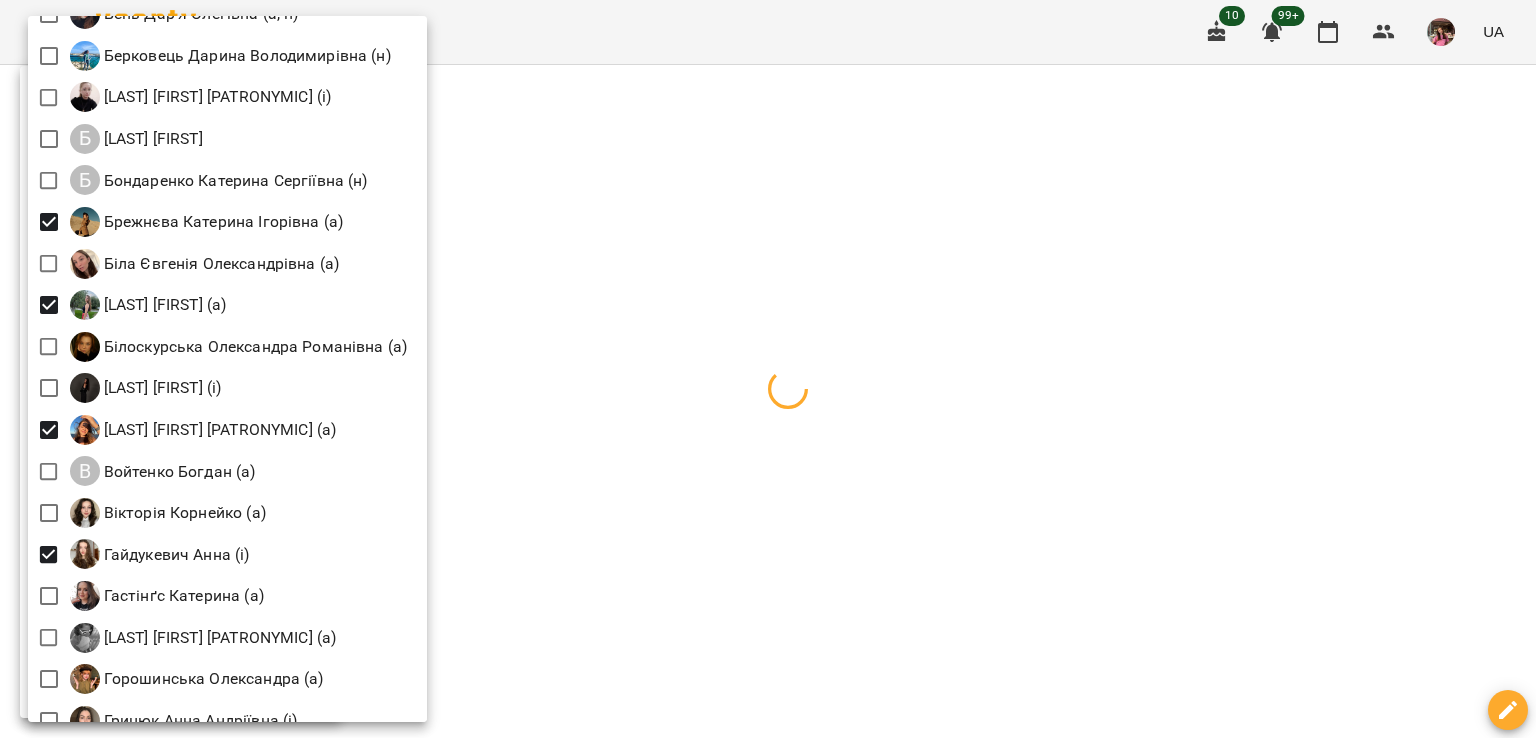 click at bounding box center [768, 369] 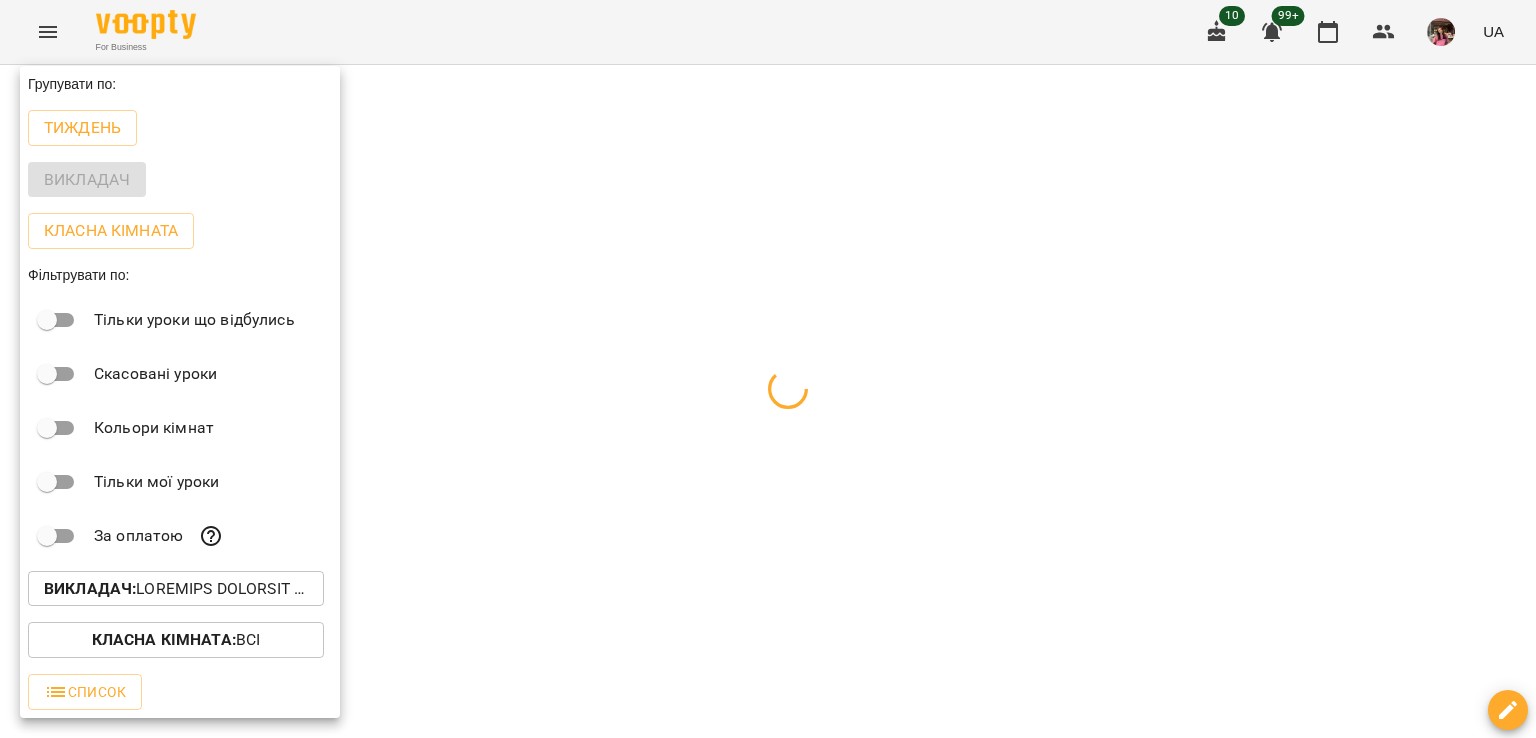 click at bounding box center [768, 369] 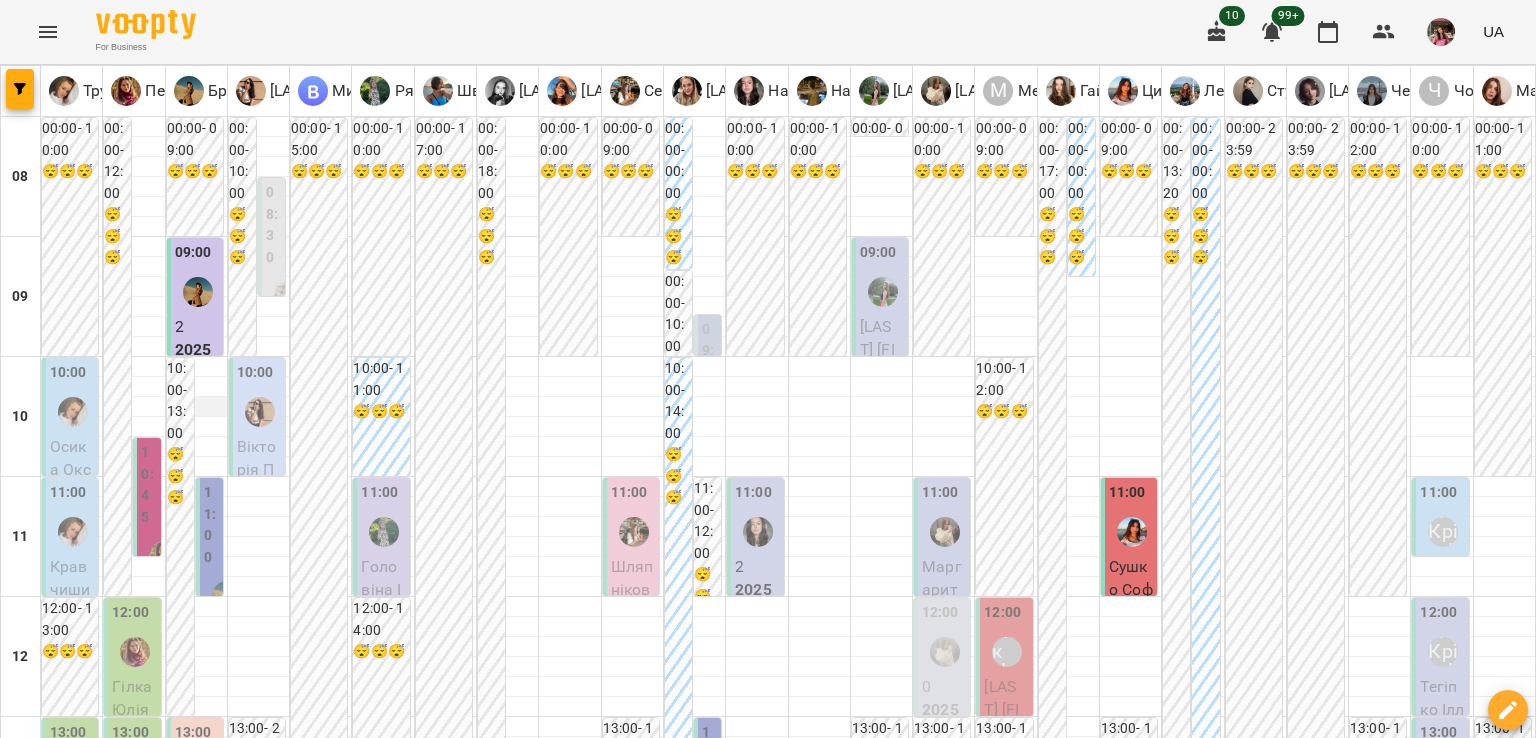 scroll, scrollTop: 102, scrollLeft: 0, axis: vertical 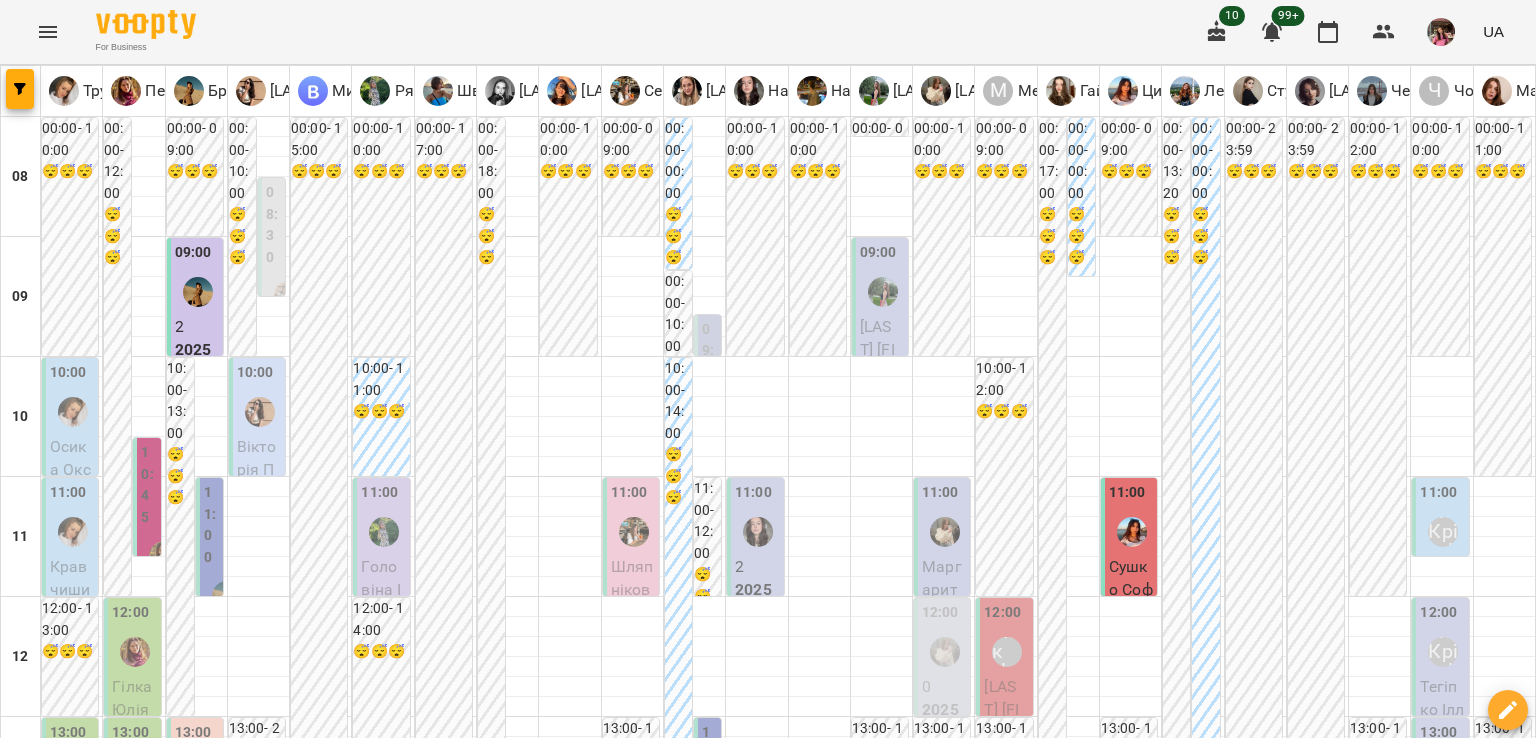 click on "11:00" at bounding box center (211, 525) 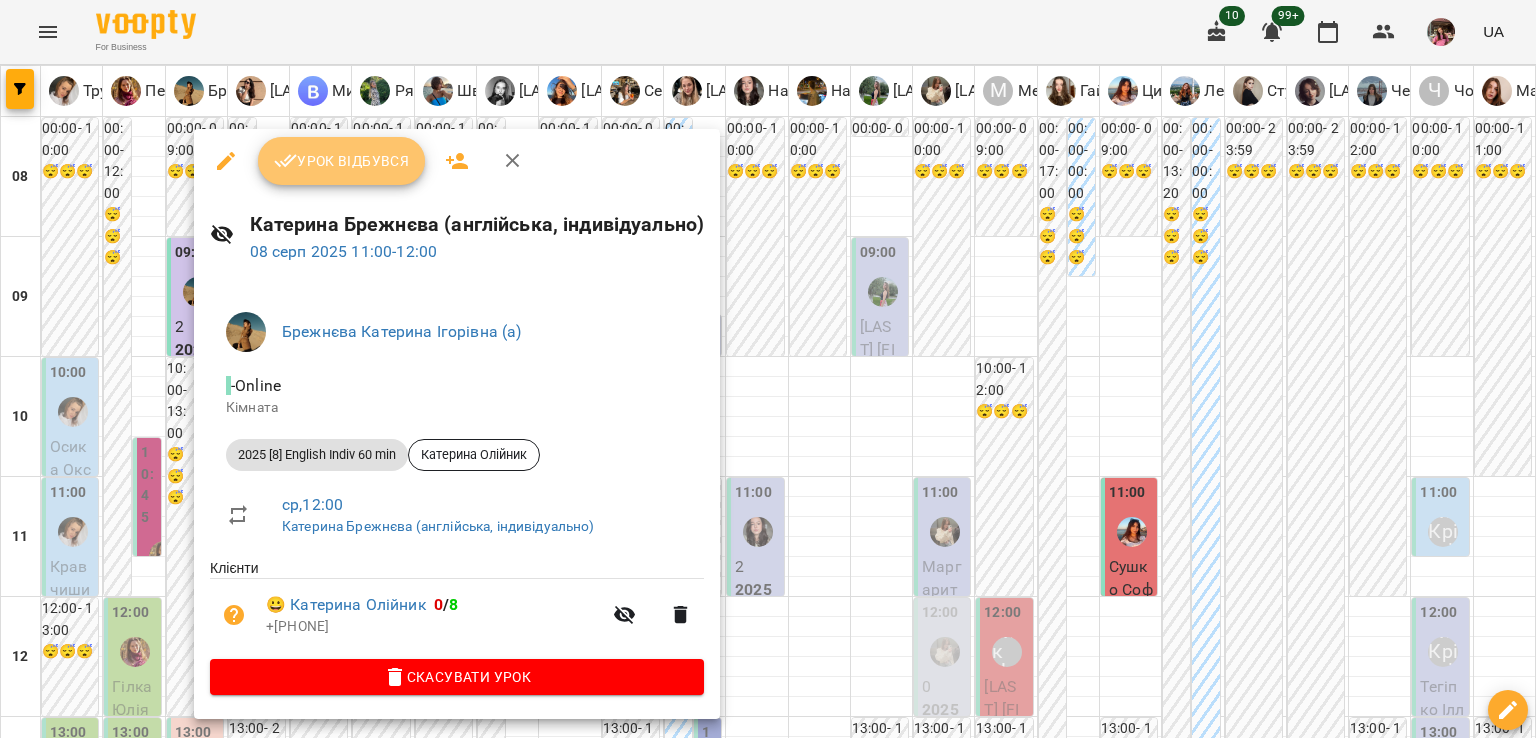 click on "Урок відбувся" at bounding box center (342, 161) 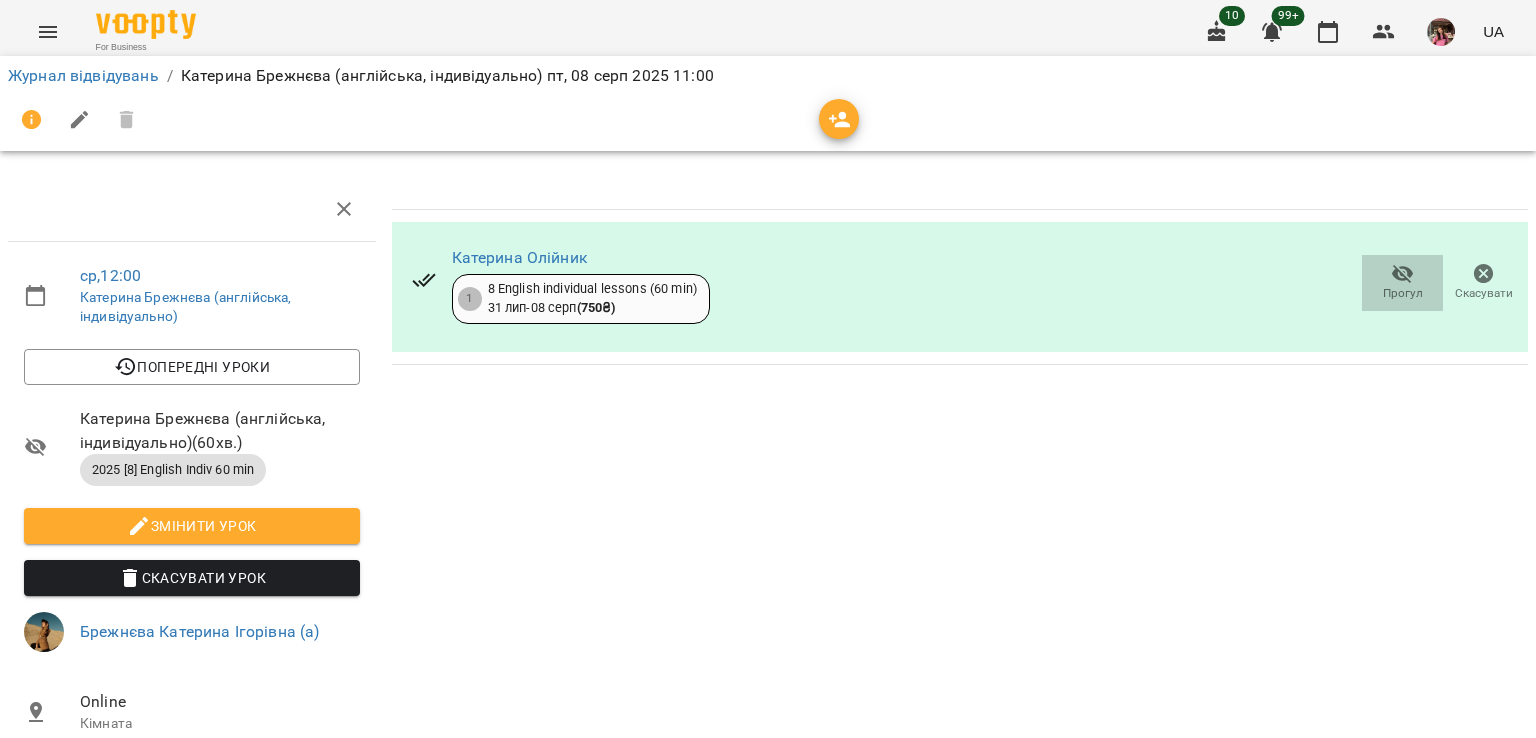 click 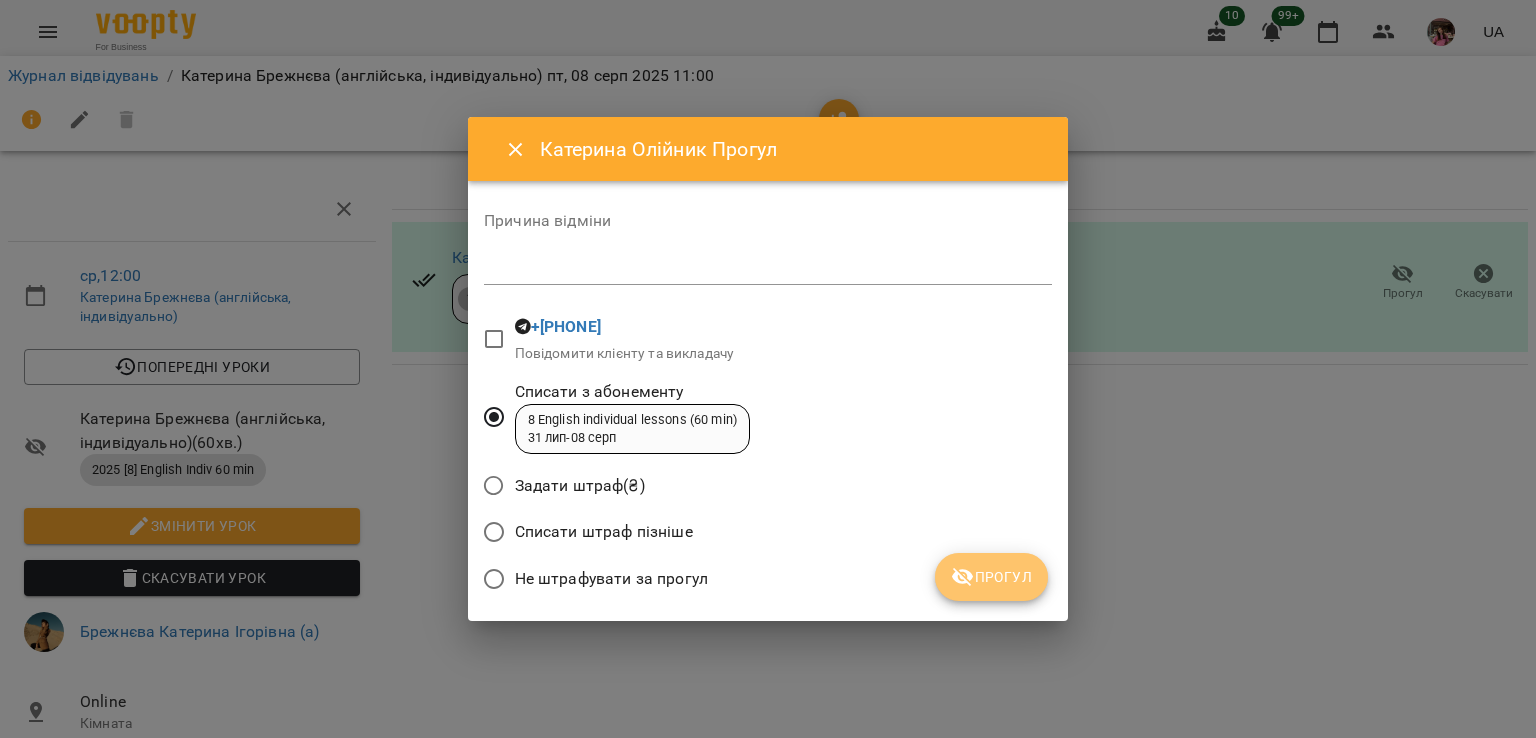 click on "Прогул" at bounding box center (991, 577) 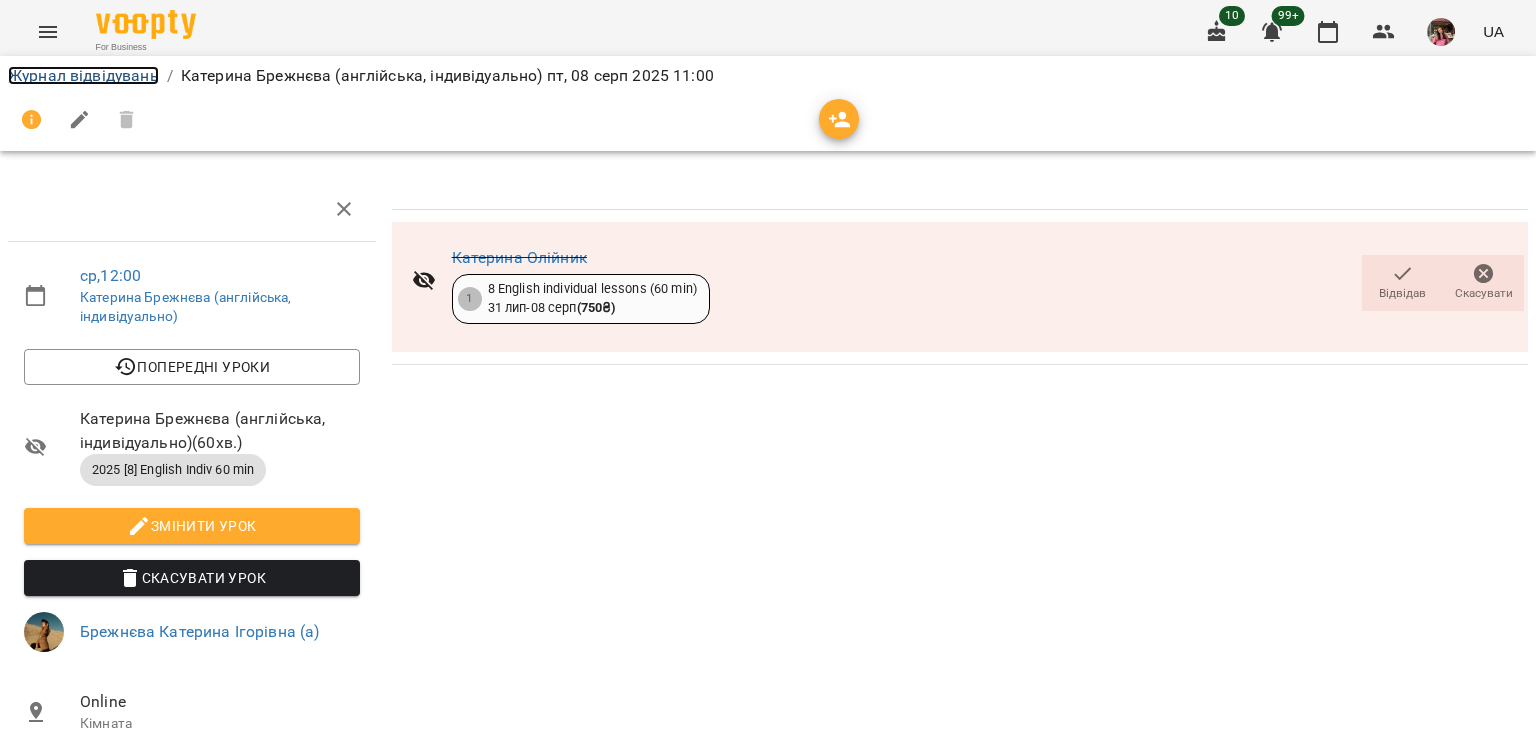 click on "Журнал відвідувань" at bounding box center (83, 75) 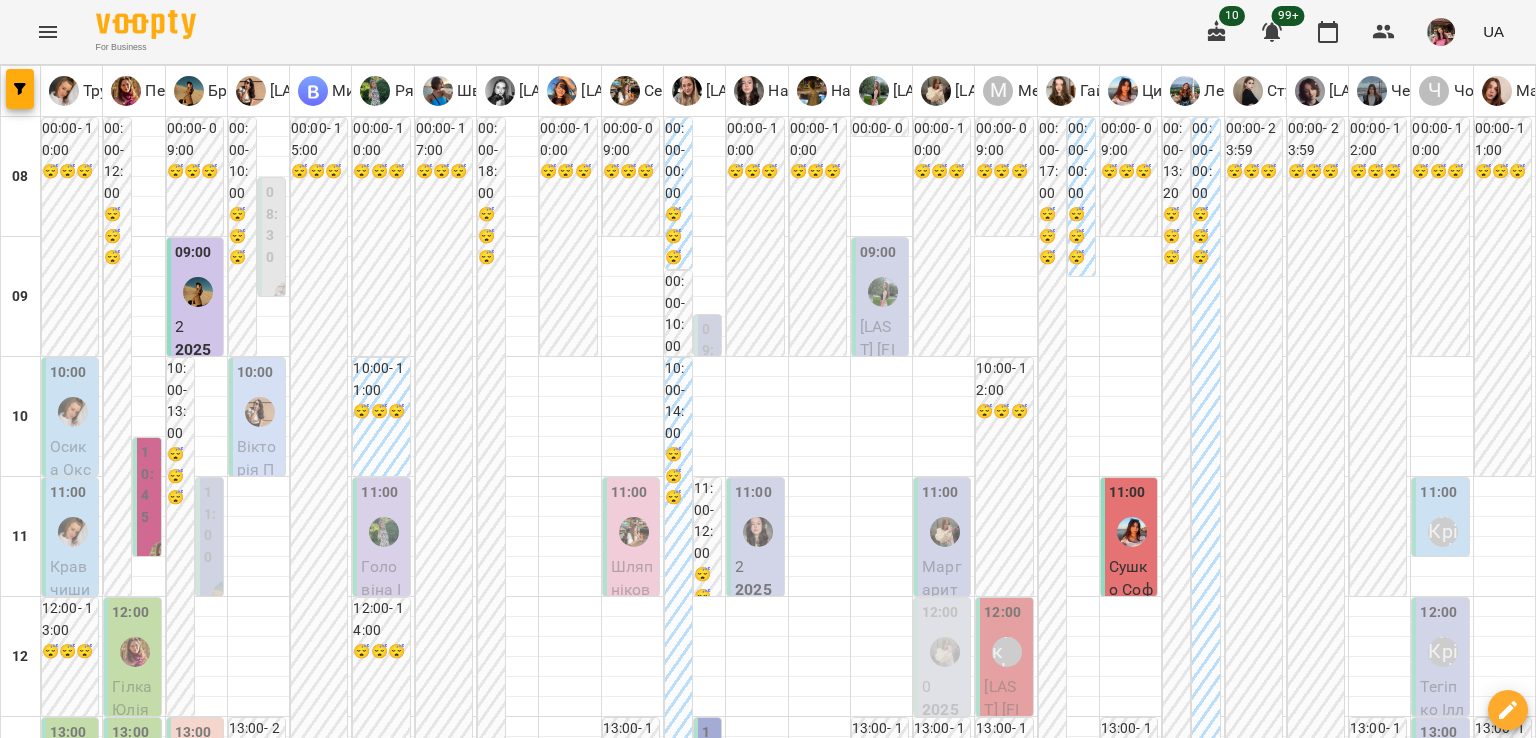 scroll, scrollTop: 1312, scrollLeft: 0, axis: vertical 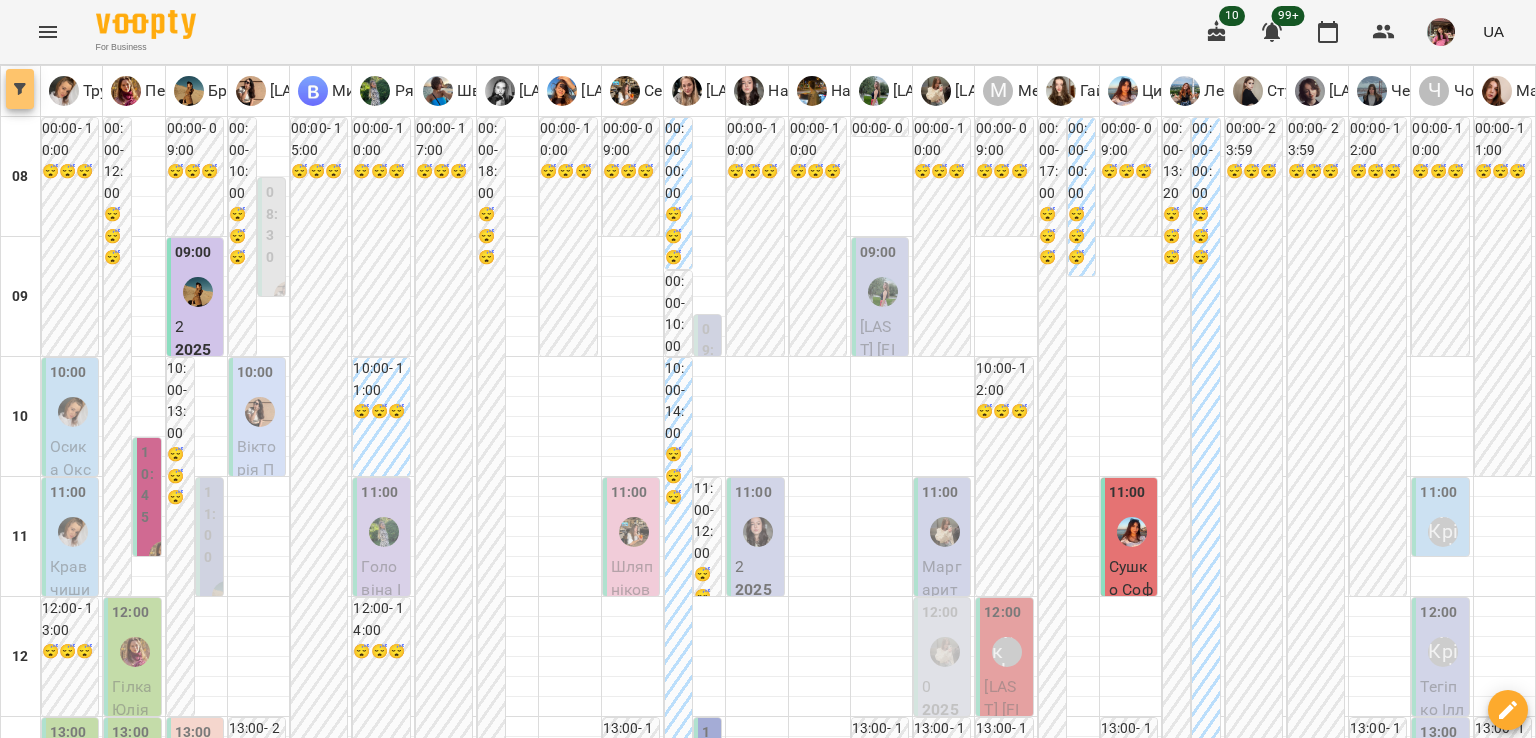 click 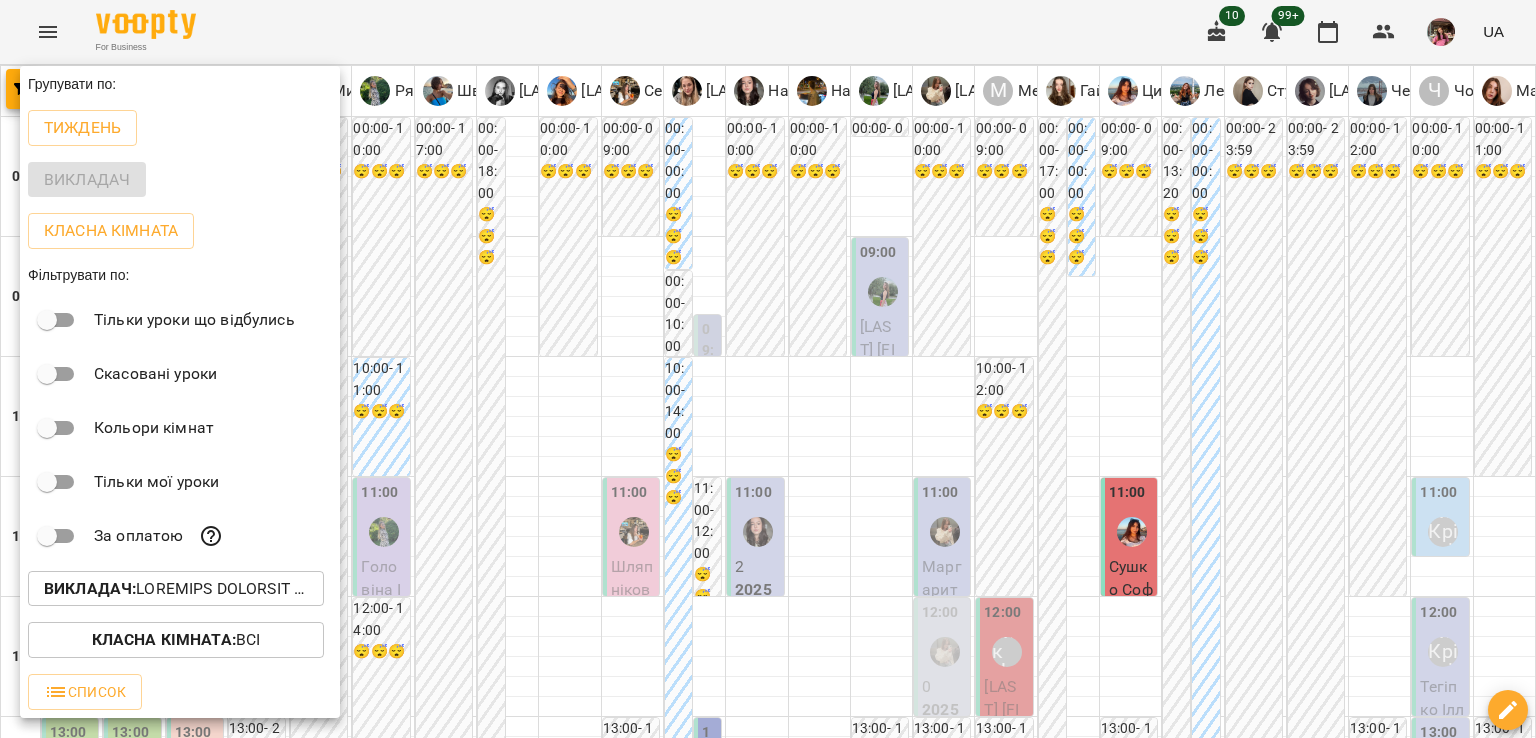 click on "Викладач :" at bounding box center [90, 588] 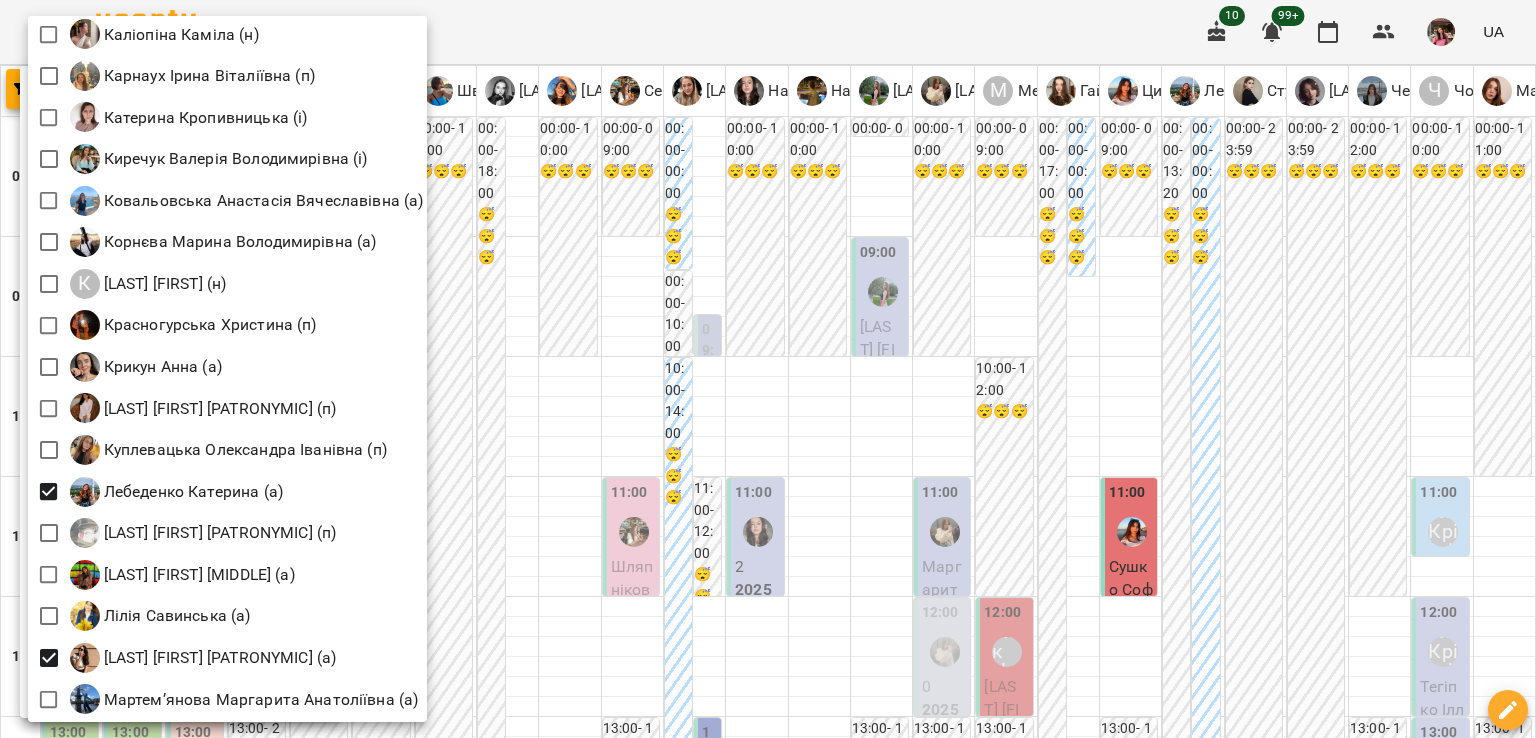 scroll, scrollTop: 1412, scrollLeft: 0, axis: vertical 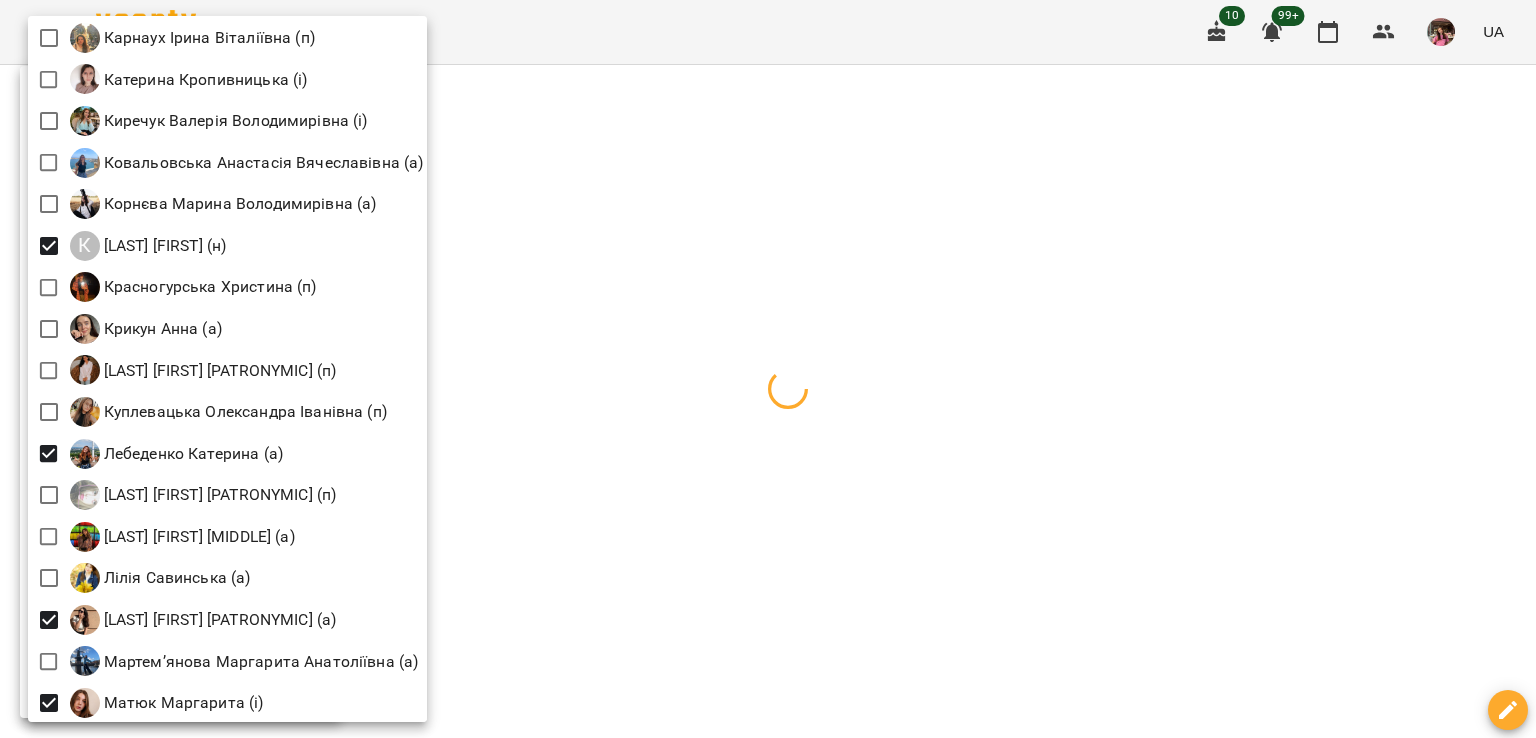 click at bounding box center (768, 369) 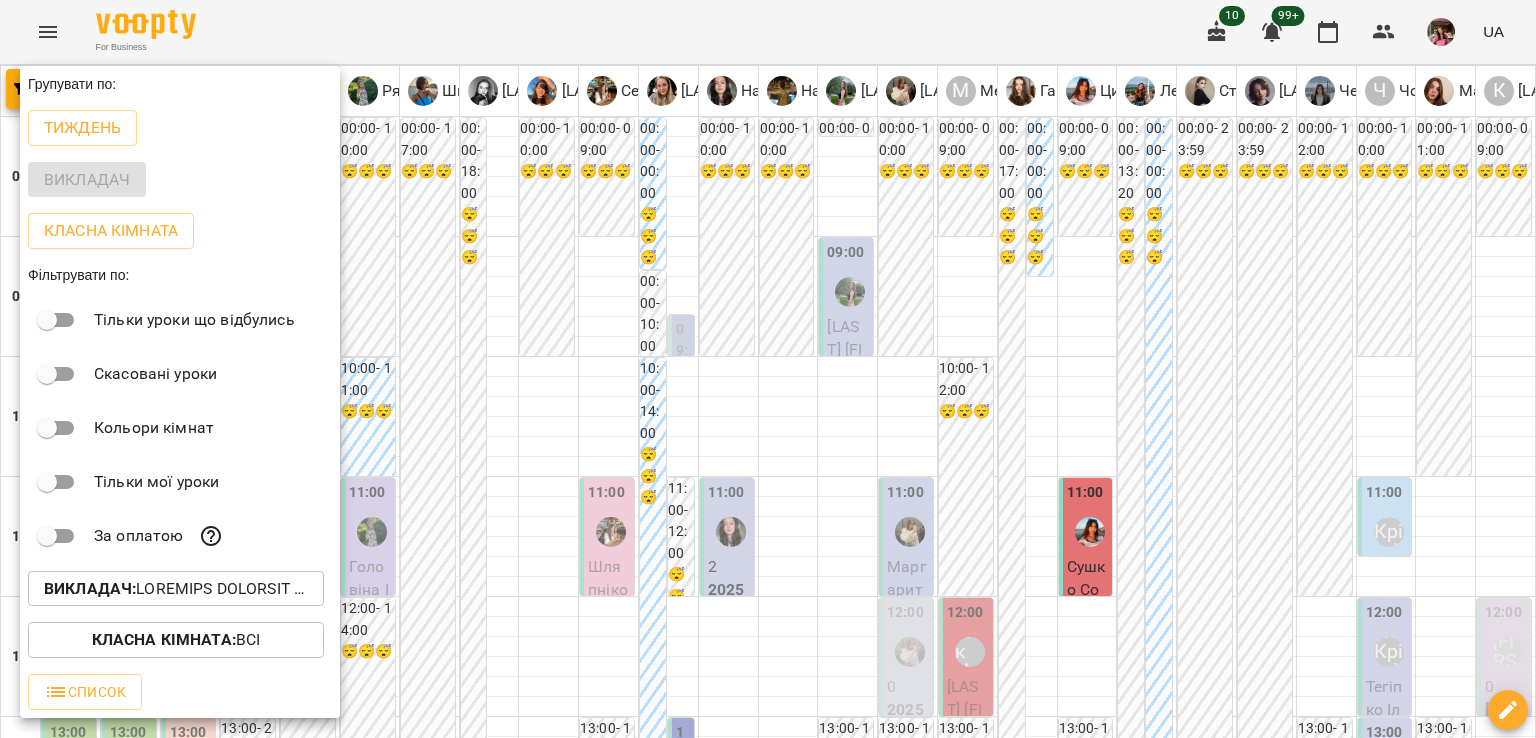 click at bounding box center [768, 369] 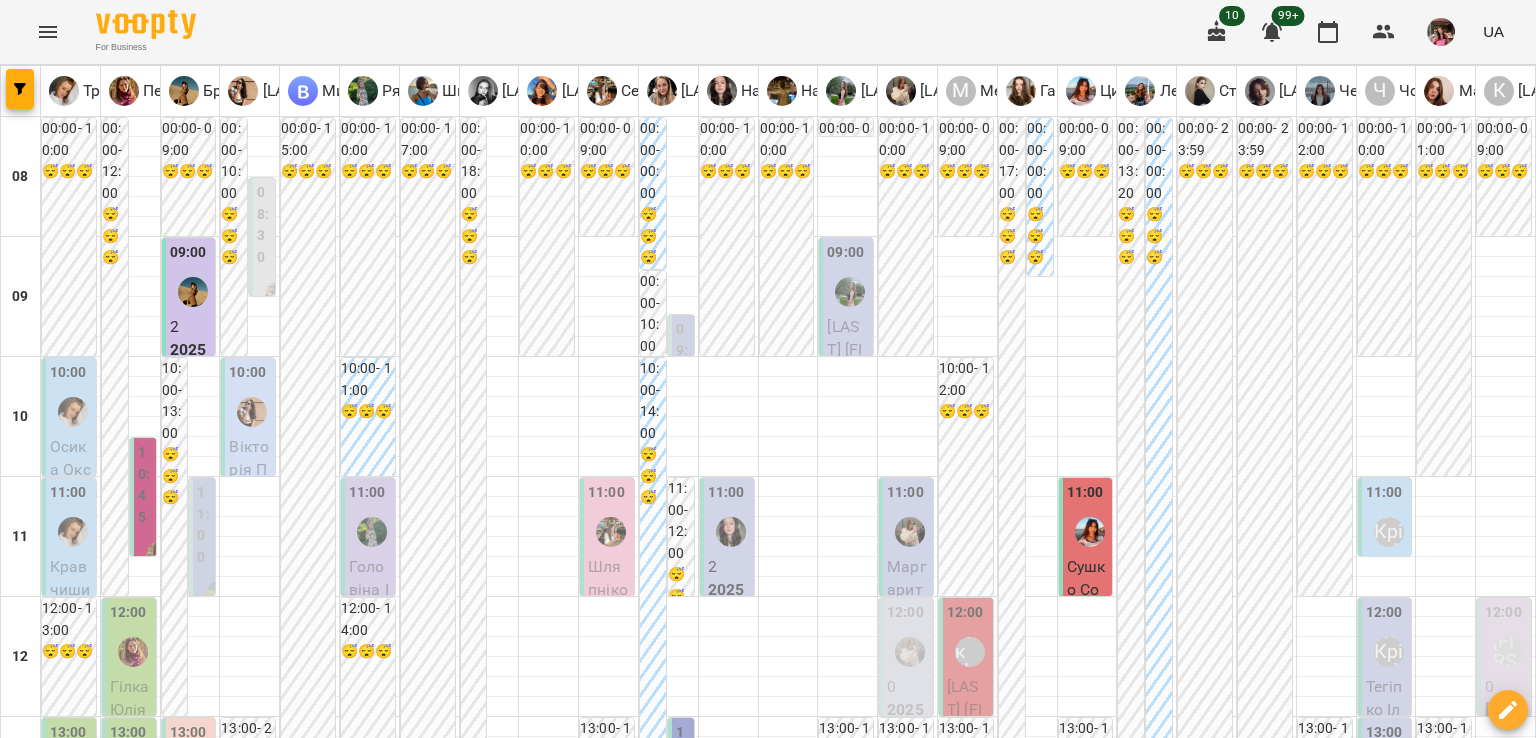 scroll, scrollTop: 276, scrollLeft: 0, axis: vertical 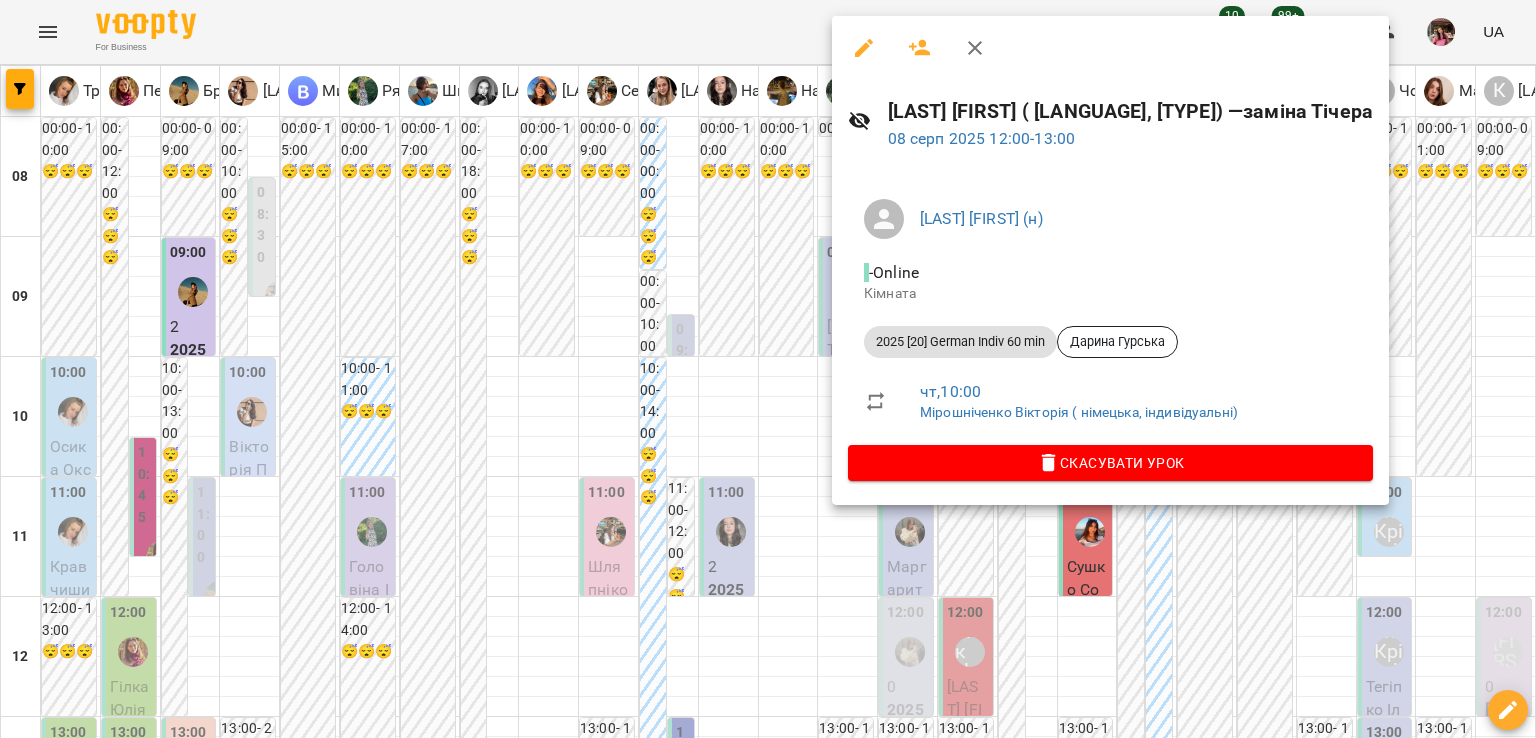 click at bounding box center (768, 369) 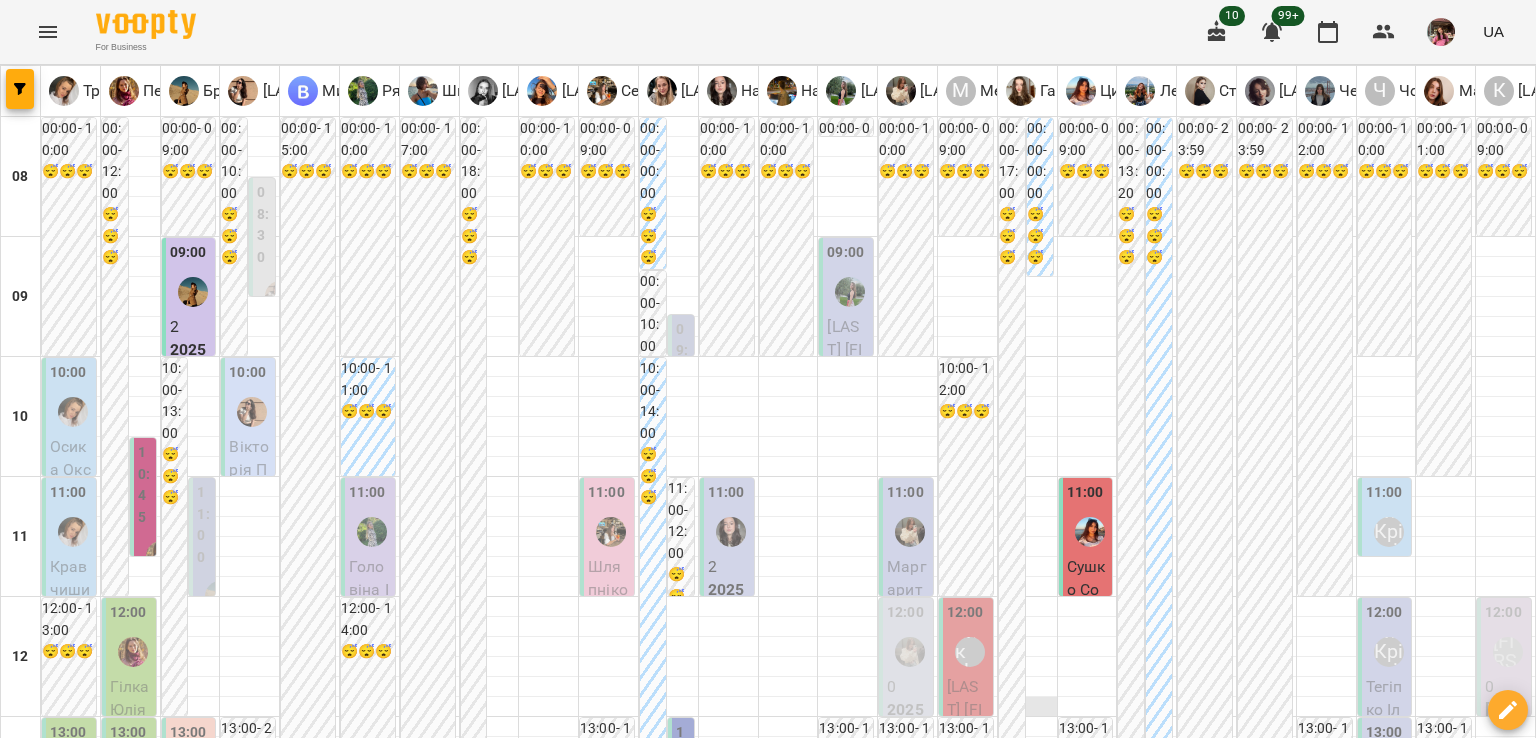 scroll, scrollTop: 871, scrollLeft: 0, axis: vertical 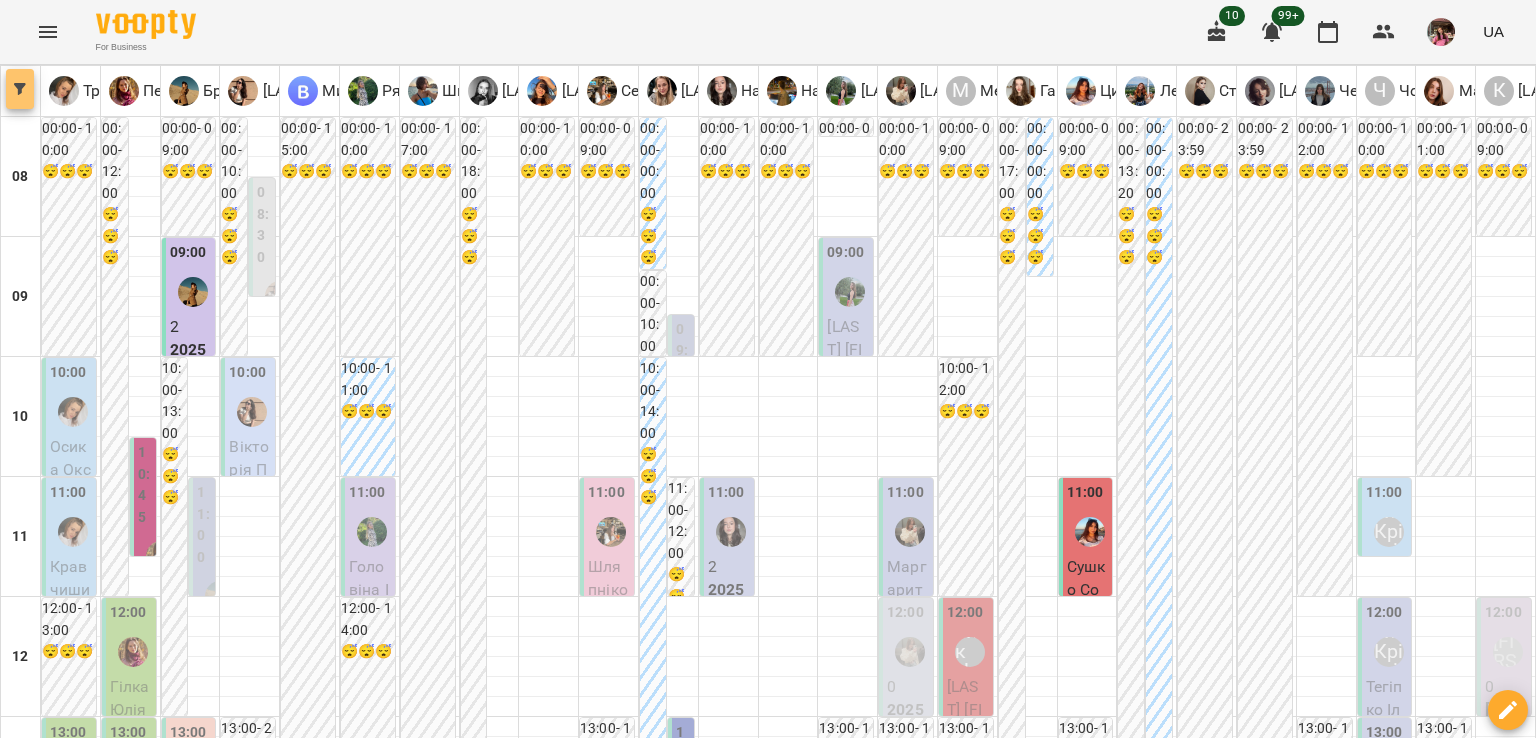 click at bounding box center [20, 89] 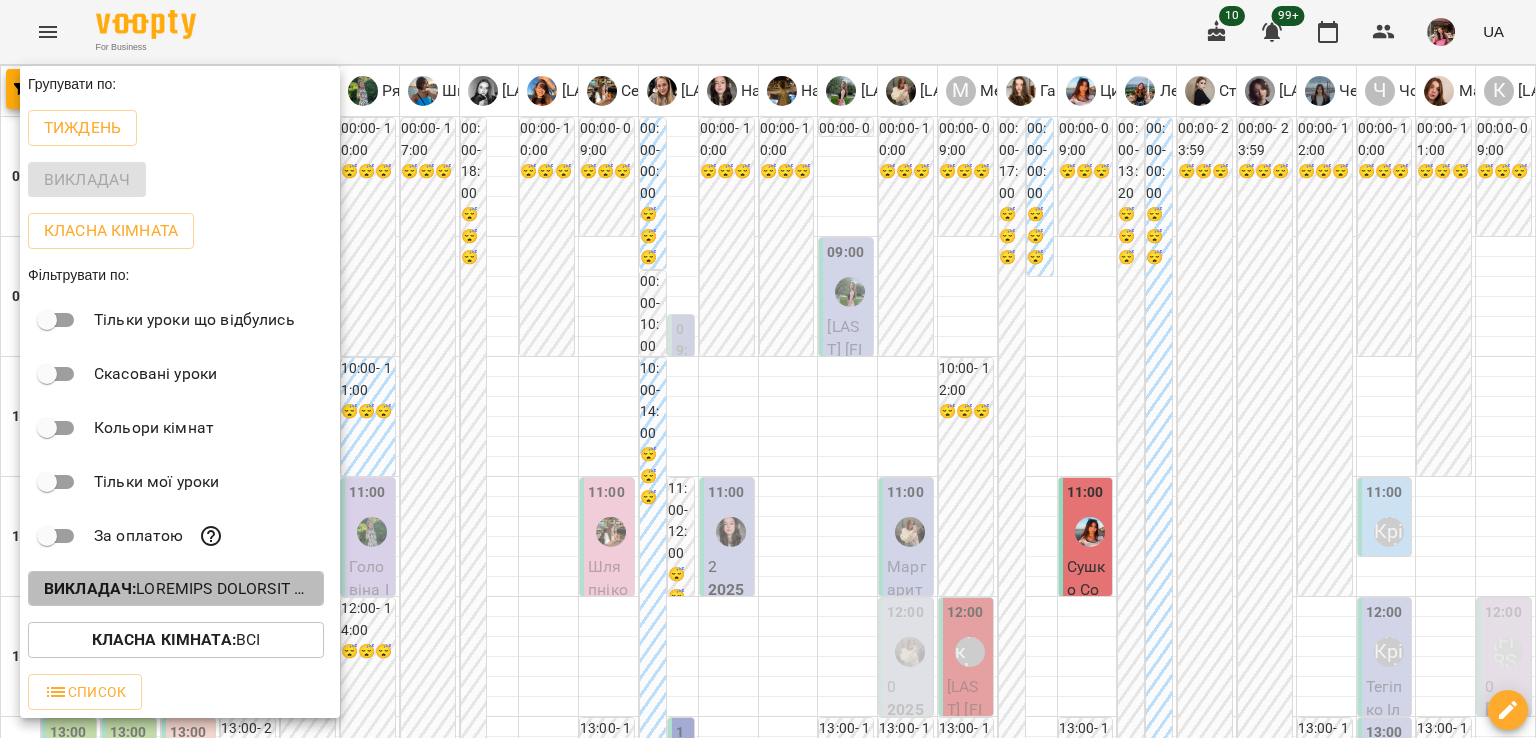click on "Викладач :" at bounding box center [176, 589] 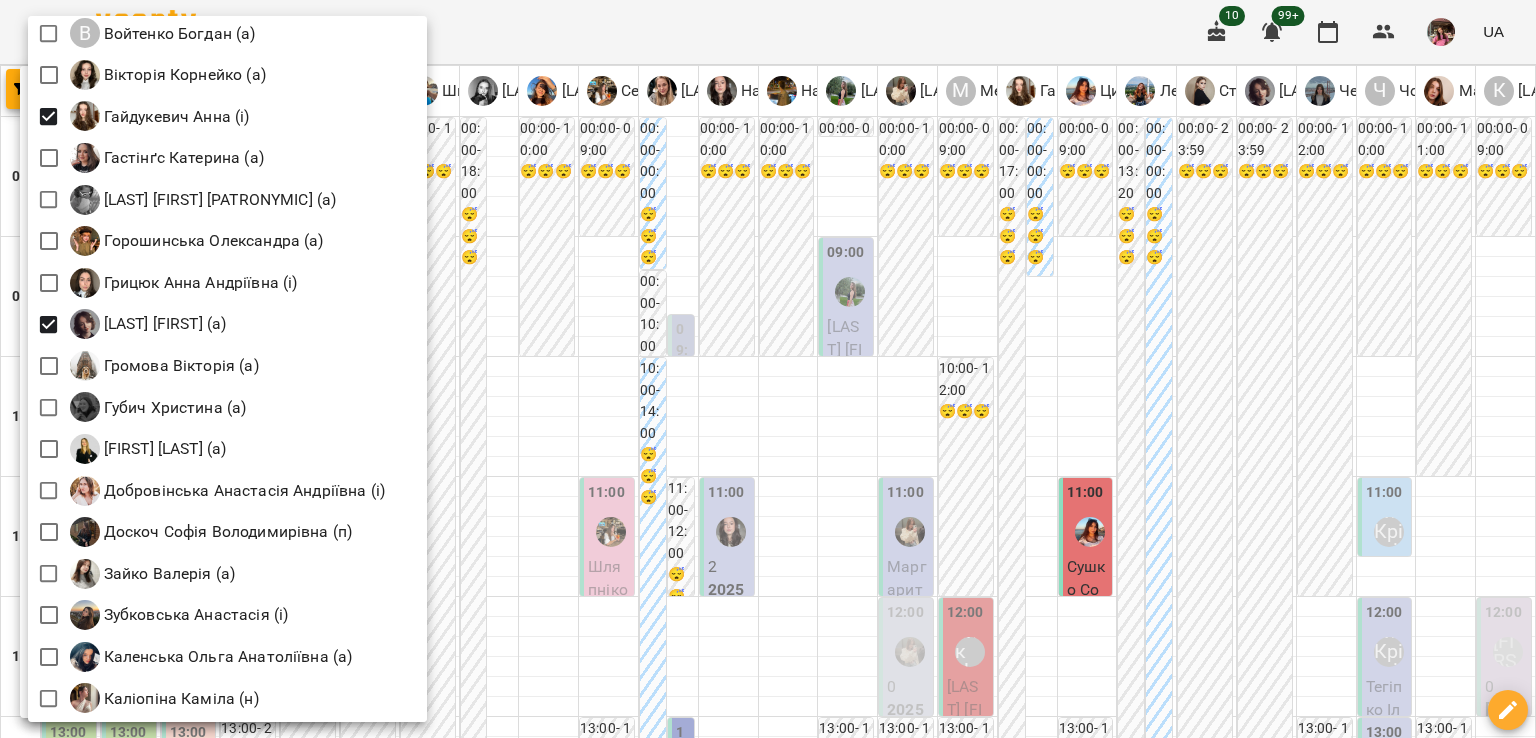 scroll, scrollTop: 718, scrollLeft: 0, axis: vertical 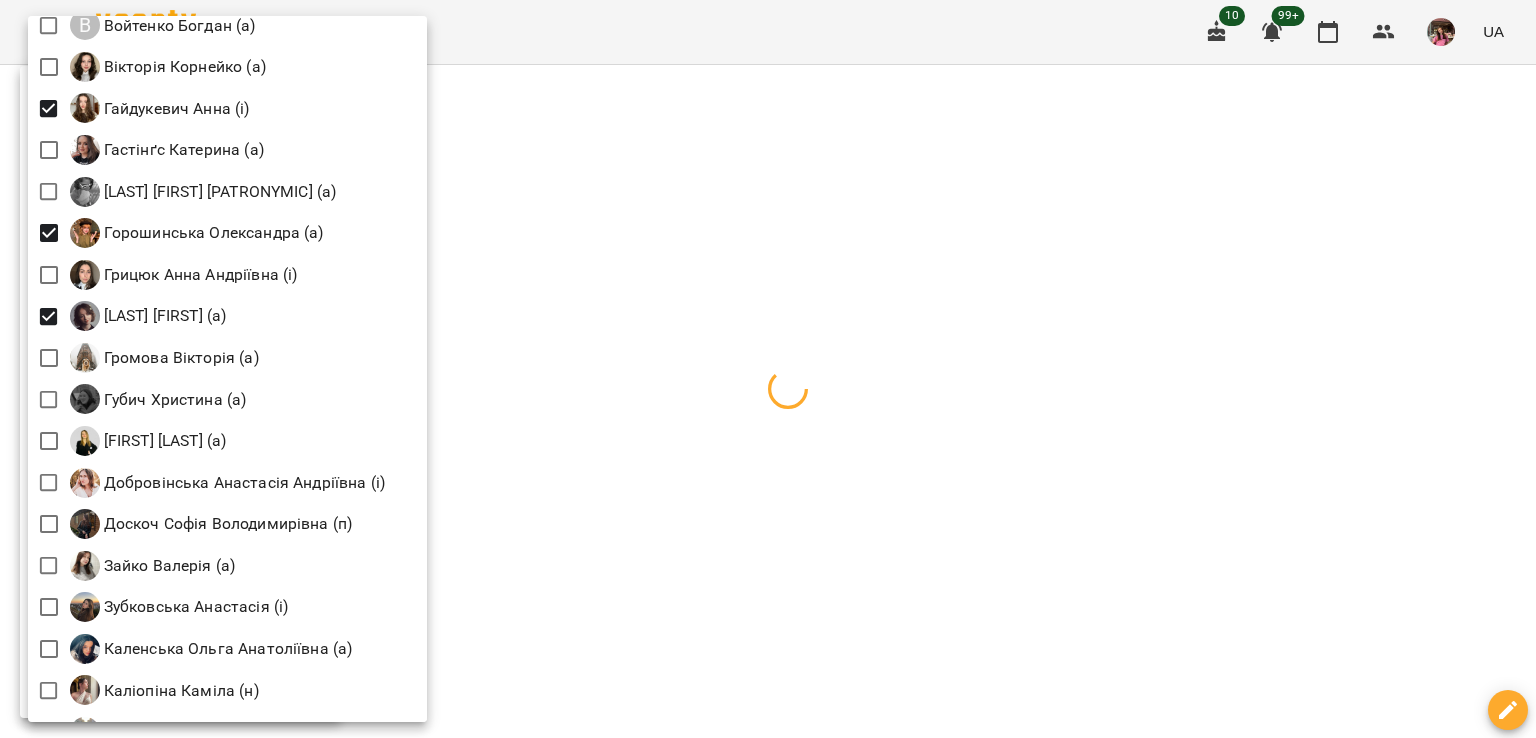 click at bounding box center [768, 369] 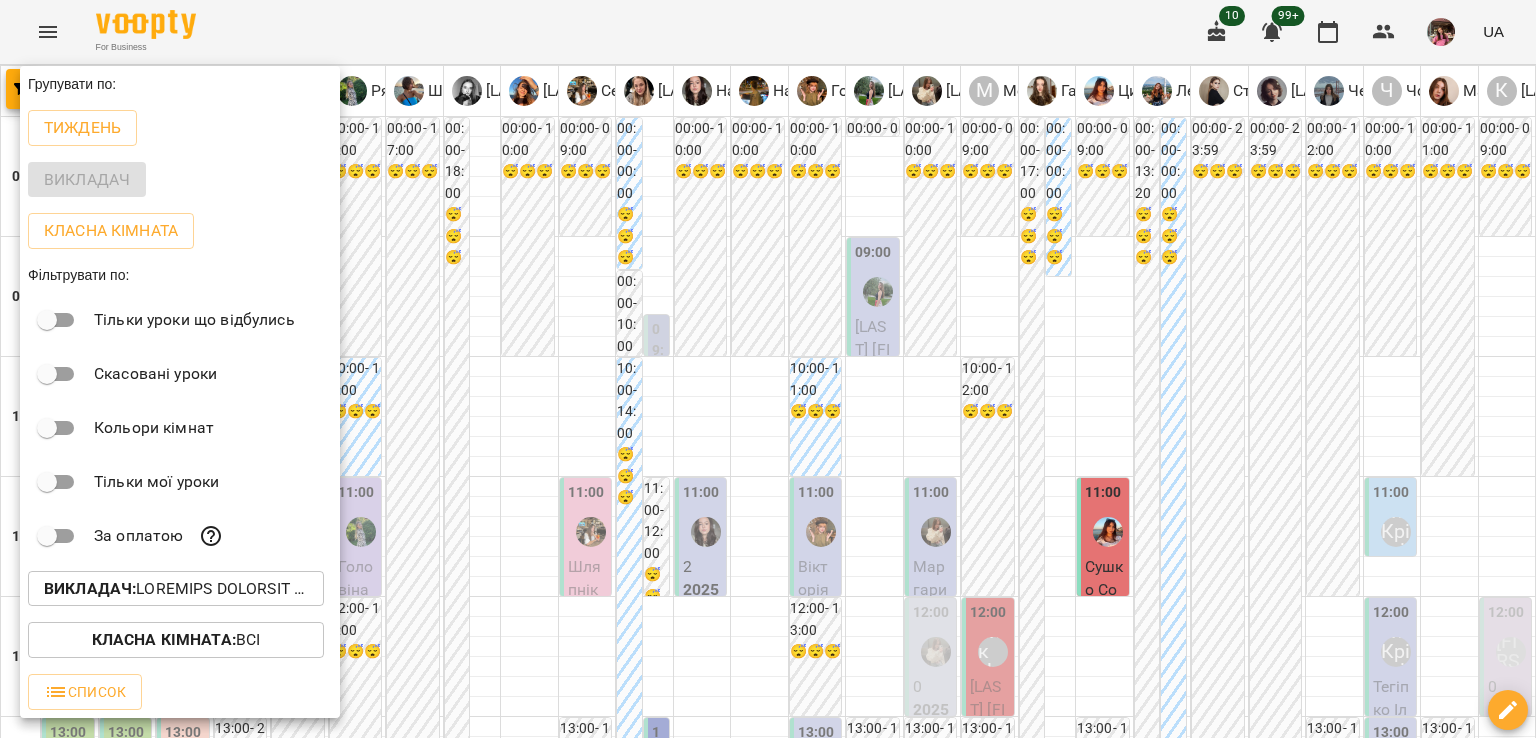 click at bounding box center (768, 369) 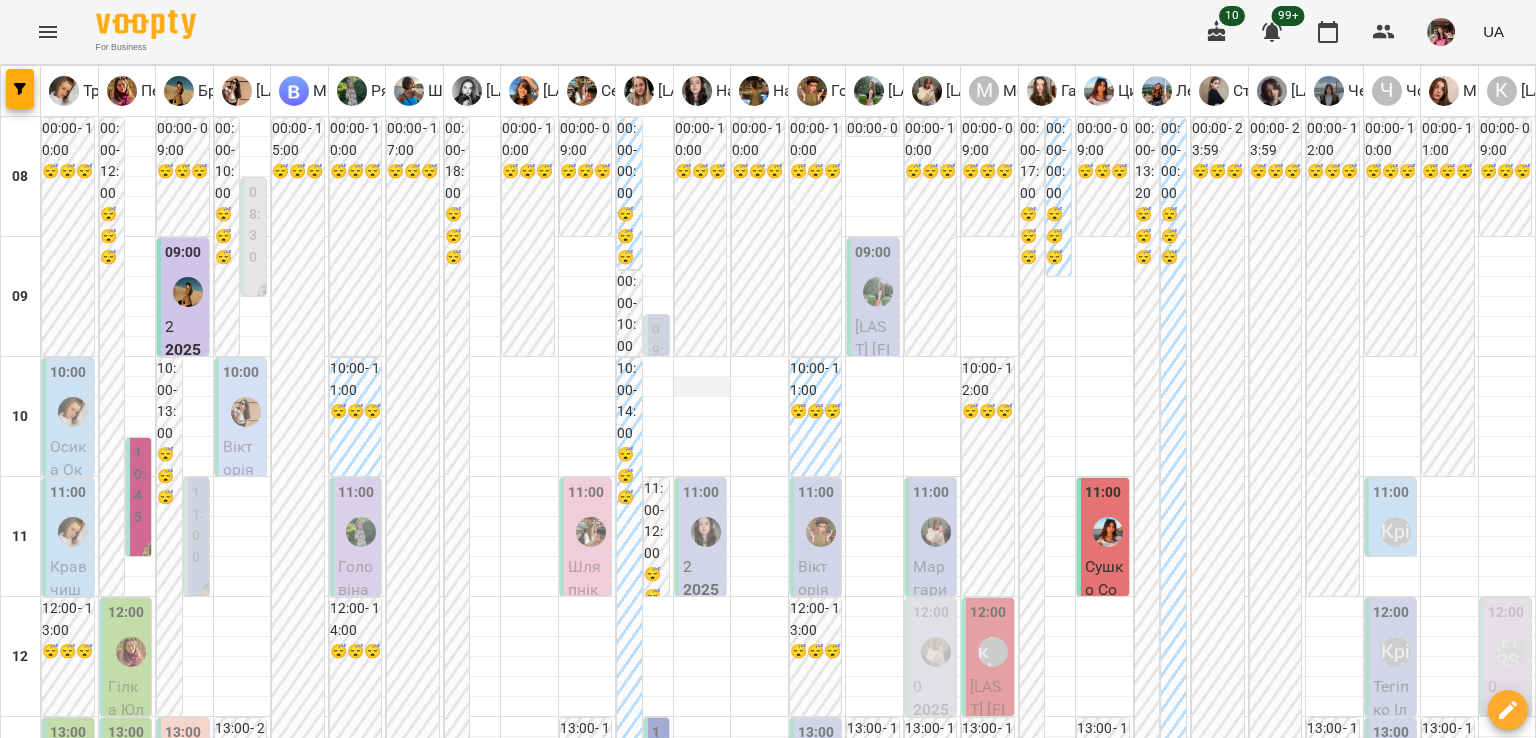 scroll, scrollTop: 76, scrollLeft: 0, axis: vertical 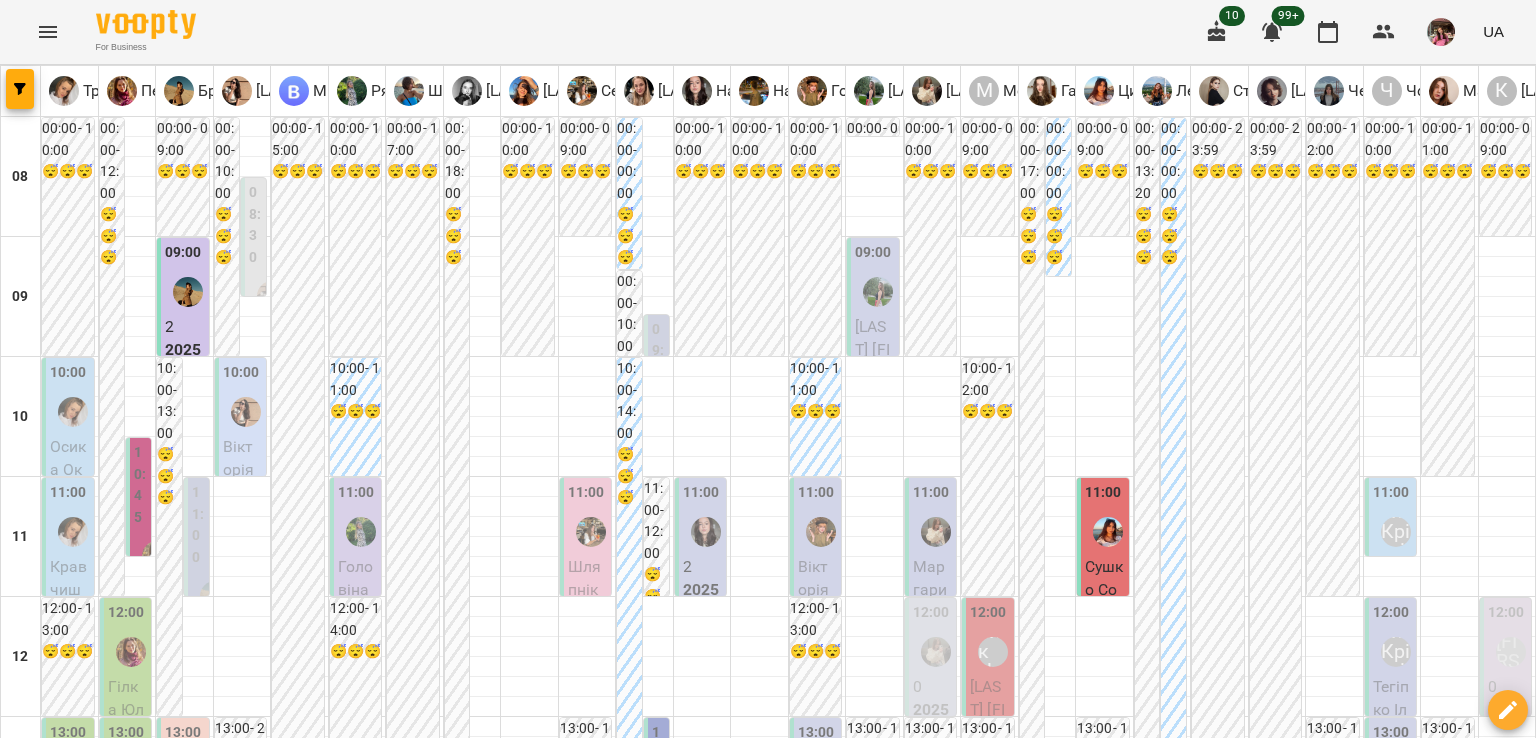 click on "Вікторія Бондарь" at bounding box center (817, 602) 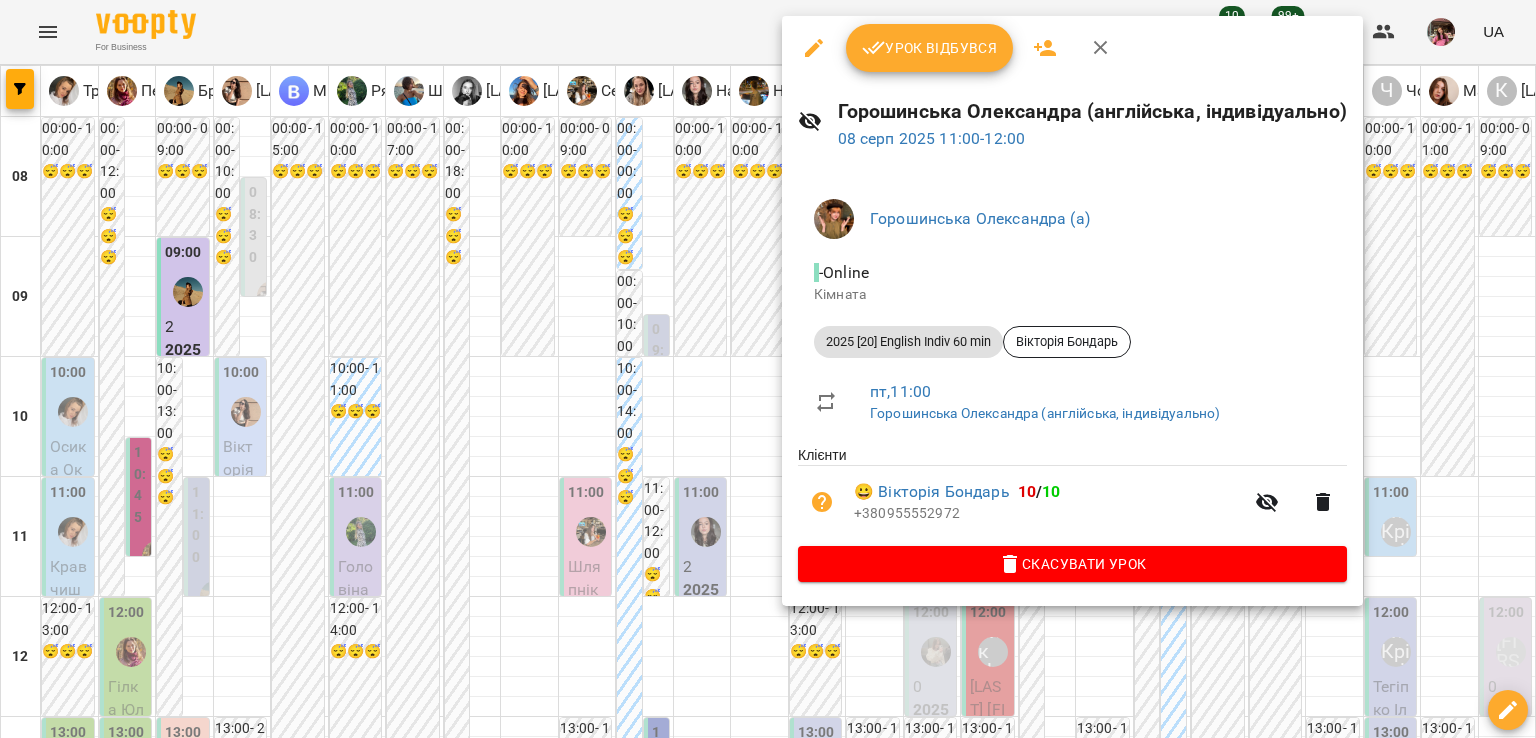 click at bounding box center [768, 369] 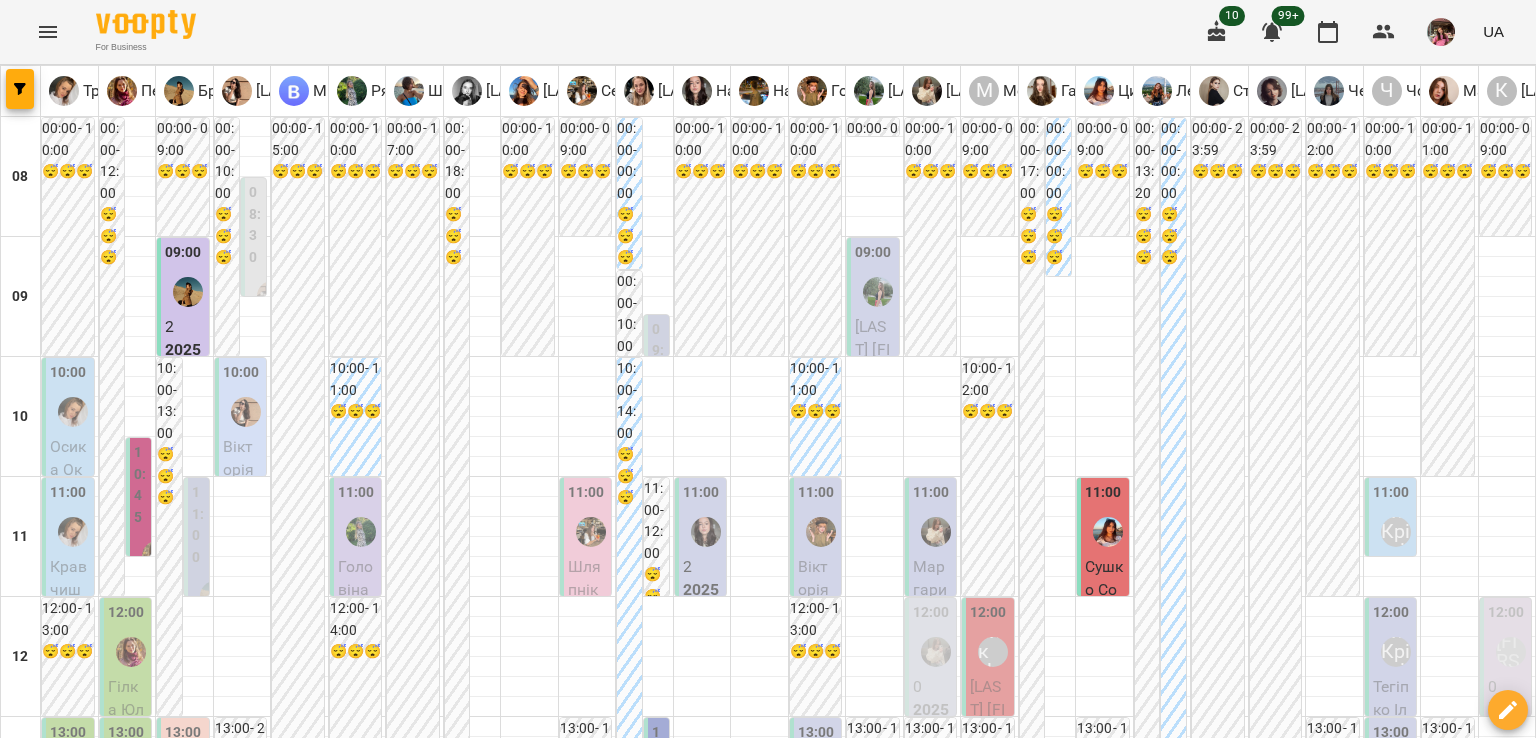 scroll, scrollTop: 276, scrollLeft: 0, axis: vertical 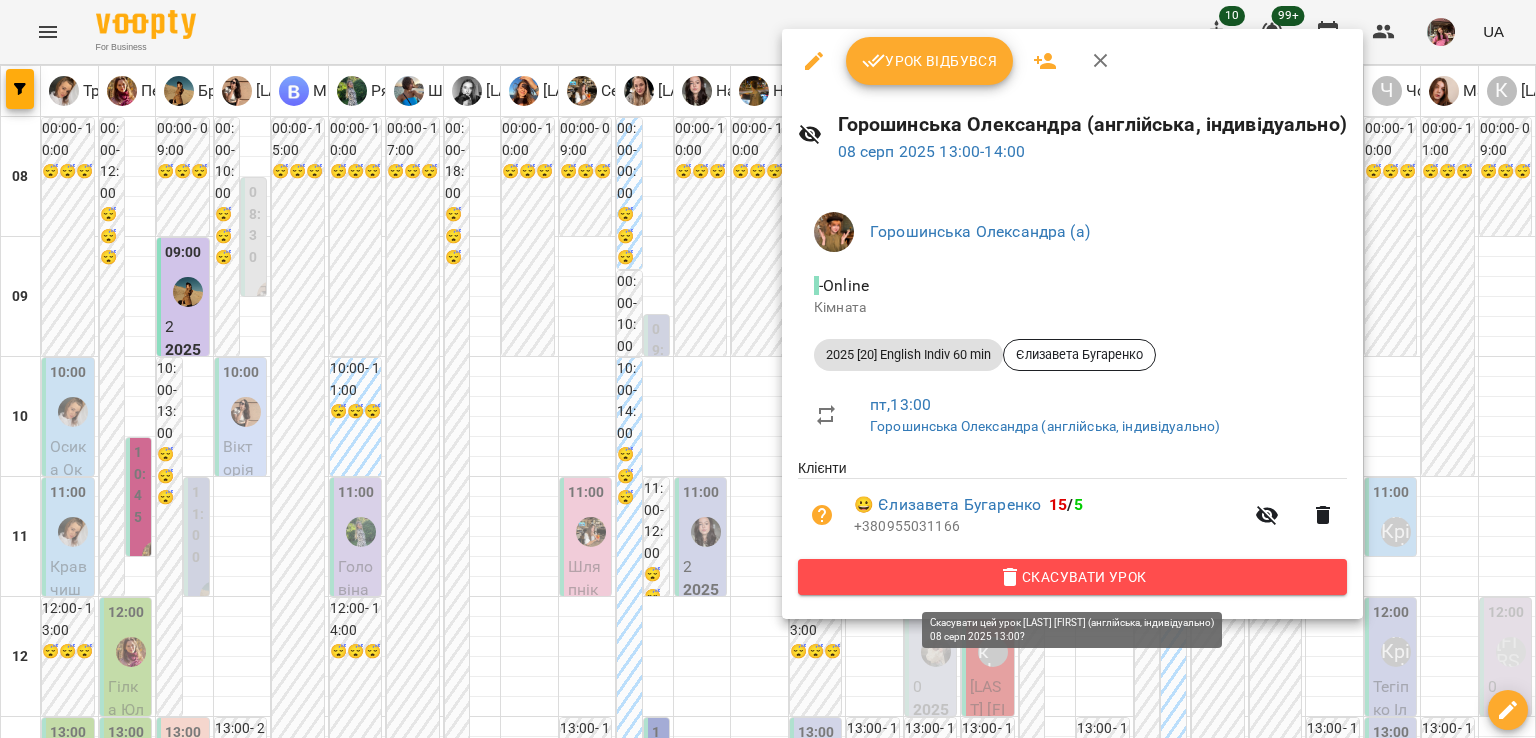 click on "Скасувати Урок" at bounding box center [1072, 577] 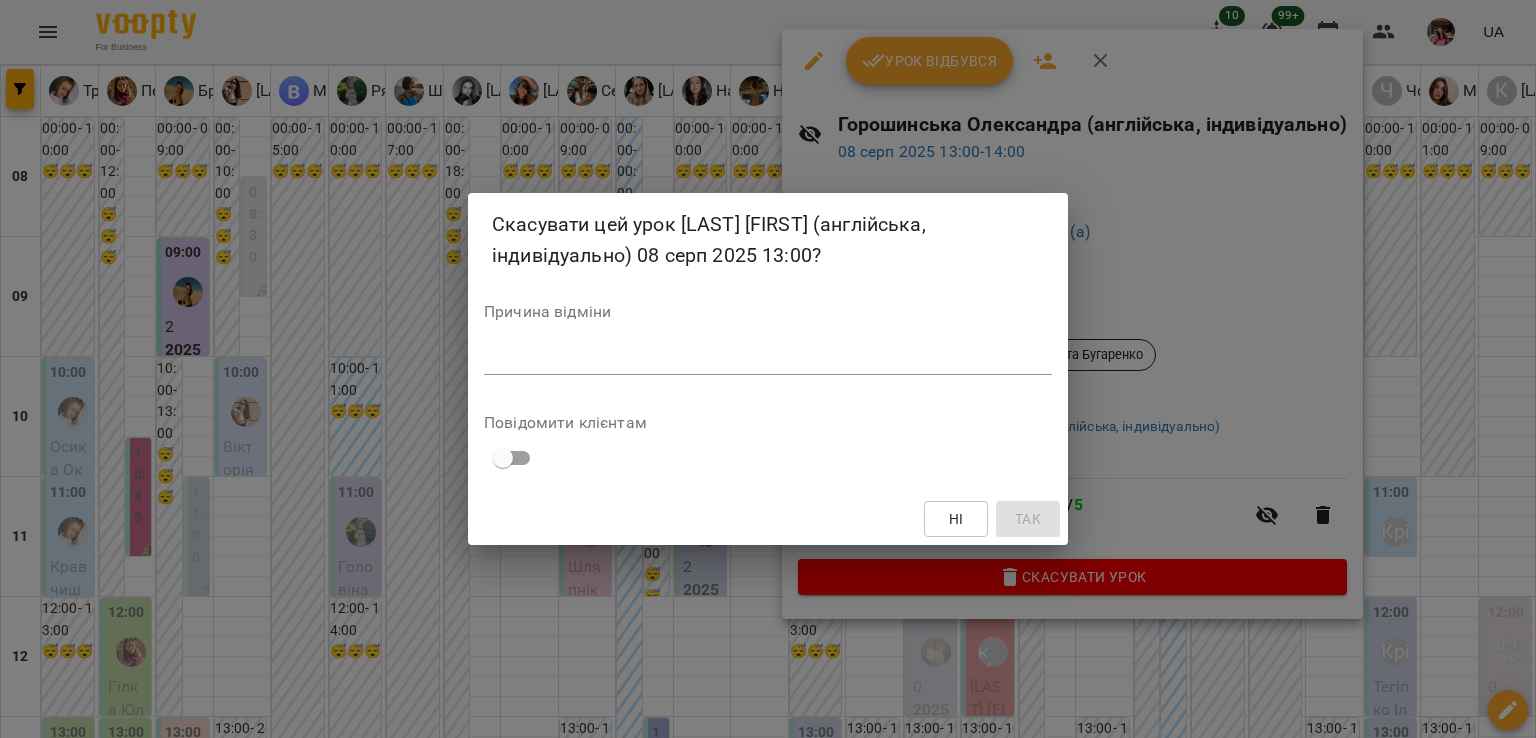 click at bounding box center [768, 358] 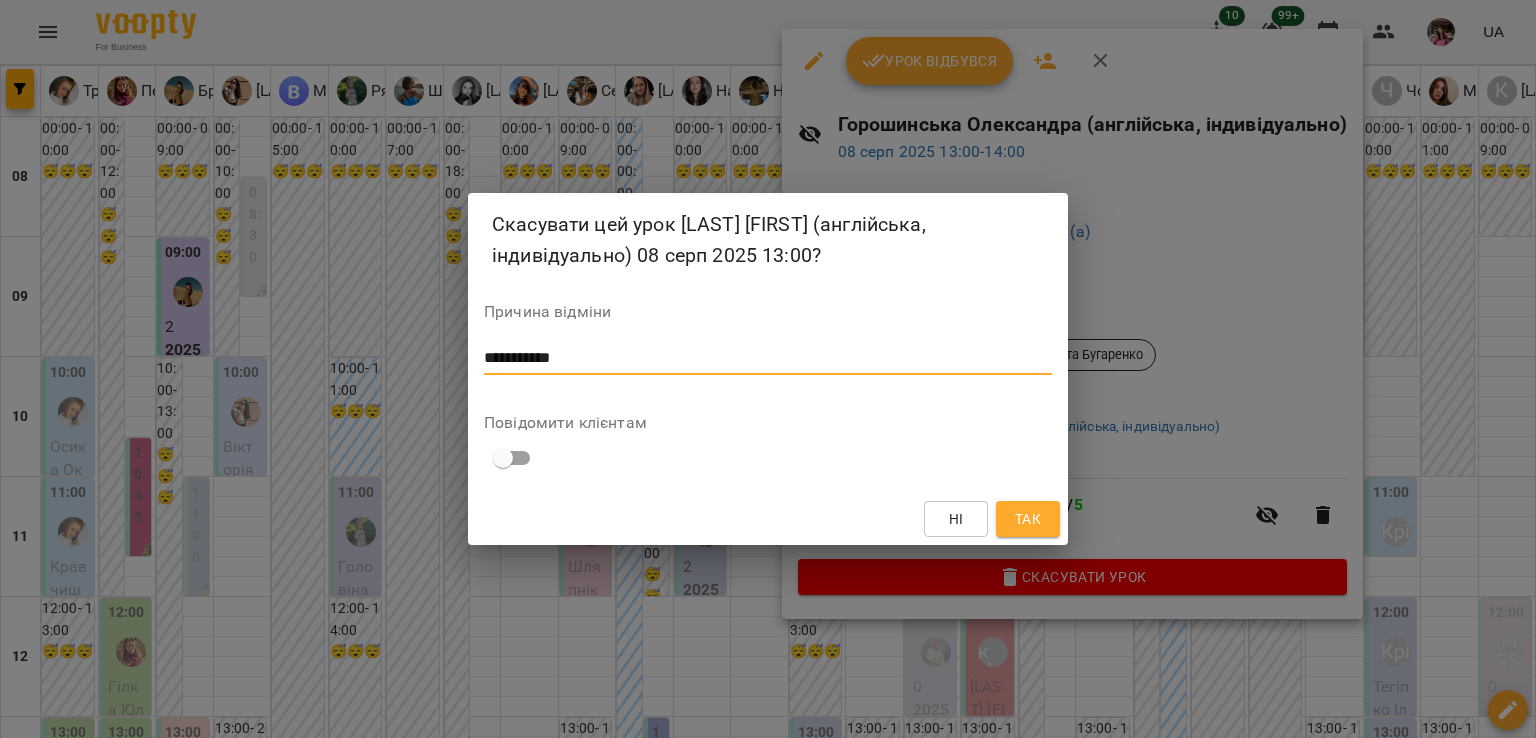 type on "**********" 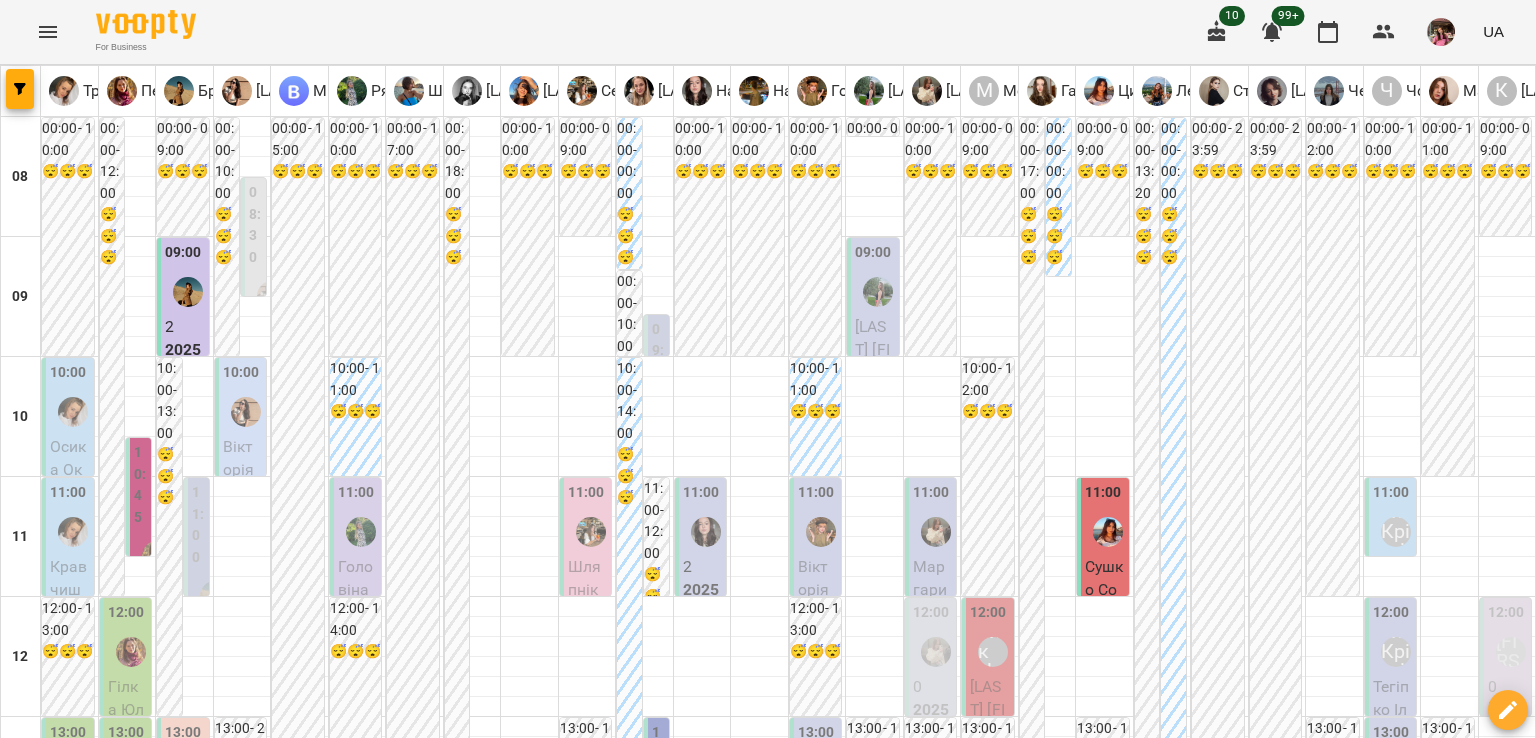 click on "пт" at bounding box center (979, 1943) 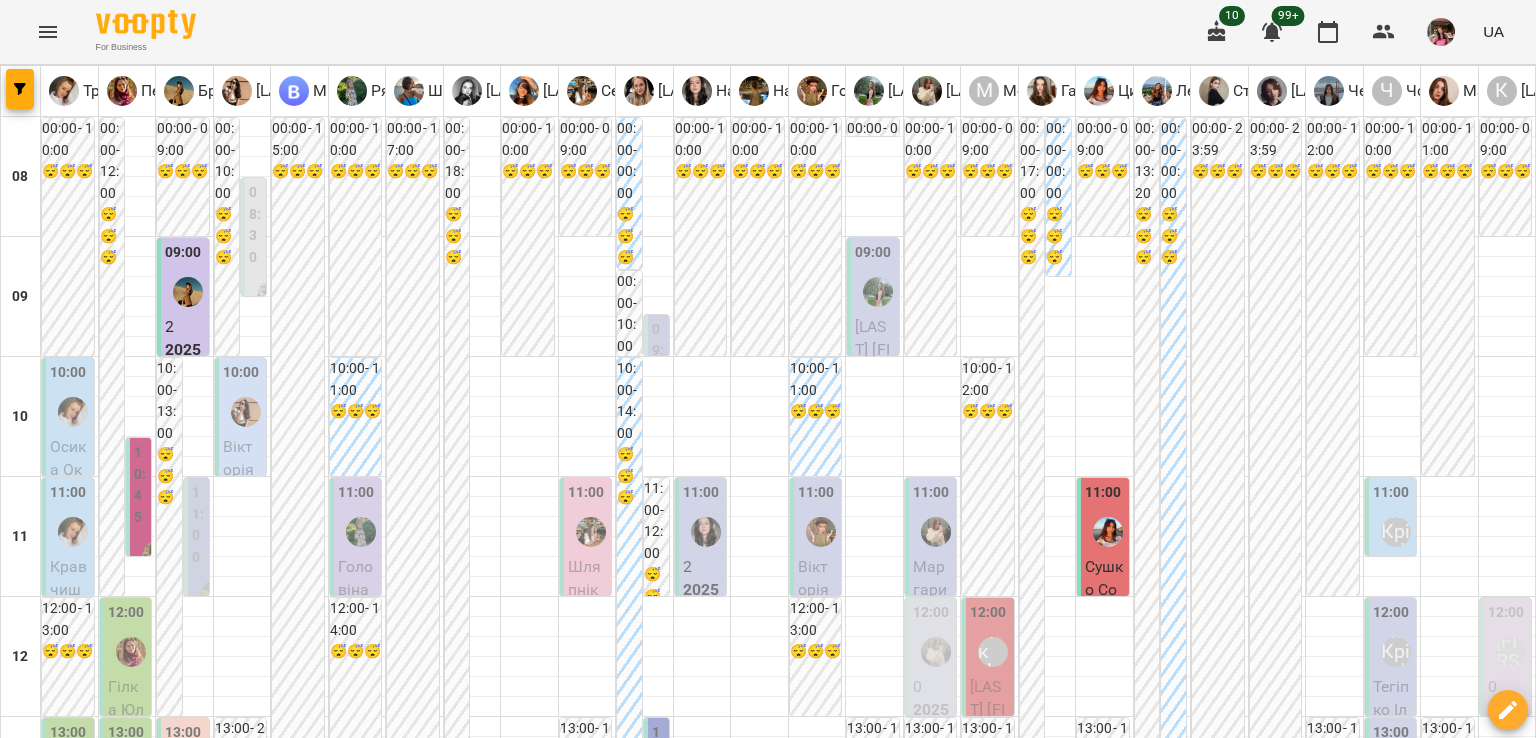 scroll, scrollTop: 1012, scrollLeft: 0, axis: vertical 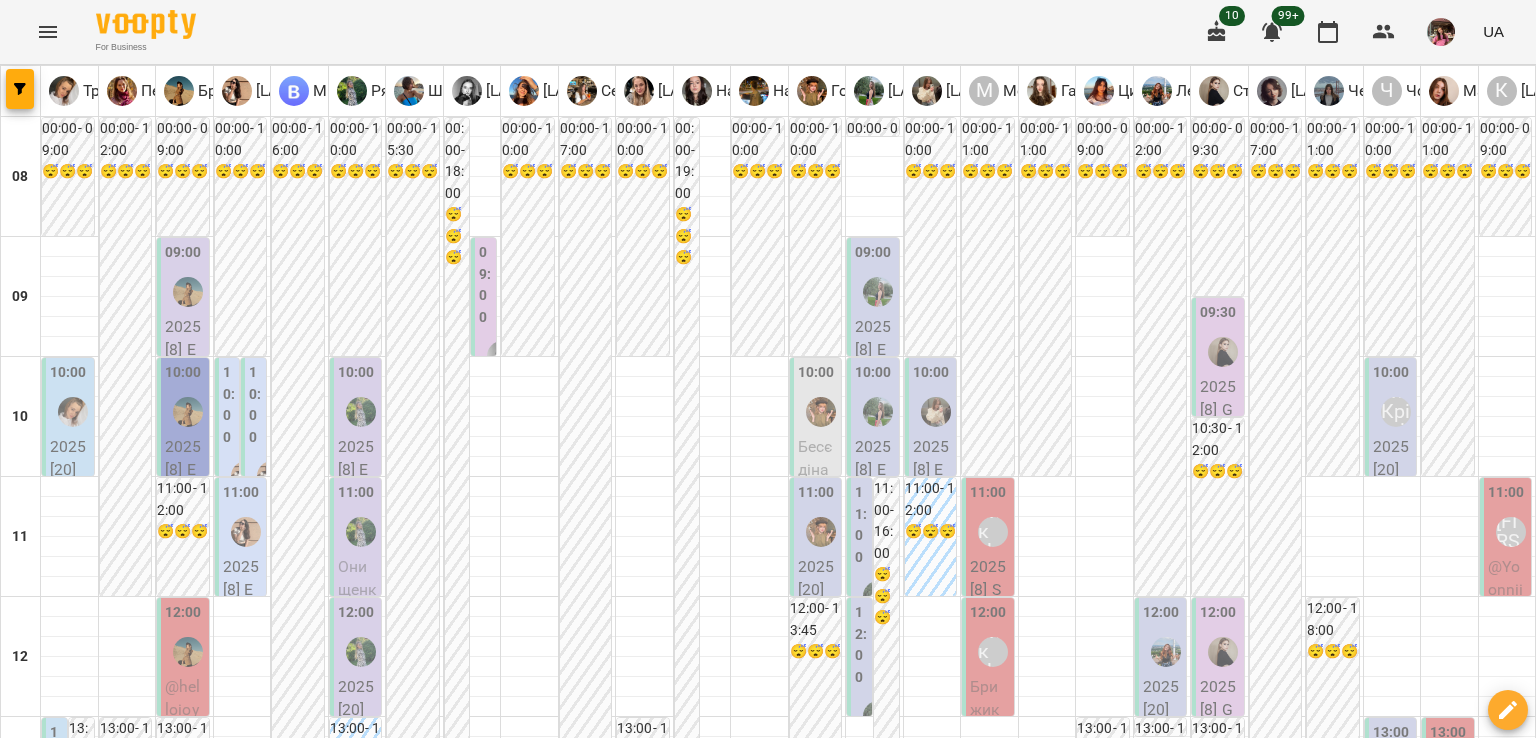 click on "12 серп" at bounding box center [430, 1962] 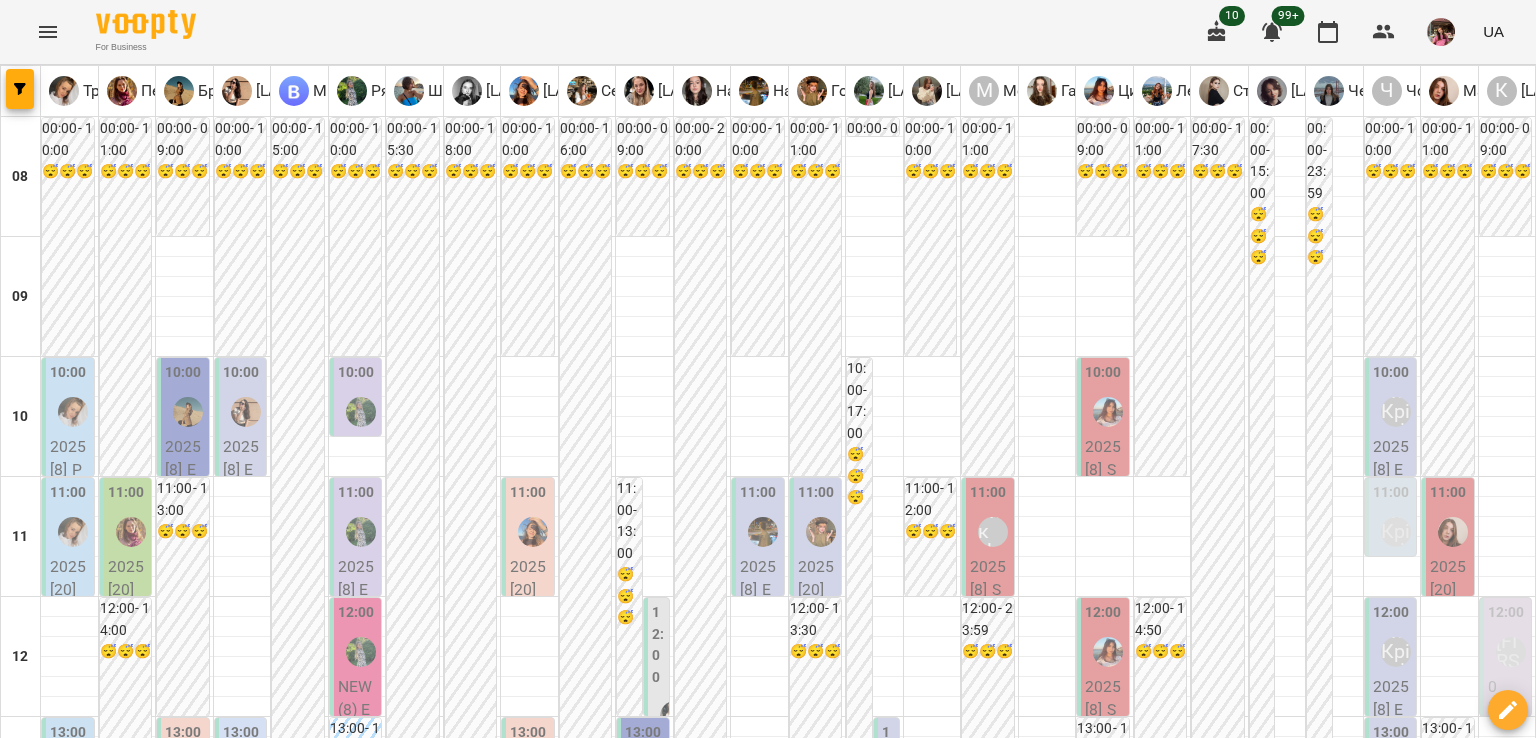 scroll, scrollTop: 76, scrollLeft: 0, axis: vertical 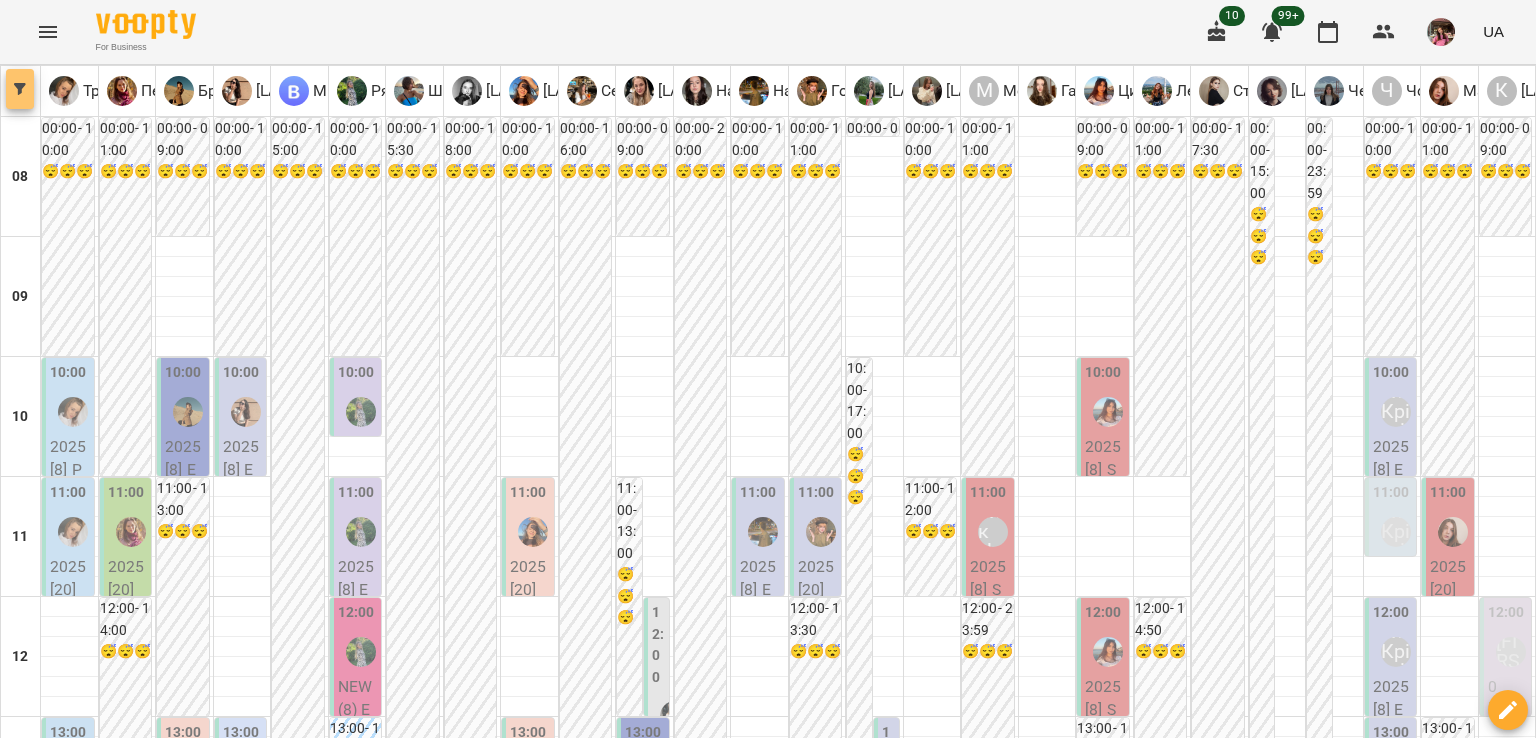 click at bounding box center [20, 89] 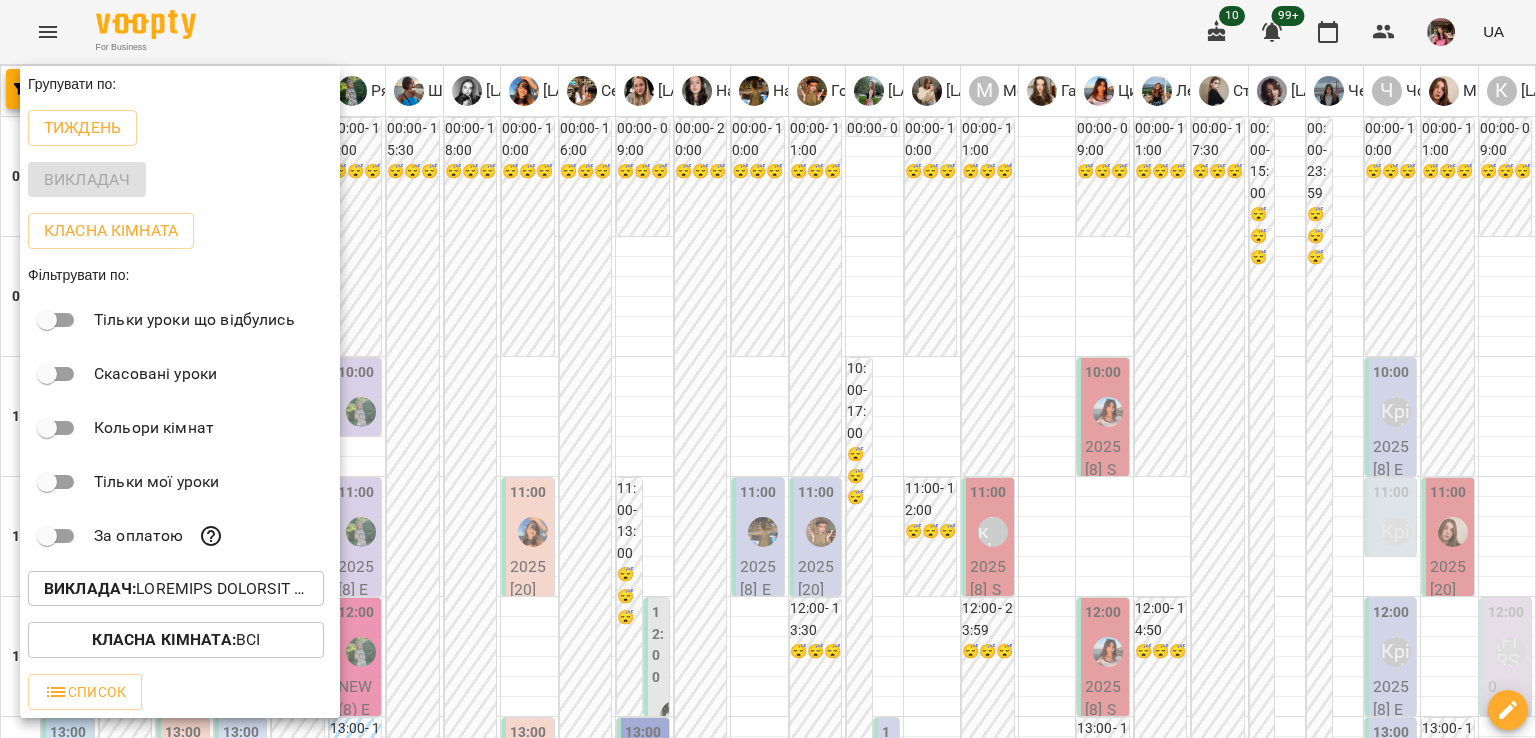 click on "Викладач :" at bounding box center [90, 588] 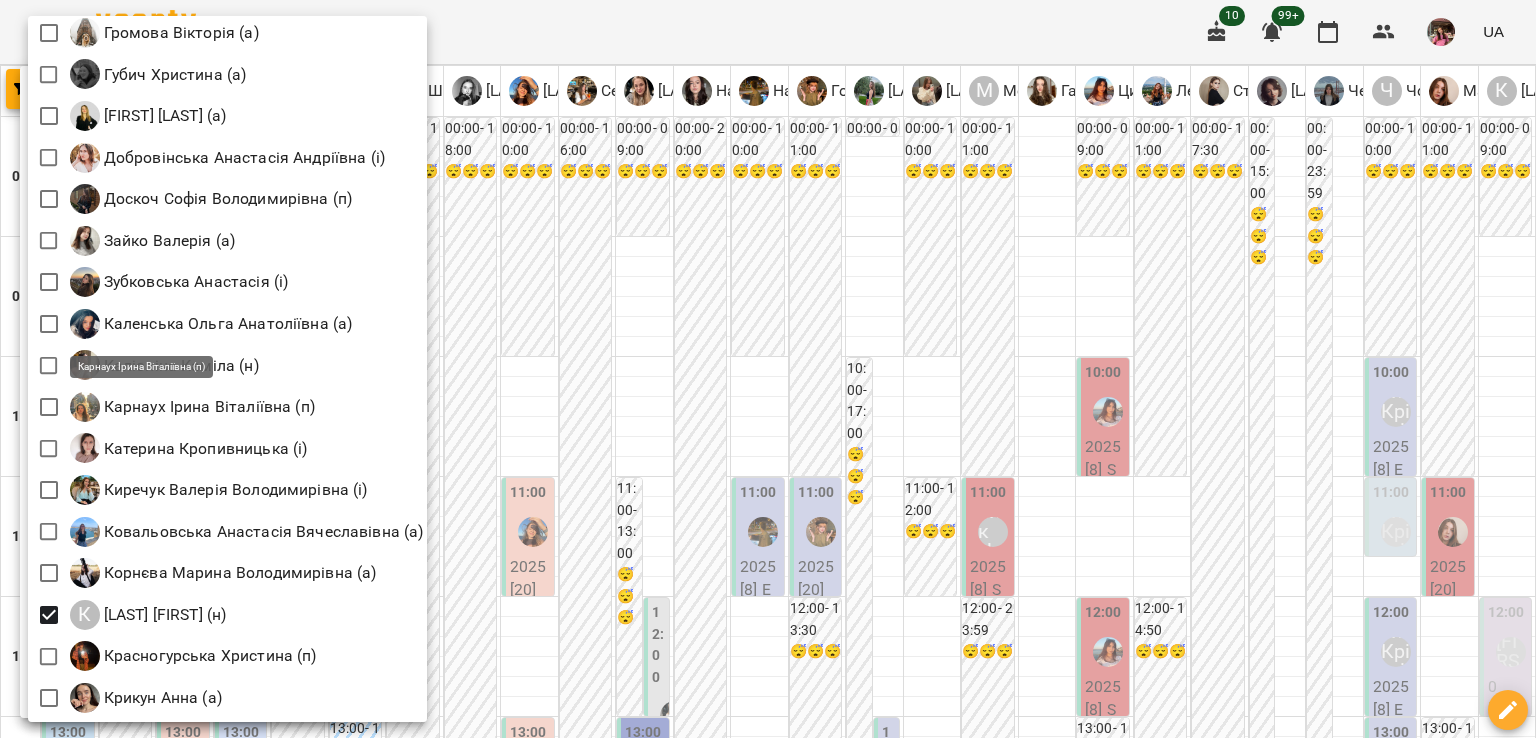 scroll, scrollTop: 1051, scrollLeft: 0, axis: vertical 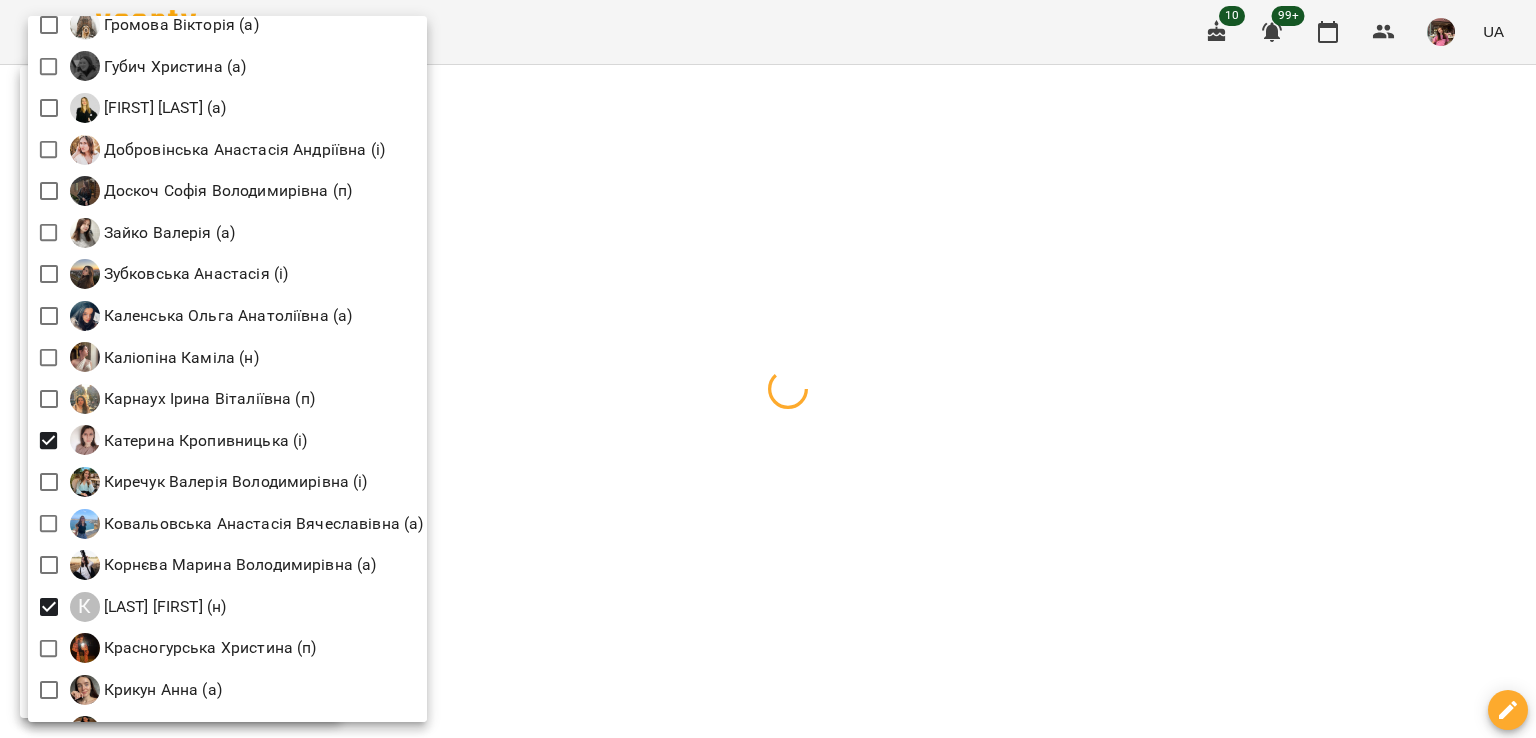 click at bounding box center (768, 369) 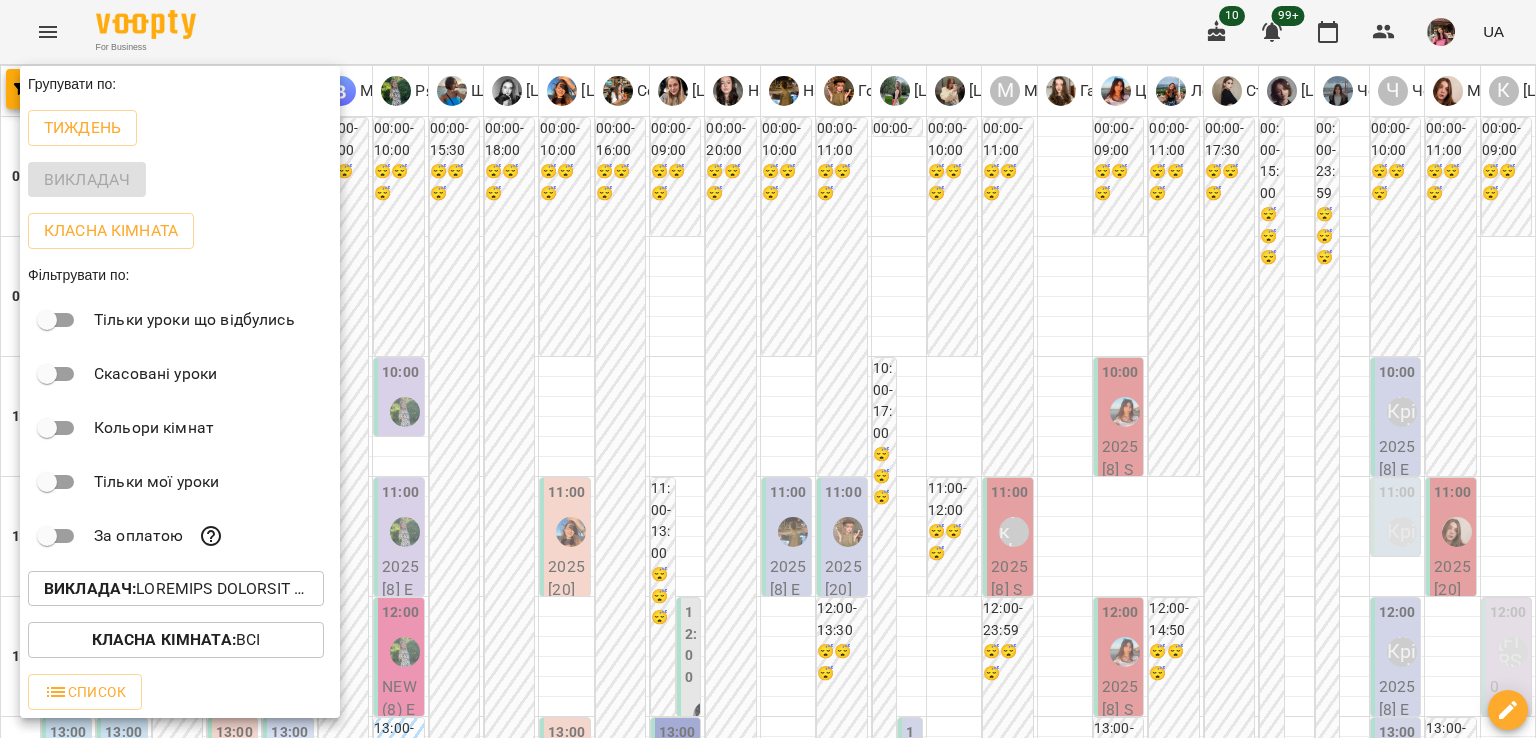 click at bounding box center [768, 369] 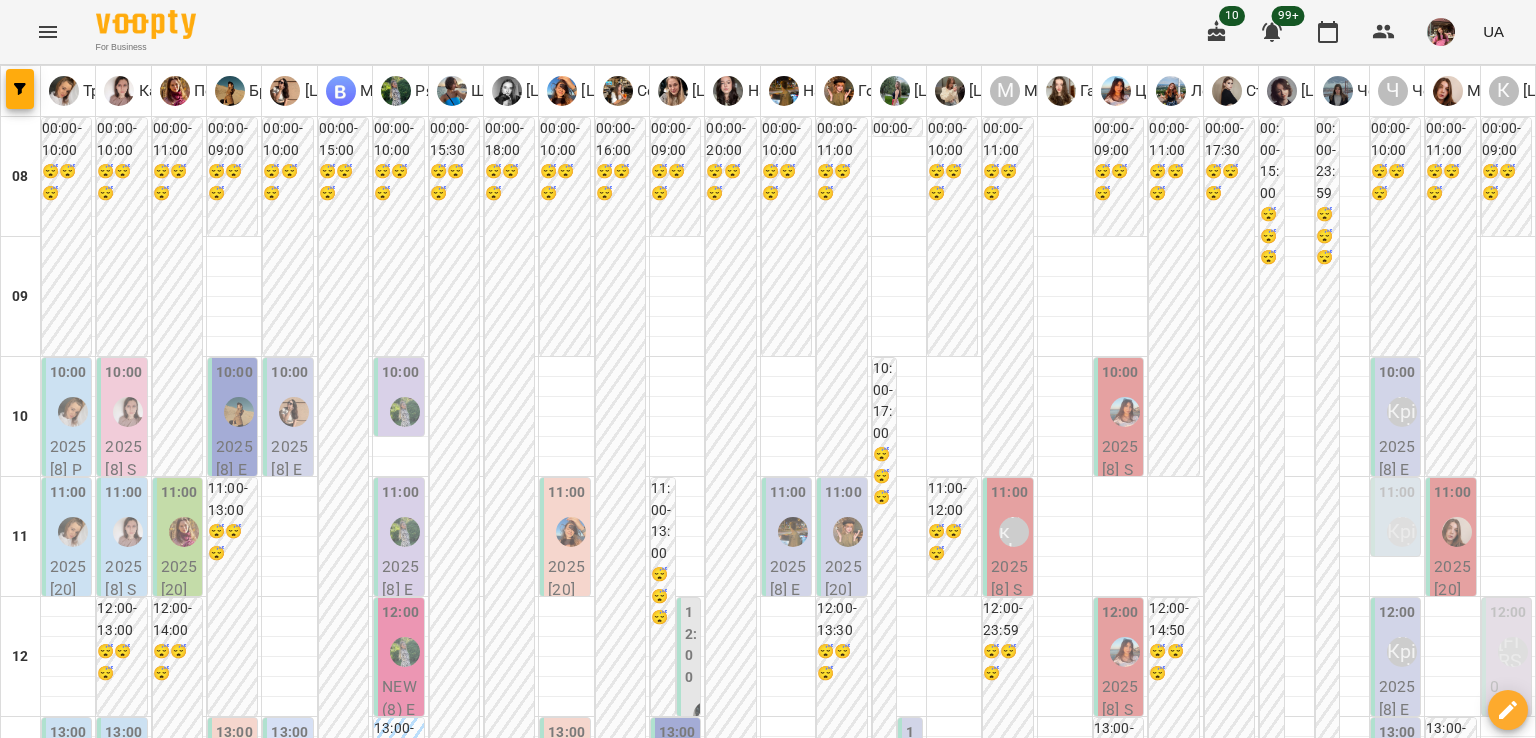 scroll, scrollTop: 88, scrollLeft: 0, axis: vertical 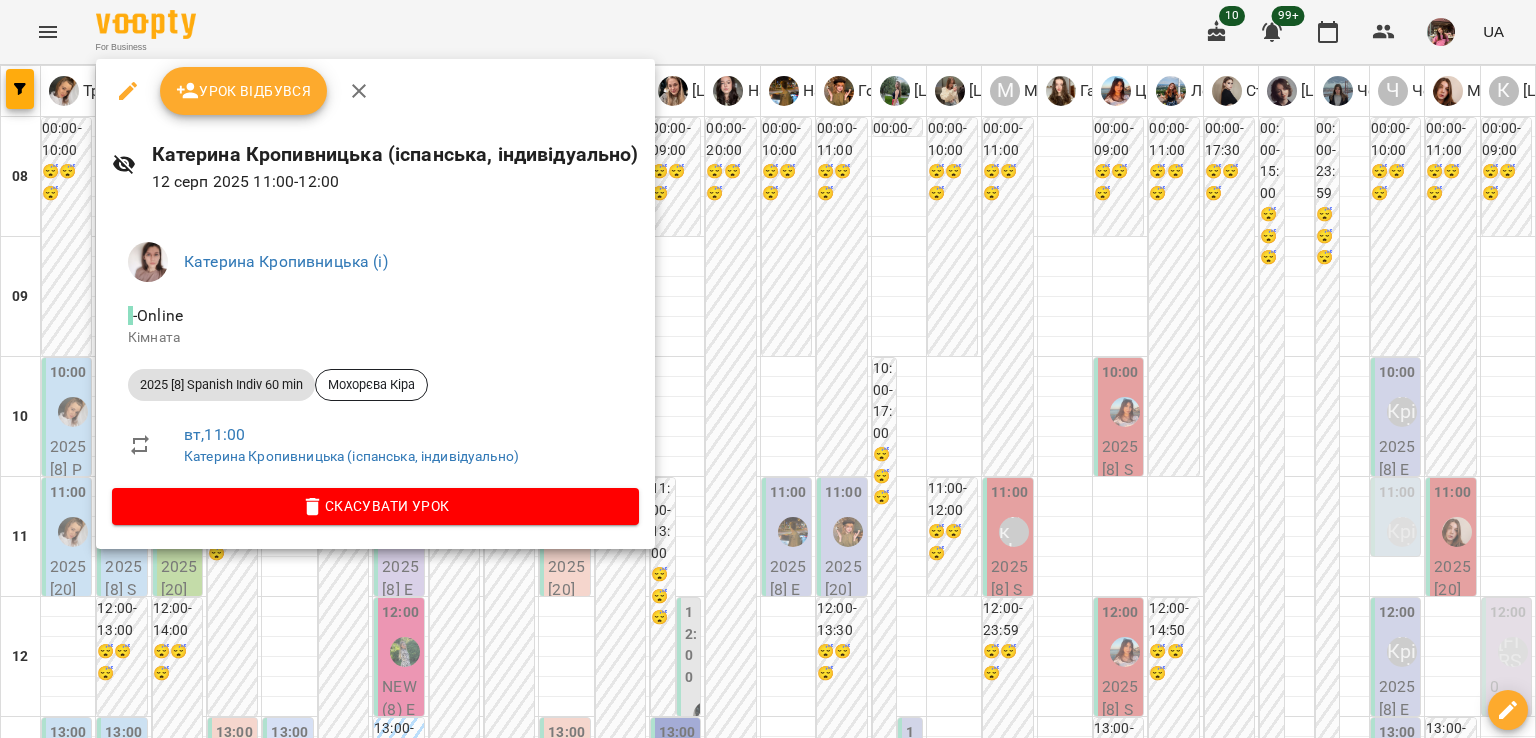 click on "Скасувати Урок" at bounding box center [375, 506] 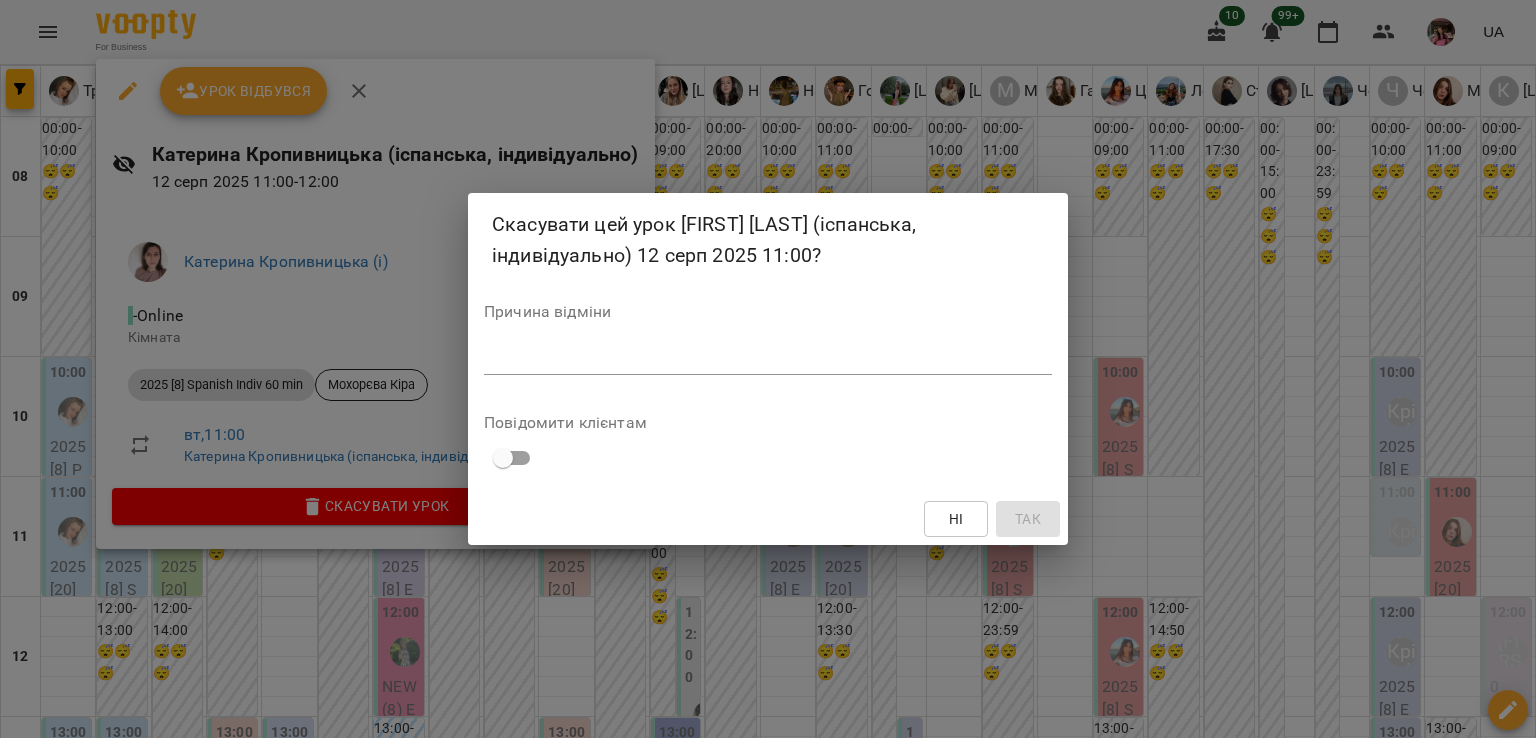 click on "*" at bounding box center [768, 359] 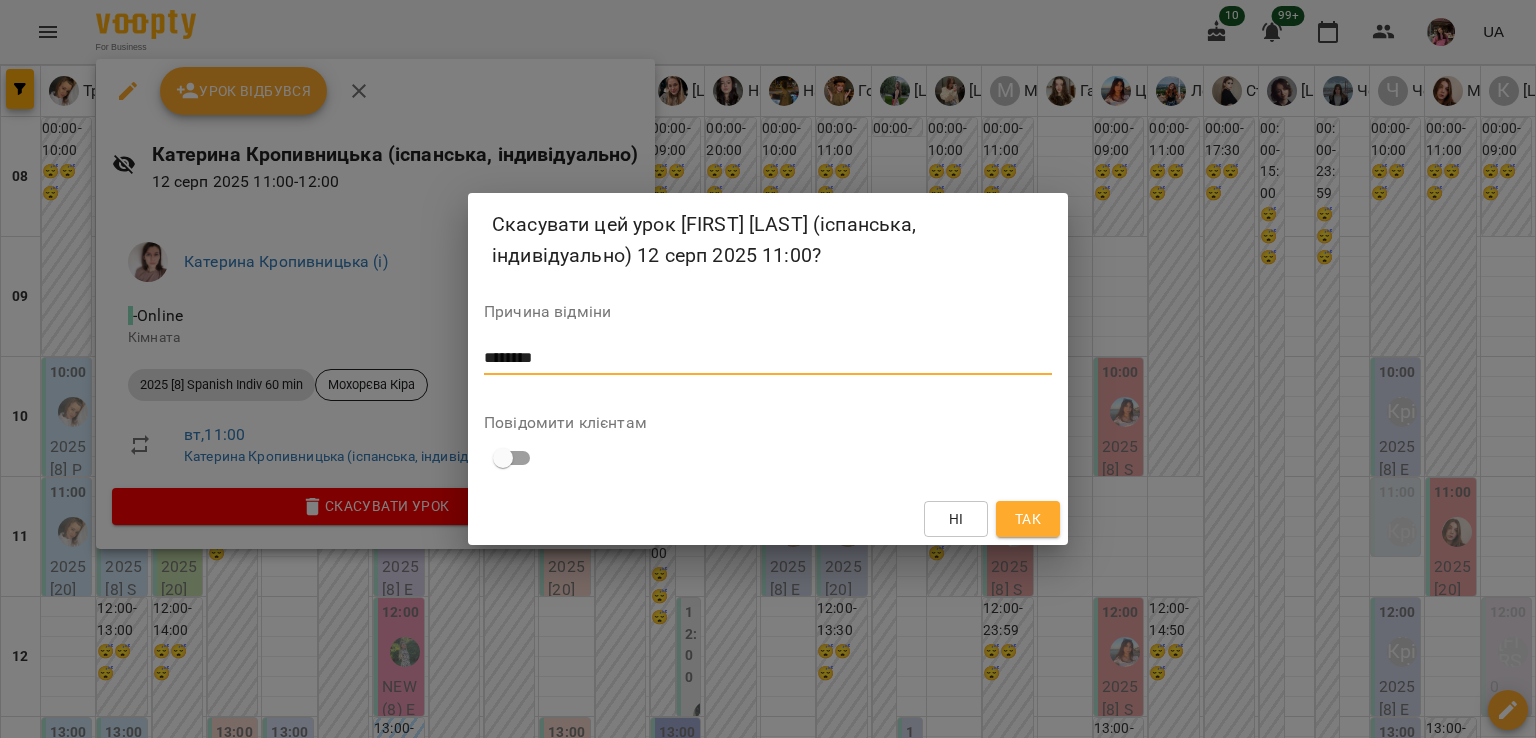 type on "********" 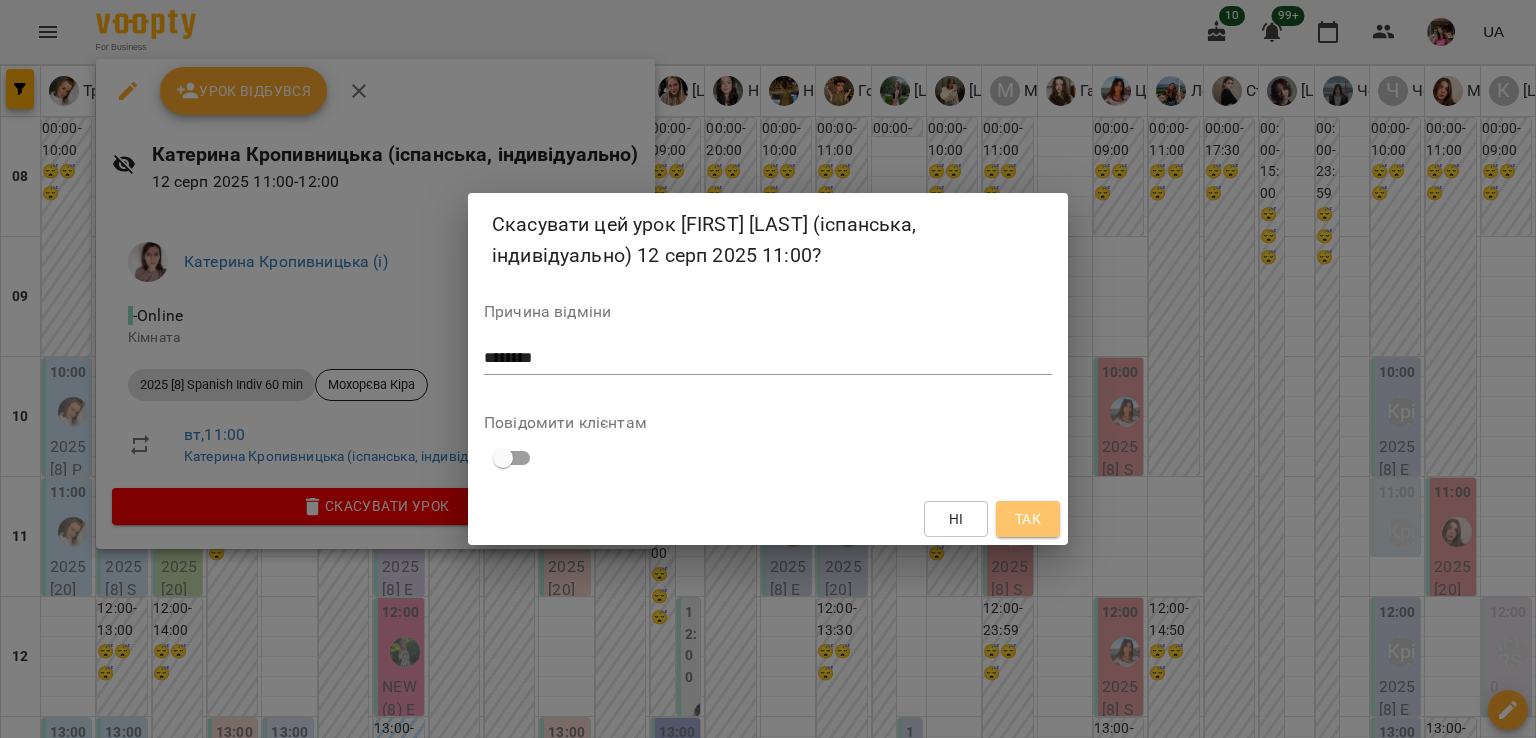 click on "Так" at bounding box center [1028, 519] 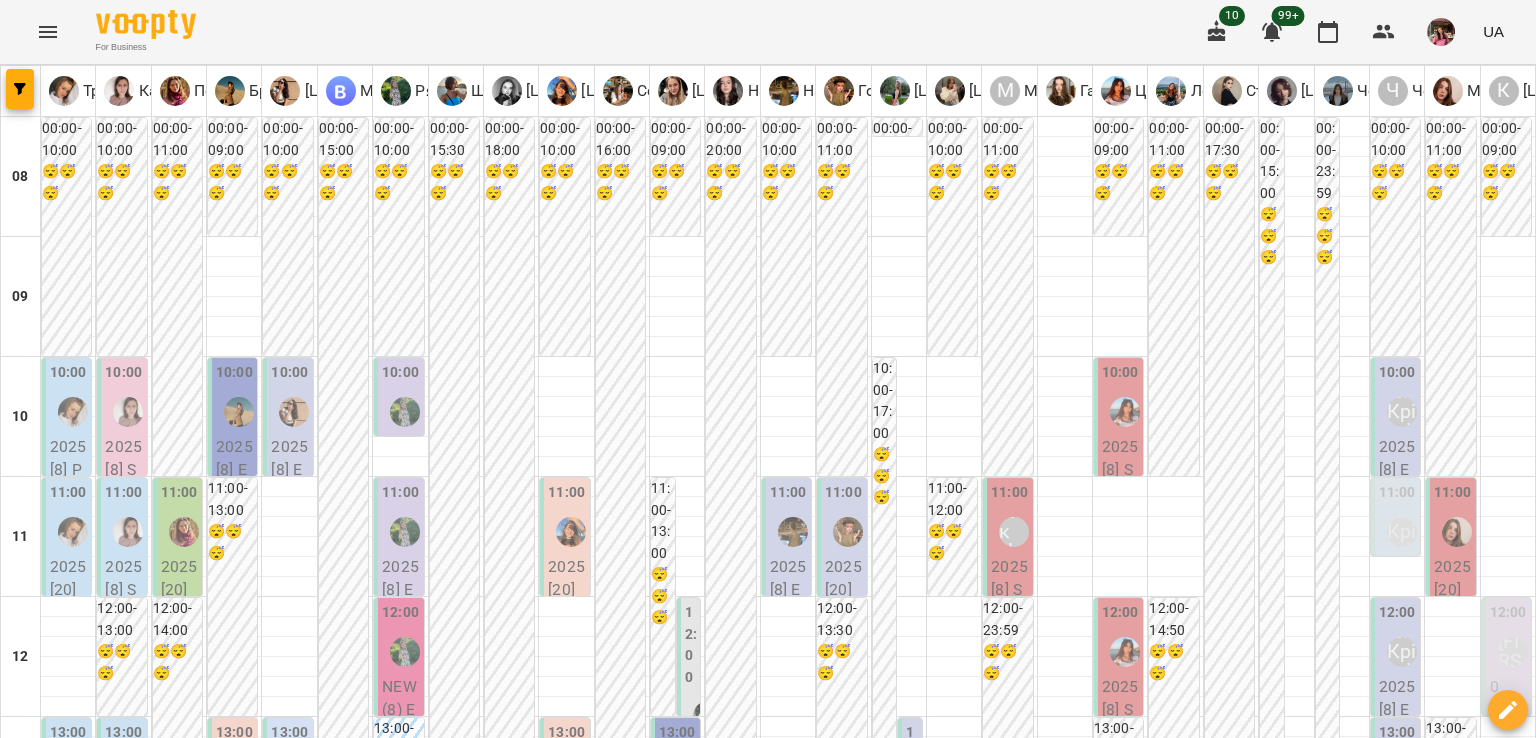 click on "15 серп" at bounding box center [1069, 1962] 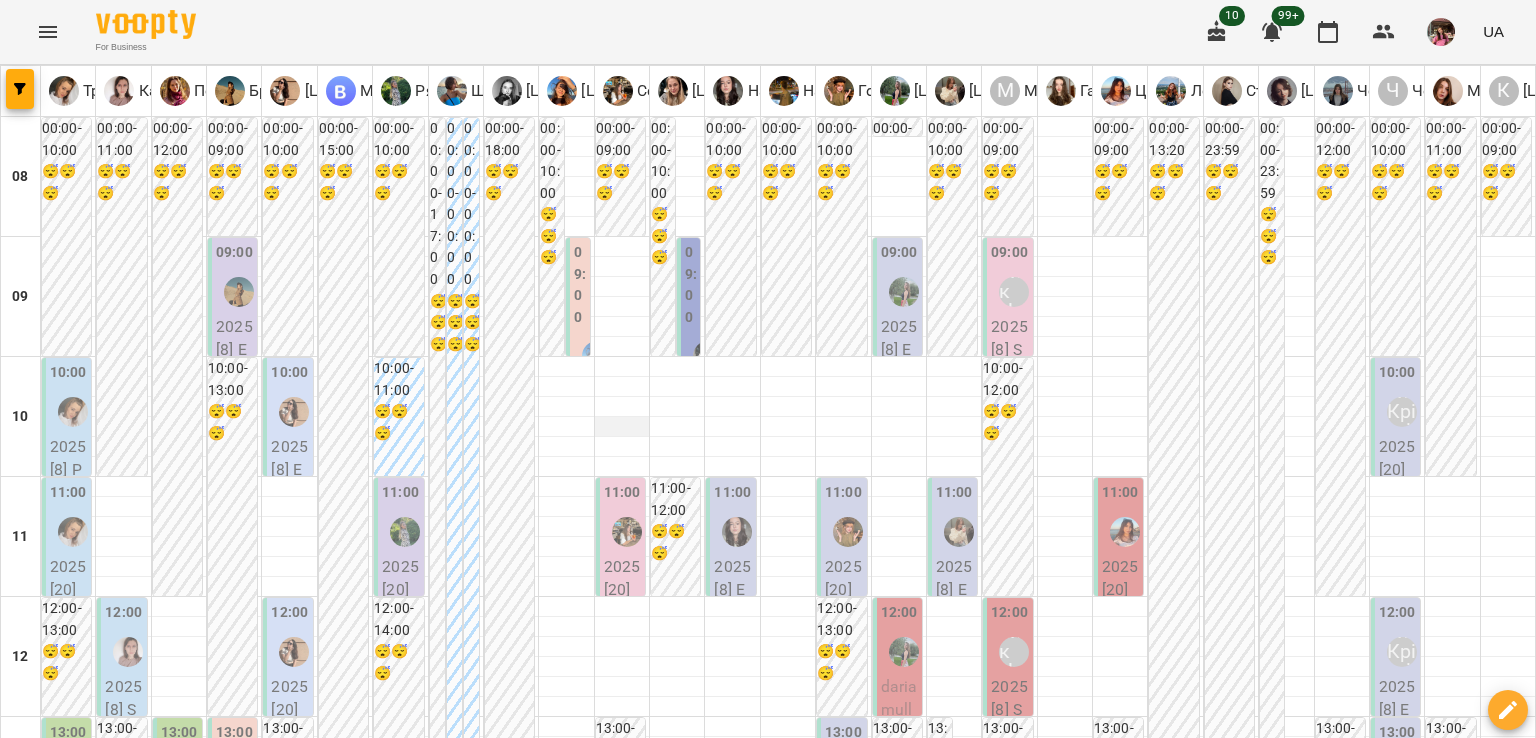 scroll, scrollTop: 244, scrollLeft: 0, axis: vertical 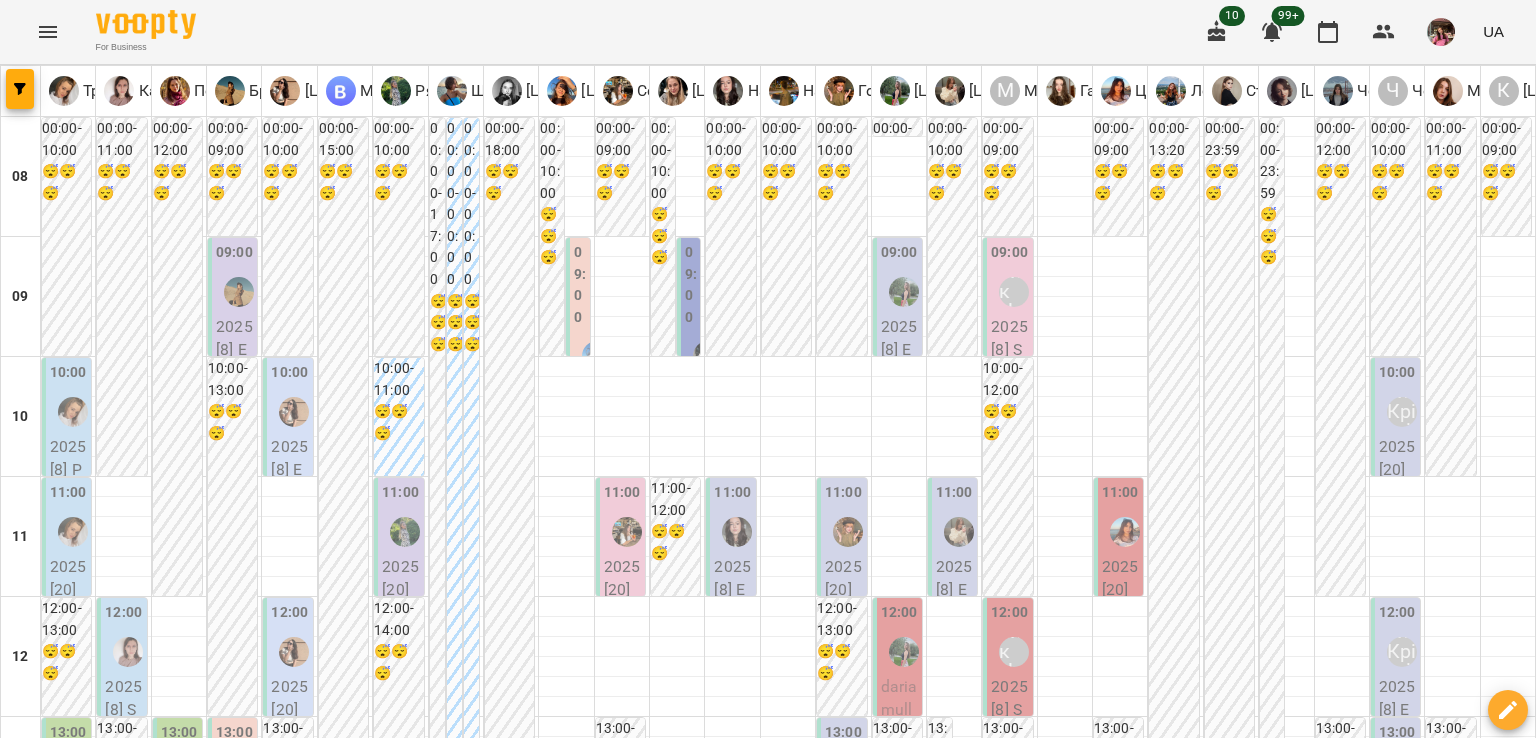 click at bounding box center [21, 91] 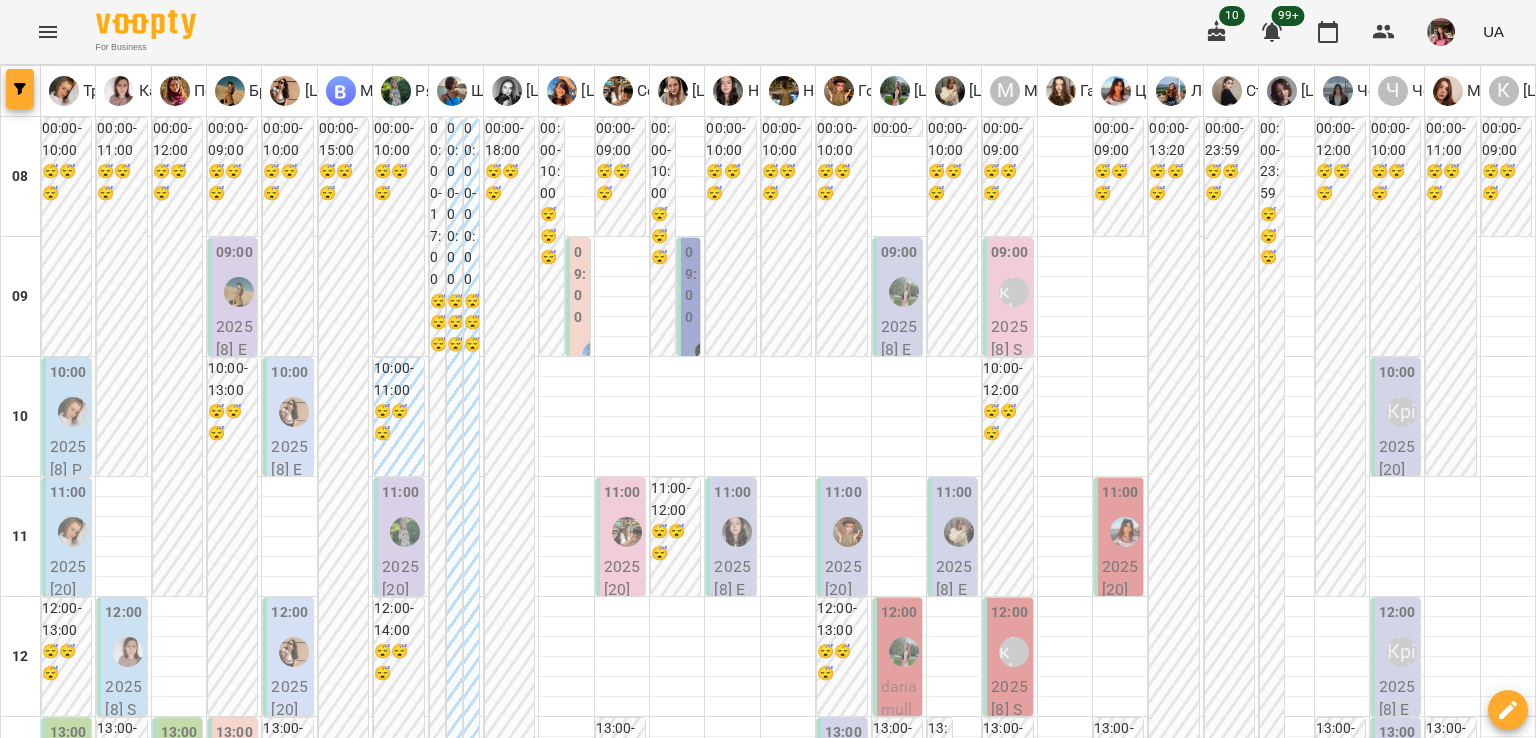 click at bounding box center (20, 89) 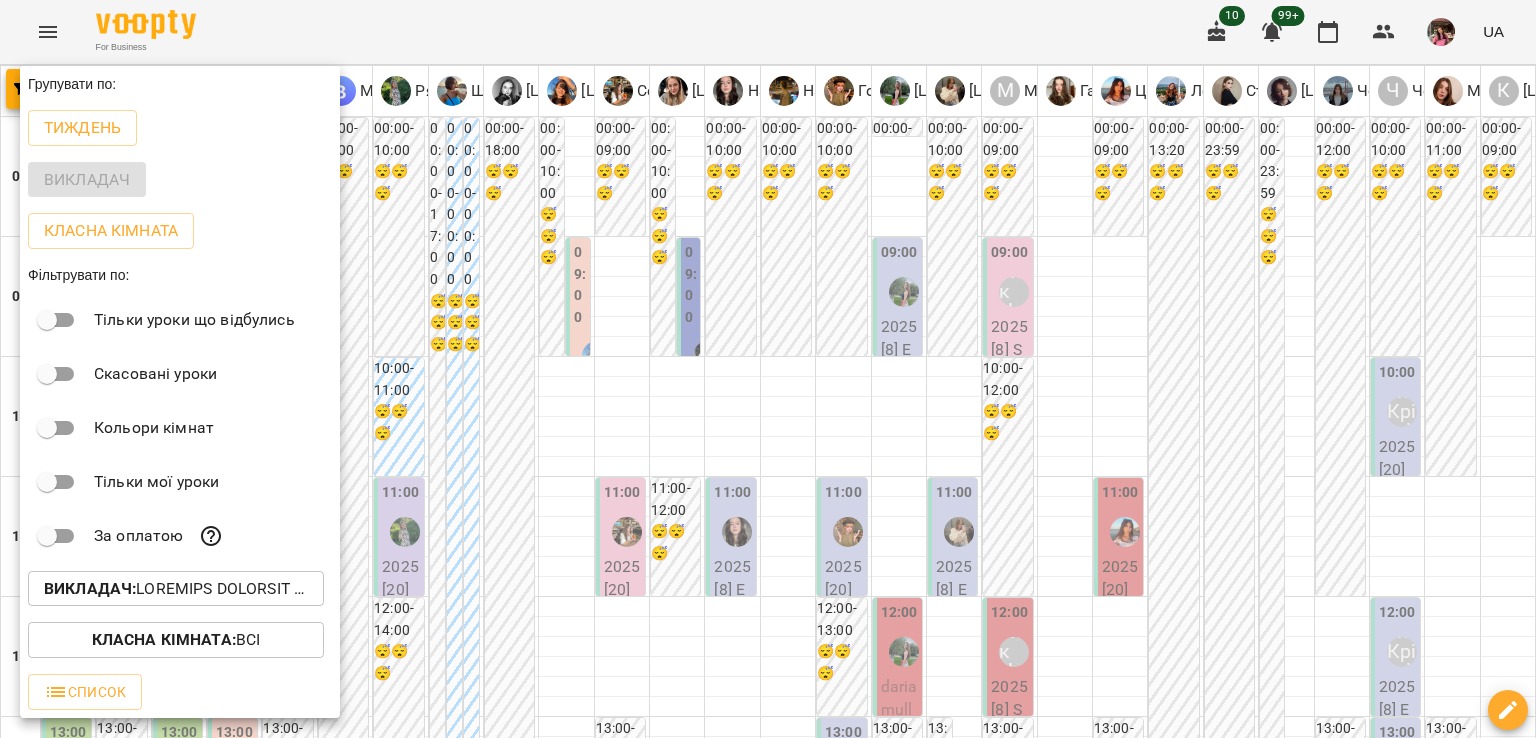 click on "Викладач :" at bounding box center [176, 589] 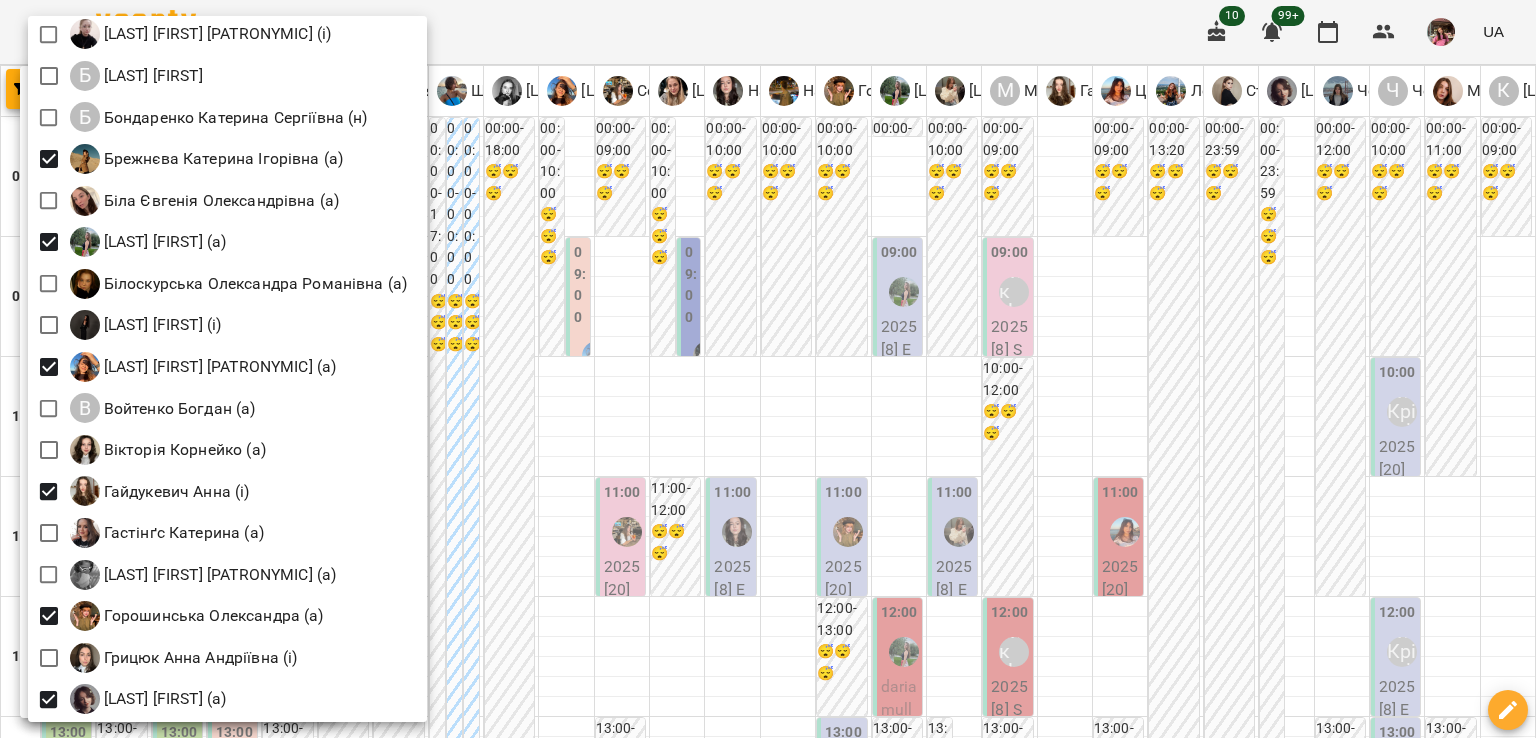 scroll, scrollTop: 400, scrollLeft: 0, axis: vertical 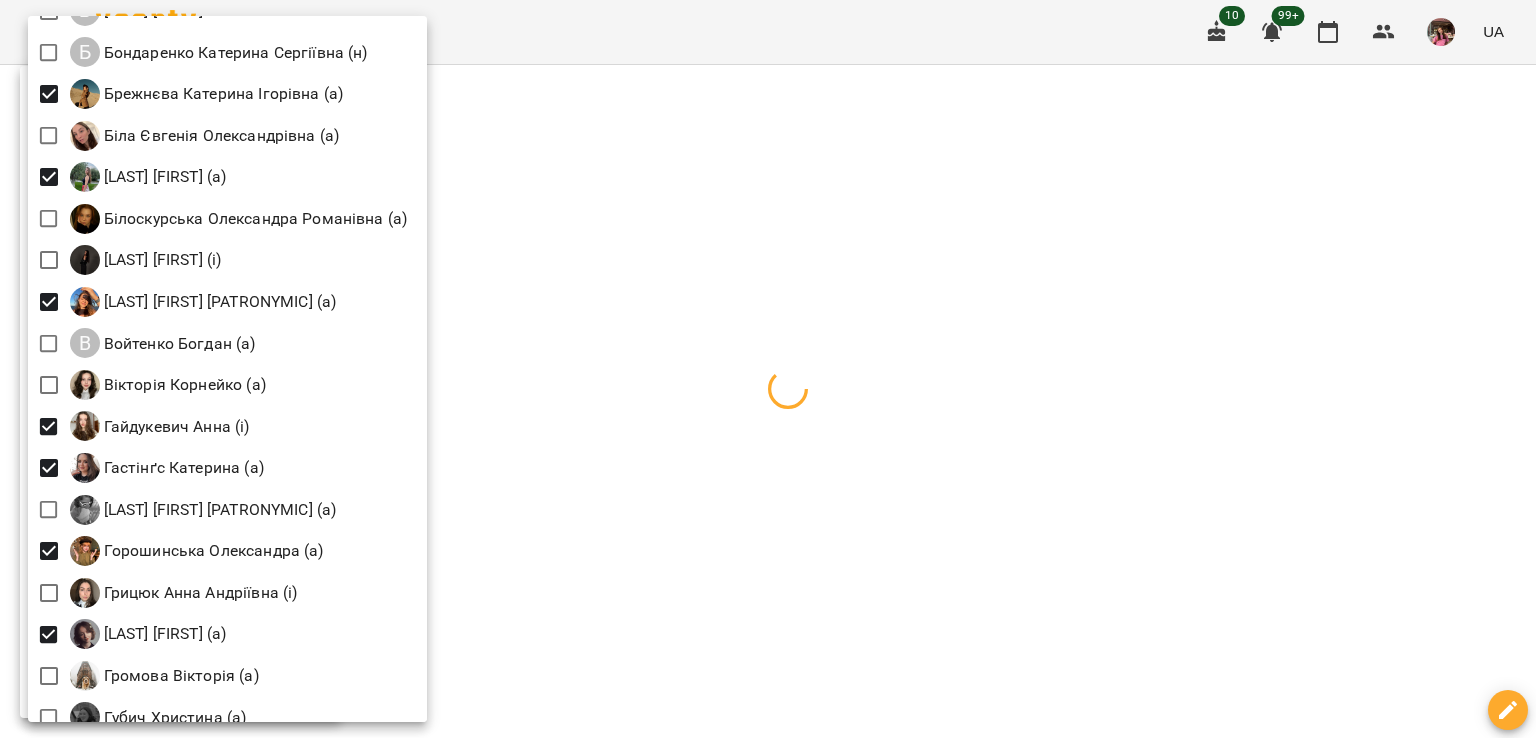 click at bounding box center [768, 369] 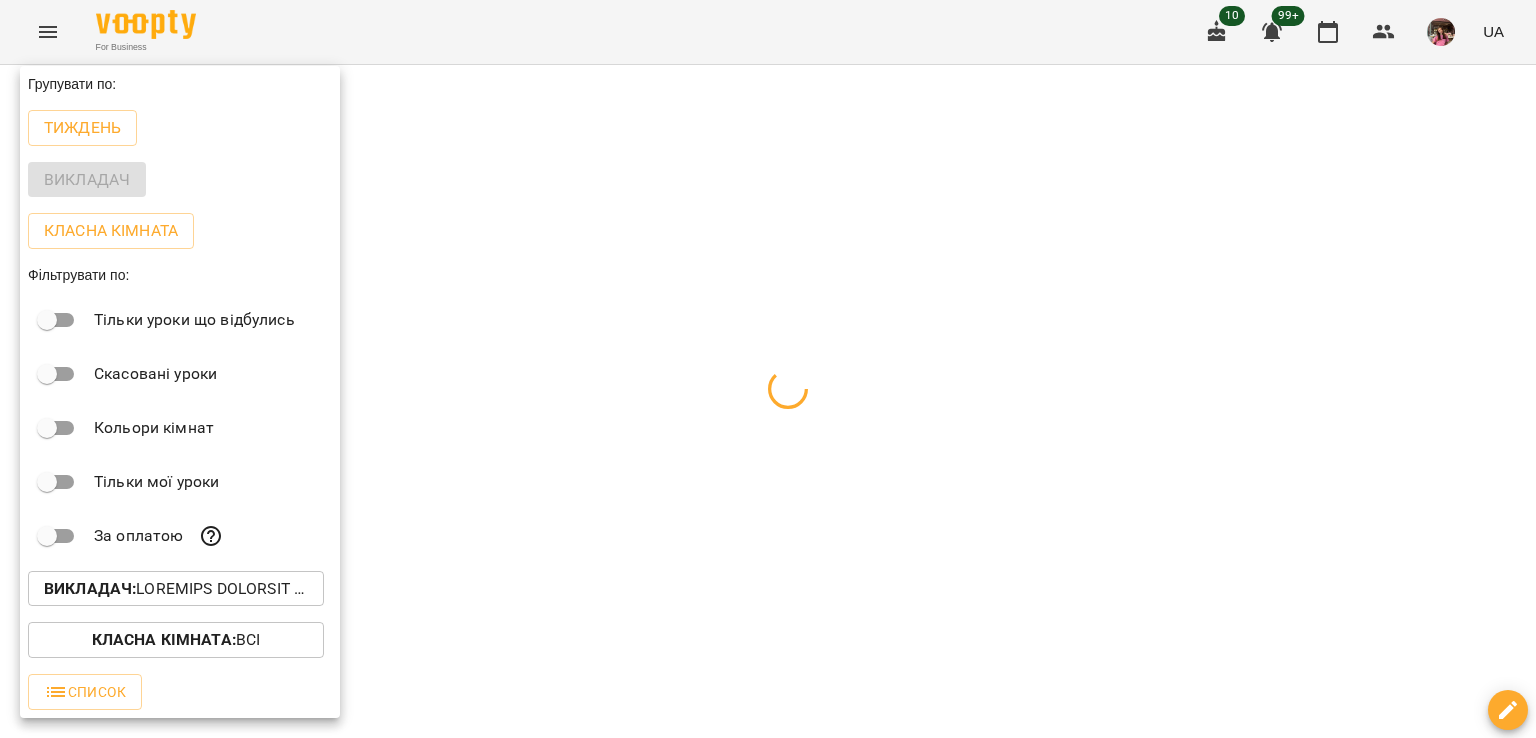 click at bounding box center [768, 369] 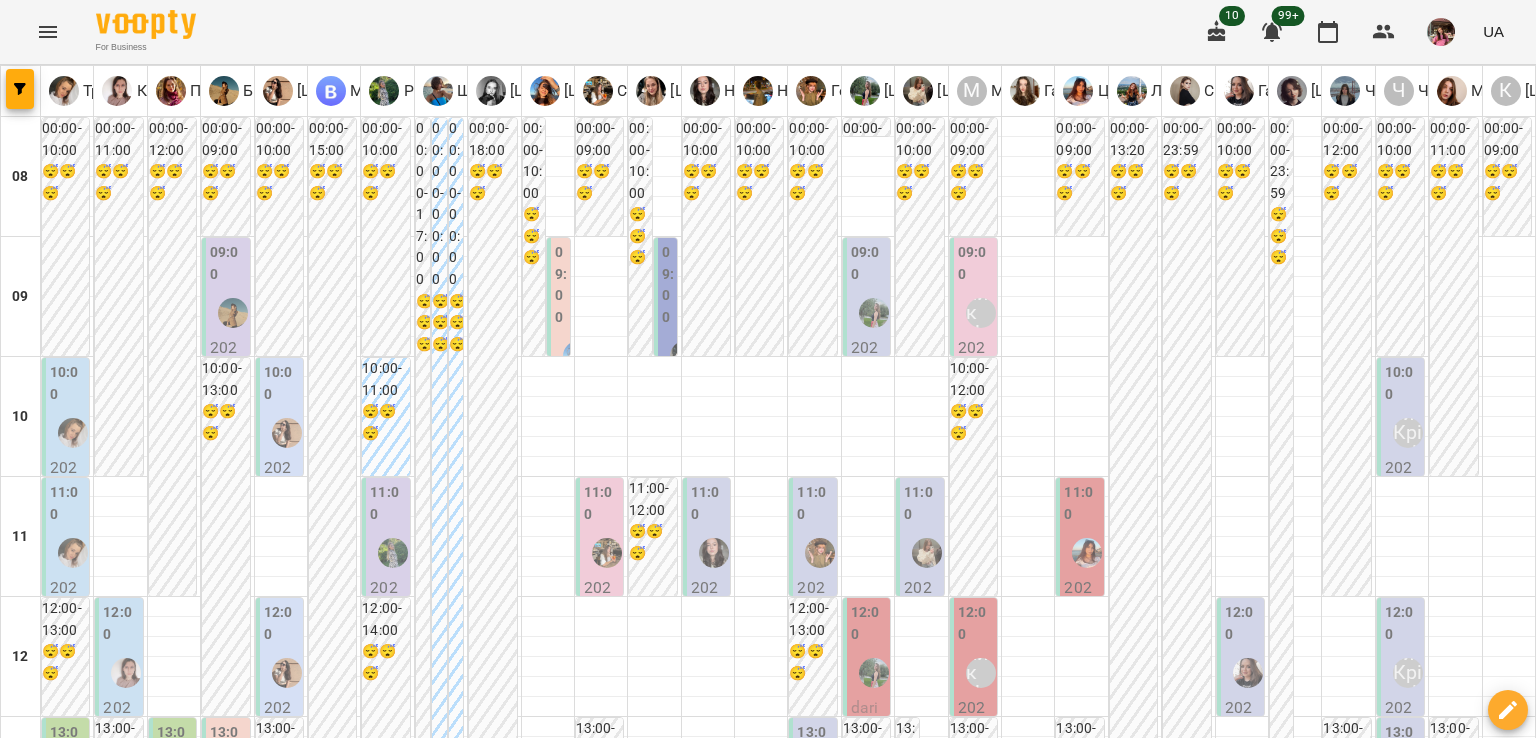 click on "**********" at bounding box center (768, 2008) 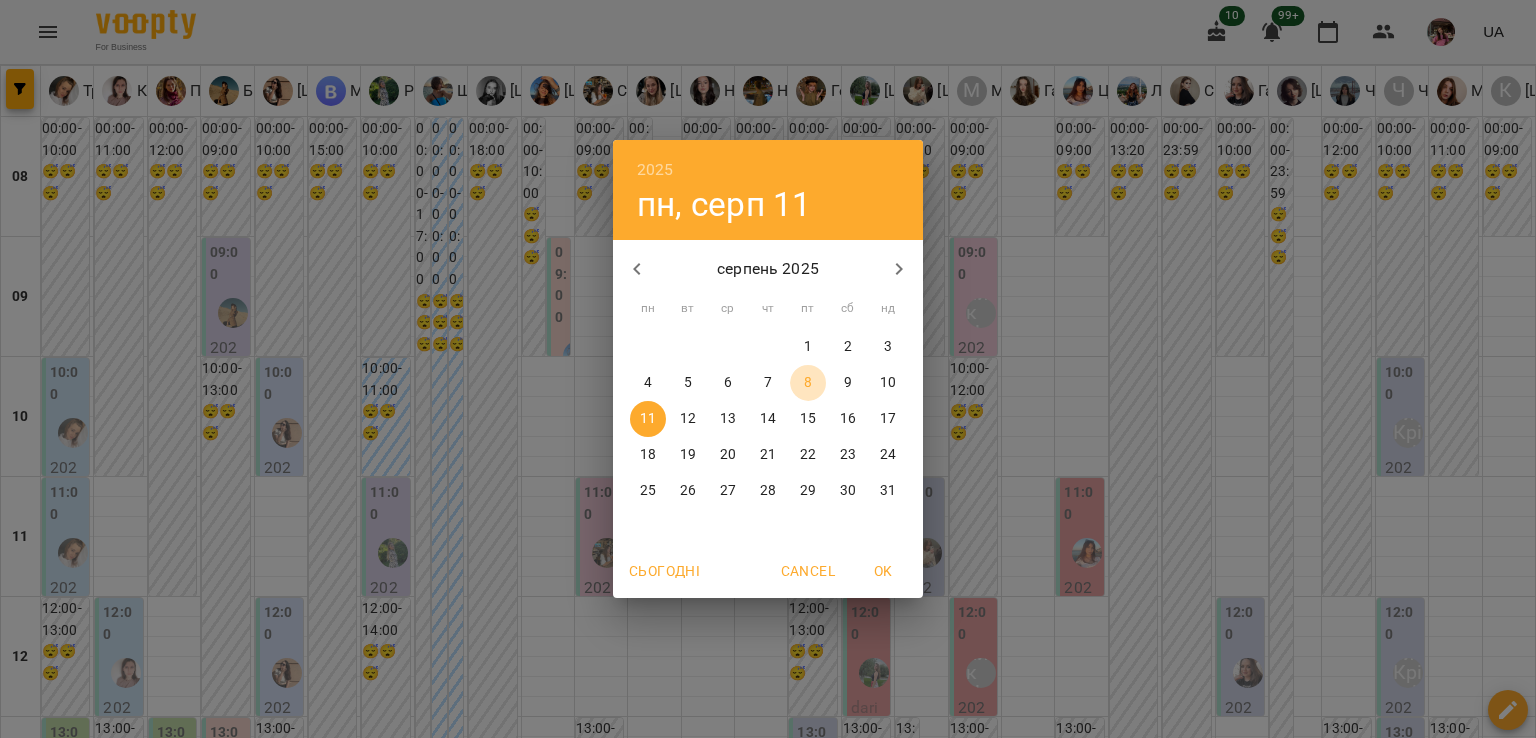 click on "8" at bounding box center [808, 383] 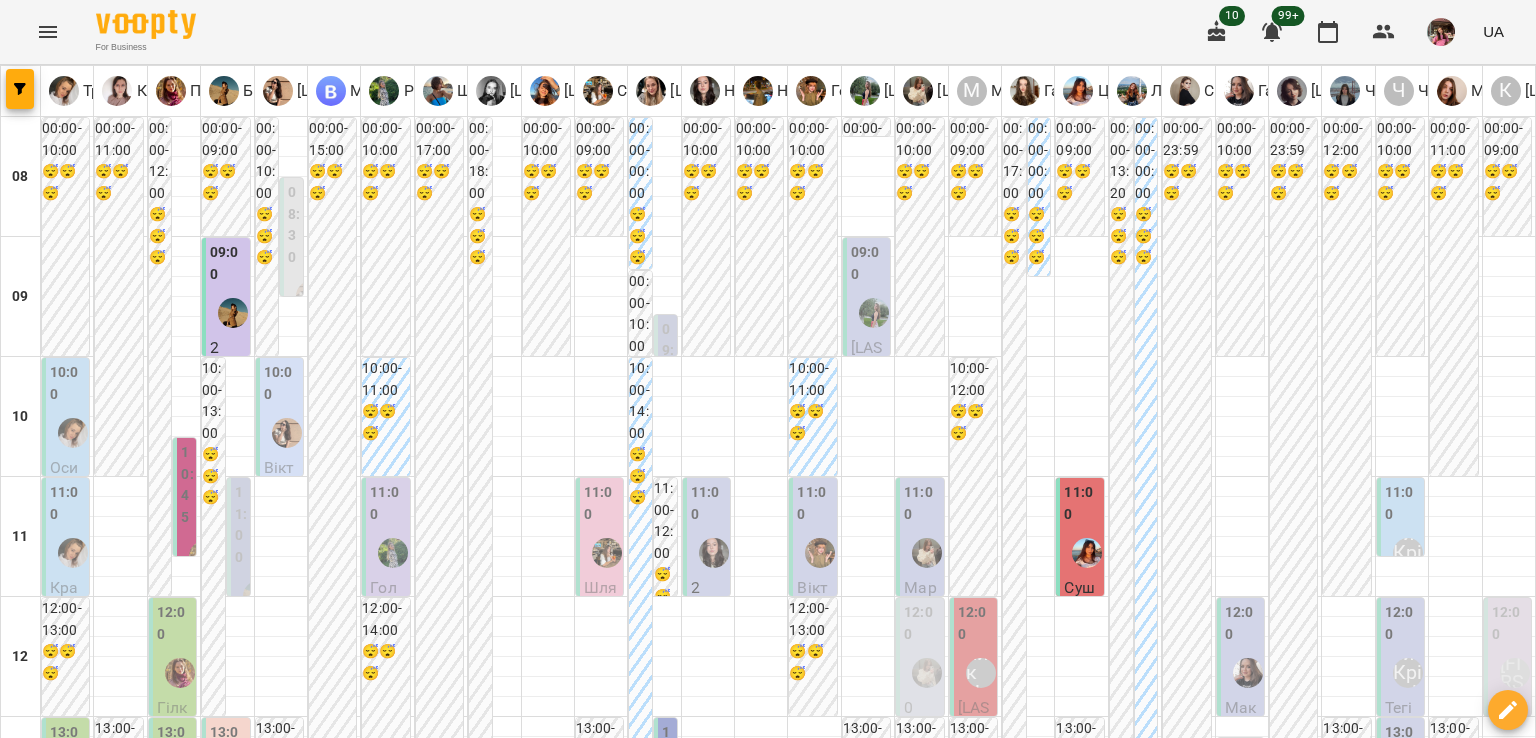 scroll, scrollTop: 608, scrollLeft: 0, axis: vertical 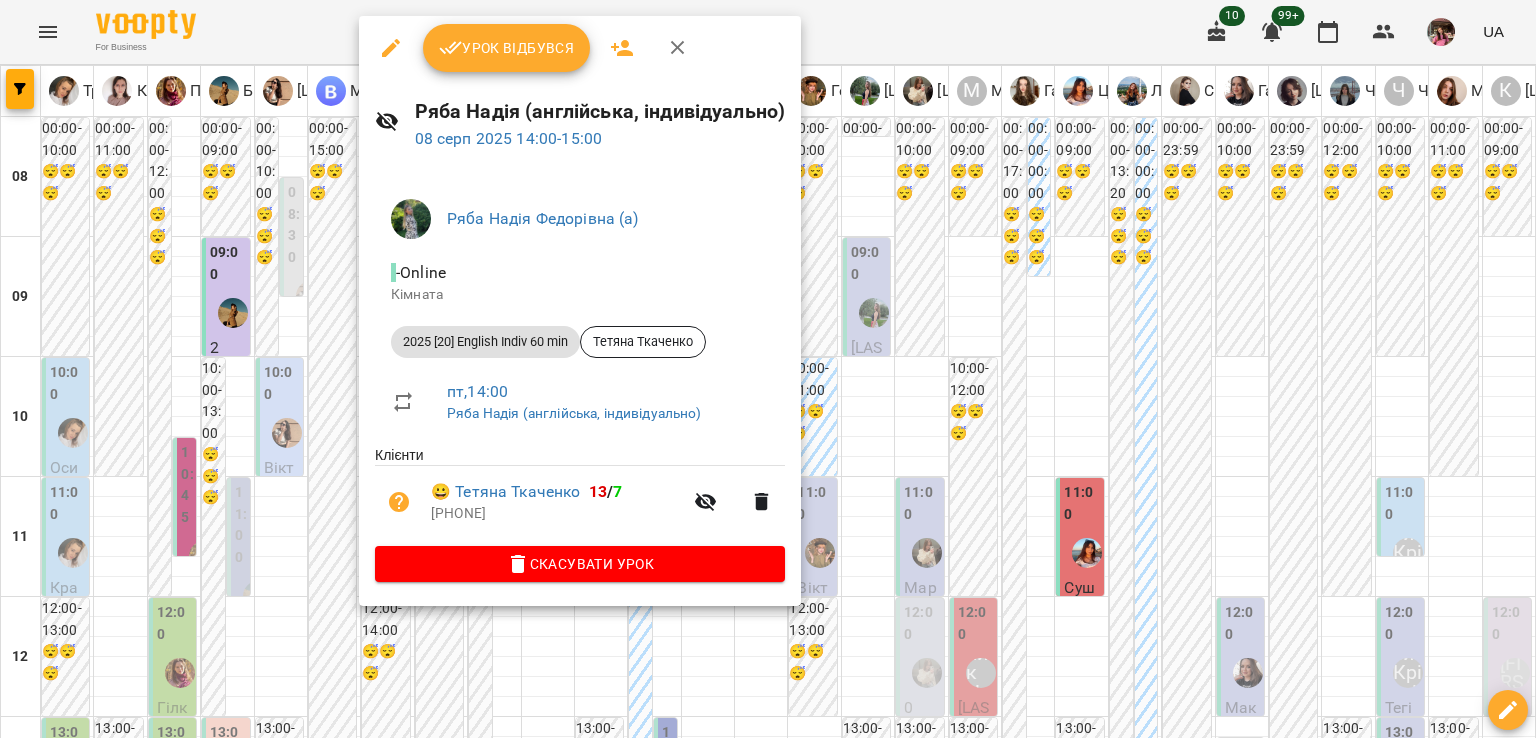 click at bounding box center [768, 369] 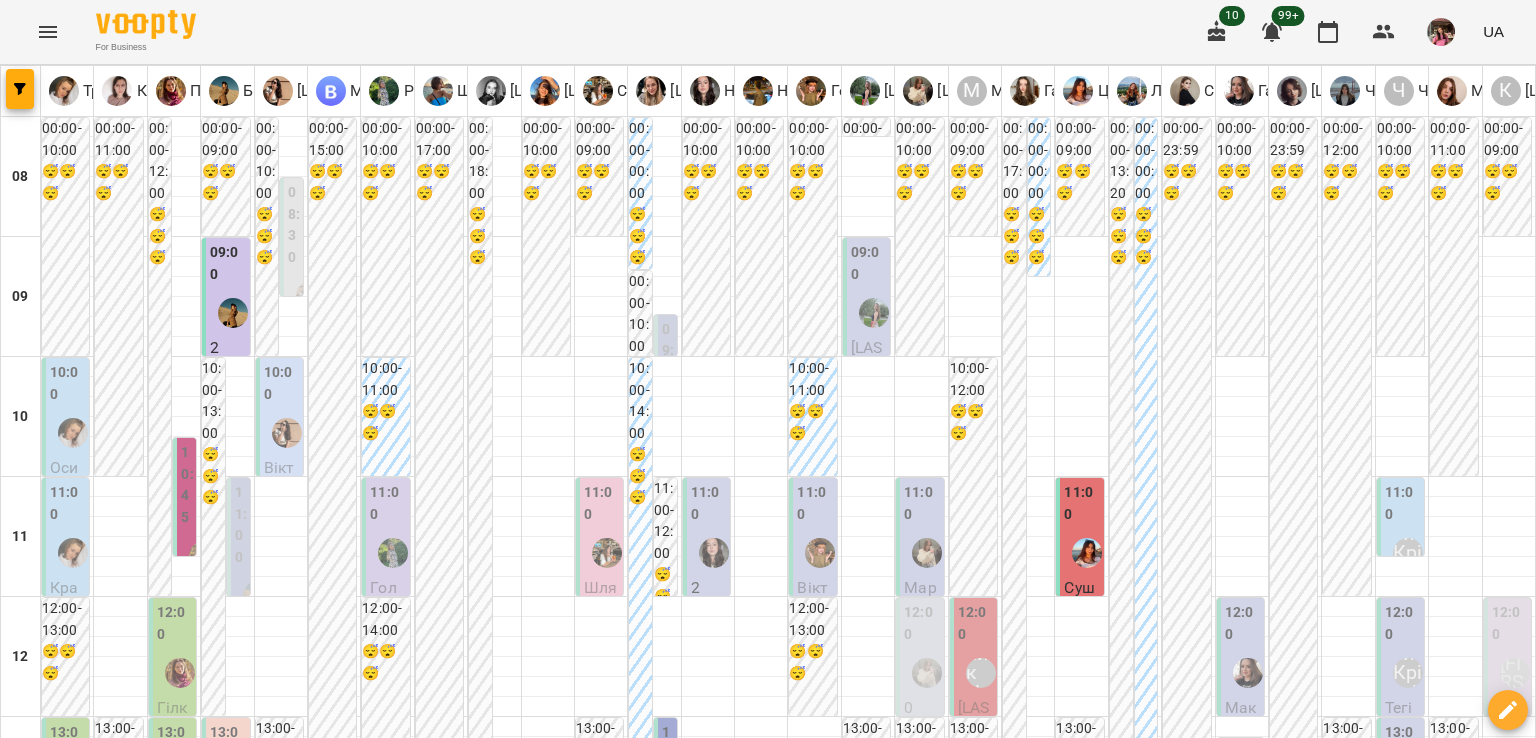 scroll, scrollTop: 159, scrollLeft: 0, axis: vertical 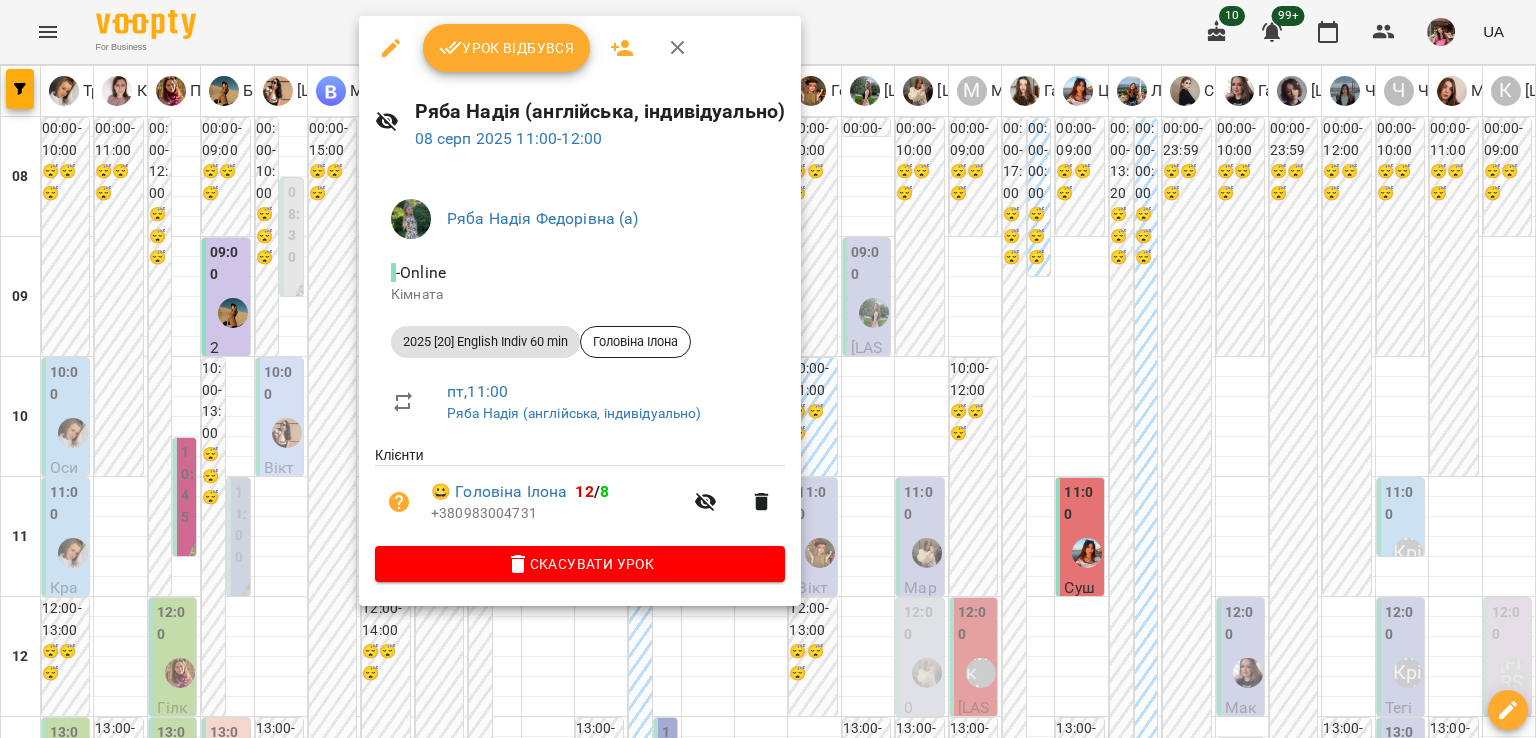 click on "Ряба Надія Федорівна (а)   -  Online   Кімната 2025 [20] English Indiv 60 min Головіна Ілона пт ,  11:00 Ряба Надія (англійська, індивідуально) Клієнти 😀   Головіна Ілона 12 / 8 +380983004731 Скасувати Урок" at bounding box center [580, 386] 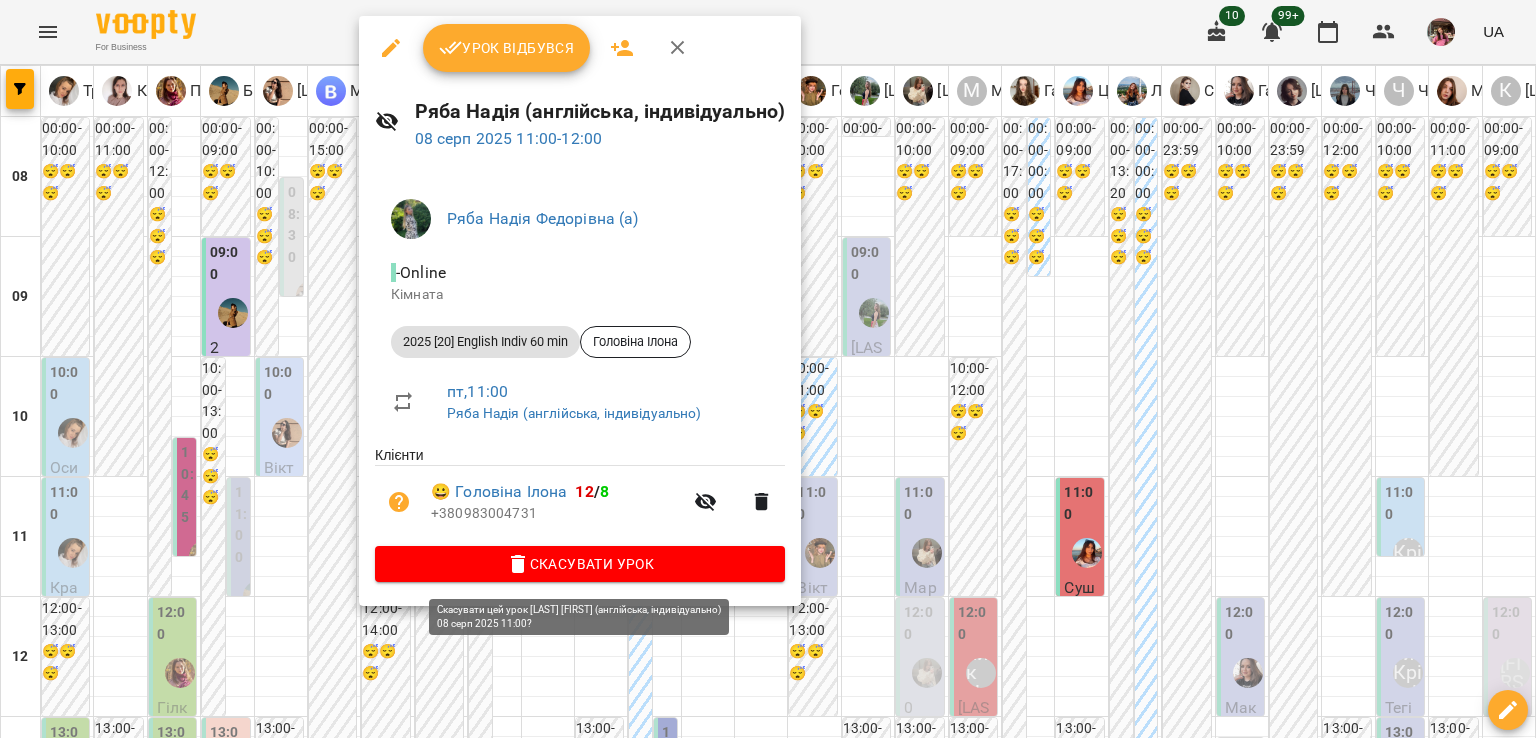 click on "Скасувати Урок" at bounding box center (580, 564) 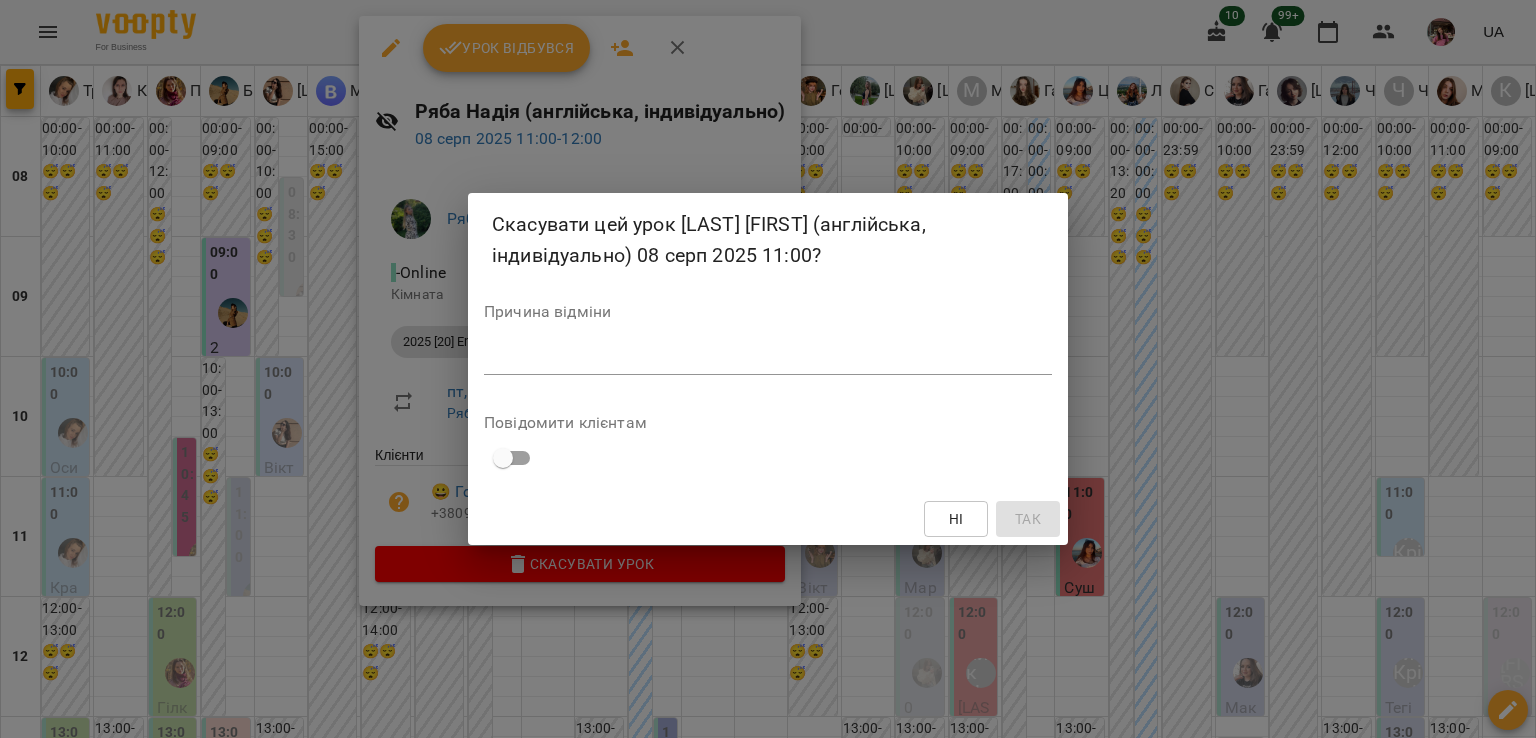 click at bounding box center (768, 358) 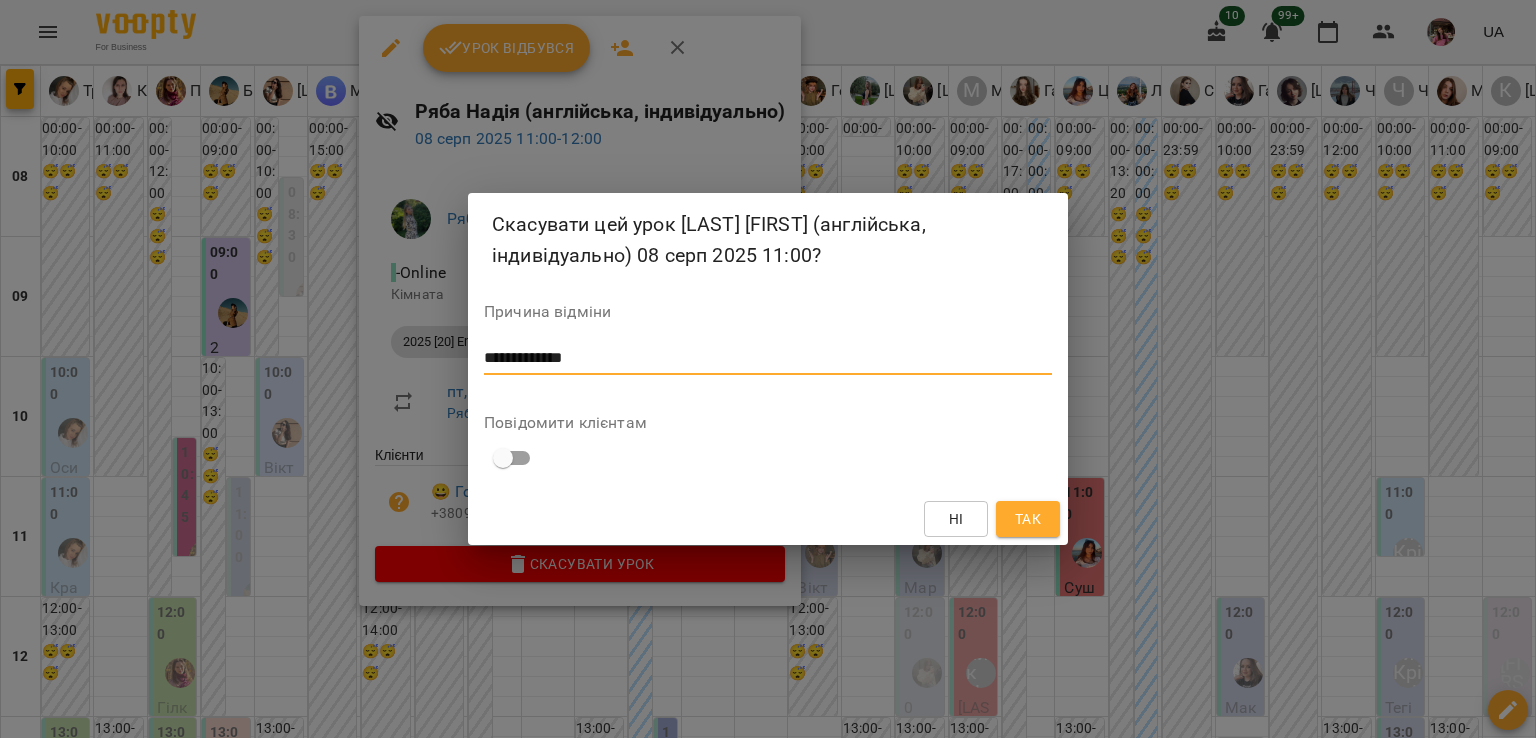 type on "**********" 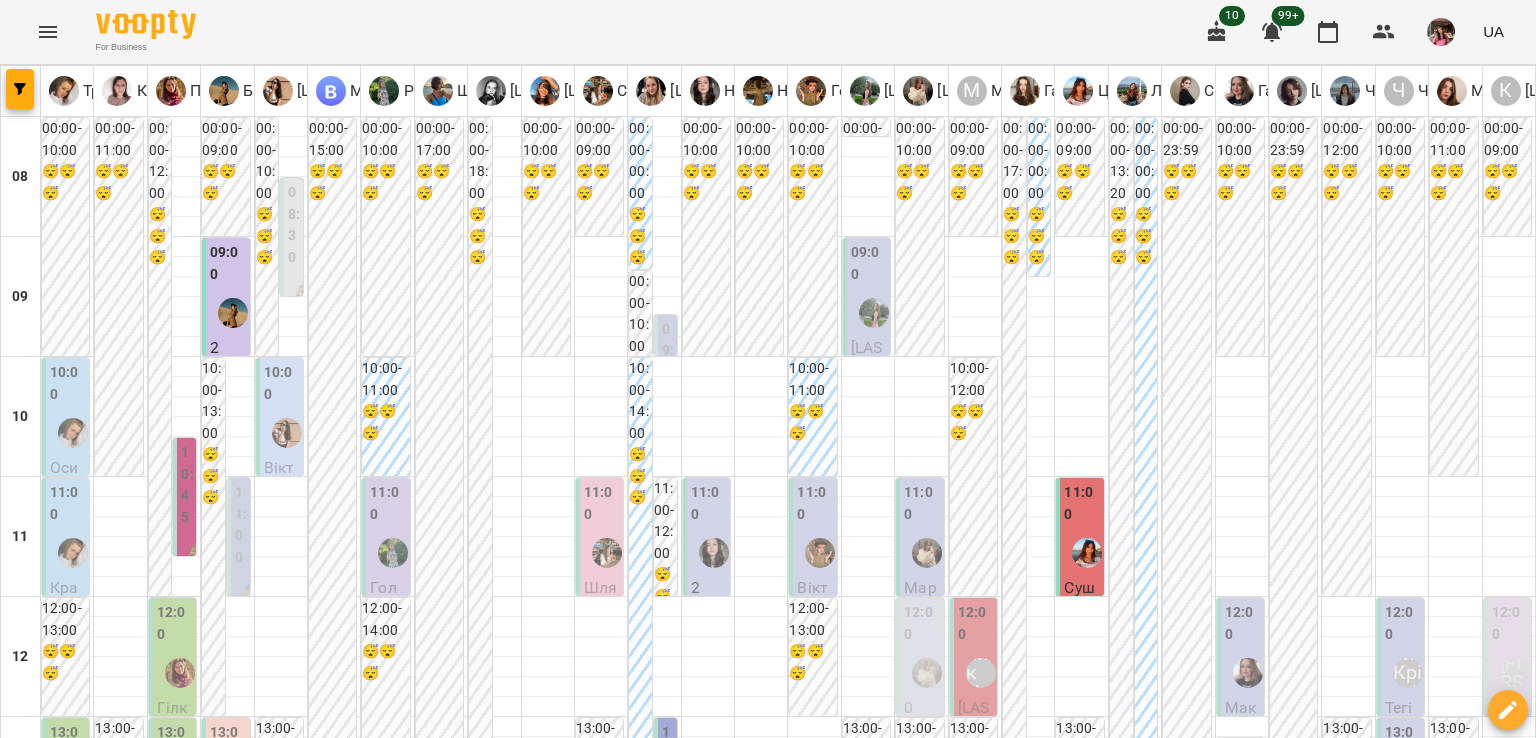 click at bounding box center (867, 2008) 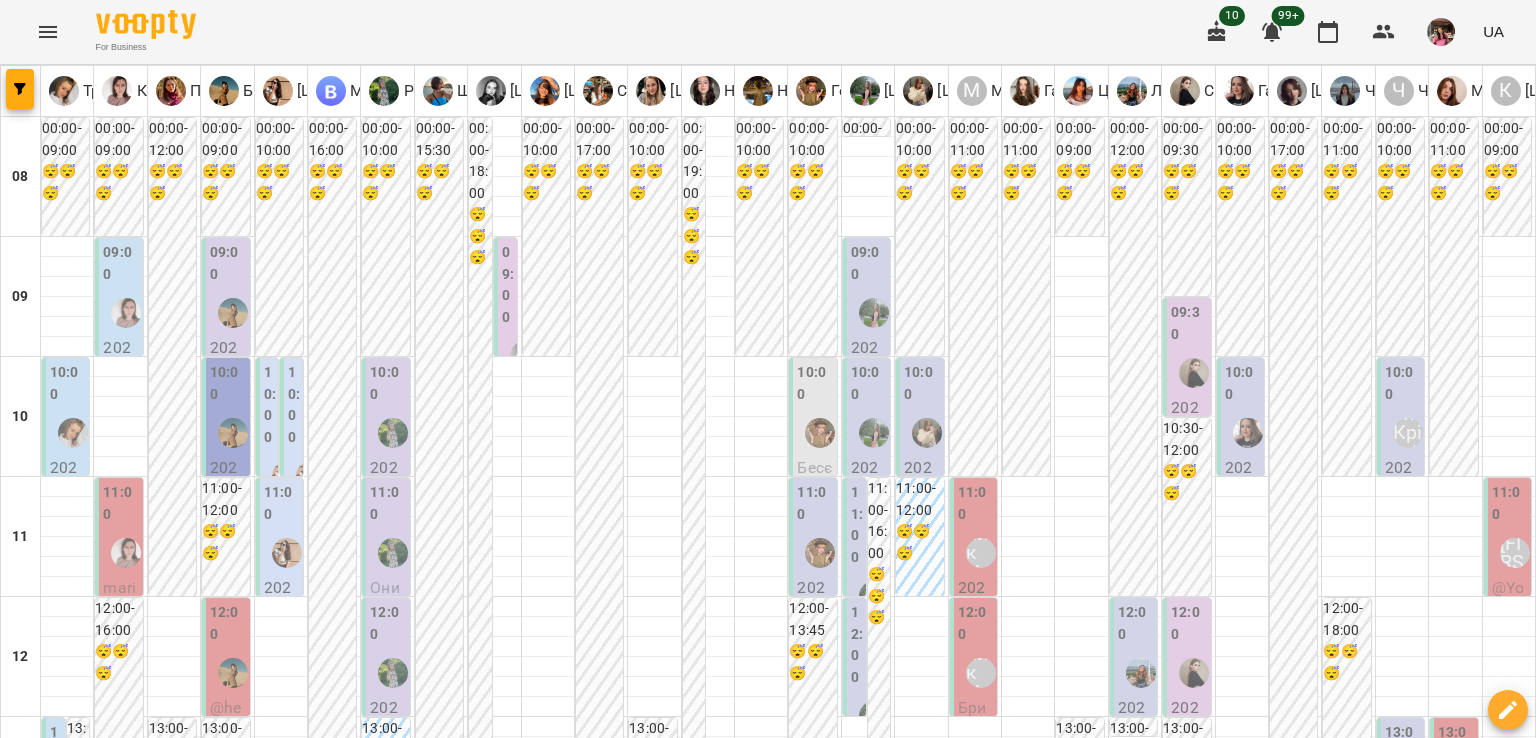 click on "ср" at bounding box center [642, 1943] 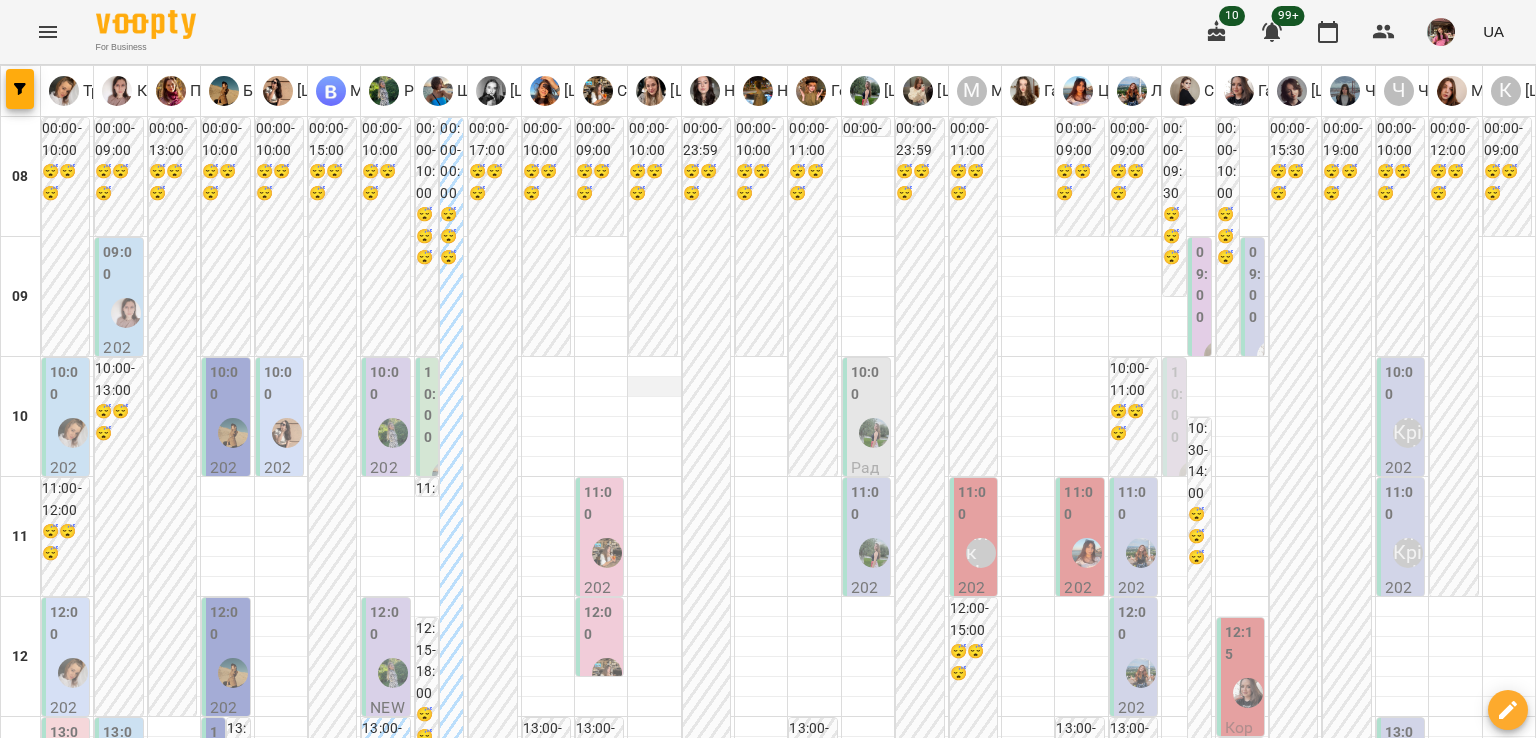 scroll, scrollTop: 1312, scrollLeft: 0, axis: vertical 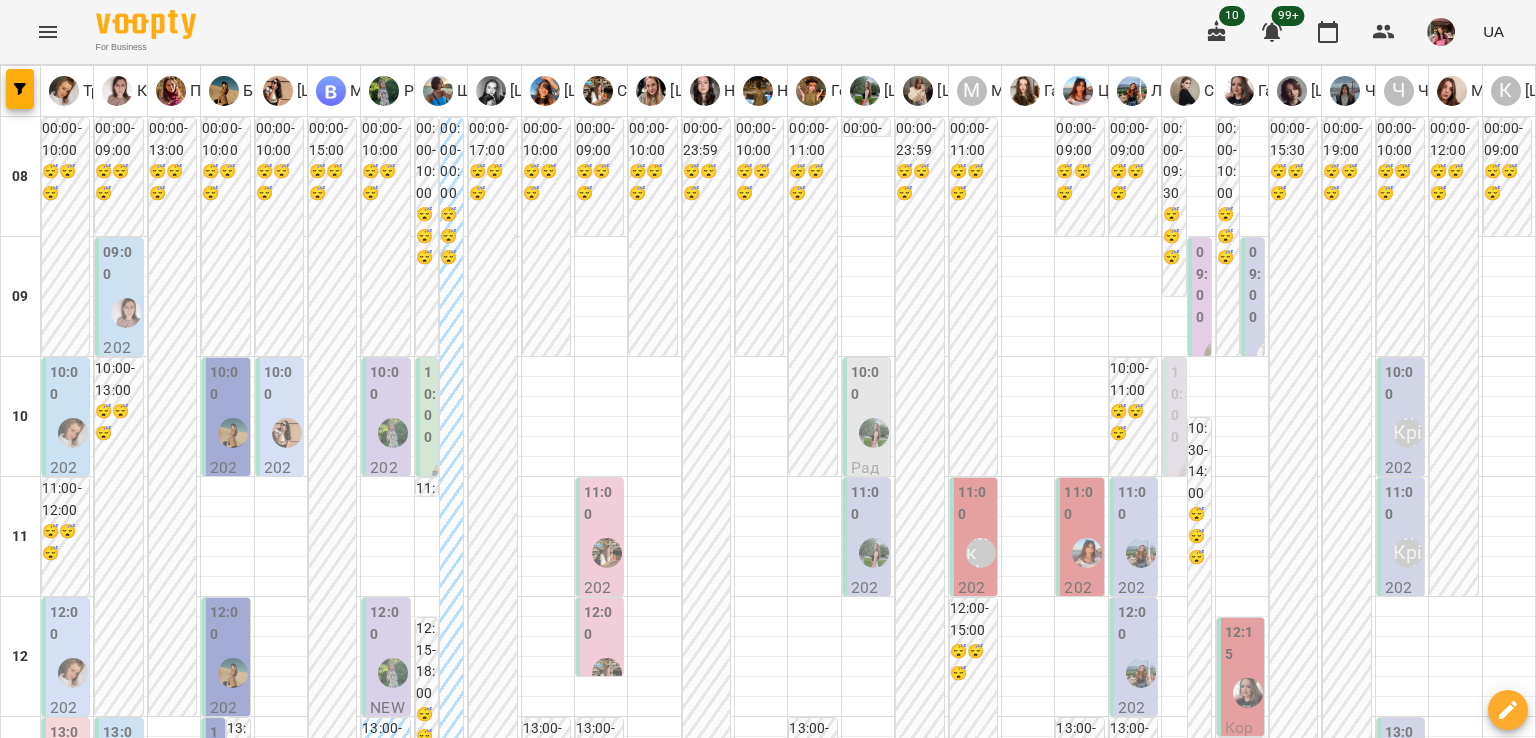 click at bounding box center [1295, 1687] 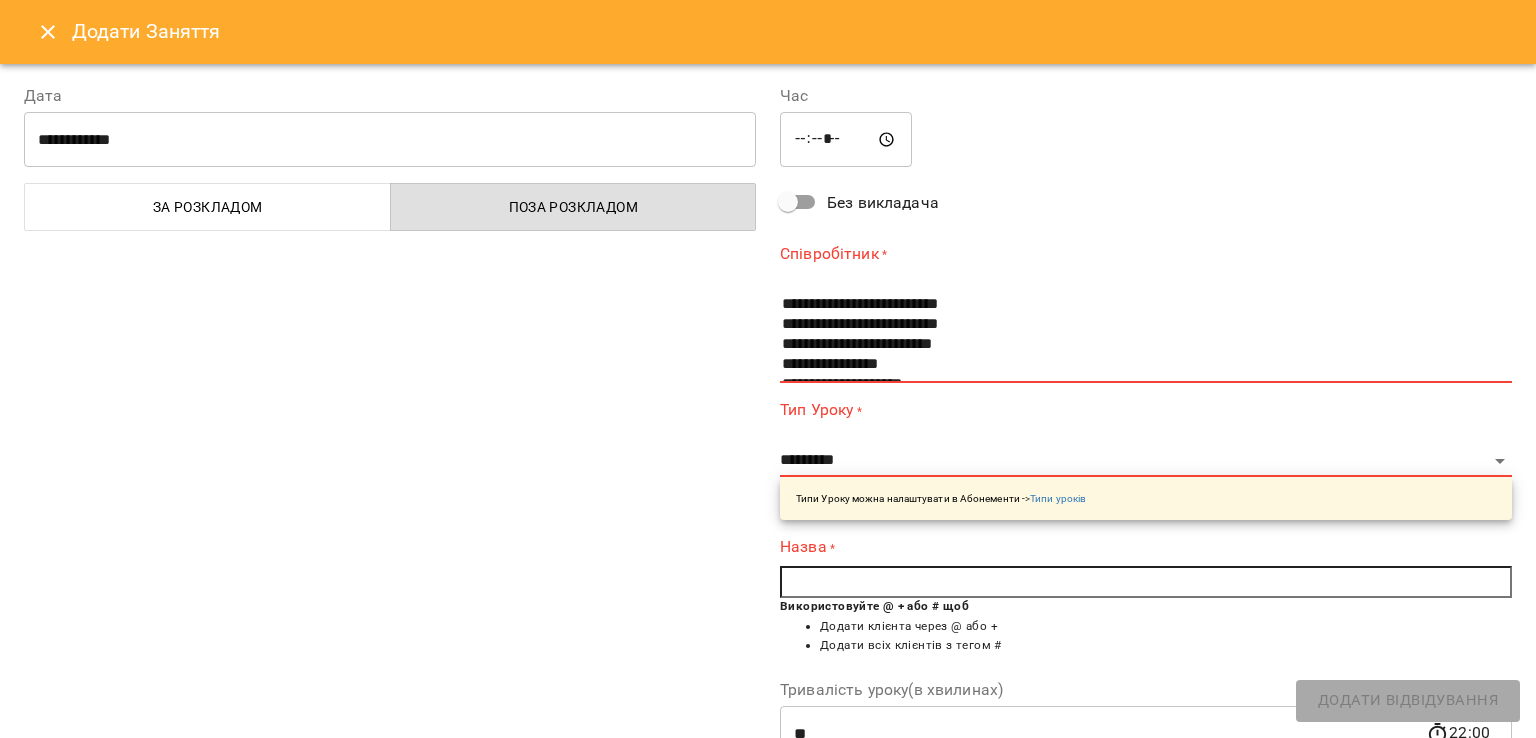 scroll, scrollTop: 420, scrollLeft: 0, axis: vertical 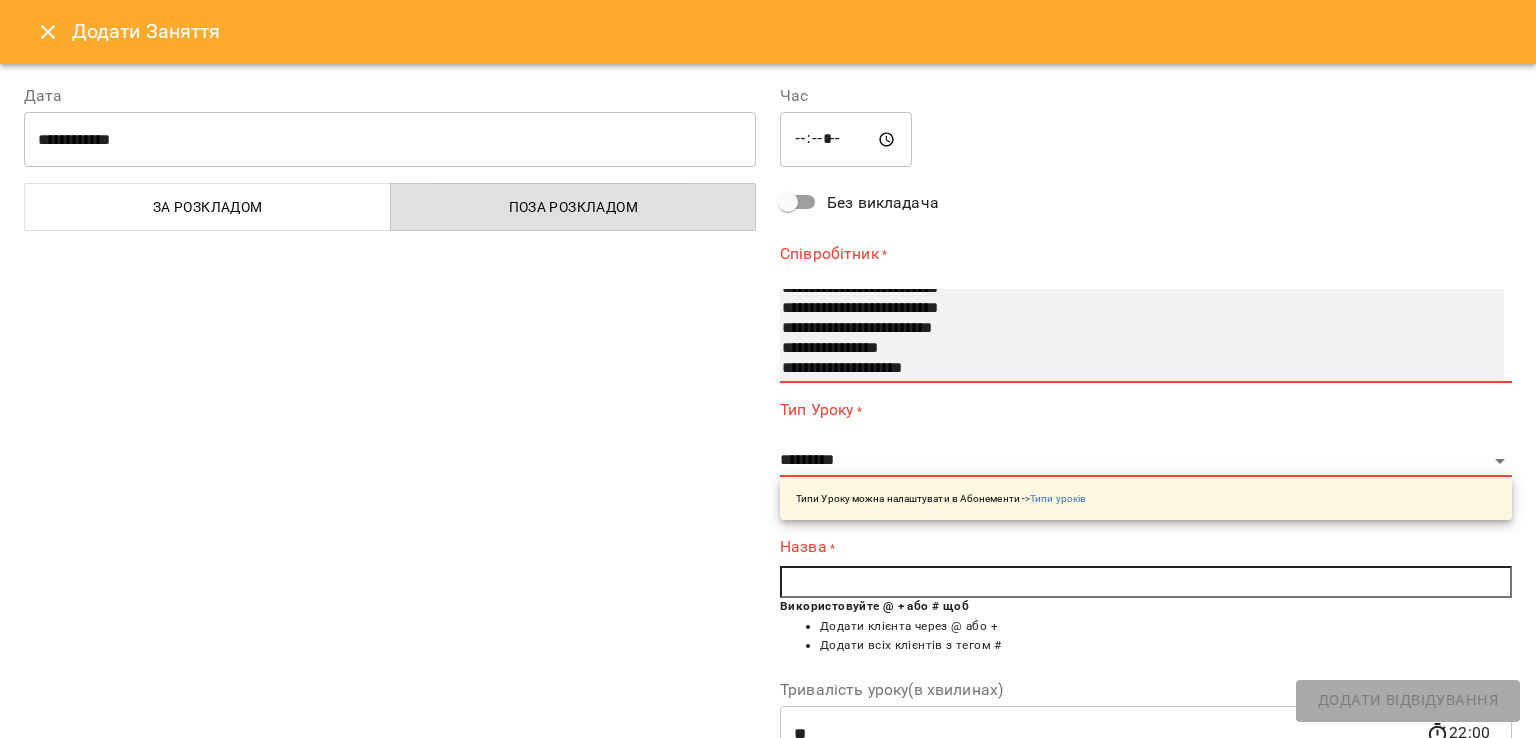 select on "**********" 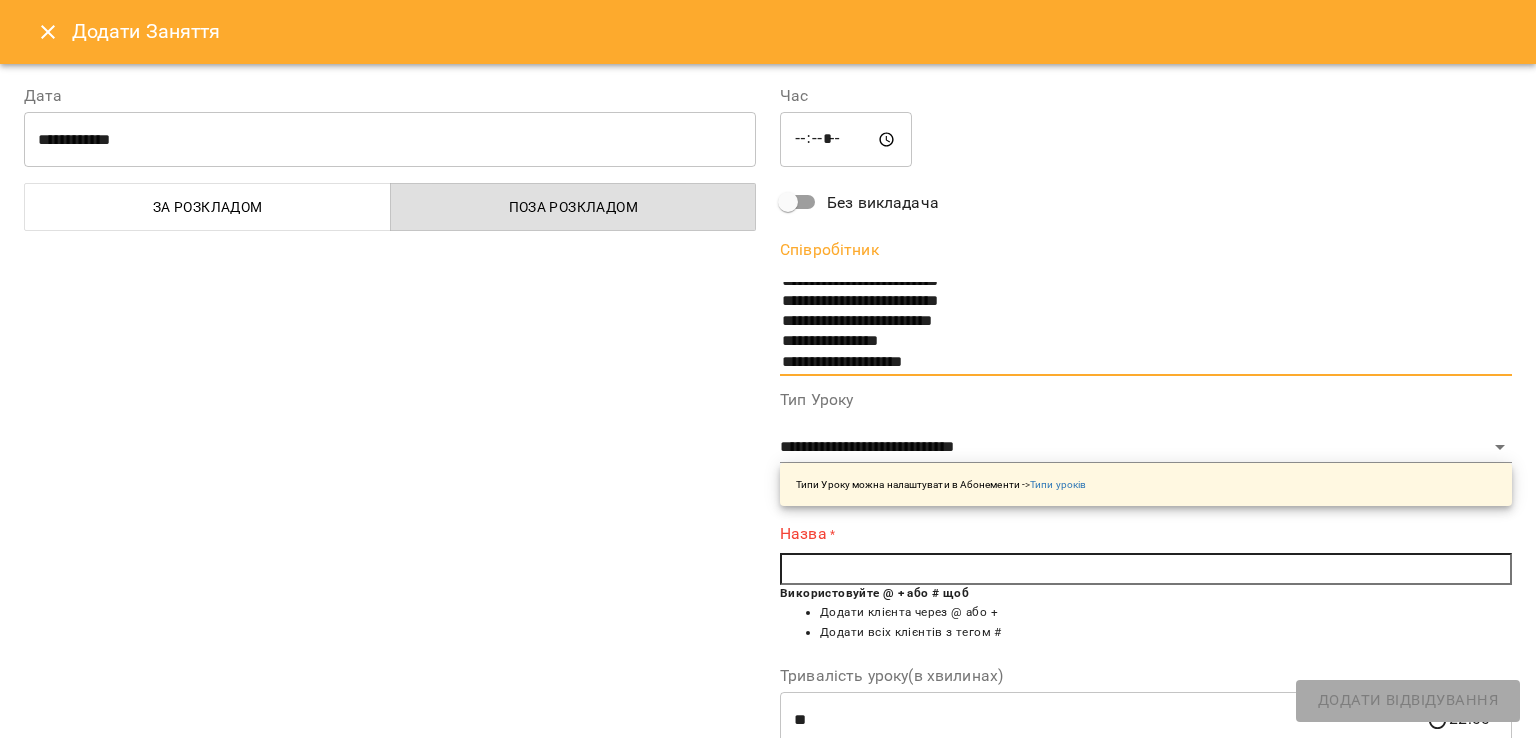 click at bounding box center [1146, 569] 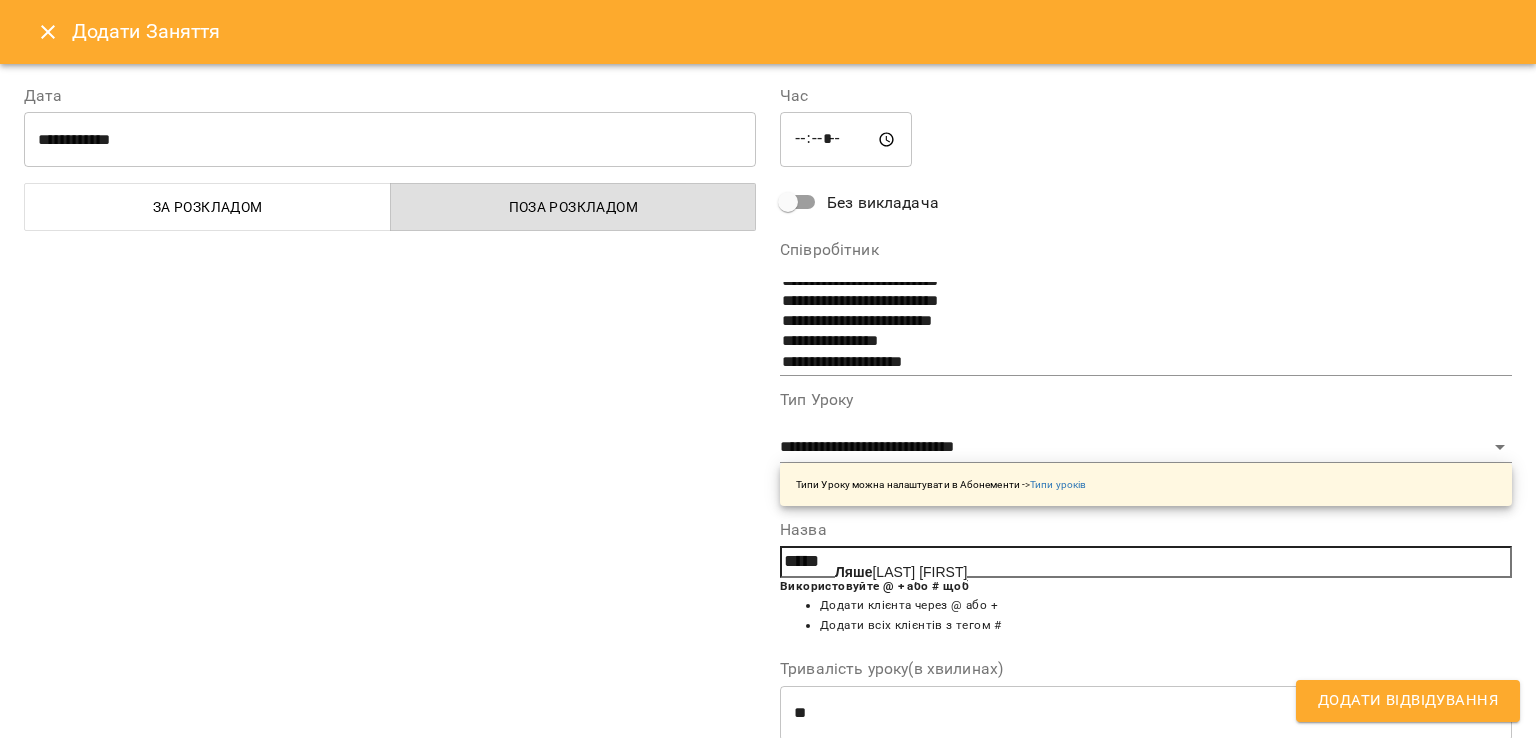 click on "Ляше" 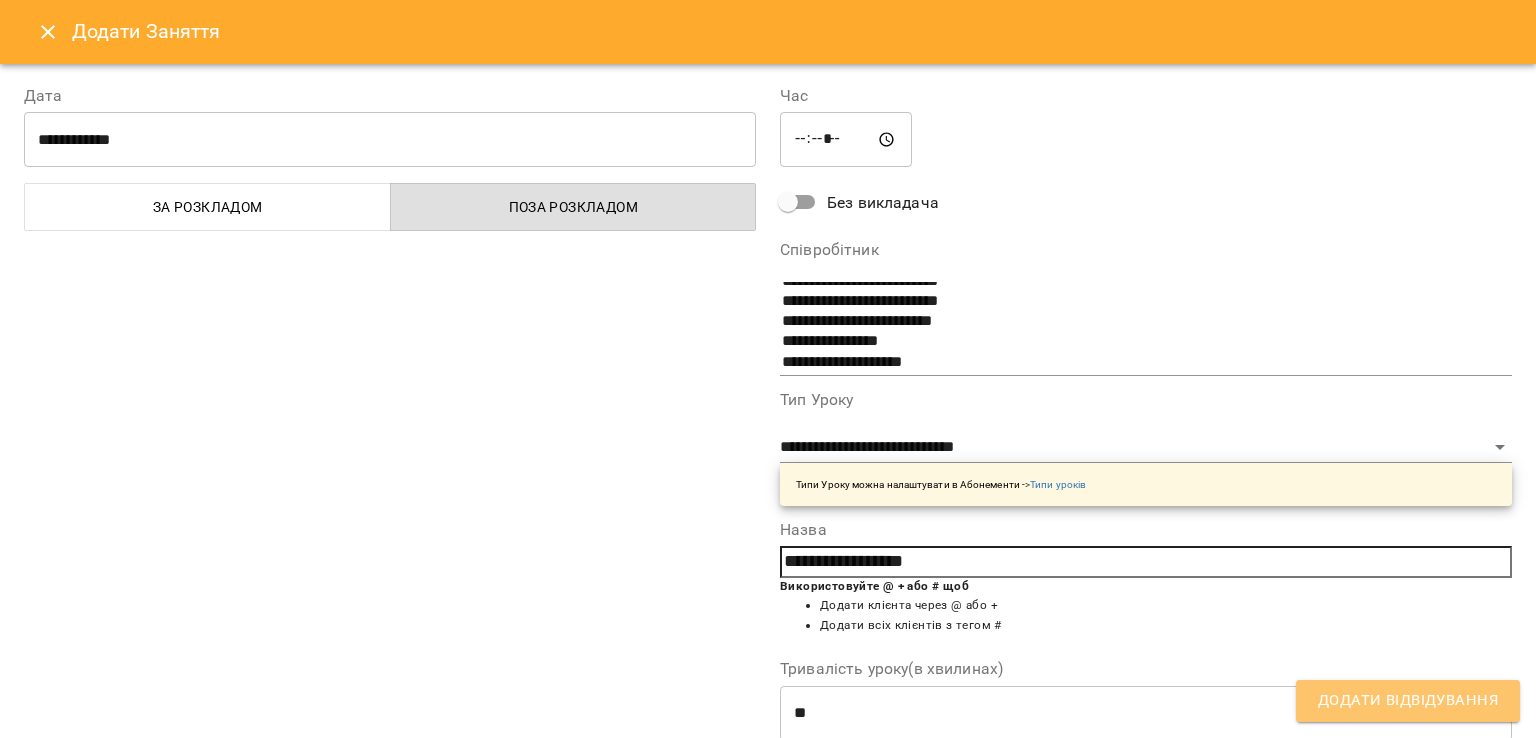 click on "Додати Відвідування" at bounding box center (1408, 701) 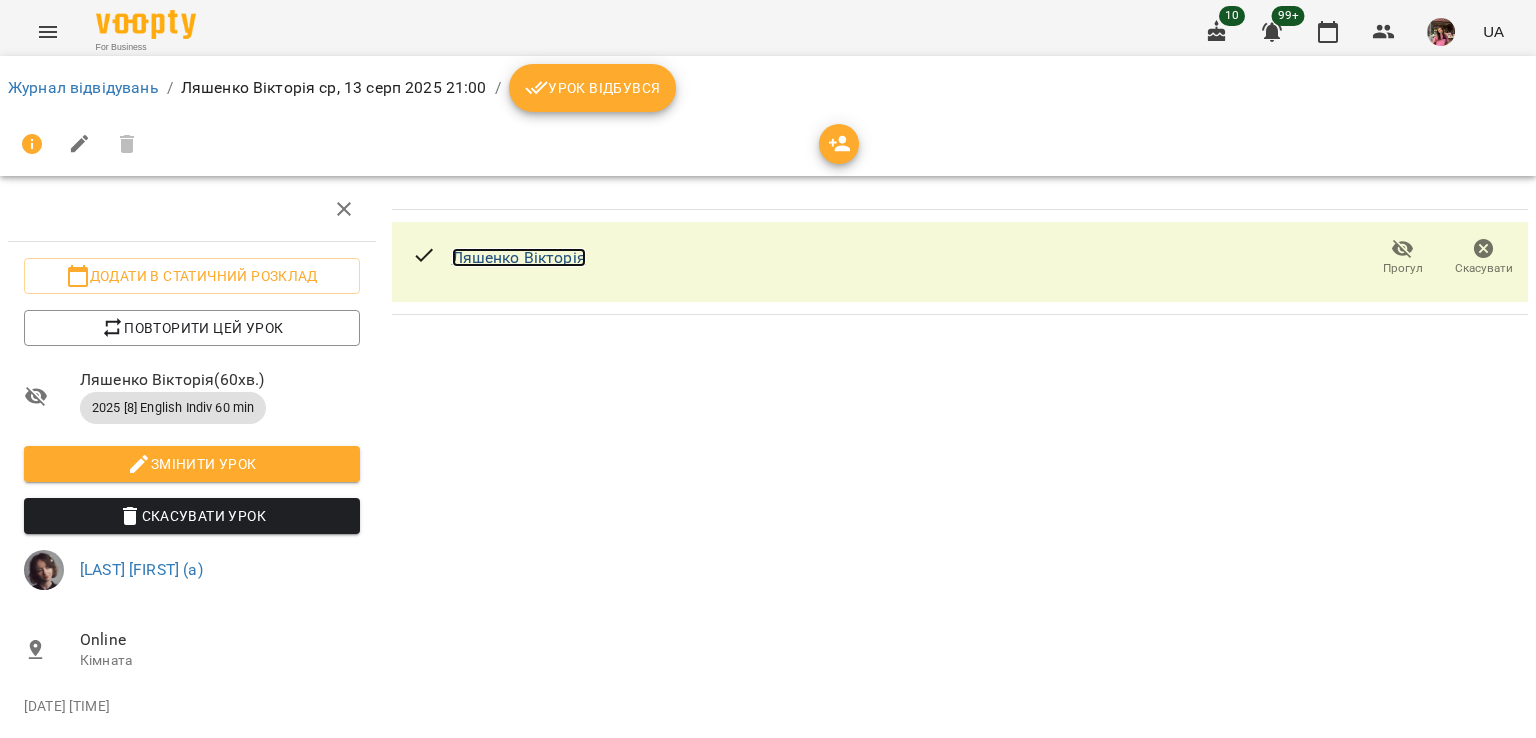 click on "Ляшенко Вікторія" at bounding box center (519, 257) 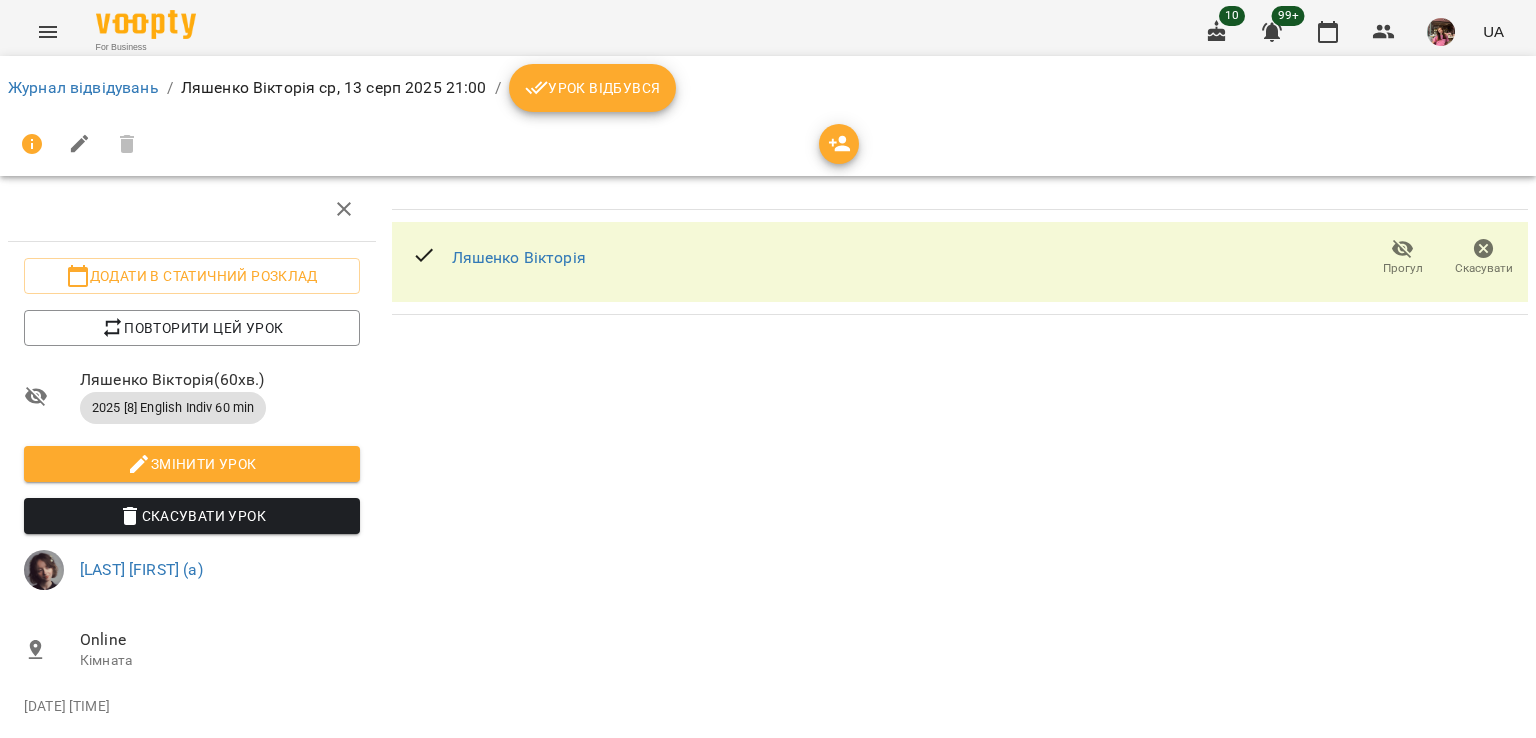 click 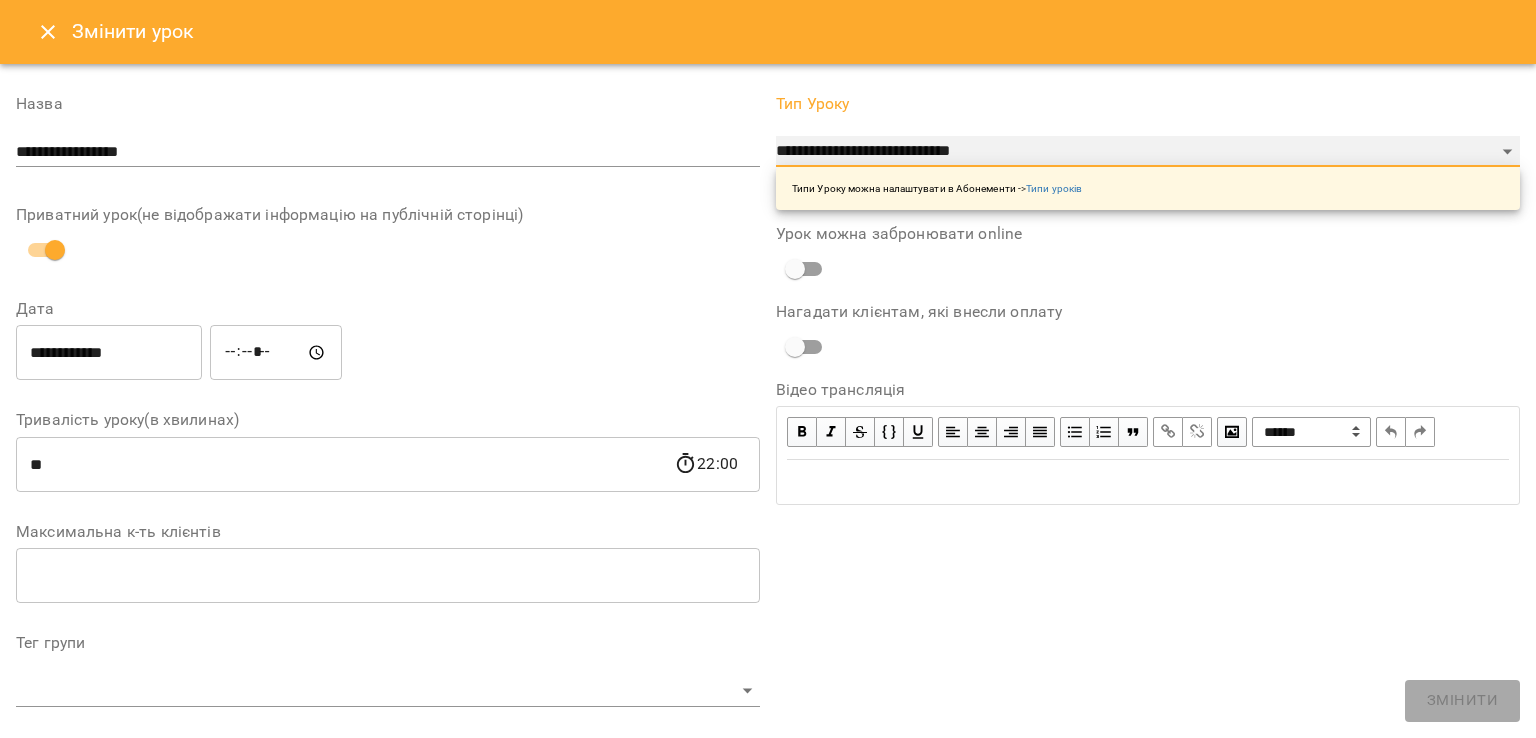 click on "**********" at bounding box center [1148, 152] 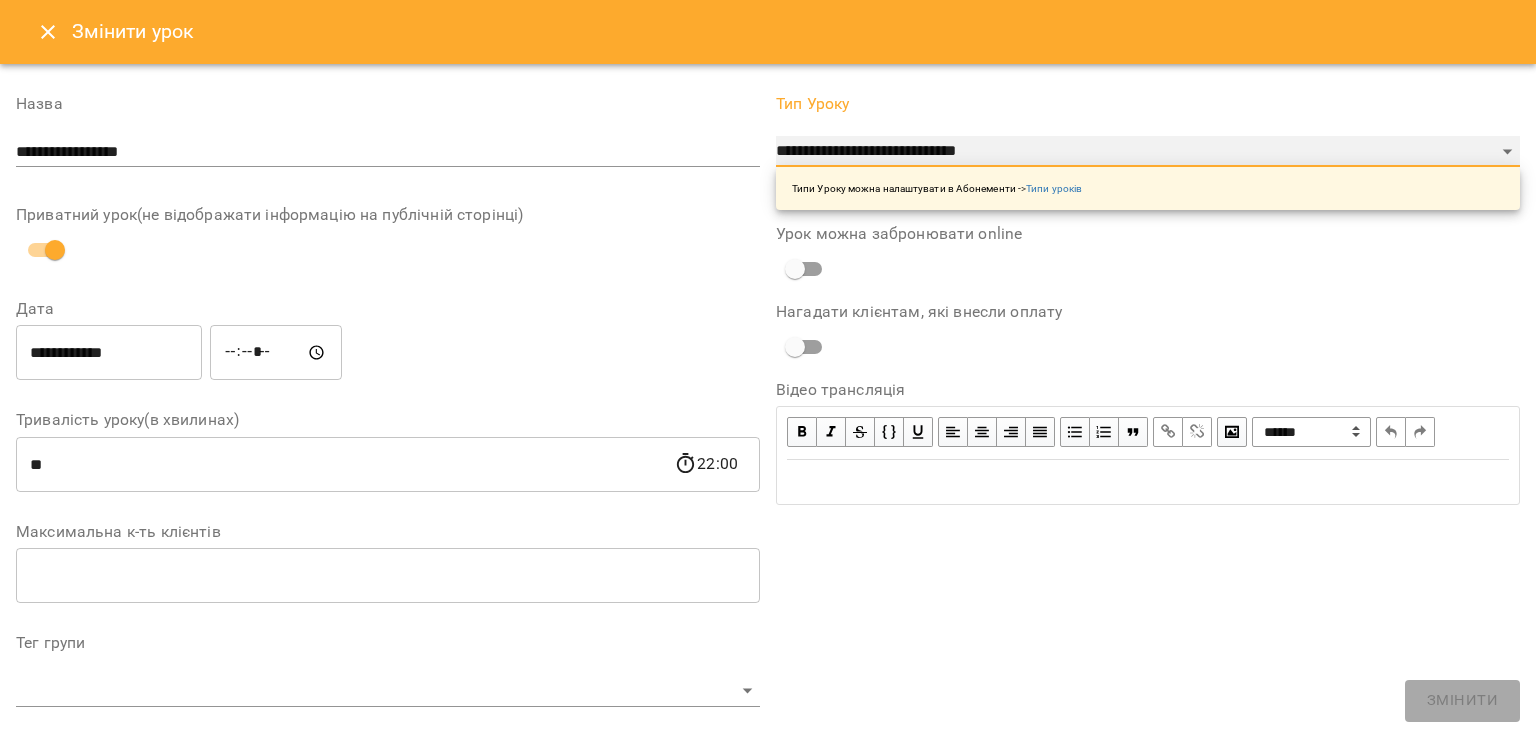 click on "**********" at bounding box center (1148, 152) 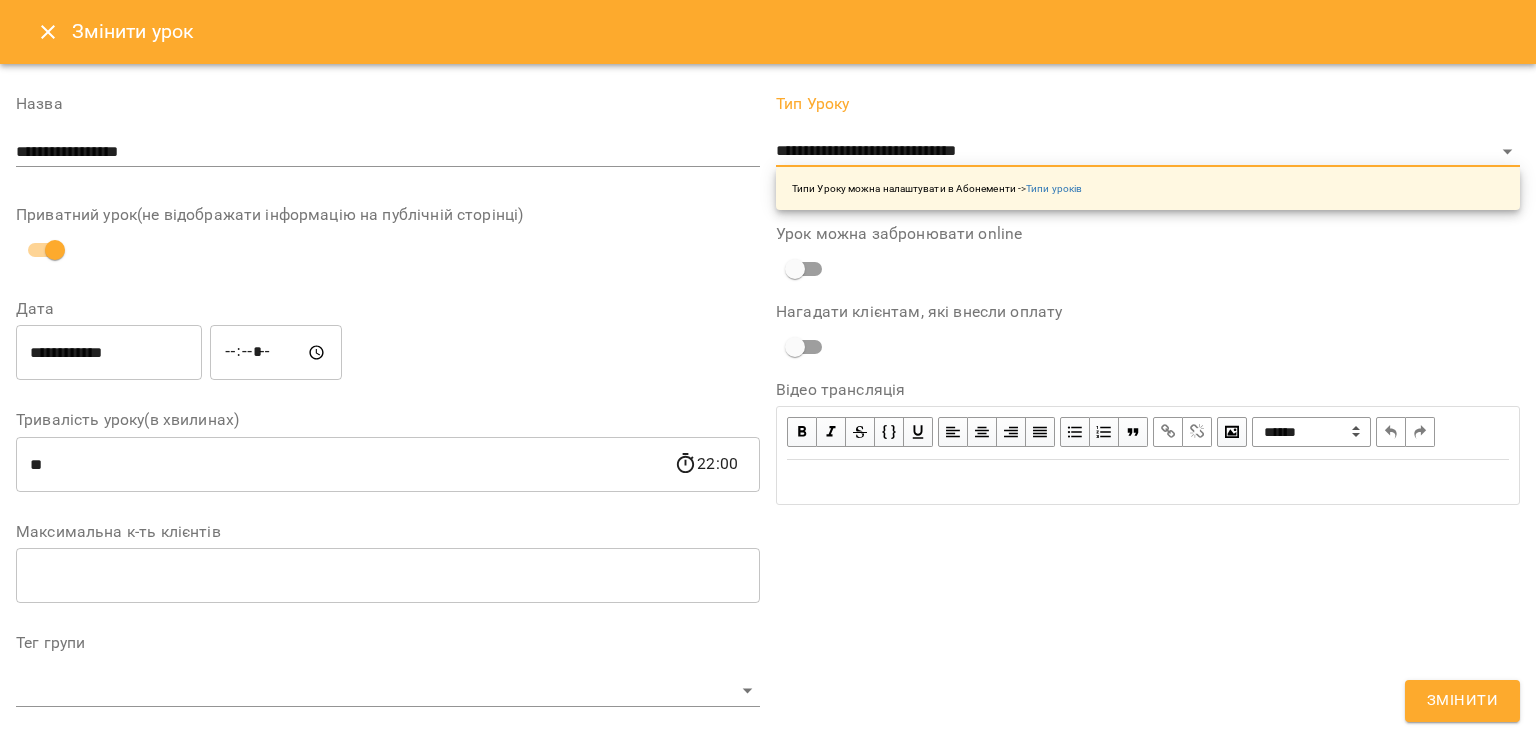 click on "Змінити" at bounding box center (1462, 701) 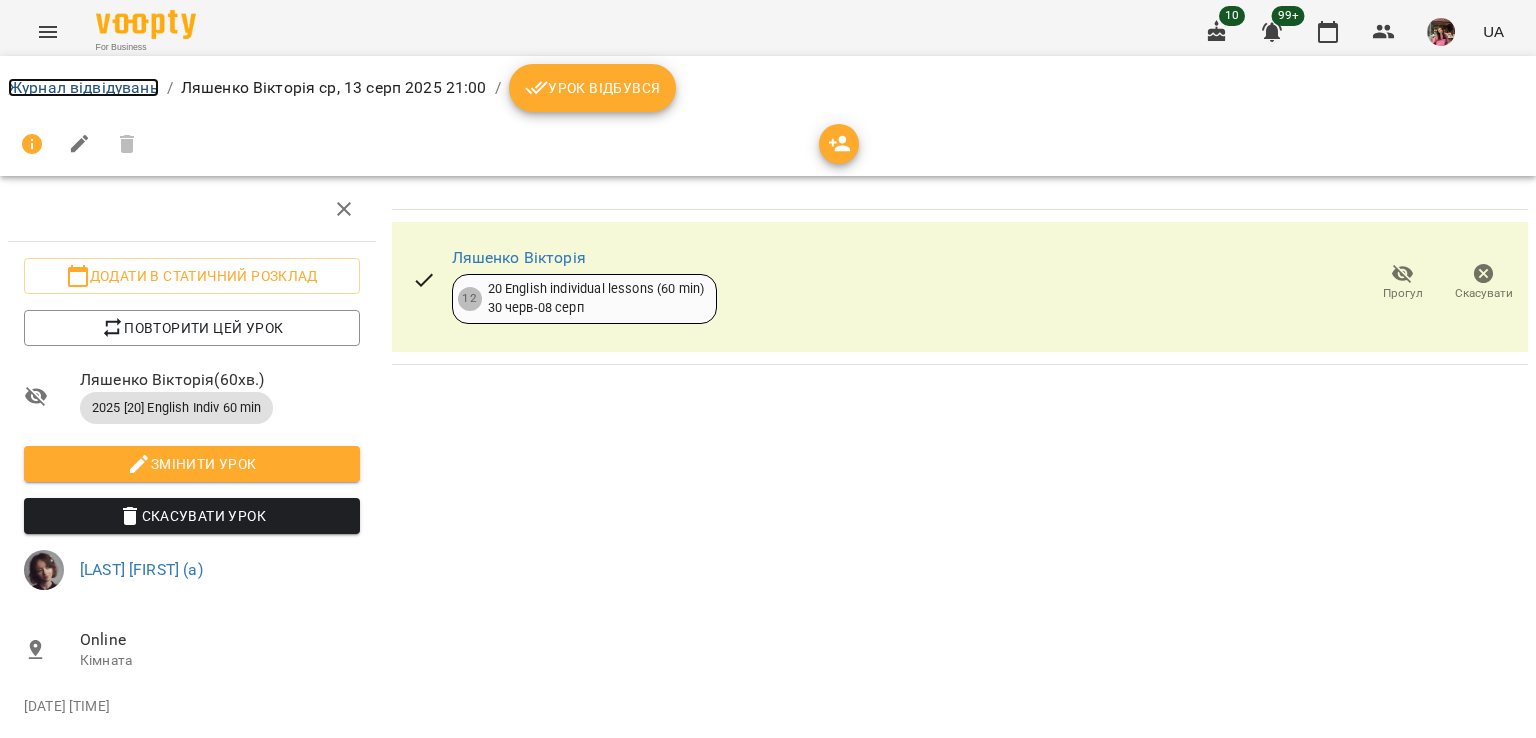 click on "Журнал відвідувань" at bounding box center [83, 87] 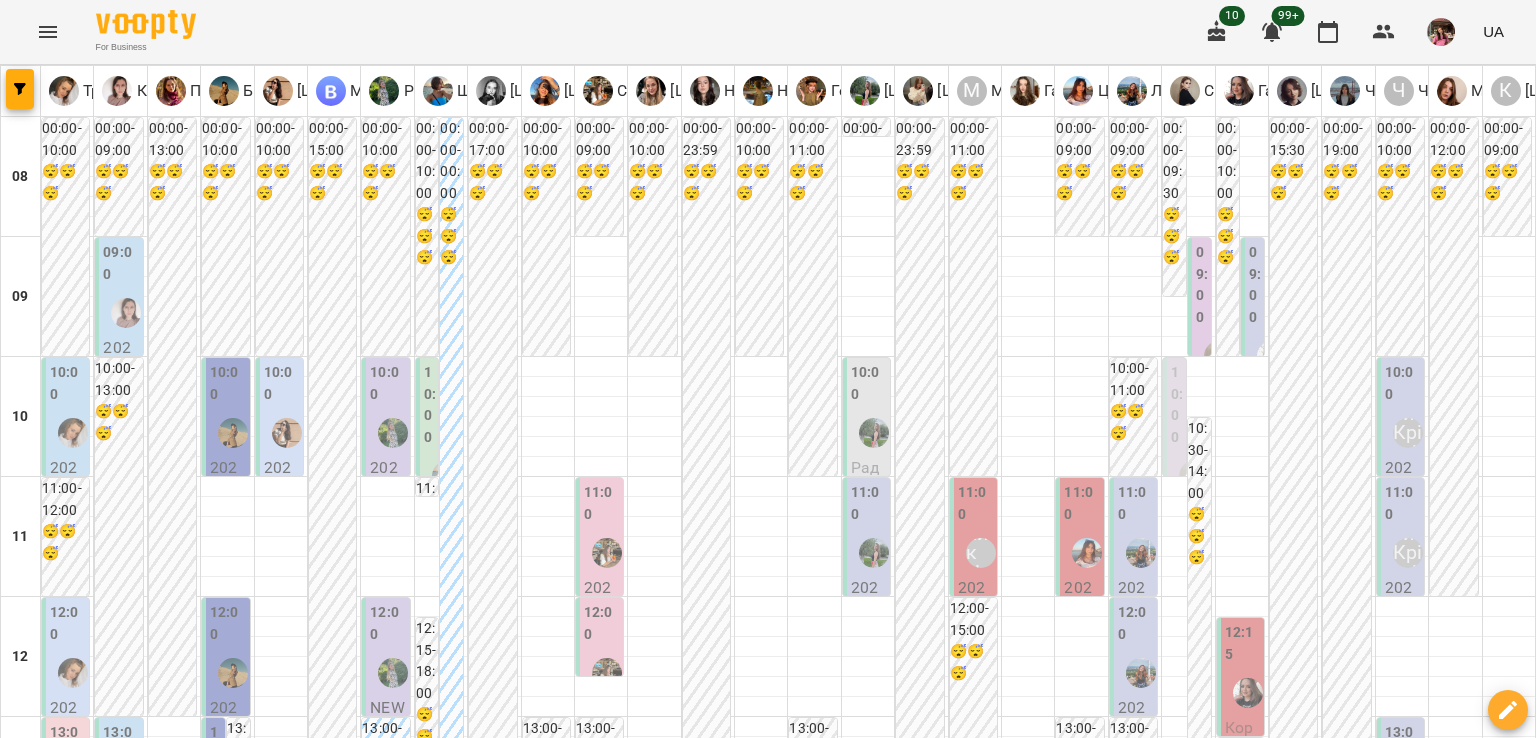 click on "чт" at bounding box center (856, 1943) 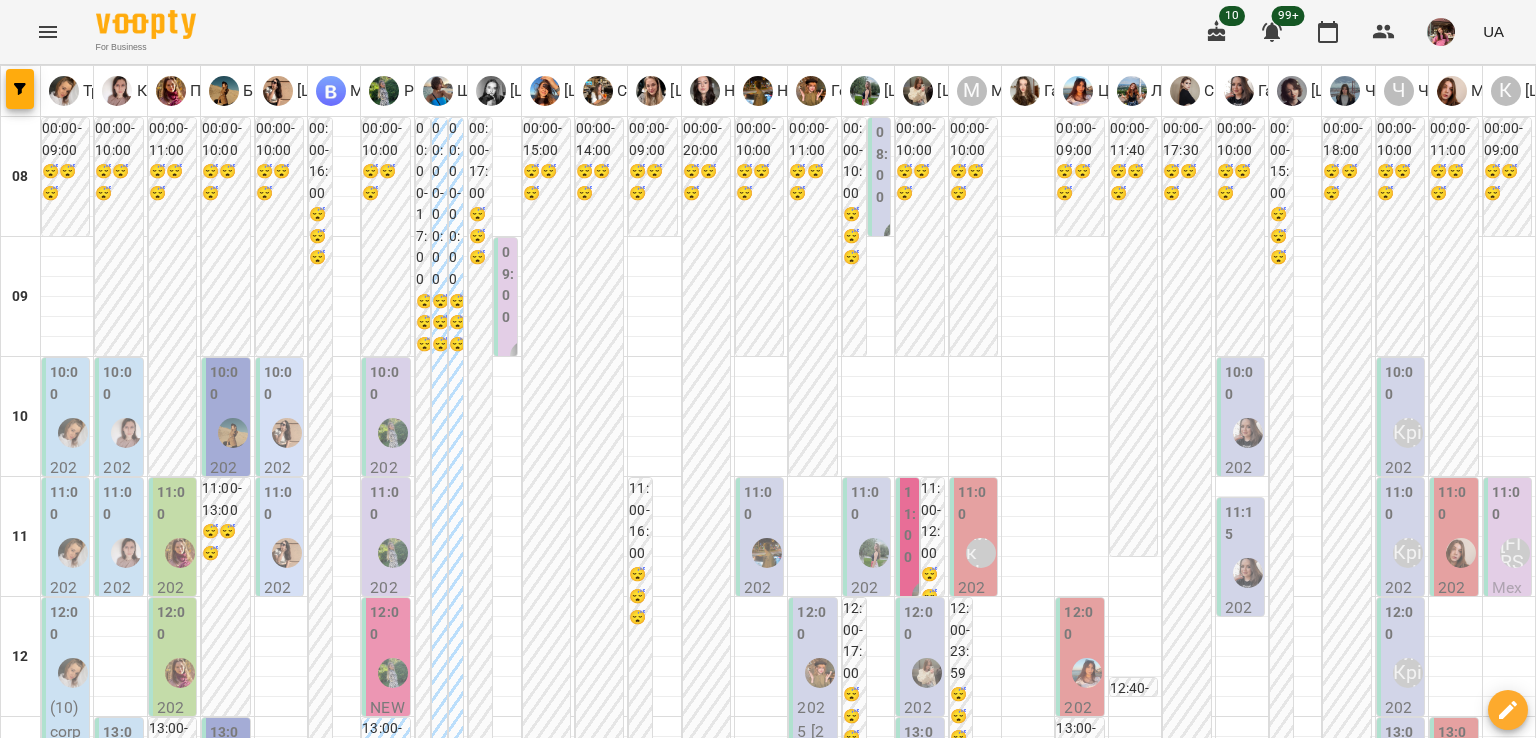 scroll, scrollTop: 908, scrollLeft: 0, axis: vertical 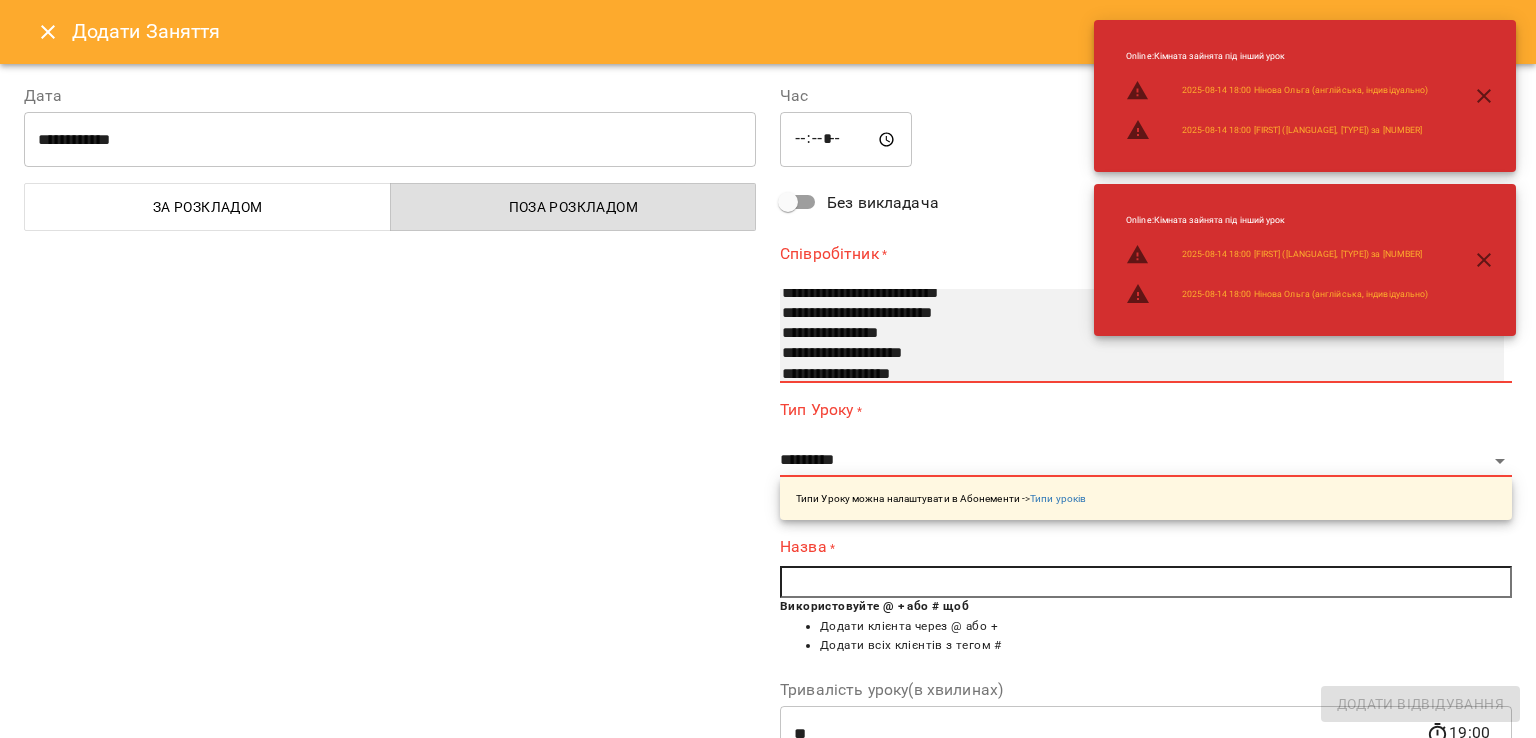 select on "**********" 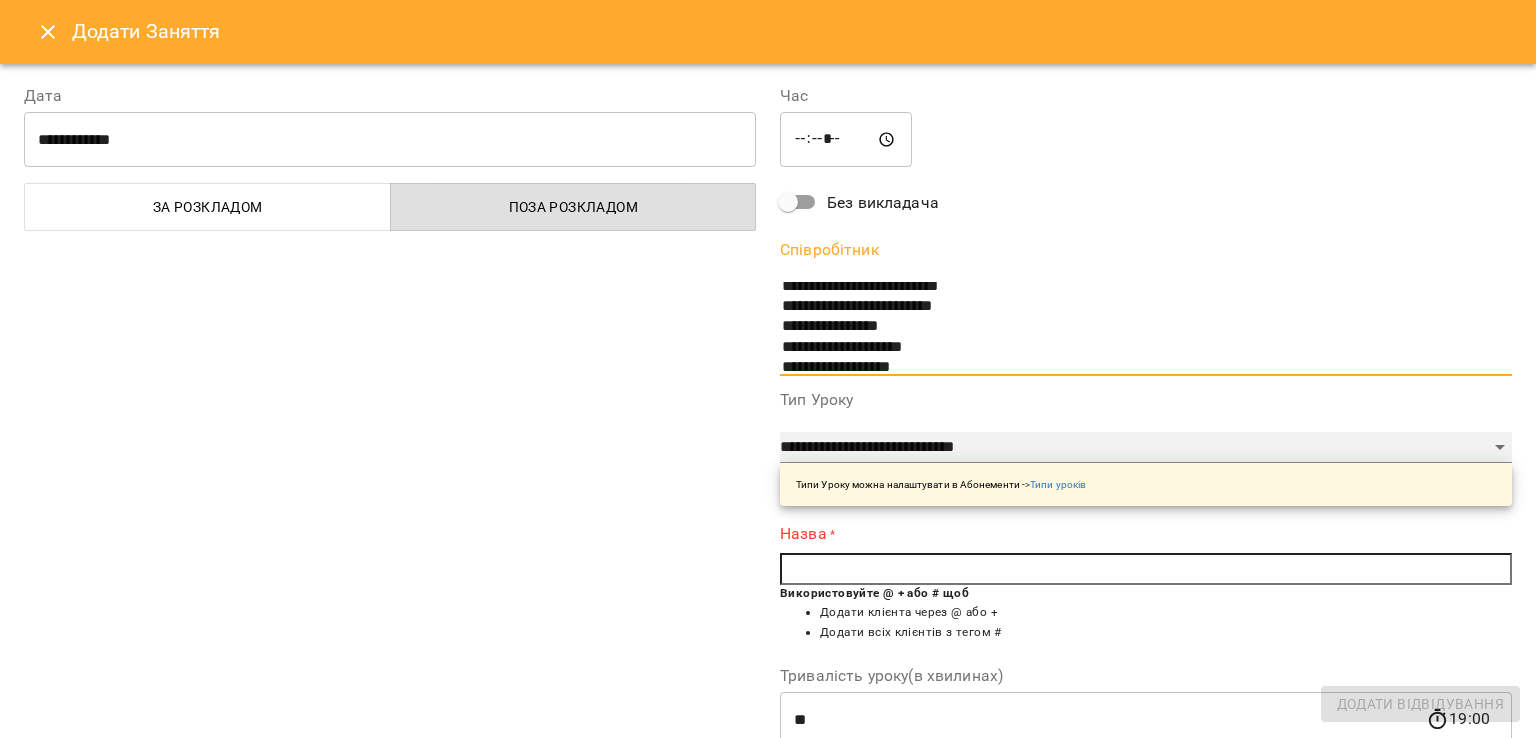 click on "**********" at bounding box center [1146, 448] 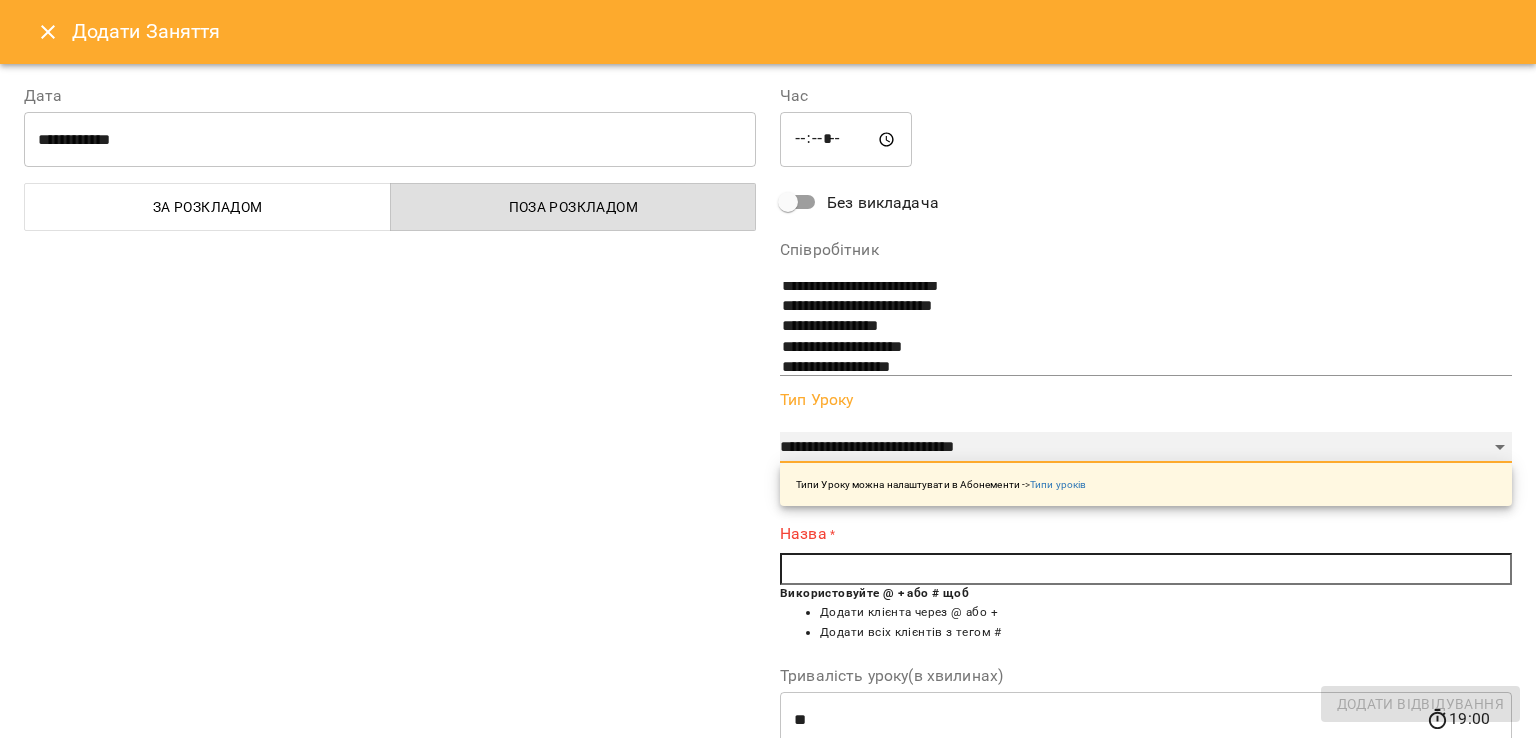 select on "**********" 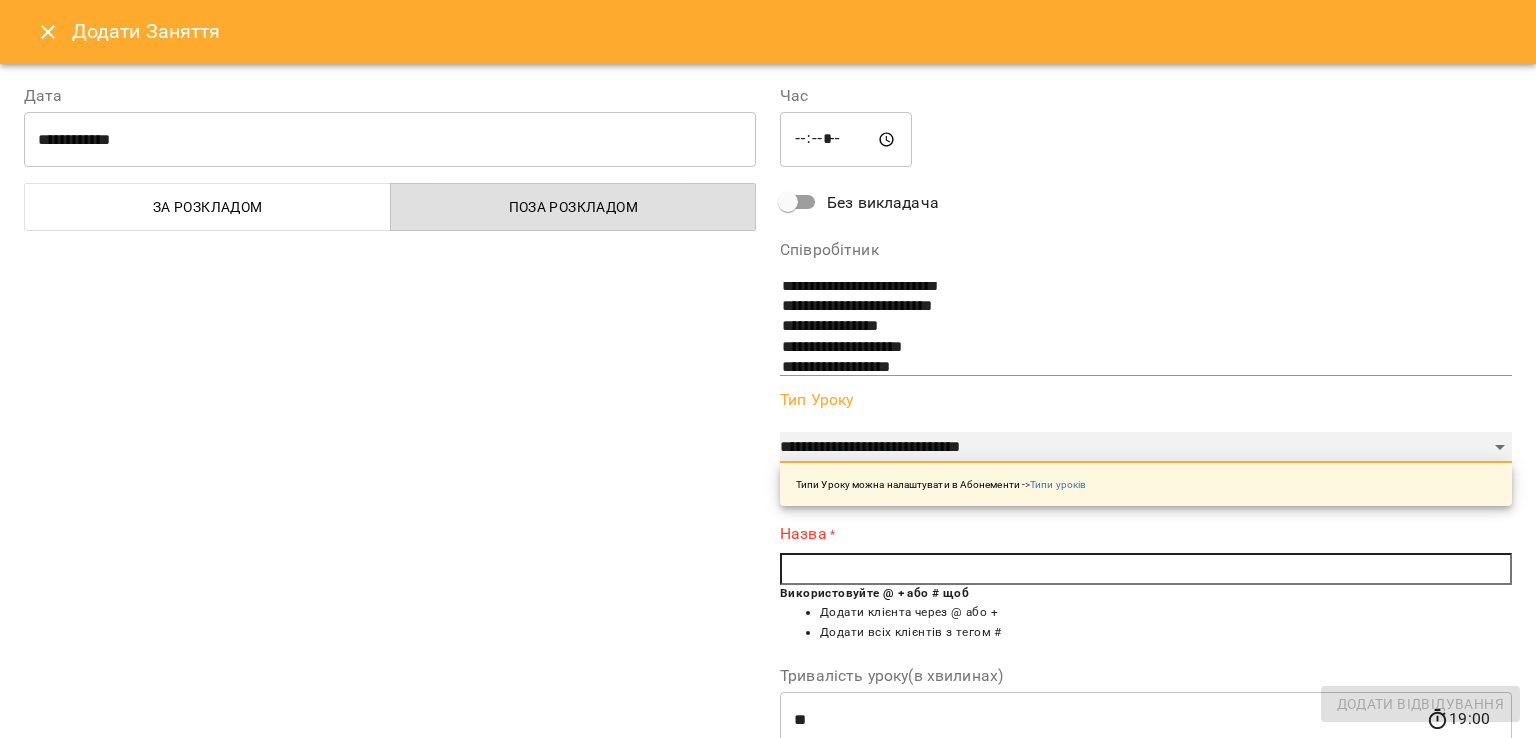 click on "**********" at bounding box center (1146, 448) 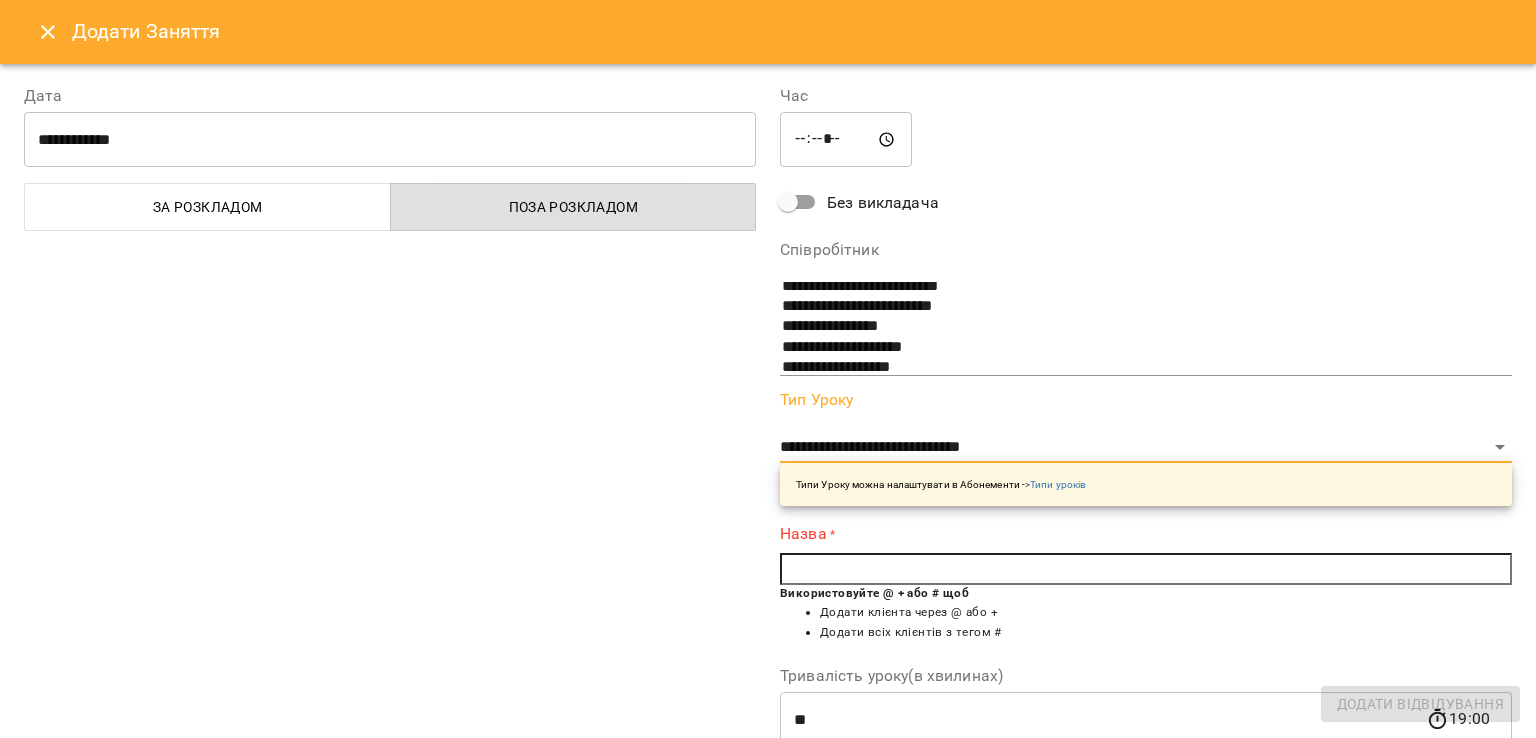 click at bounding box center [1146, 569] 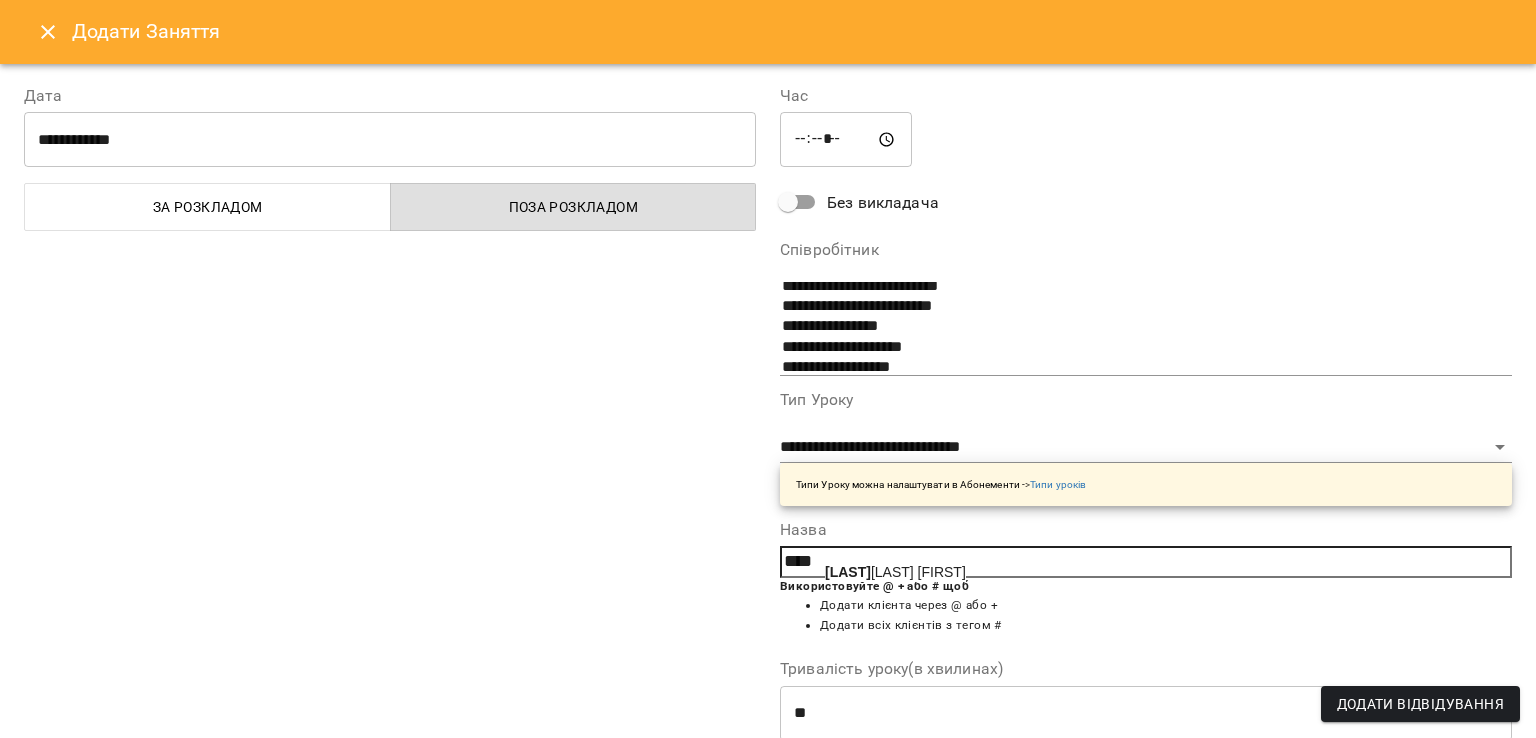 click on "Ляш" 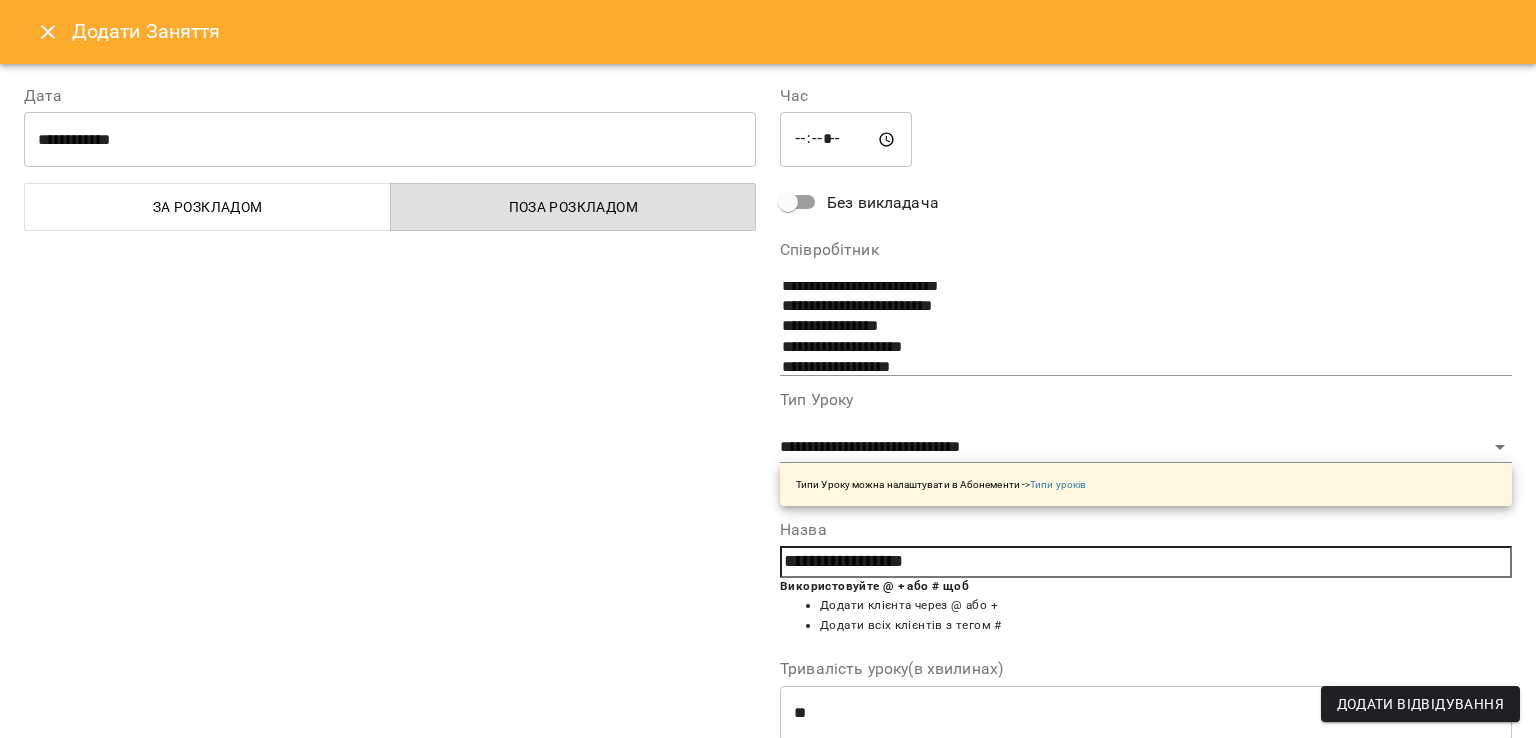 click on "Додати Відвідування" at bounding box center [1420, 704] 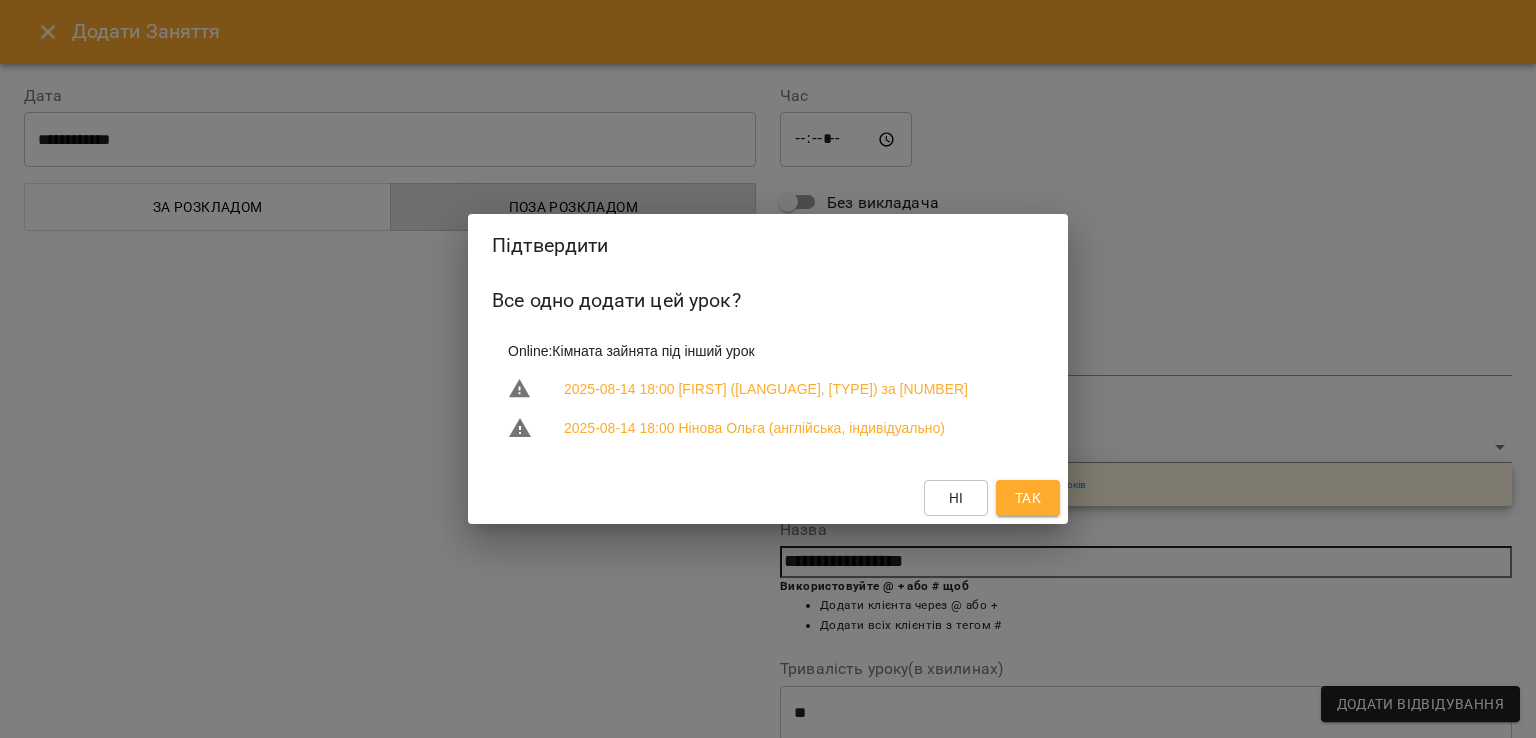 click on "Так" at bounding box center (1028, 498) 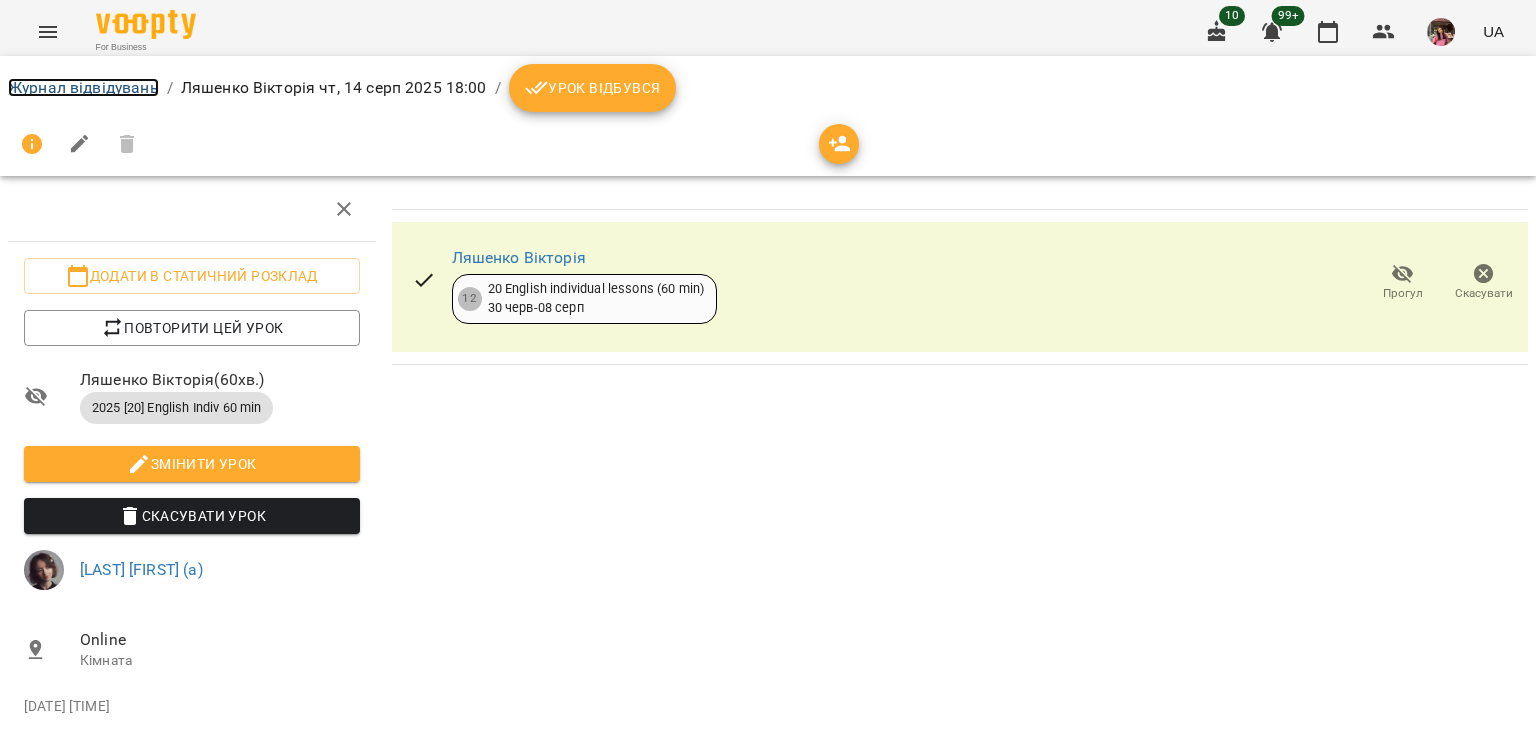 click on "Журнал відвідувань" at bounding box center [83, 87] 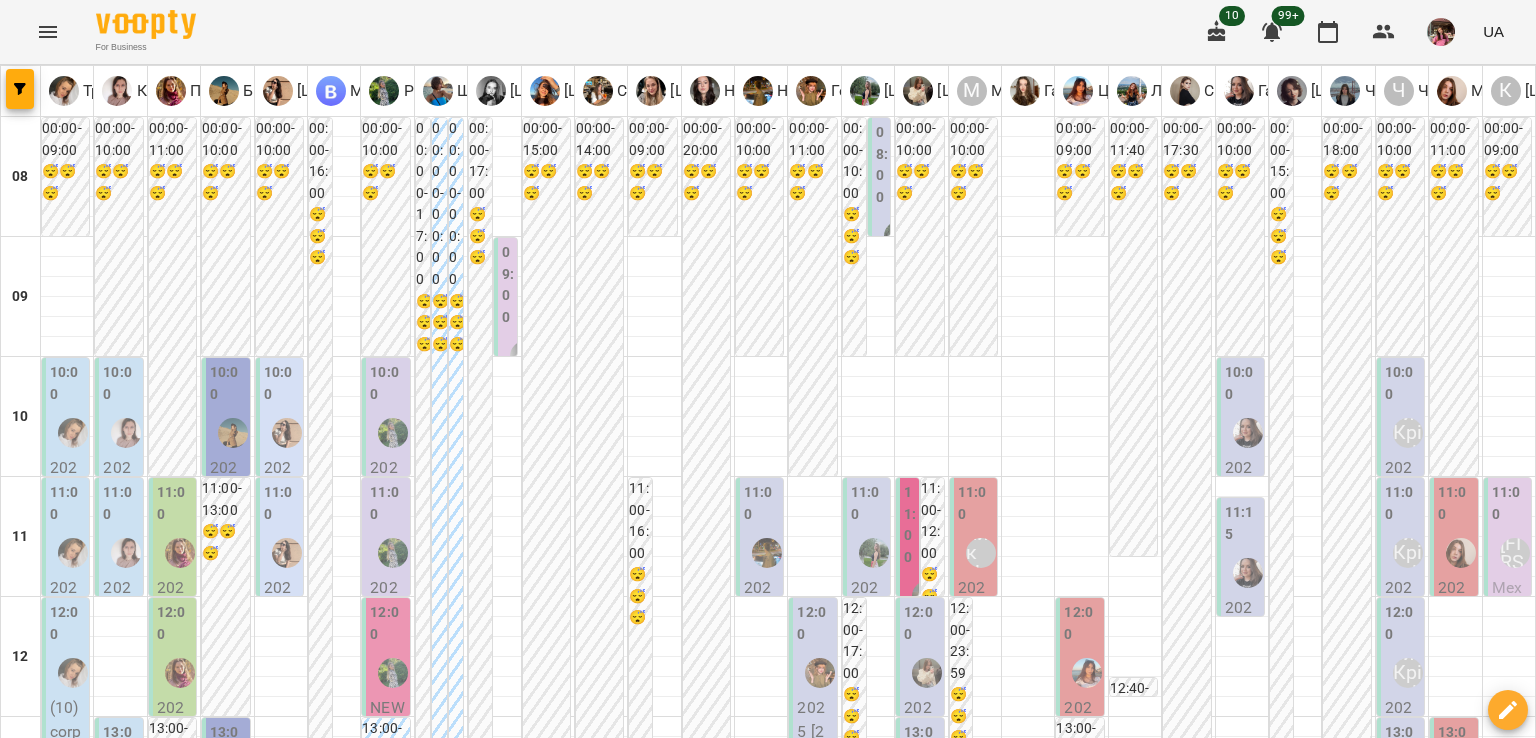 click on "сб" at bounding box center [1281, 1943] 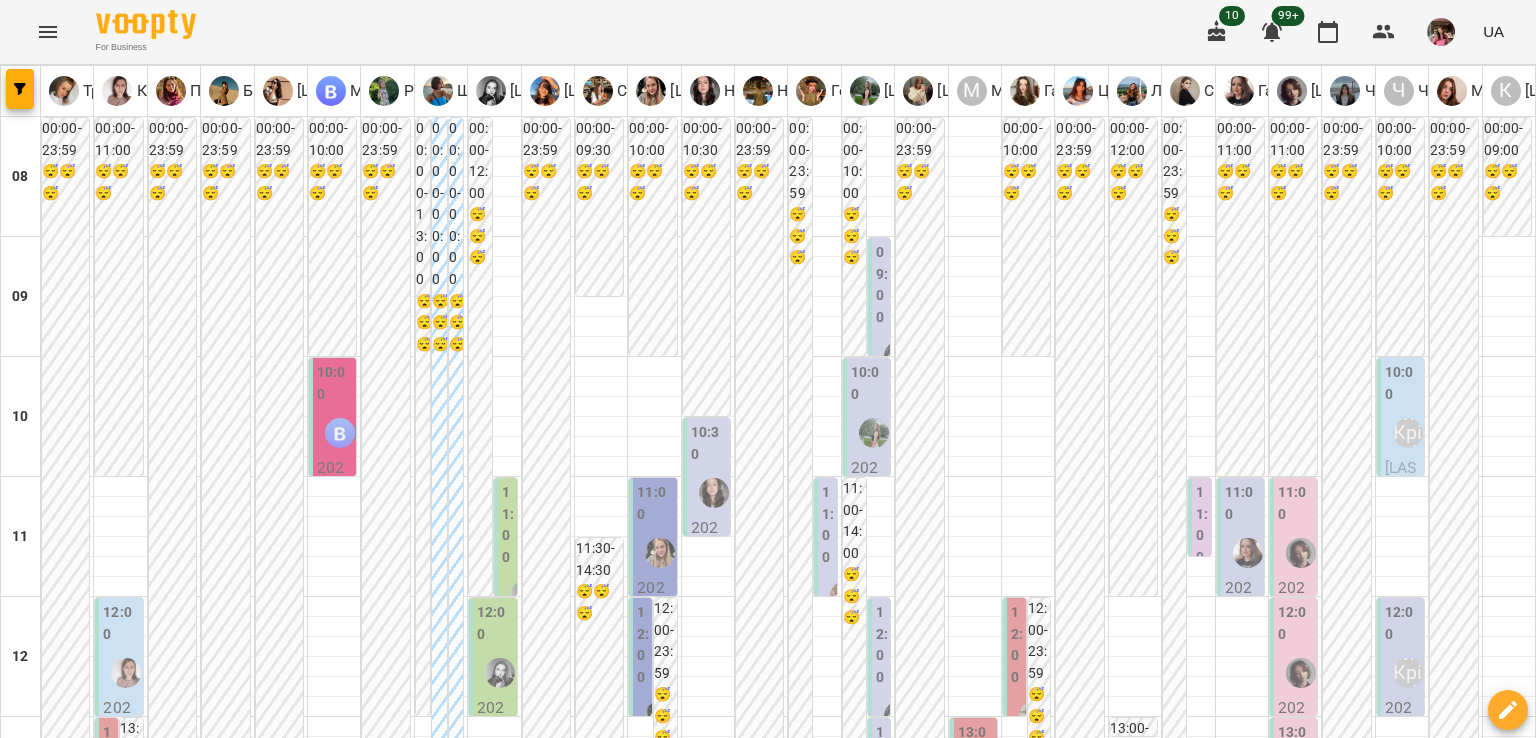 scroll, scrollTop: 220, scrollLeft: 0, axis: vertical 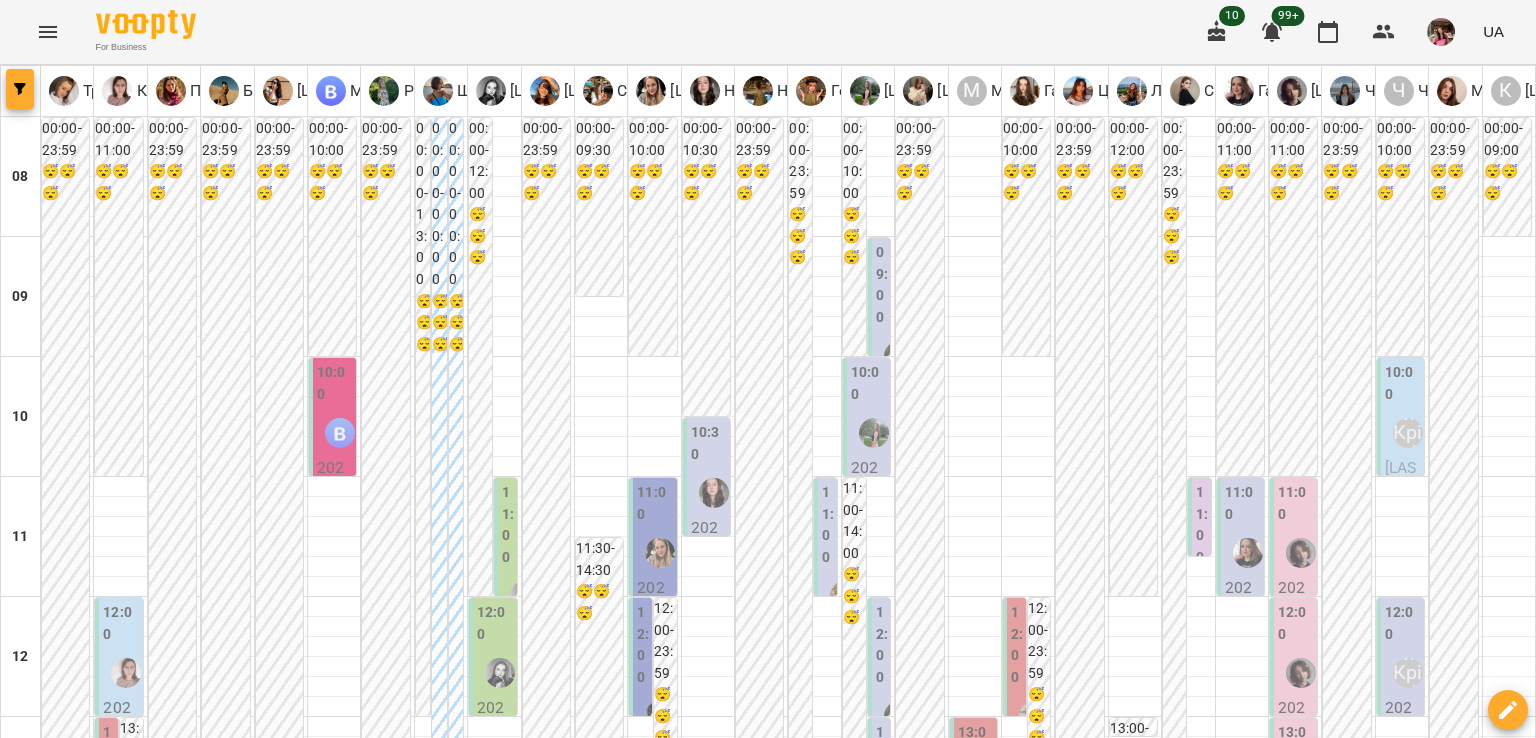 click at bounding box center [20, 89] 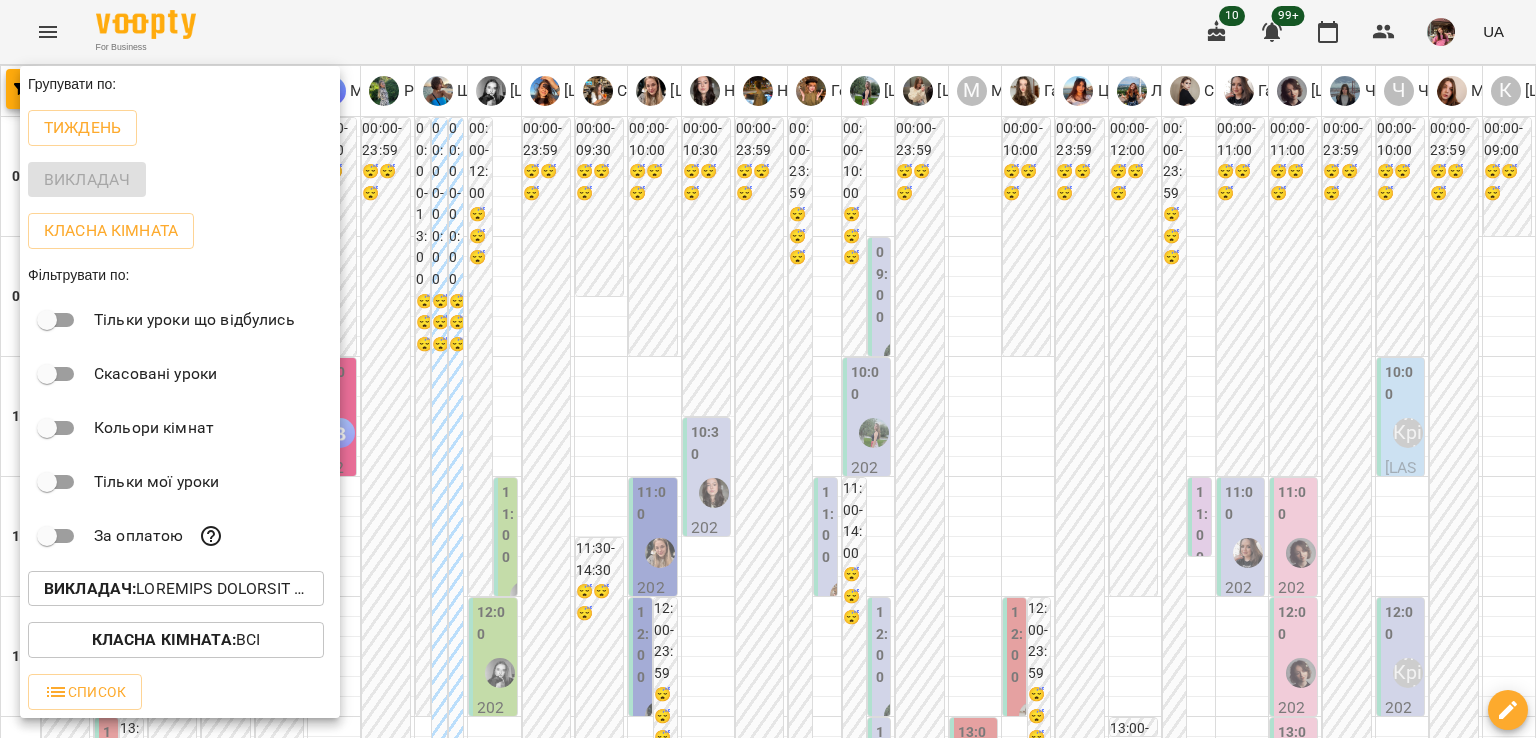 click on "Викладач :" at bounding box center (90, 588) 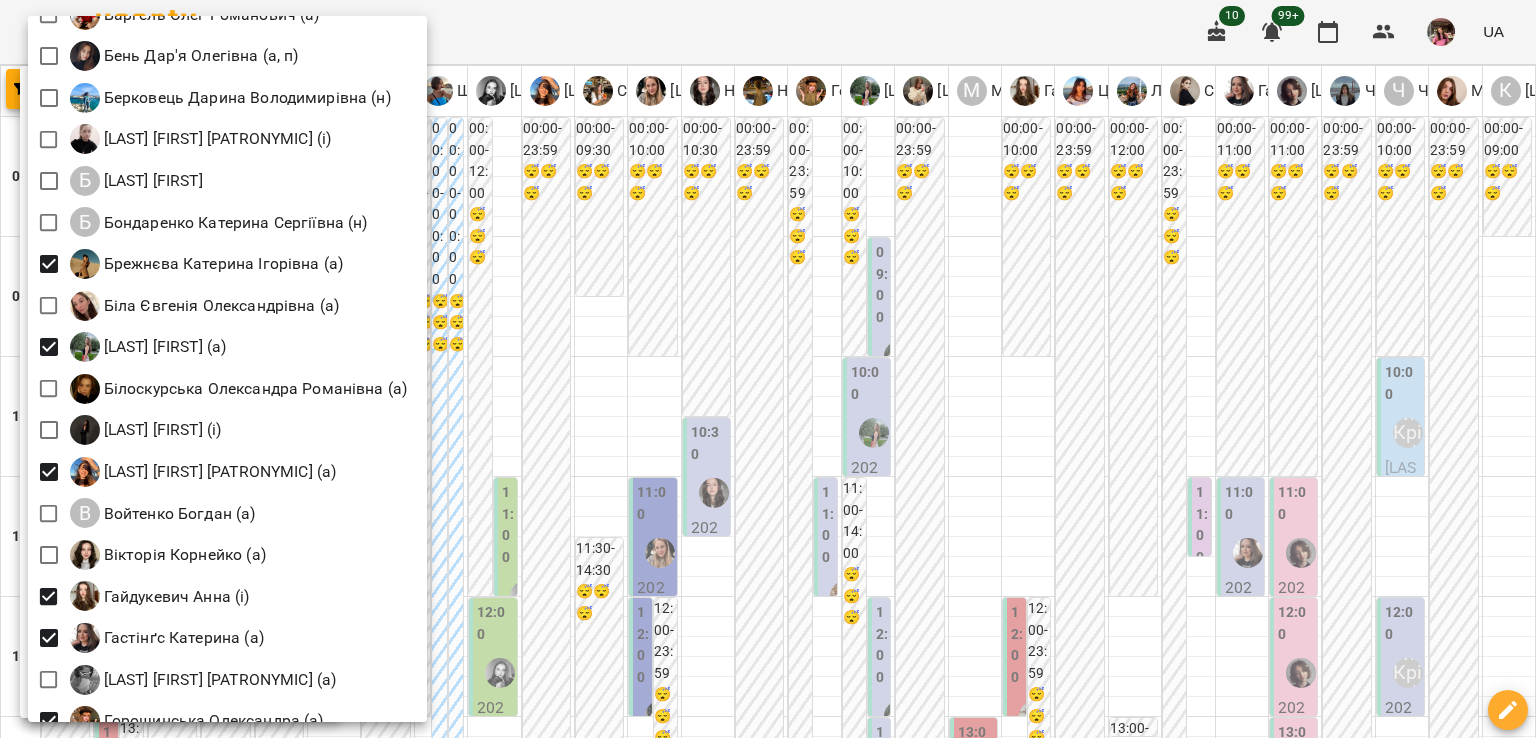 scroll, scrollTop: 294, scrollLeft: 0, axis: vertical 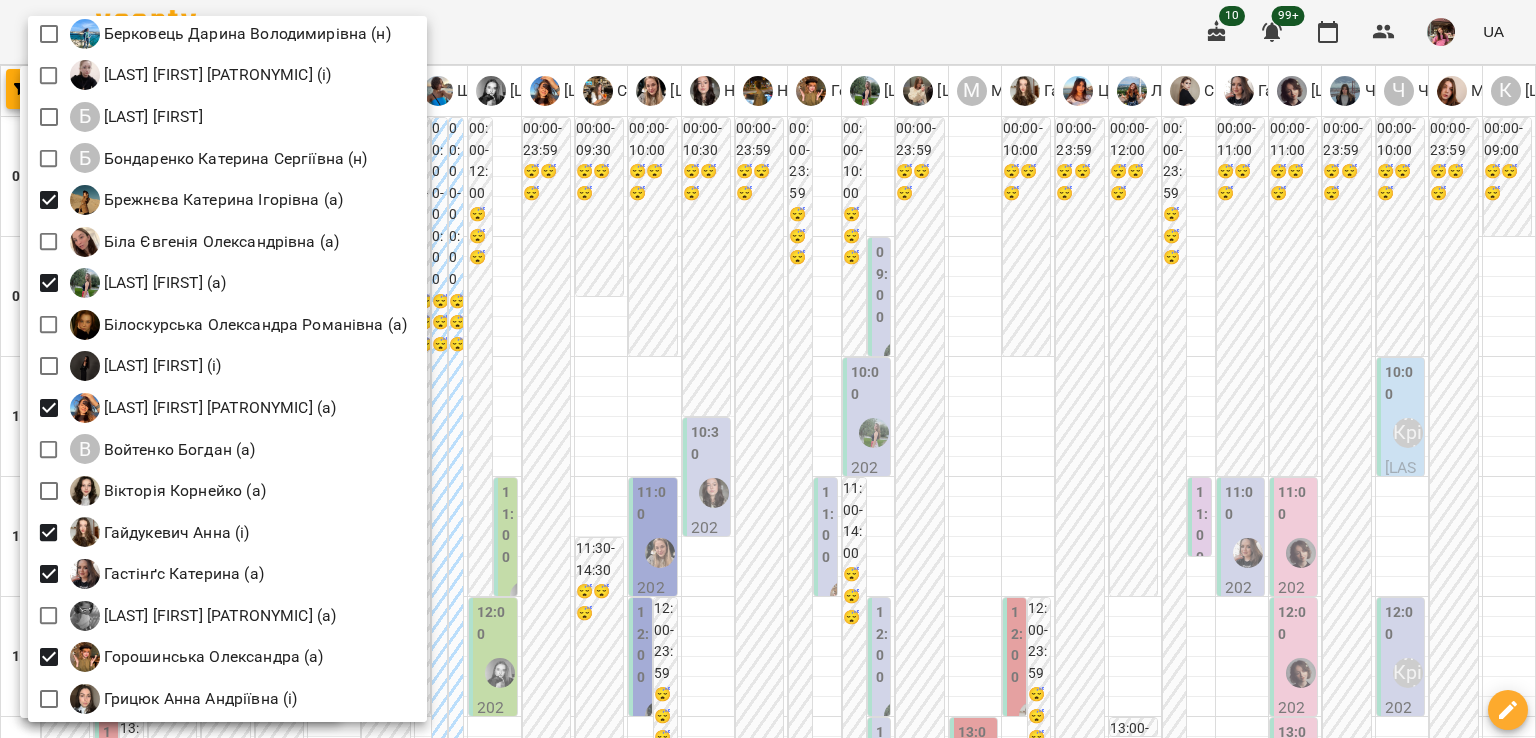 click at bounding box center (768, 369) 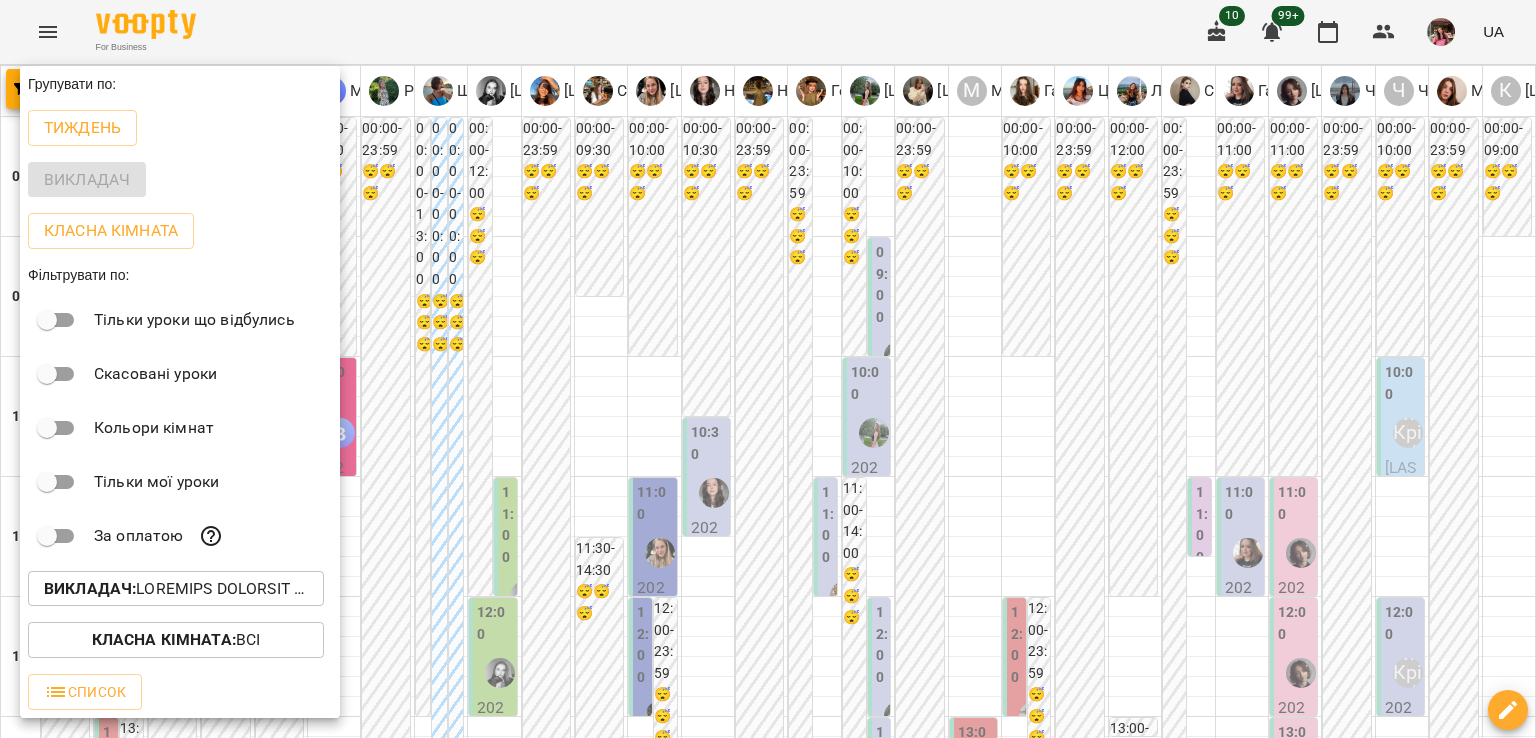 click at bounding box center (768, 369) 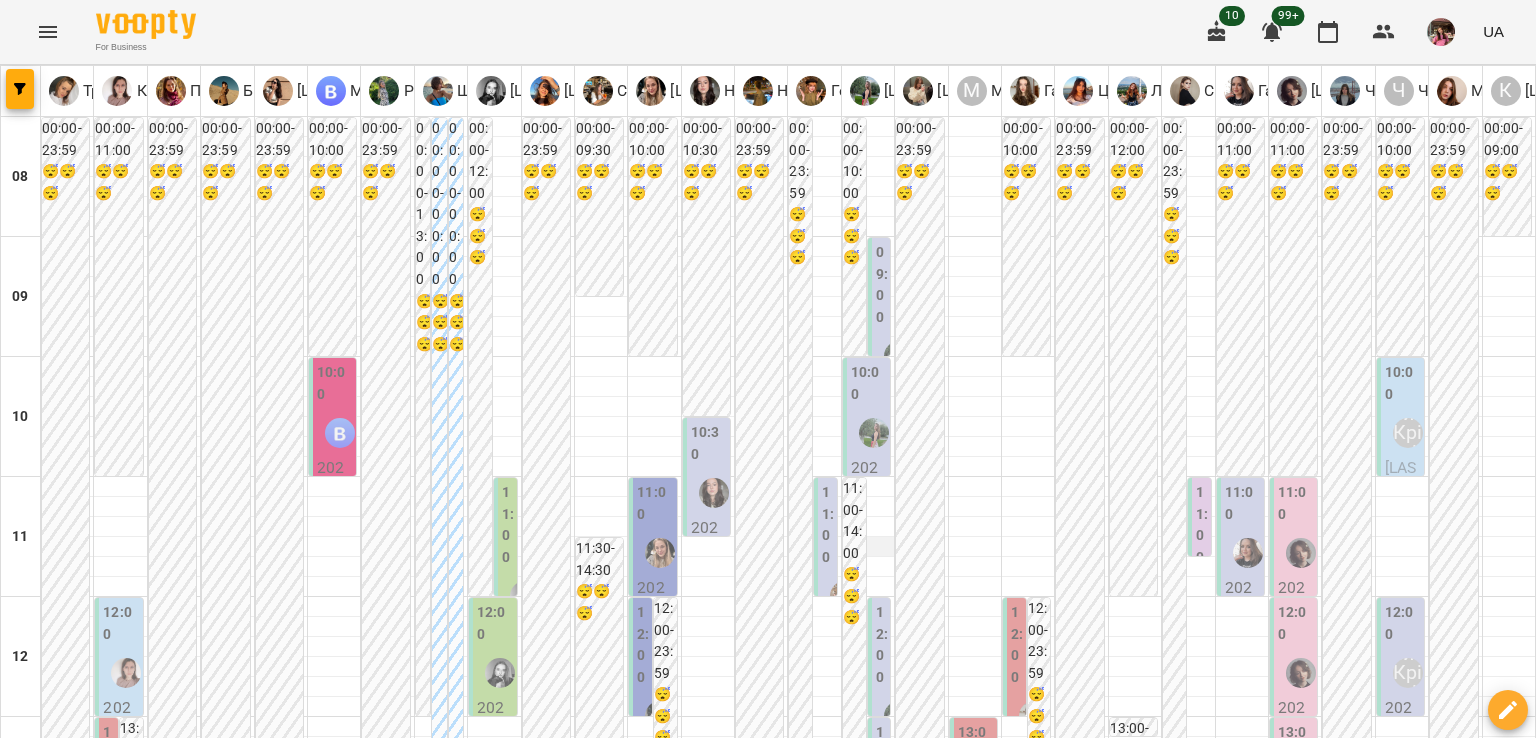 scroll, scrollTop: 200, scrollLeft: 0, axis: vertical 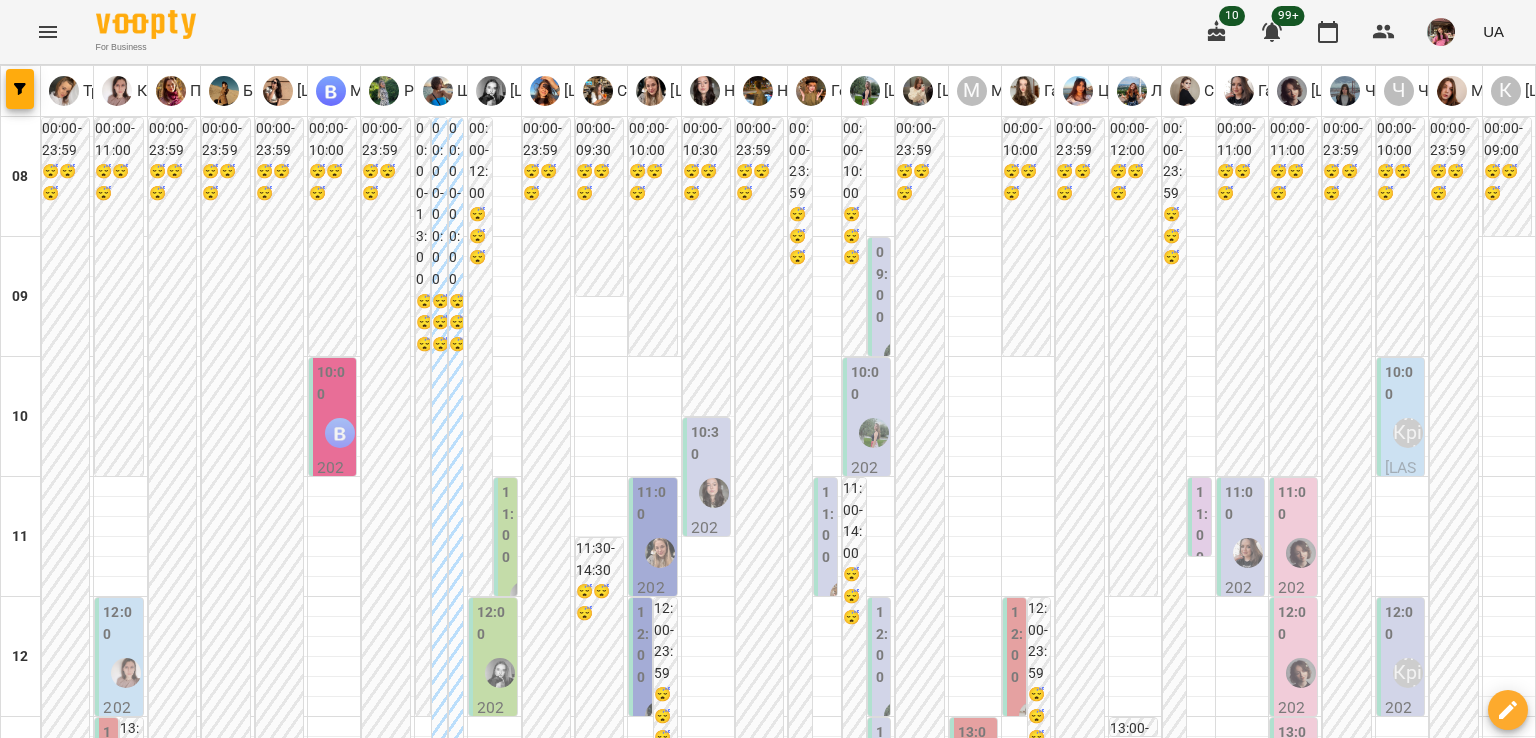 click on "12:00 -   23:59 😴😴😴" at bounding box center [1039, 1257] 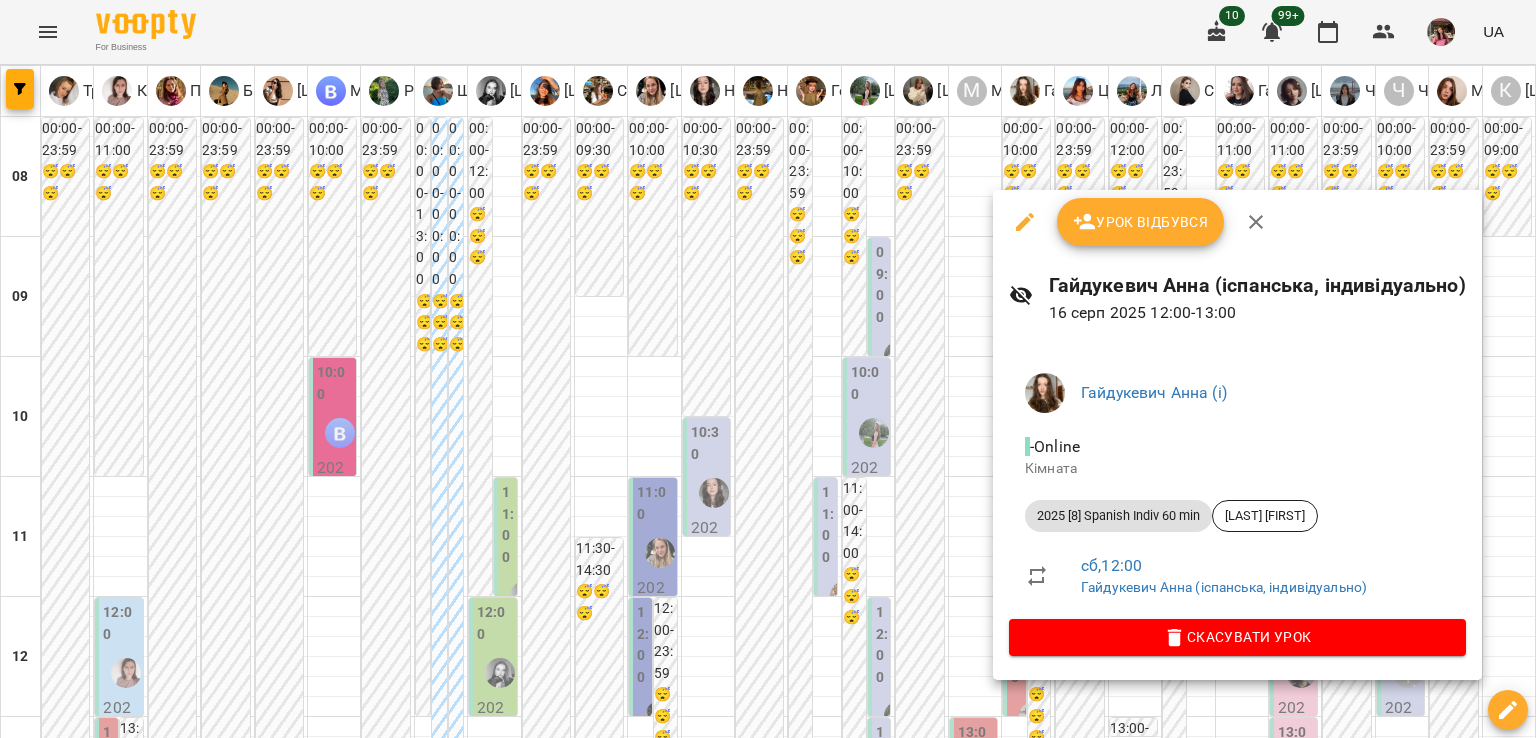 click at bounding box center [768, 369] 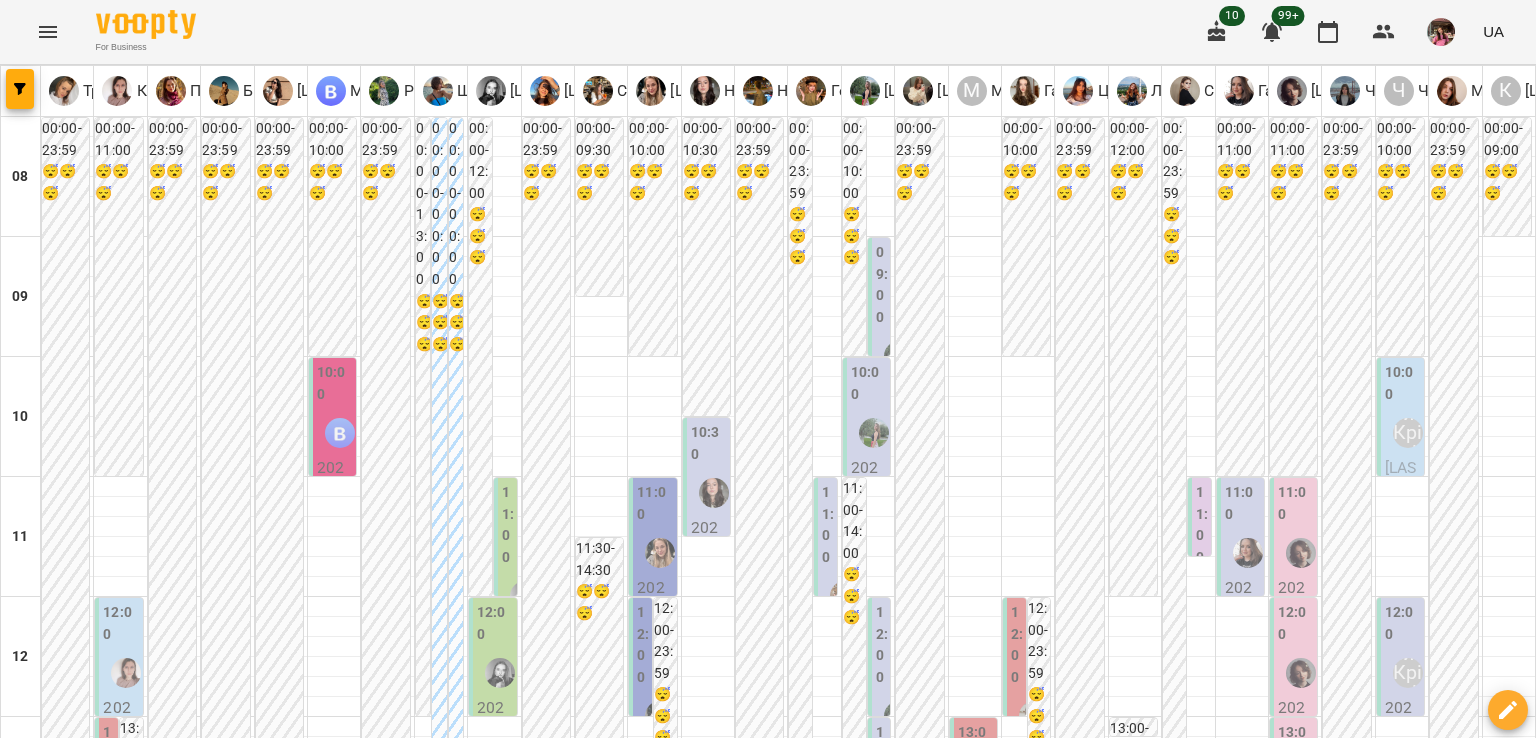 scroll, scrollTop: 90, scrollLeft: 0, axis: vertical 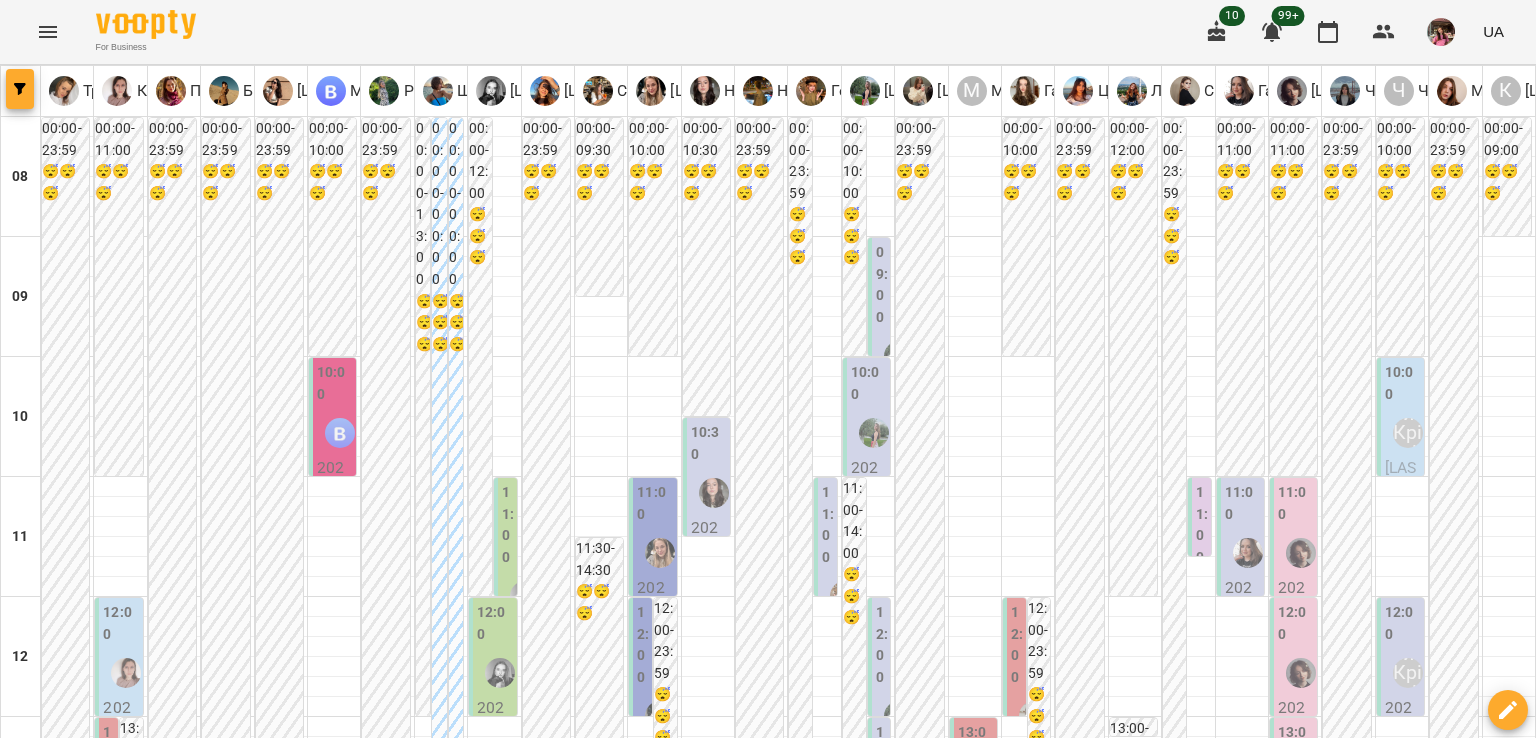 click 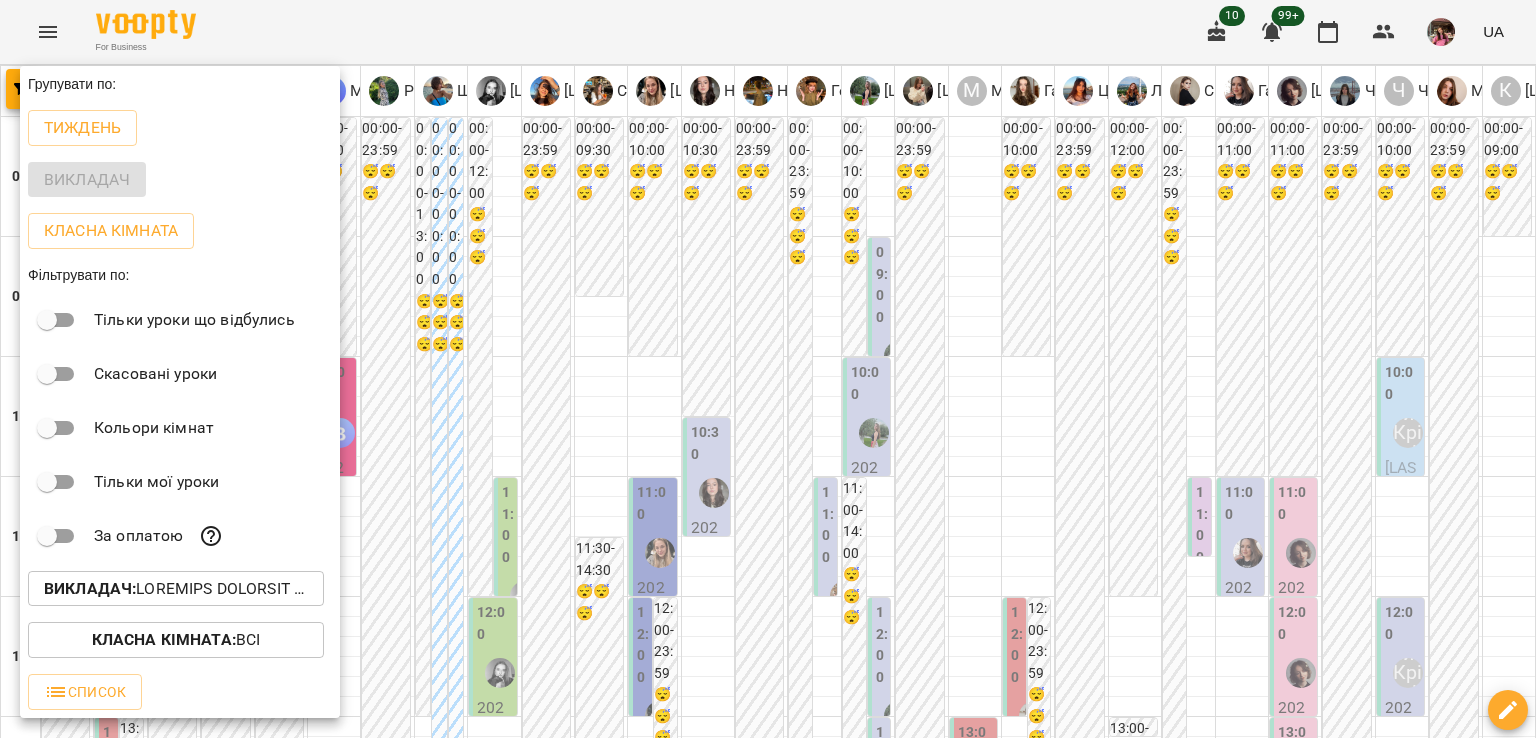 click on "Викладач :" at bounding box center [176, 589] 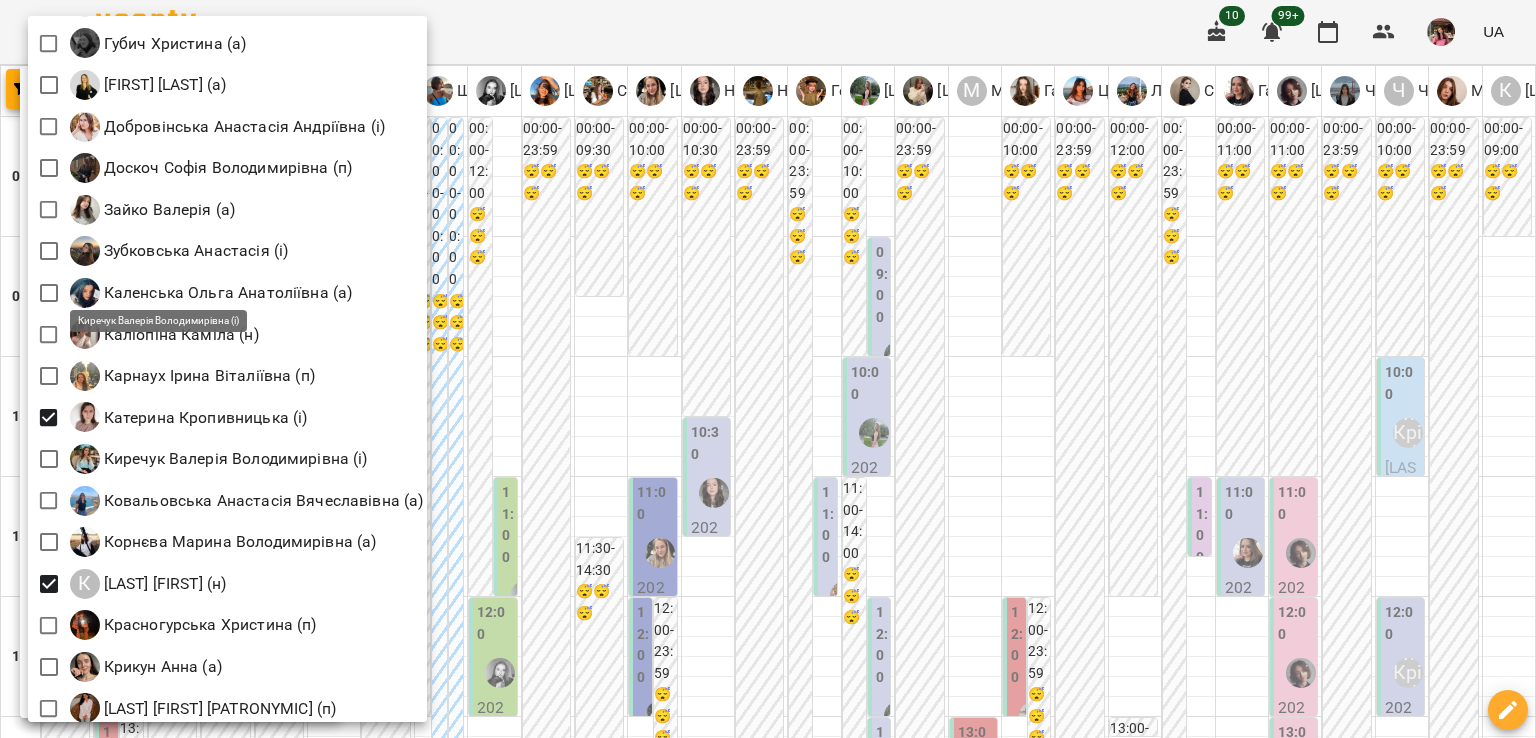 scroll, scrollTop: 1187, scrollLeft: 0, axis: vertical 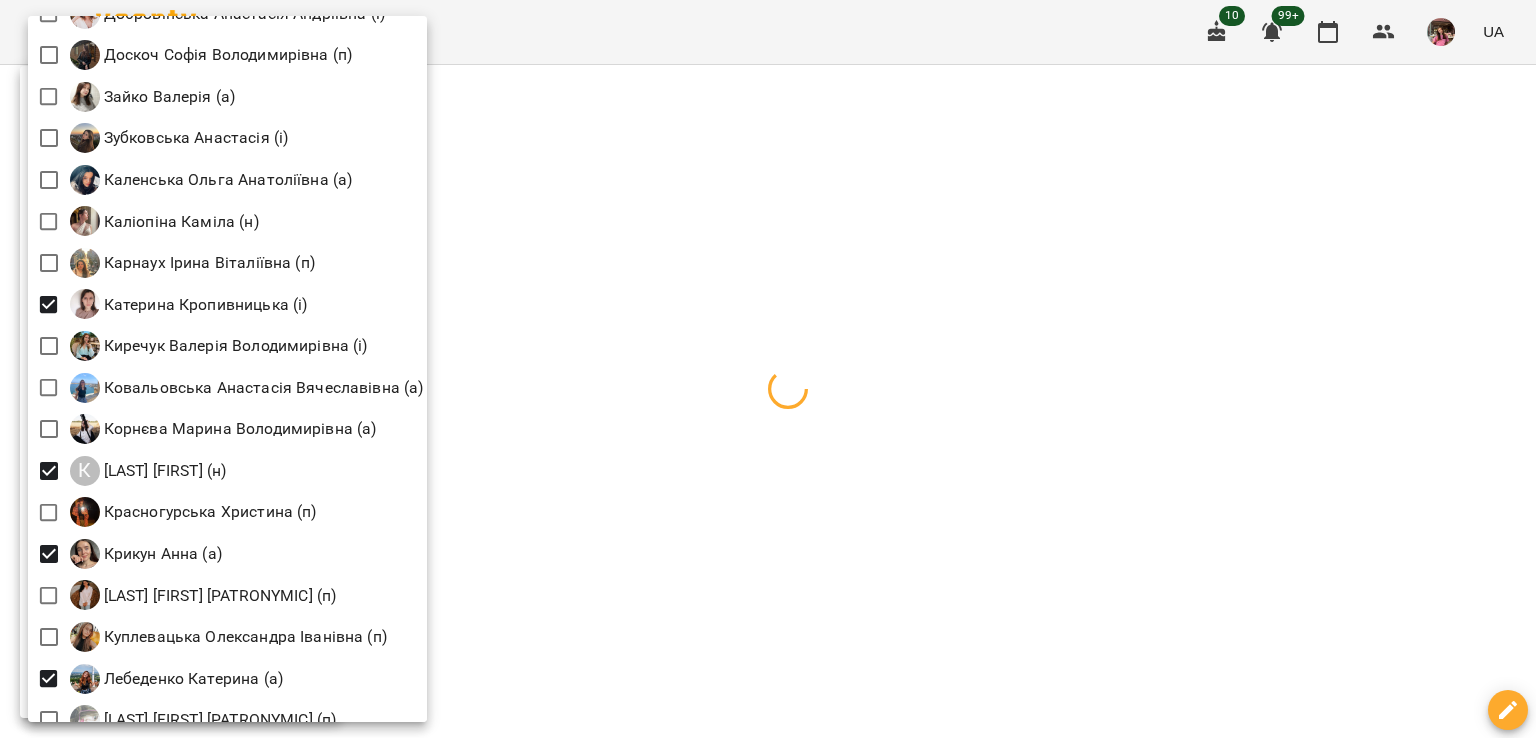 click at bounding box center (768, 369) 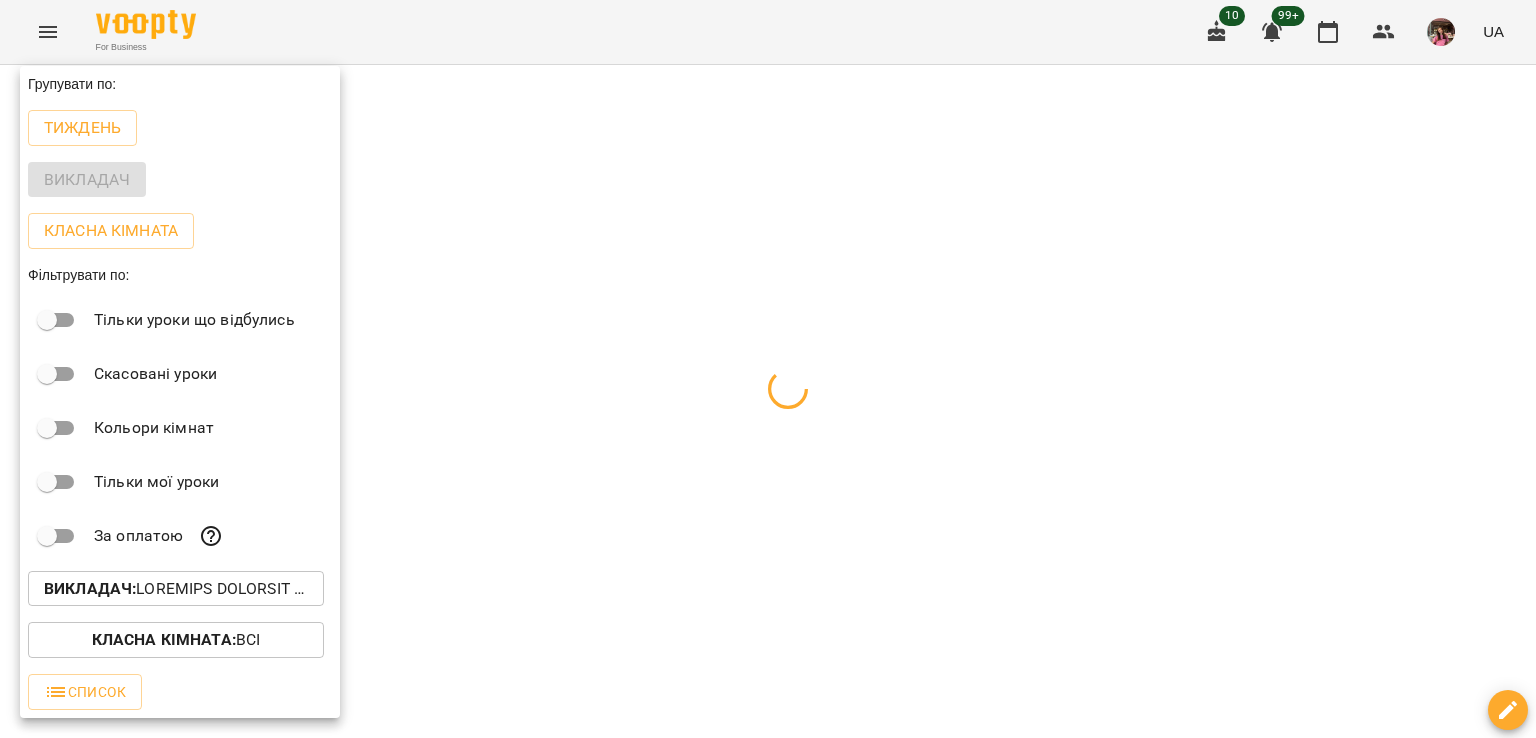 click at bounding box center [768, 369] 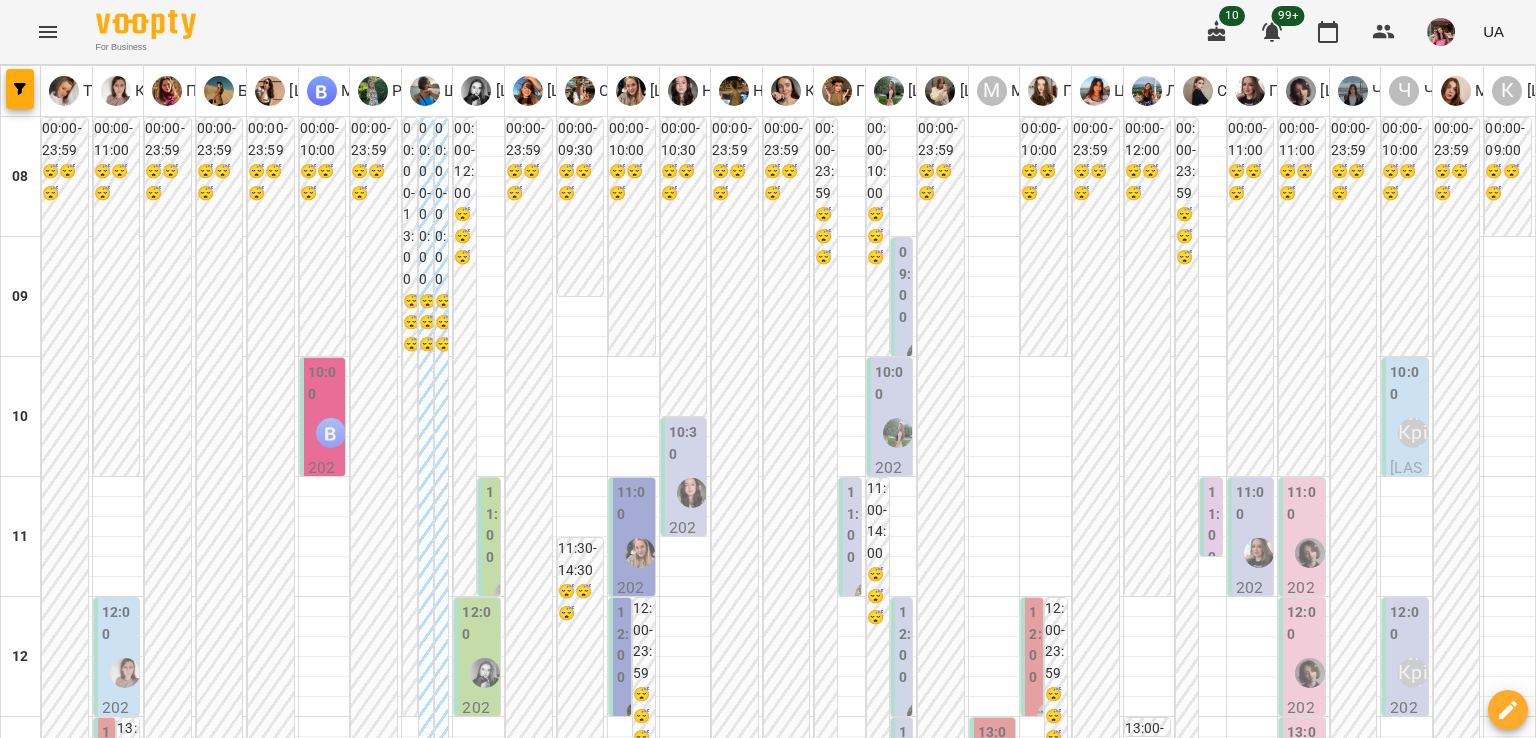 click on "**********" at bounding box center [768, 2008] 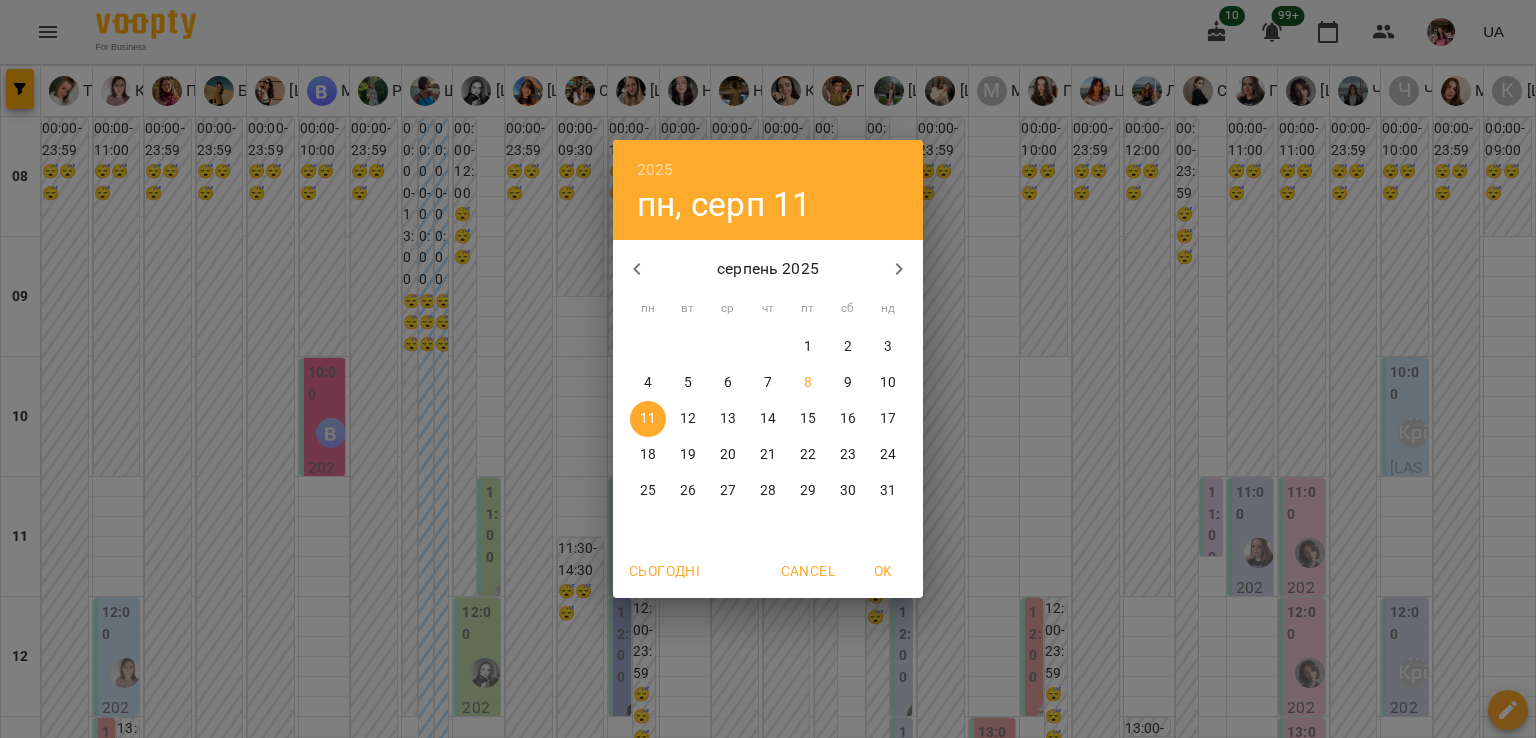 click on "8" at bounding box center [808, 383] 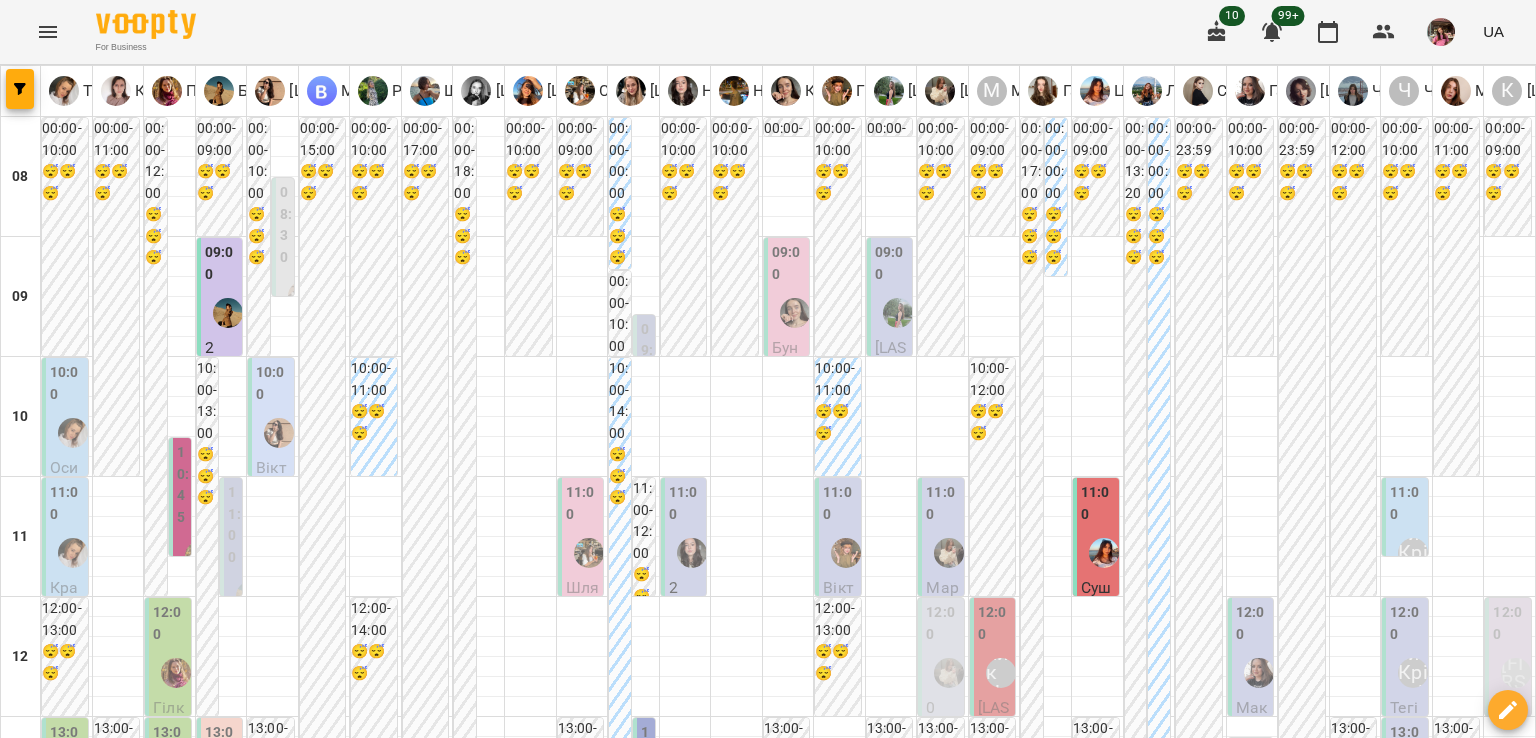 scroll, scrollTop: 110, scrollLeft: 0, axis: vertical 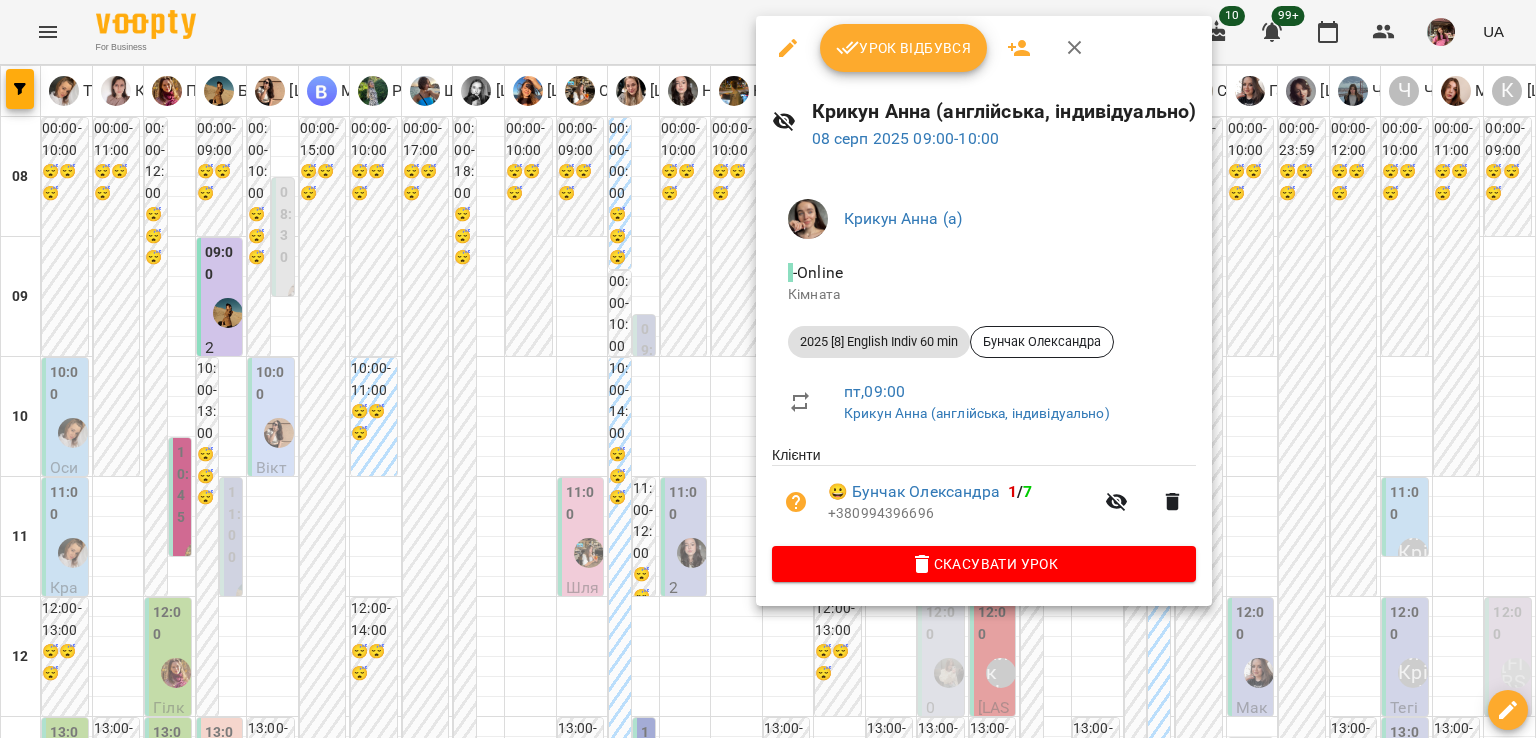 click on "Скасувати Урок" at bounding box center [984, 564] 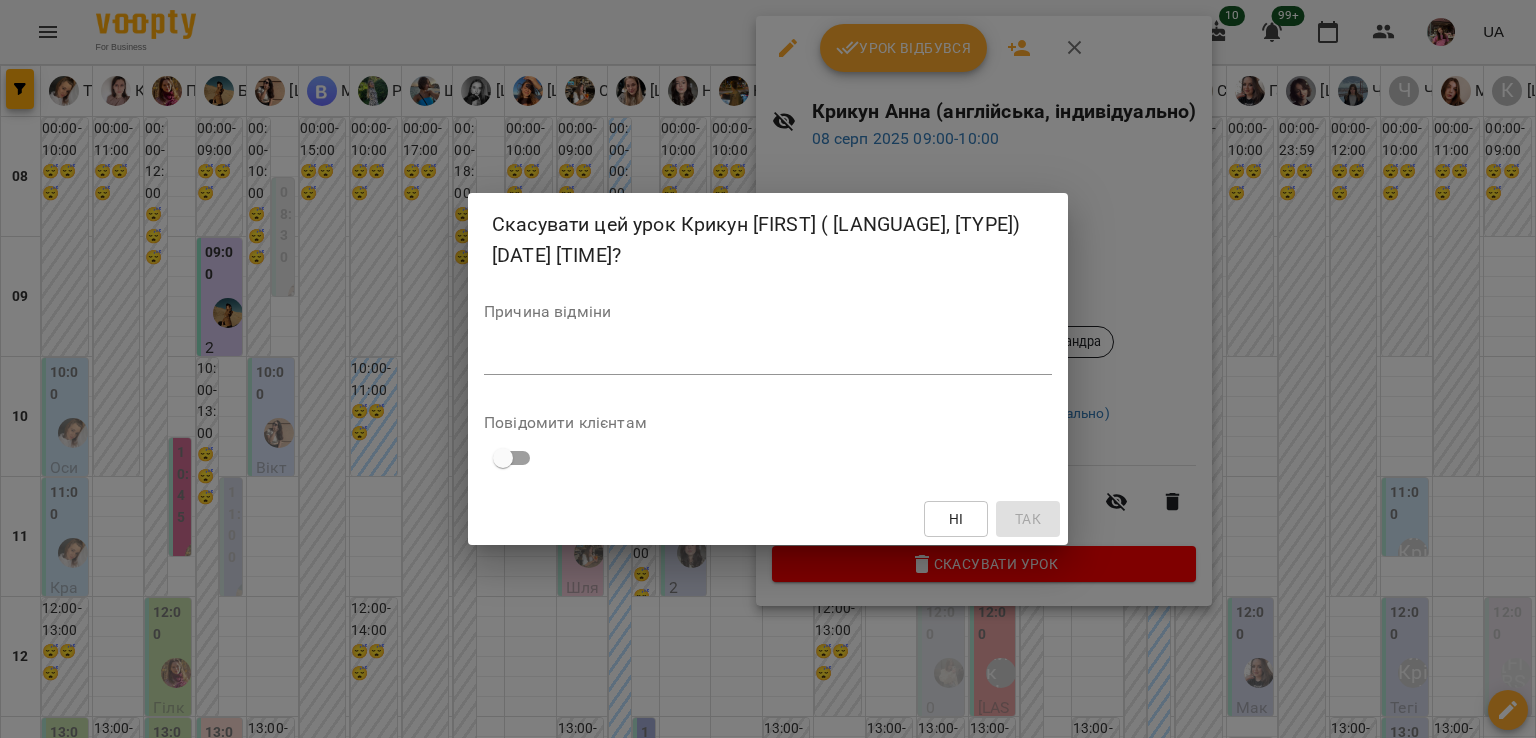 click on "*" at bounding box center [768, 359] 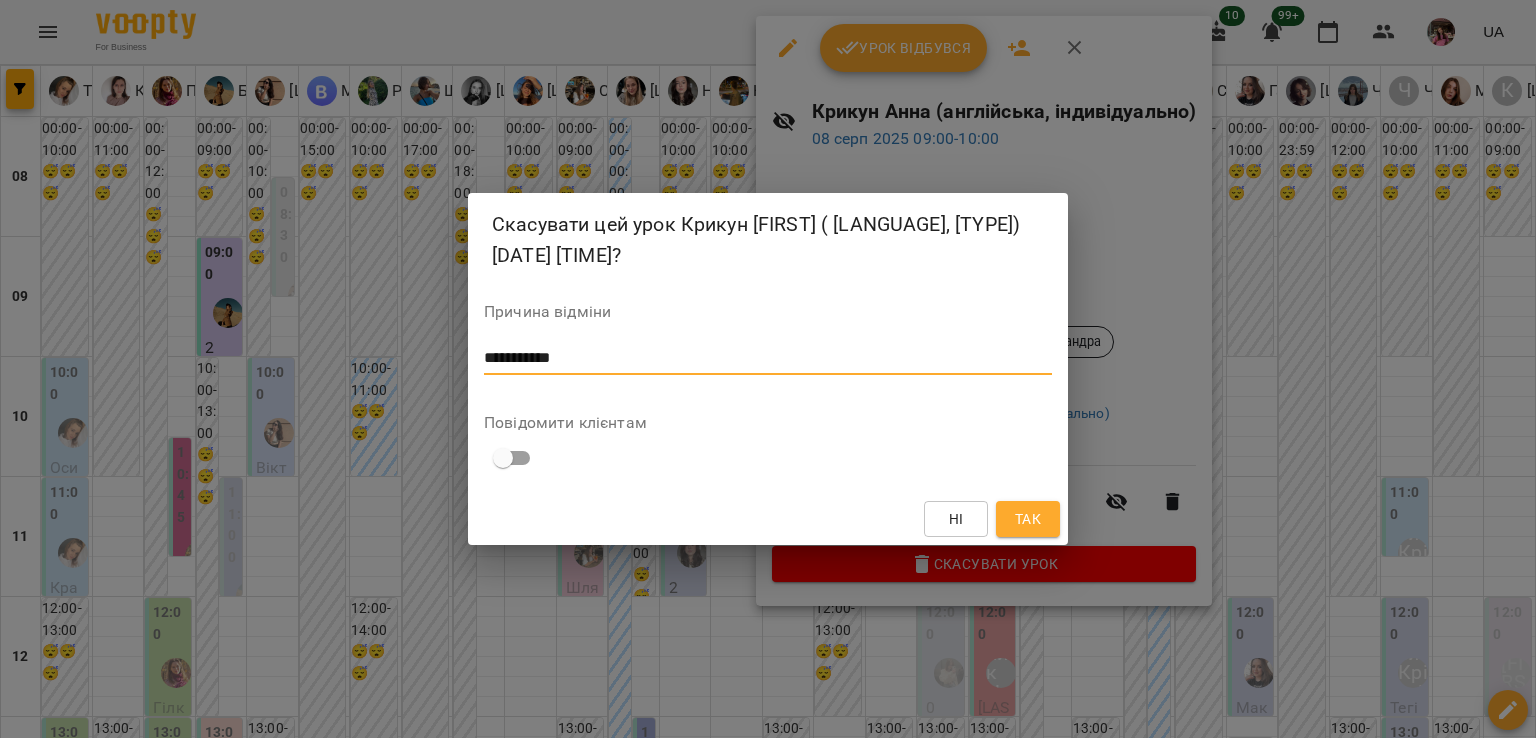 type on "**********" 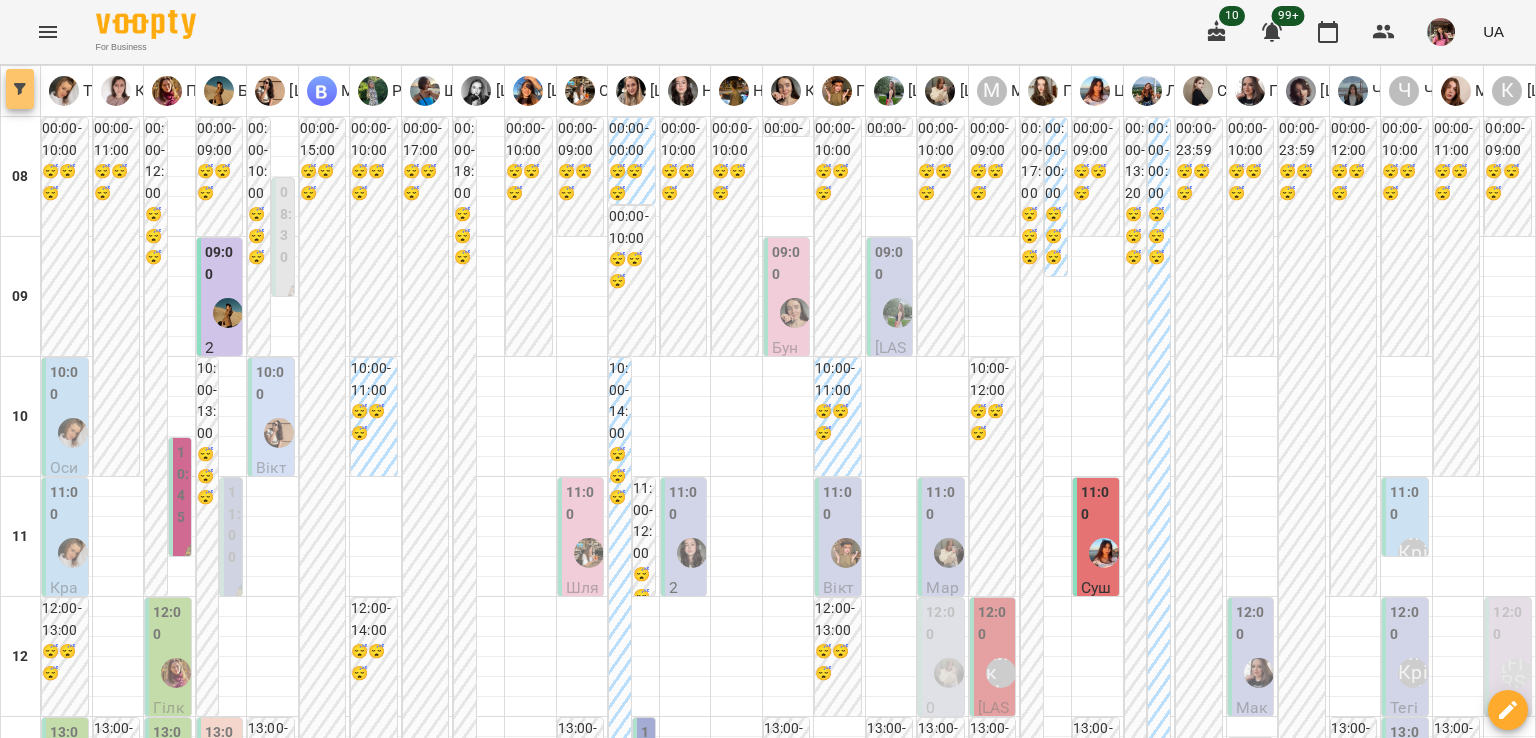 click 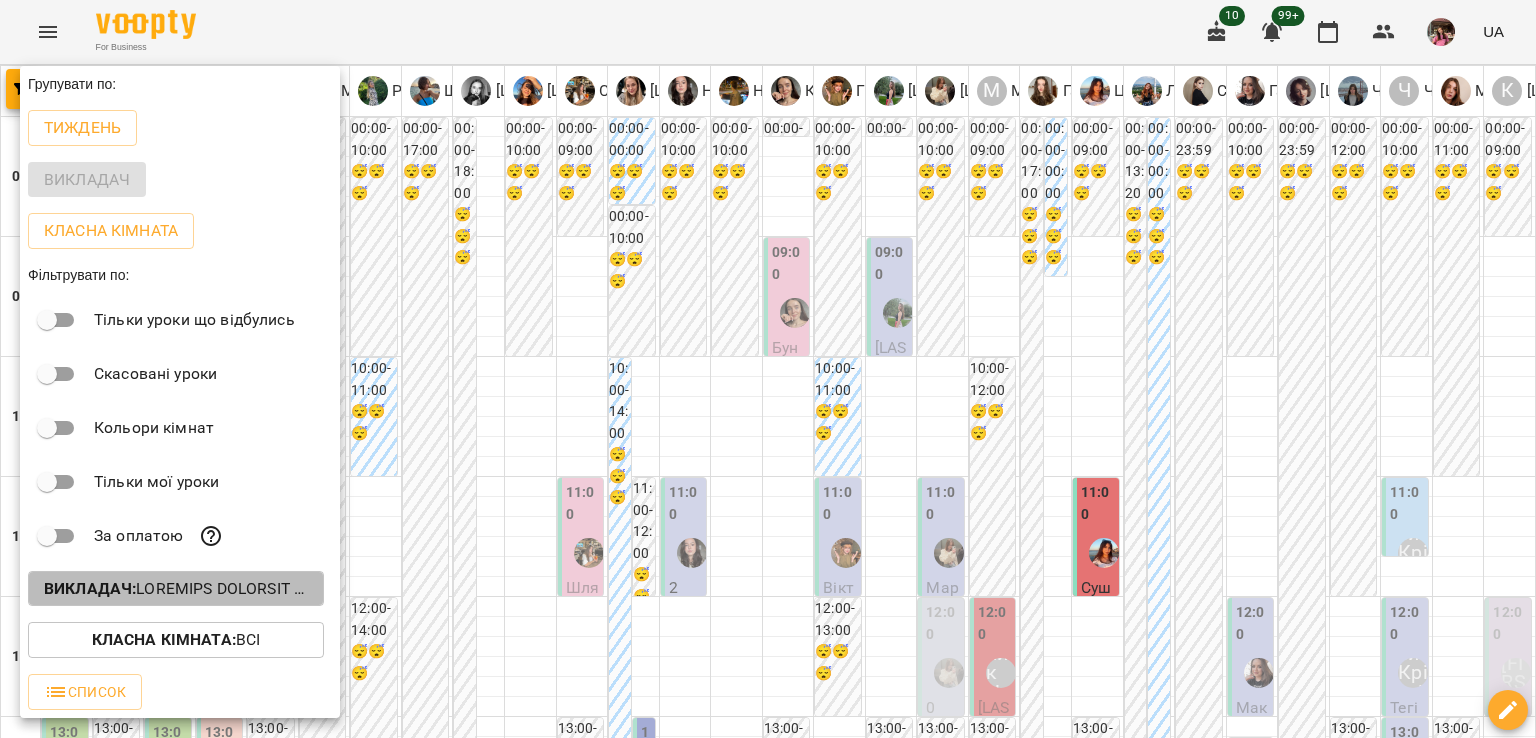 click on "Викладач :" at bounding box center (176, 589) 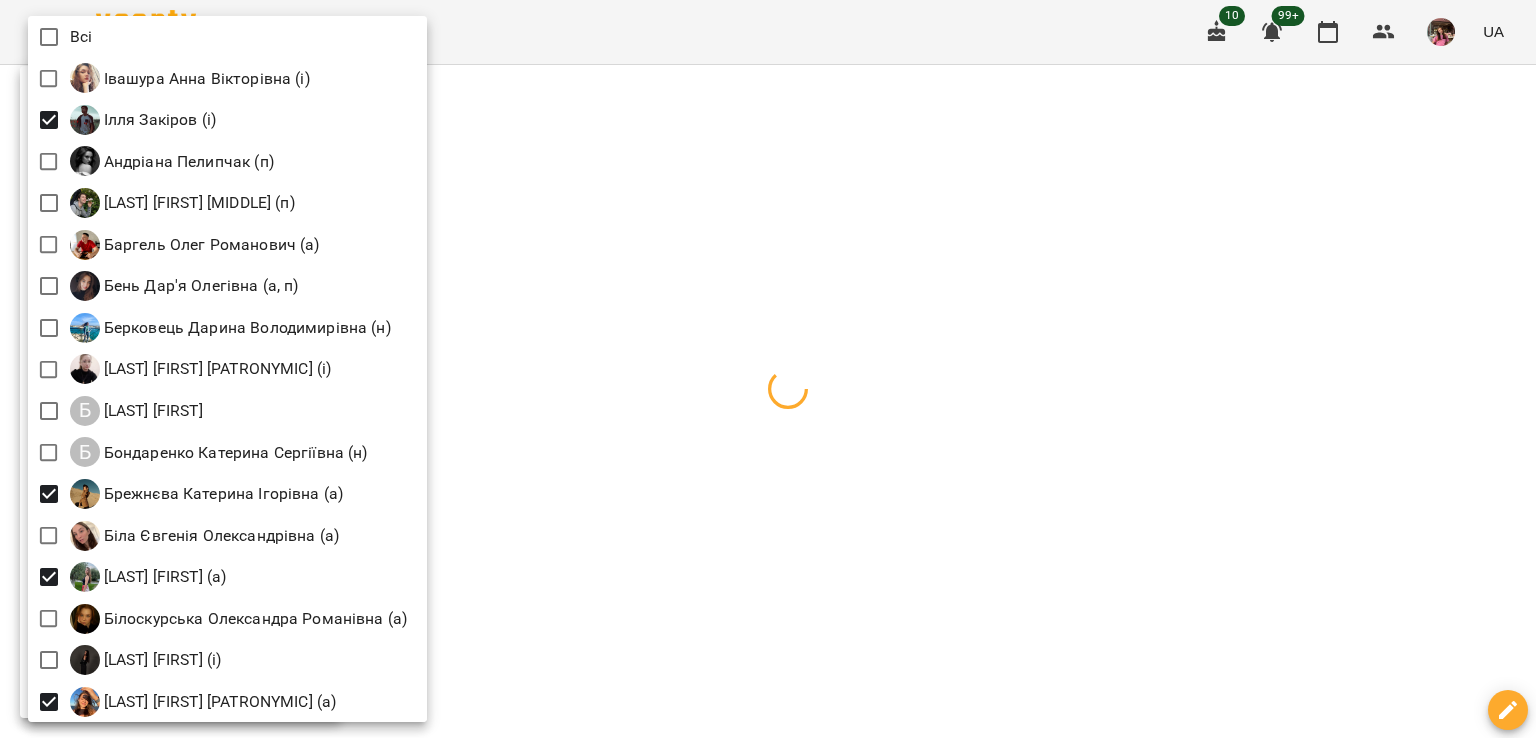 click at bounding box center [768, 369] 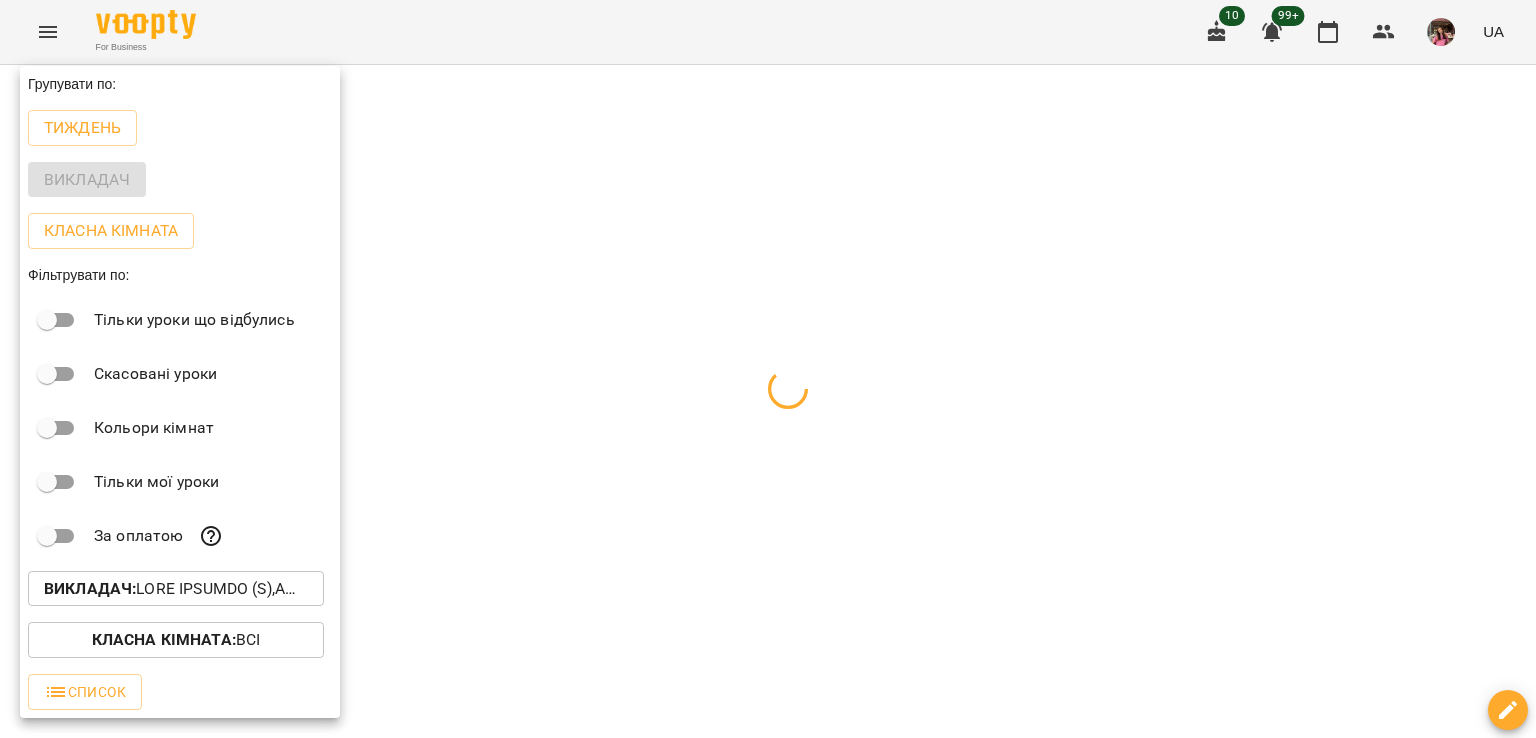 click at bounding box center (768, 369) 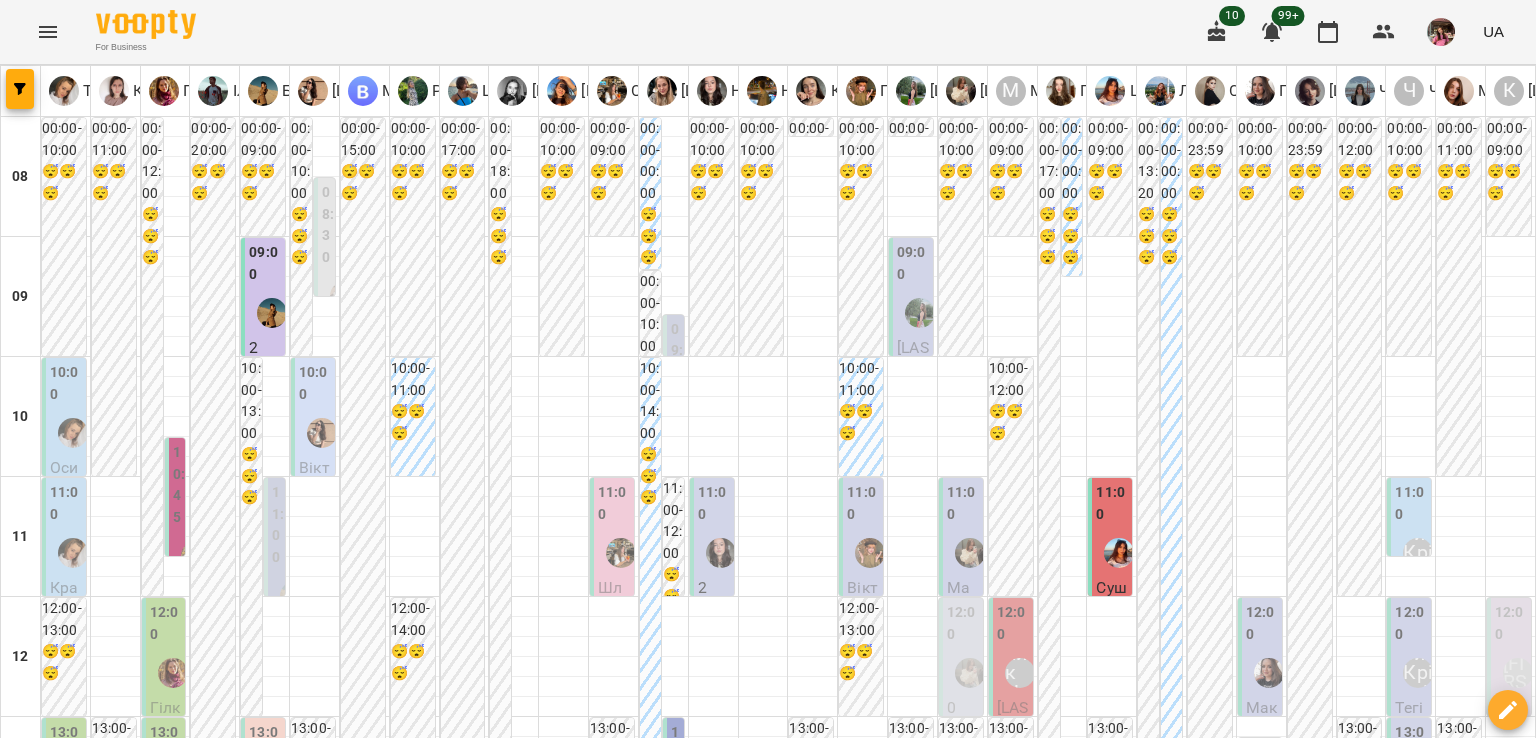 scroll, scrollTop: 1216, scrollLeft: 0, axis: vertical 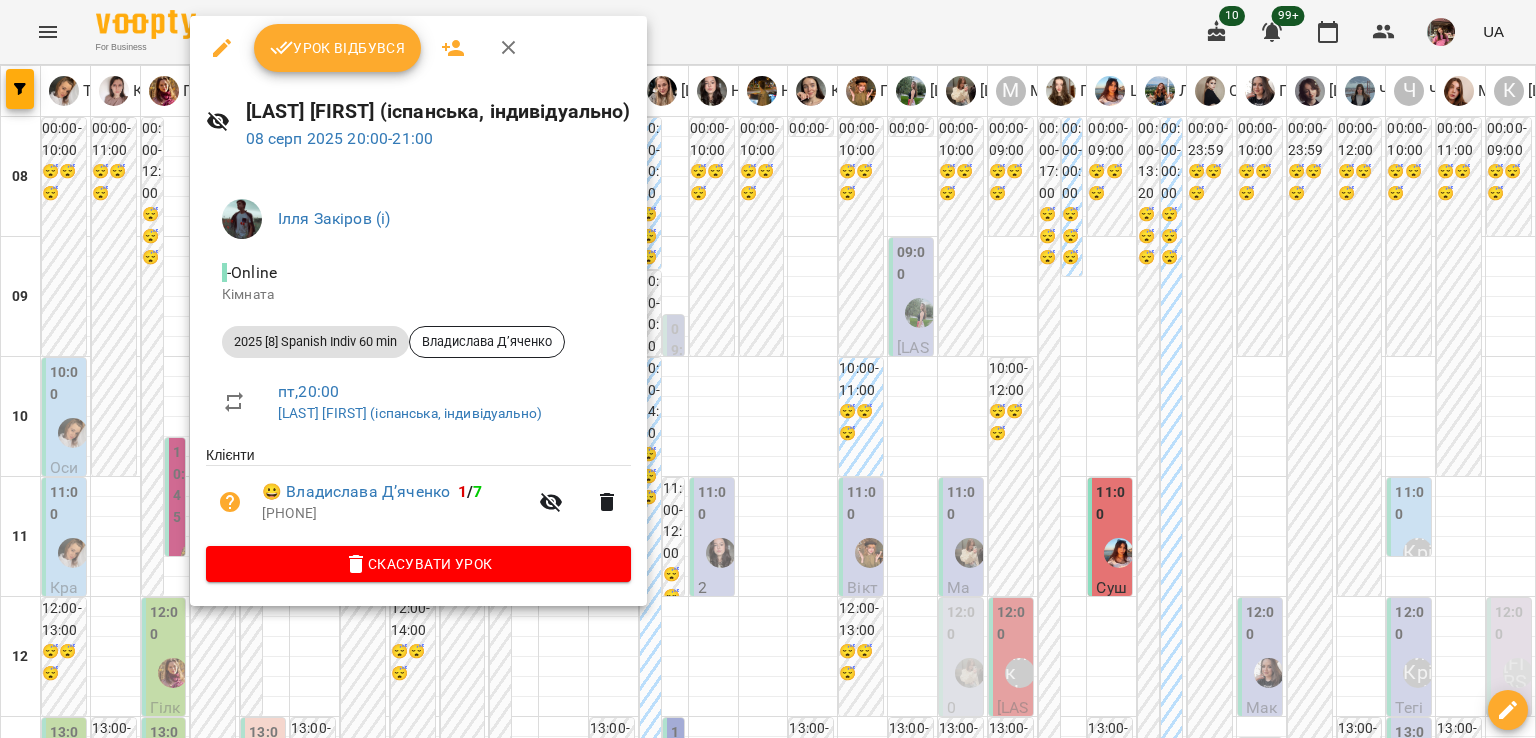 click at bounding box center (768, 369) 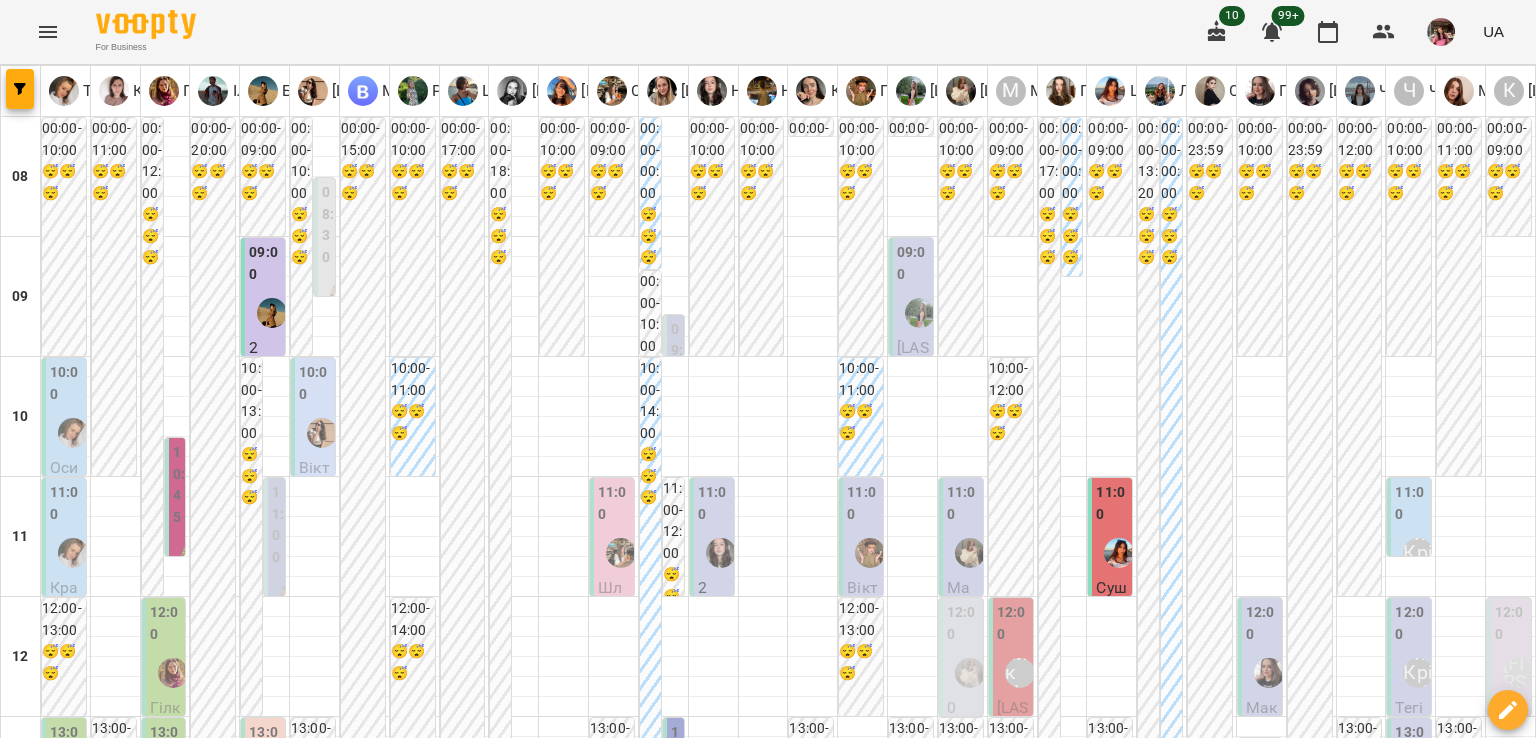 scroll, scrollTop: 620, scrollLeft: 0, axis: vertical 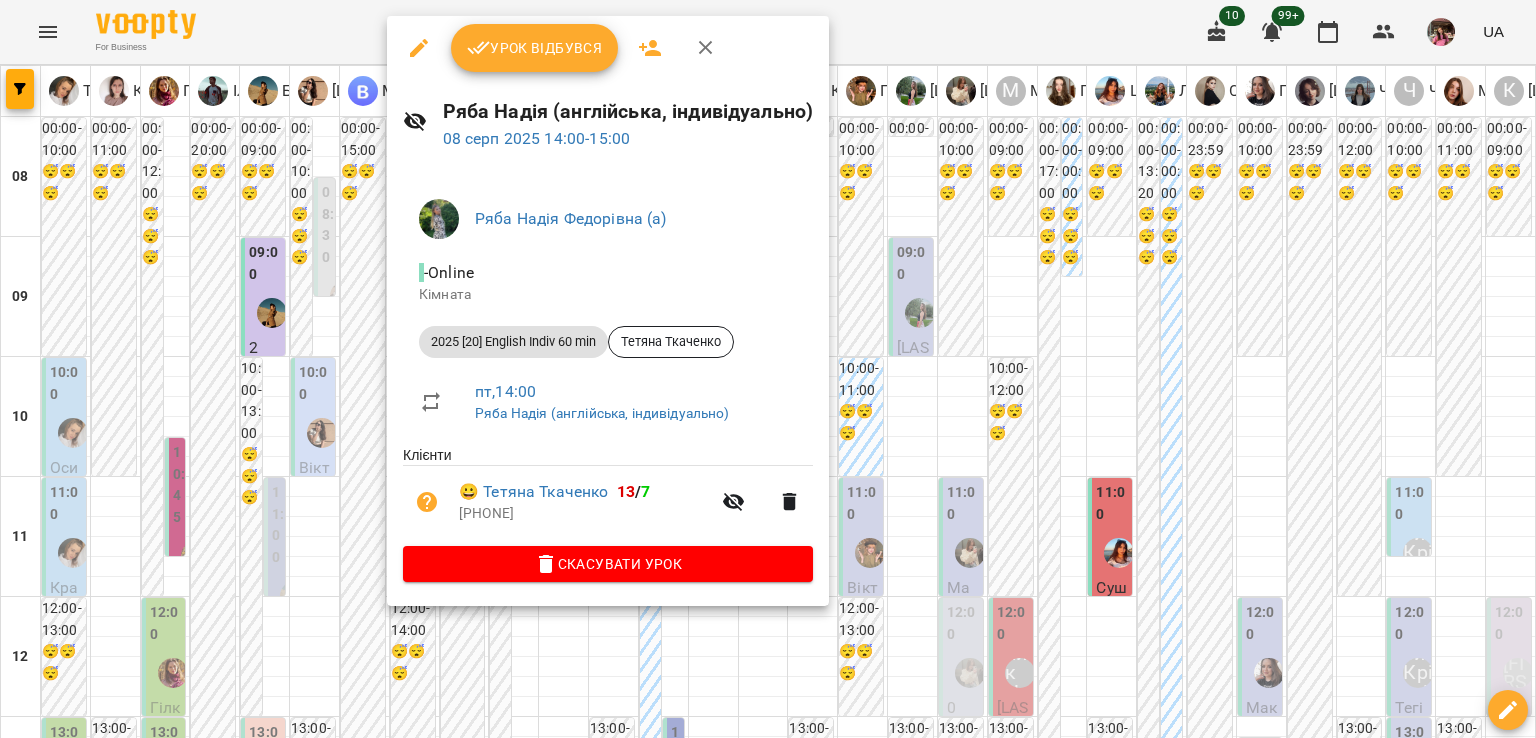 click at bounding box center (768, 369) 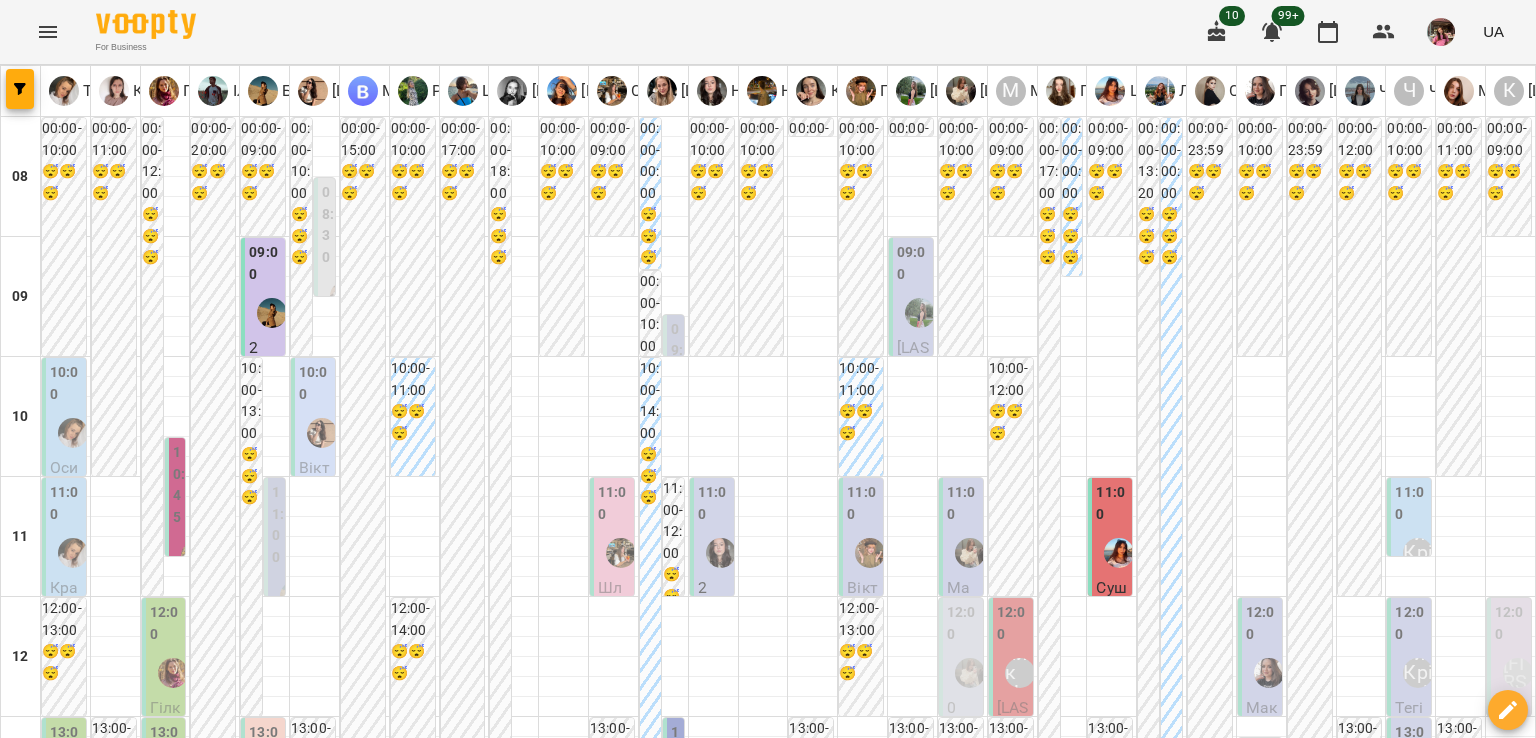 click on "Тетяна Ткаченко" at bounding box center [412, 994] 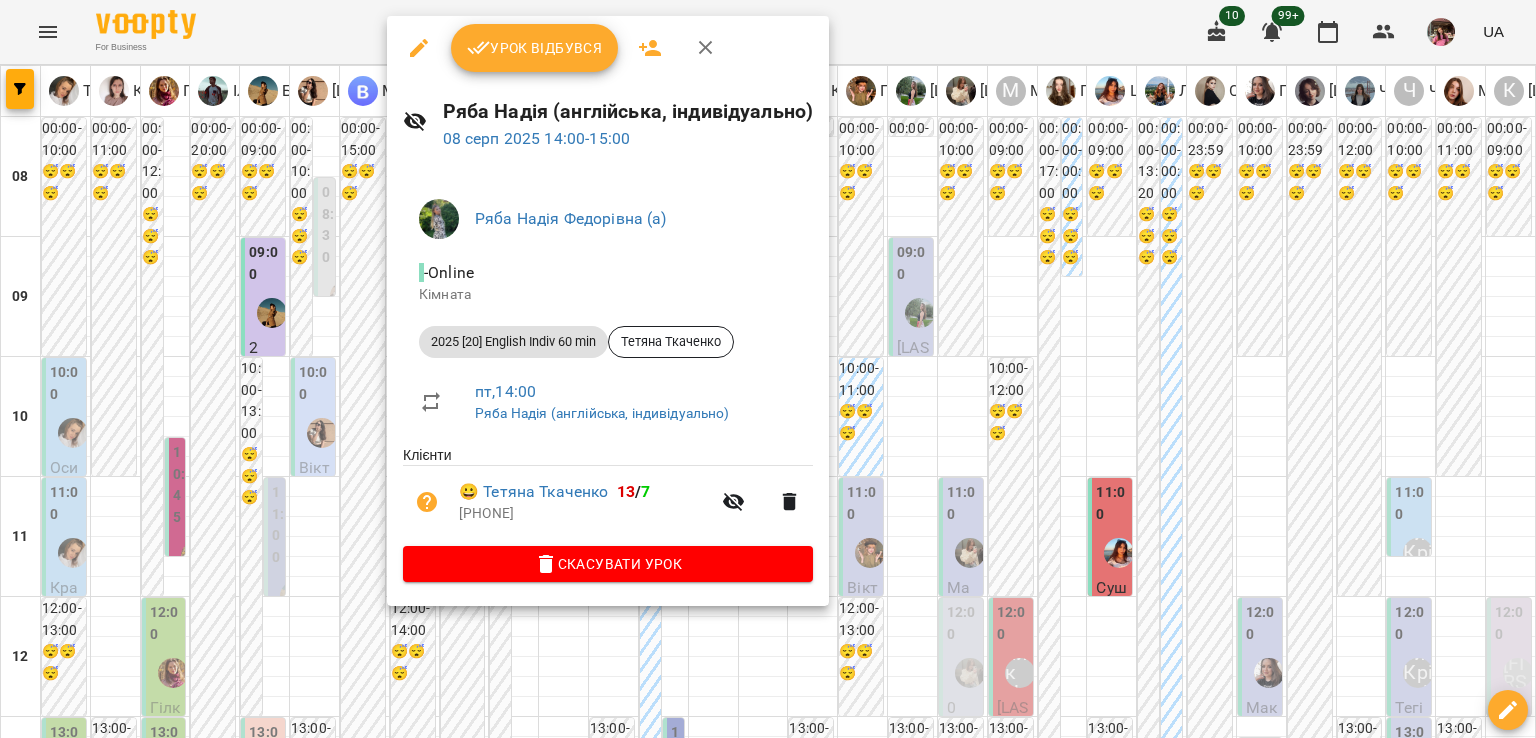 click at bounding box center [768, 369] 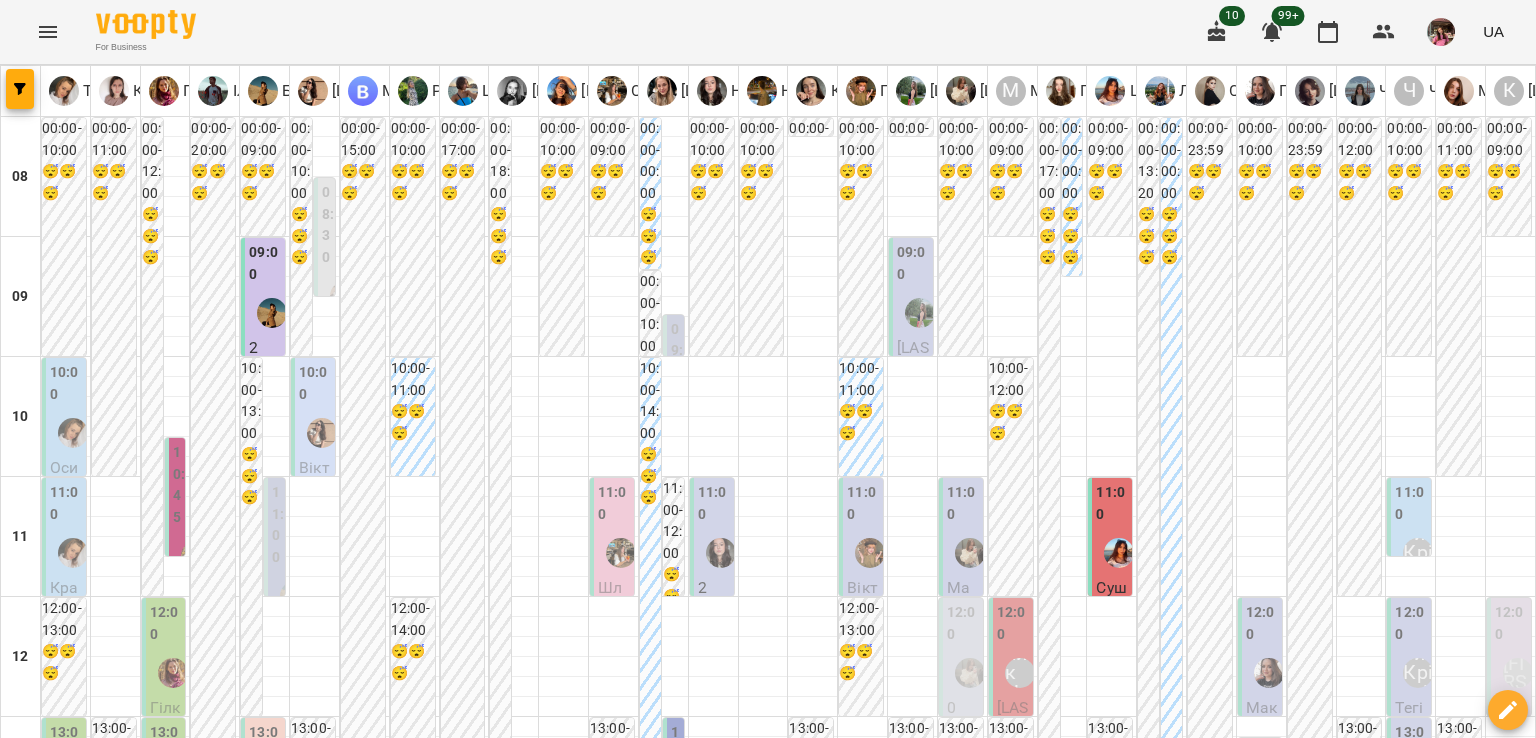 click on "15:00" at bounding box center [415, 983] 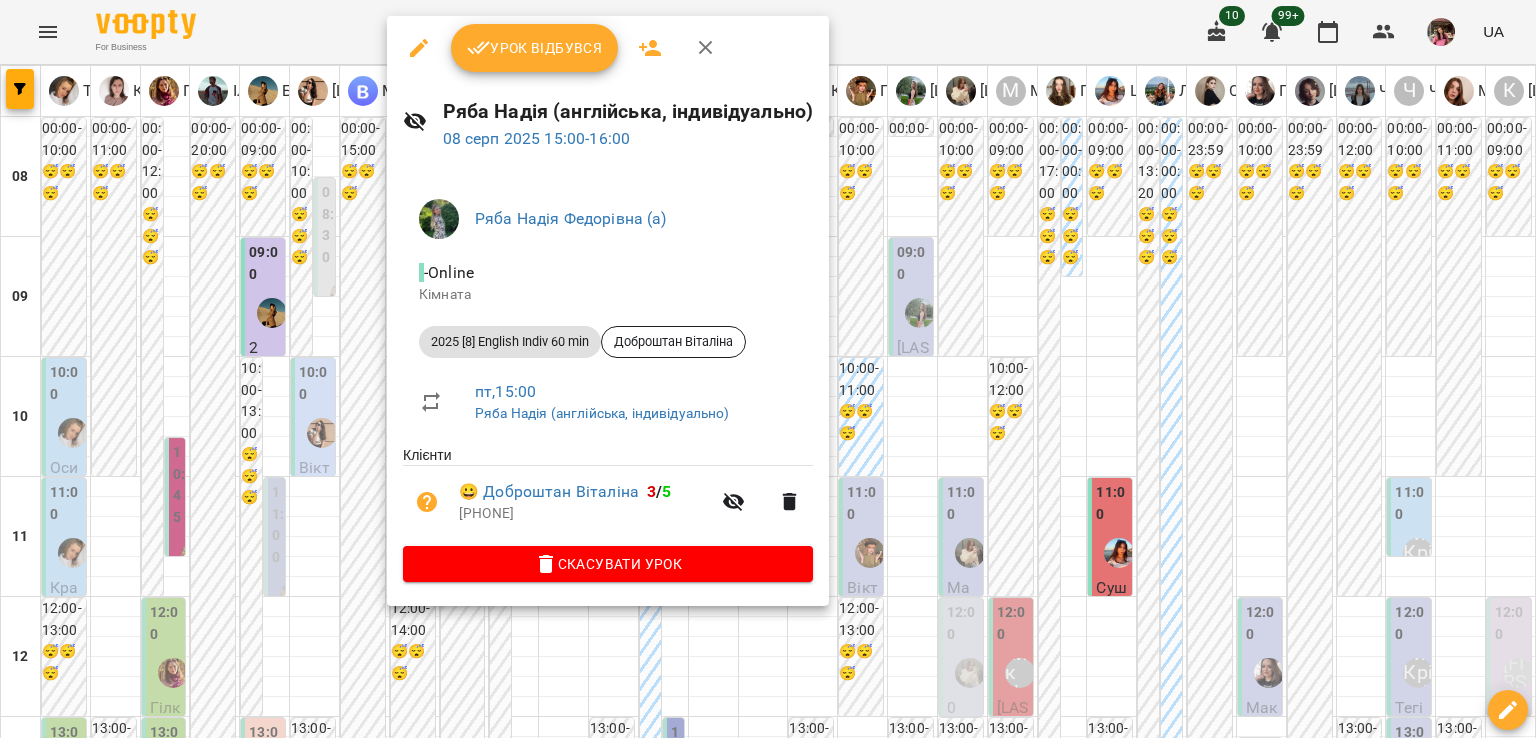 click at bounding box center [768, 369] 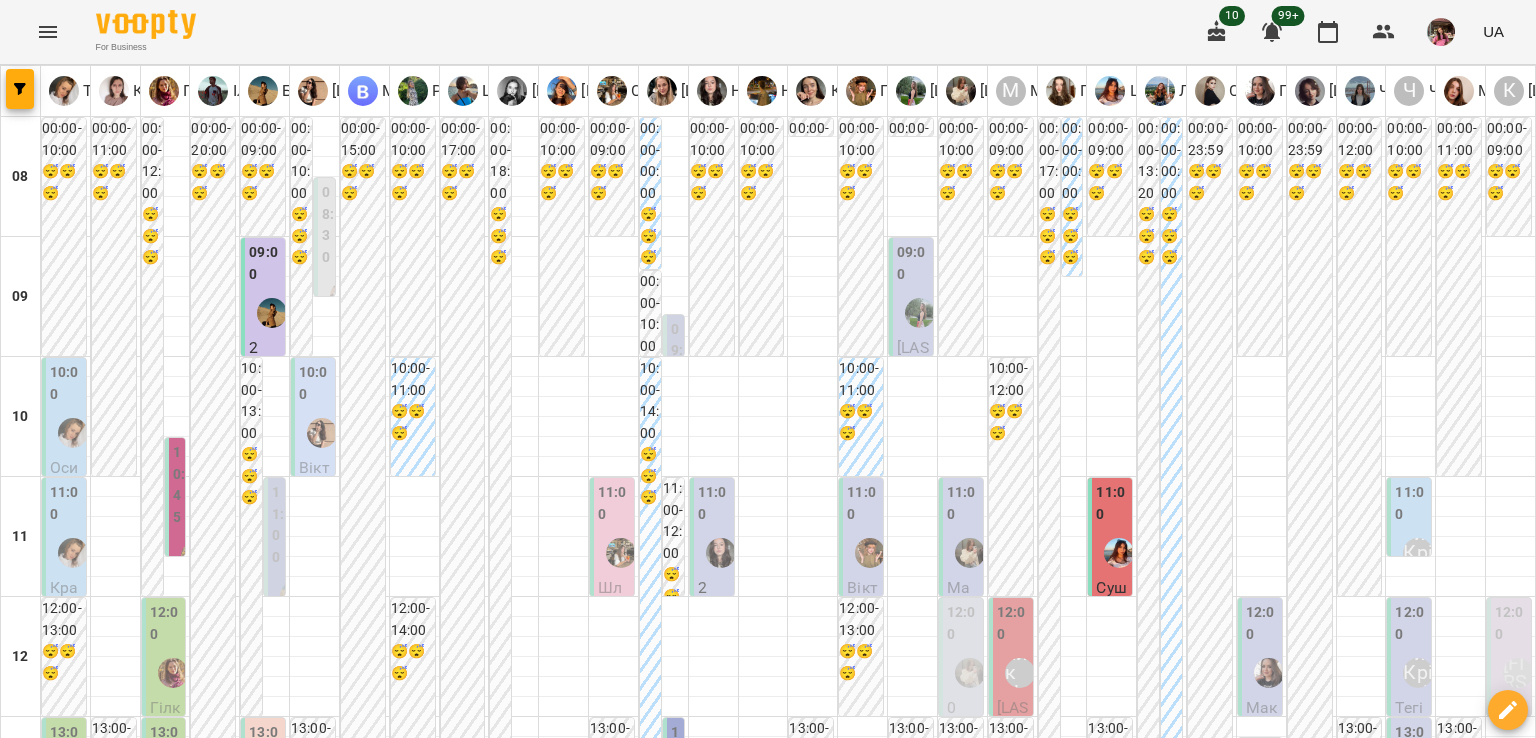click on "16:00" at bounding box center [415, 1103] 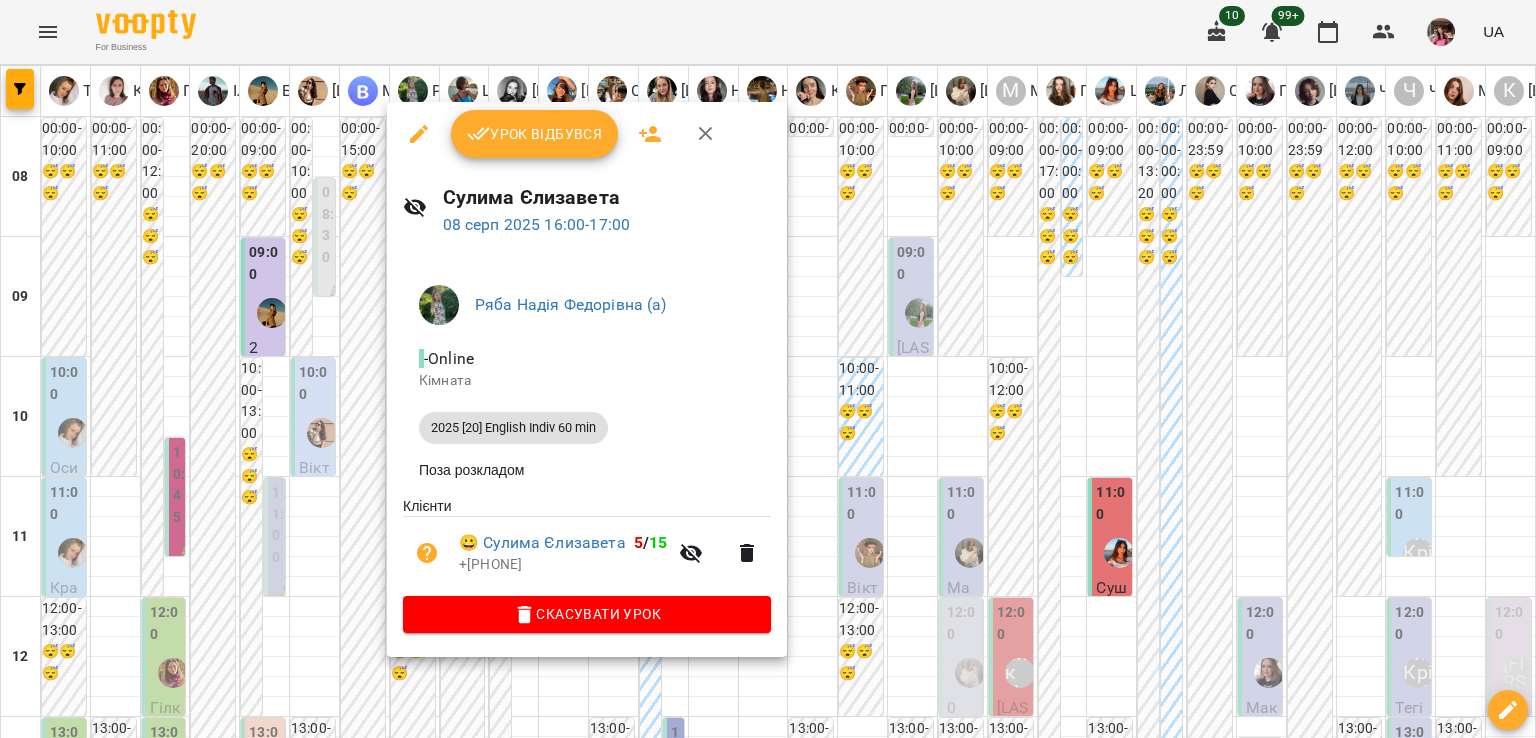 click at bounding box center (768, 369) 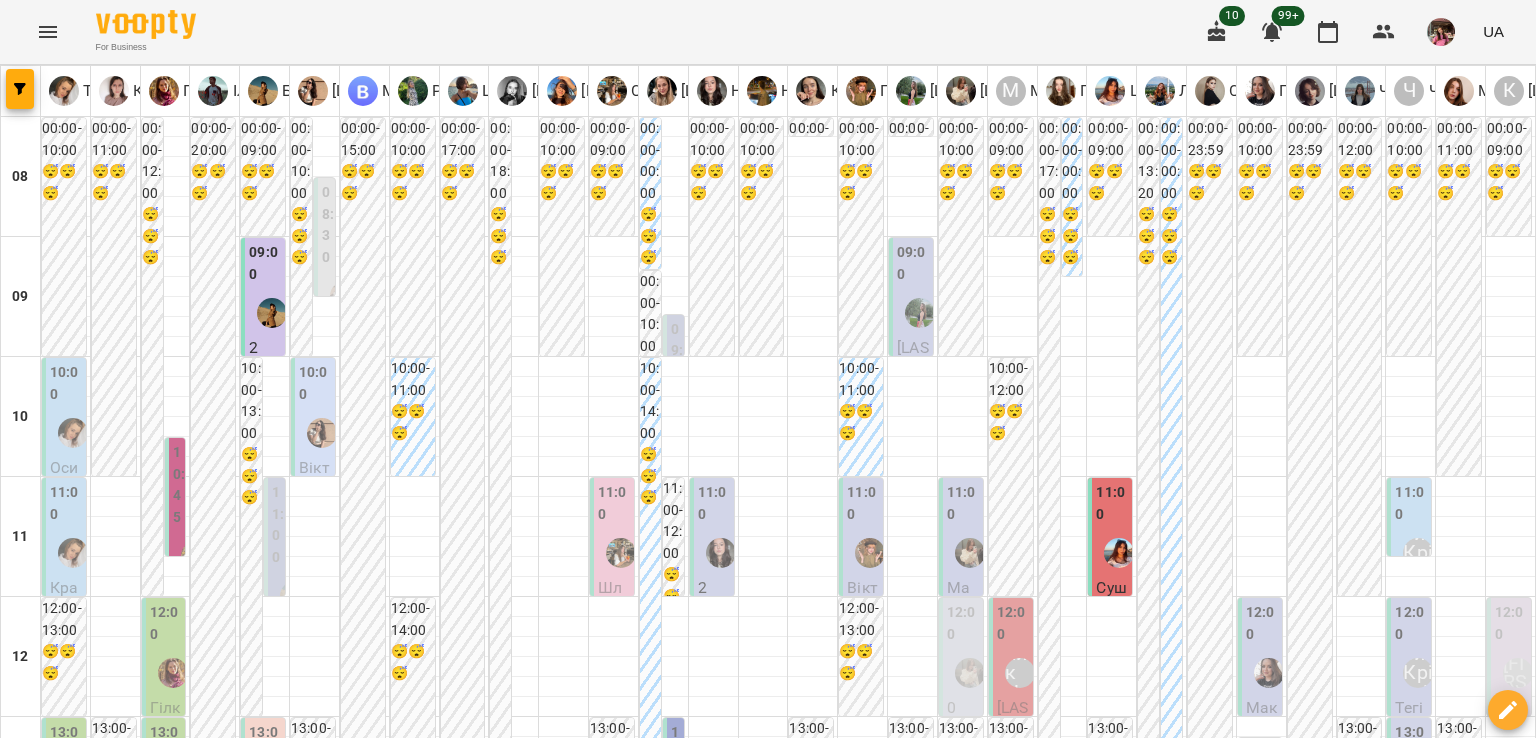 scroll, scrollTop: 459, scrollLeft: 0, axis: vertical 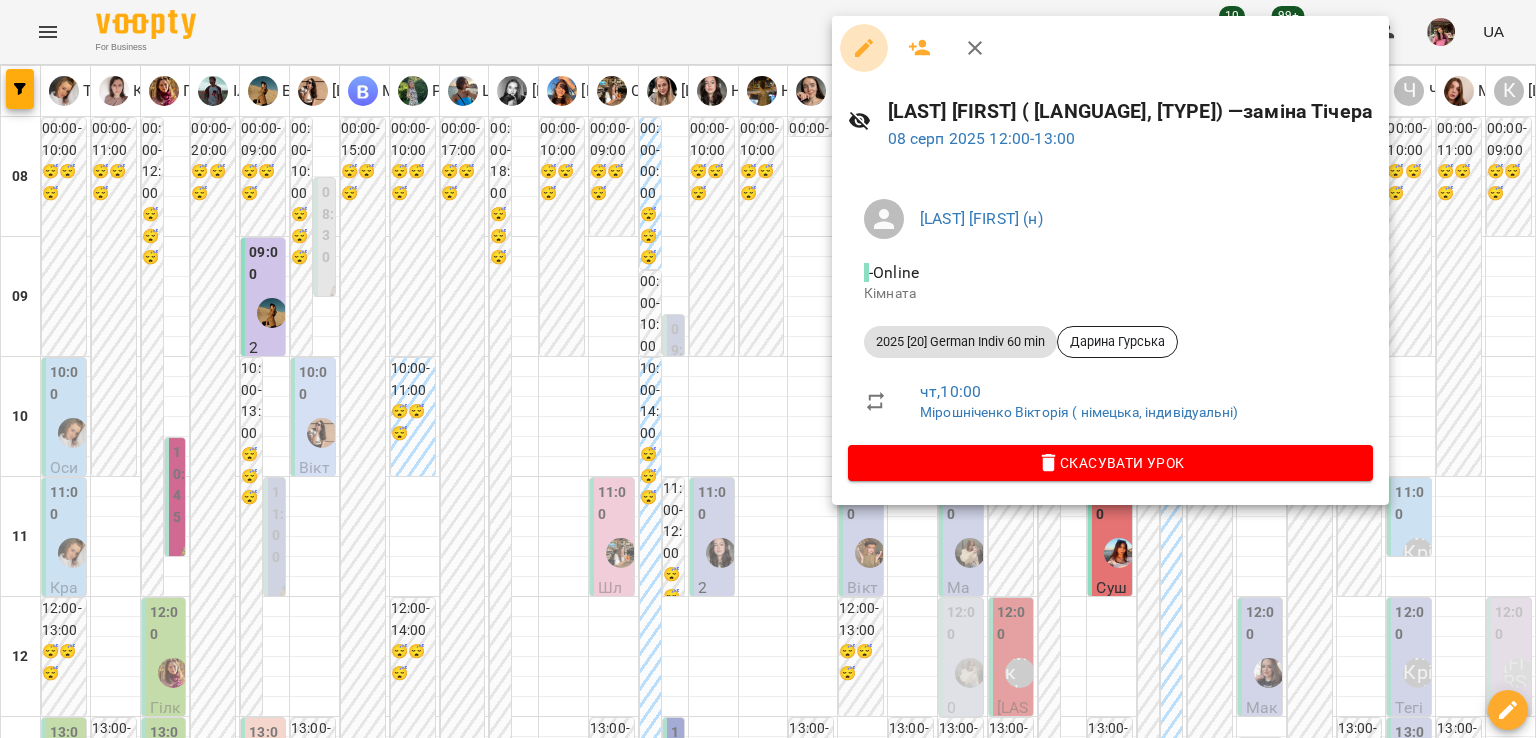 click 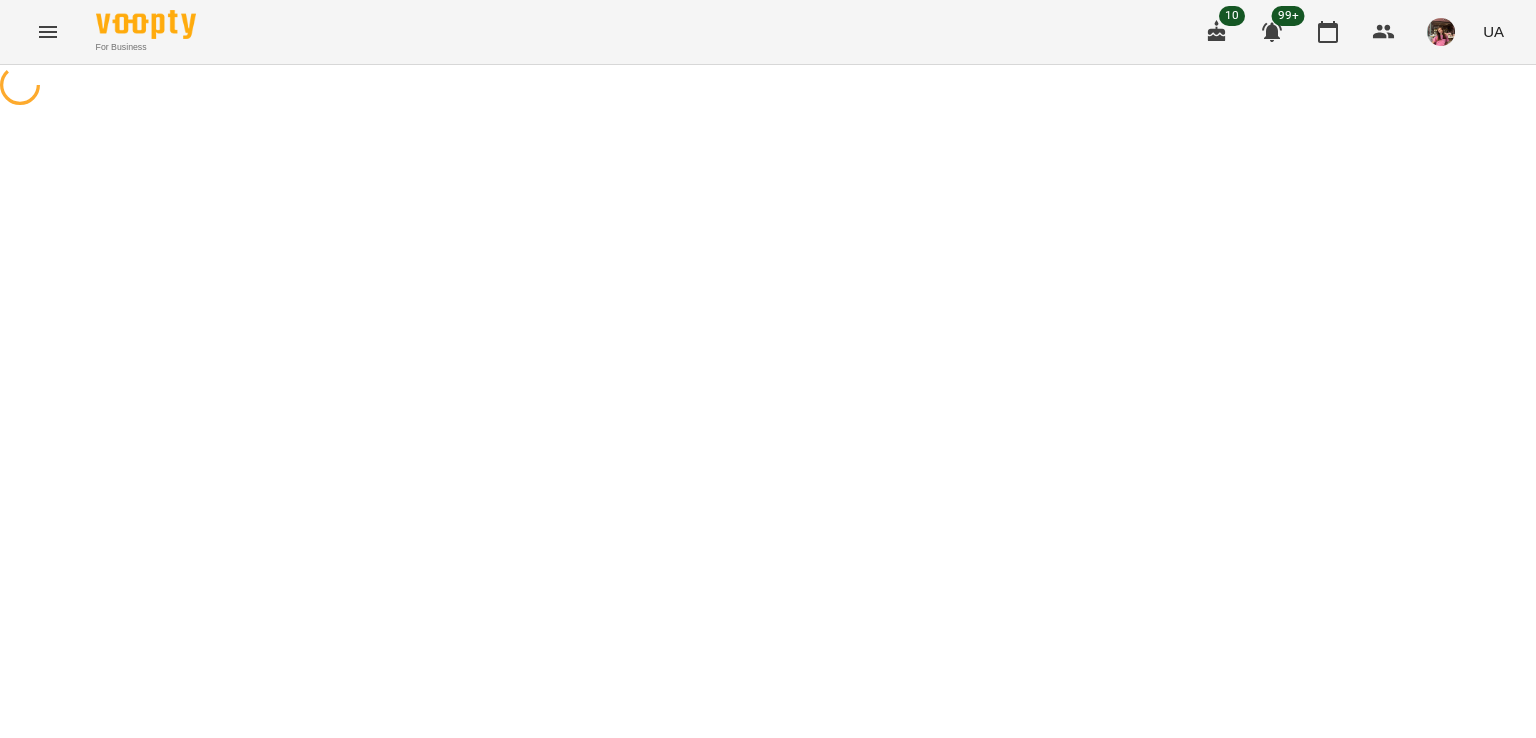 select on "**********" 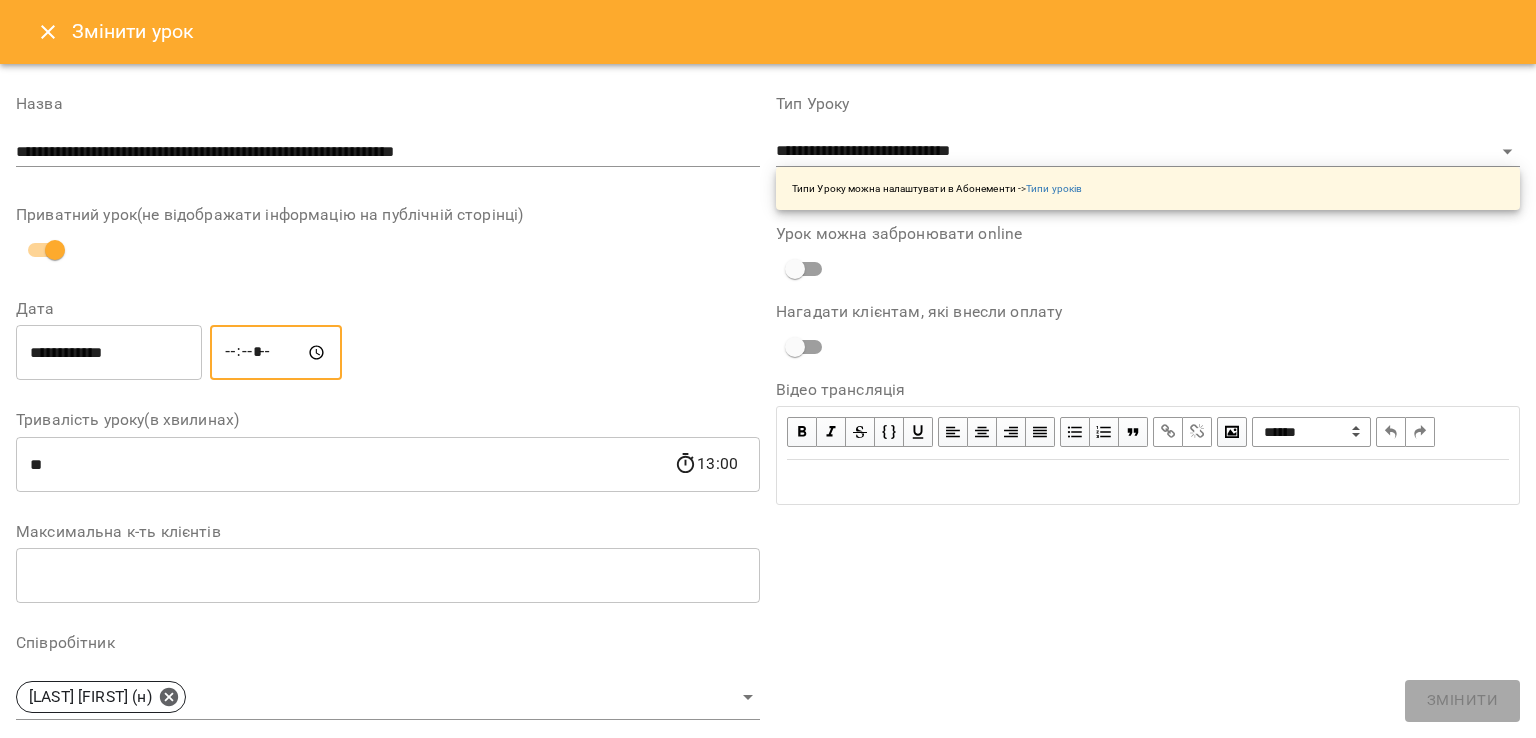 click on "*****" at bounding box center [276, 353] 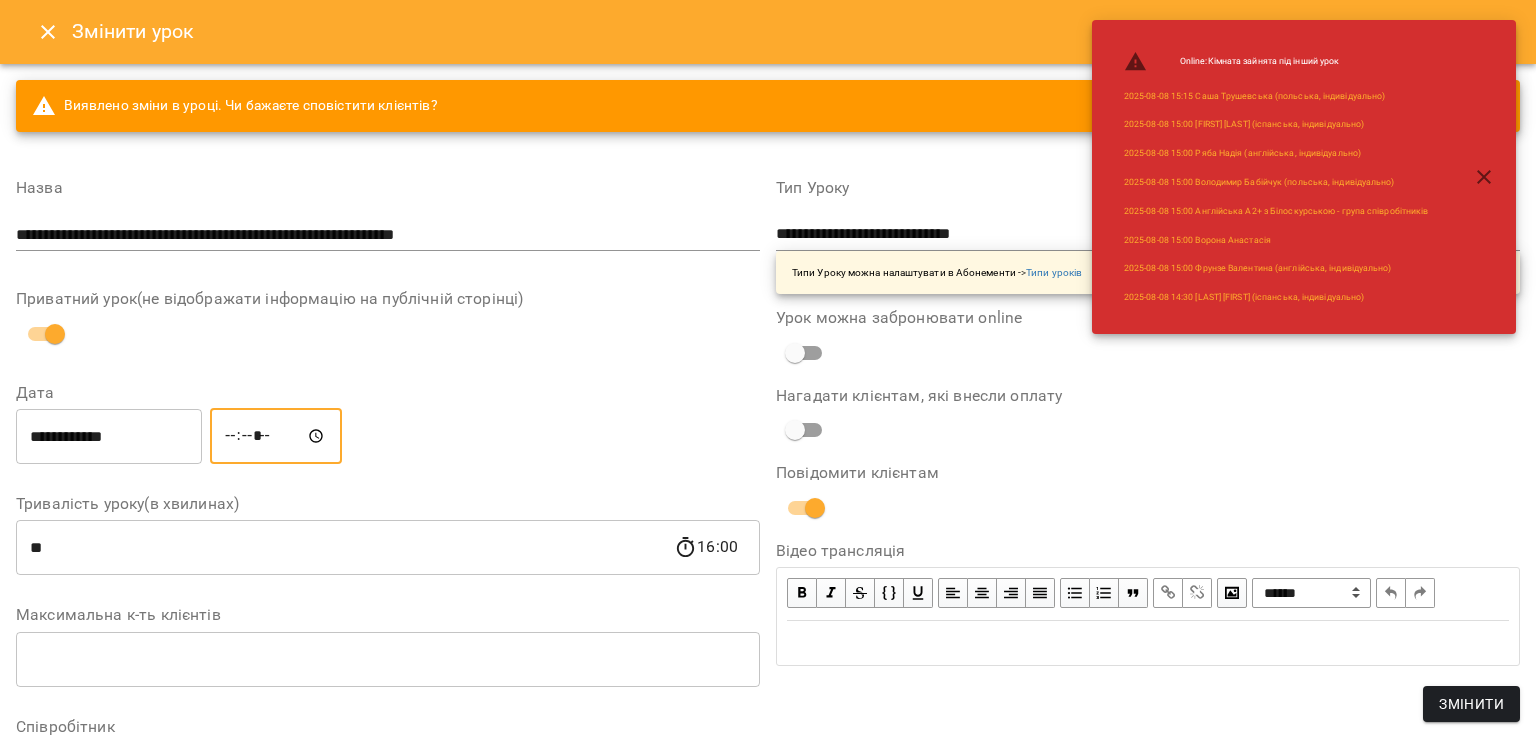 type on "*****" 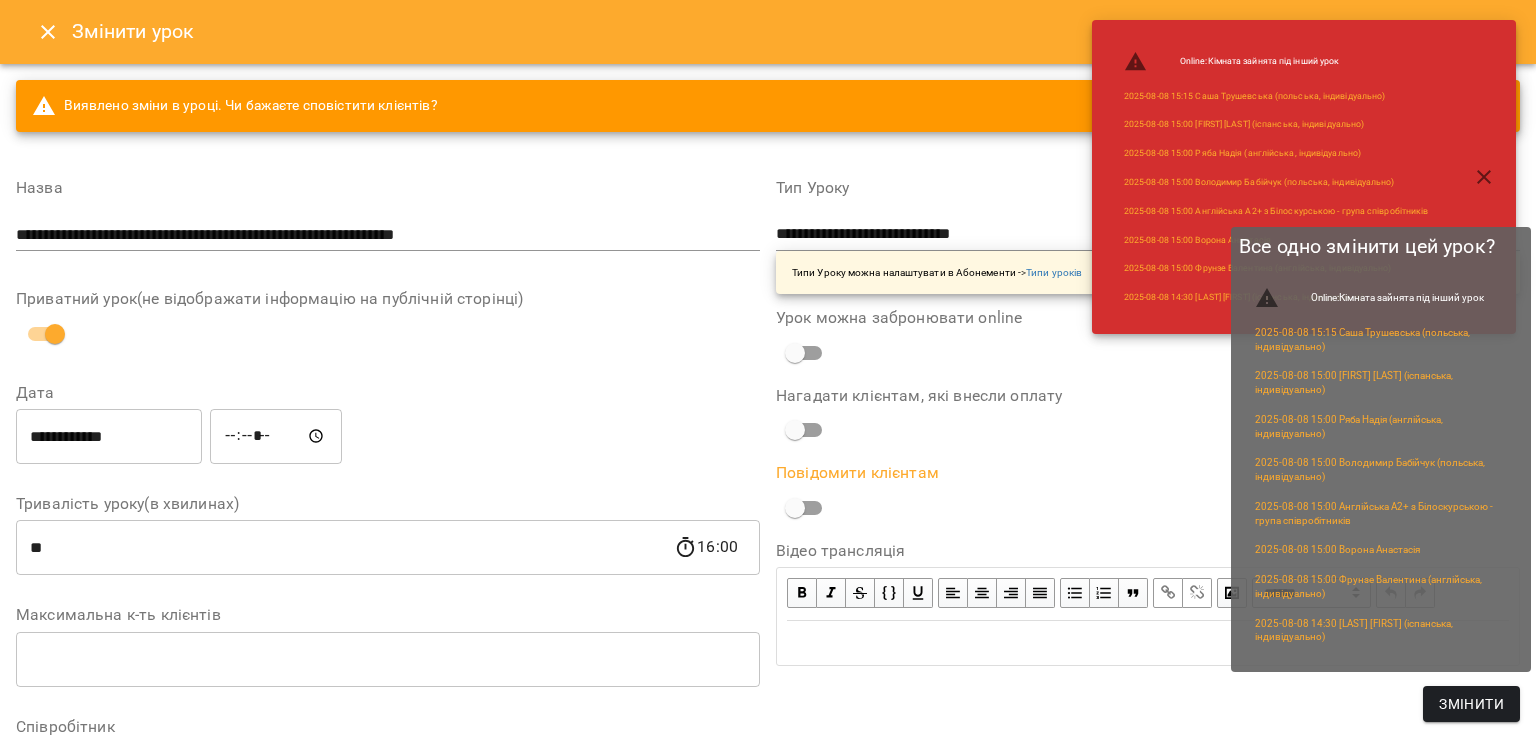 click on "Змінити" at bounding box center [1471, 704] 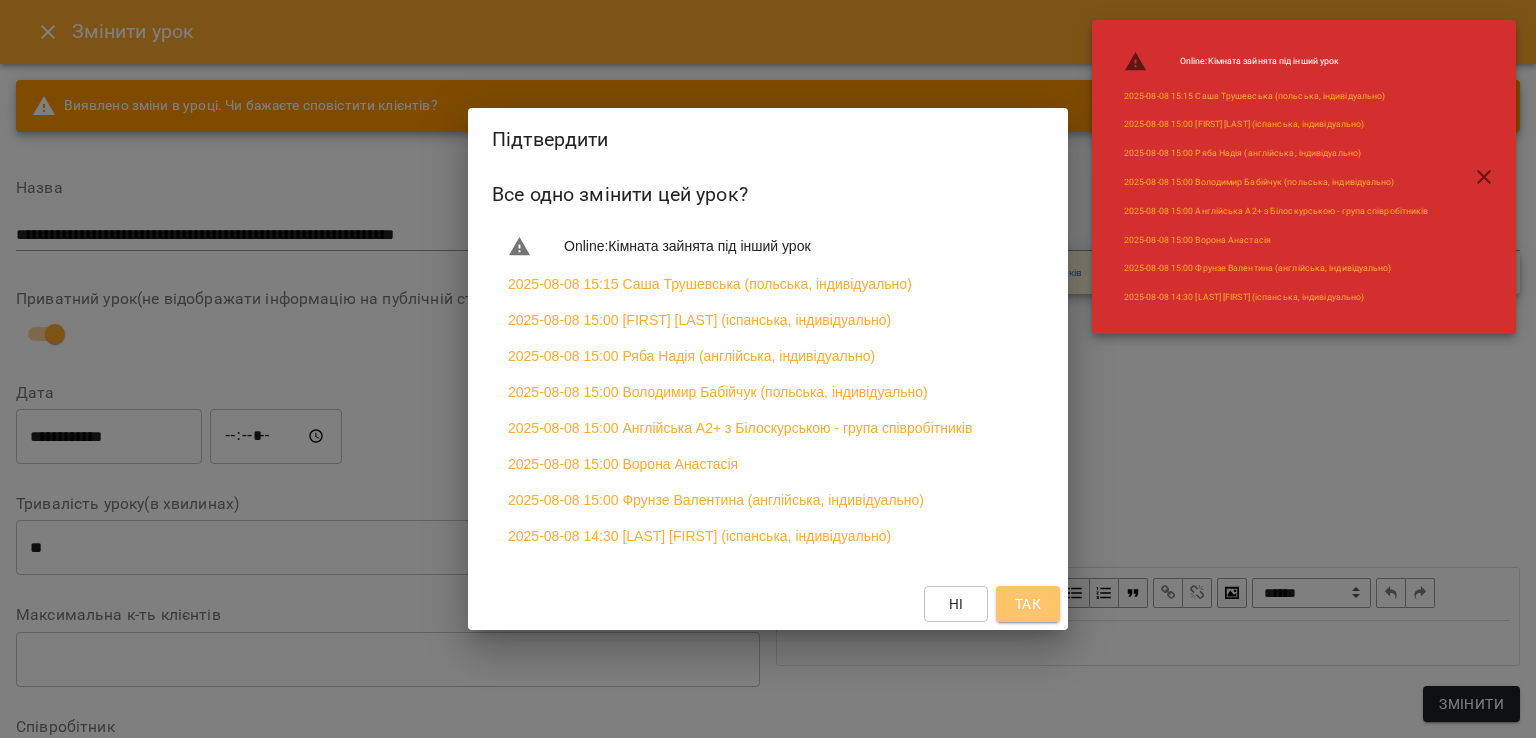 click on "Так" at bounding box center [1028, 604] 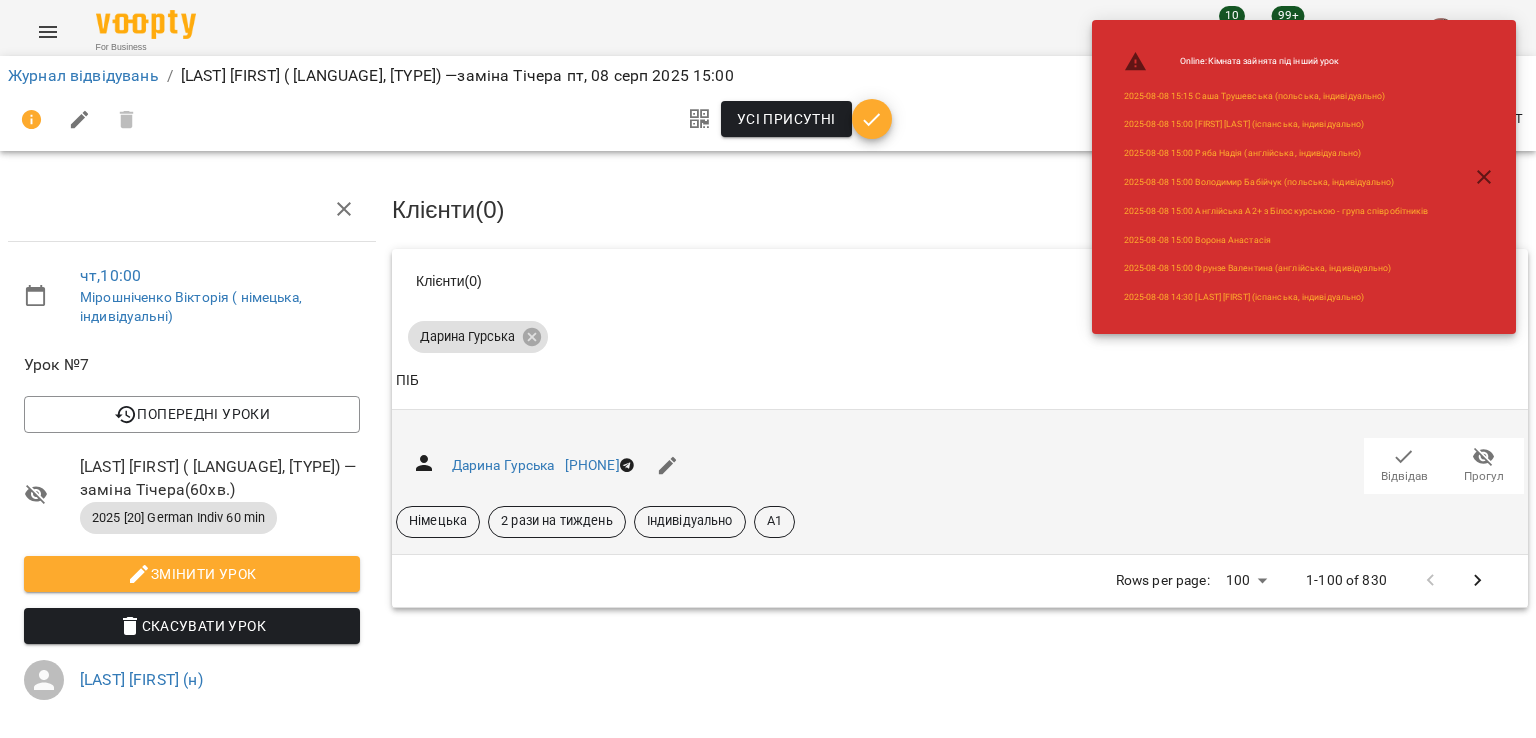 click 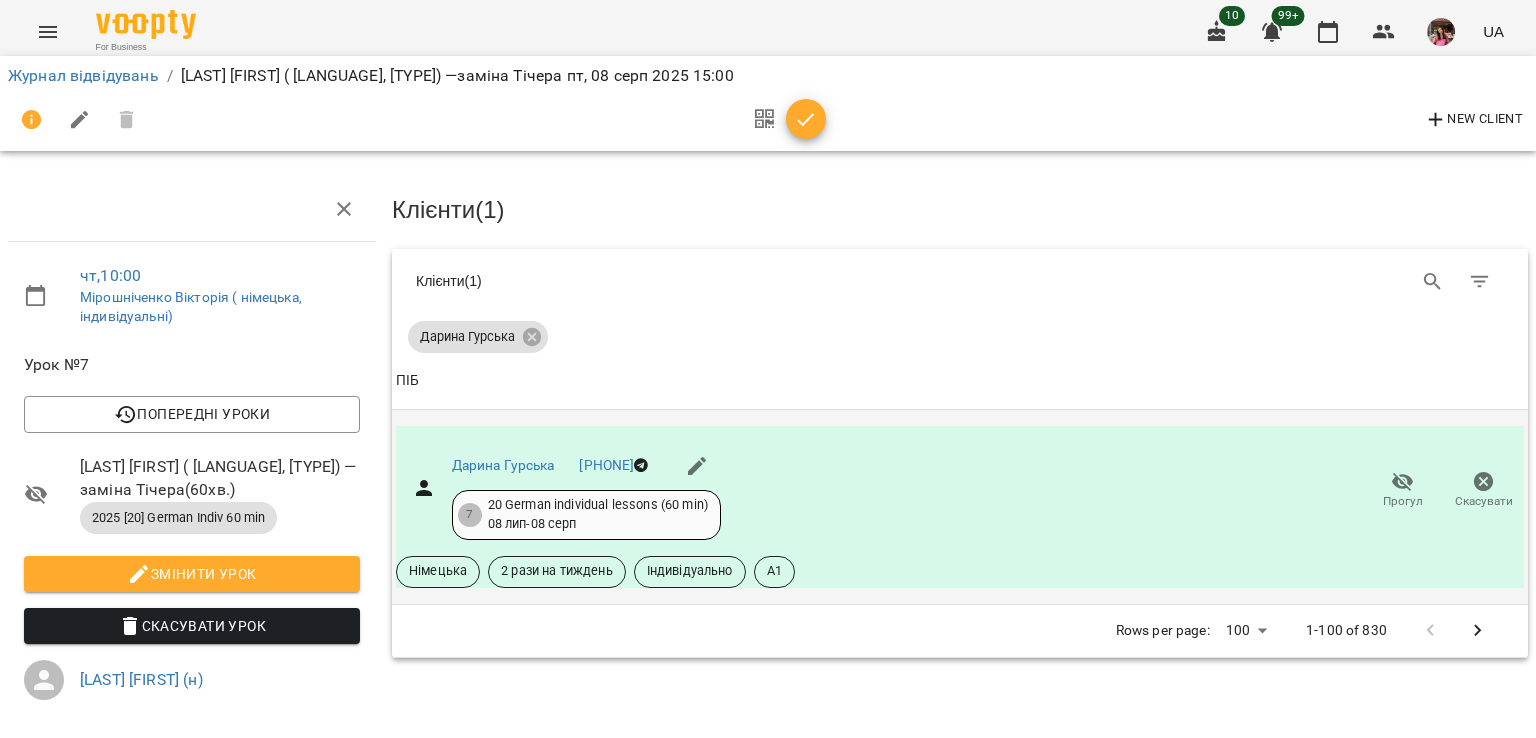 click at bounding box center (806, 119) 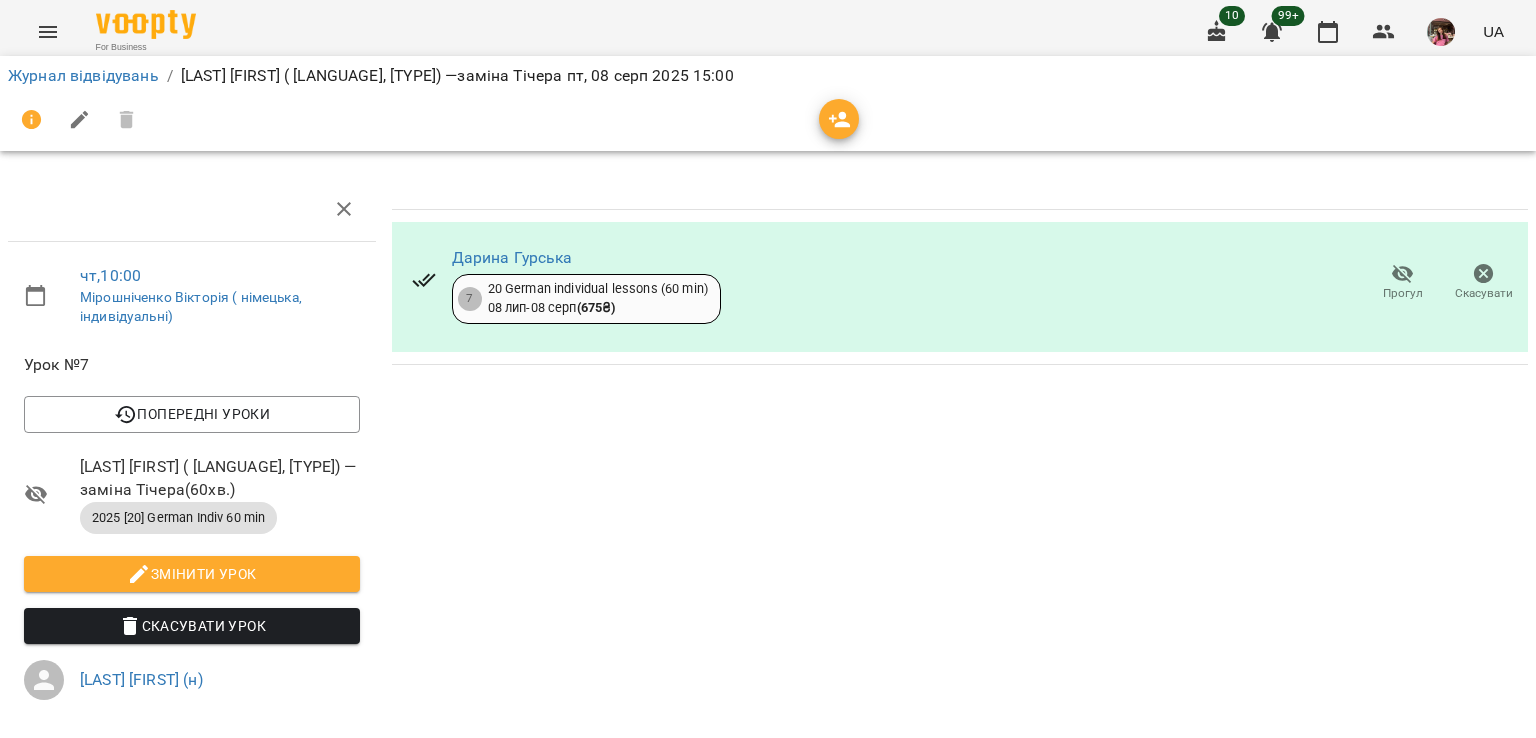 click on "Журнал відвідувань / Мірошніченко Вікторія ( німецька, індивідуальні) —заміна Тічера   пт, 08 серп 2025 15:00" at bounding box center [768, 76] 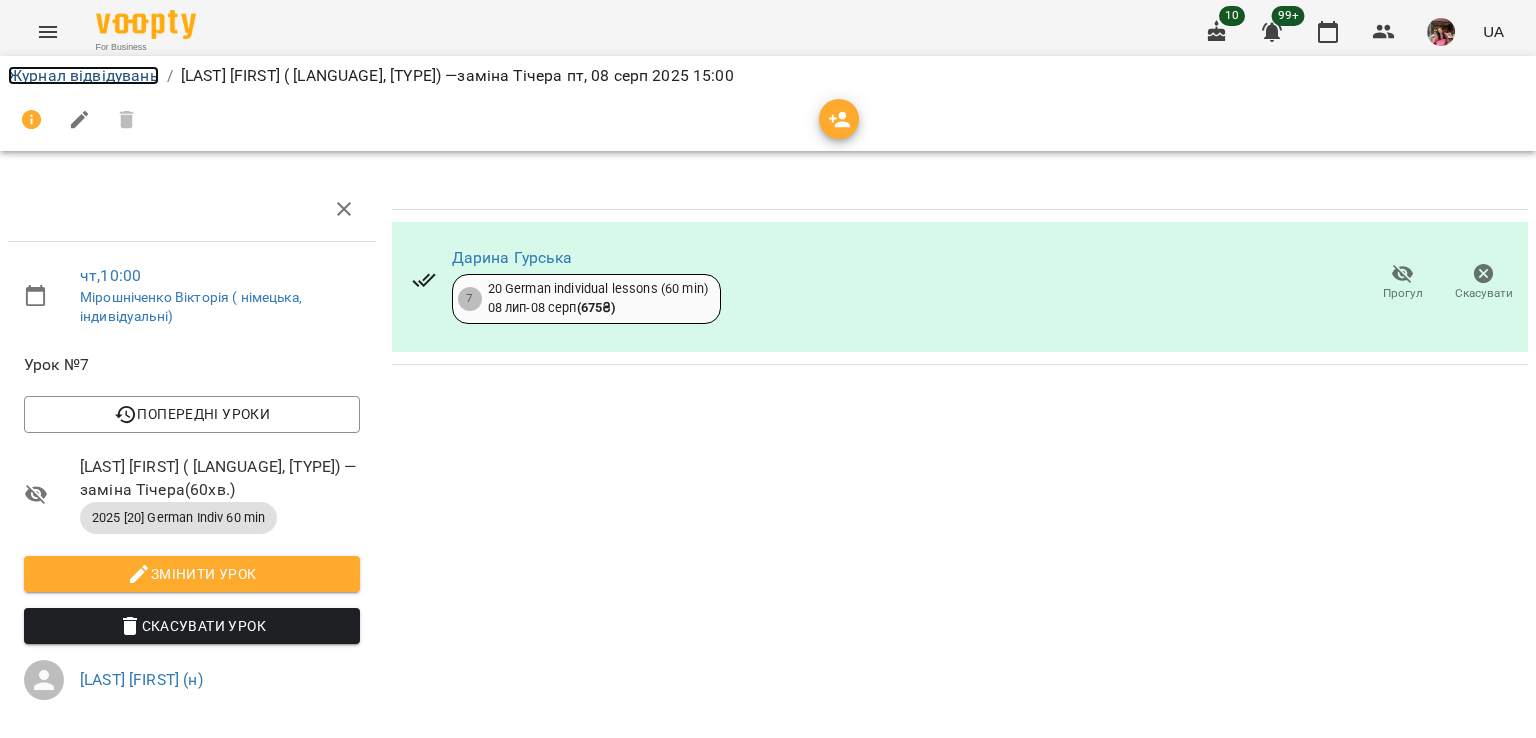 click on "Журнал відвідувань" at bounding box center [83, 75] 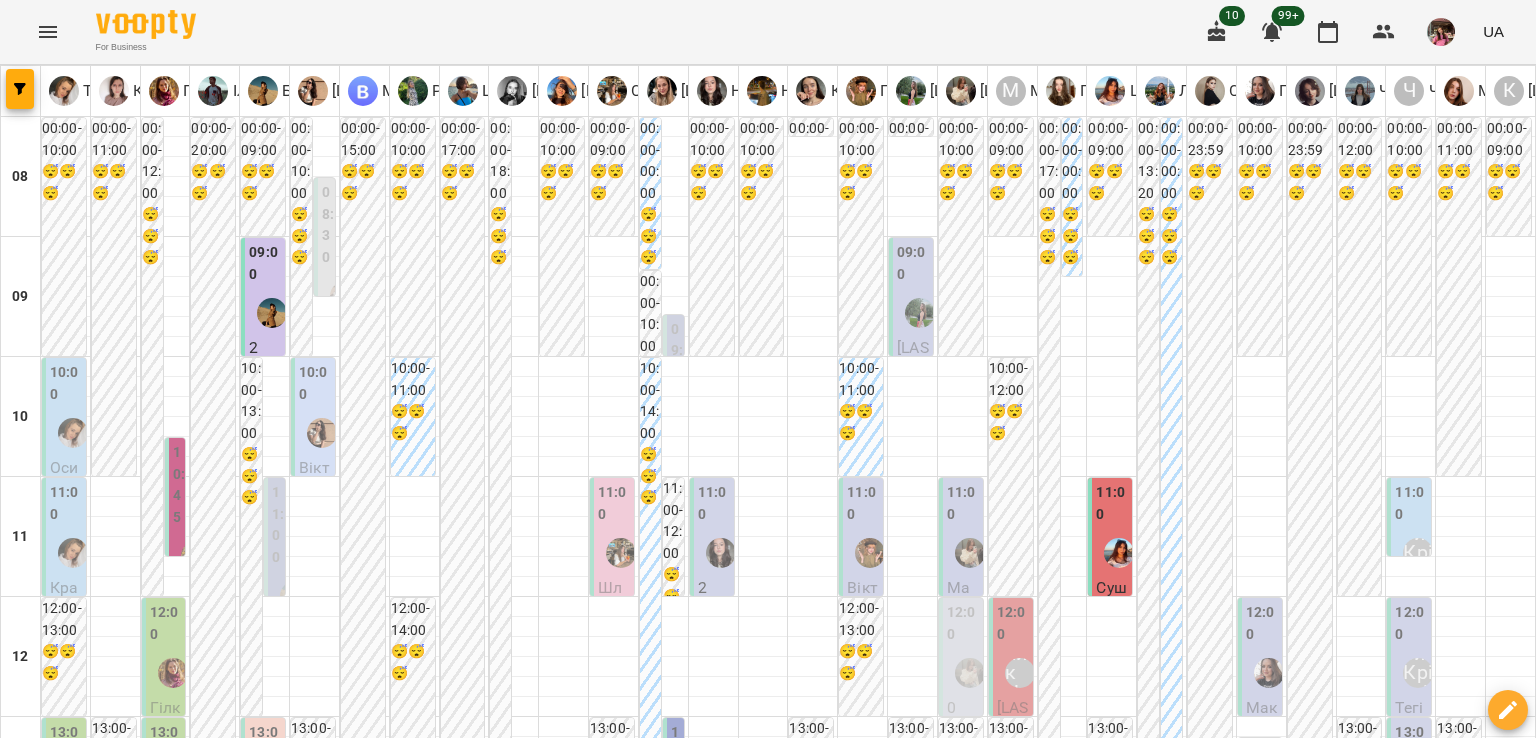 scroll, scrollTop: 948, scrollLeft: 0, axis: vertical 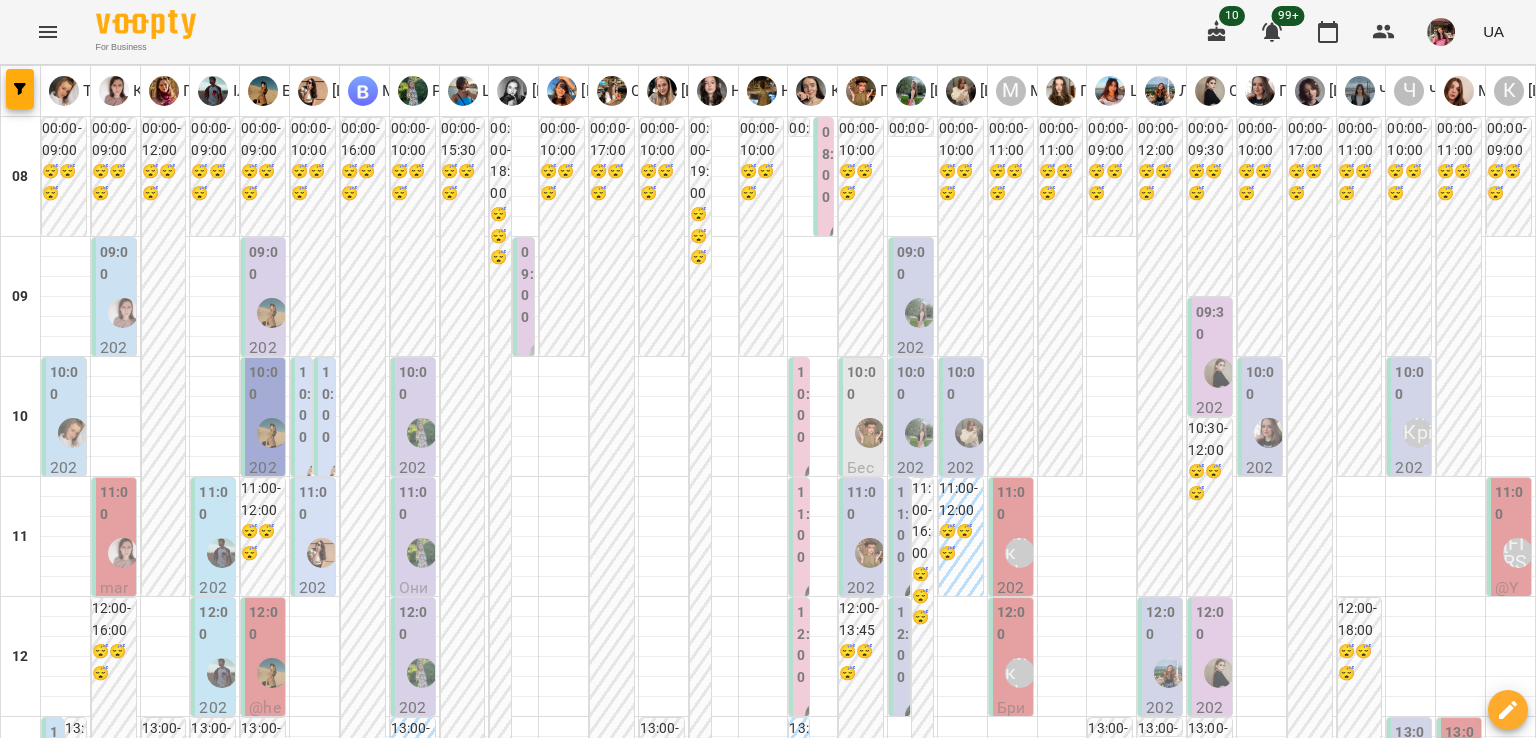click on "12 серп" at bounding box center [430, 1962] 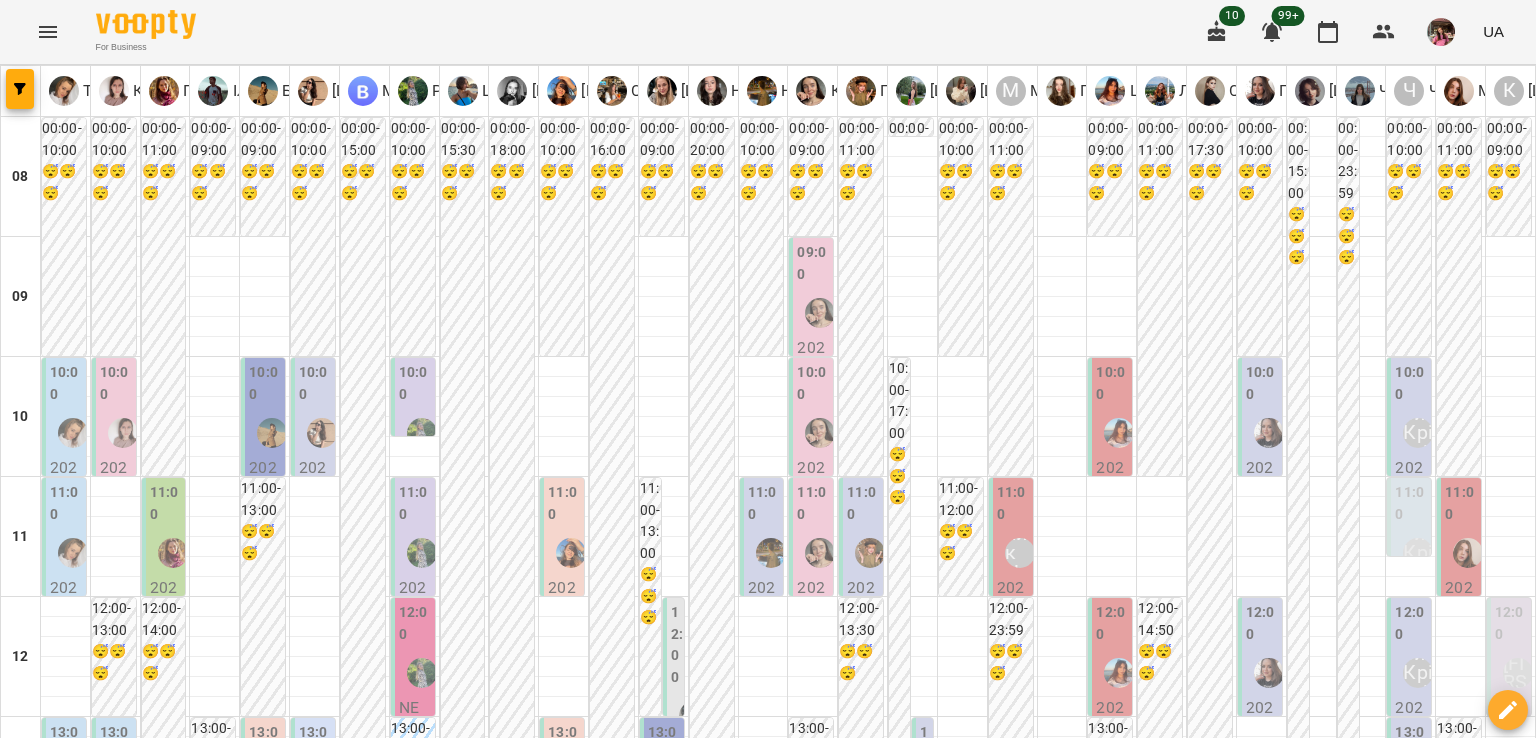 scroll, scrollTop: 1312, scrollLeft: 0, axis: vertical 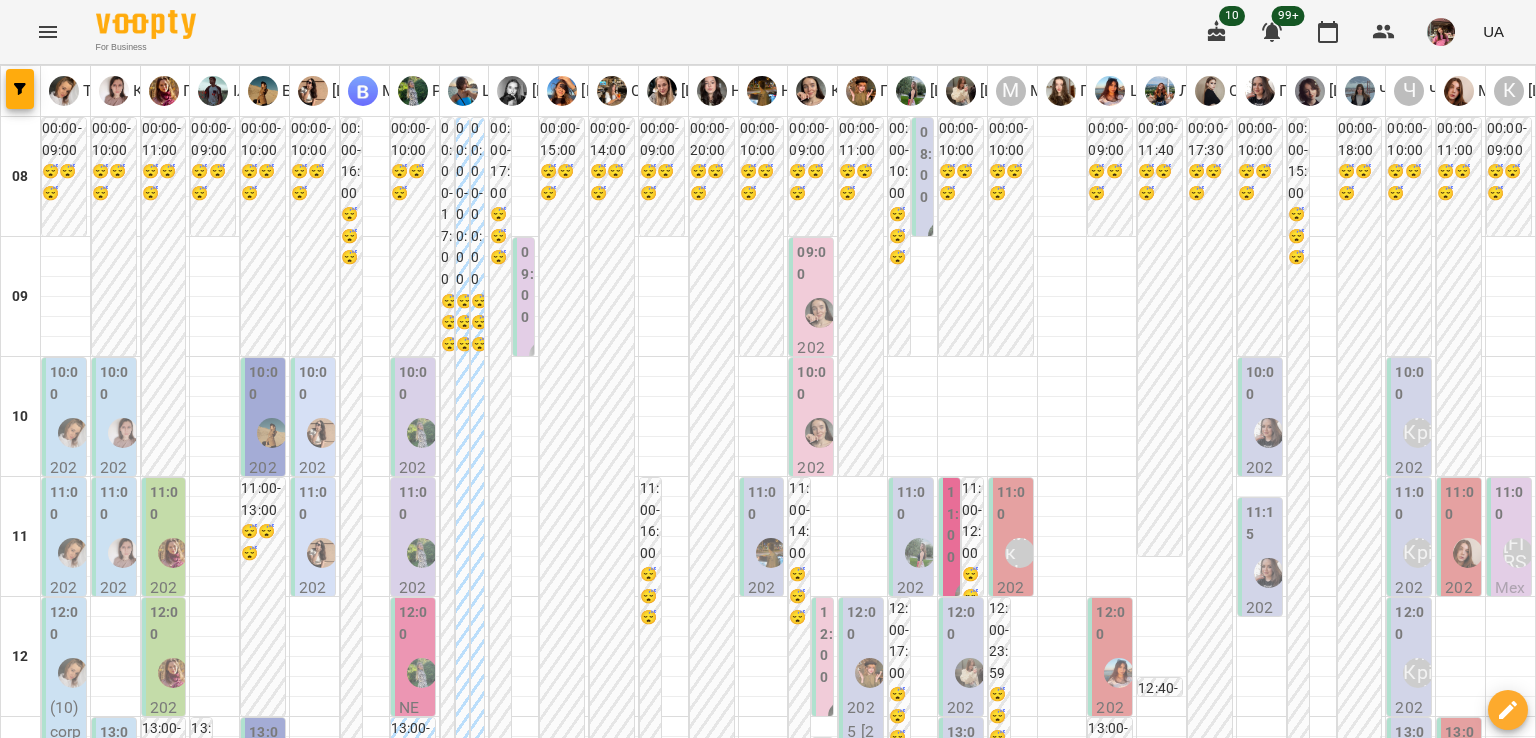 click on "16 серп" at bounding box center (1281, 1962) 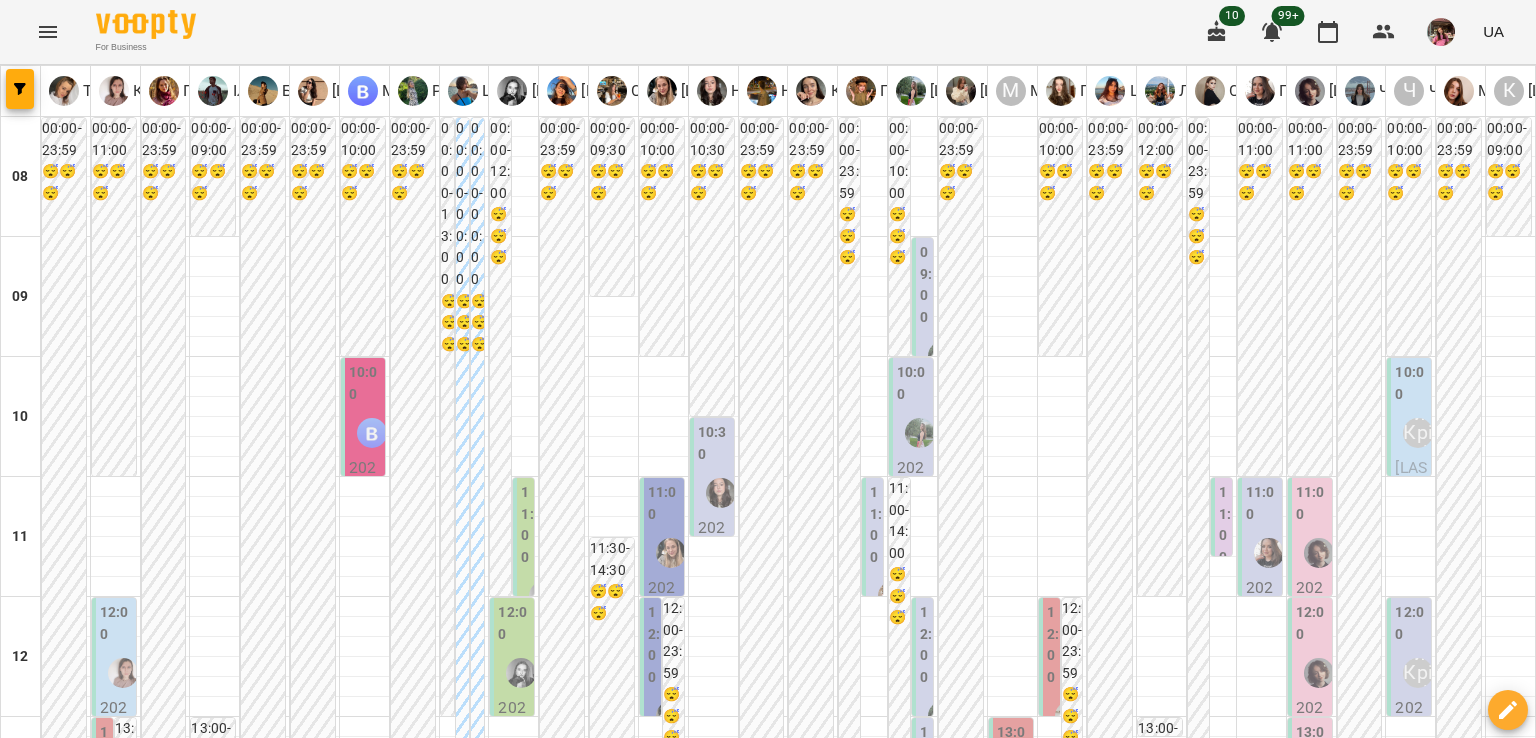 scroll, scrollTop: 1288, scrollLeft: 0, axis: vertical 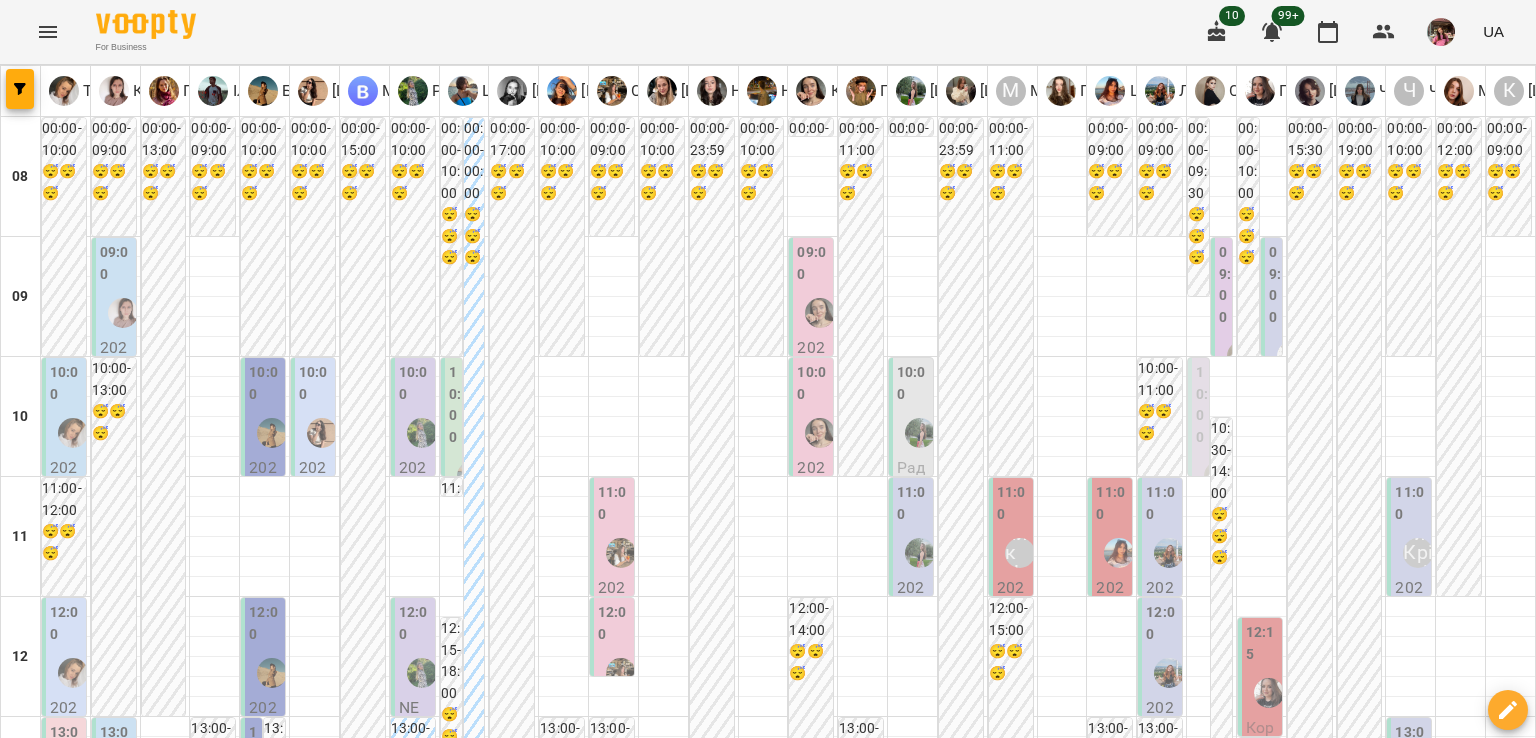click on "вт 12 серп" at bounding box center [253, 1949] 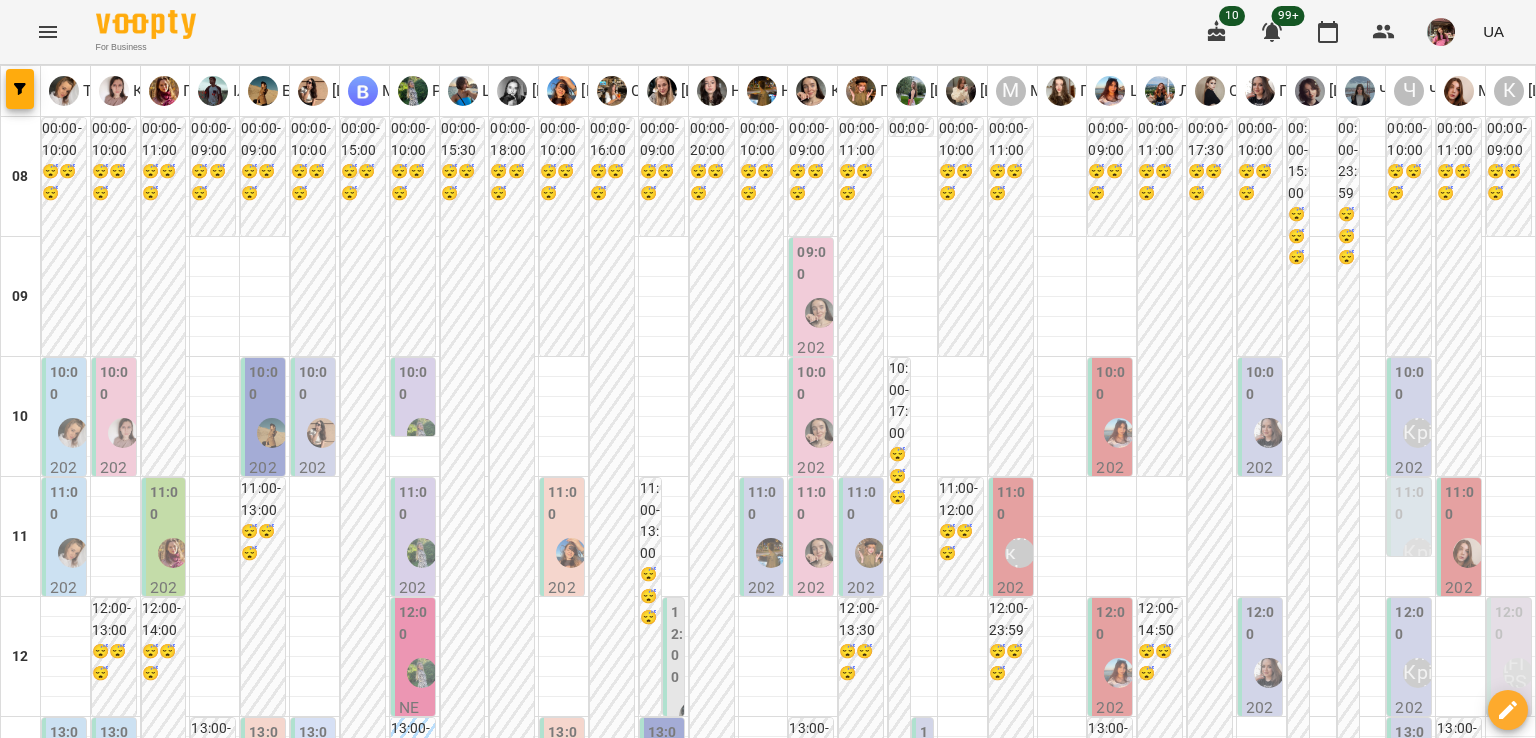 scroll, scrollTop: 1216, scrollLeft: 0, axis: vertical 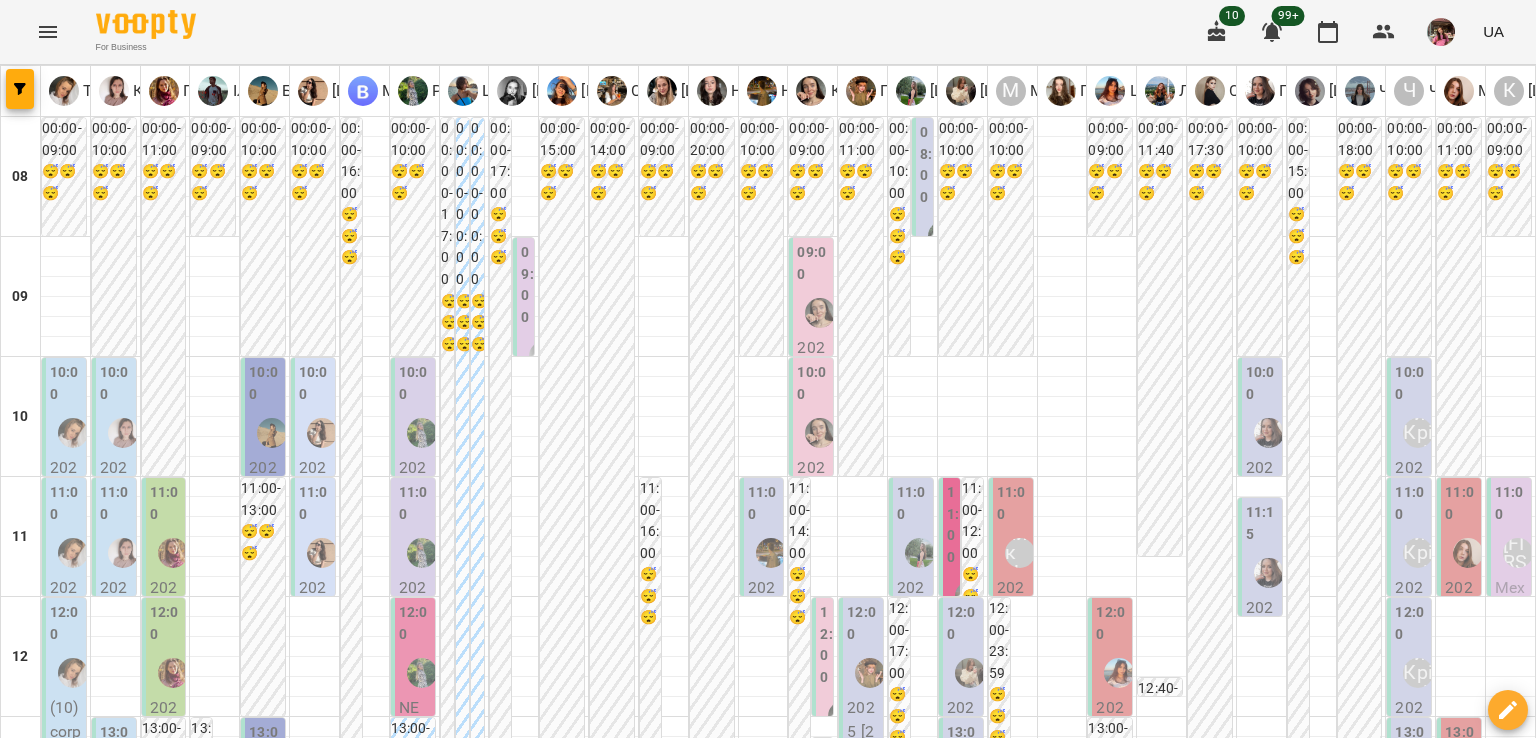 click on "**********" at bounding box center (768, 2008) 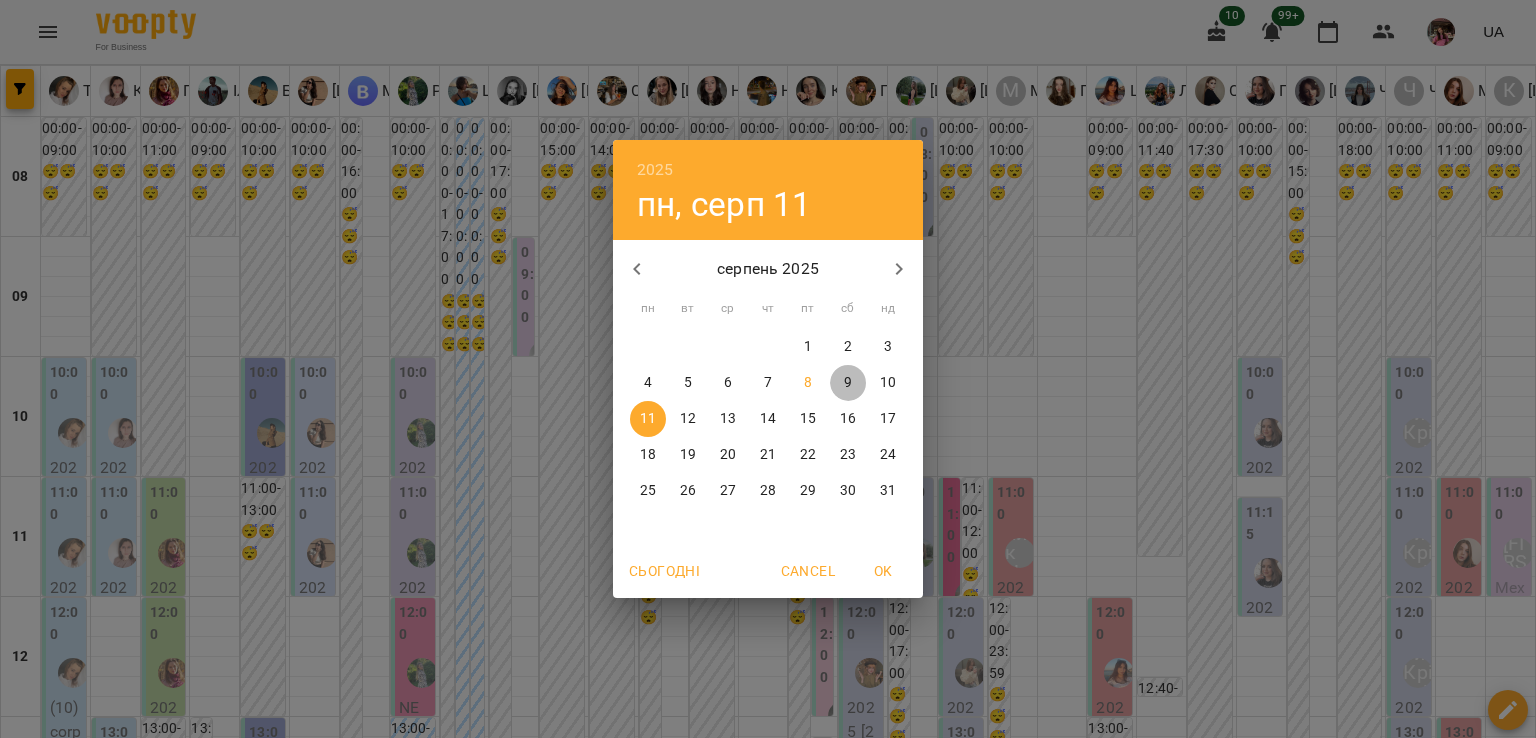 click on "9" at bounding box center (848, 383) 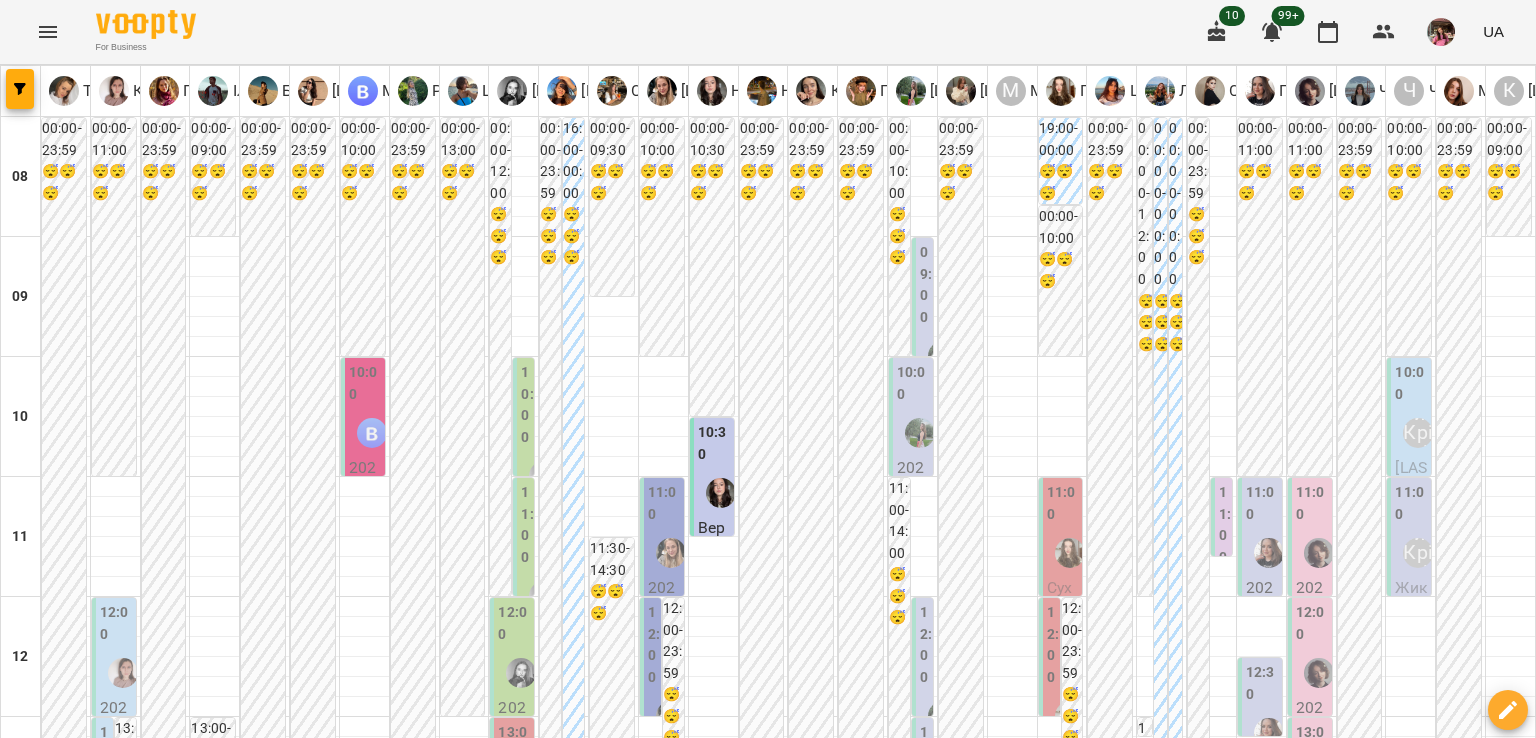 scroll, scrollTop: 122, scrollLeft: 0, axis: vertical 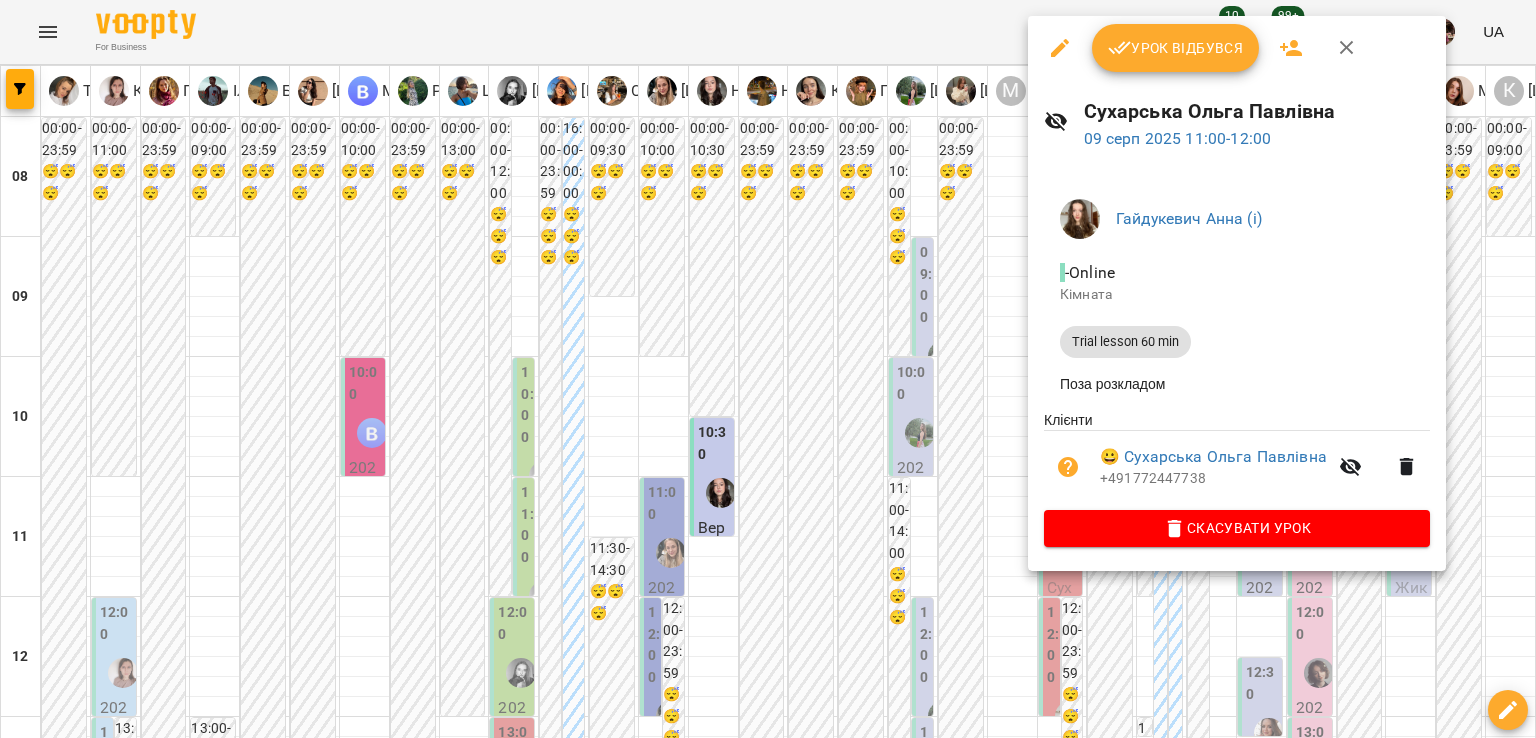 click at bounding box center (768, 369) 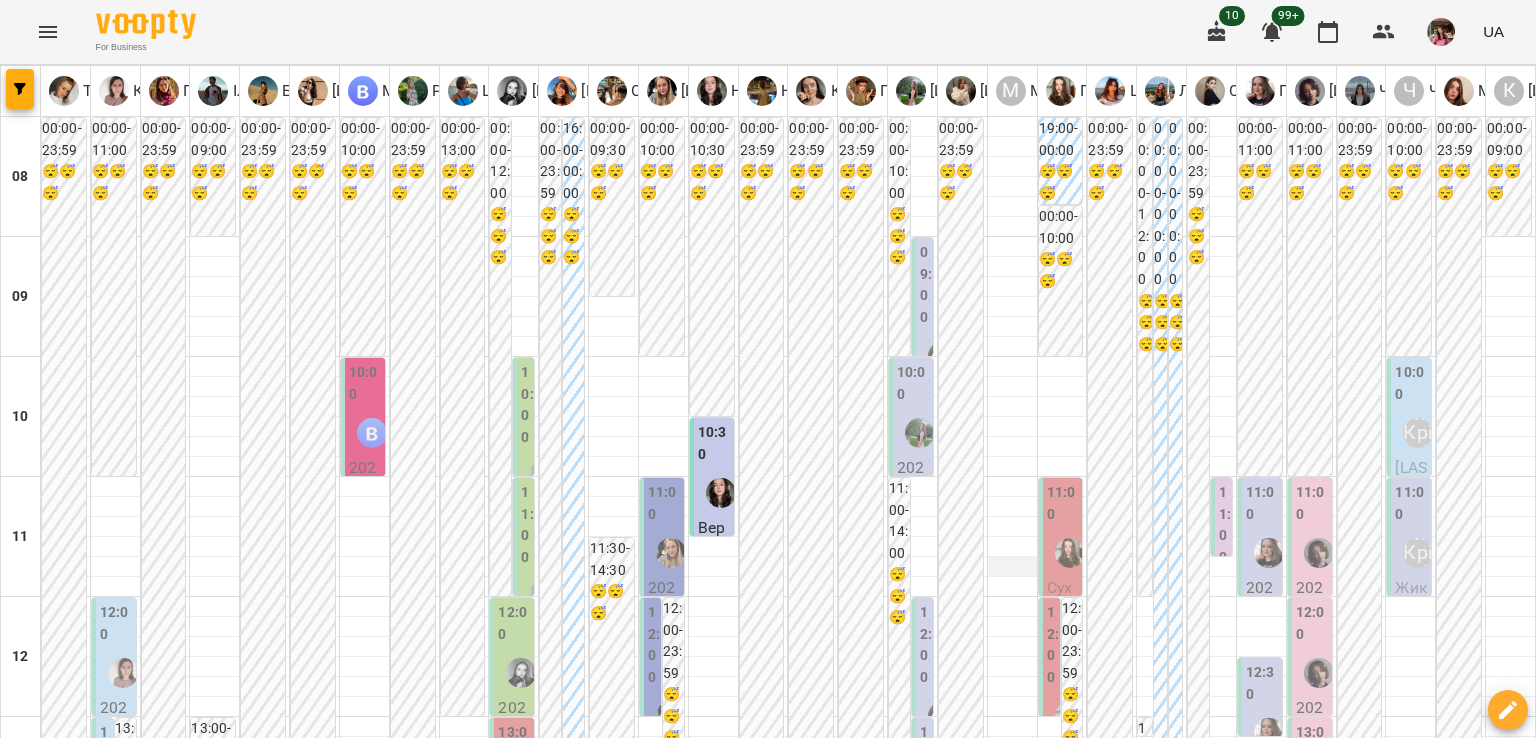 scroll, scrollTop: 156, scrollLeft: 0, axis: vertical 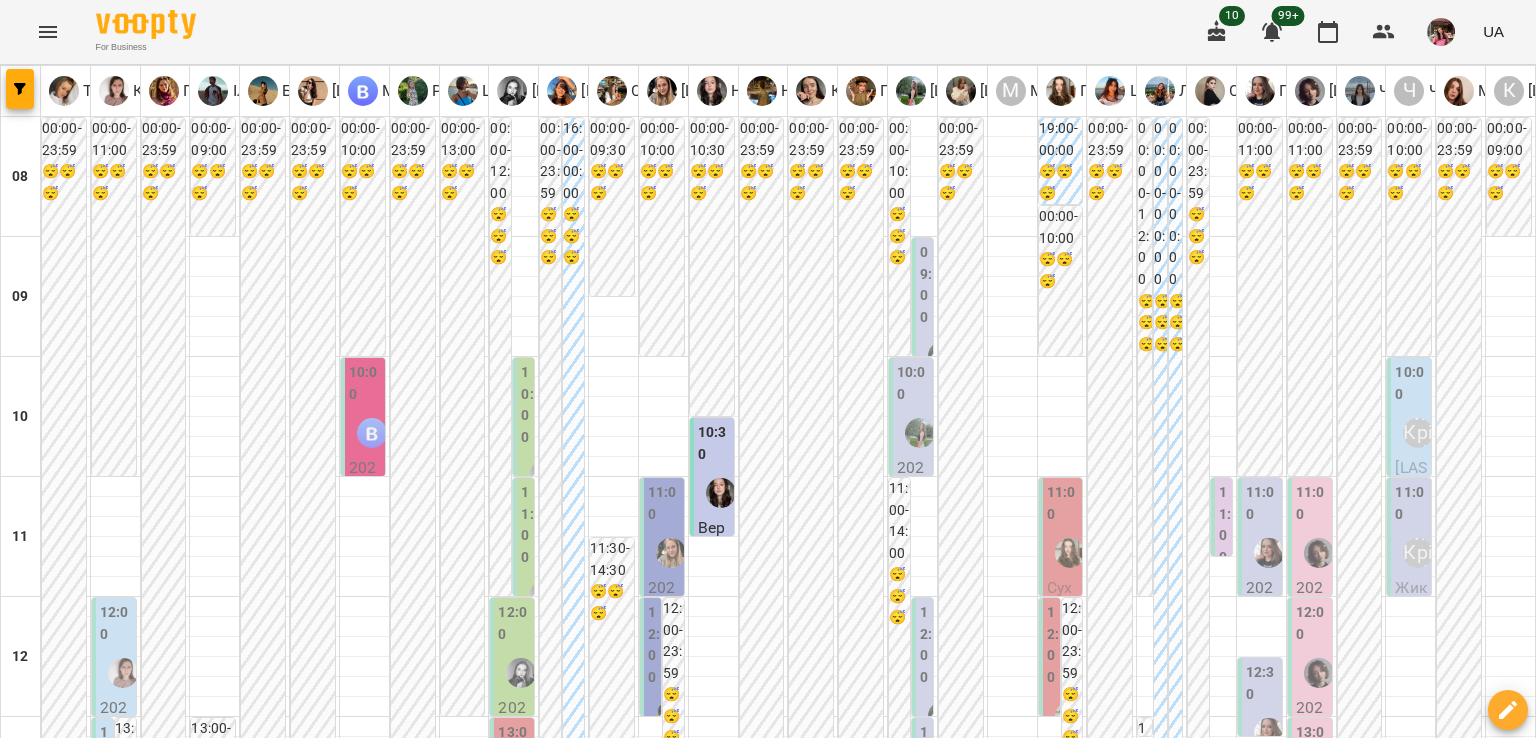 click on "11:00" at bounding box center (1063, 506) 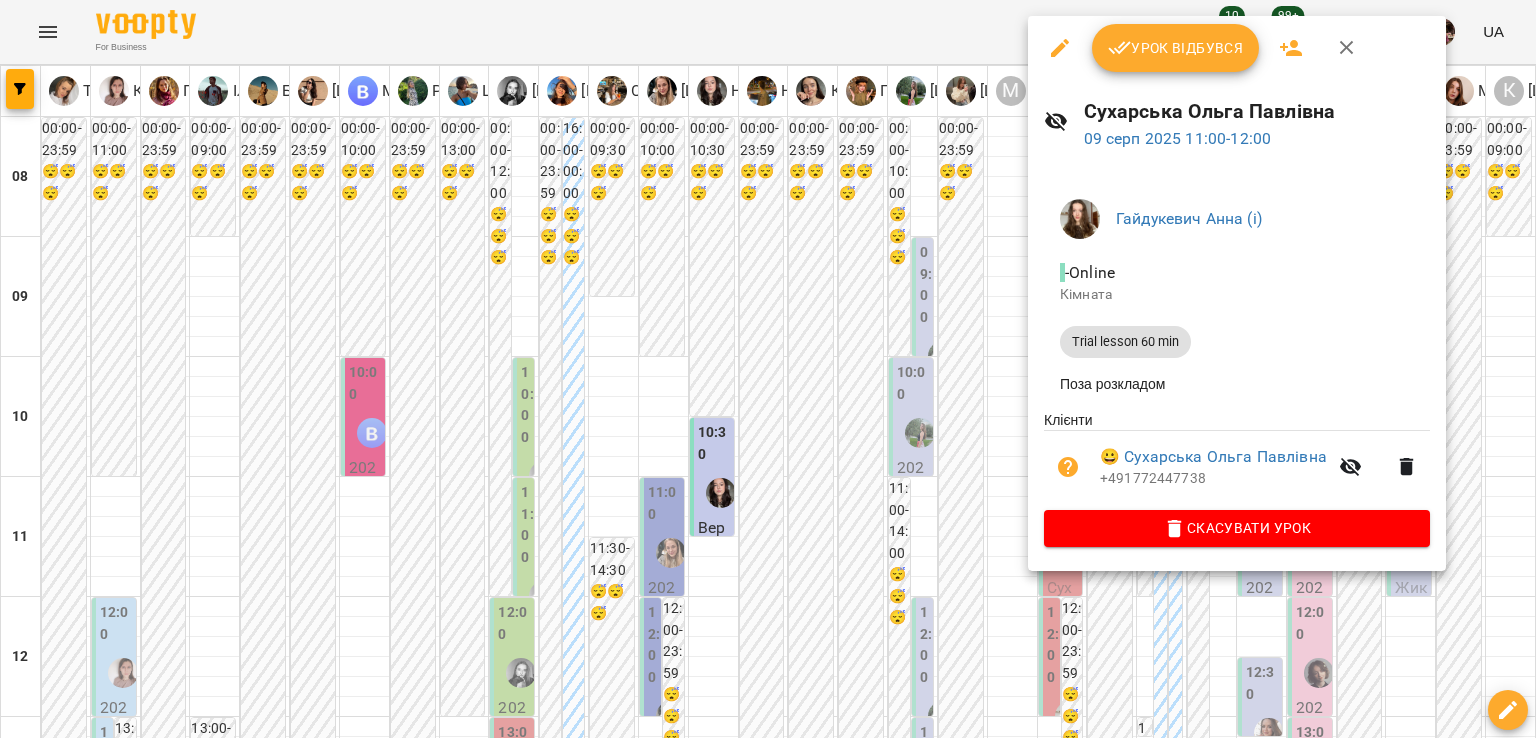 click at bounding box center (768, 369) 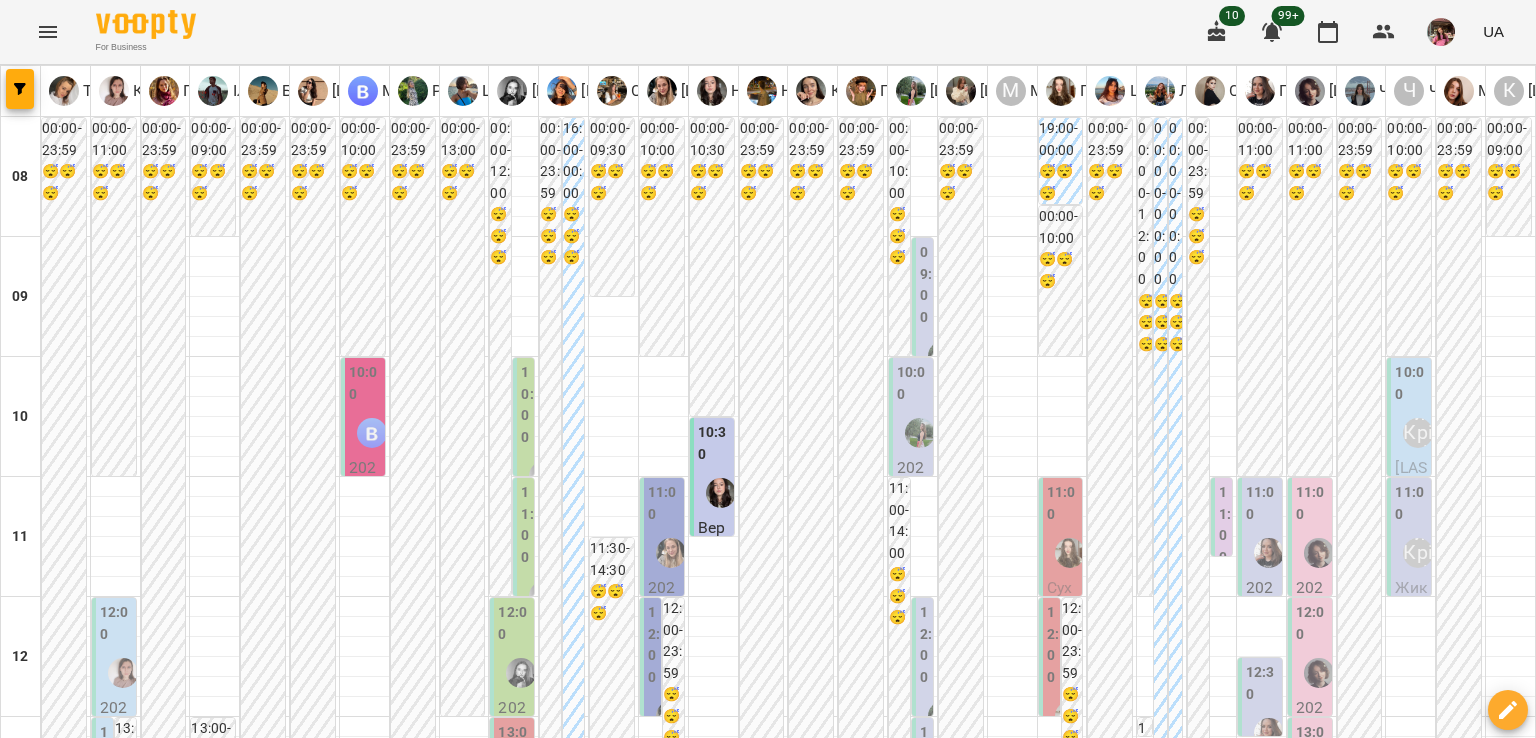 click on "**********" at bounding box center [768, 2008] 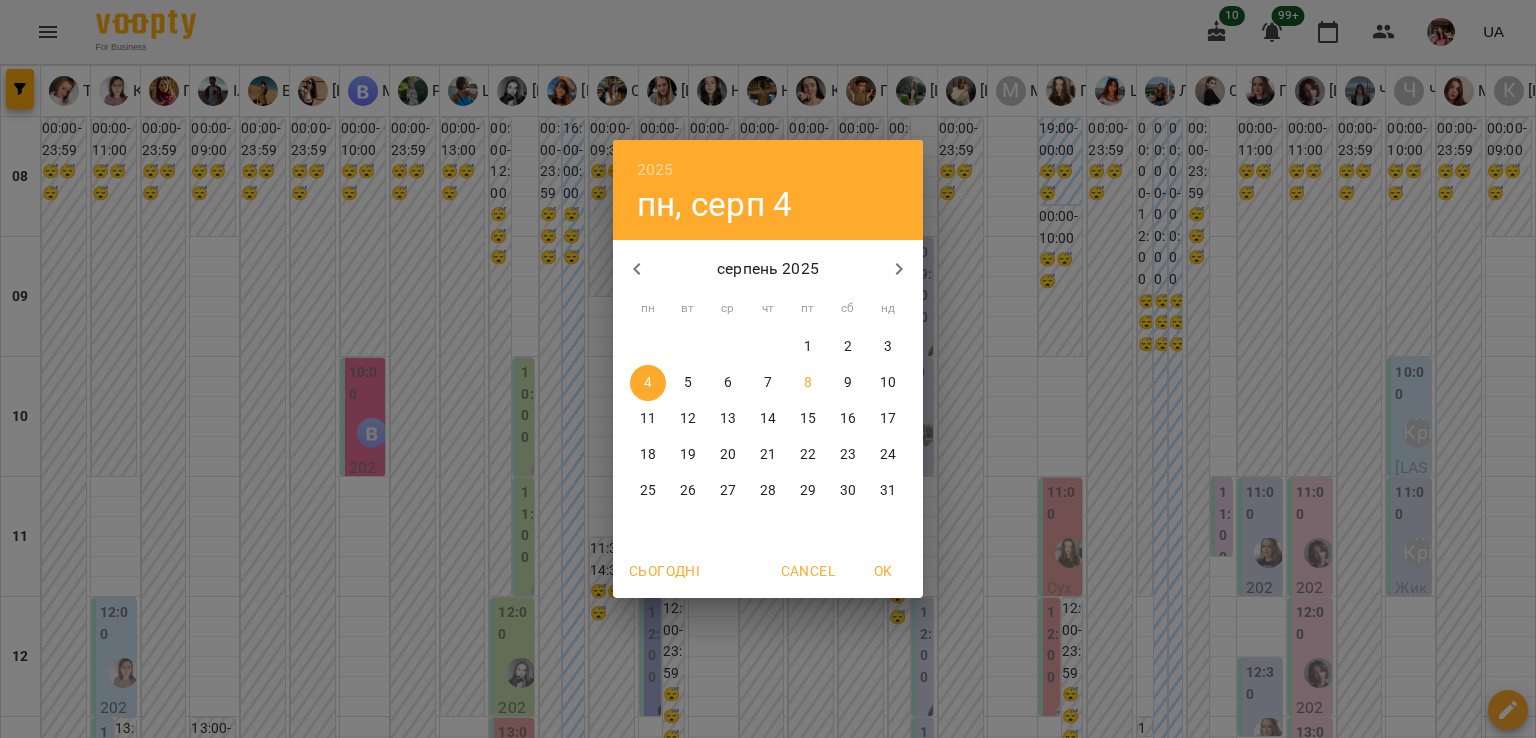 click on "16" at bounding box center [848, 419] 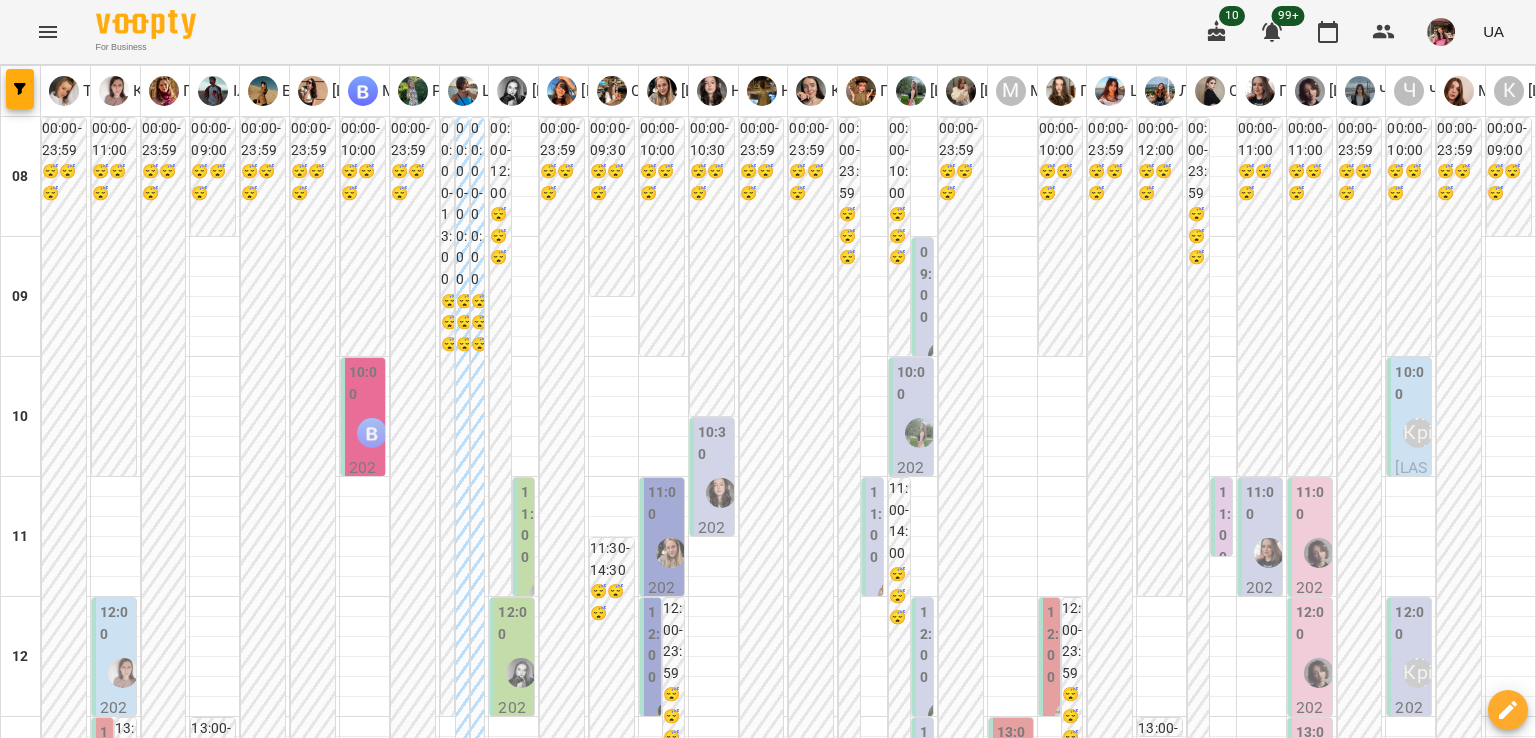 scroll, scrollTop: 219, scrollLeft: 0, axis: vertical 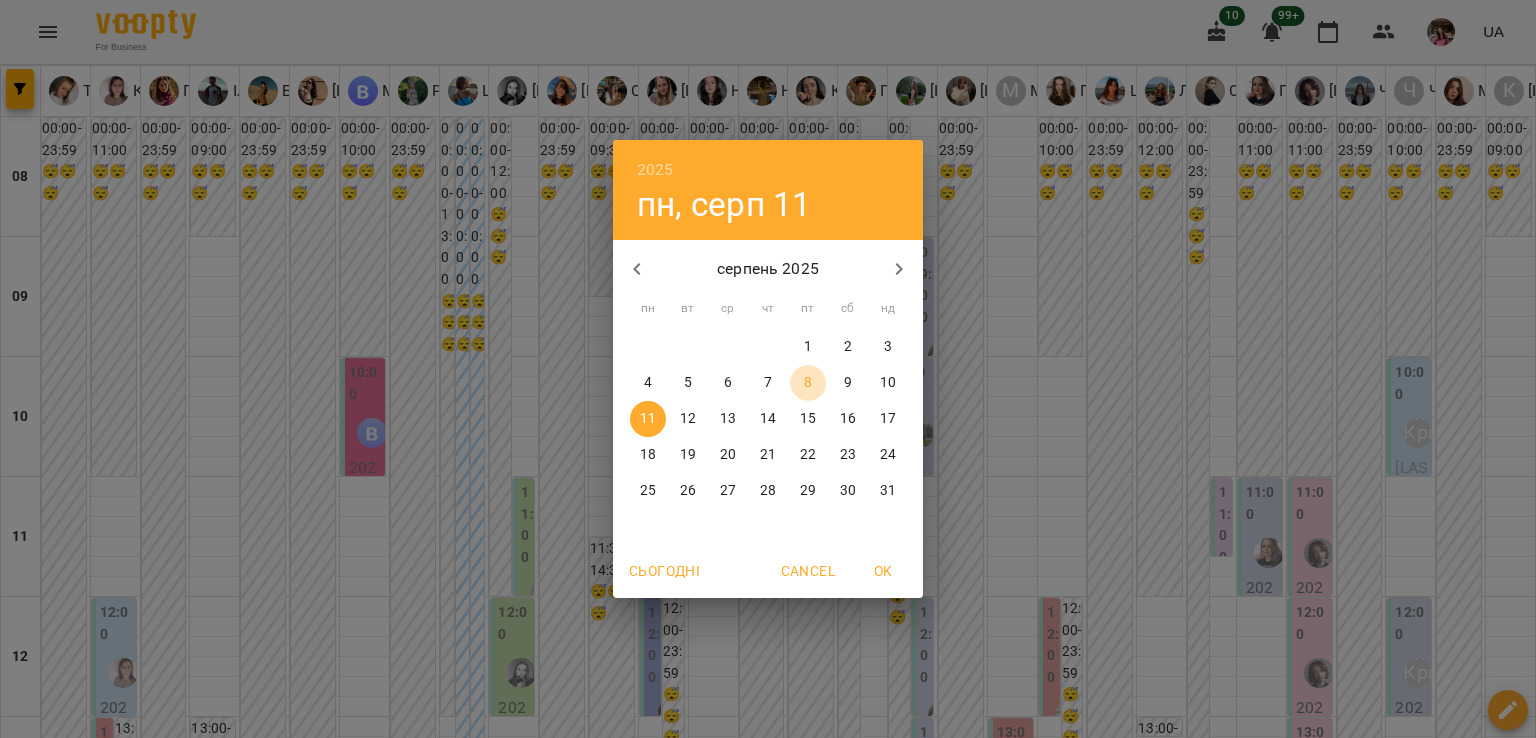 click on "8" at bounding box center [808, 383] 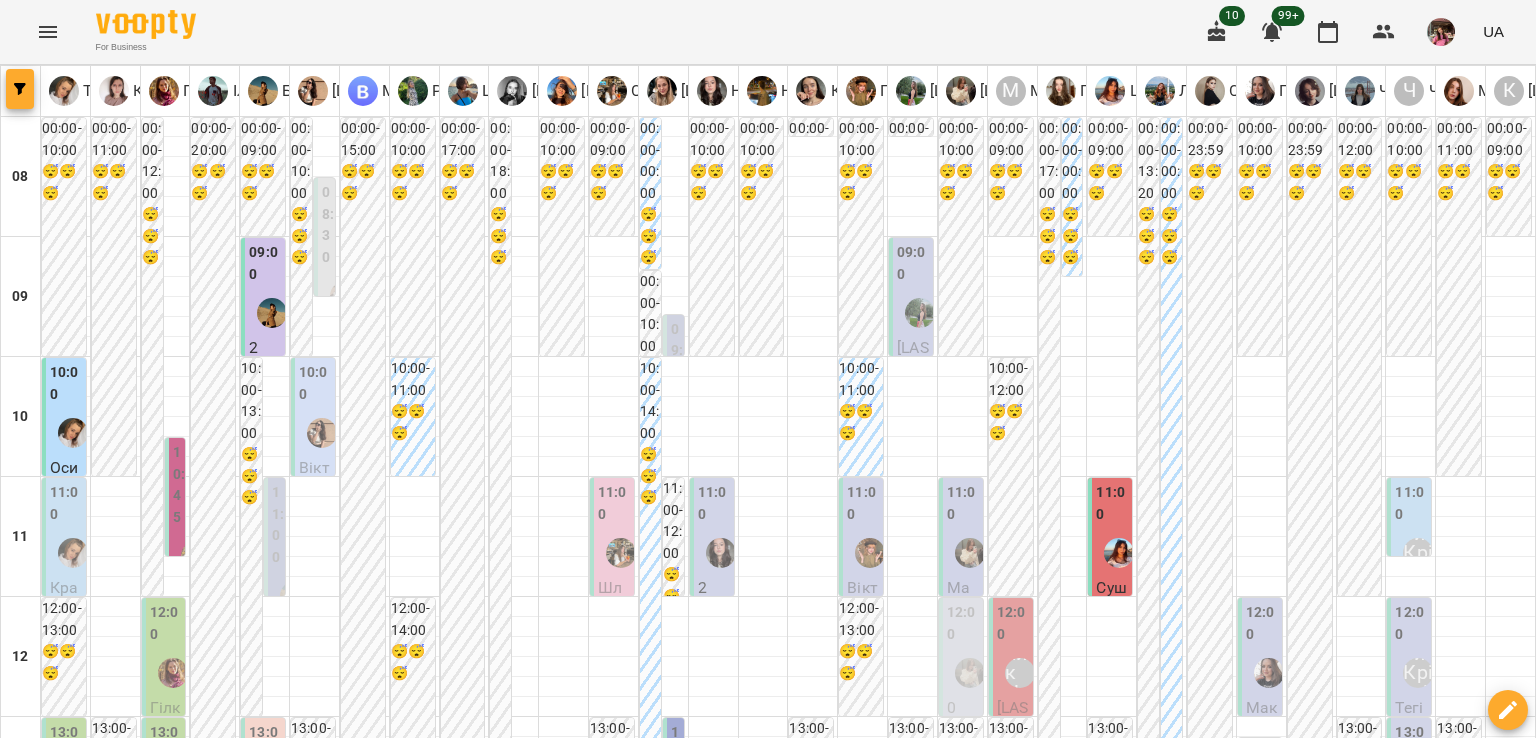 click at bounding box center [20, 89] 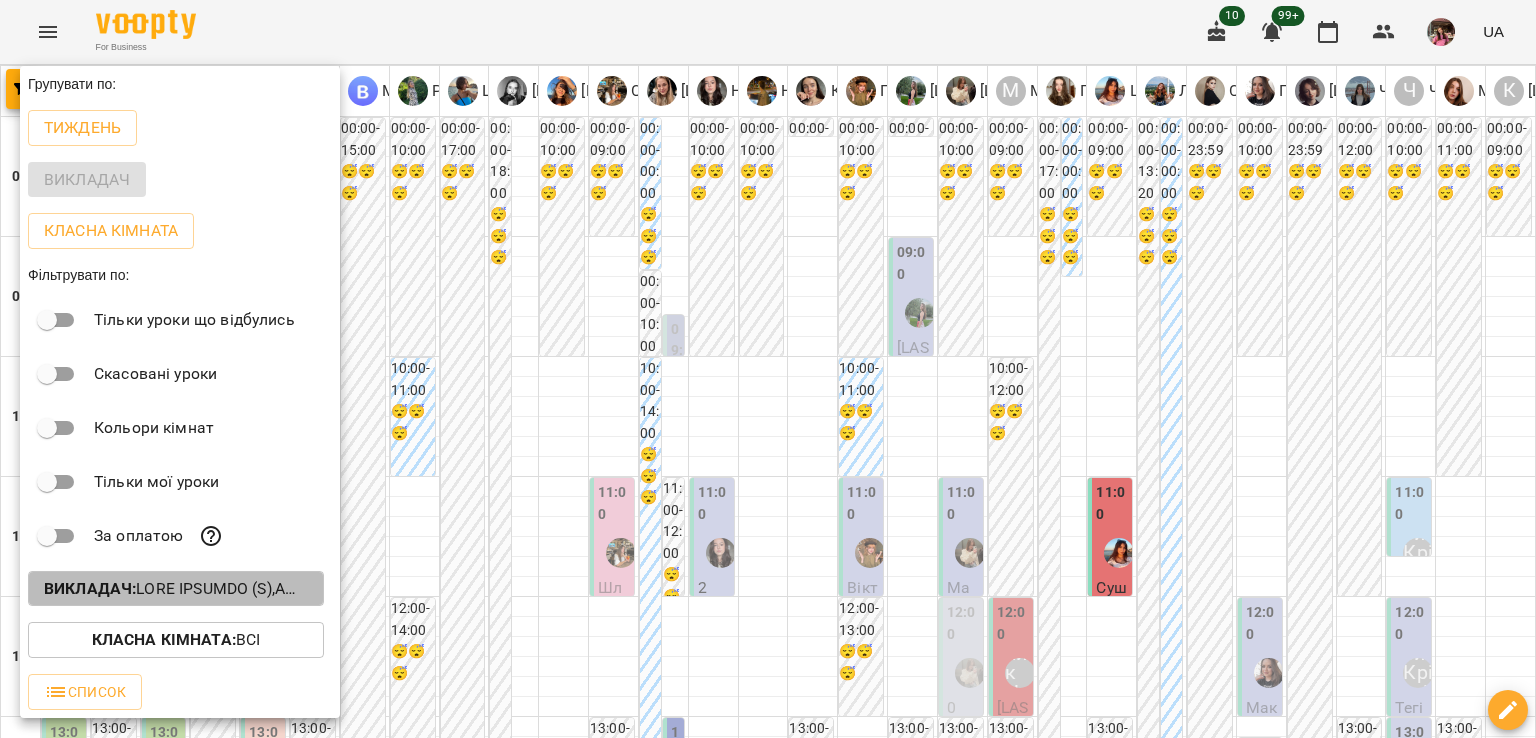 click on "Викладач :" at bounding box center (176, 589) 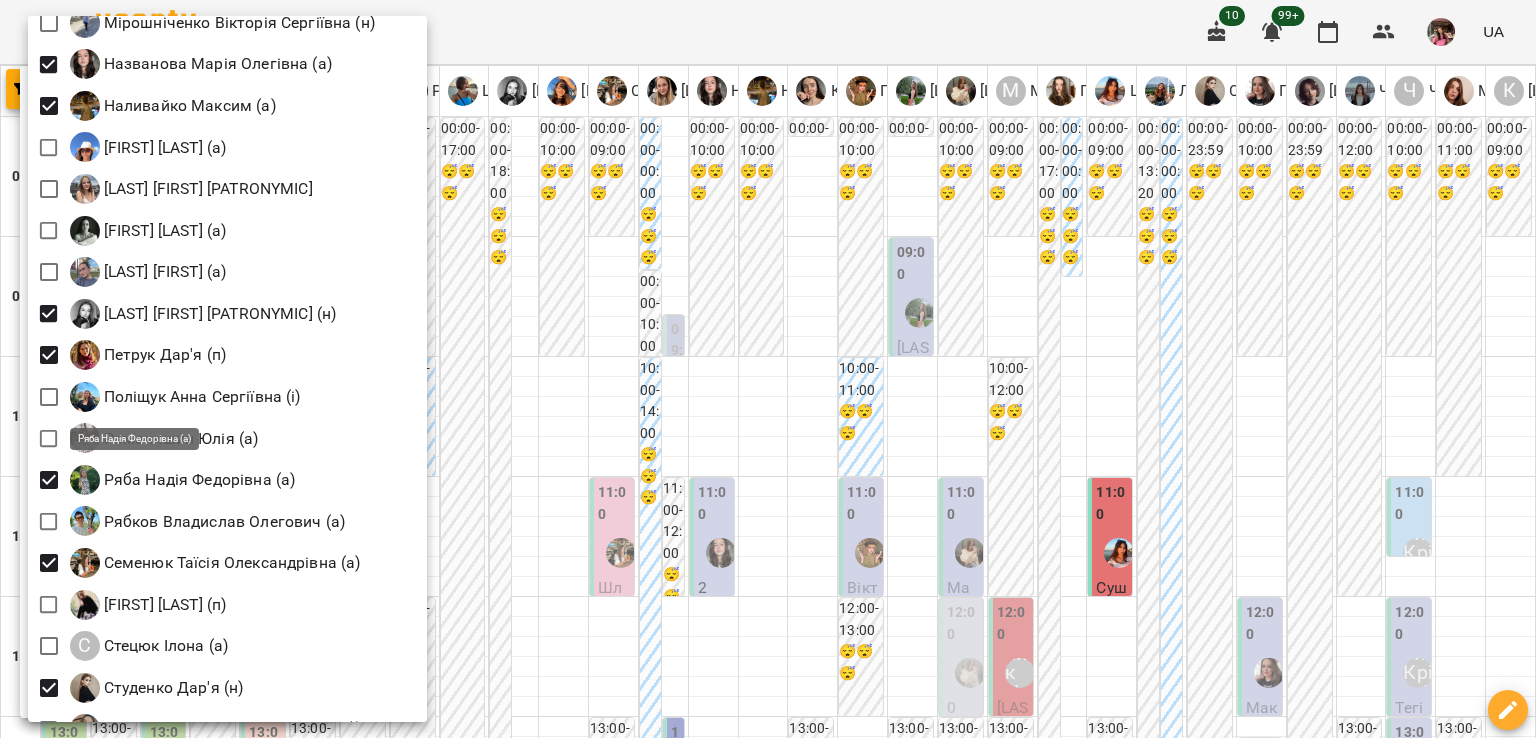 scroll, scrollTop: 2340, scrollLeft: 0, axis: vertical 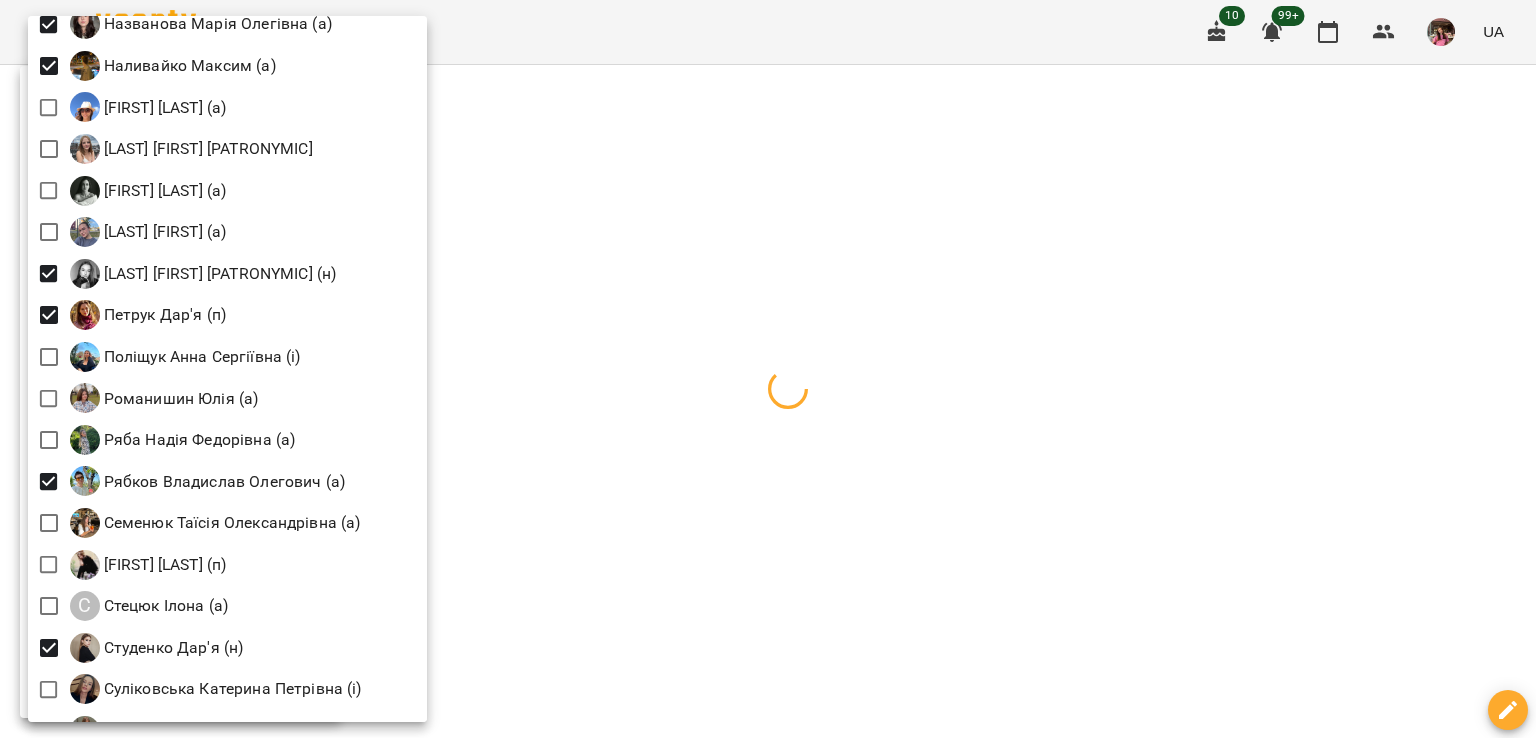 click at bounding box center [768, 369] 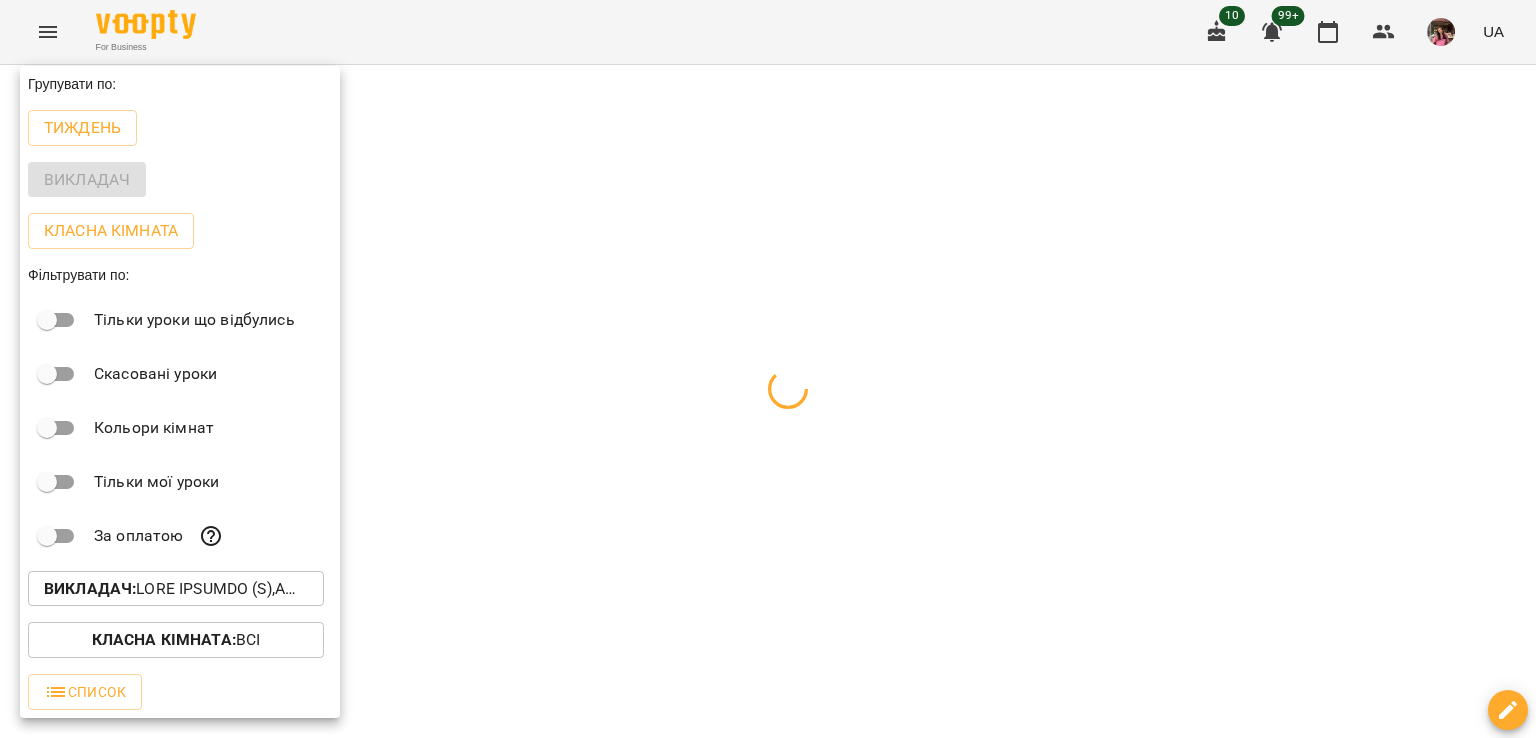 click at bounding box center [768, 369] 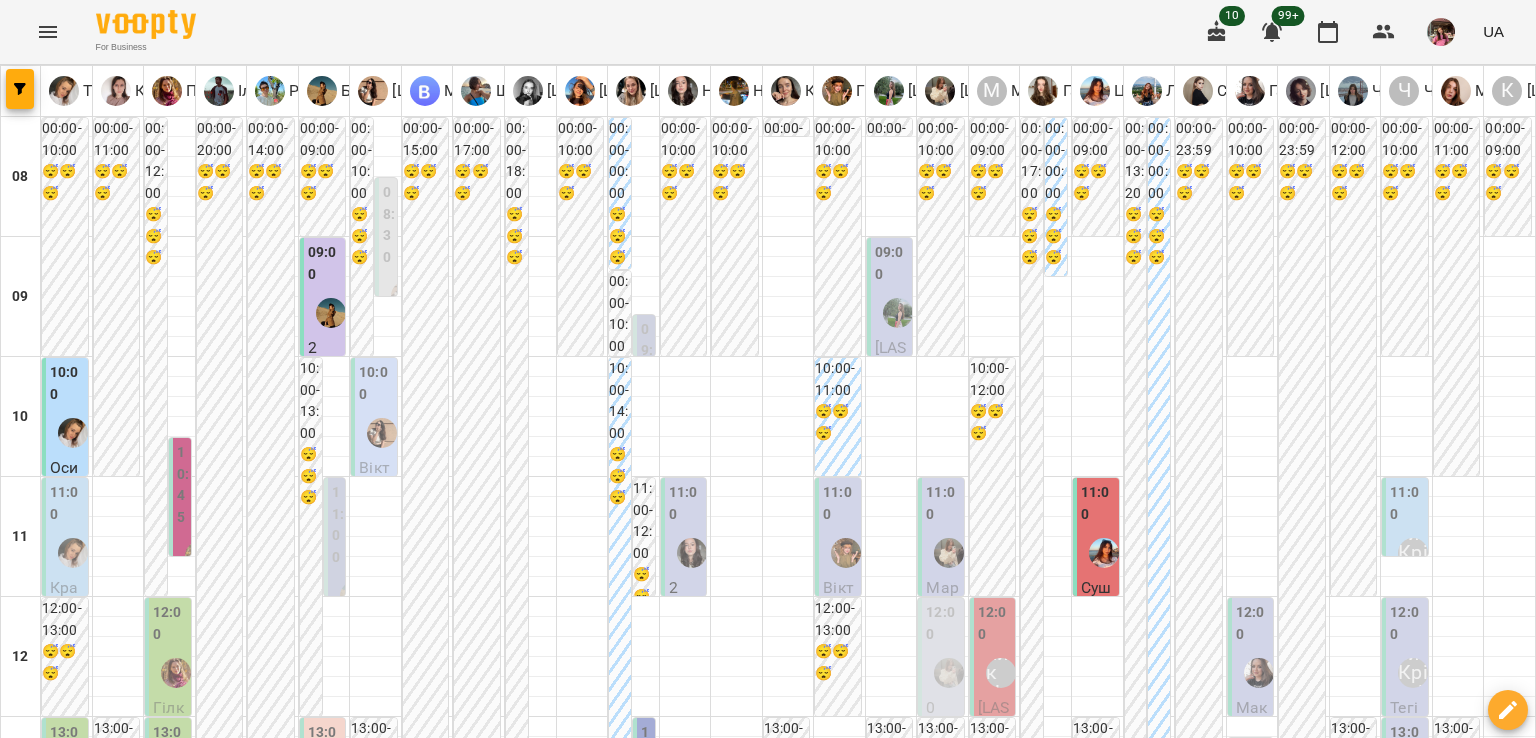 click on "**********" at bounding box center [768, 2008] 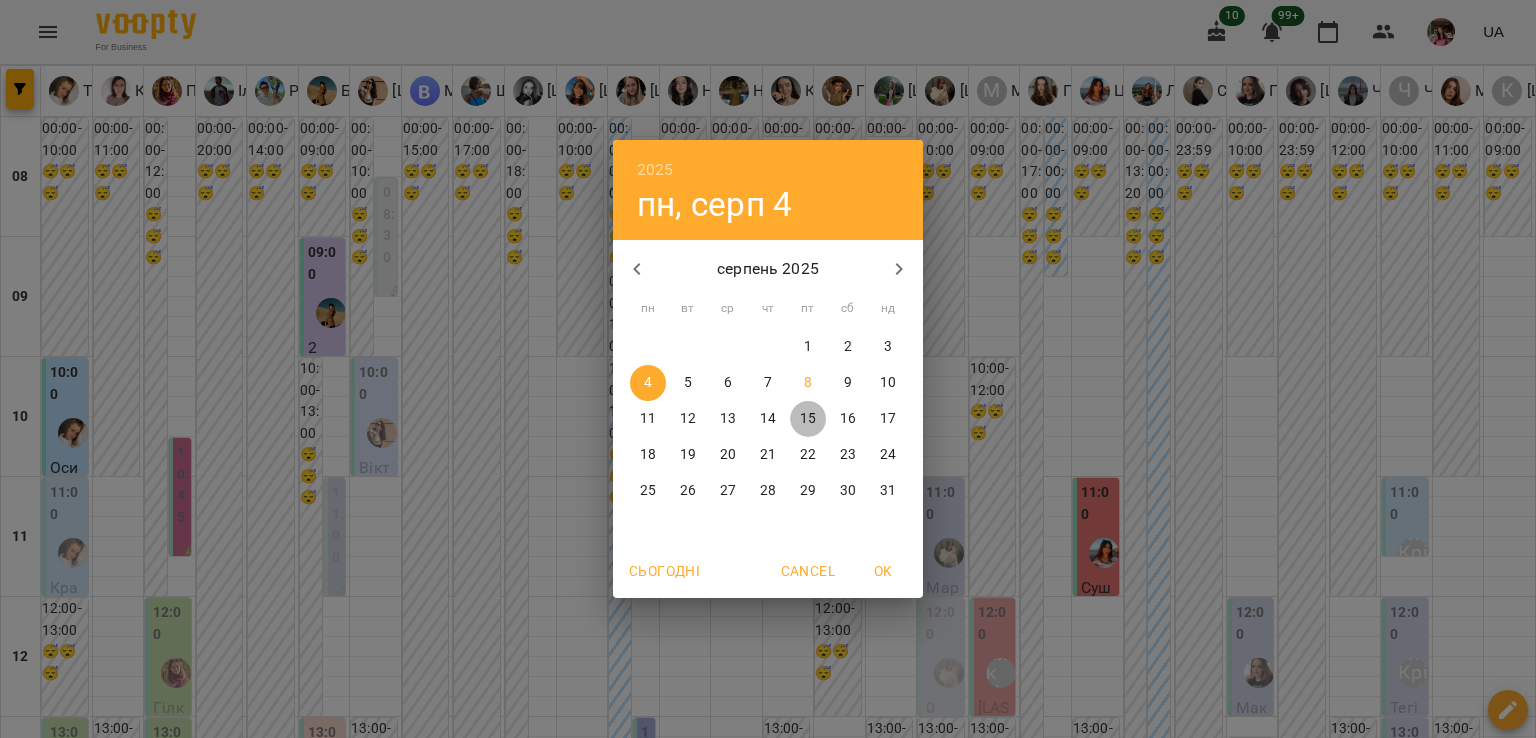 click on "15" at bounding box center (808, 419) 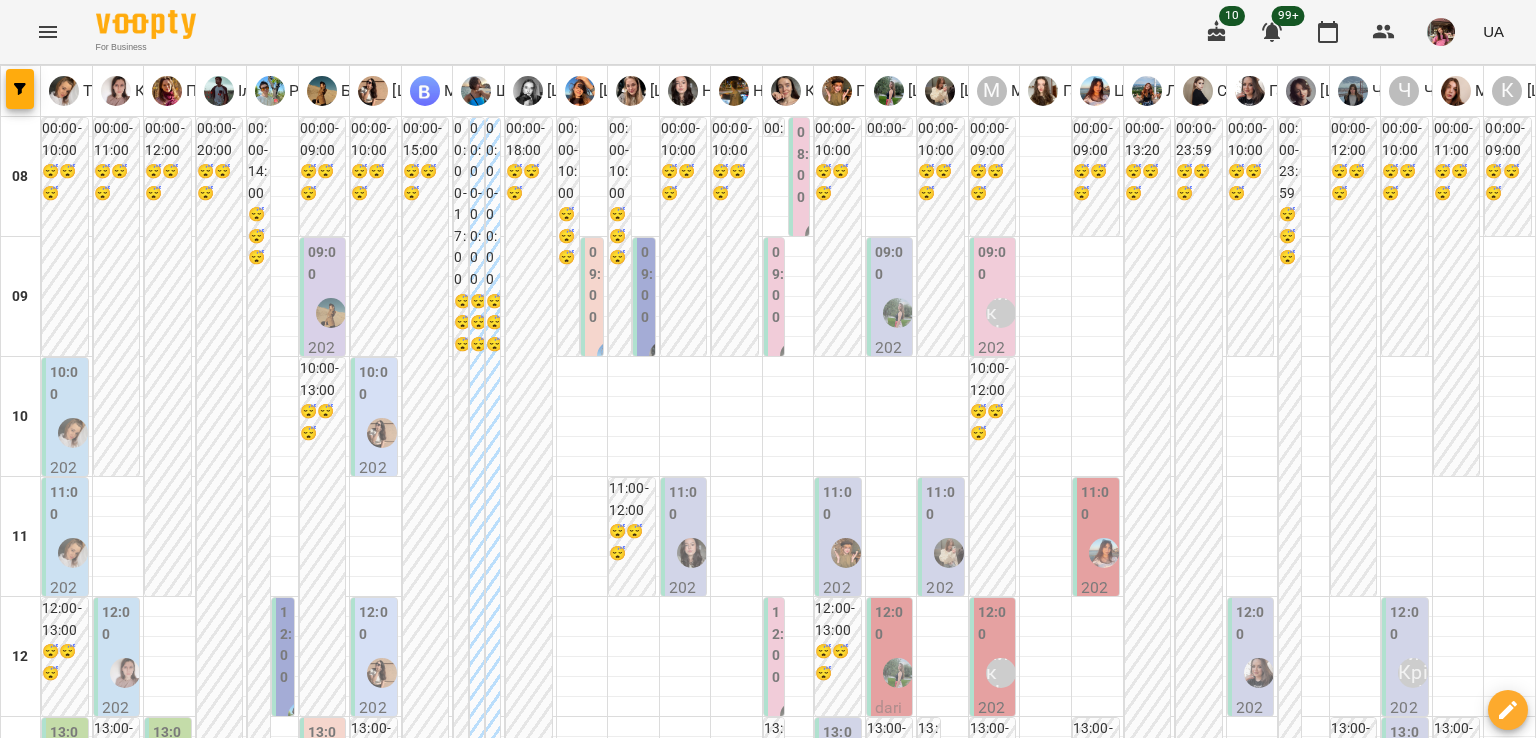 scroll, scrollTop: 639, scrollLeft: 0, axis: vertical 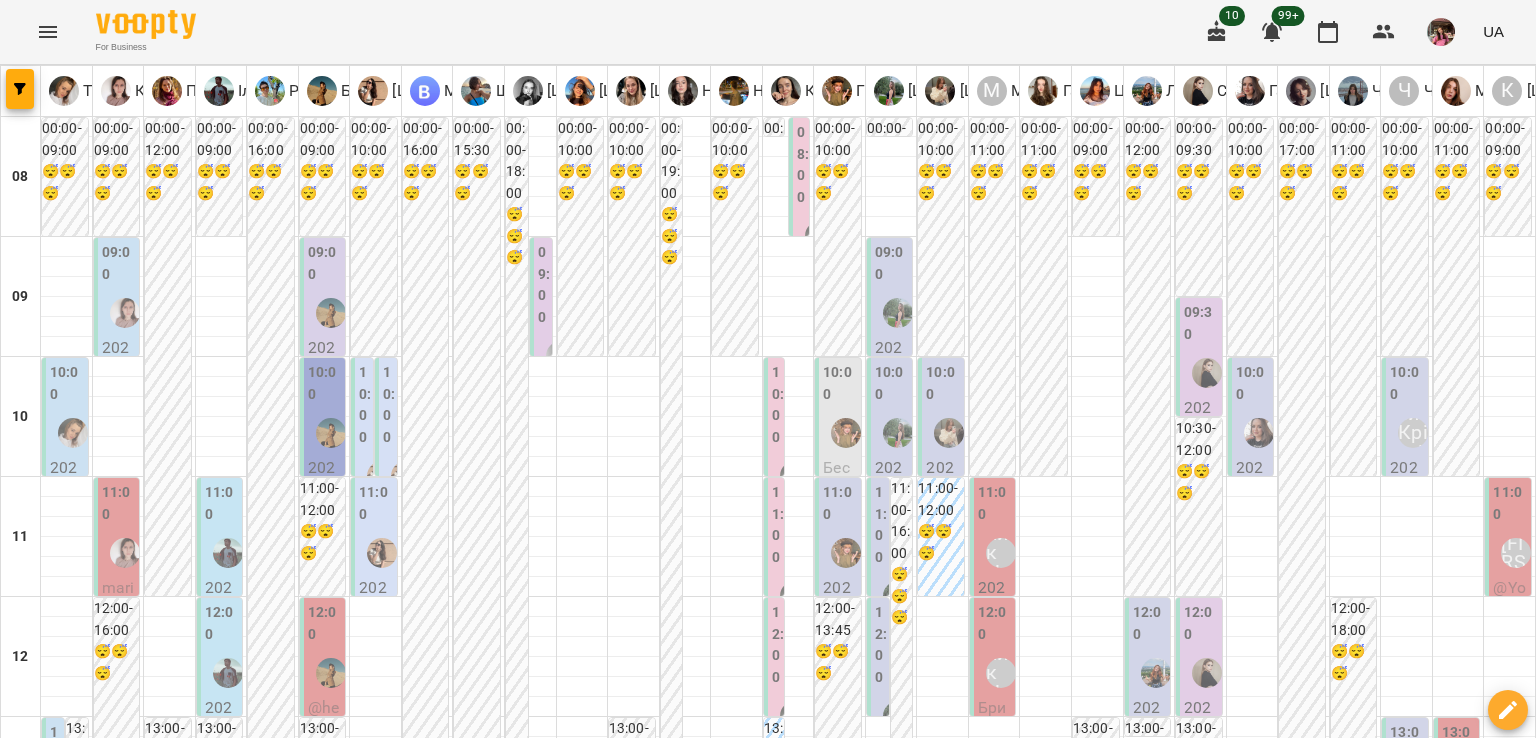 click on "16:00" at bounding box center [273, 1103] 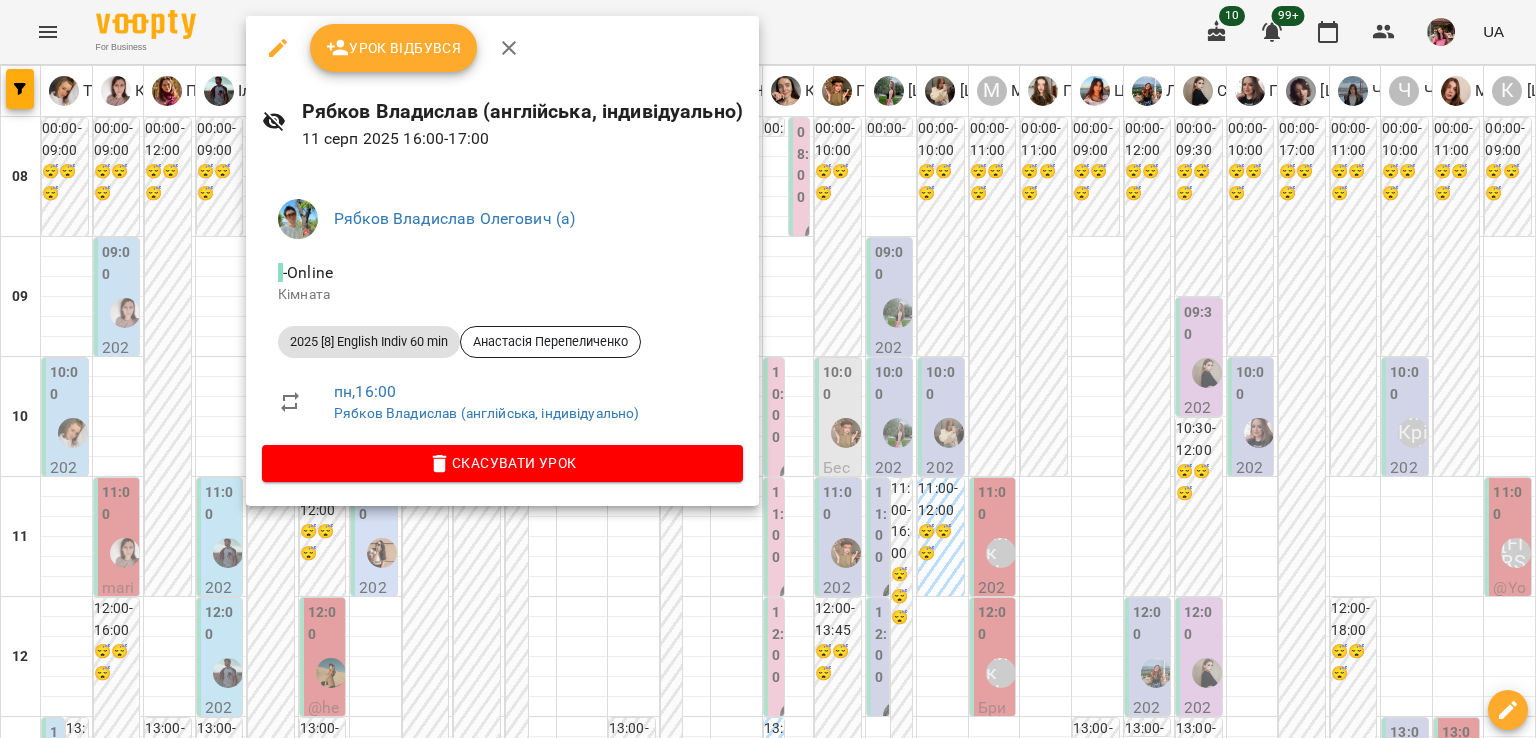 click at bounding box center [768, 369] 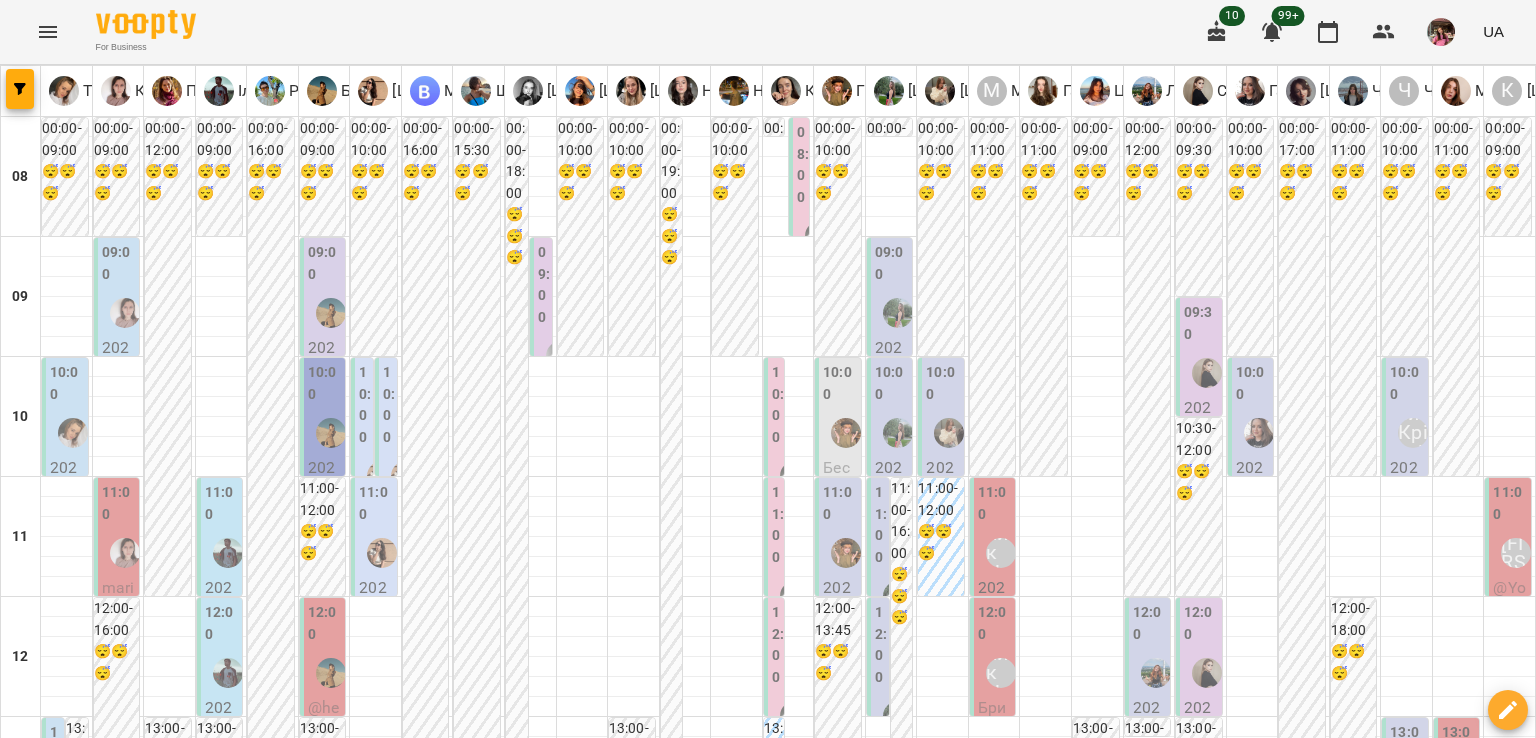 scroll, scrollTop: 892, scrollLeft: 0, axis: vertical 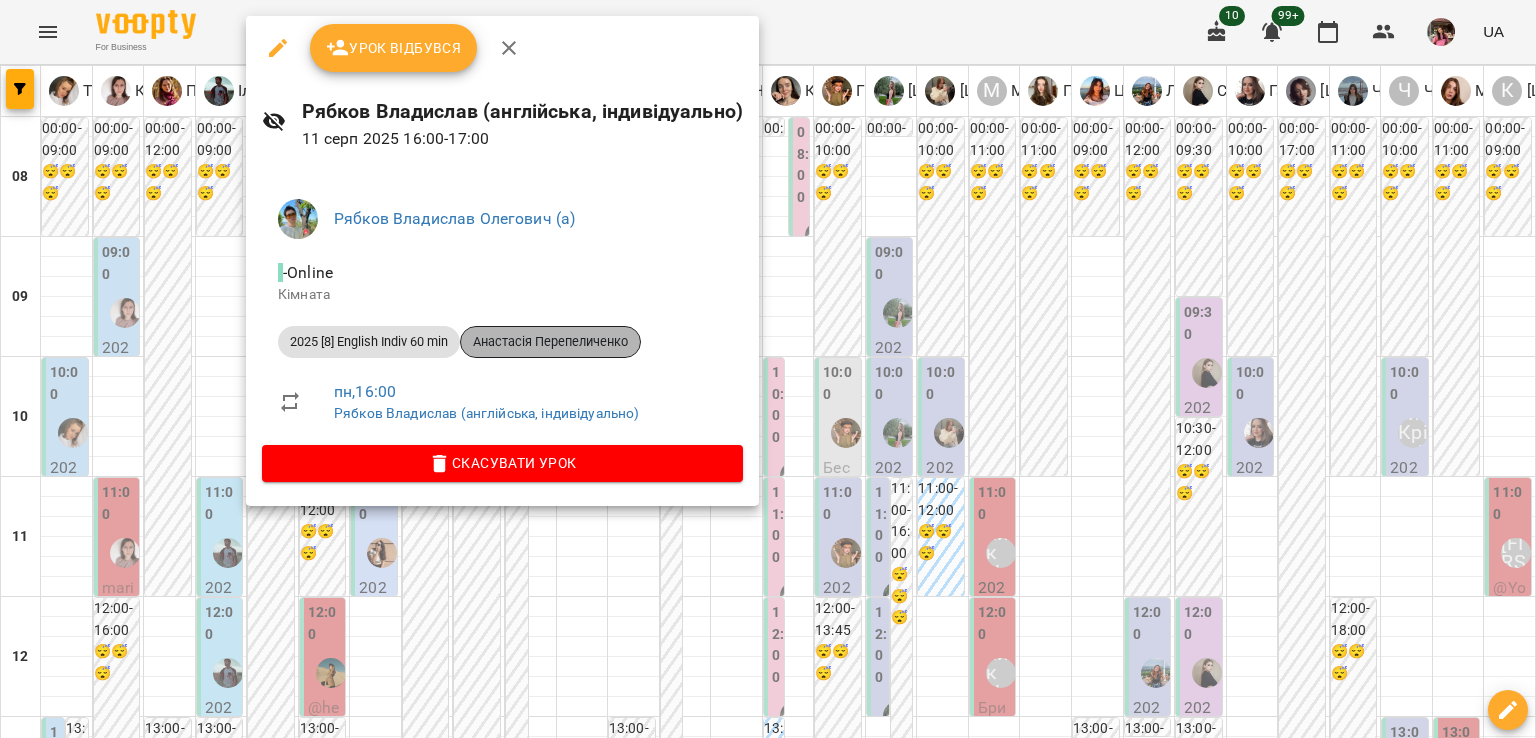 click on "[FIRST] [LAST]" at bounding box center (550, 342) 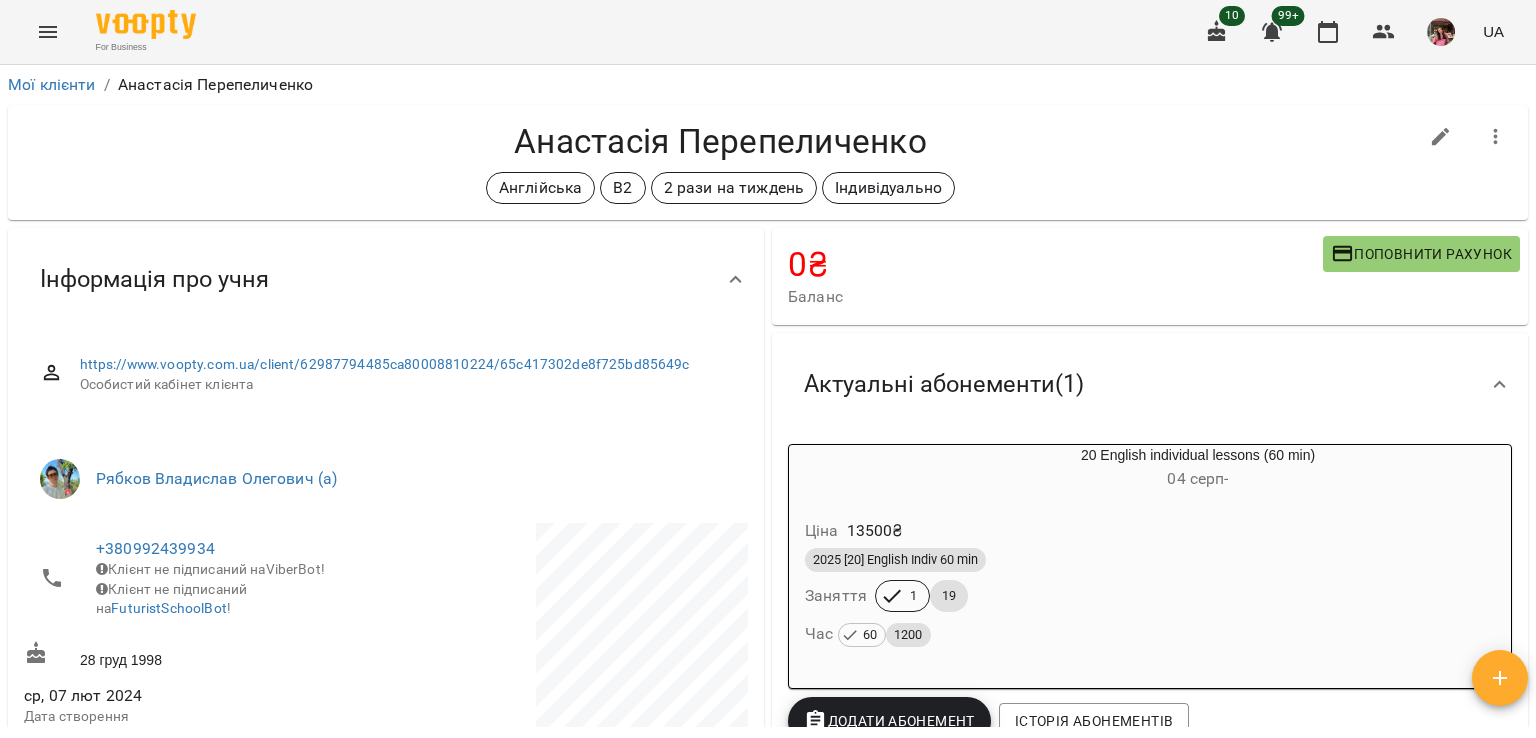 scroll, scrollTop: 35, scrollLeft: 0, axis: vertical 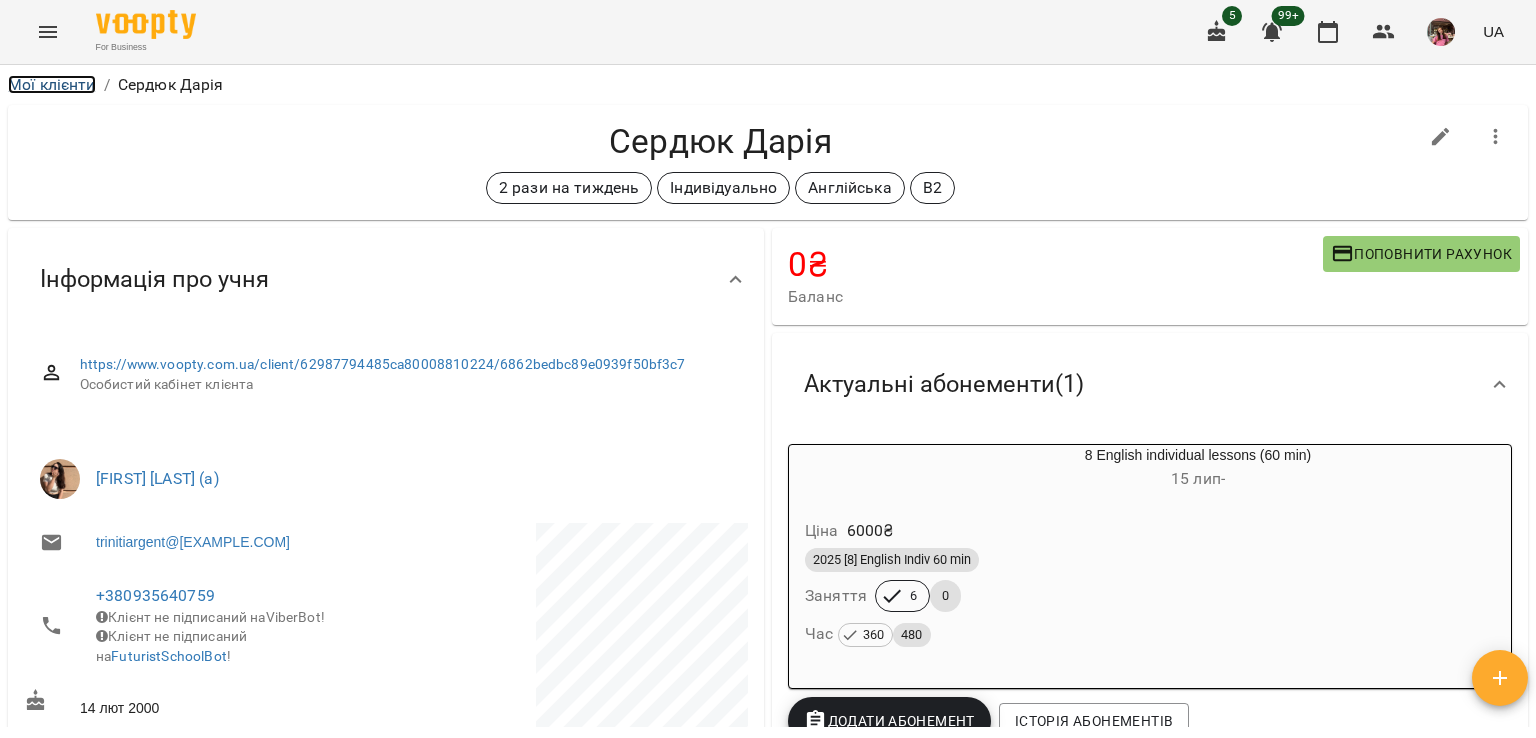 click on "Мої клієнти" at bounding box center (52, 84) 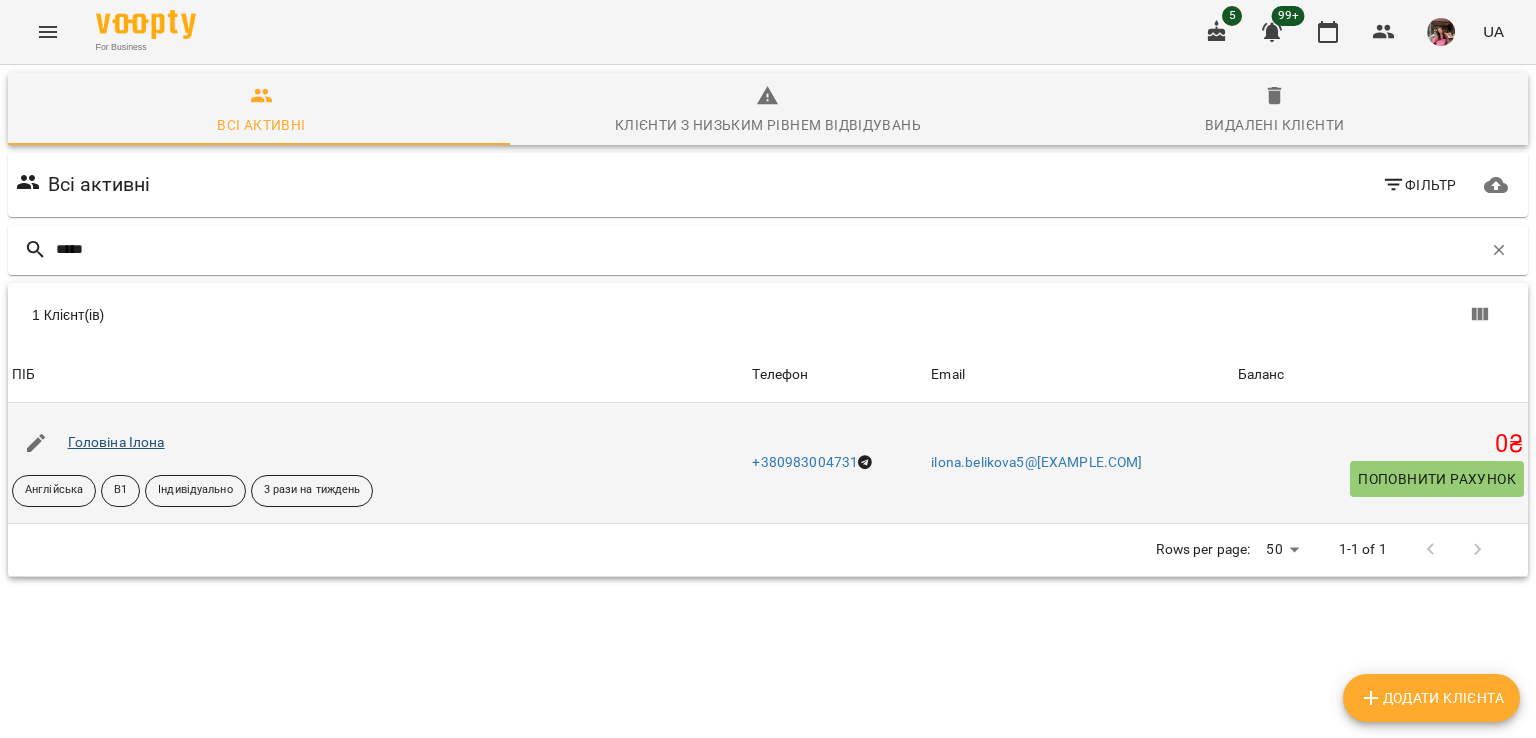 type on "*****" 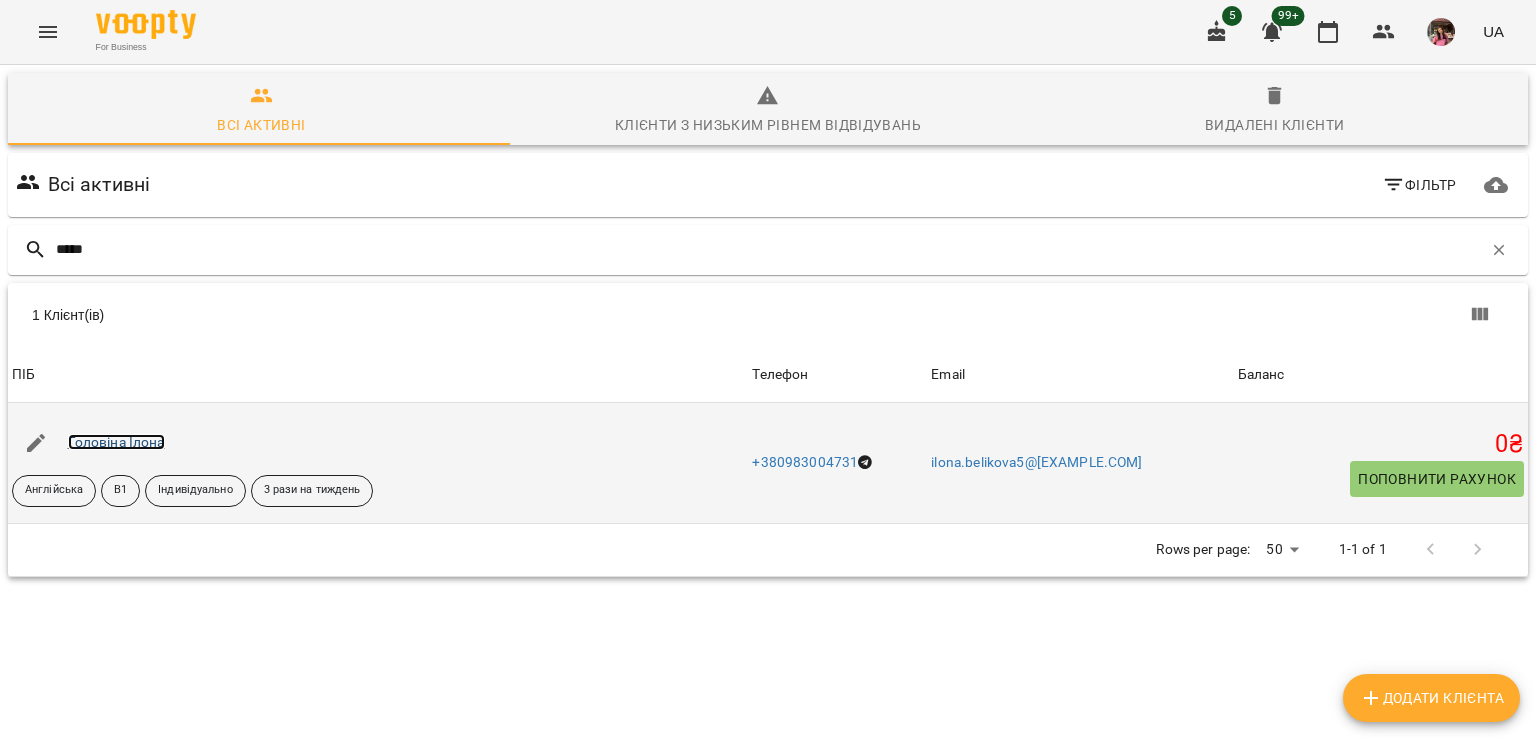 click on "Головіна Ілона" at bounding box center (116, 442) 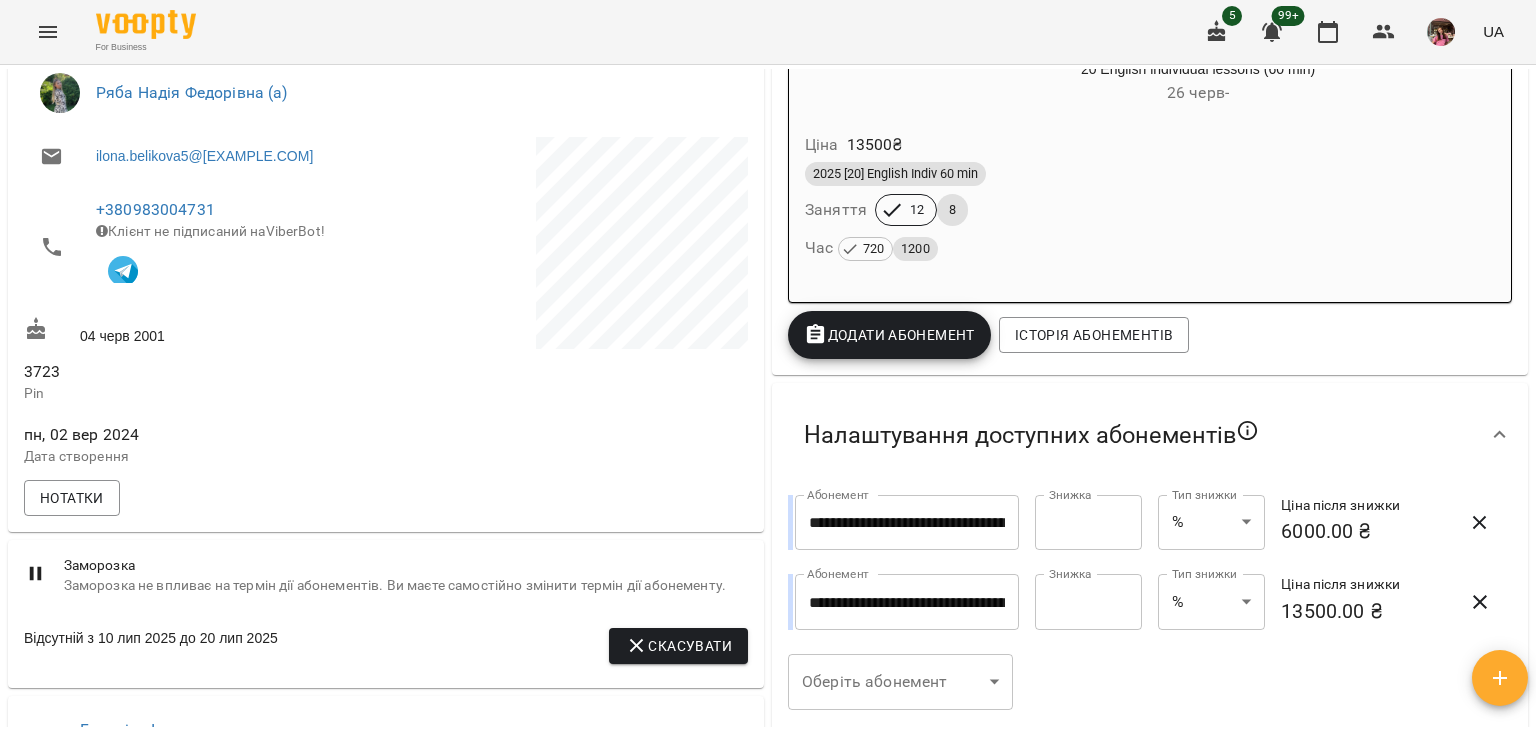 scroll, scrollTop: 398, scrollLeft: 0, axis: vertical 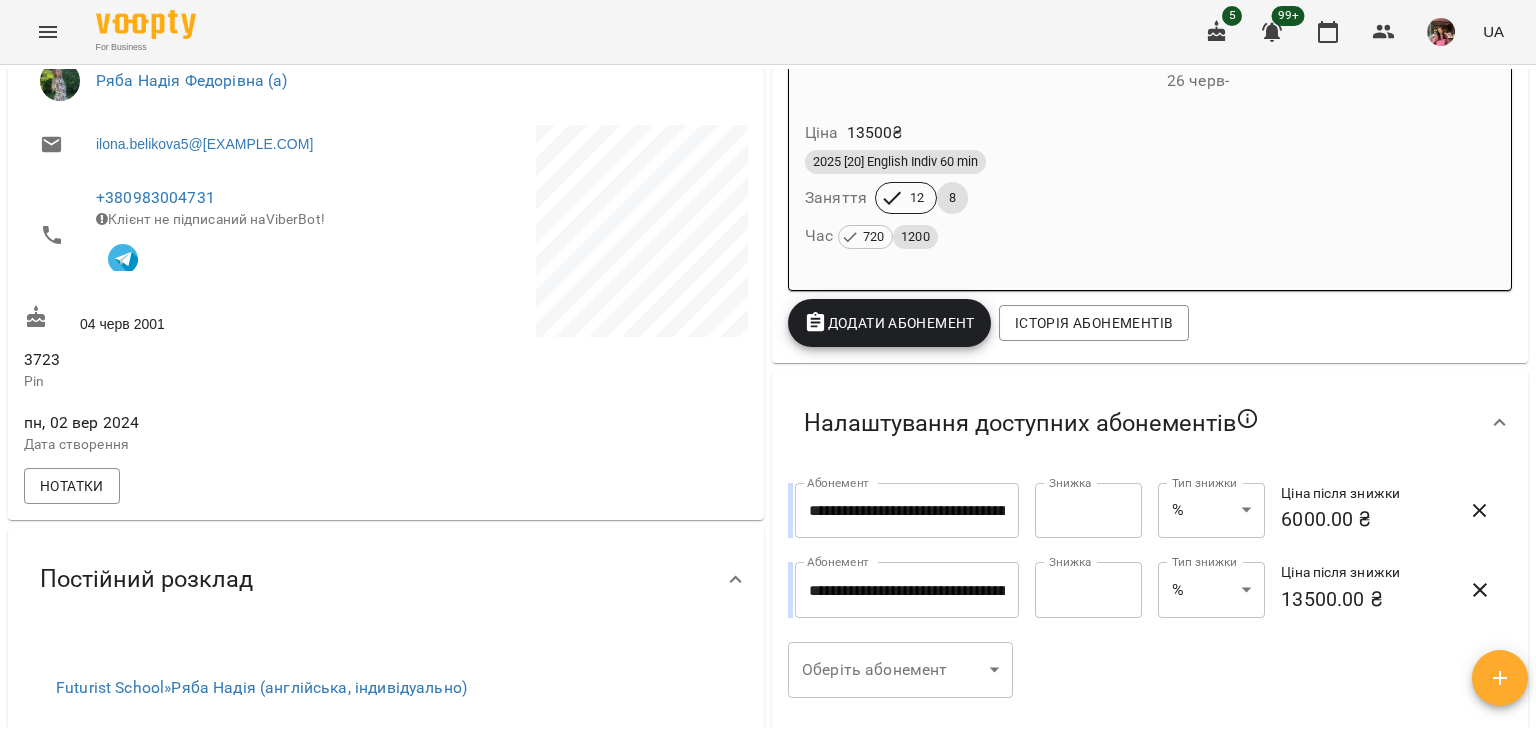 click on "2025 [20] English Indiv 60 min Заняття 12 8 Час   720 1200" at bounding box center (1150, 200) 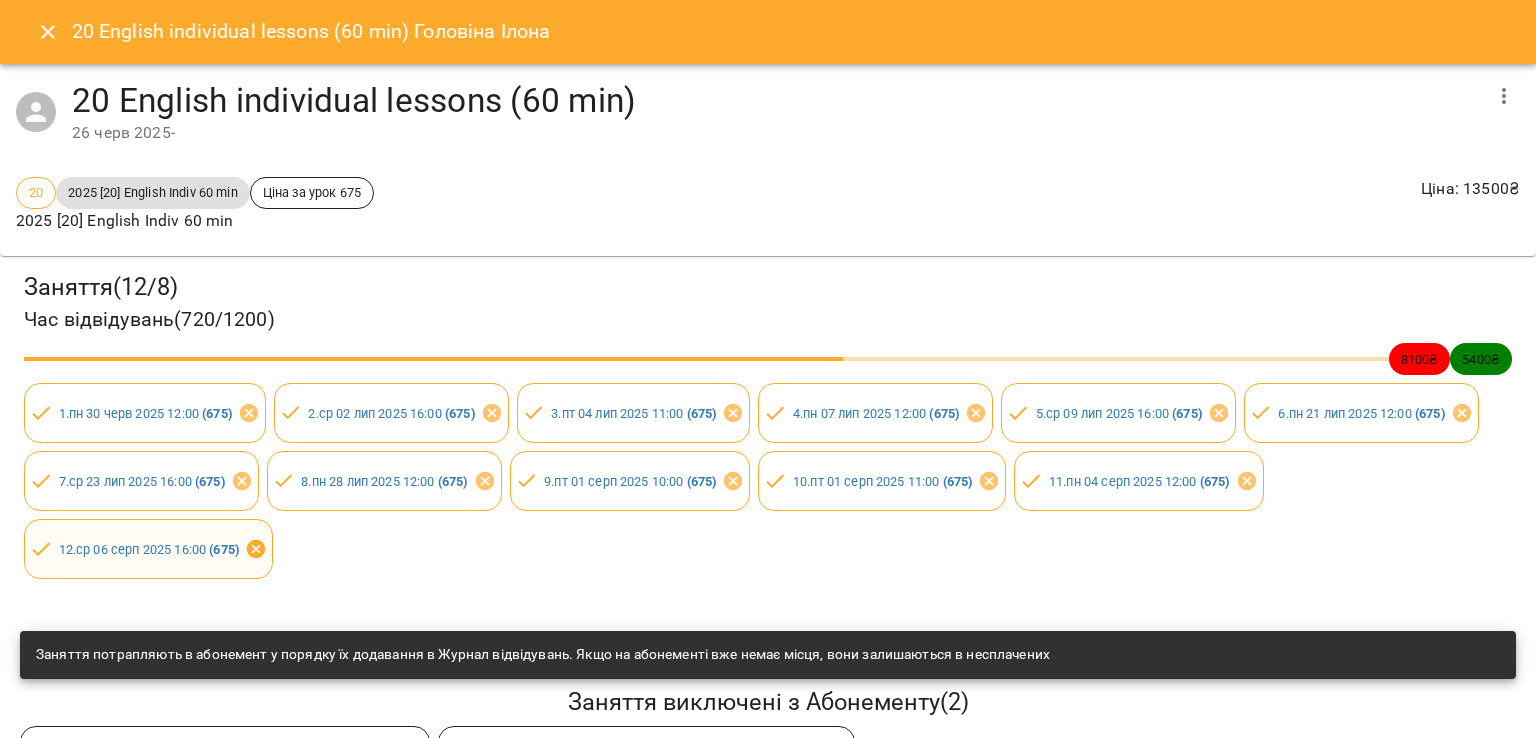 click 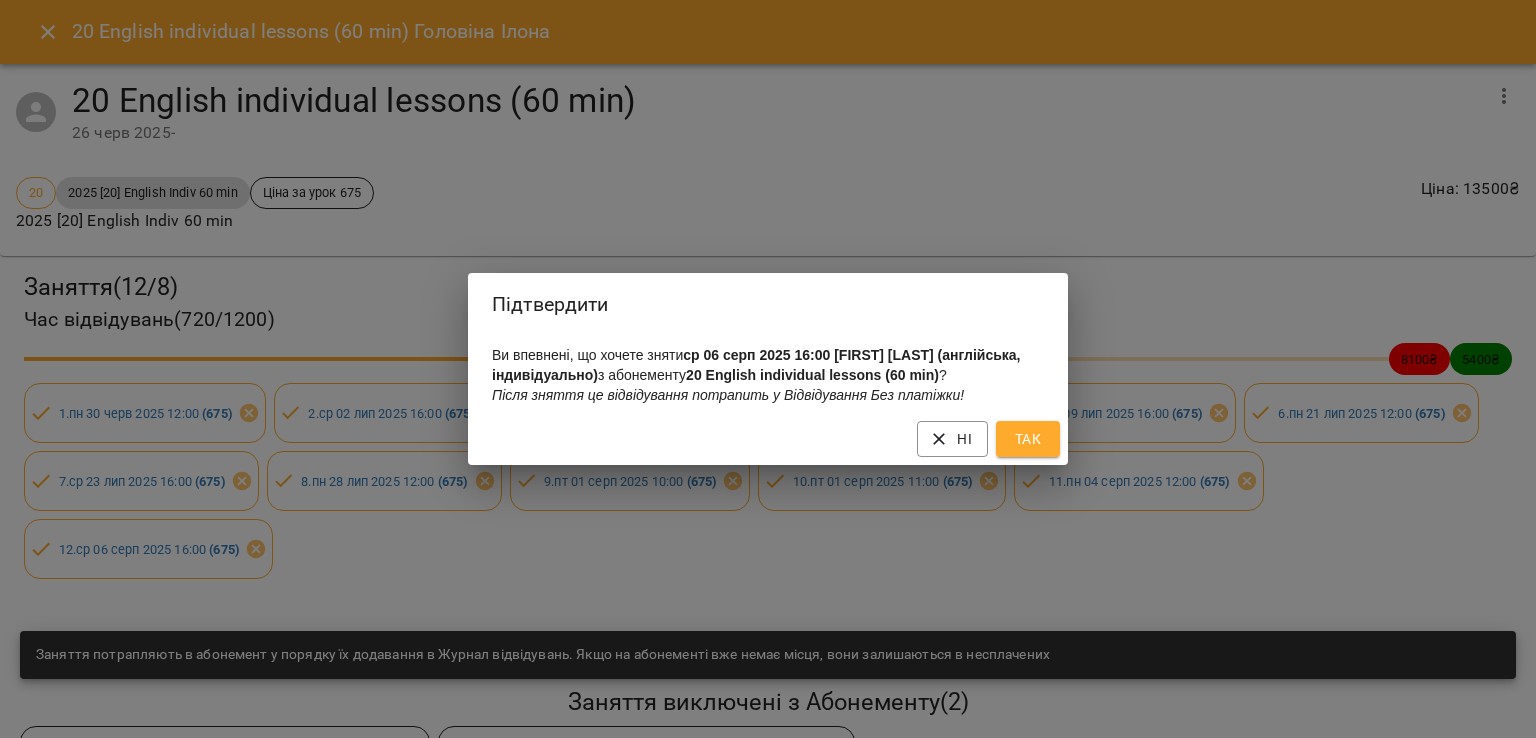 click on "Так" at bounding box center [1028, 439] 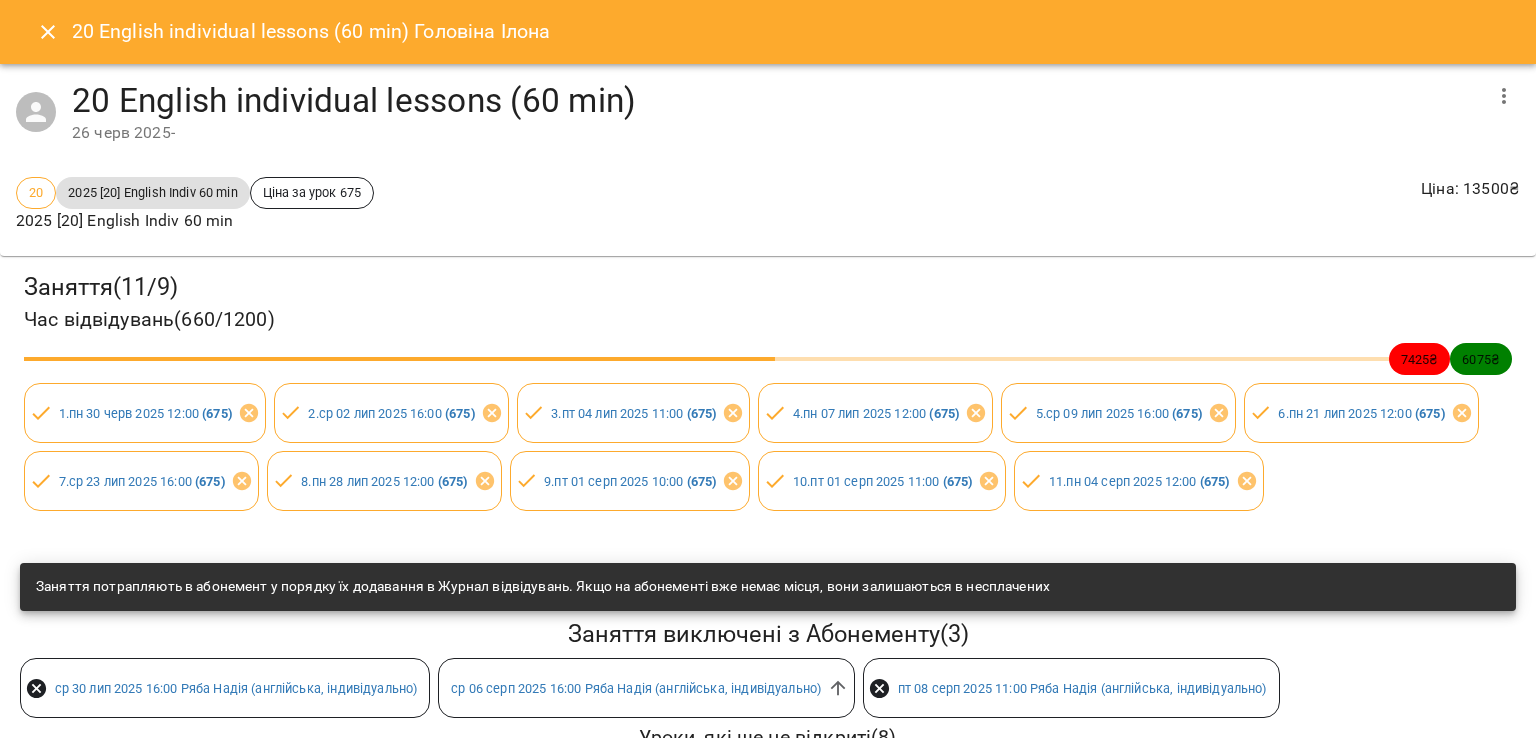 click 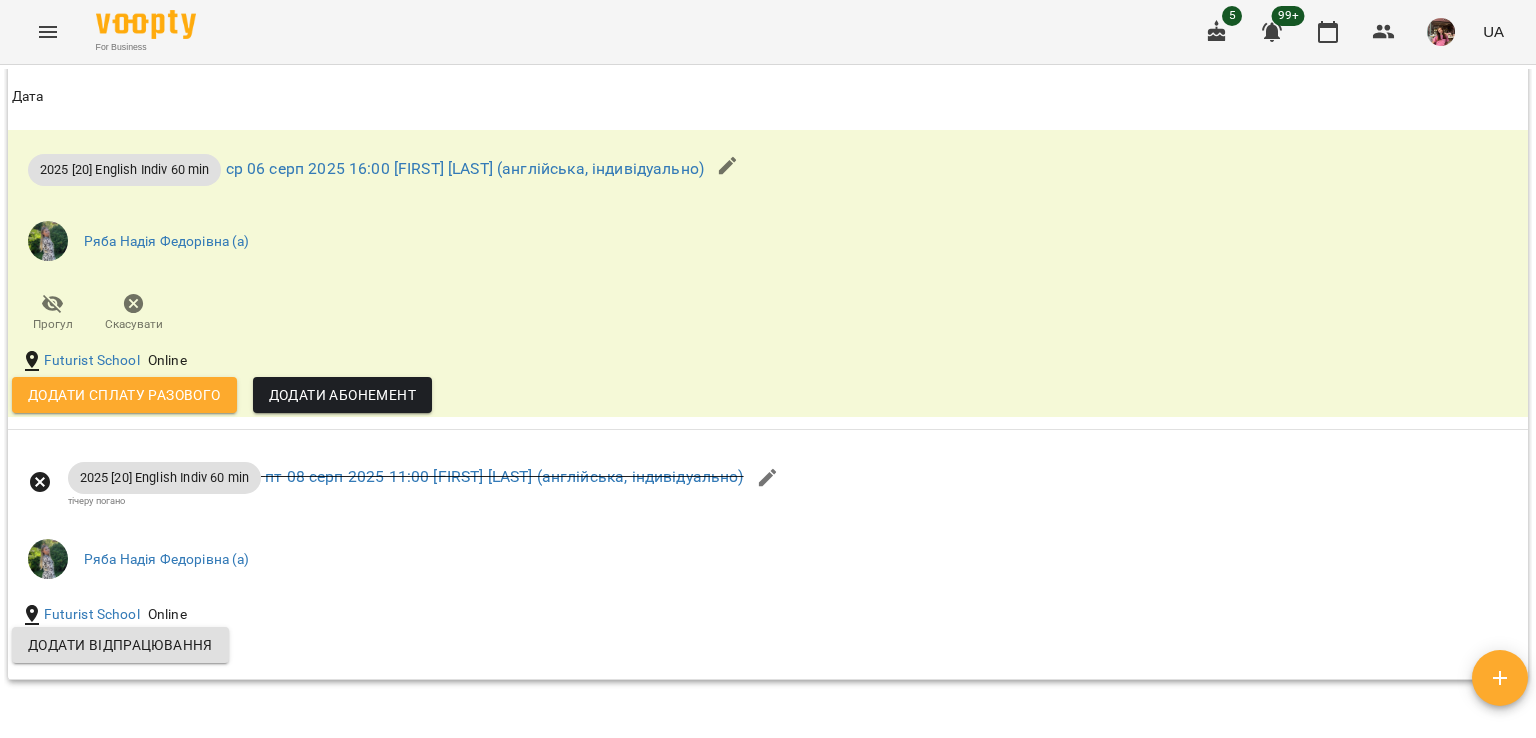 scroll, scrollTop: 2996, scrollLeft: 0, axis: vertical 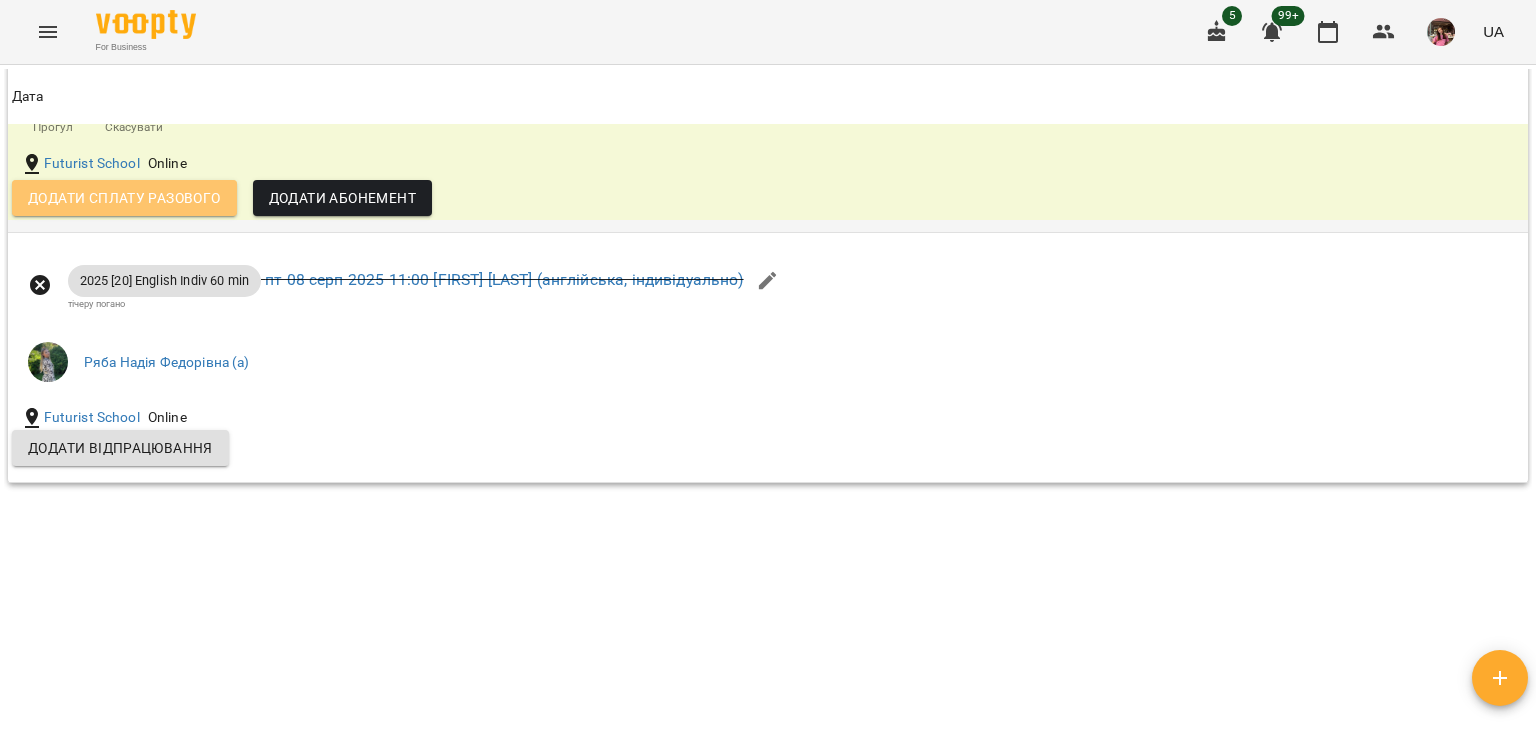 click on "Додати сплату разового" at bounding box center (124, 198) 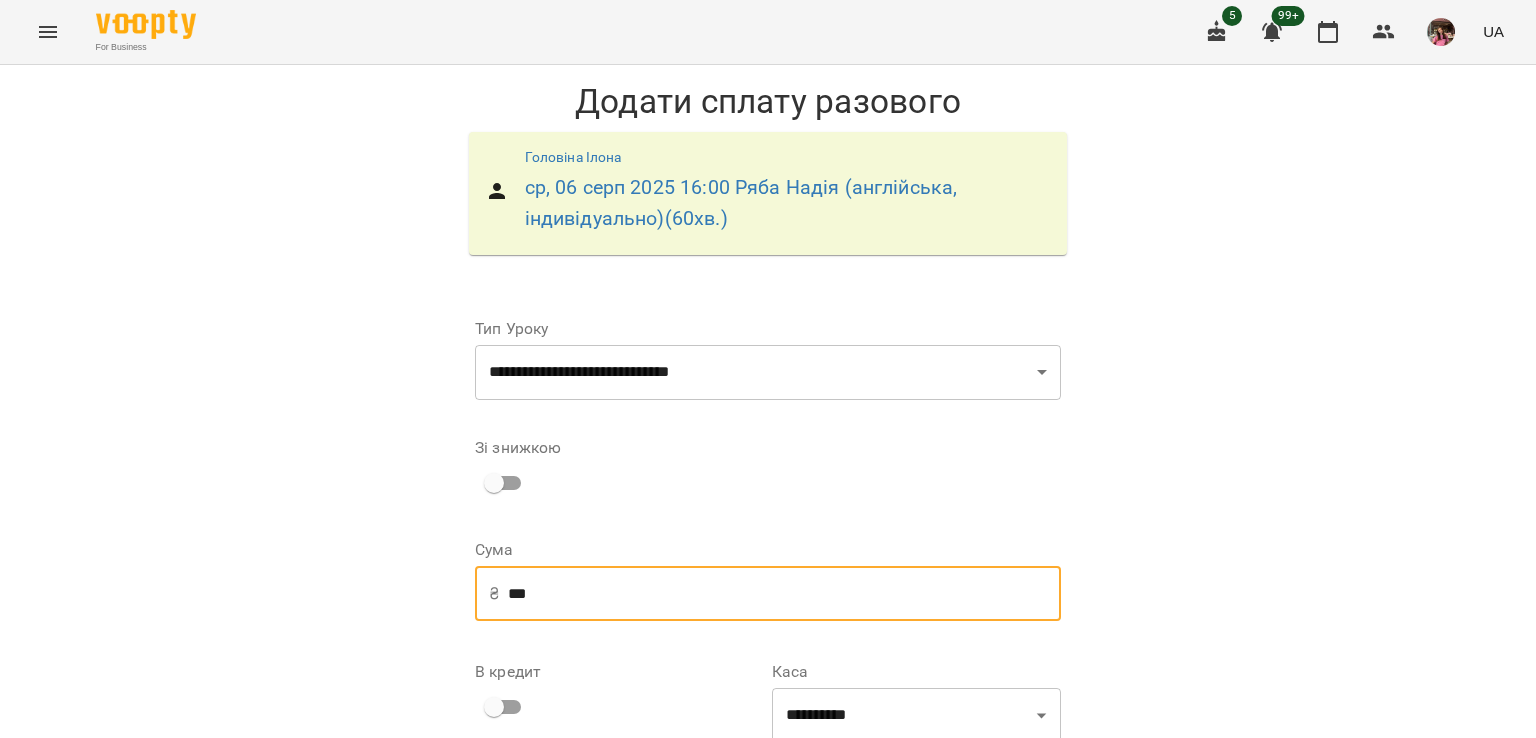 drag, startPoint x: 596, startPoint y: 601, endPoint x: 454, endPoint y: 587, distance: 142.68848 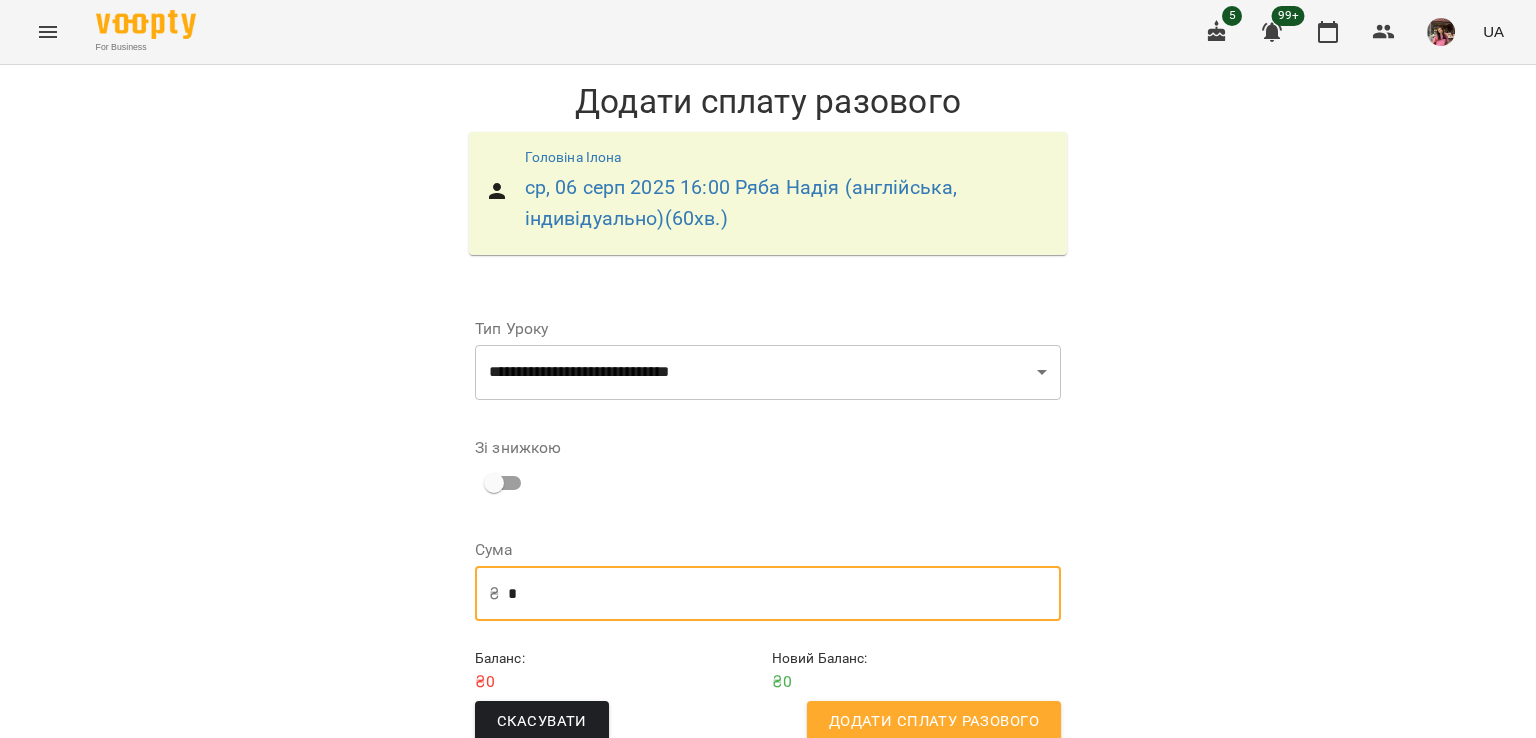 type on "*" 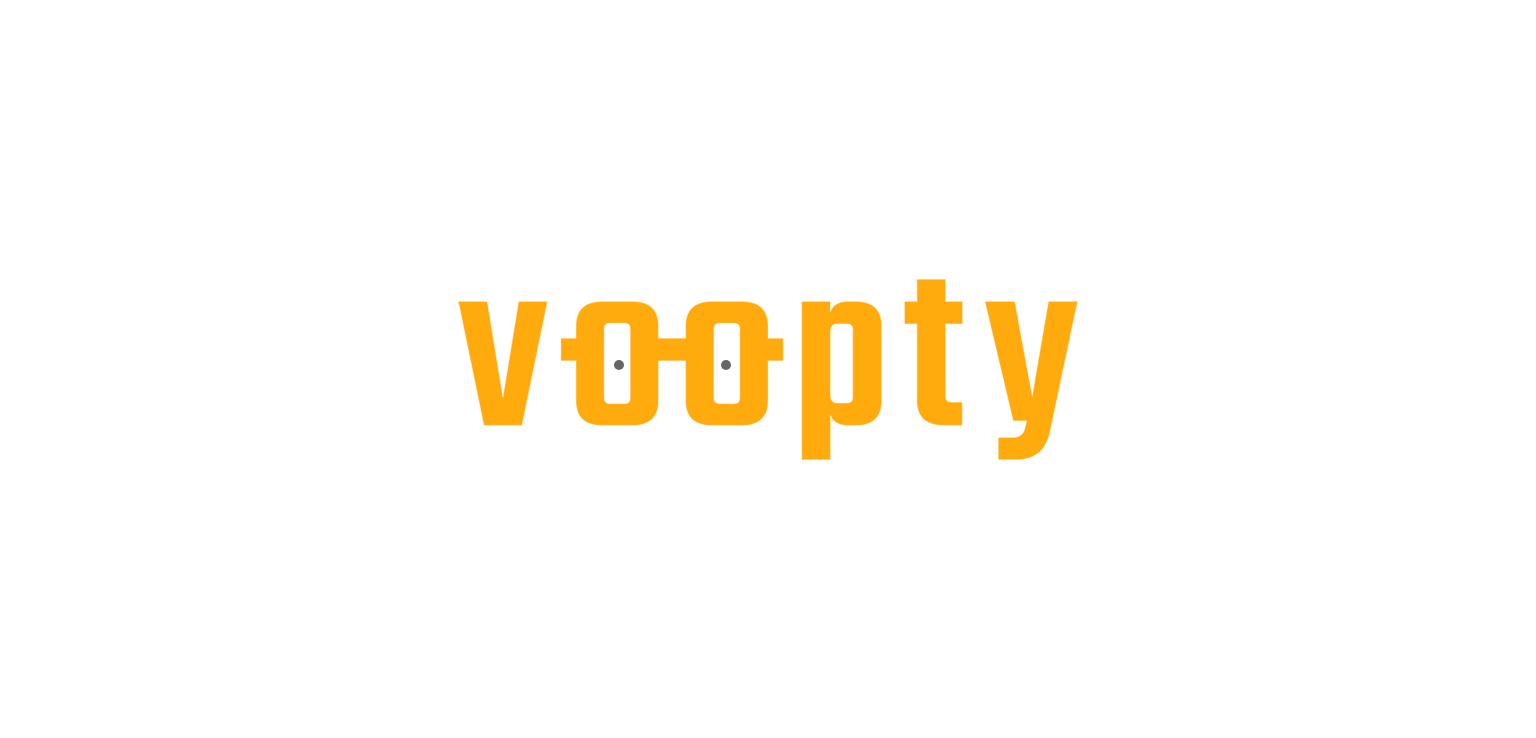 scroll, scrollTop: 0, scrollLeft: 0, axis: both 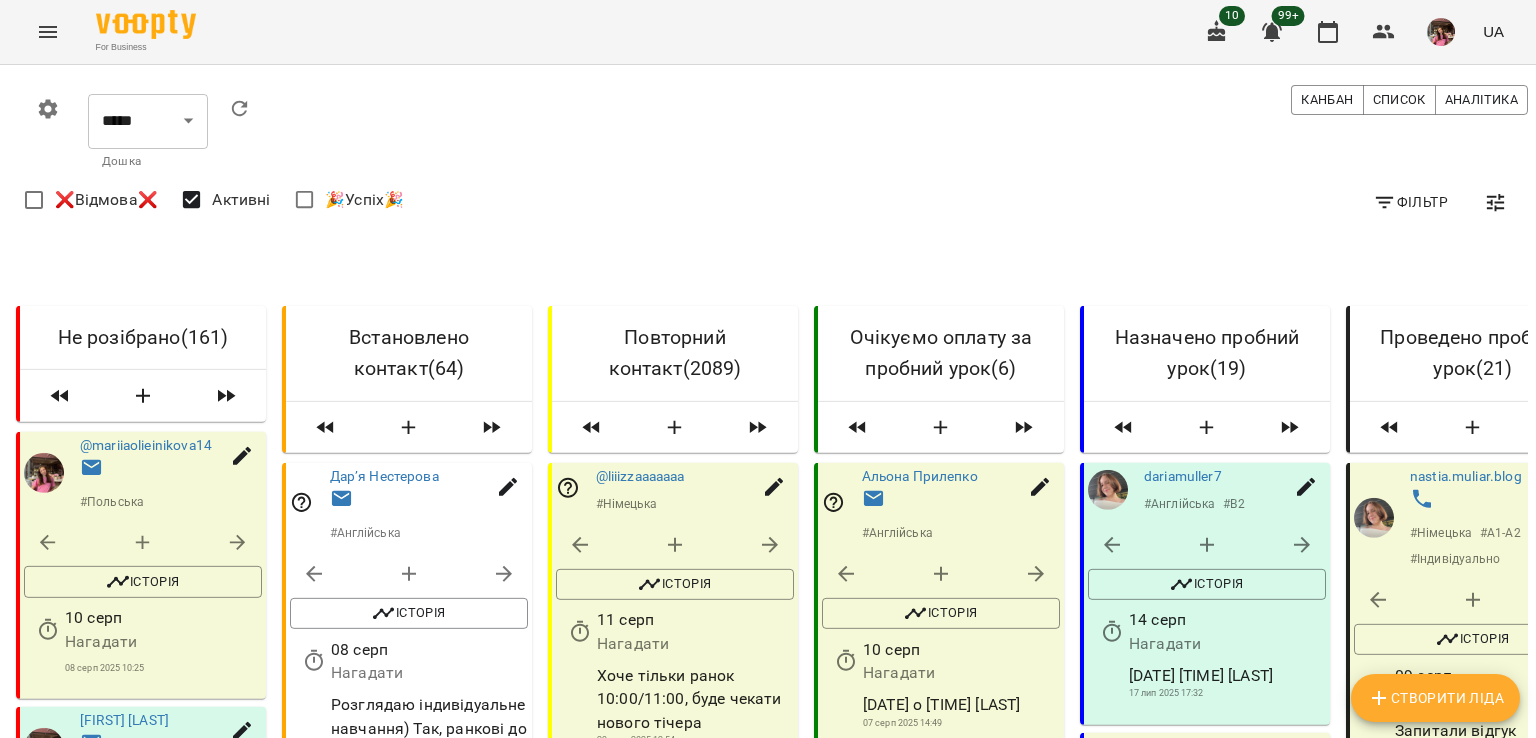 click 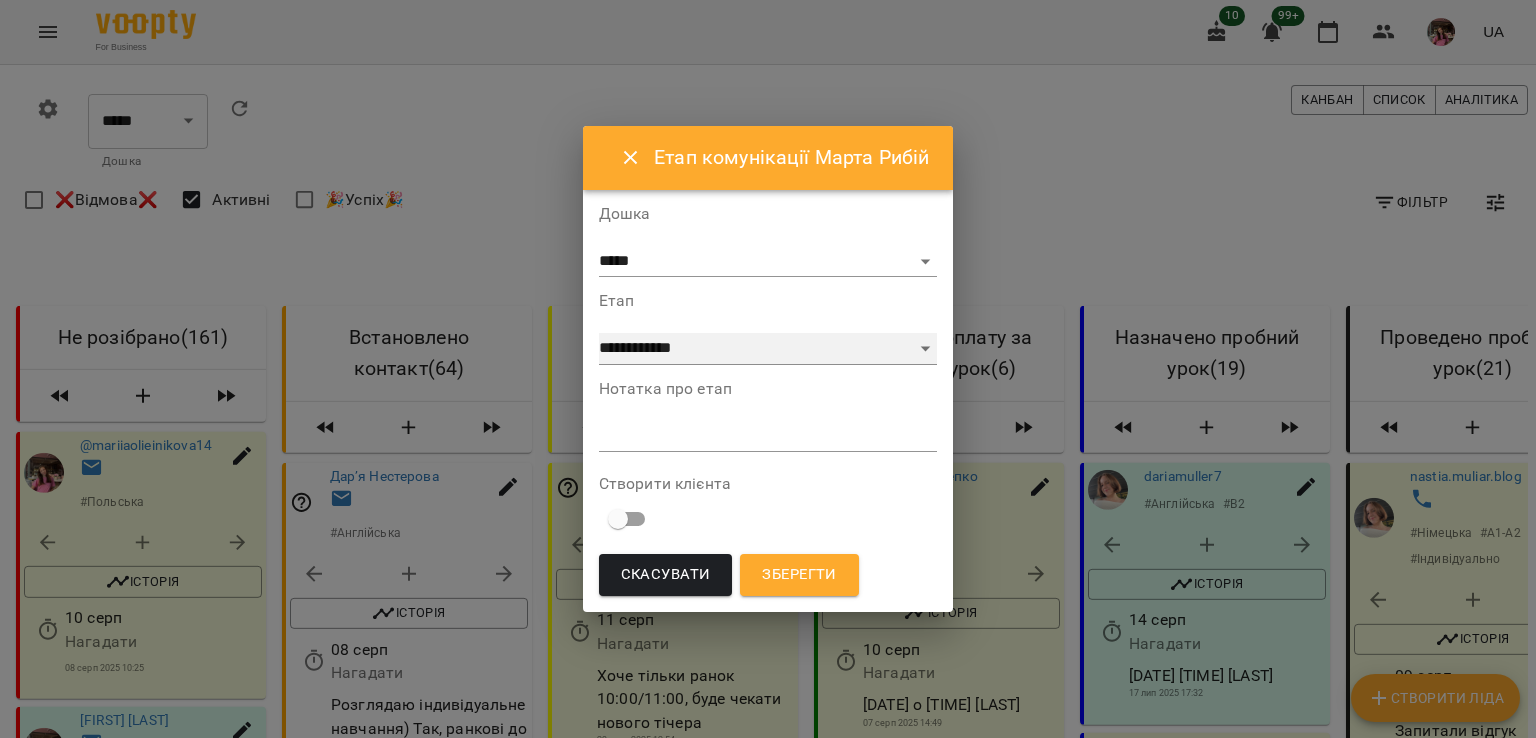 click on "**********" at bounding box center [768, 349] 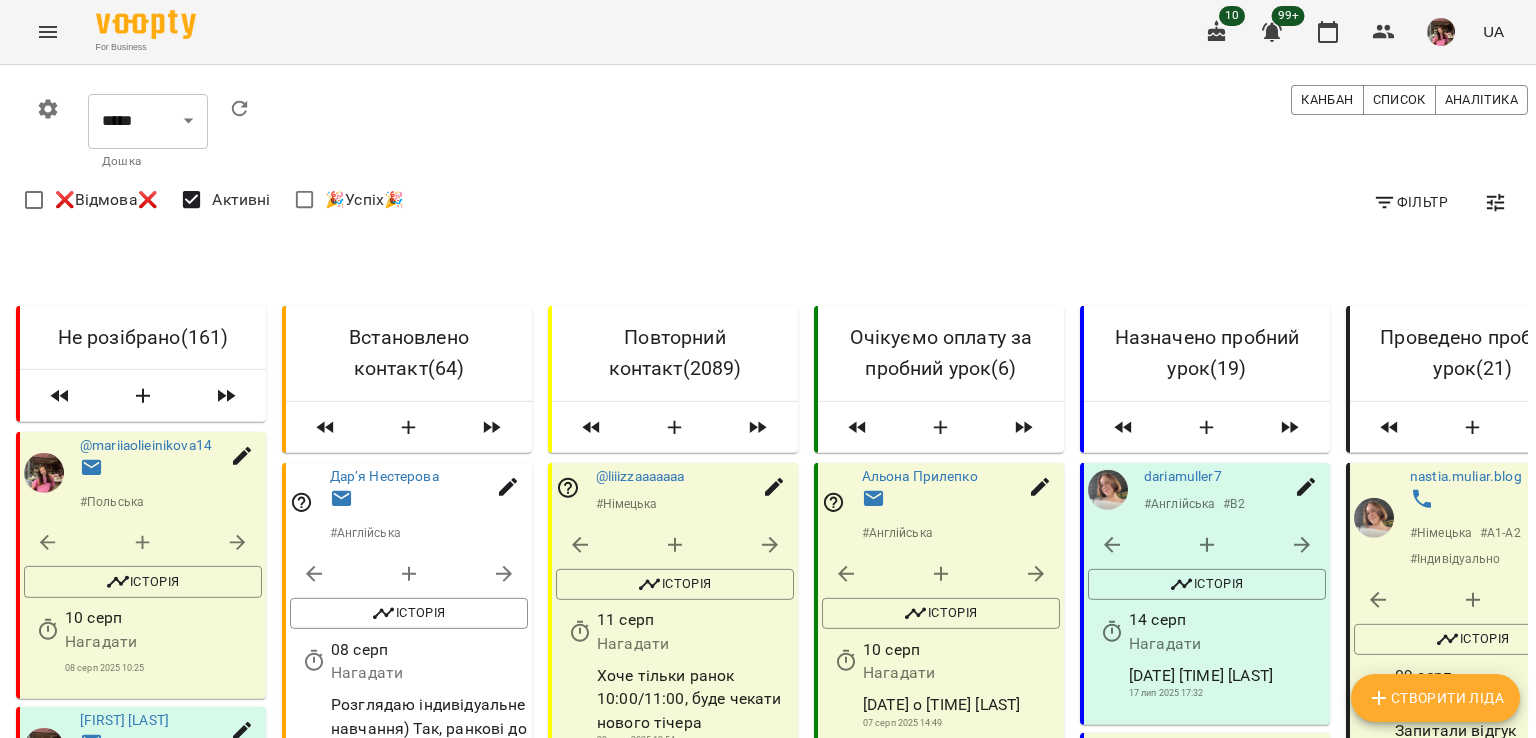 scroll, scrollTop: 0, scrollLeft: 0, axis: both 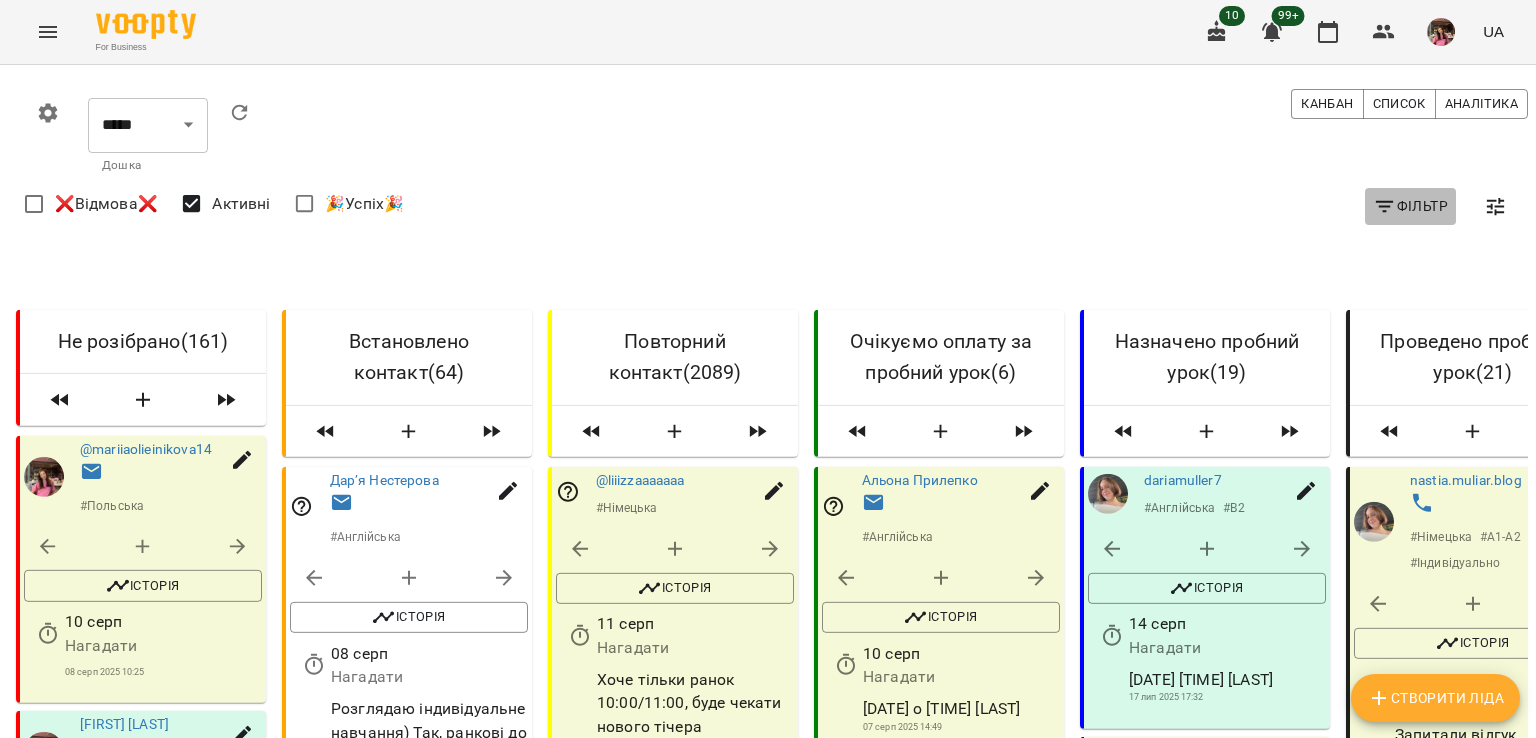 click on "Фільтр" at bounding box center [1410, 206] 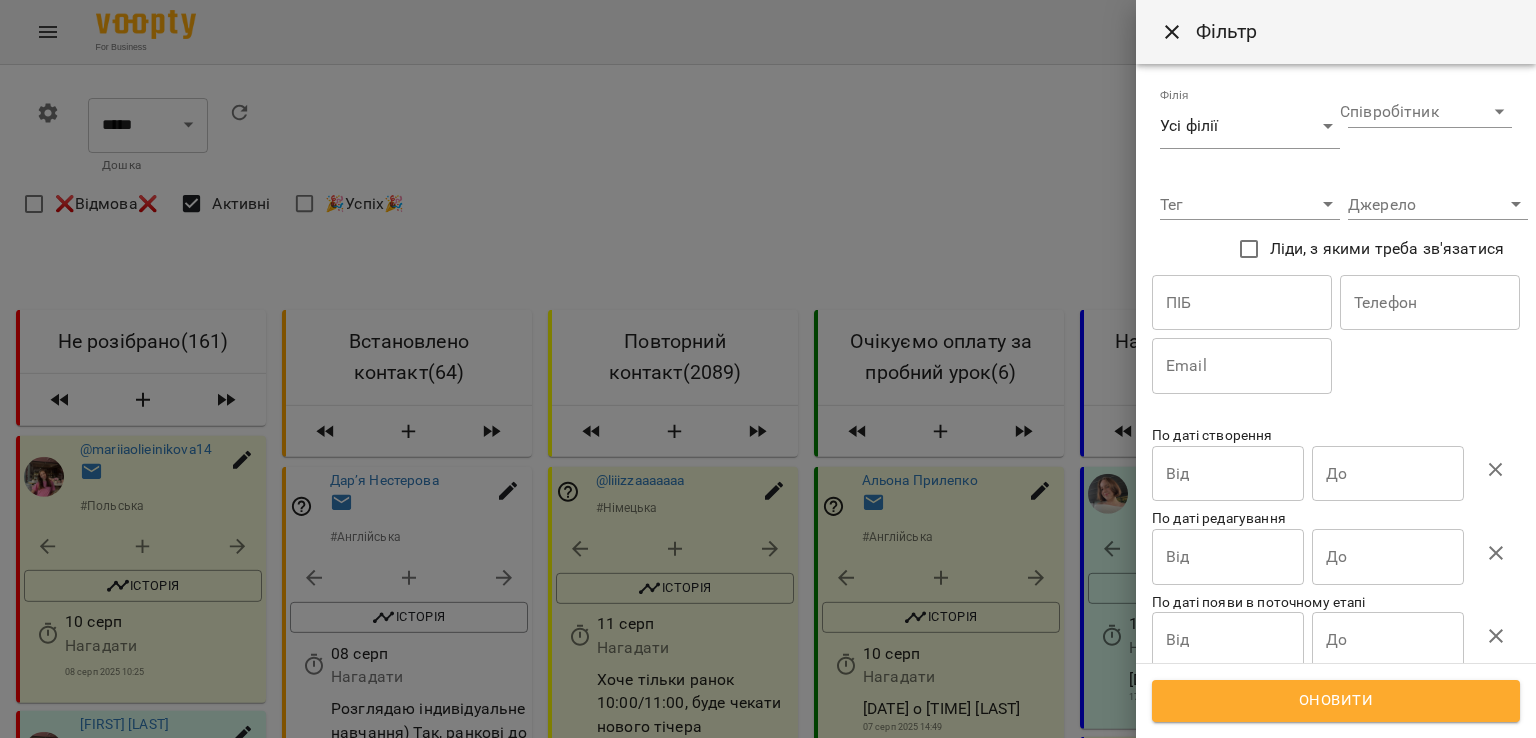 click at bounding box center (1242, 303) 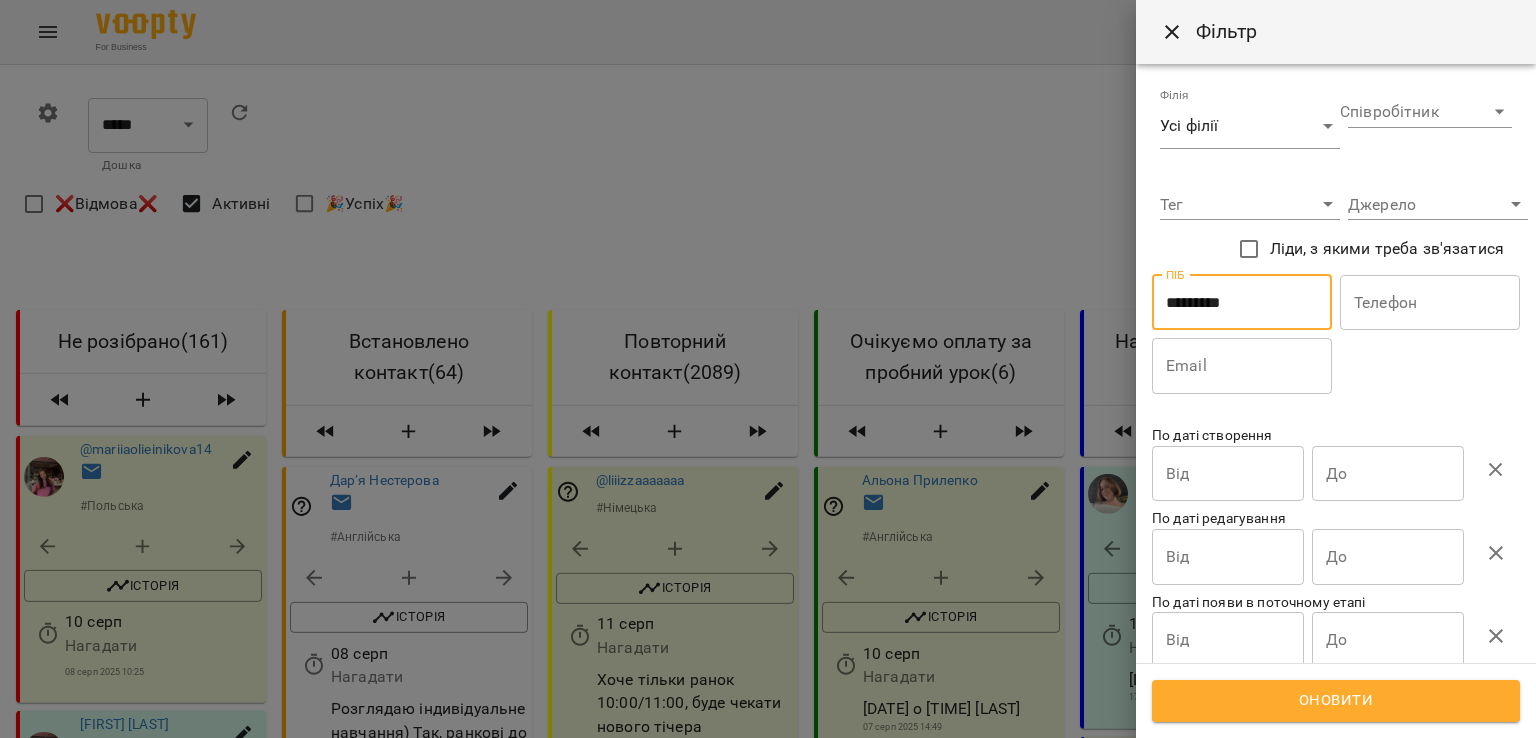 type on "*********" 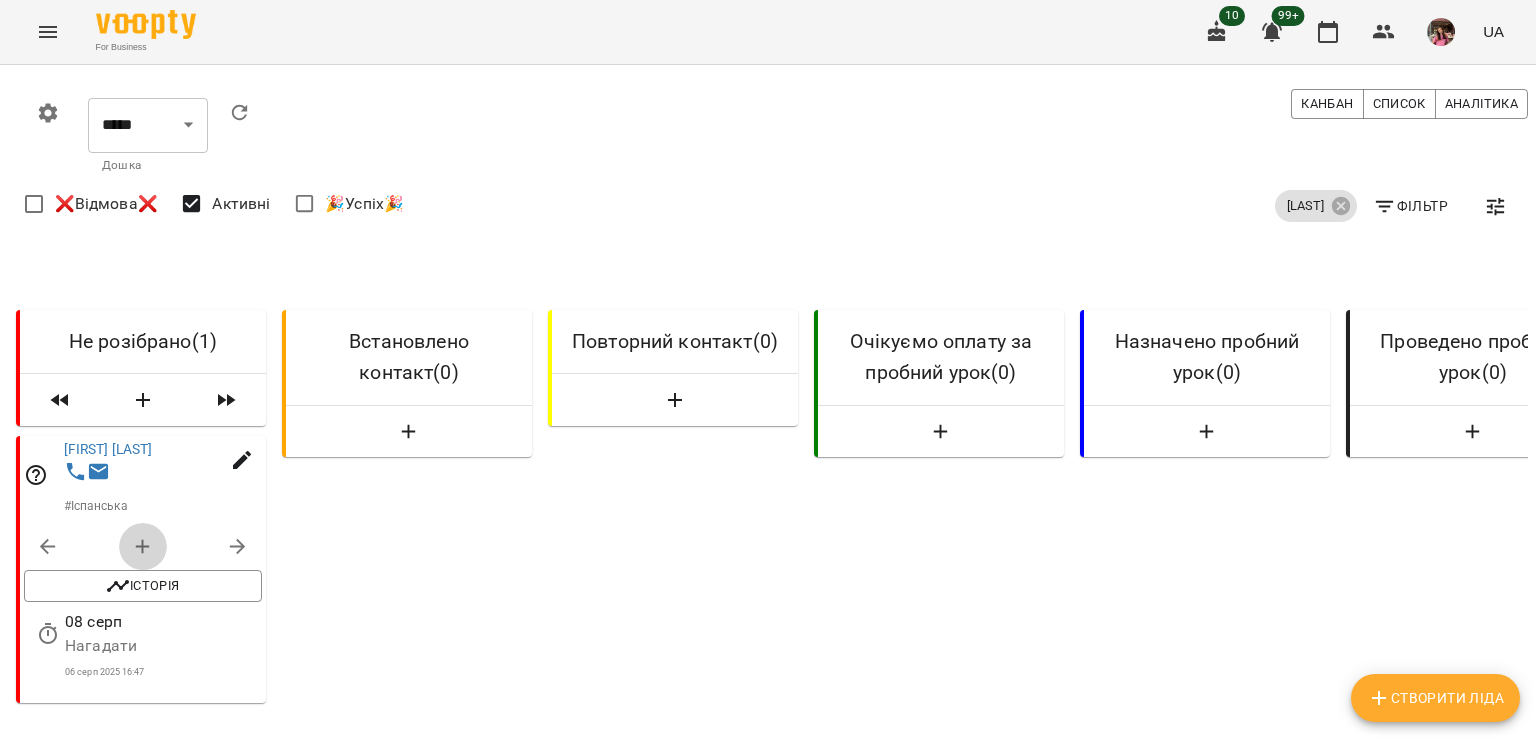 click 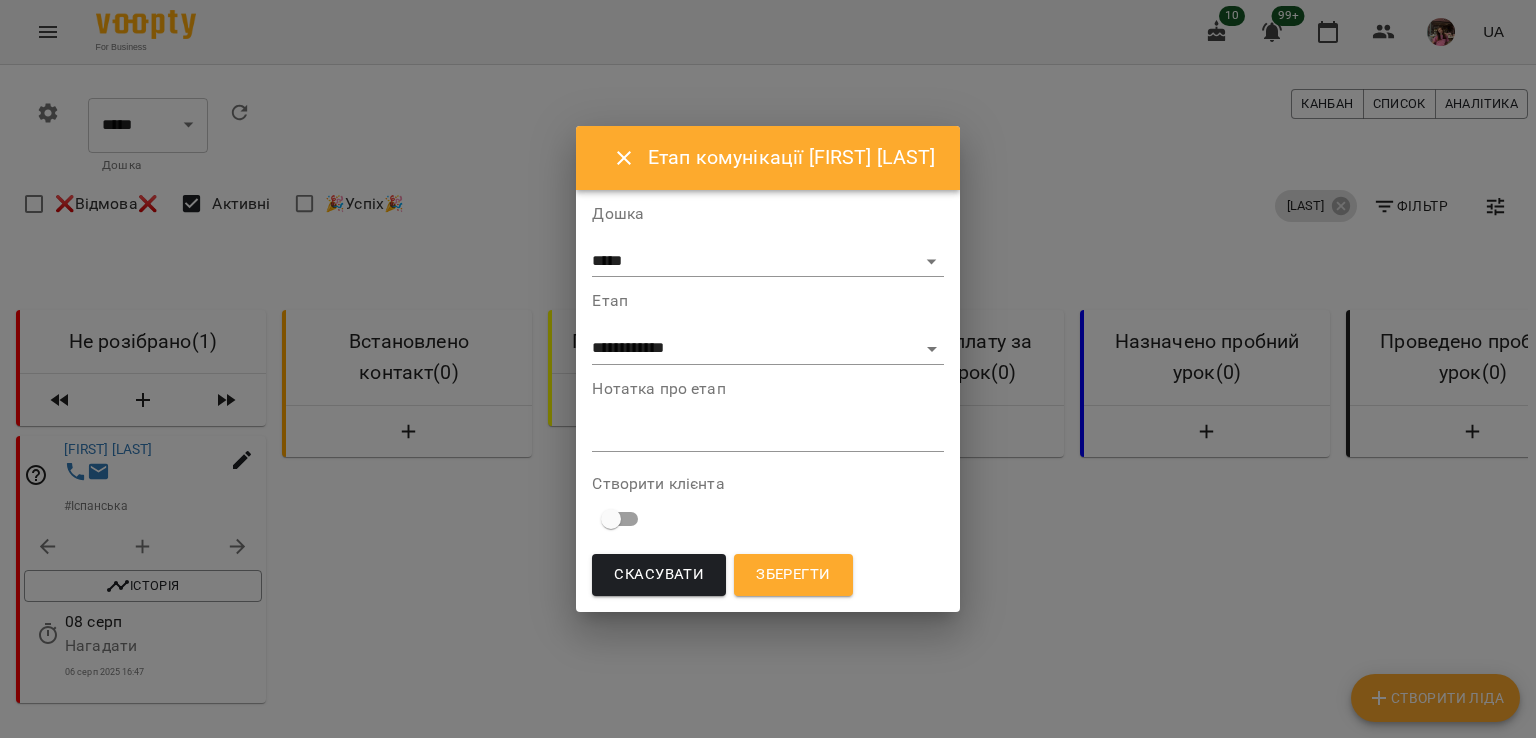 click at bounding box center (767, 435) 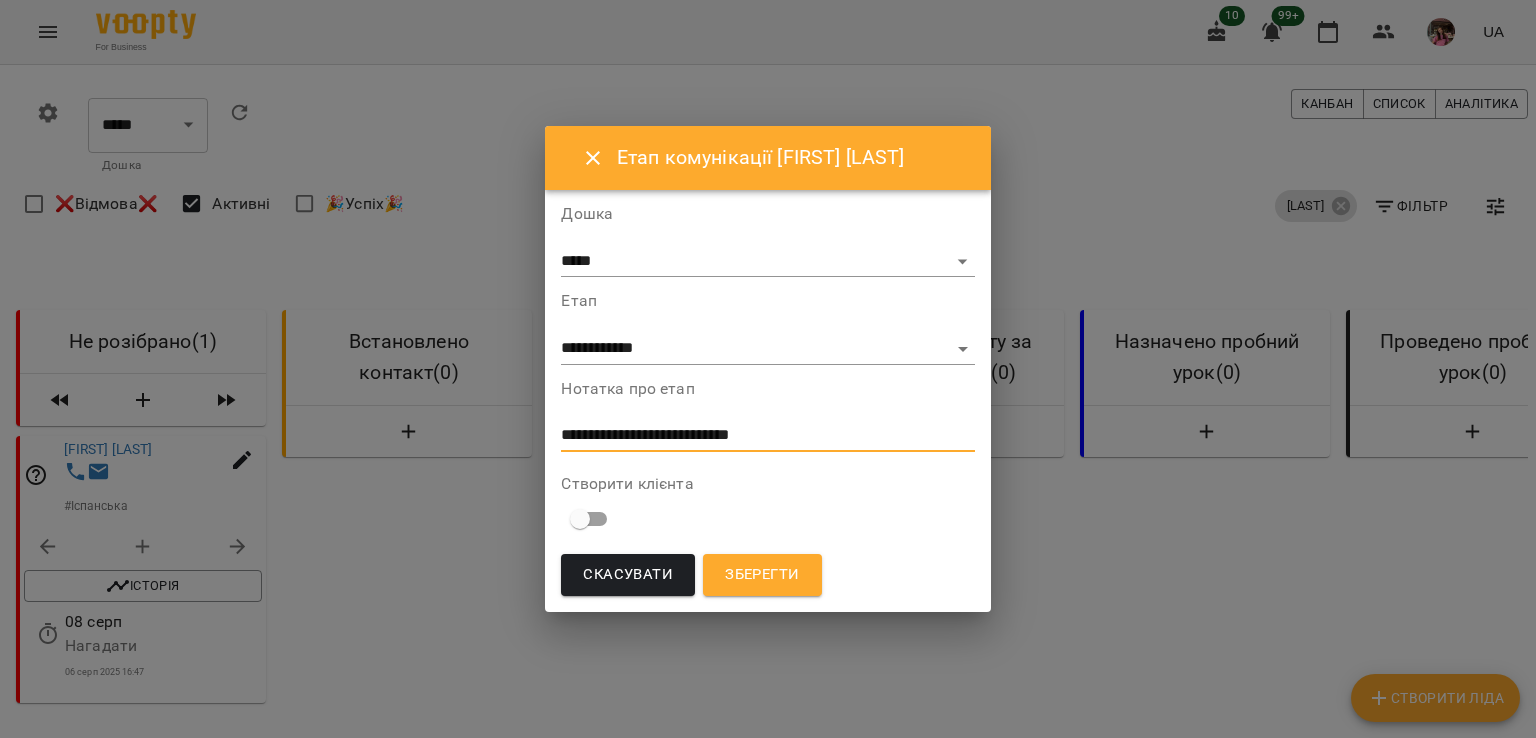 type on "**********" 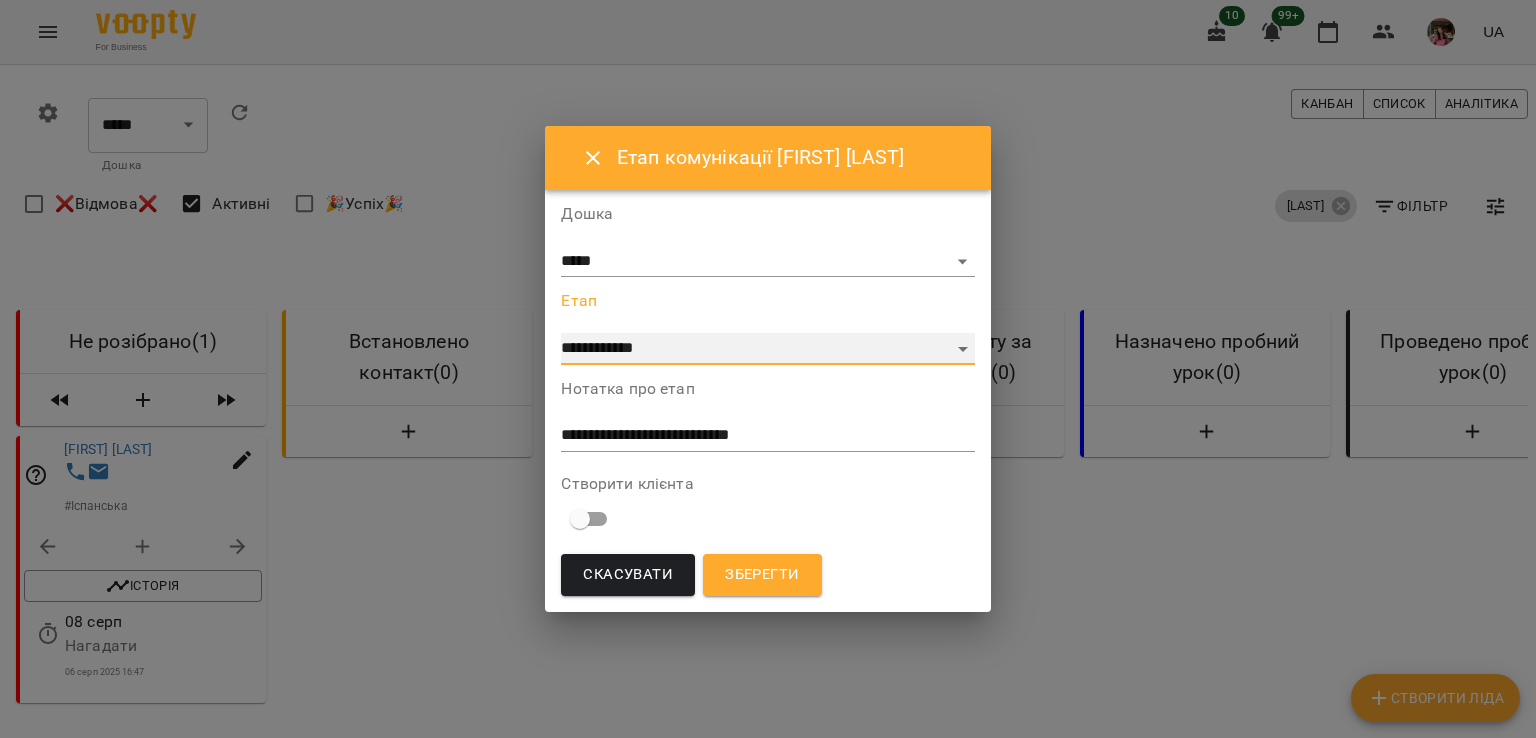 click on "**********" at bounding box center (767, 349) 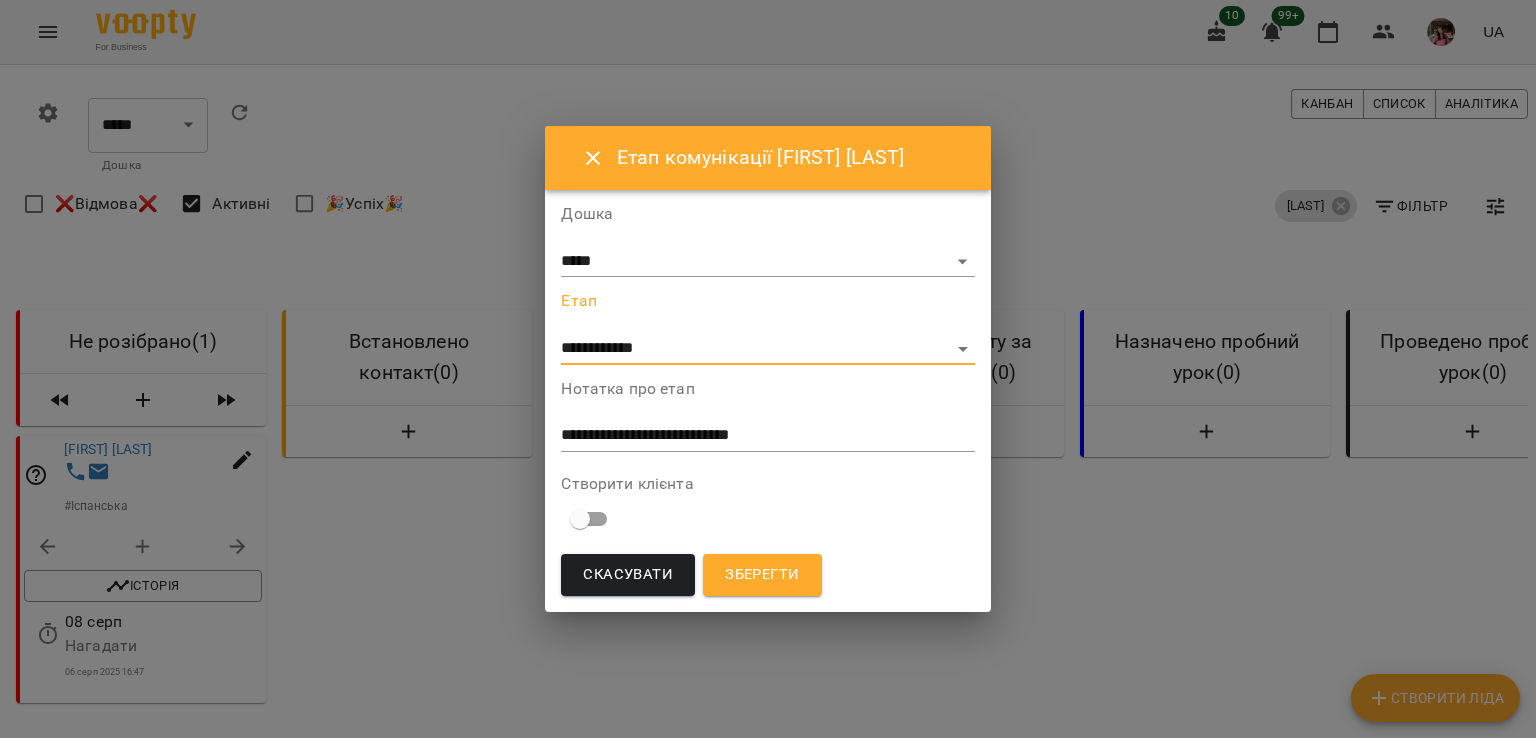 click on "Зберегти" at bounding box center [762, 575] 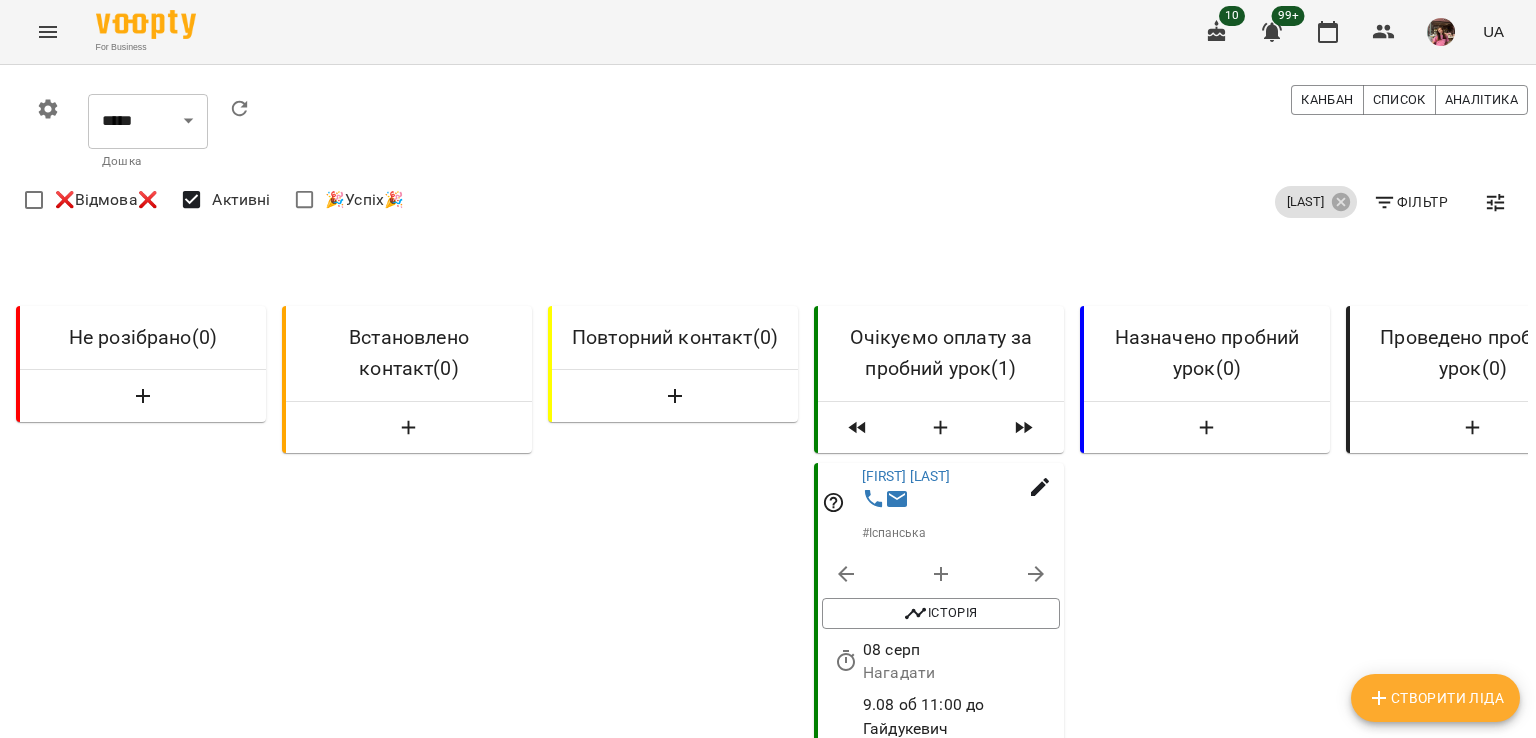 scroll, scrollTop: 272, scrollLeft: 0, axis: vertical 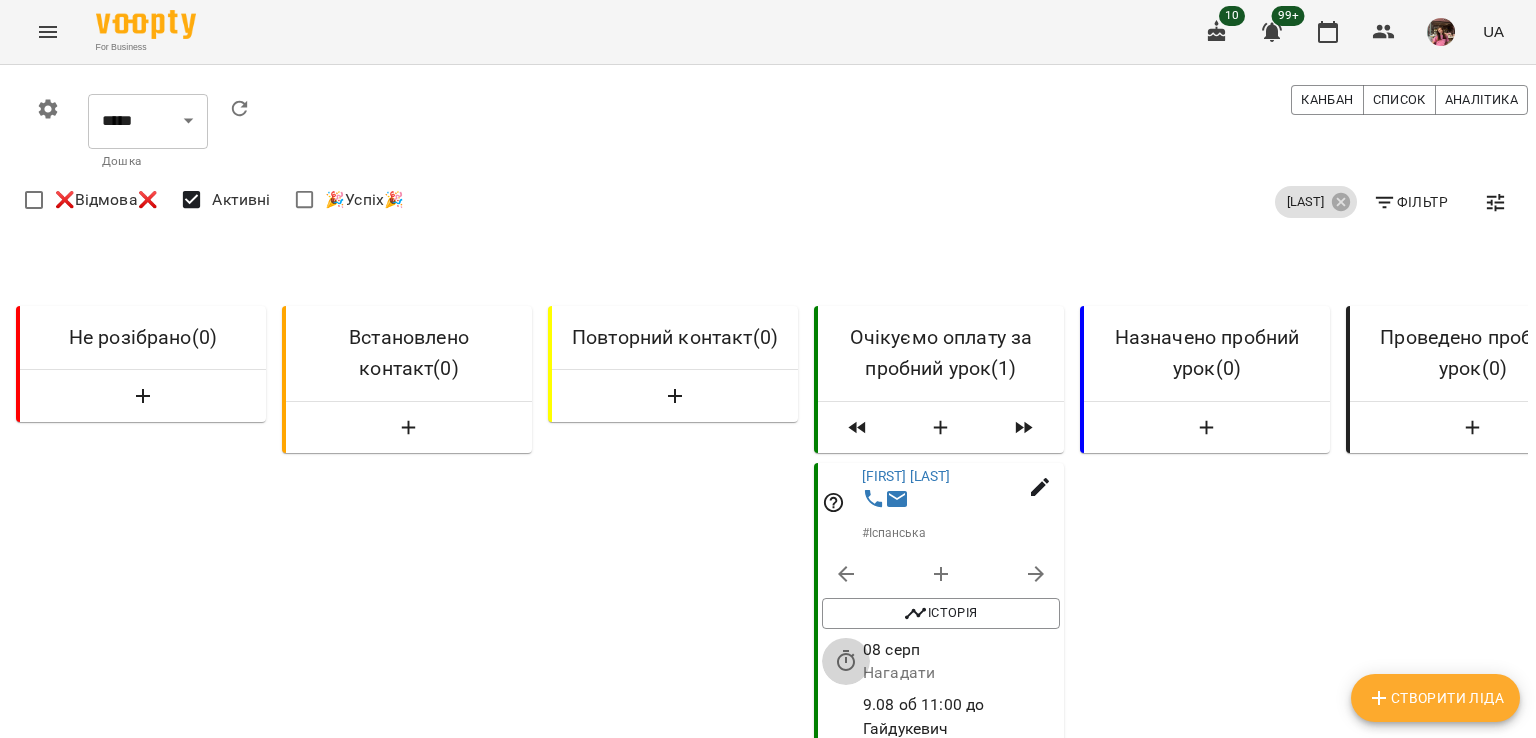 click 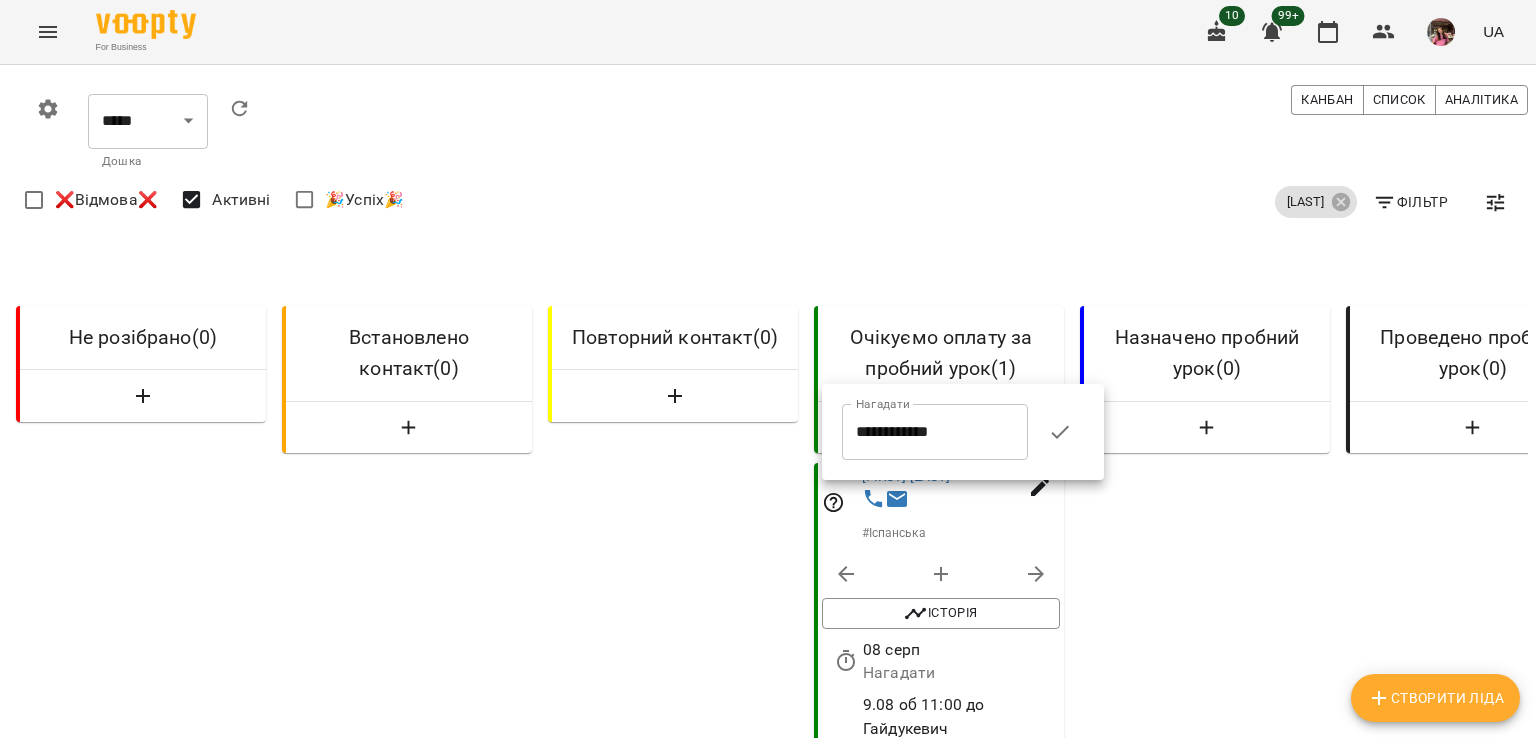 click on "**********" at bounding box center (935, 432) 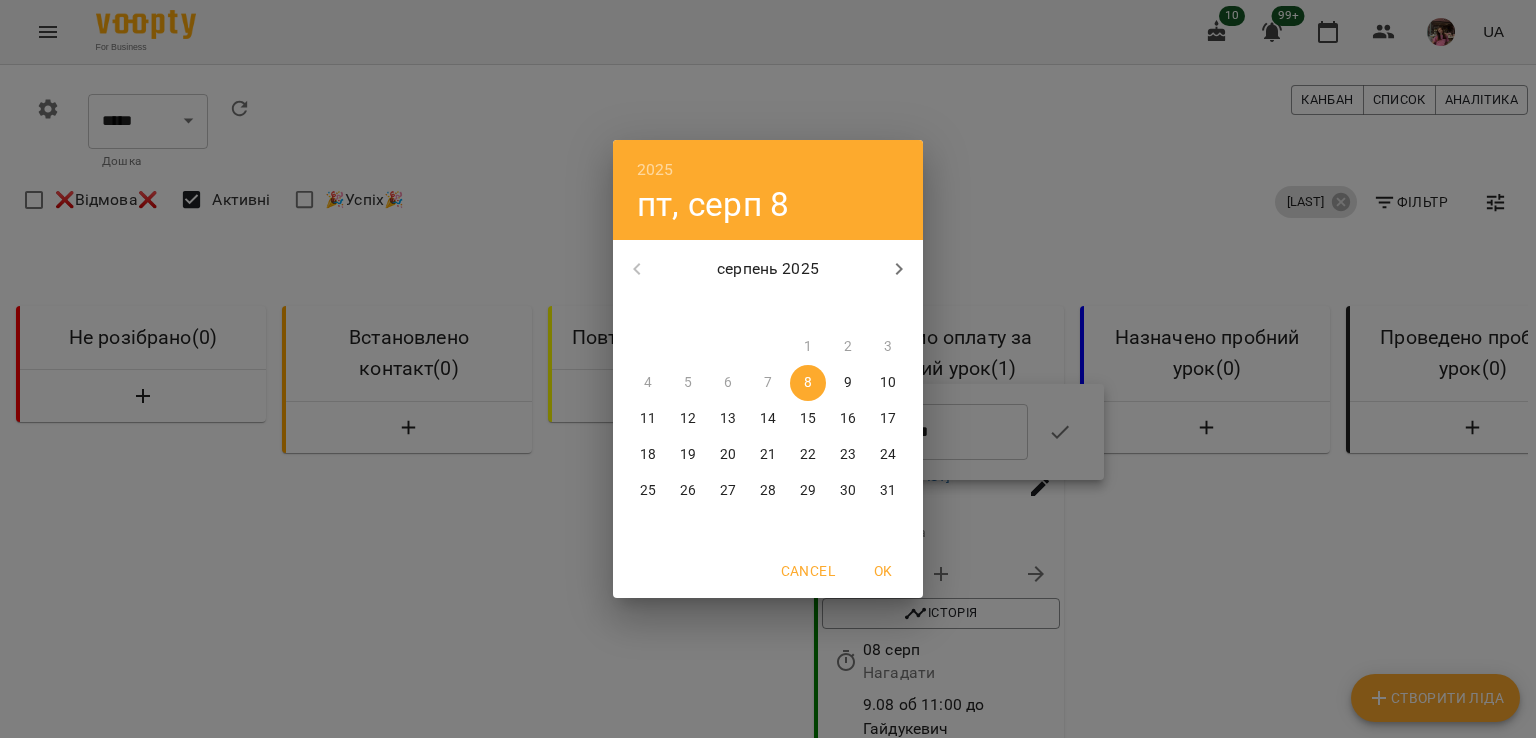 click on "2025 пт, серп 8 серпень 2025 пн вт ср чт пт сб нд 28 29 30 31 1 2 3 4 5 6 7 8 9 10 11 12 13 14 15 16 17 18 19 20 21 22 23 24 25 26 27 28 29 30 31 Cancel OK" at bounding box center [768, 369] 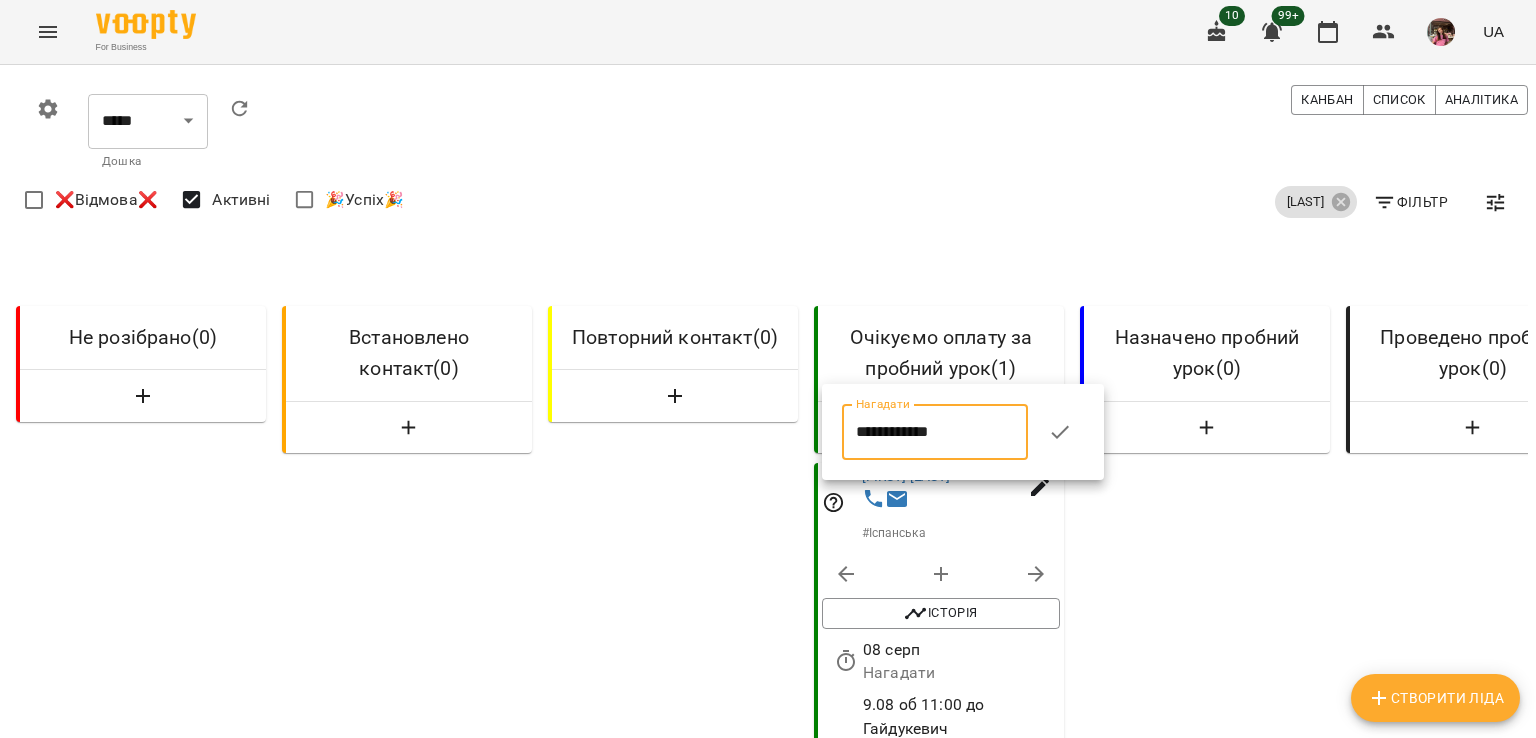 click 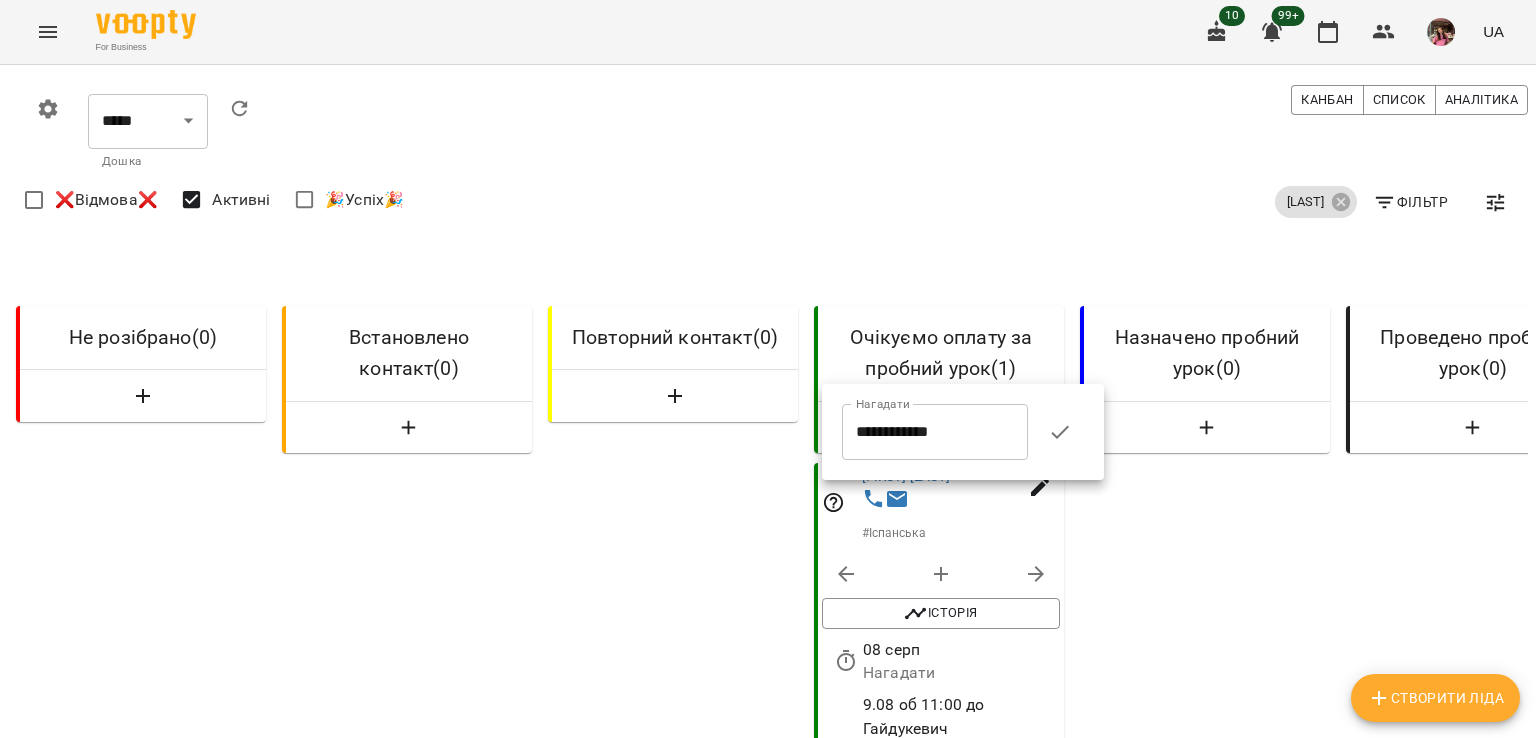 click at bounding box center (1060, 432) 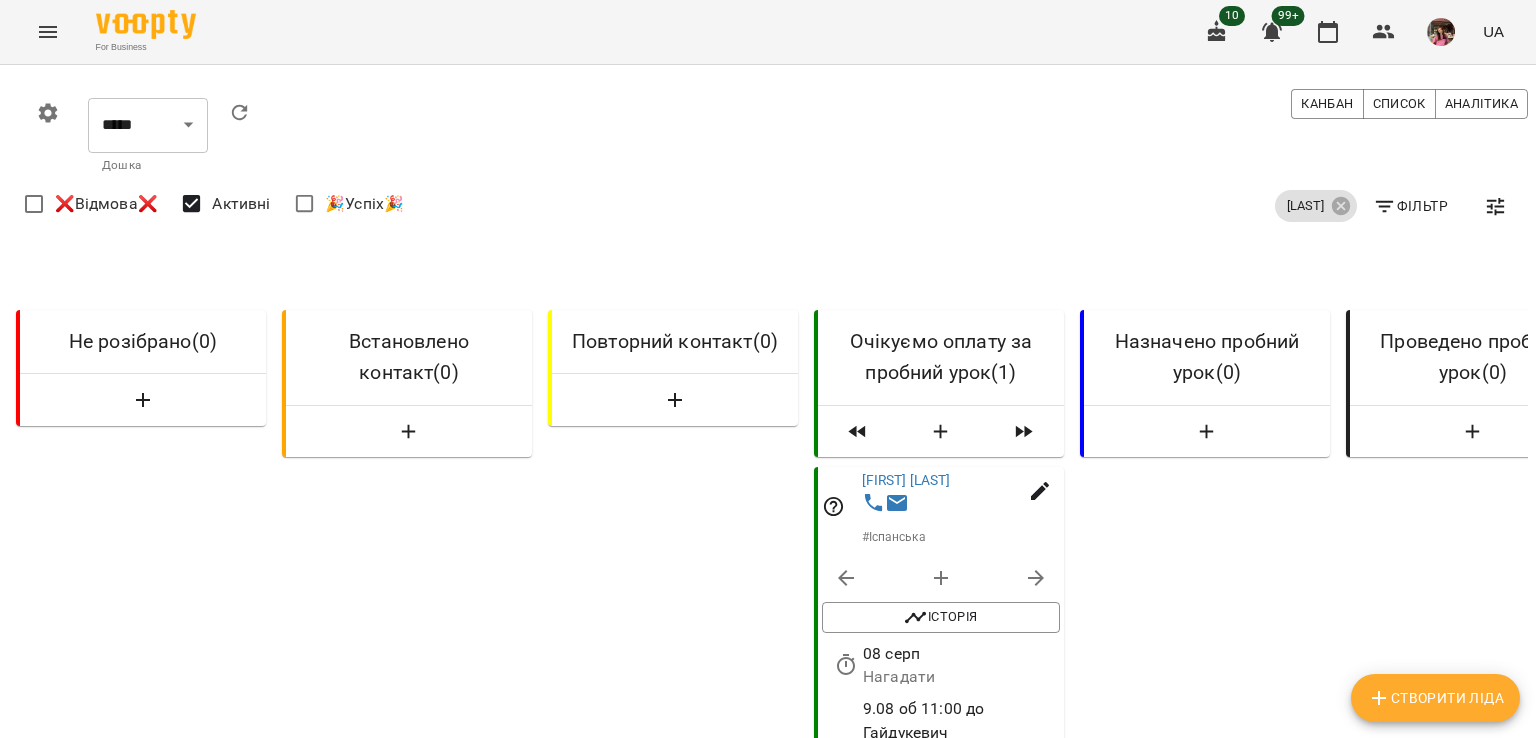 scroll, scrollTop: 0, scrollLeft: 0, axis: both 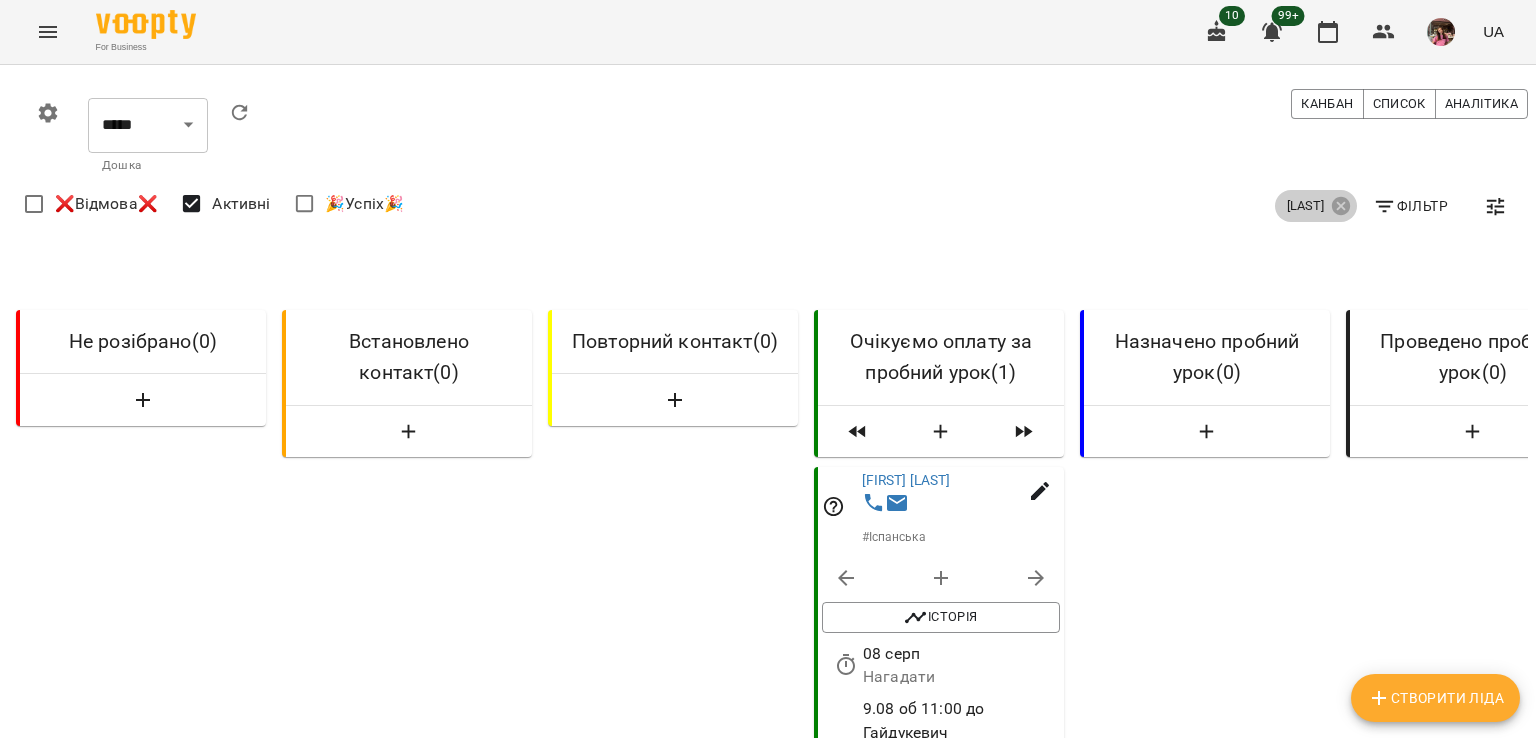 click on "[LAST]" at bounding box center [1316, 206] 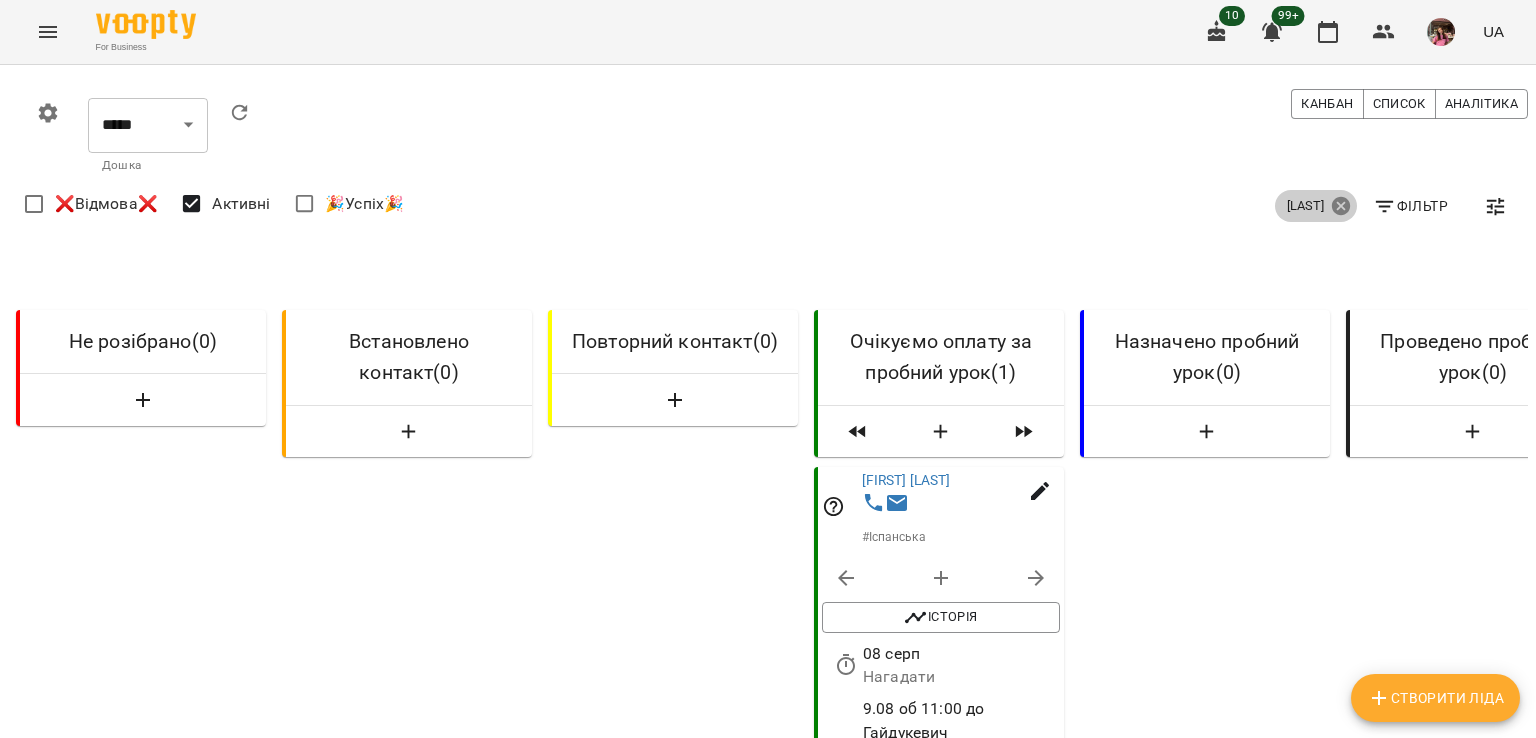 click 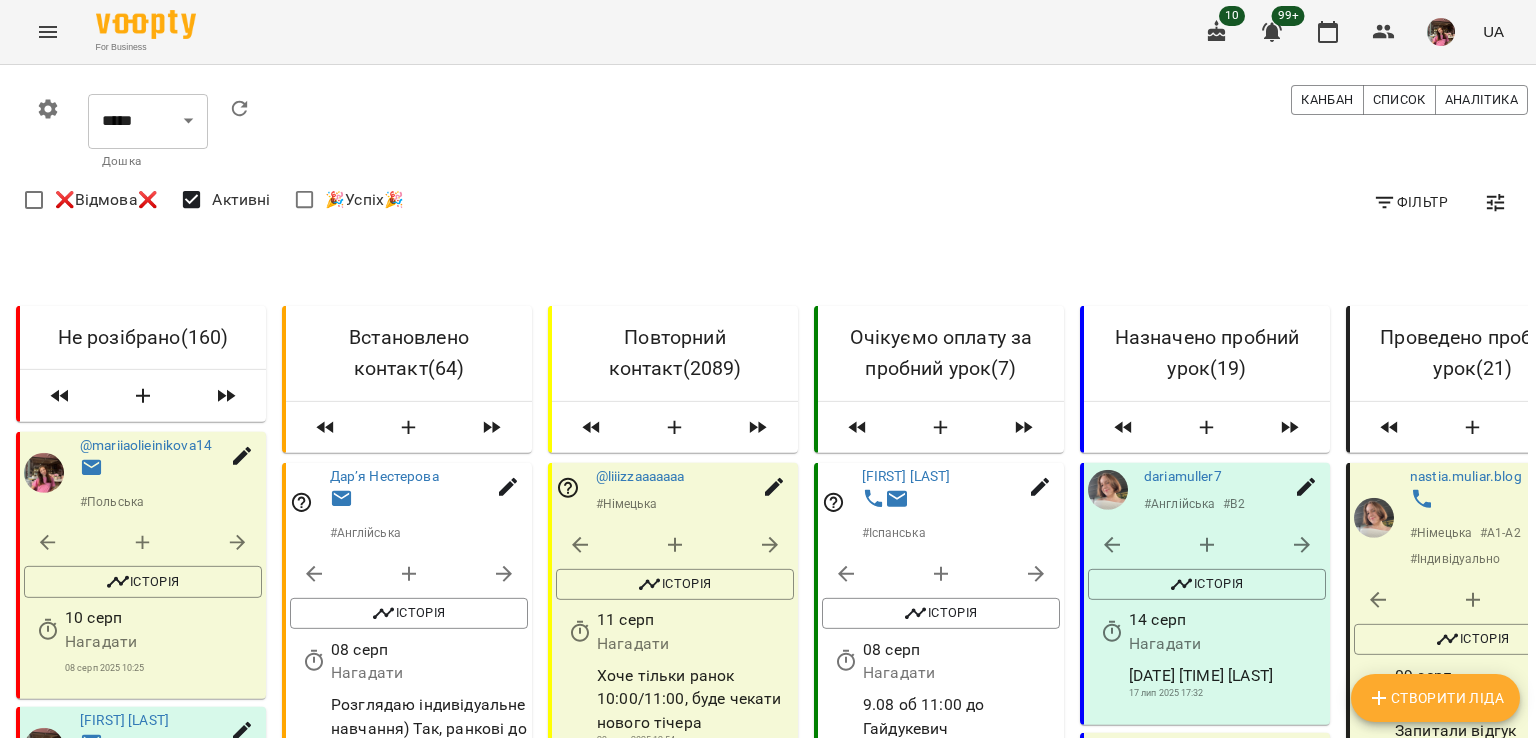scroll, scrollTop: 1110, scrollLeft: 0, axis: vertical 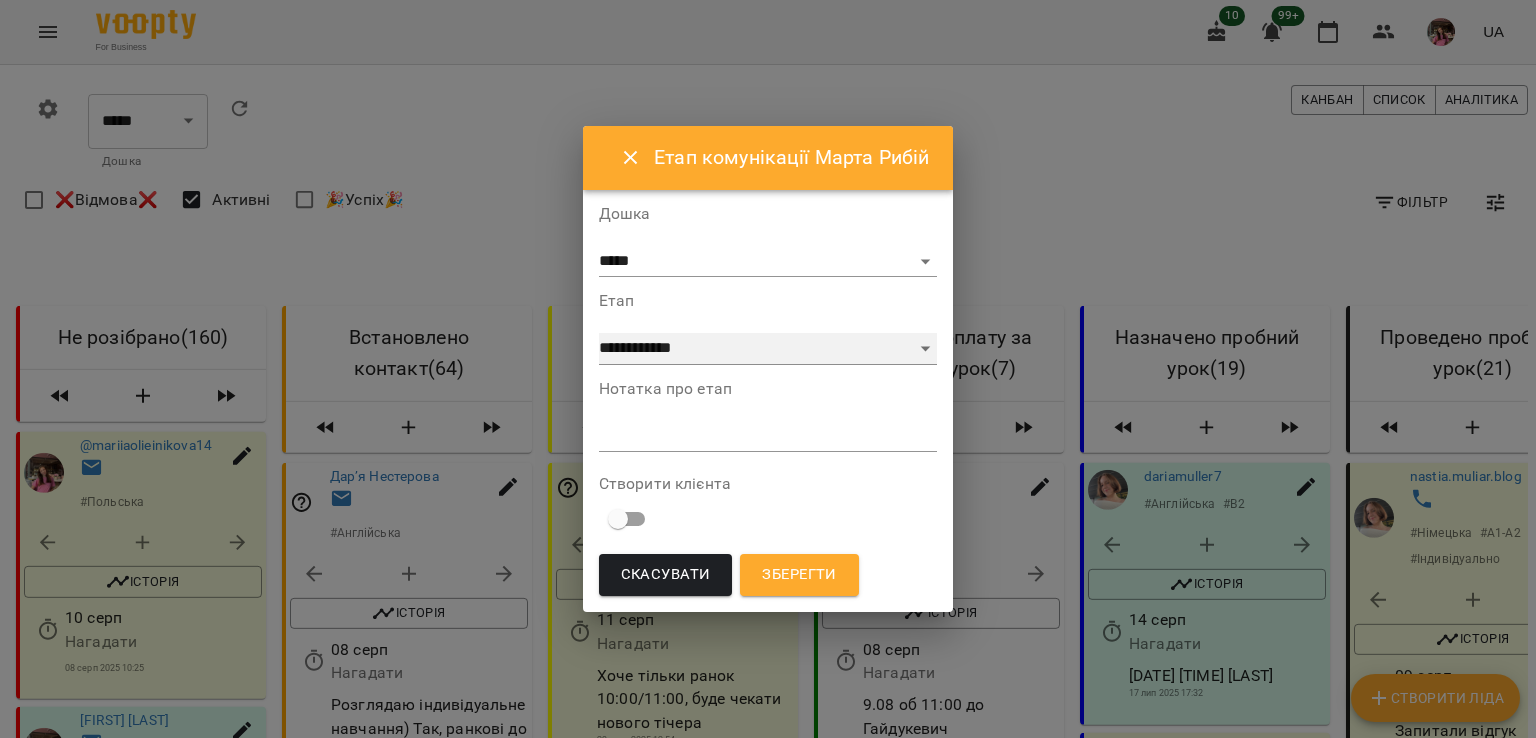 click on "**********" at bounding box center (768, 349) 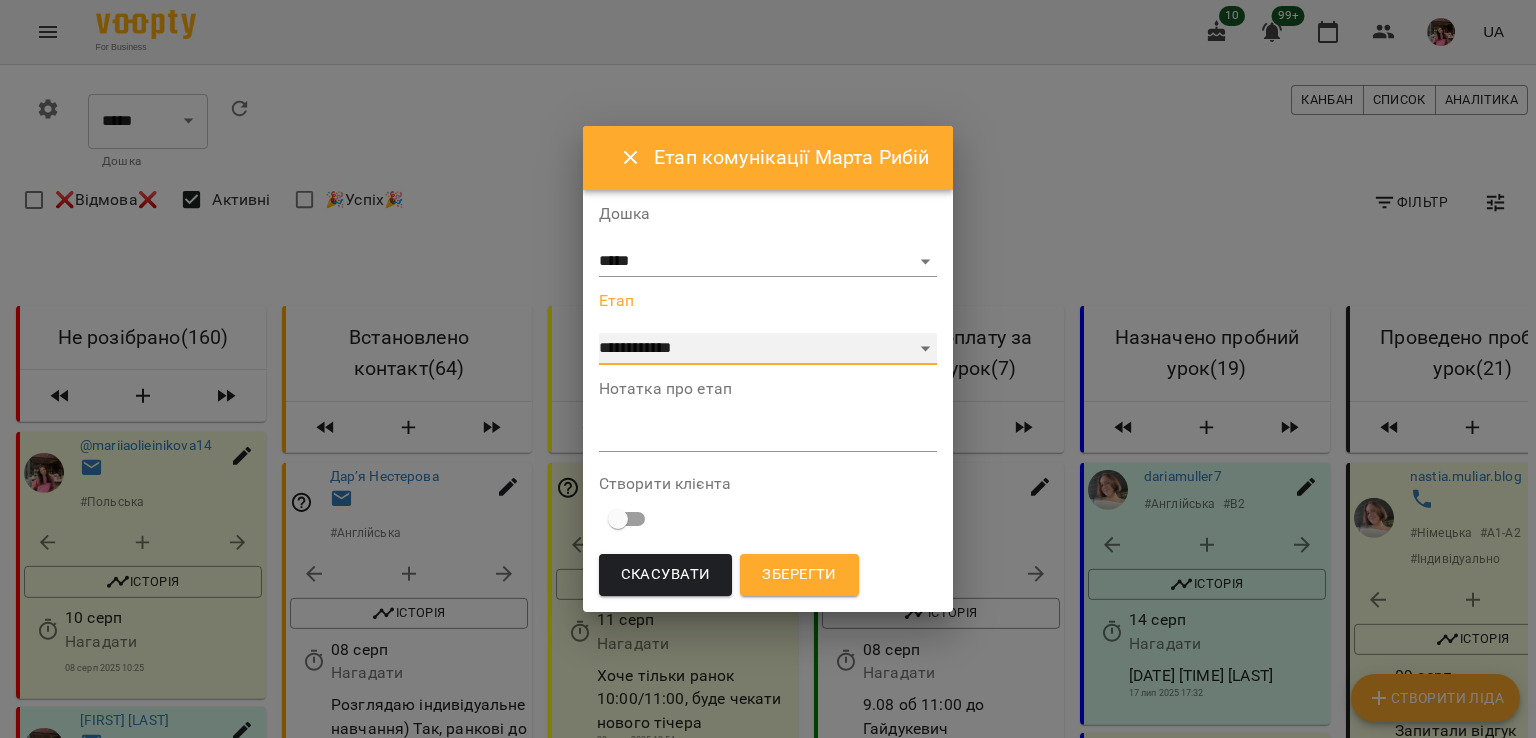 select on "*" 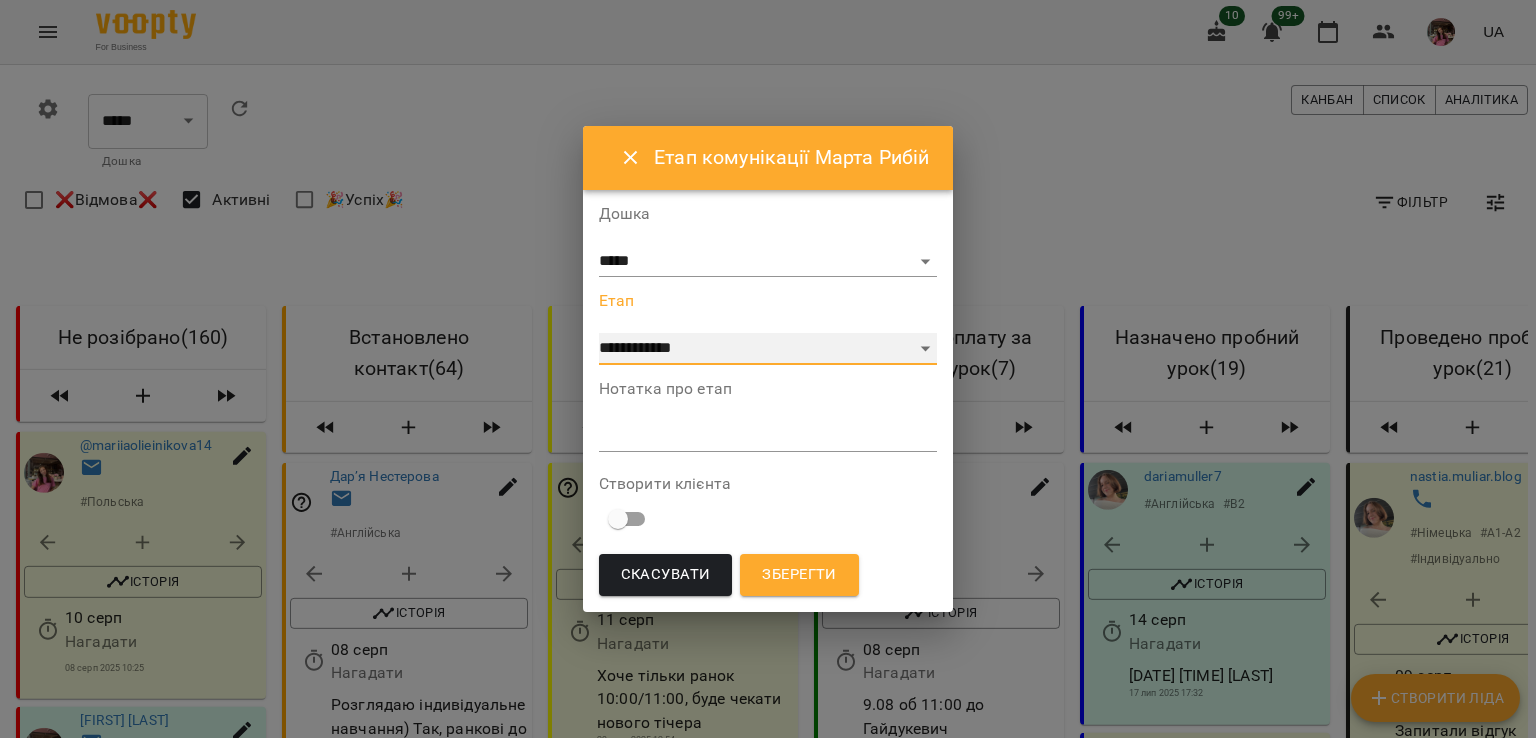 click on "**********" at bounding box center (768, 349) 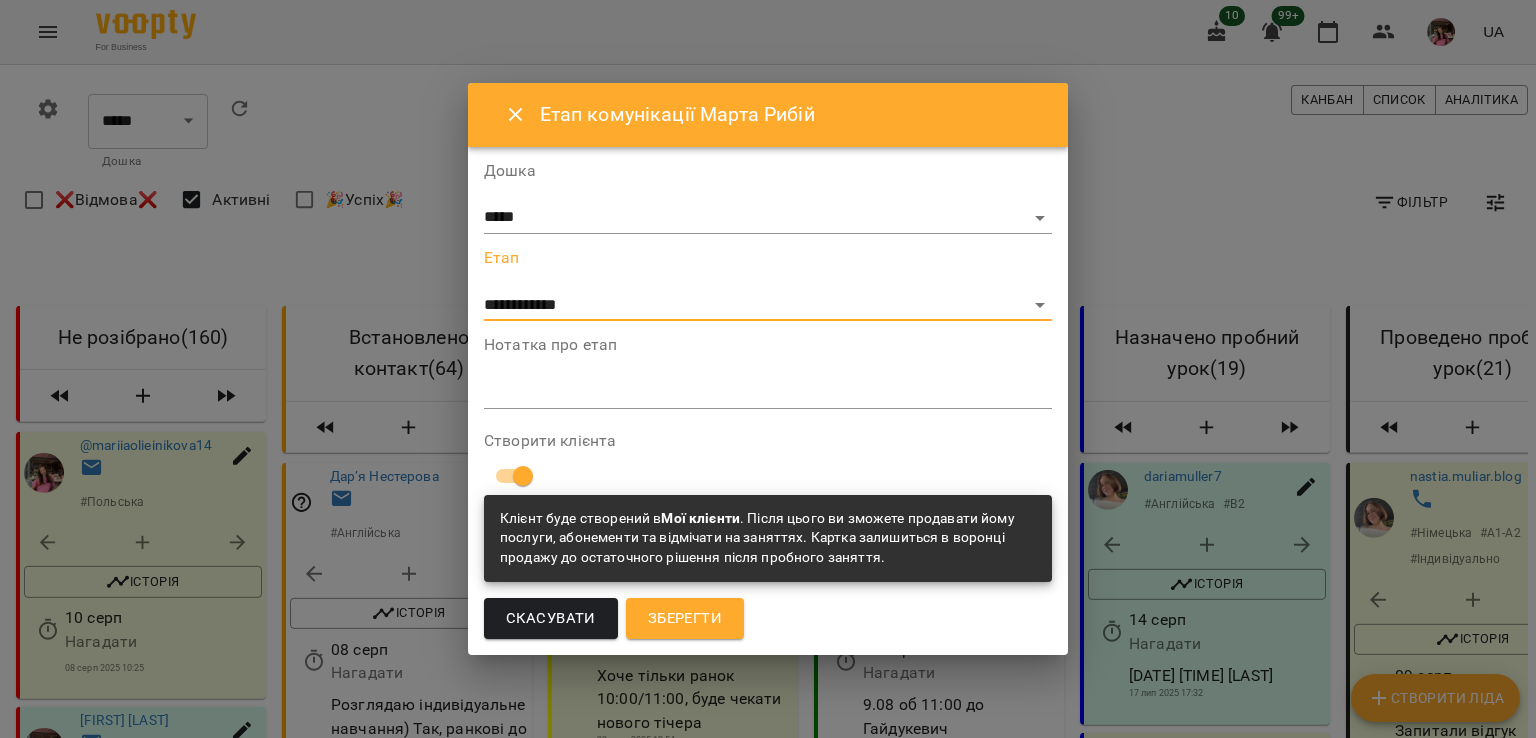 click on "Зберегти" at bounding box center [685, 619] 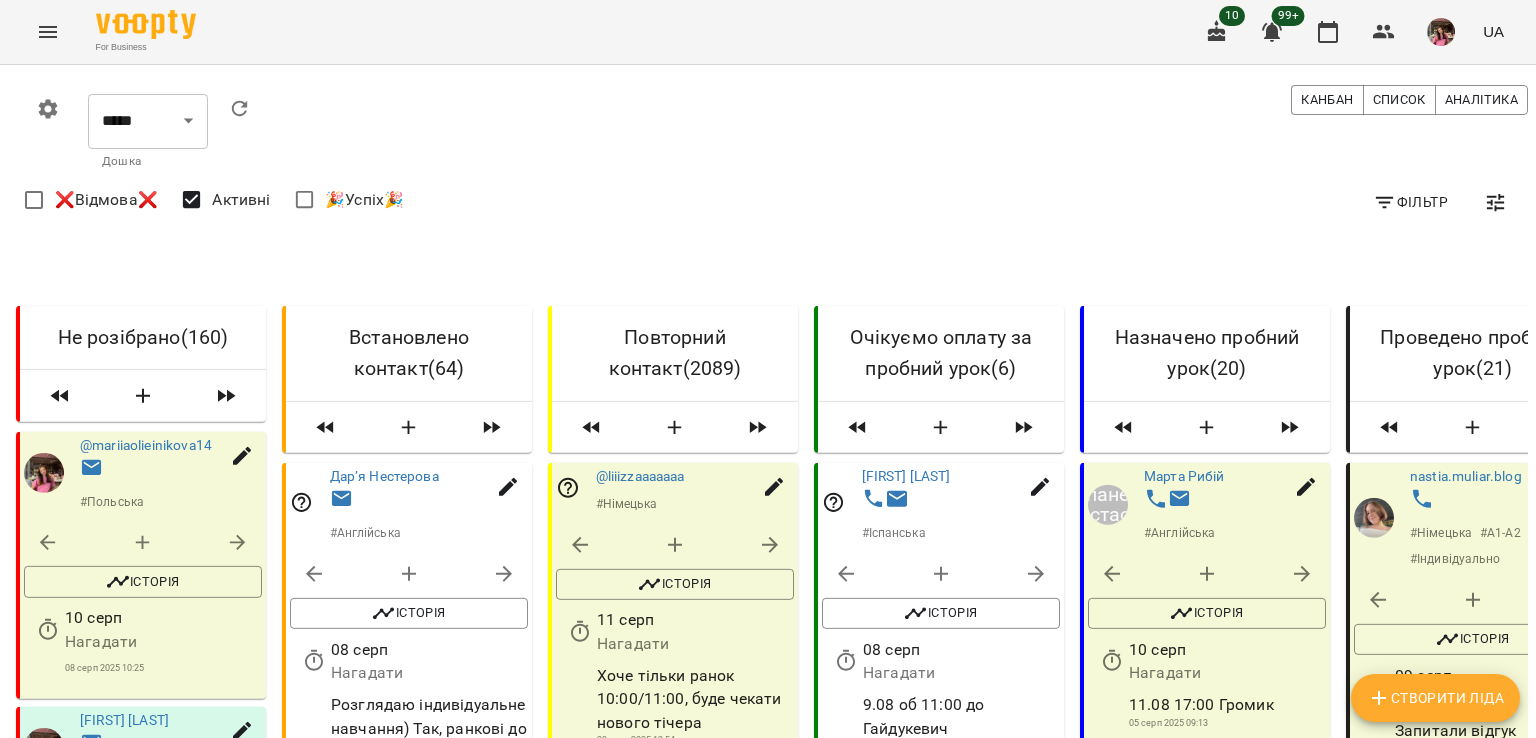 scroll, scrollTop: 161, scrollLeft: 0, axis: vertical 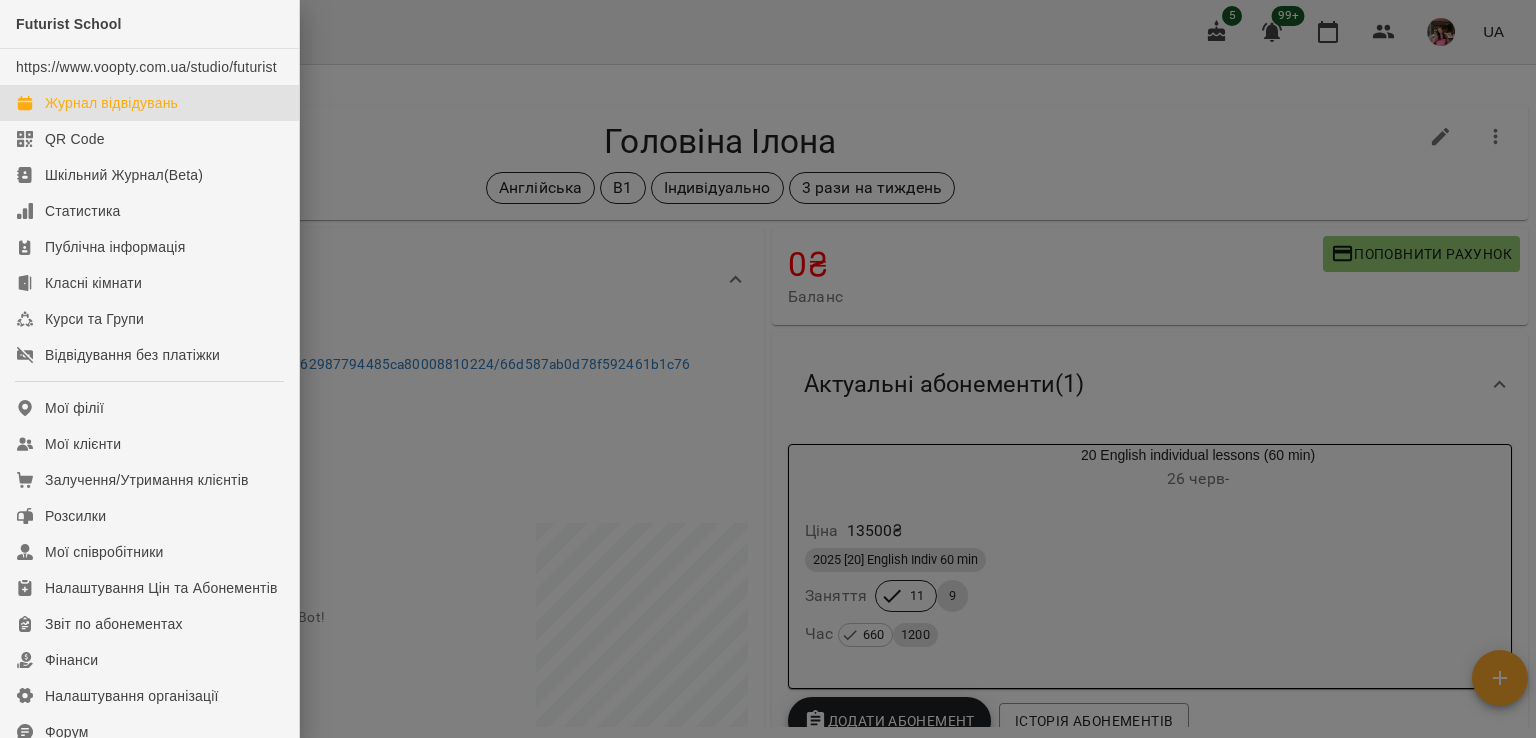 click on "Журнал відвідувань" at bounding box center (111, 103) 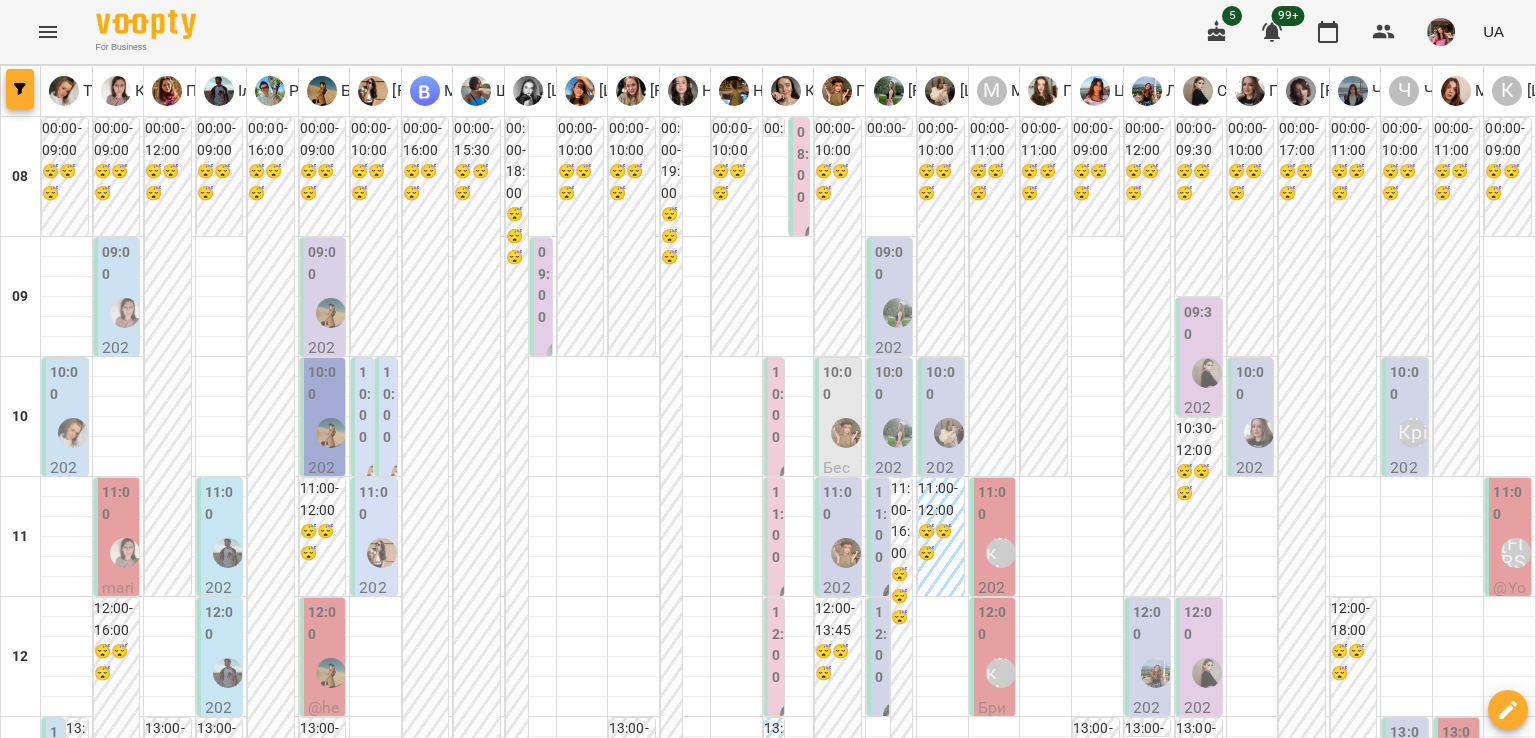 click at bounding box center [20, 89] 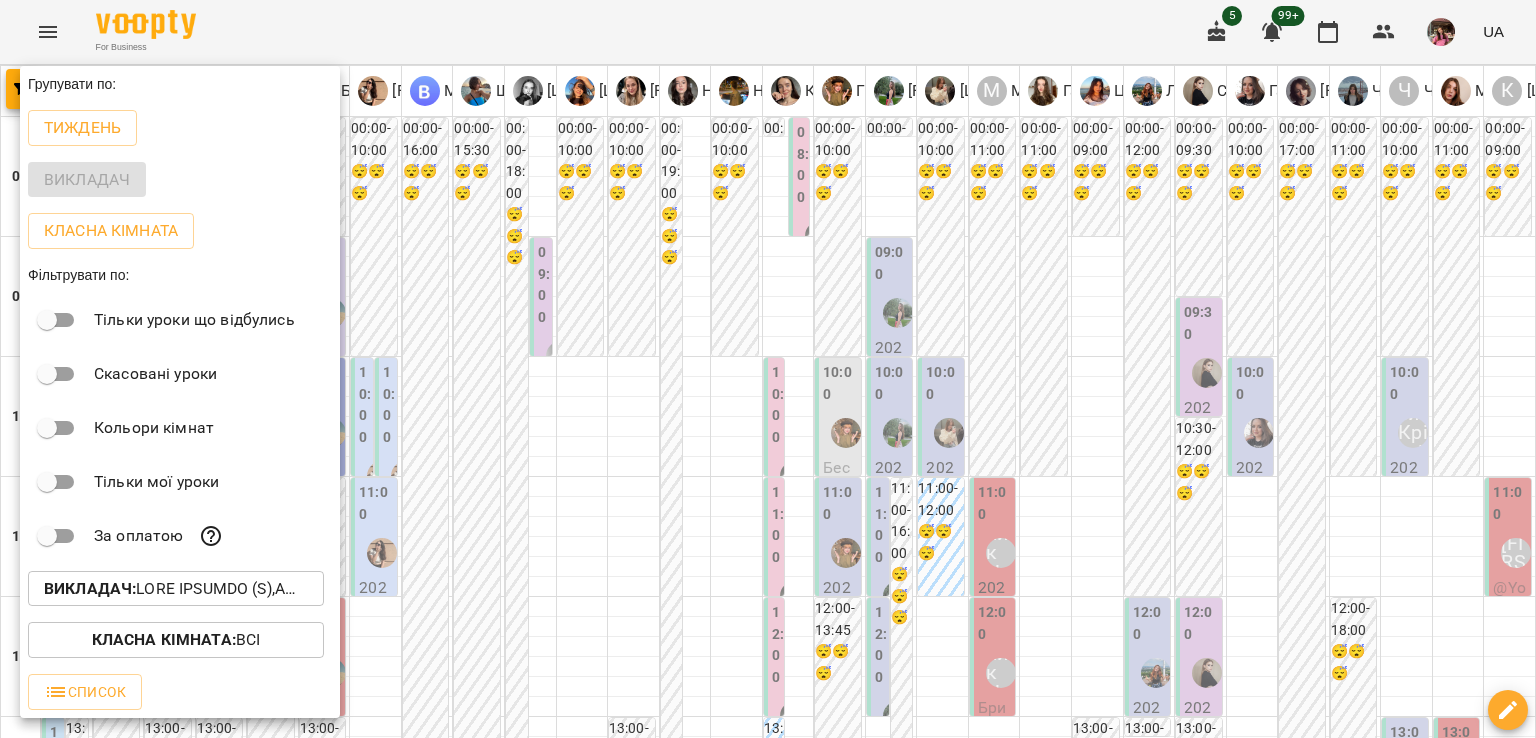 click on "Викладач :" at bounding box center (176, 589) 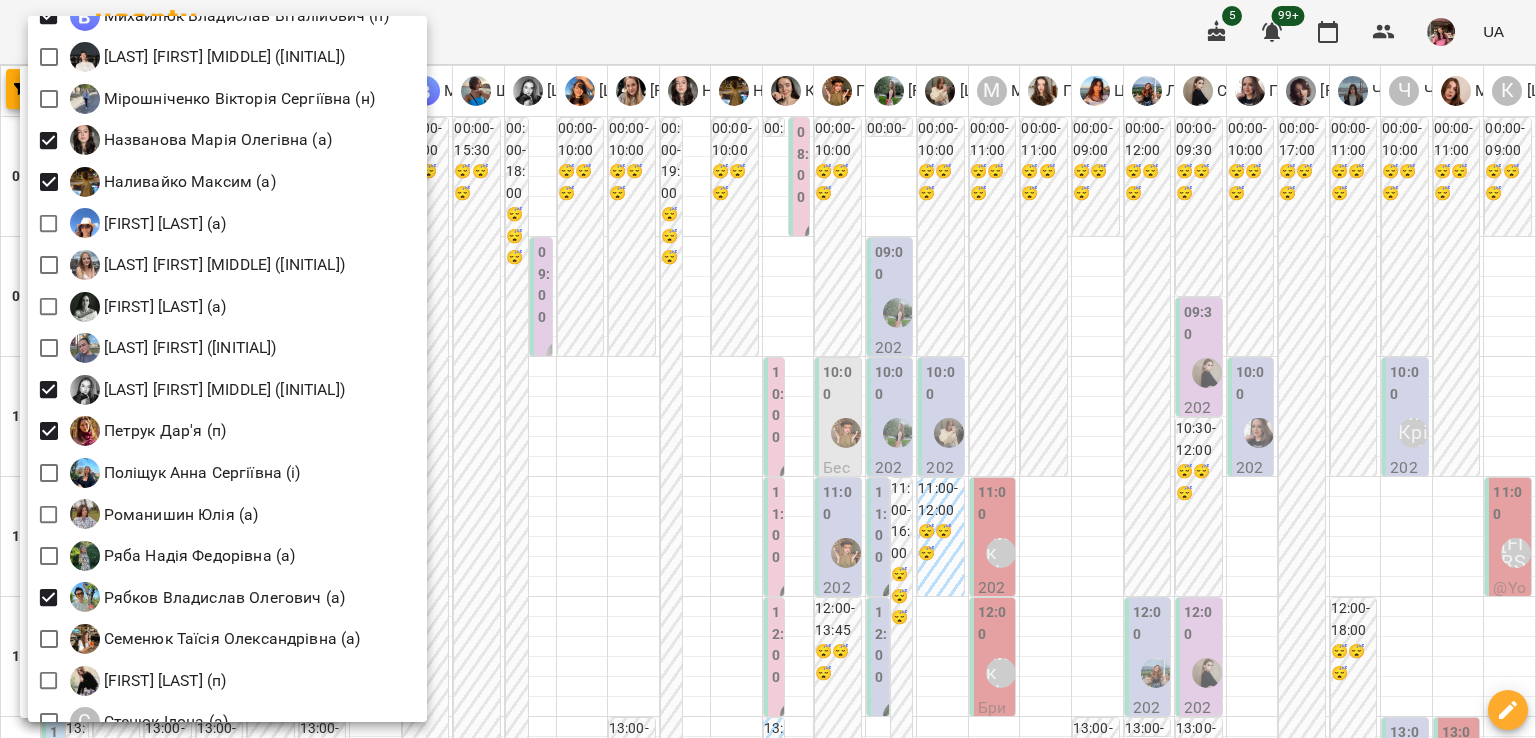 scroll, scrollTop: 2200, scrollLeft: 0, axis: vertical 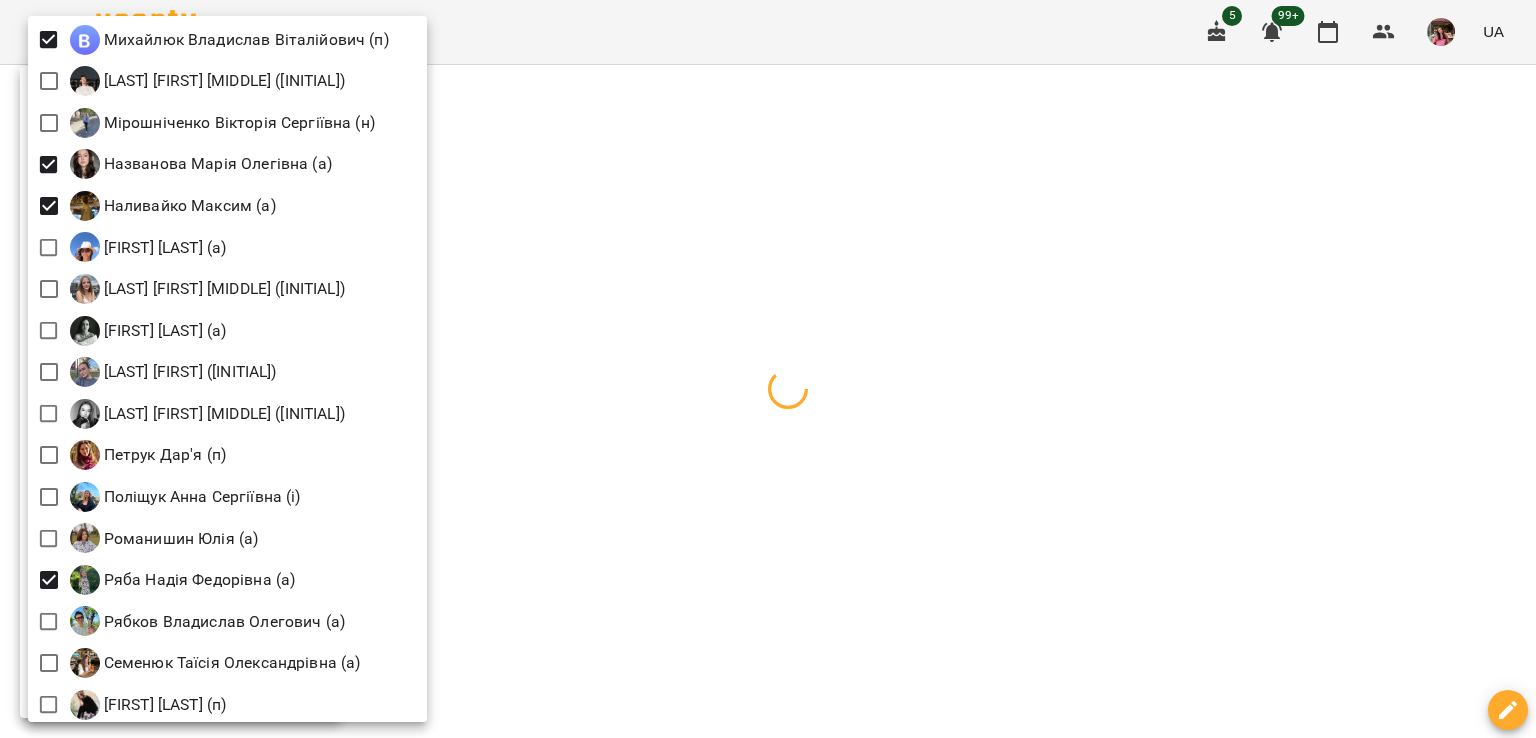 click at bounding box center (768, 369) 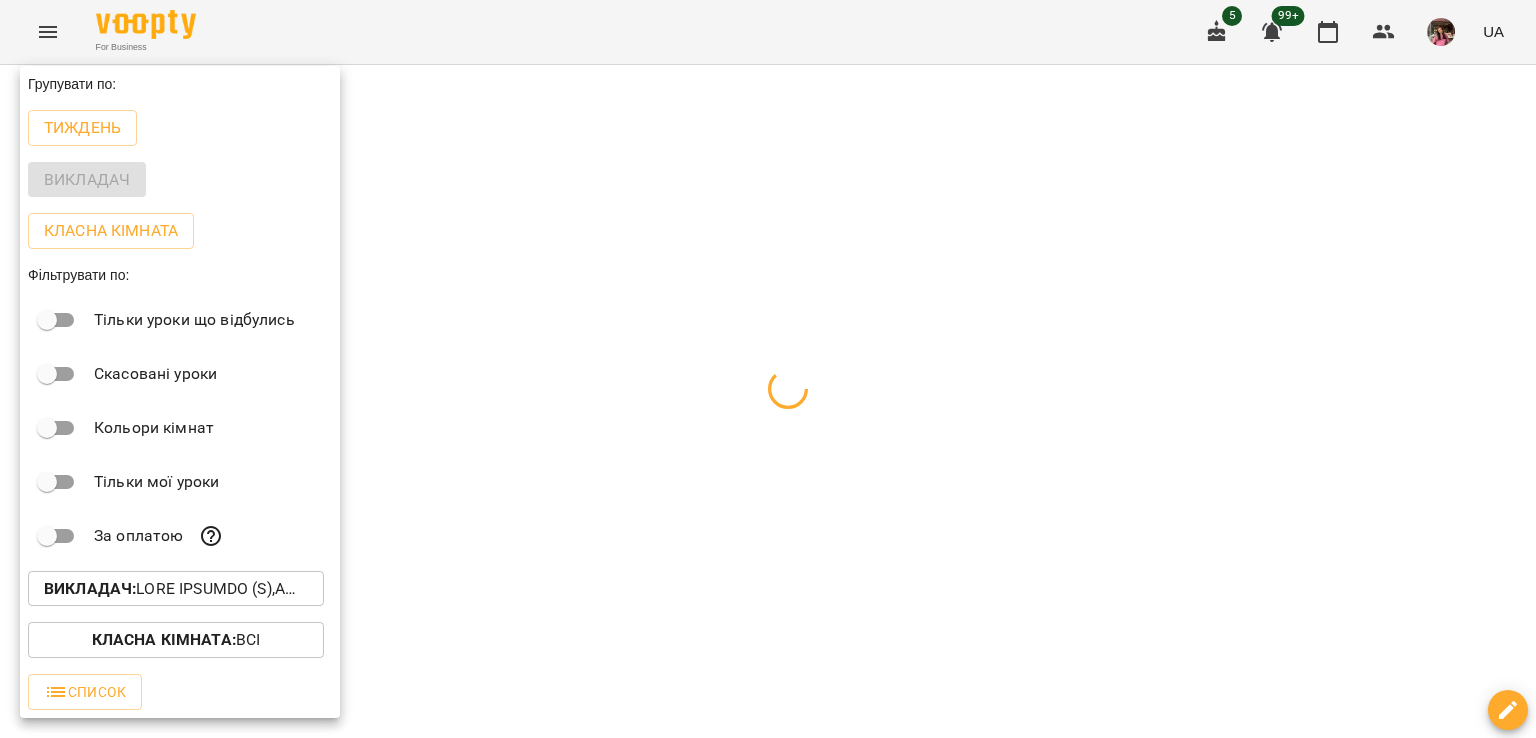 click at bounding box center [768, 369] 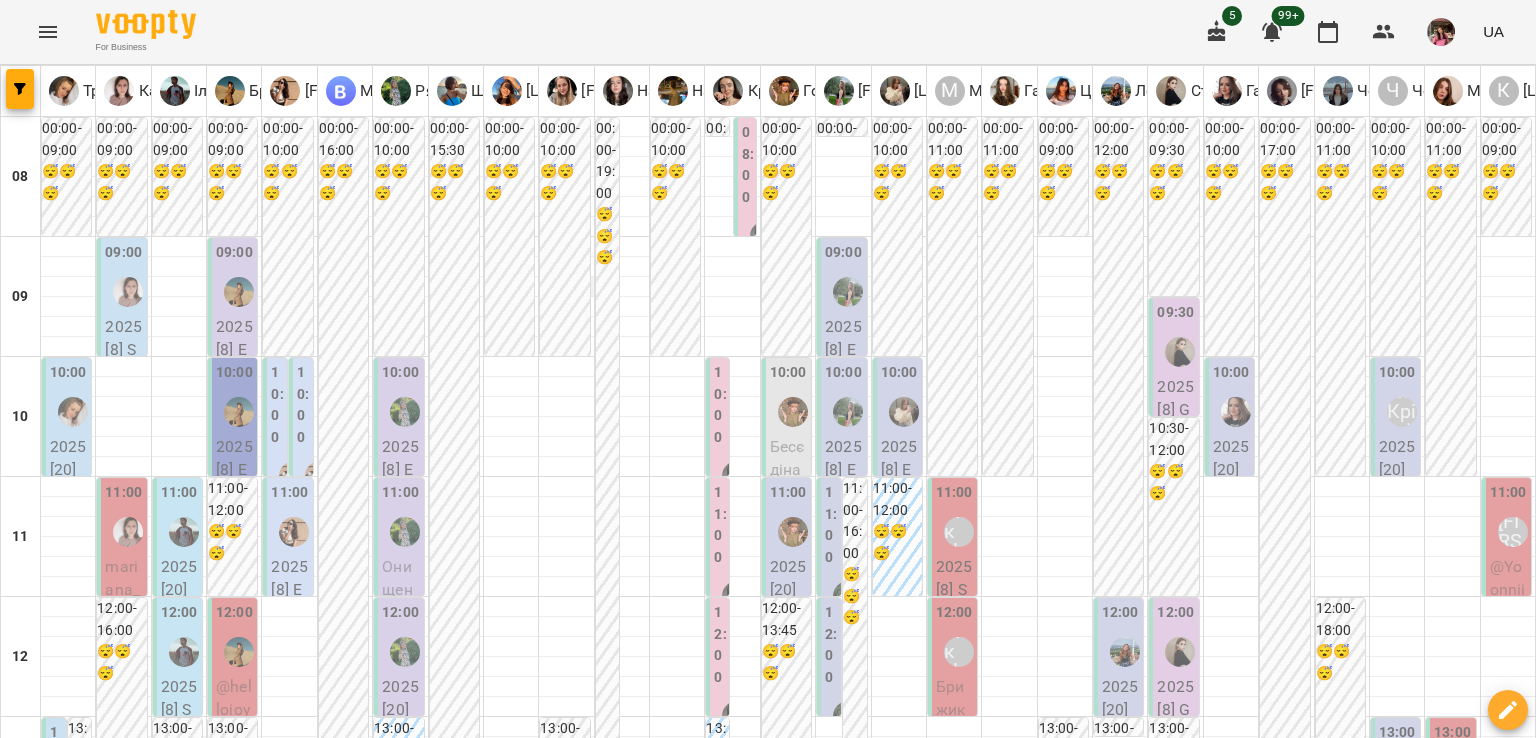 scroll, scrollTop: 588, scrollLeft: 0, axis: vertical 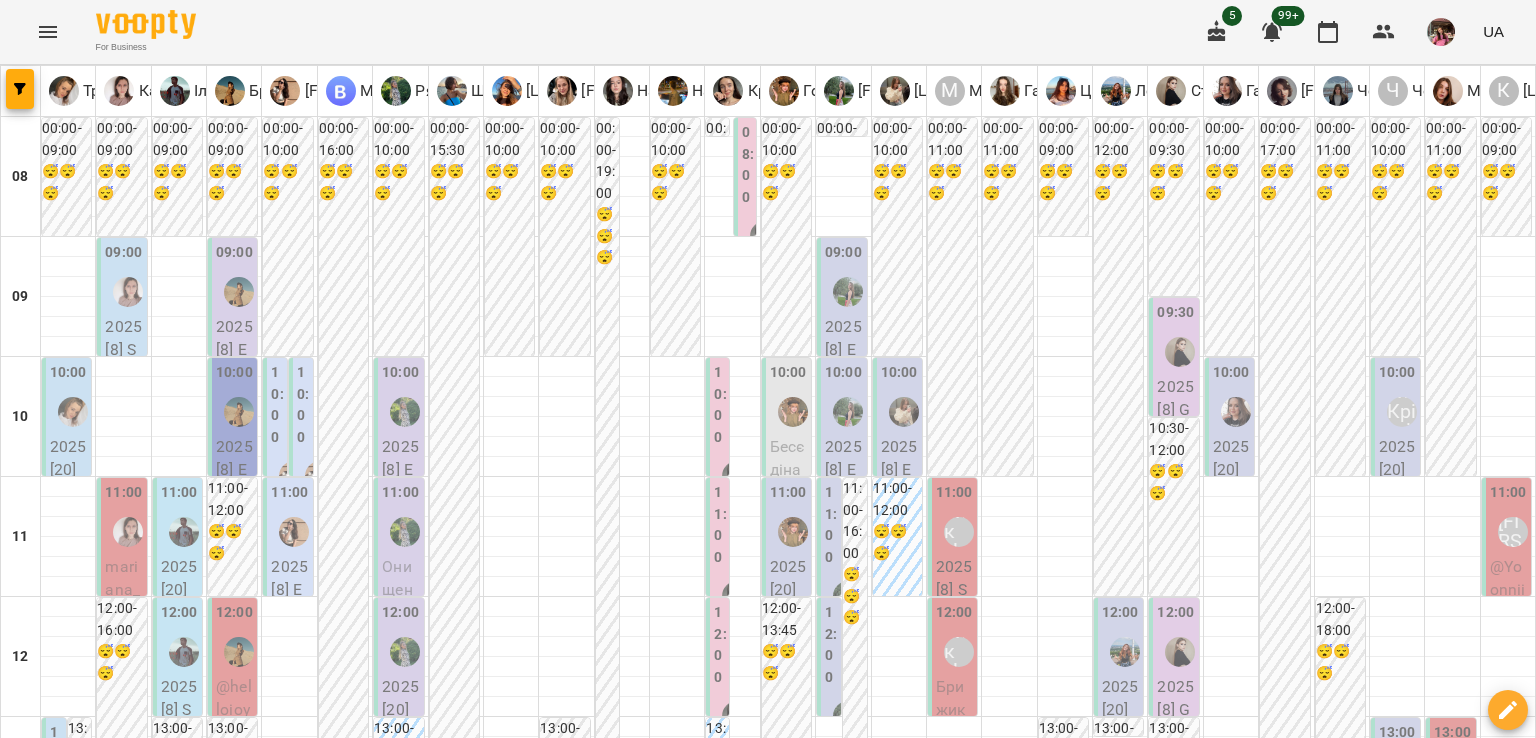 click on "**********" at bounding box center (768, 2008) 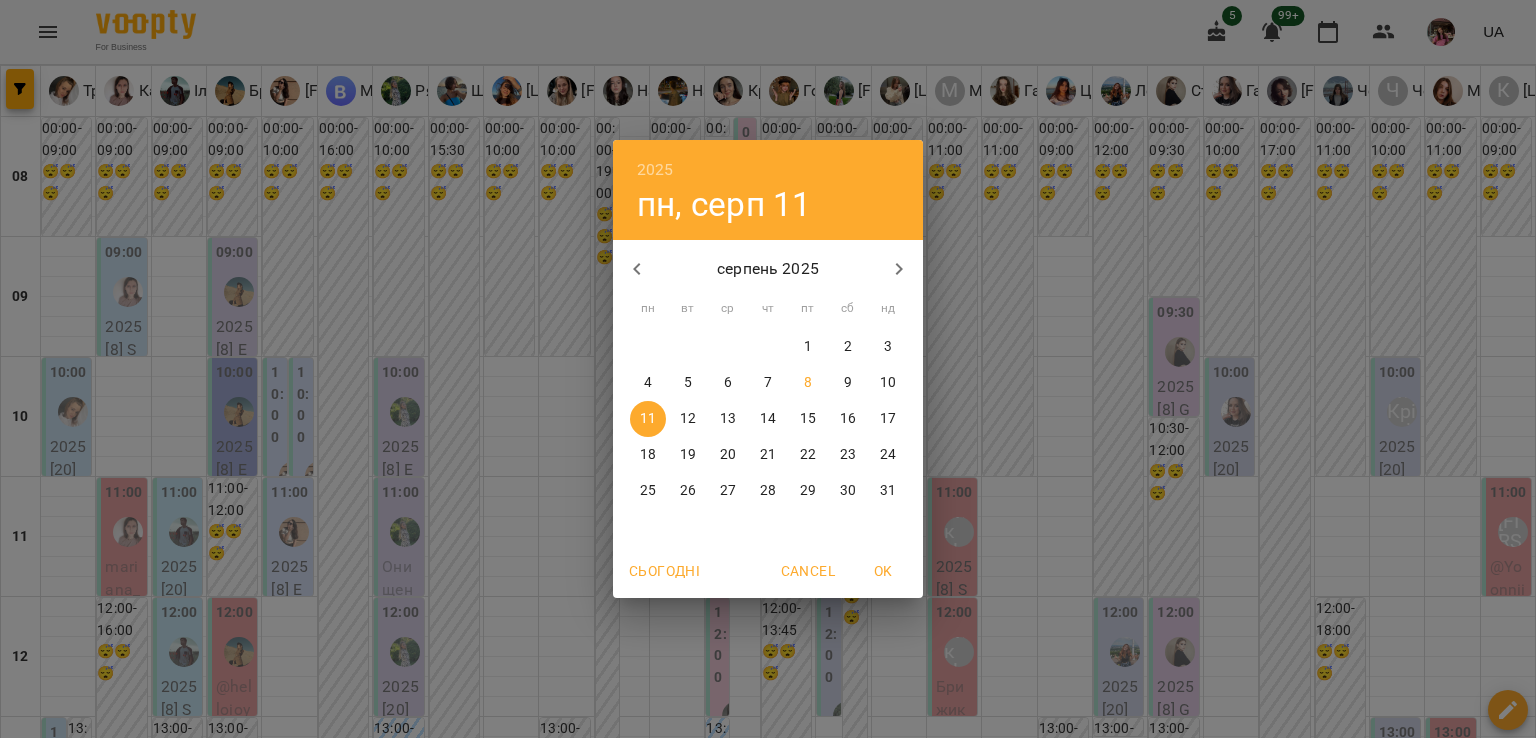 click on "18" at bounding box center (648, 455) 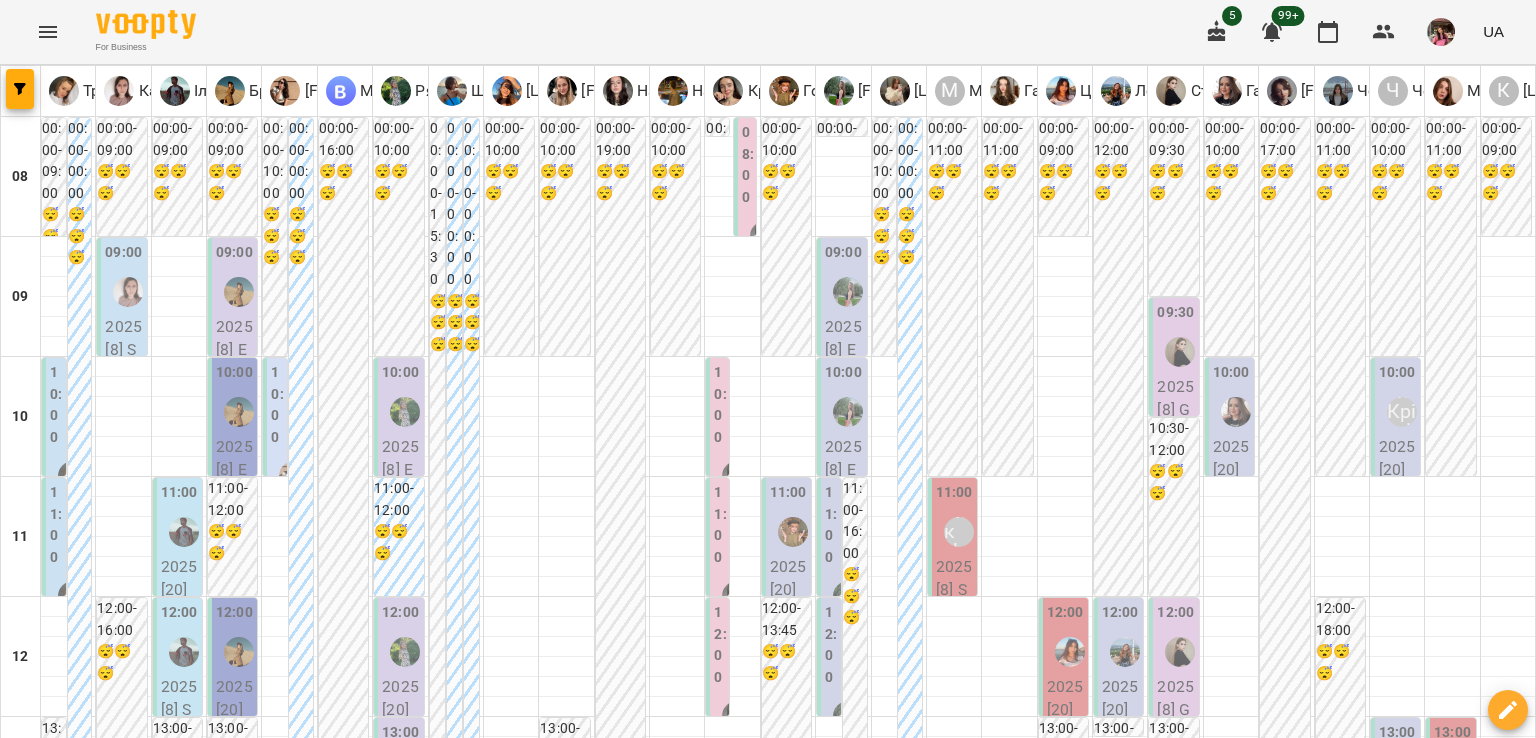 scroll, scrollTop: 604, scrollLeft: 0, axis: vertical 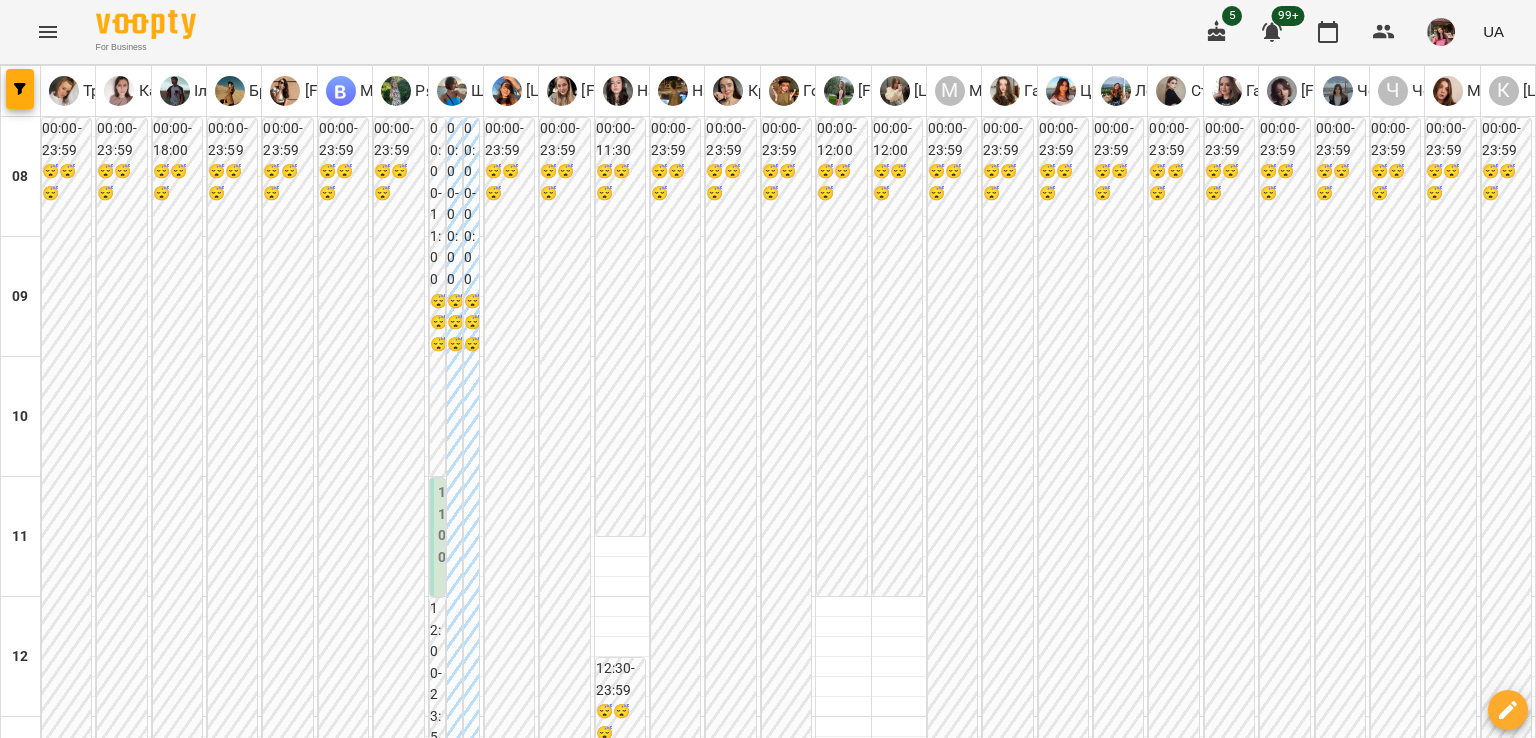 click on "чт" at bounding box center (679, 1943) 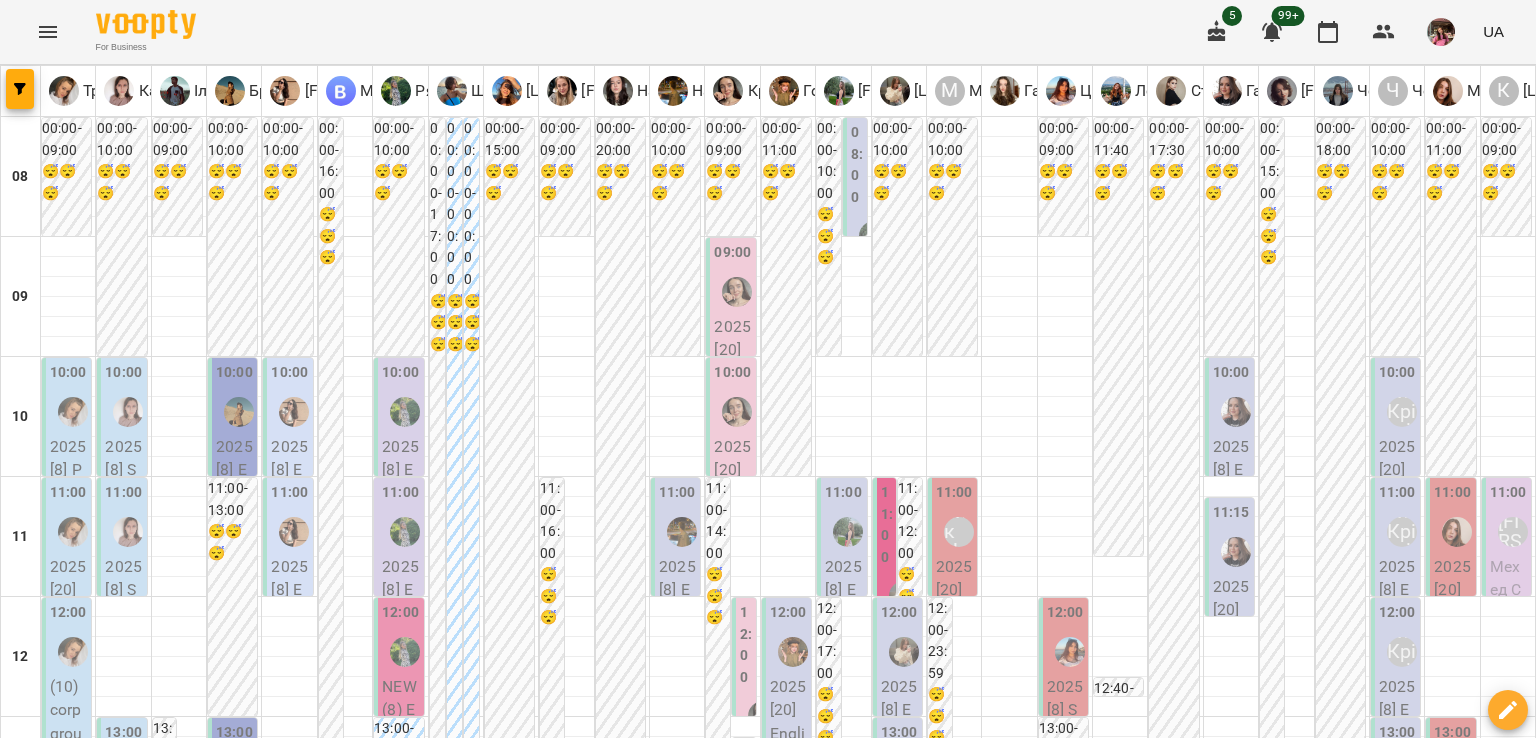 scroll, scrollTop: 947, scrollLeft: 0, axis: vertical 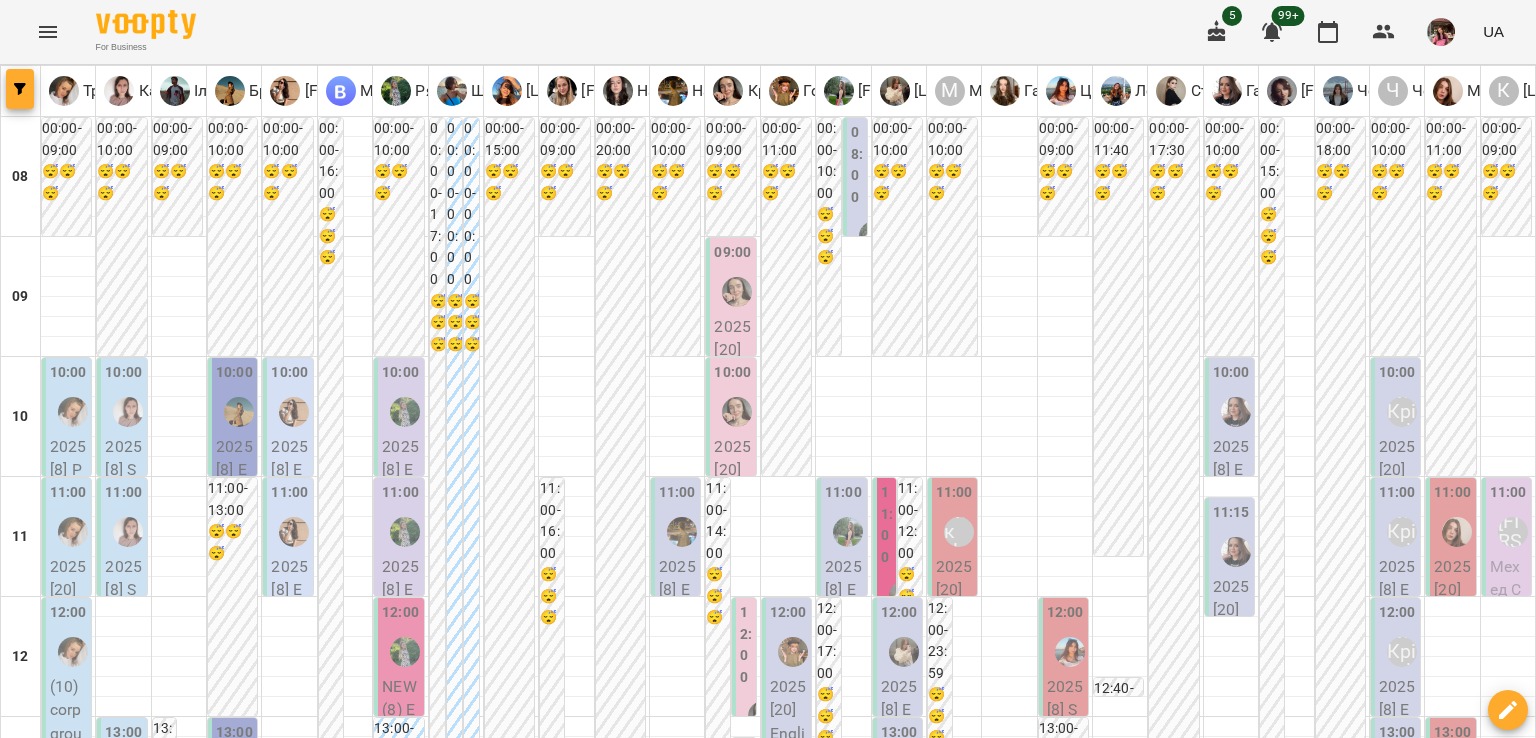 click 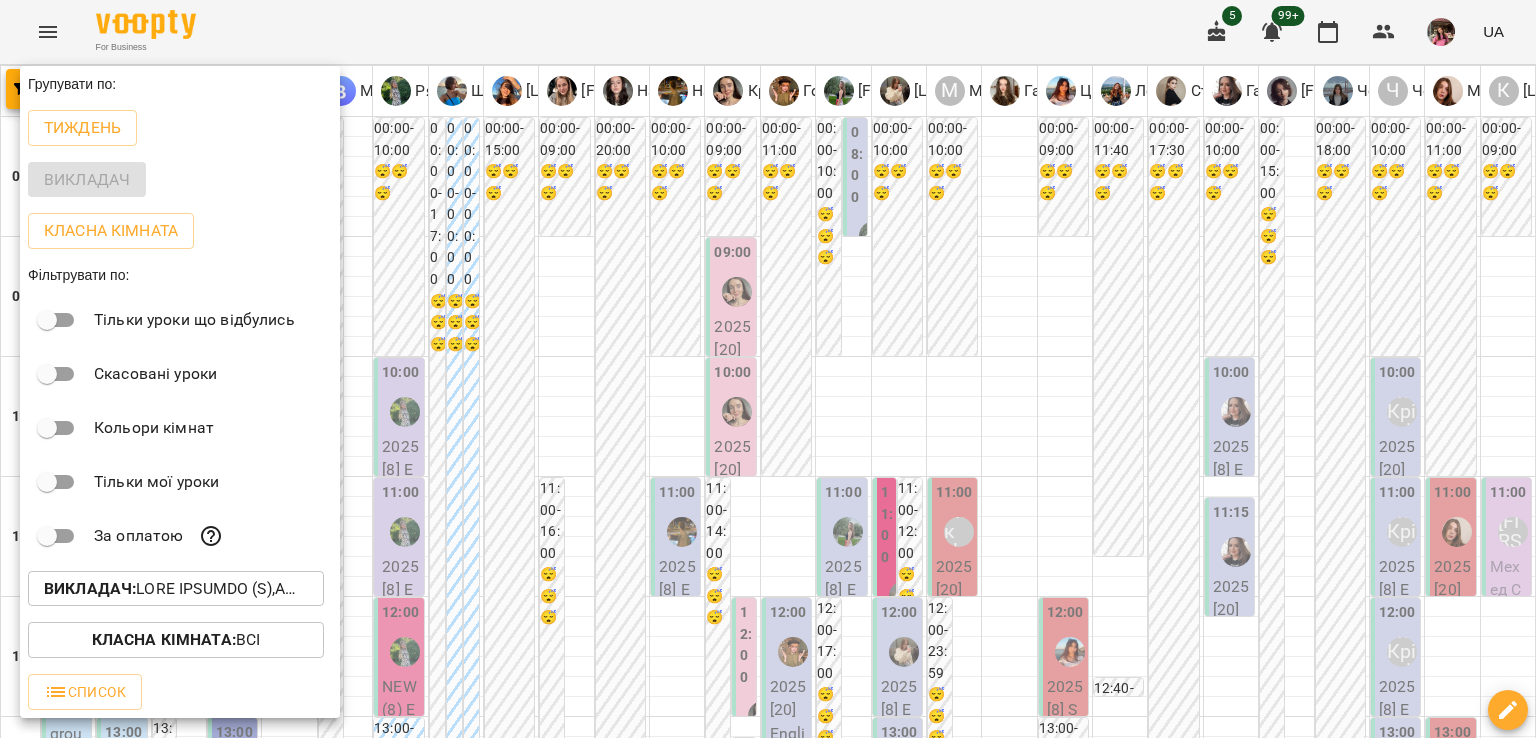 click on "Викладач :" at bounding box center [176, 589] 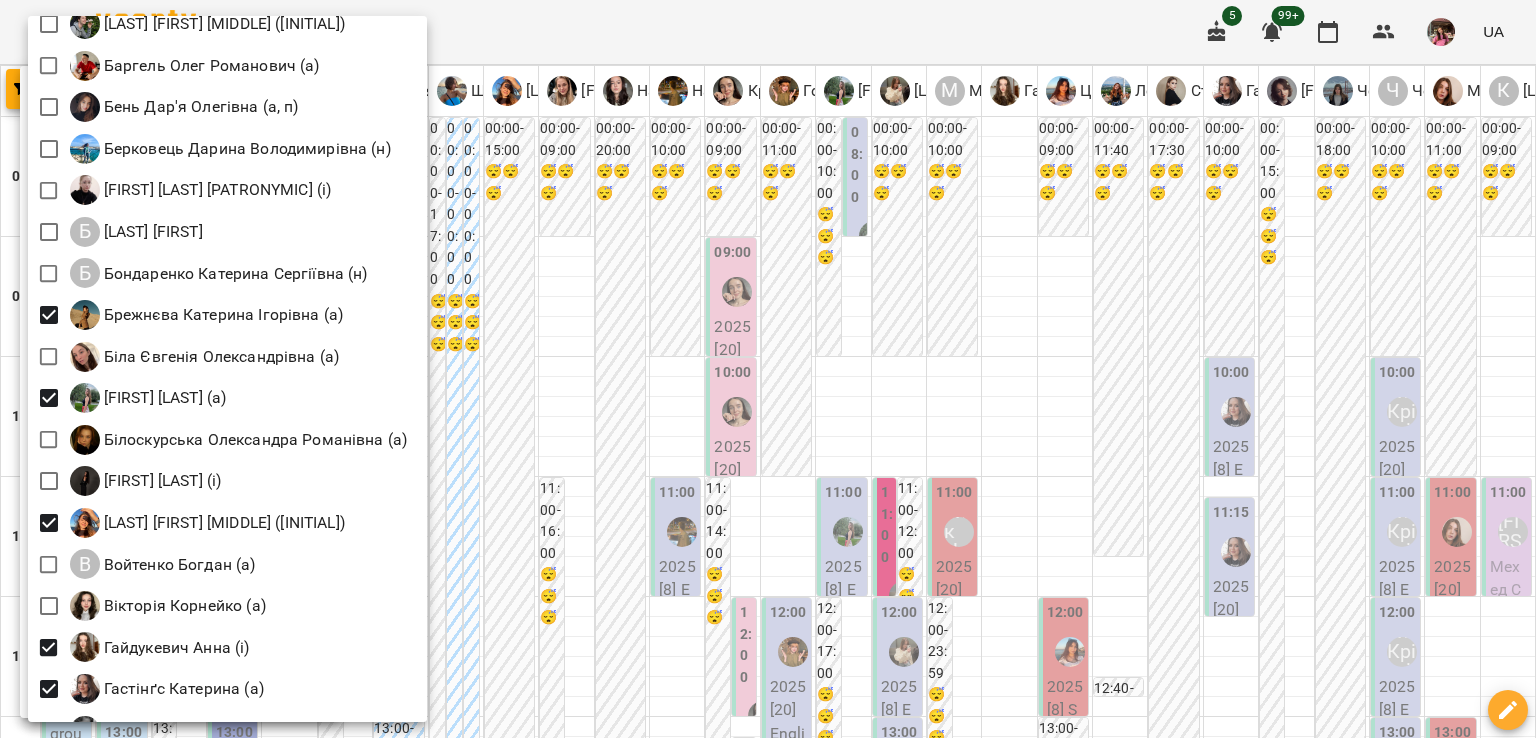 scroll, scrollTop: 188, scrollLeft: 0, axis: vertical 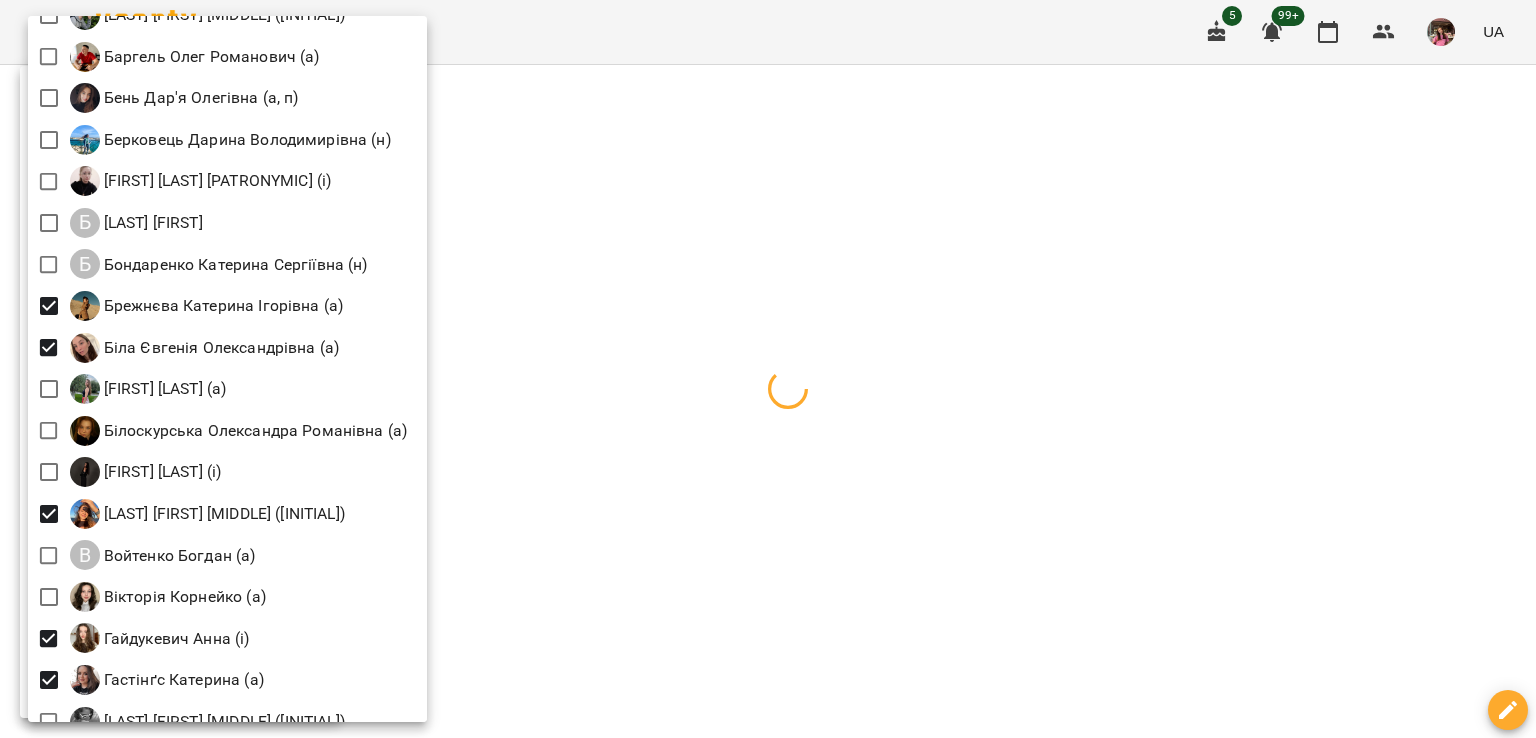 click at bounding box center (768, 369) 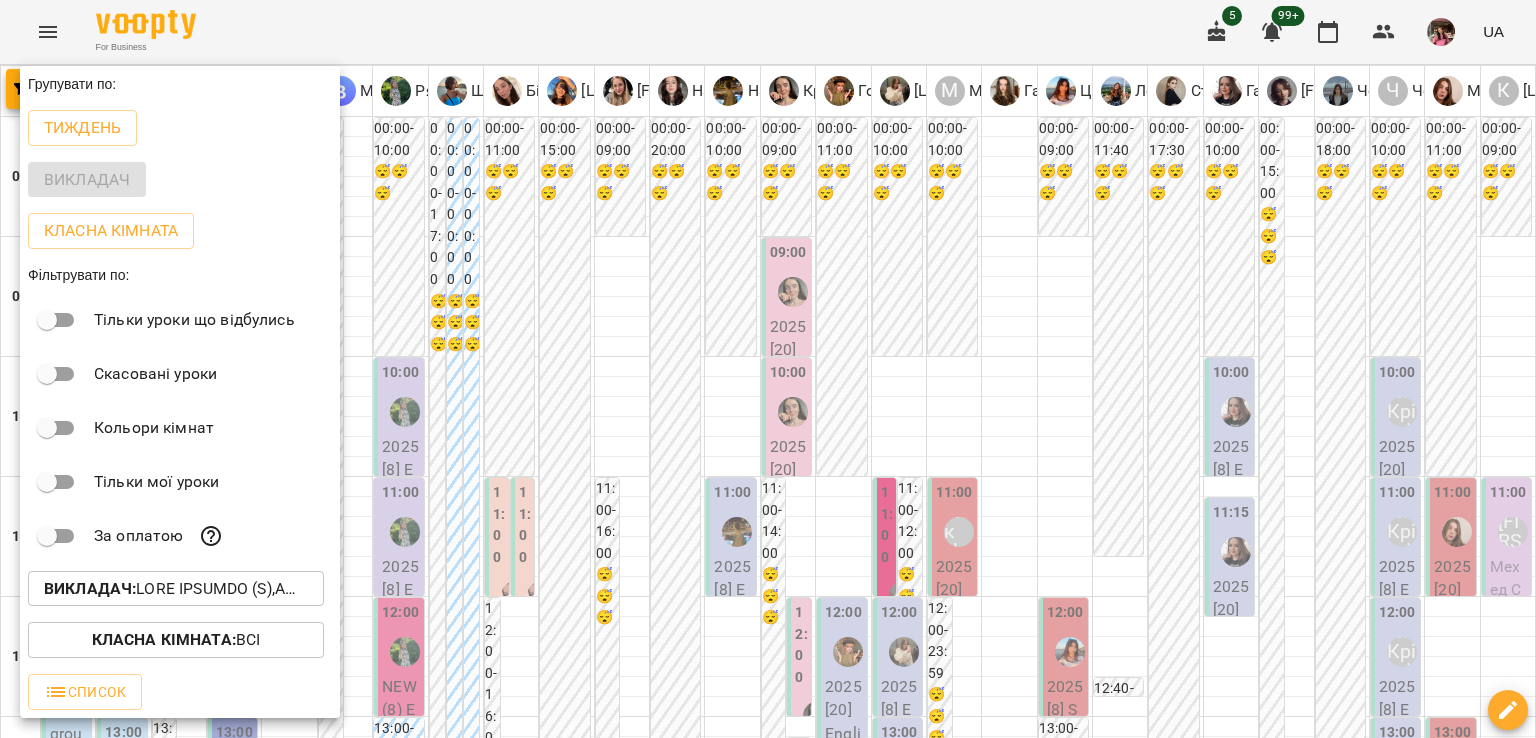 click at bounding box center (768, 369) 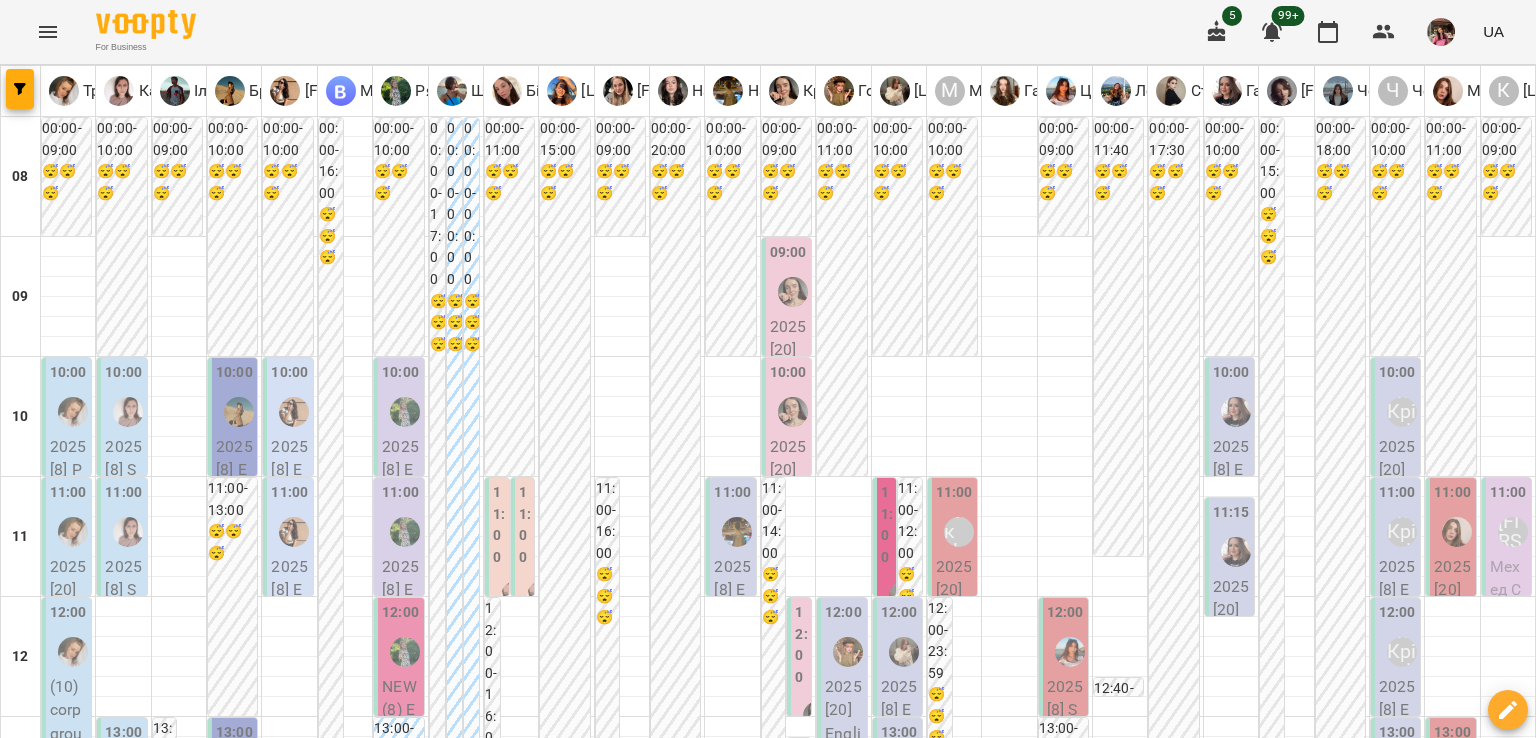 scroll, scrollTop: 54, scrollLeft: 0, axis: vertical 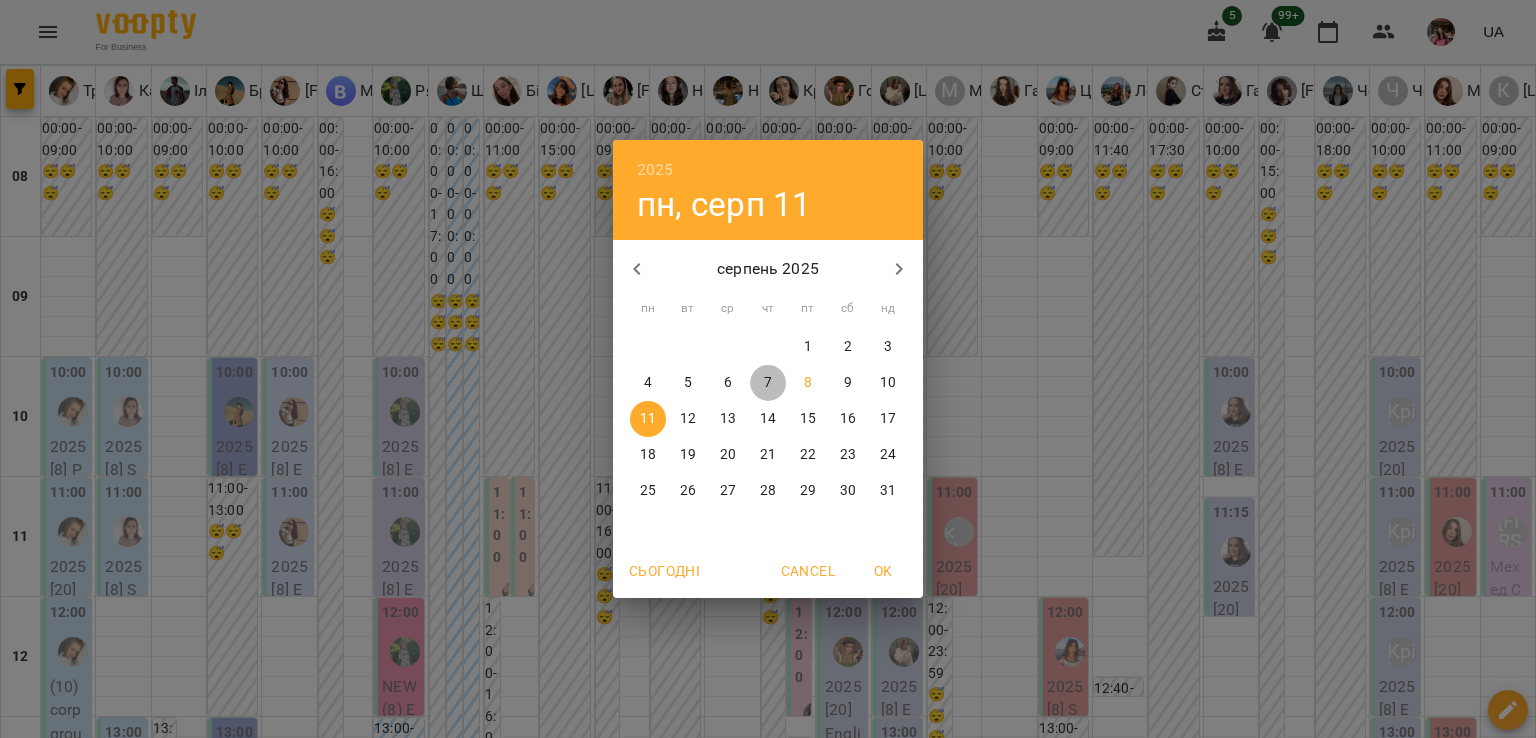 click on "7" at bounding box center [768, 383] 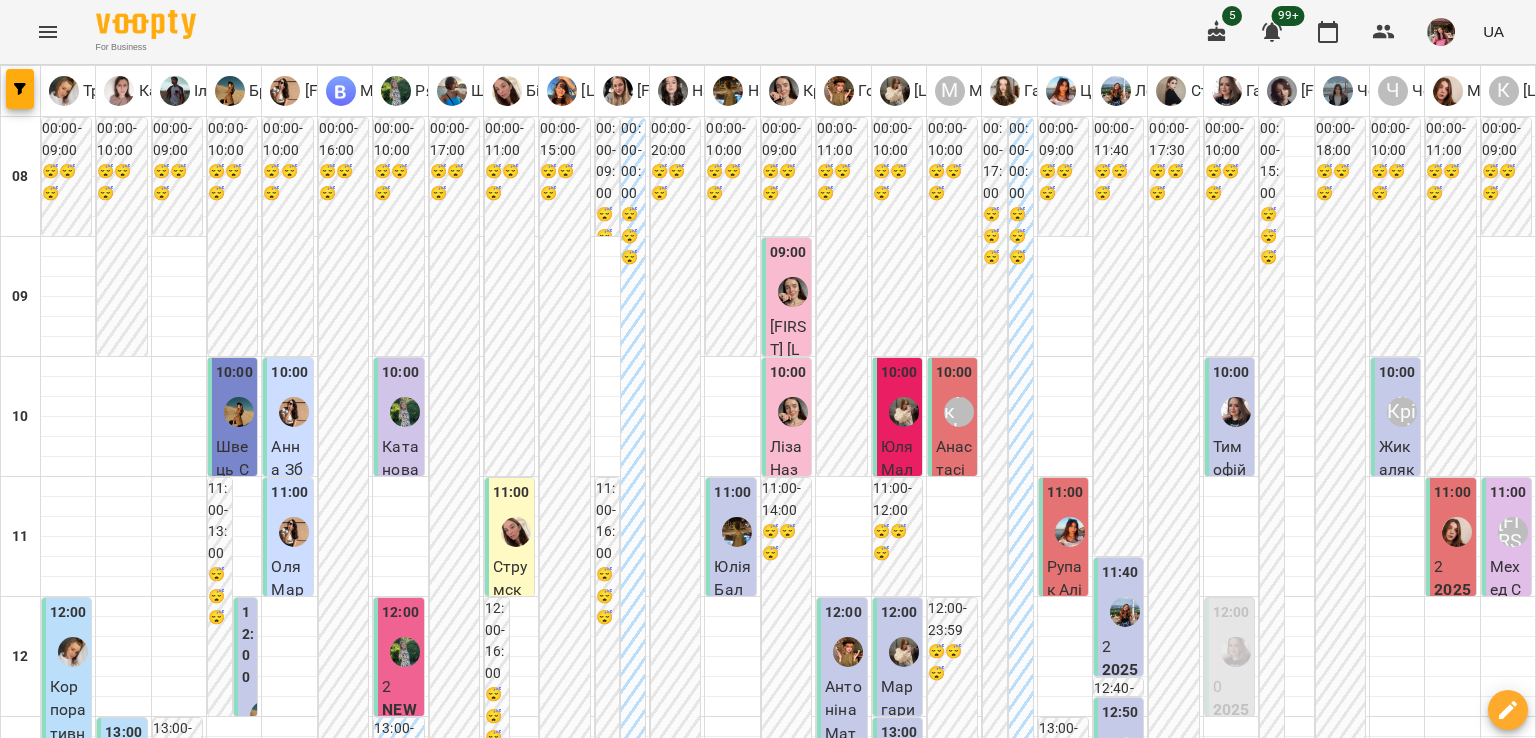 scroll, scrollTop: 810, scrollLeft: 0, axis: vertical 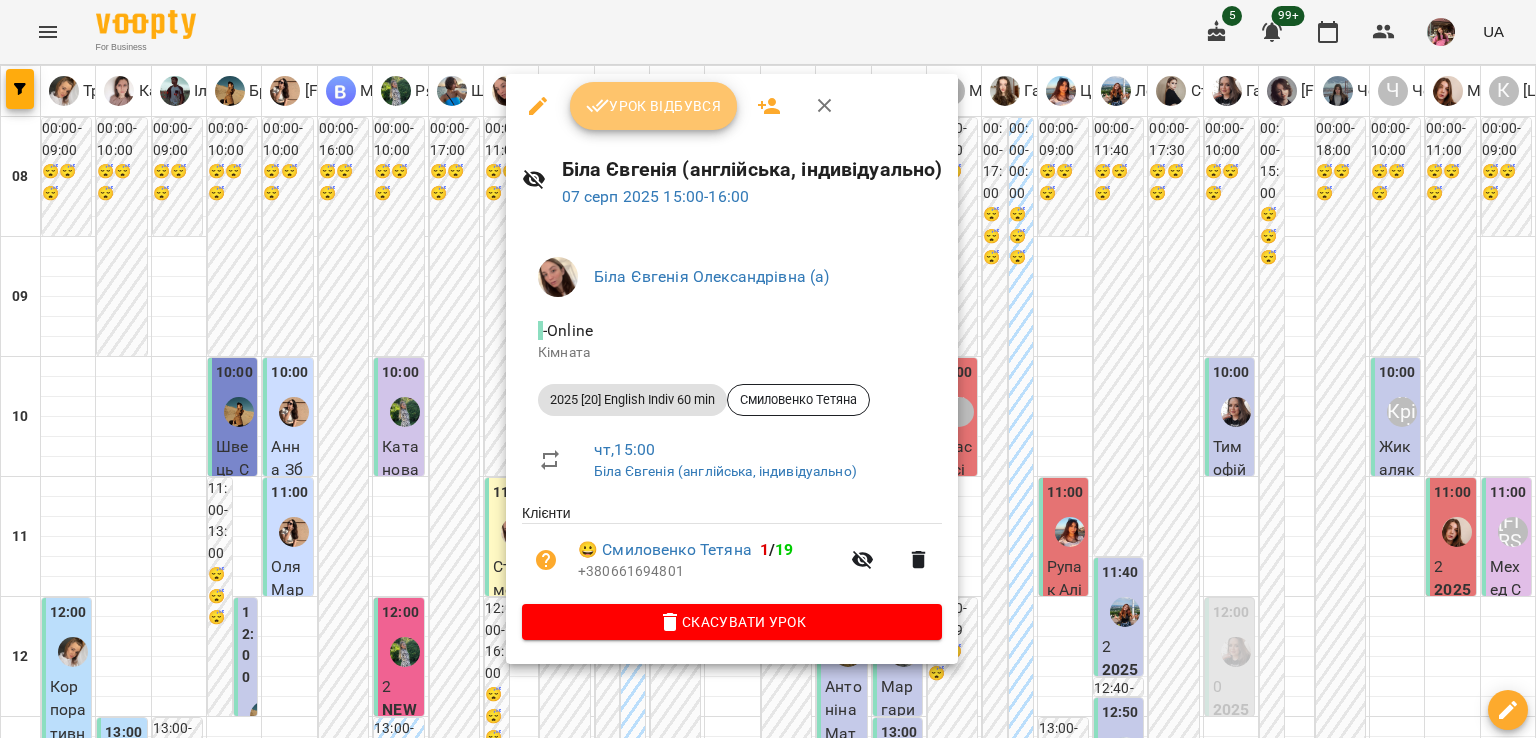 click on "Урок відбувся" at bounding box center [654, 106] 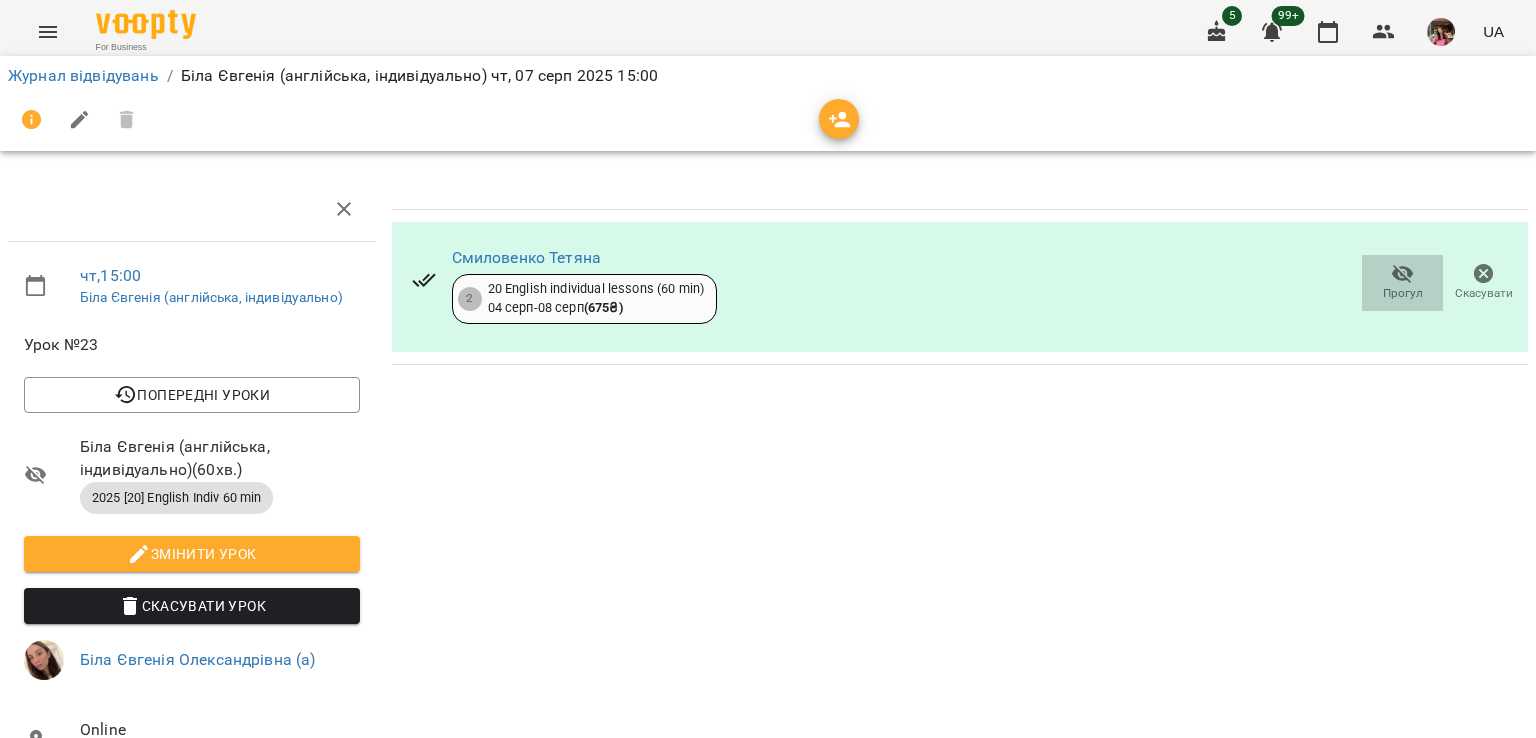click on "Прогул" at bounding box center [1403, 293] 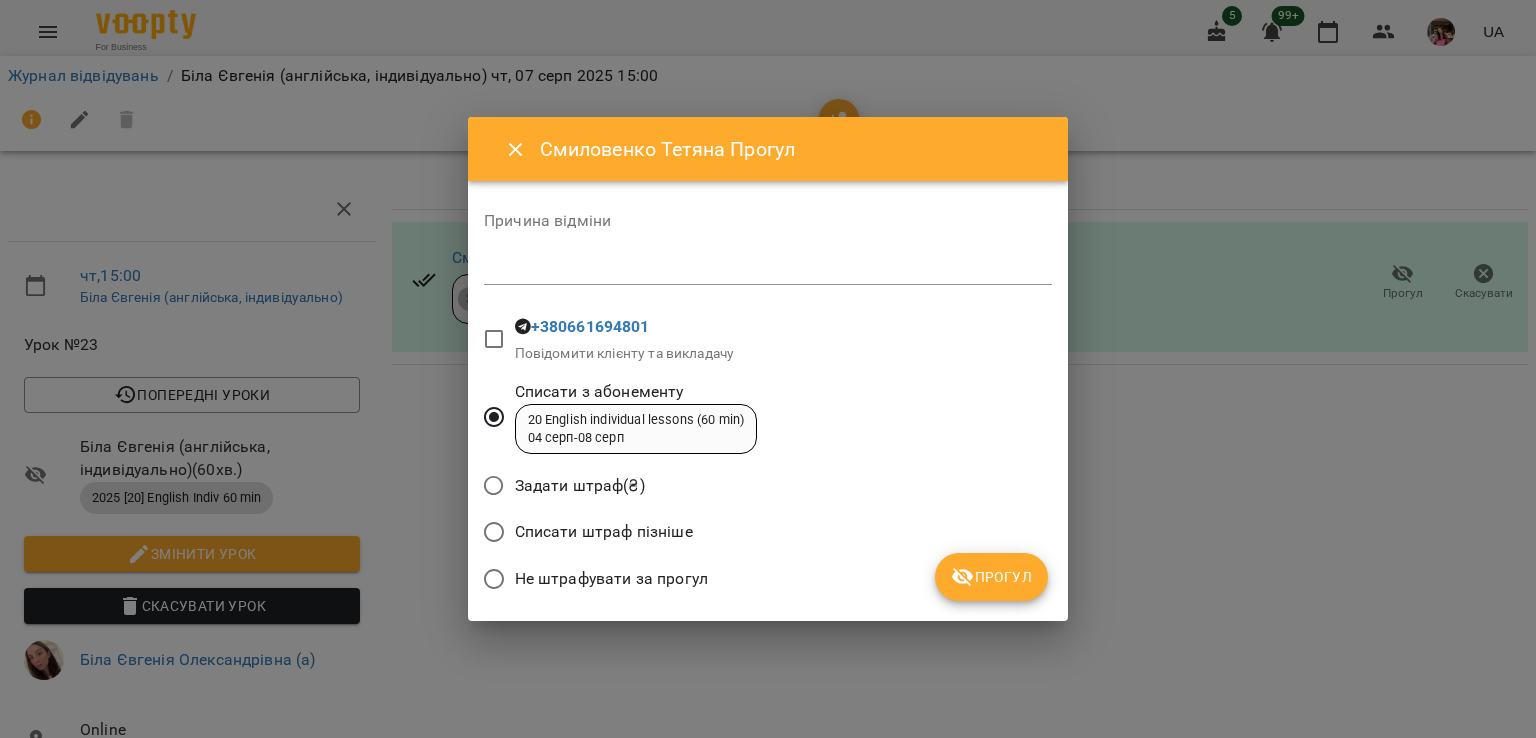 click on "Прогул" at bounding box center (991, 577) 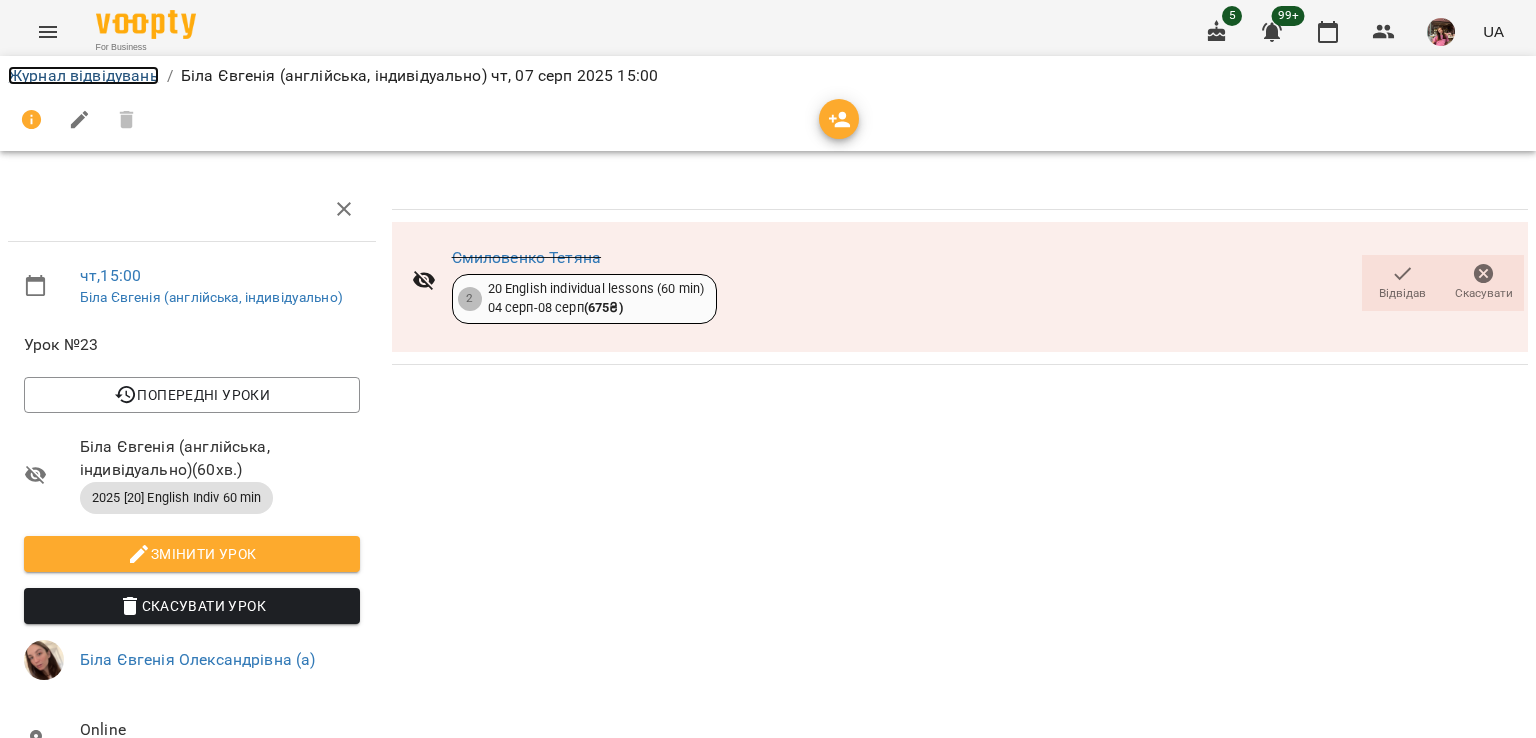 click on "Журнал відвідувань" at bounding box center [83, 75] 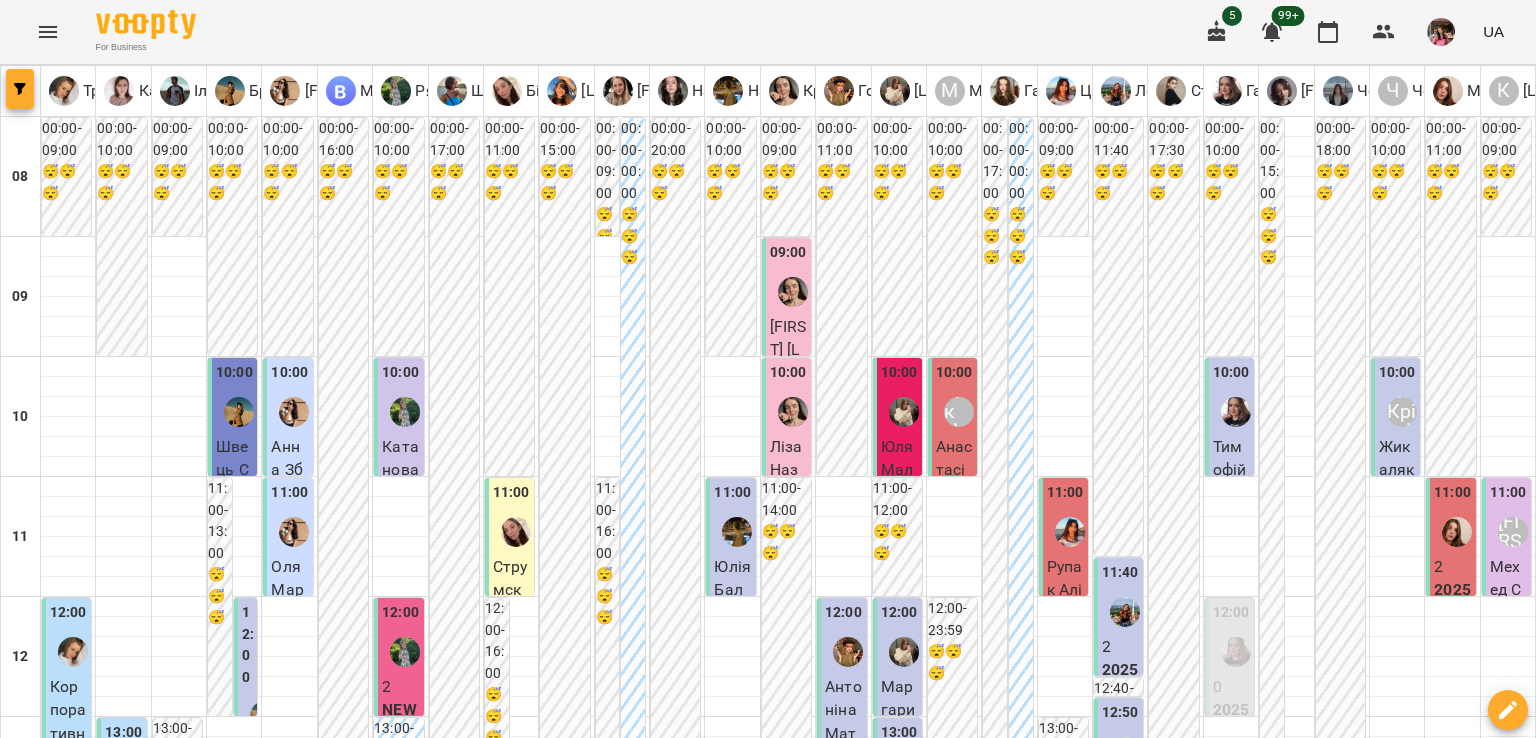 click 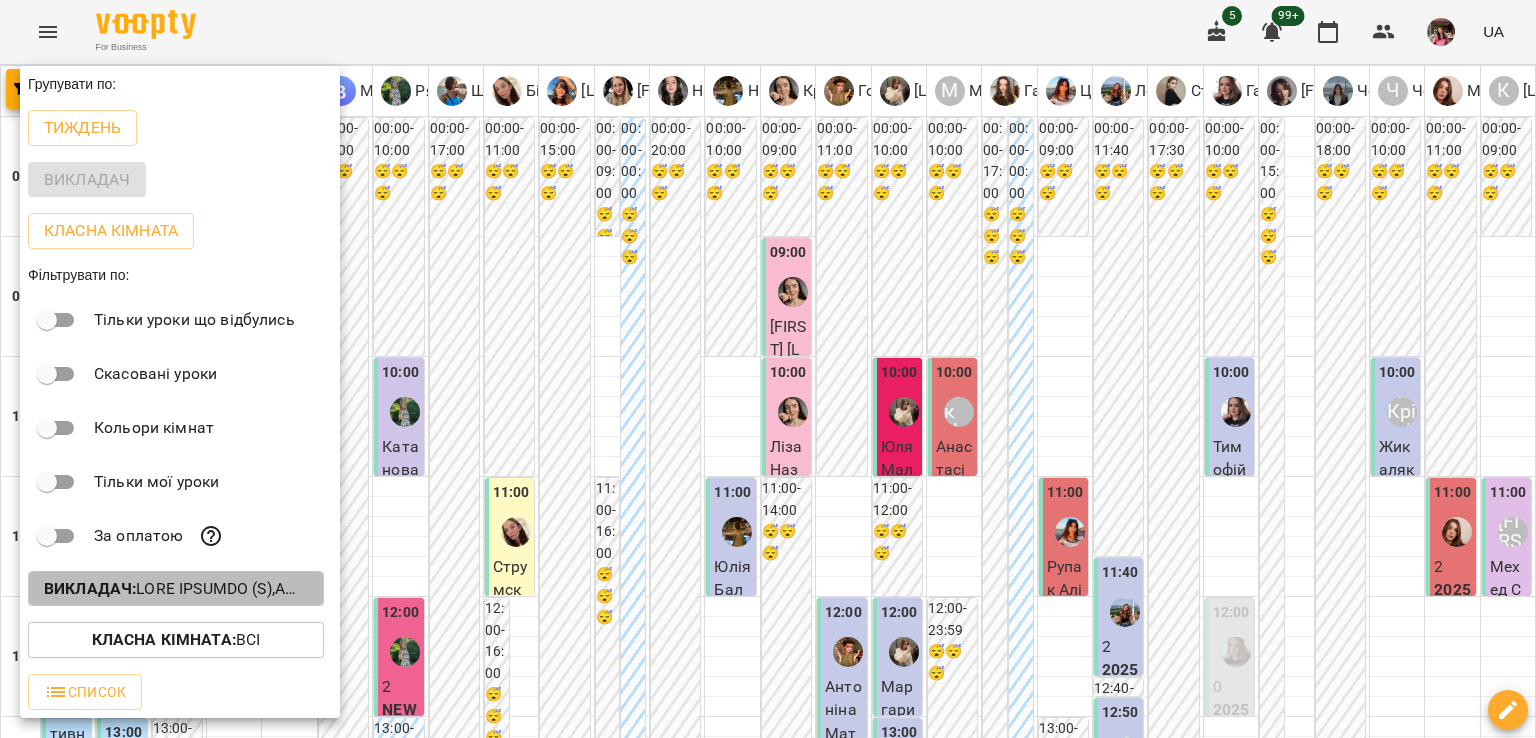 click on "Викладач :" at bounding box center (90, 588) 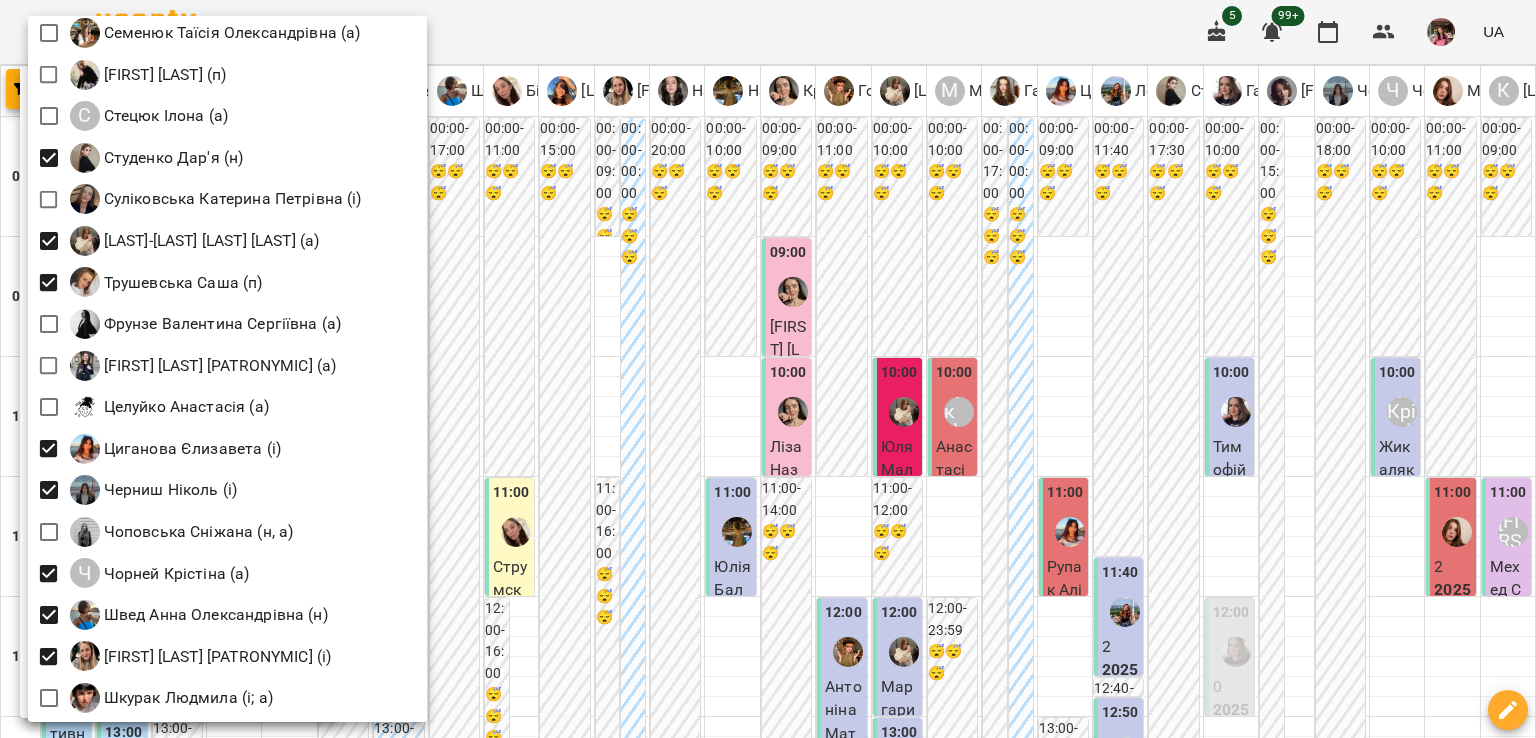 scroll, scrollTop: 2831, scrollLeft: 0, axis: vertical 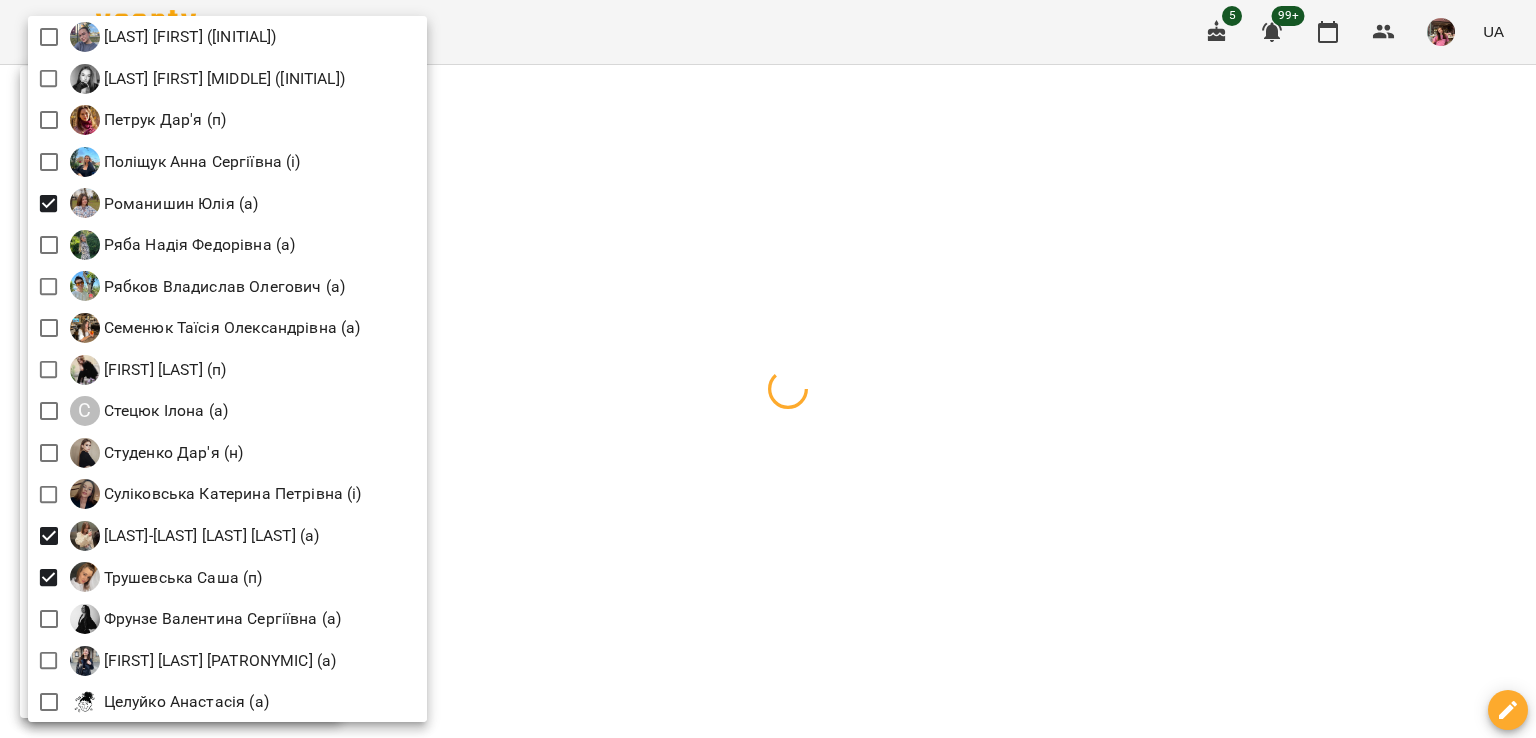 click at bounding box center [768, 369] 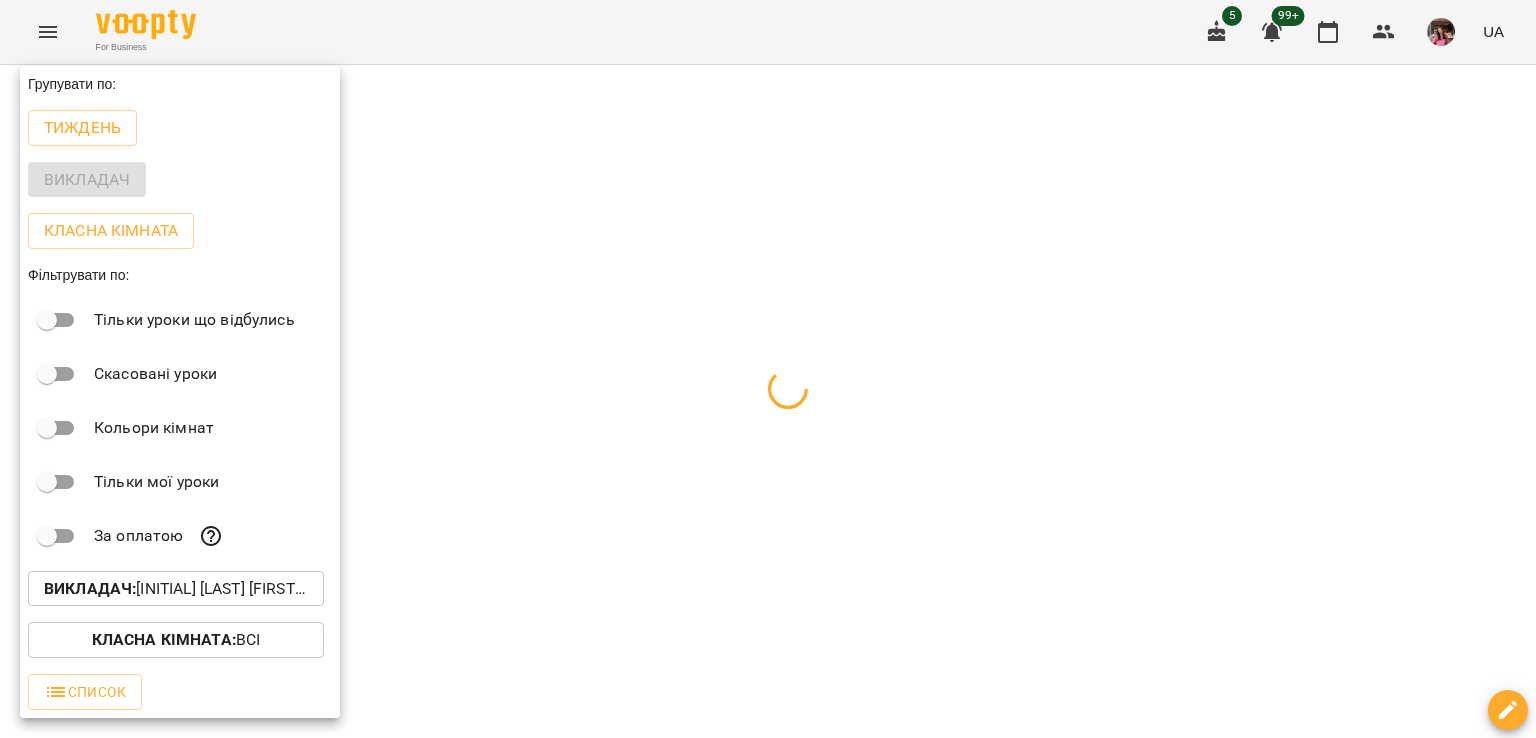 click at bounding box center [768, 369] 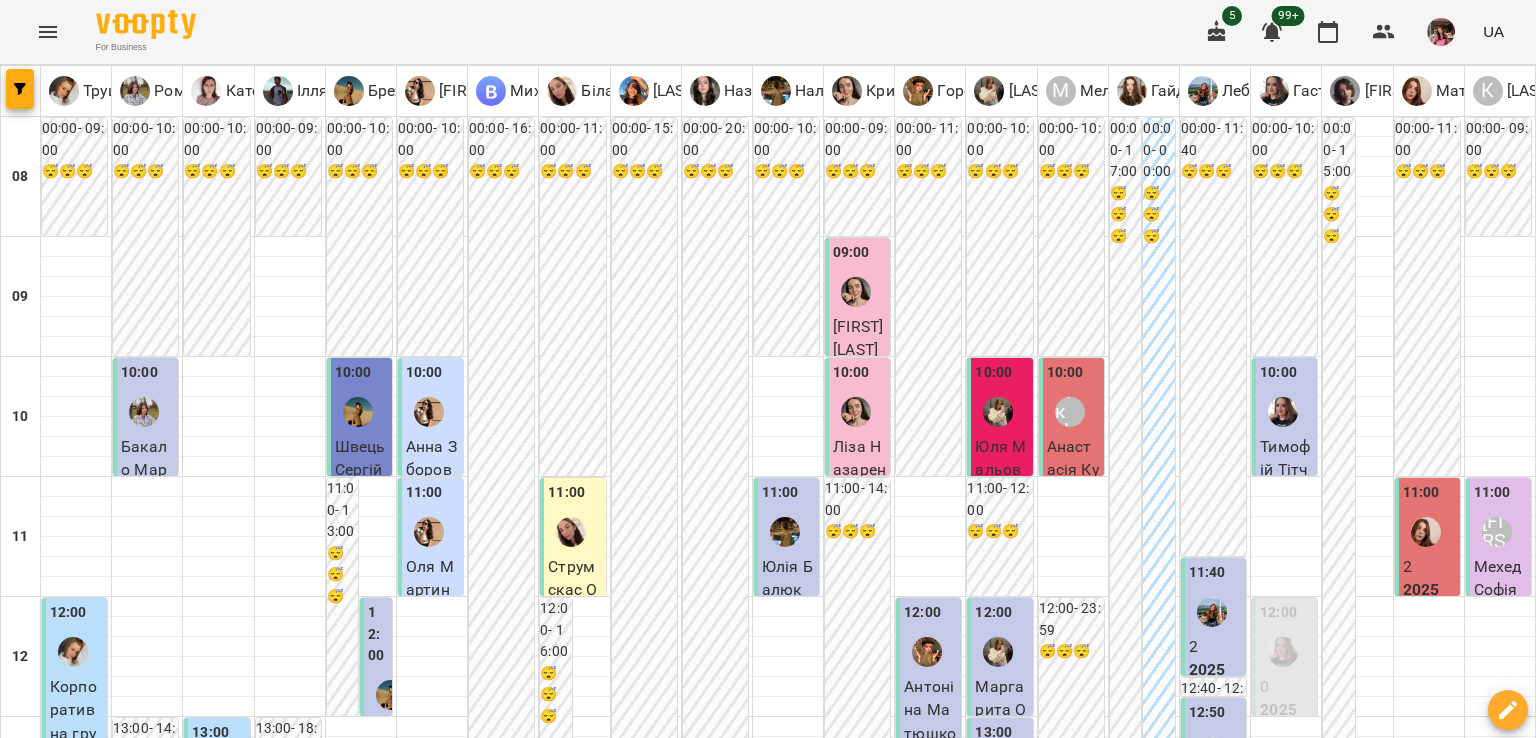 click at bounding box center (867, 2008) 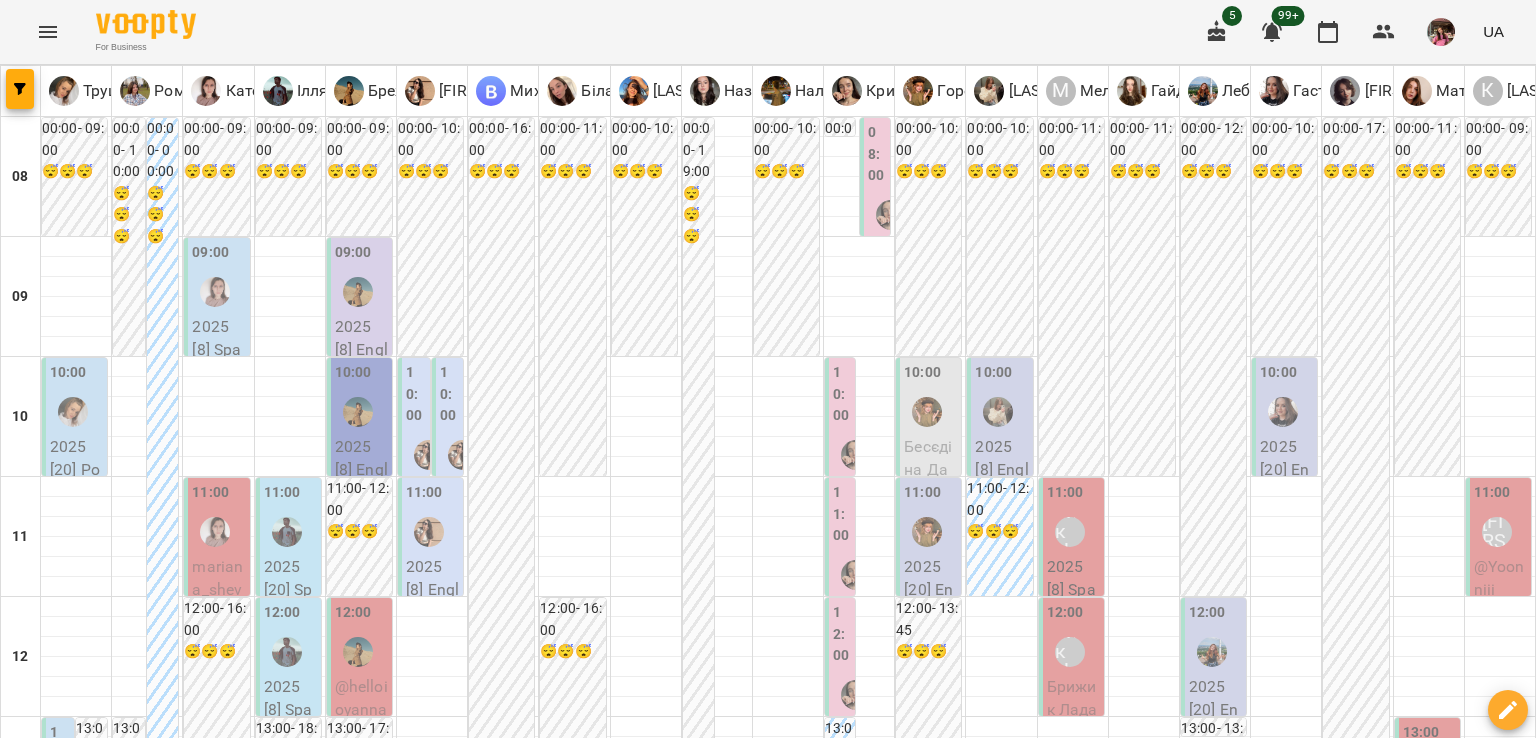 click on "чт" at bounding box center [855, 1943] 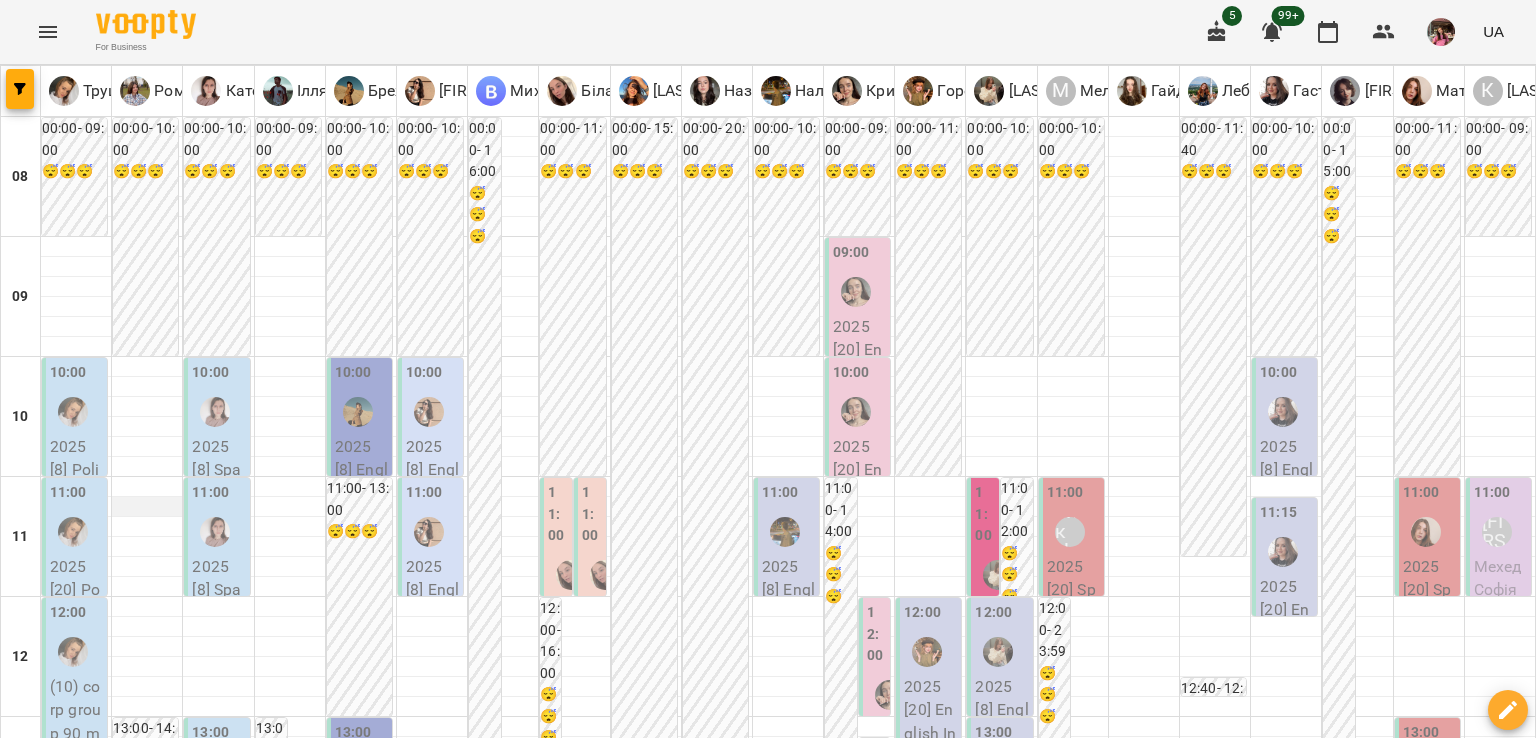 scroll, scrollTop: 184, scrollLeft: 0, axis: vertical 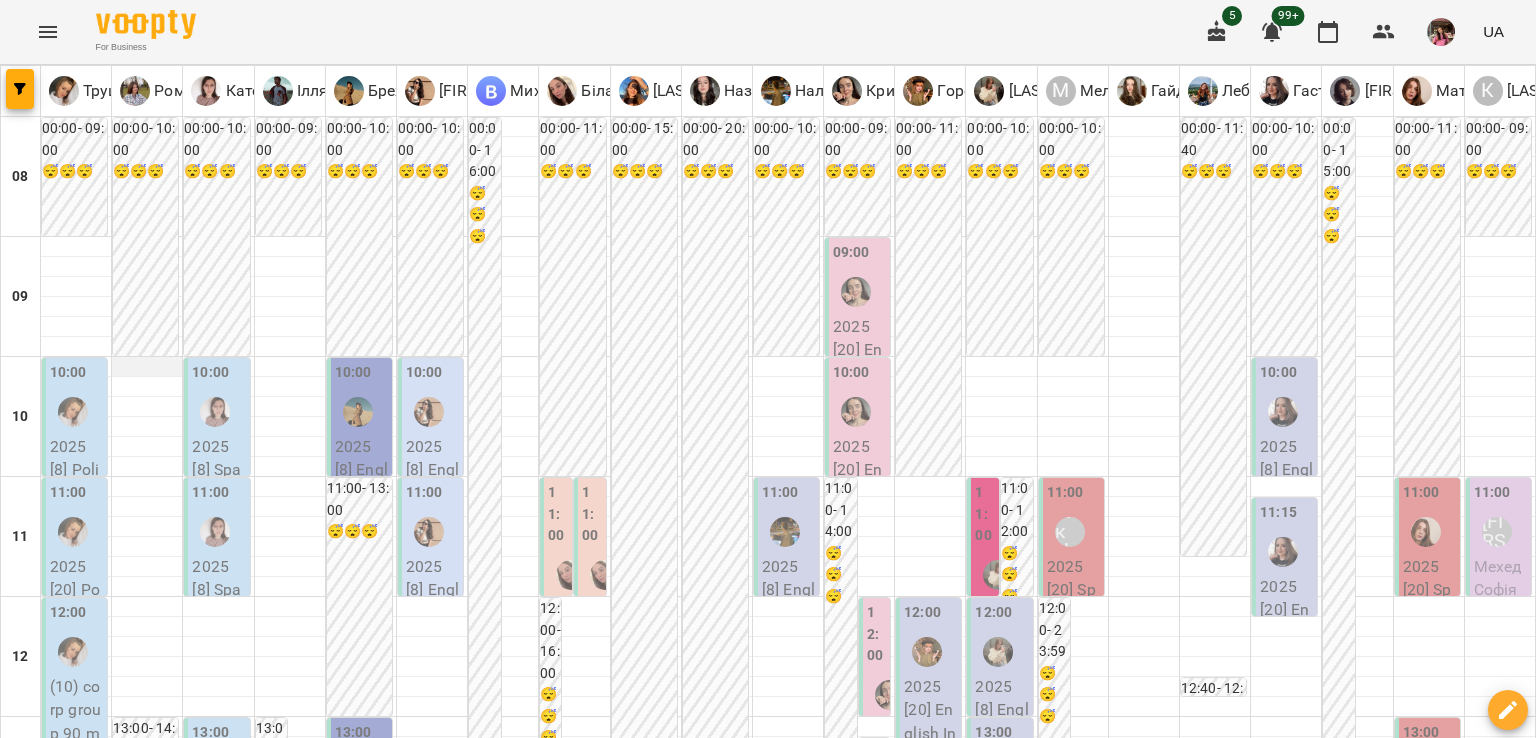 click at bounding box center (147, 367) 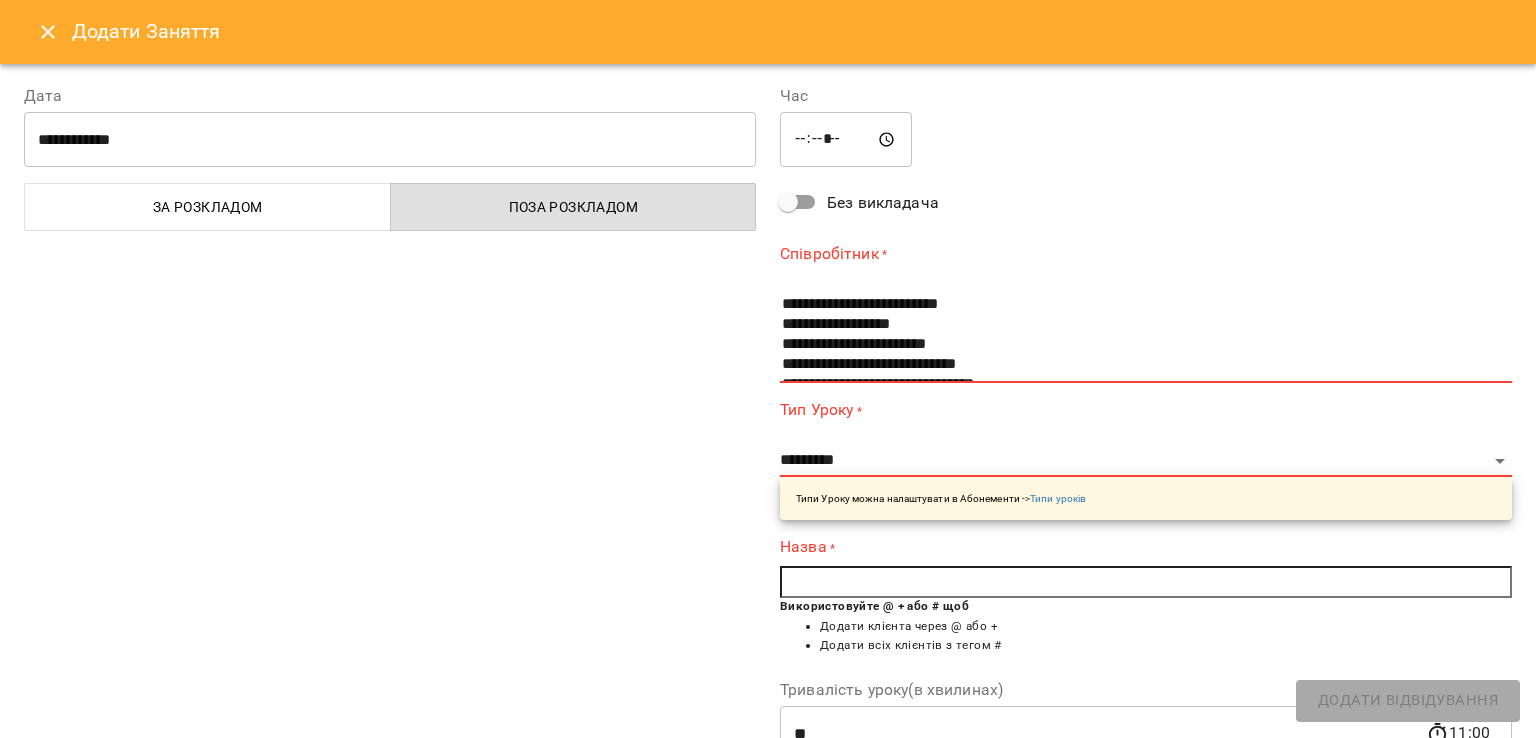 scroll, scrollTop: 1272, scrollLeft: 0, axis: vertical 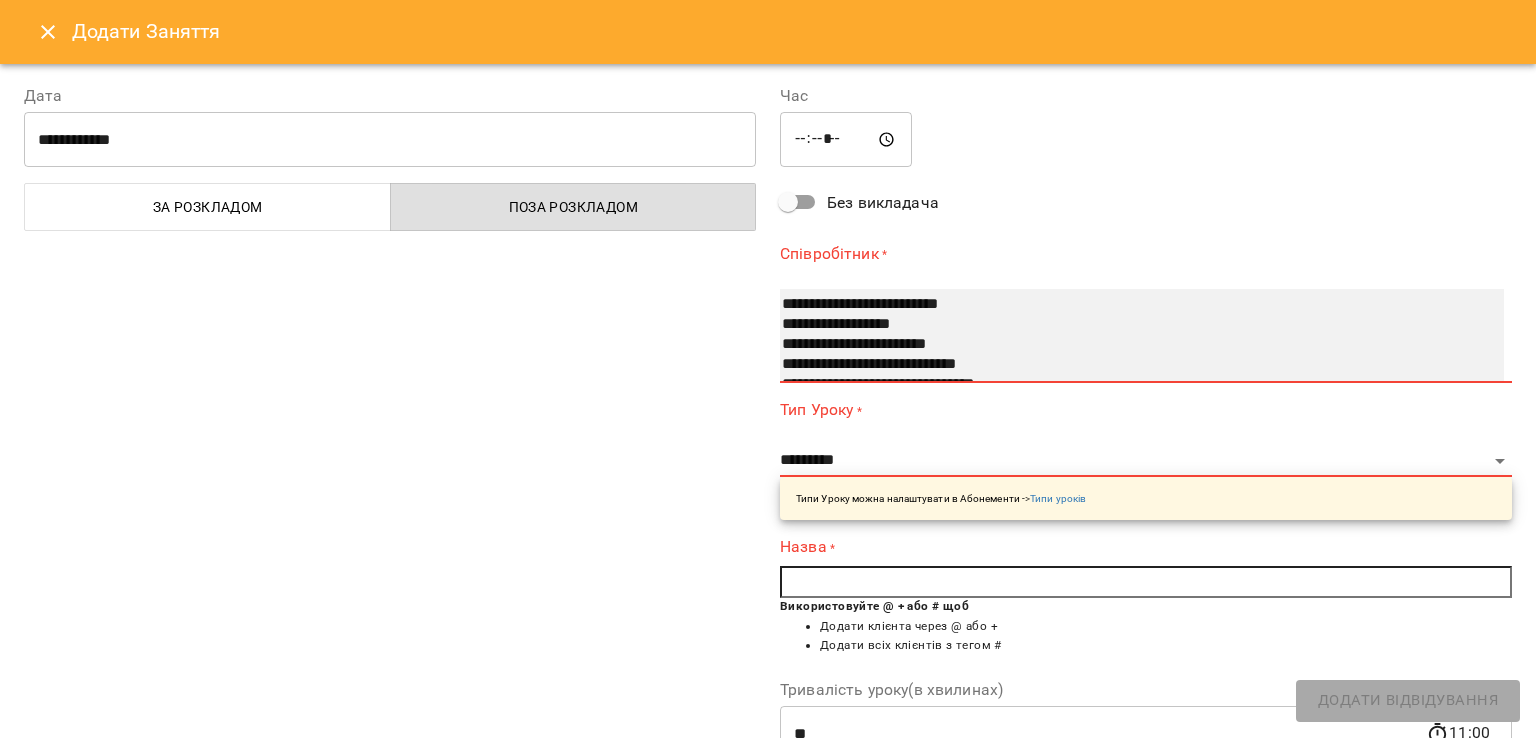 select on "**********" 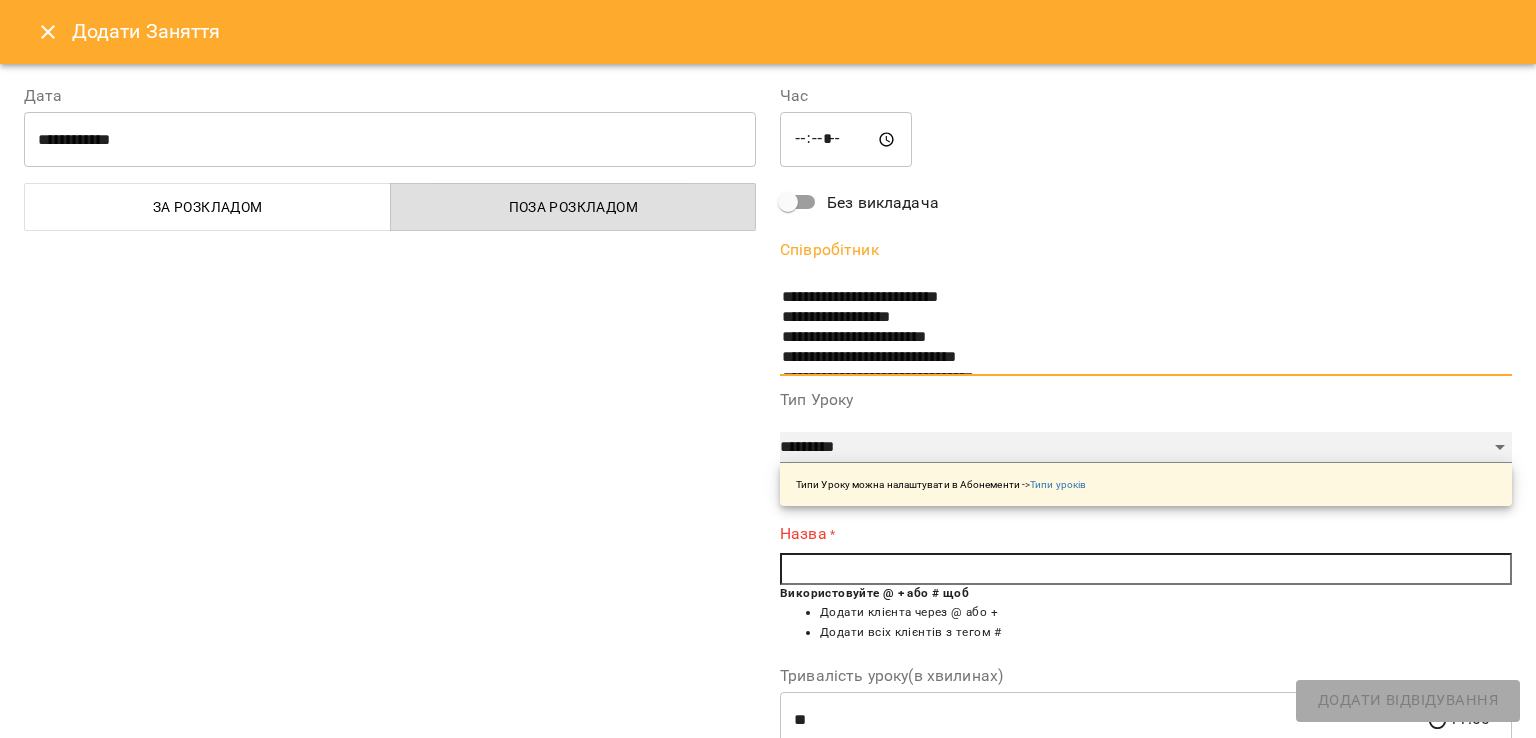 click on "**********" at bounding box center (1146, 448) 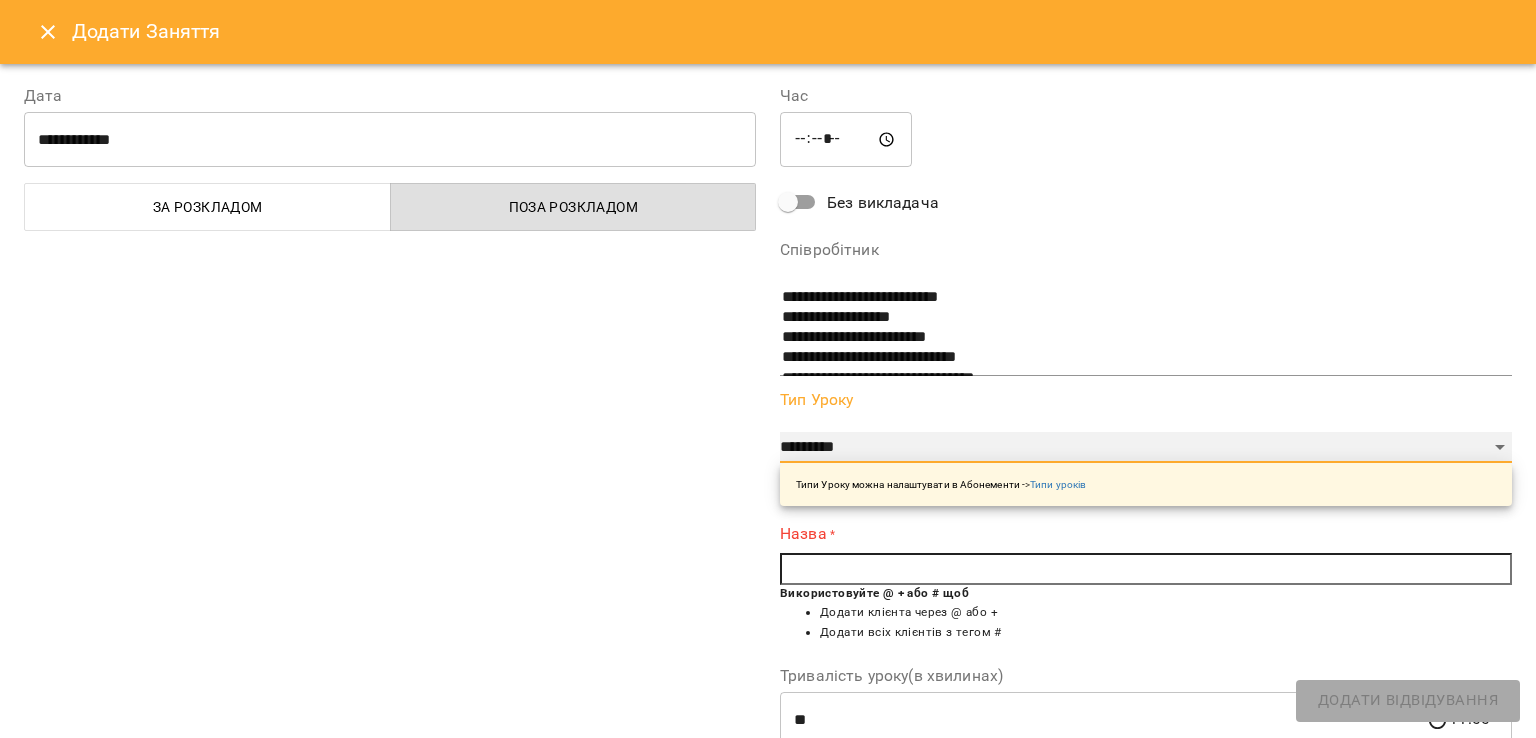 select on "**********" 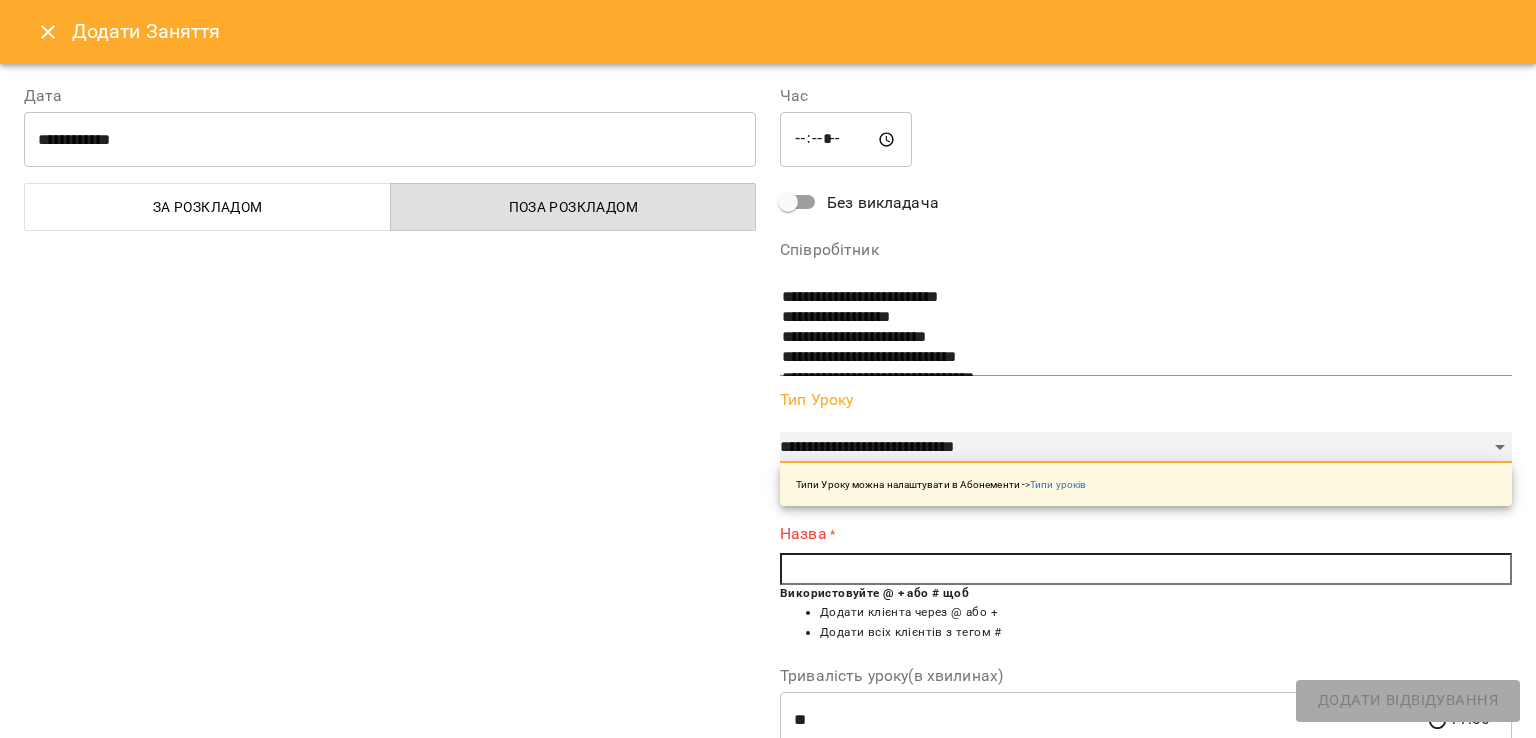 click on "**********" at bounding box center [1146, 448] 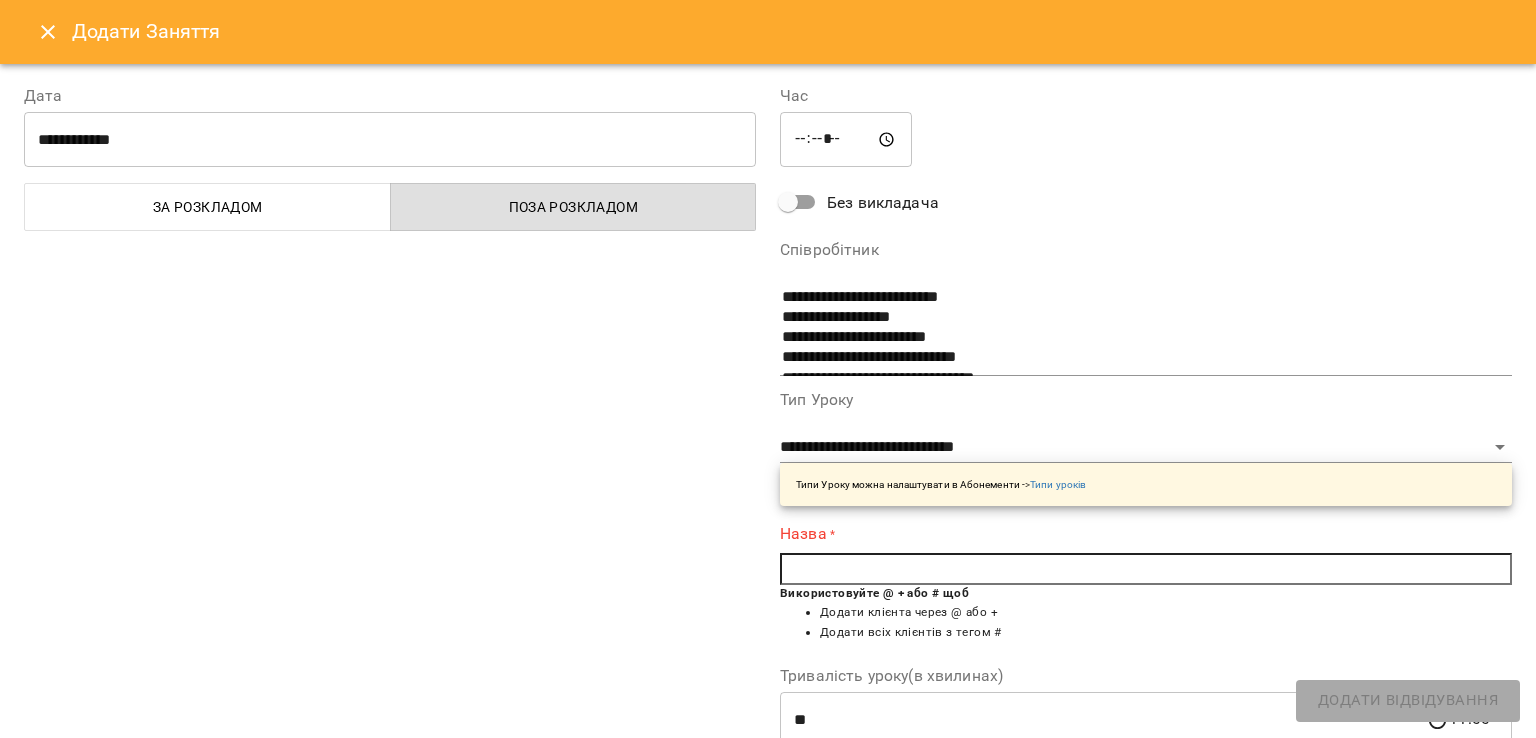 click at bounding box center (1146, 569) 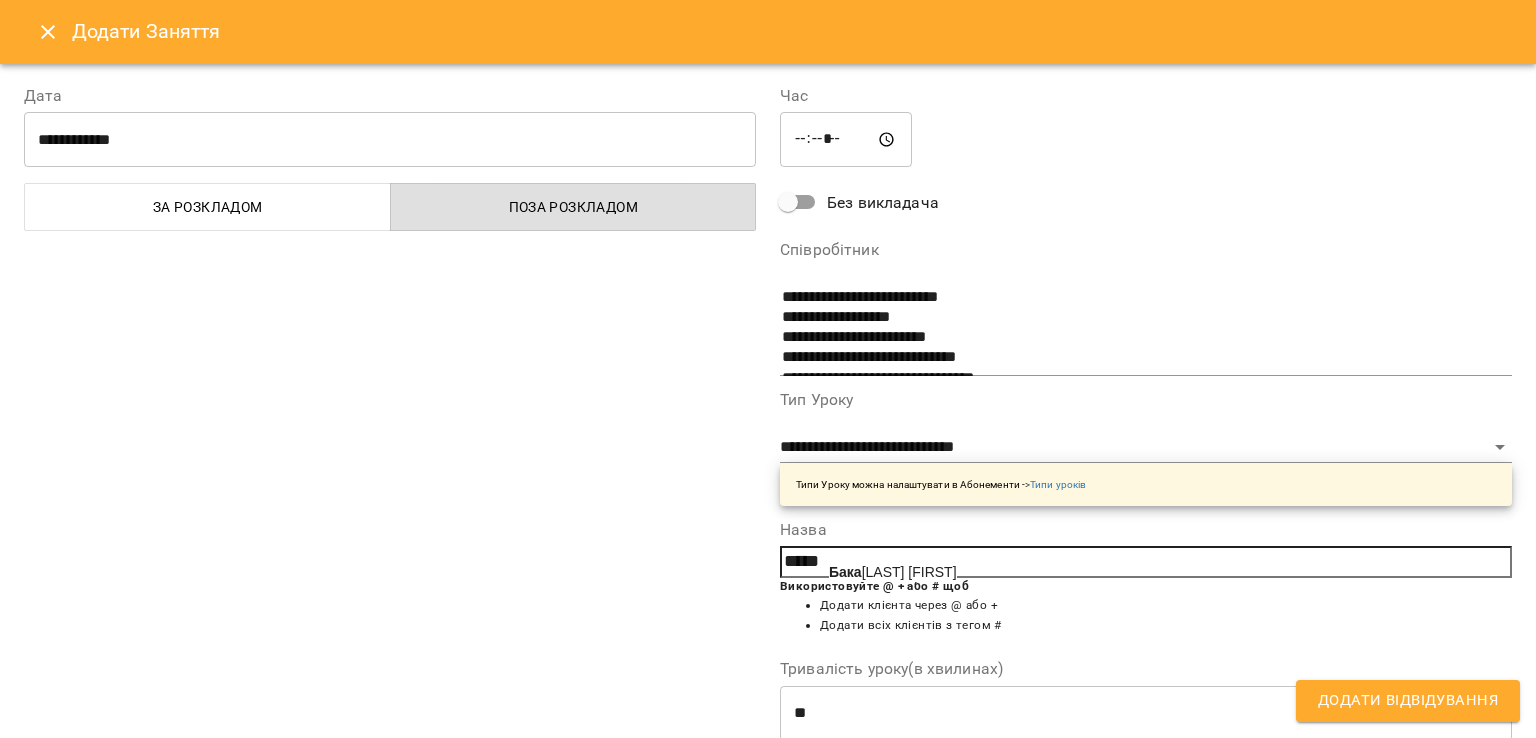 click on "Бака" 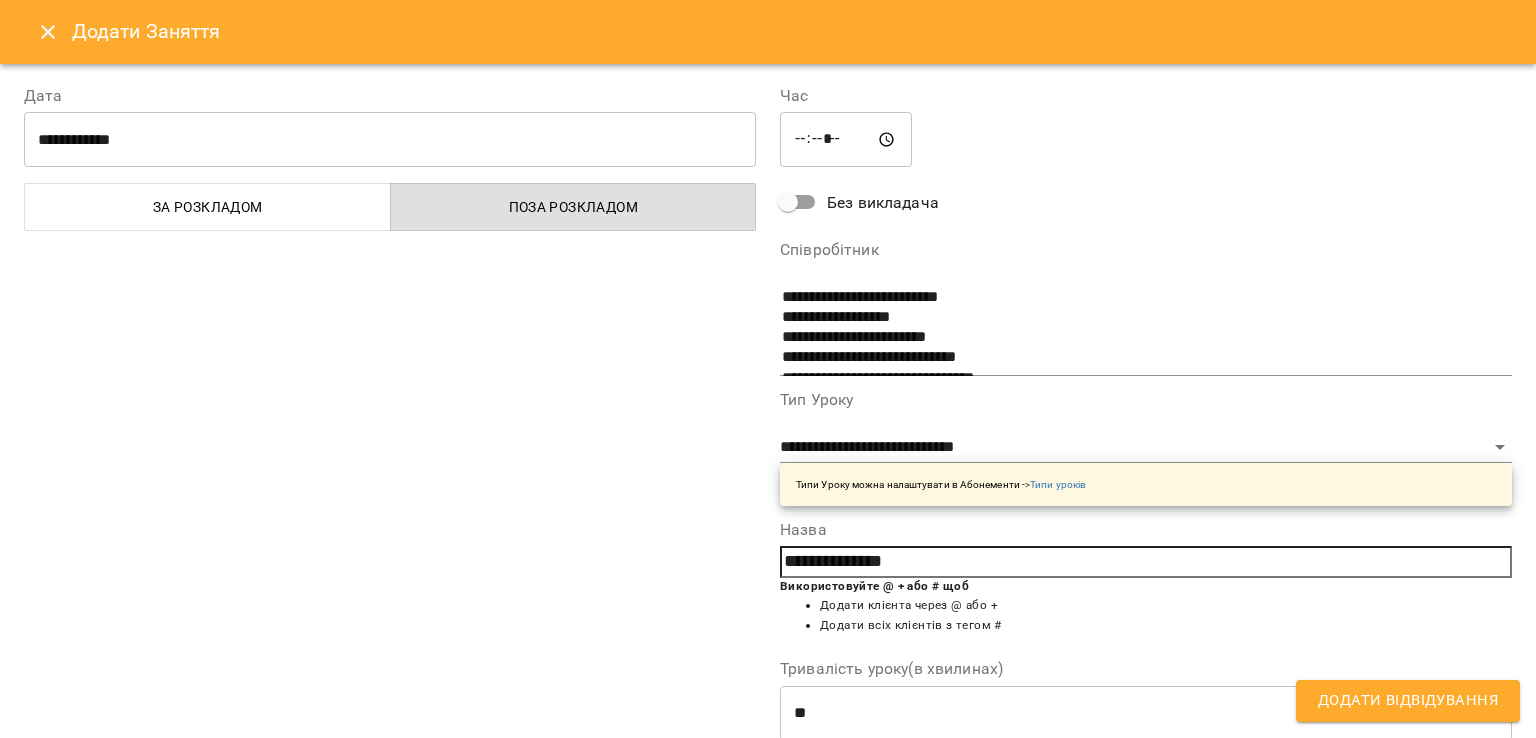 click on "Додати Відвідування" at bounding box center (1408, 701) 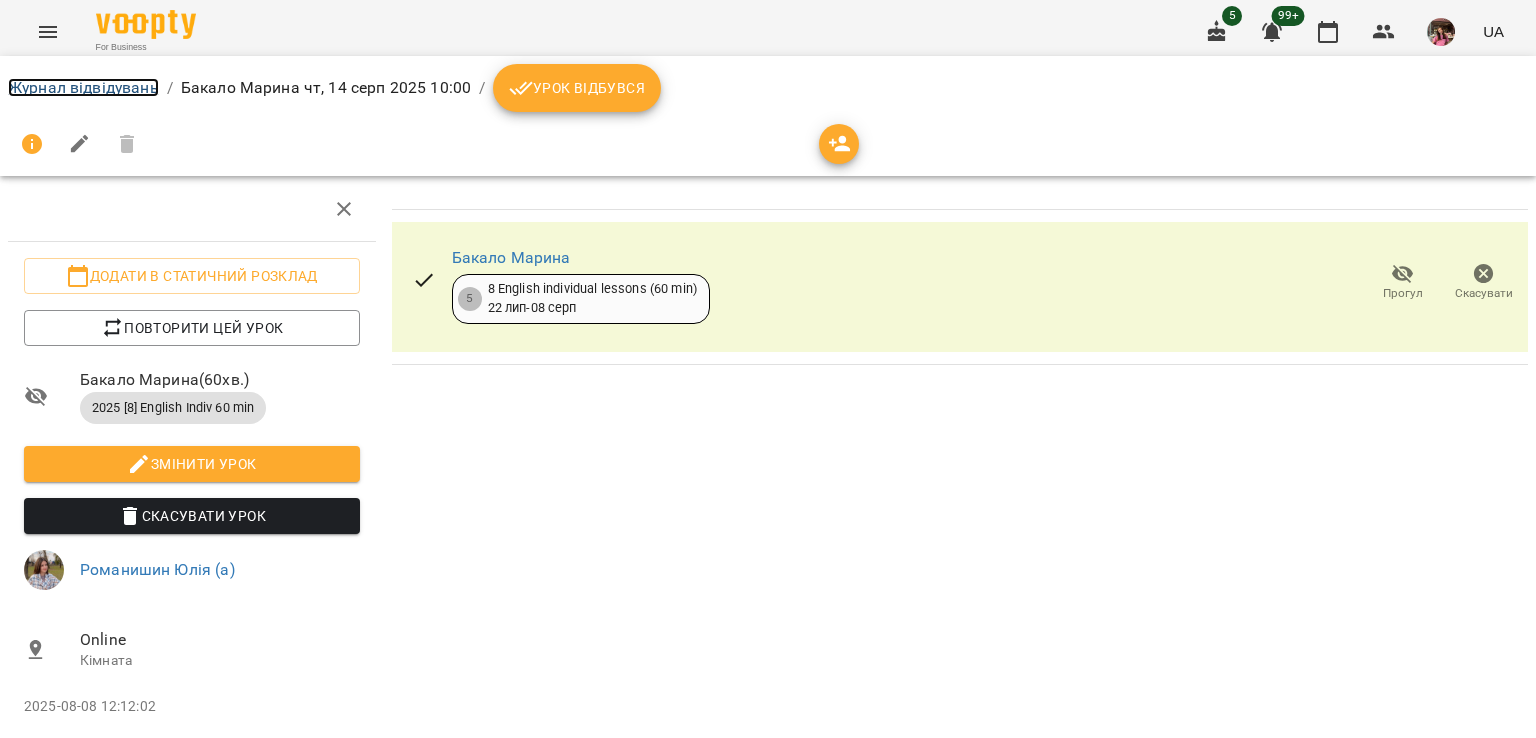 click on "Журнал відвідувань" at bounding box center [83, 87] 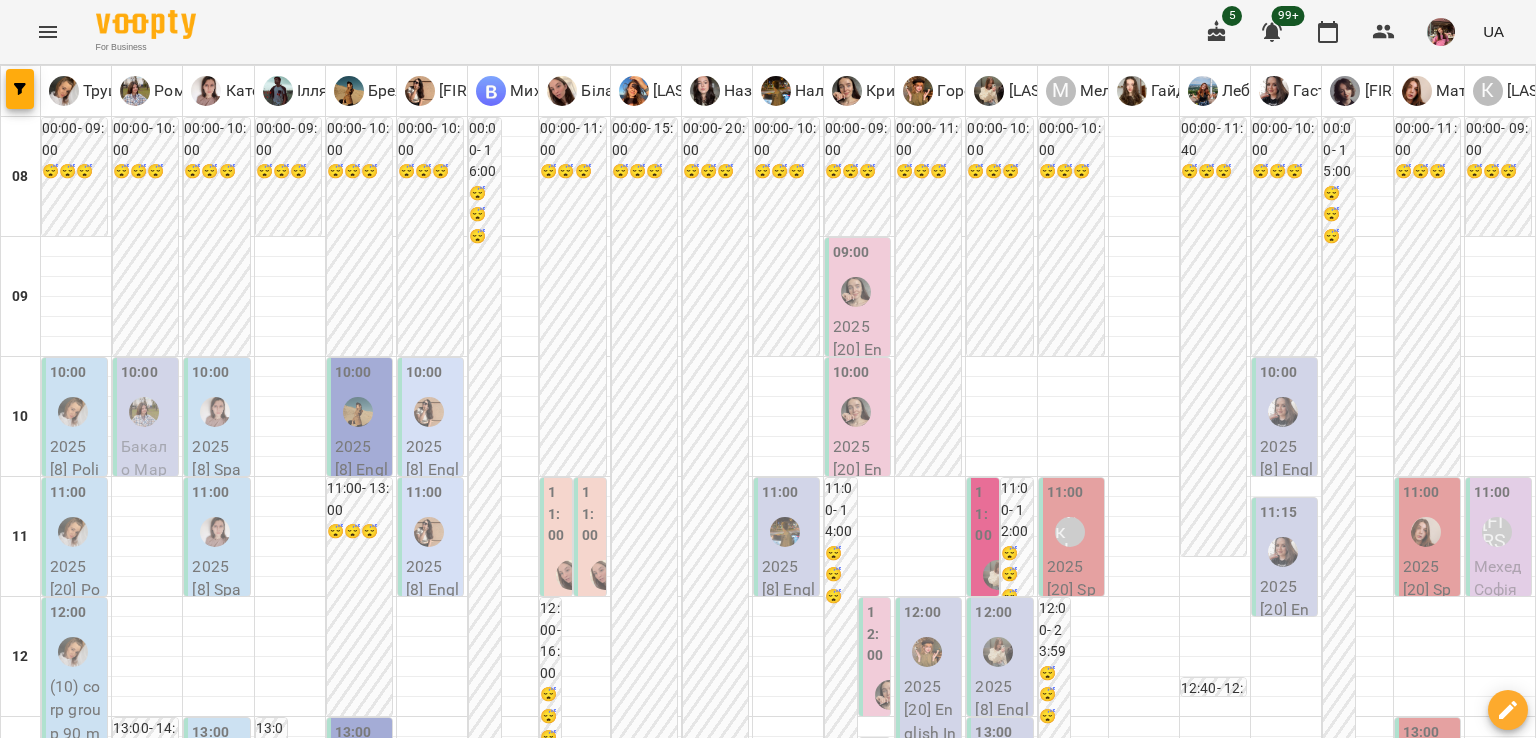 click on "пт 15 серп" at bounding box center [1068, 1949] 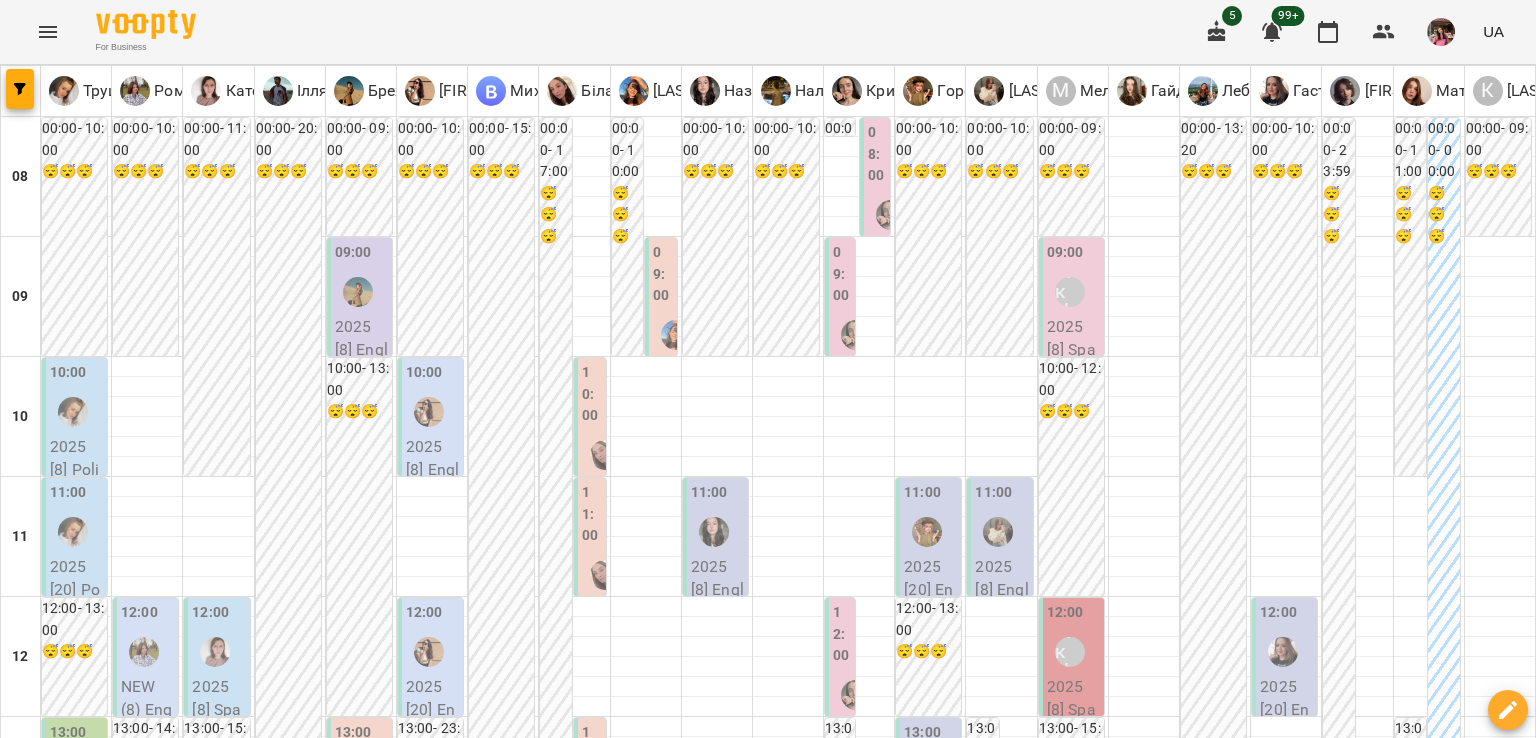 scroll, scrollTop: 156, scrollLeft: 0, axis: vertical 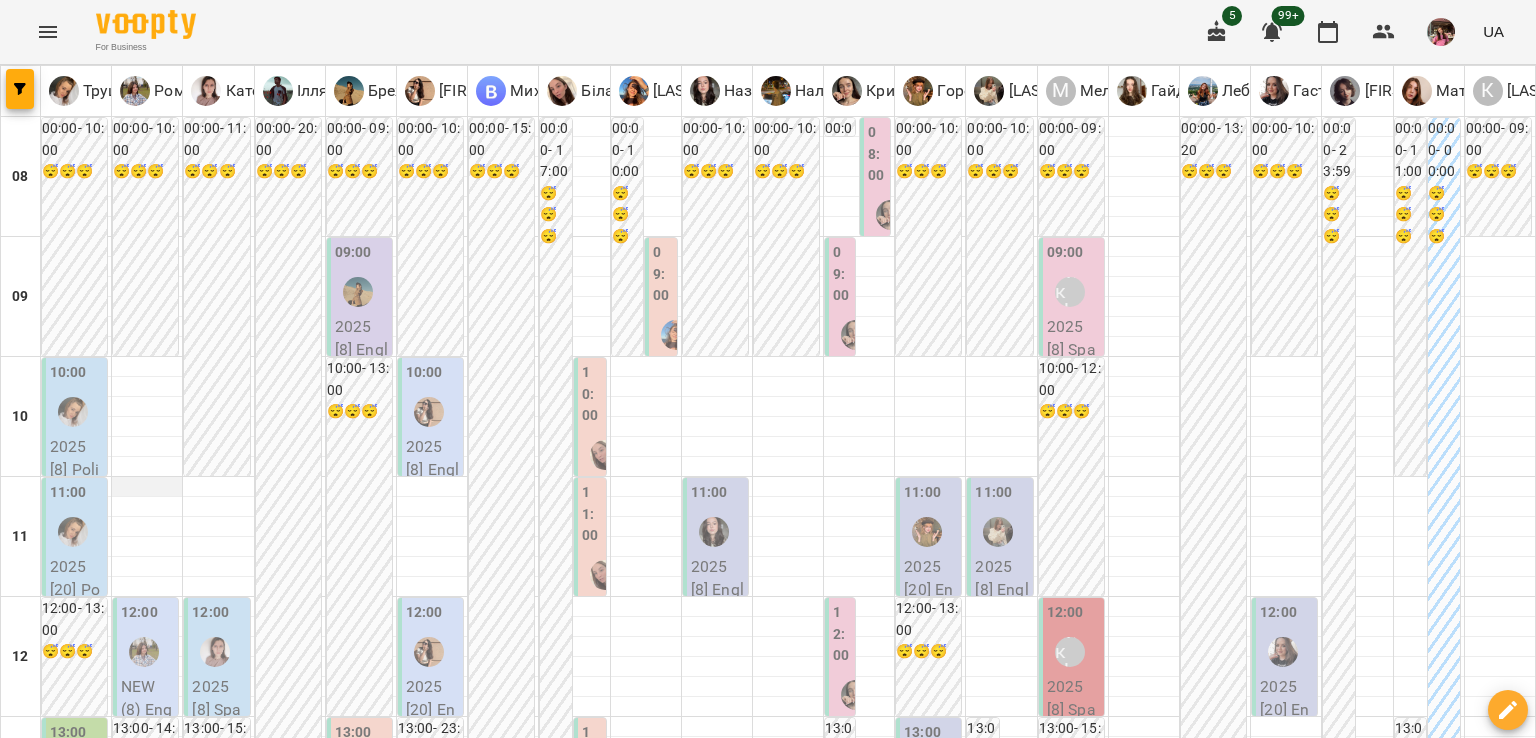 click at bounding box center [147, 487] 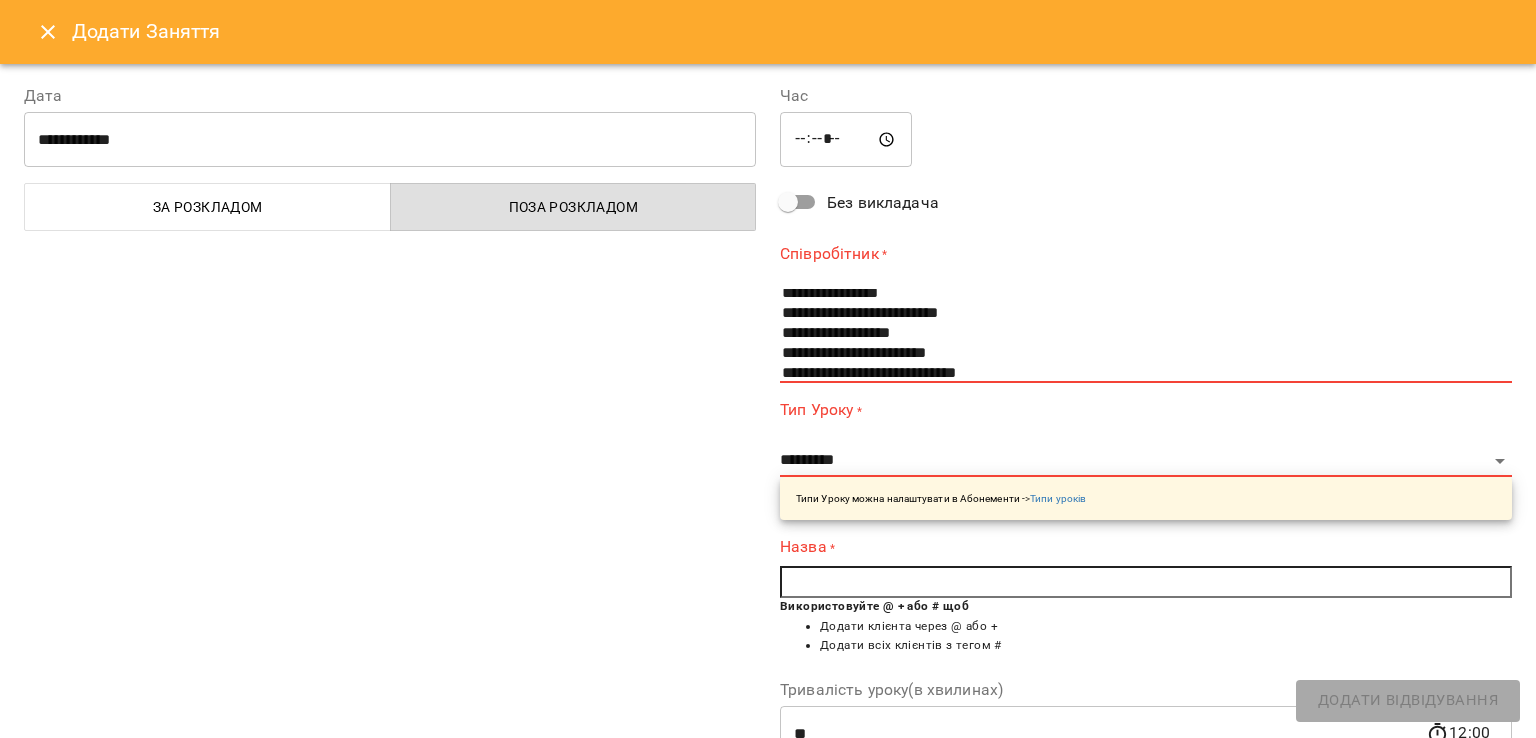 scroll, scrollTop: 1616, scrollLeft: 0, axis: vertical 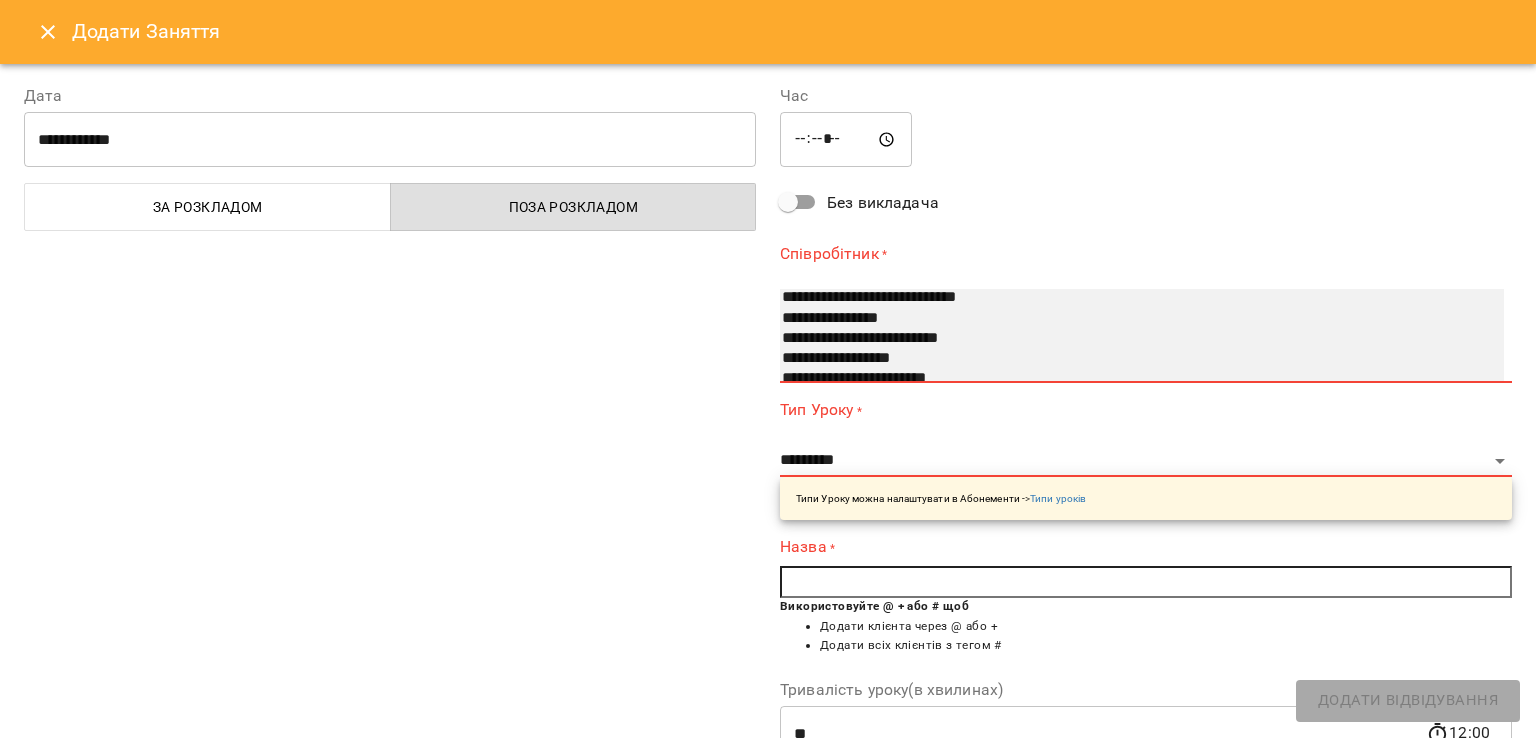 select on "**********" 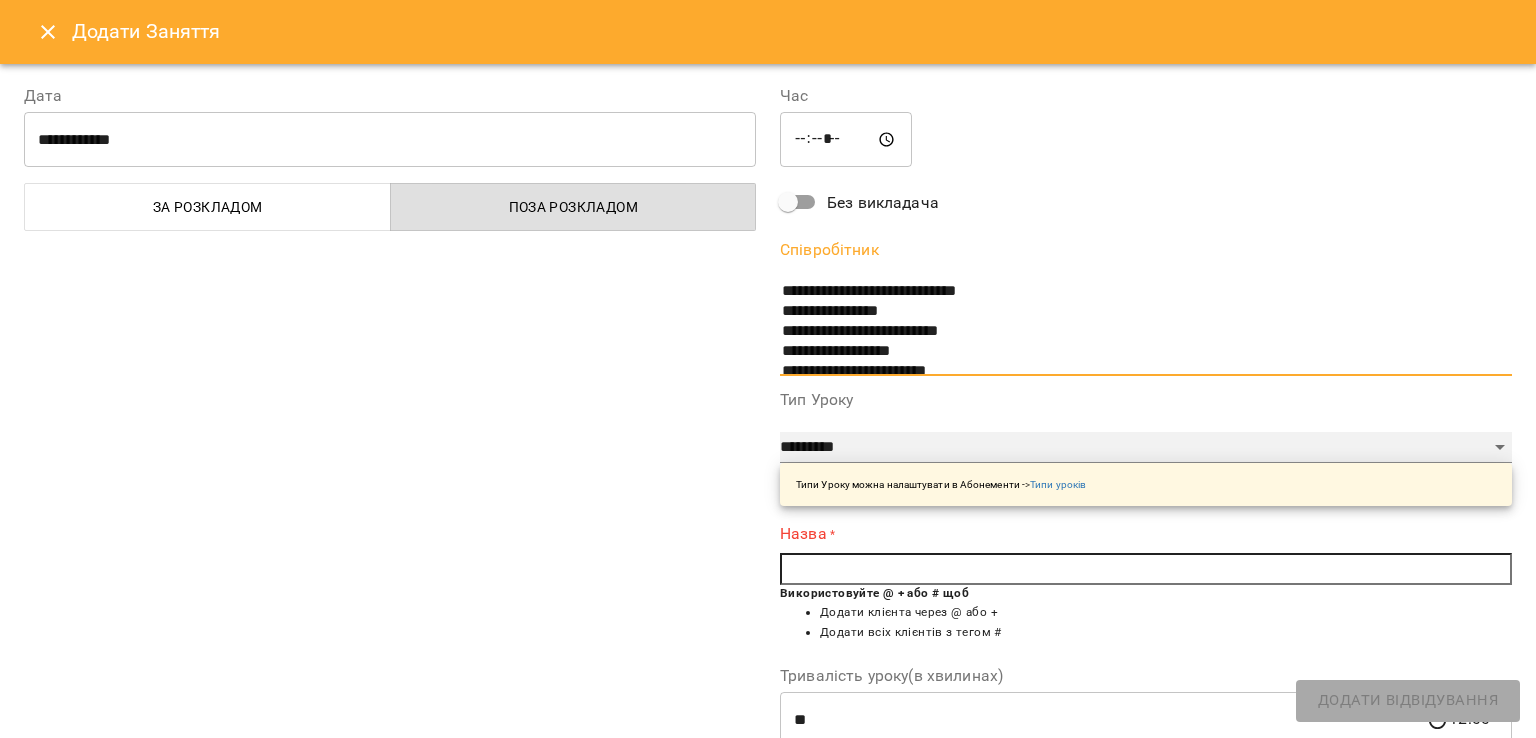 click on "**********" at bounding box center (1146, 448) 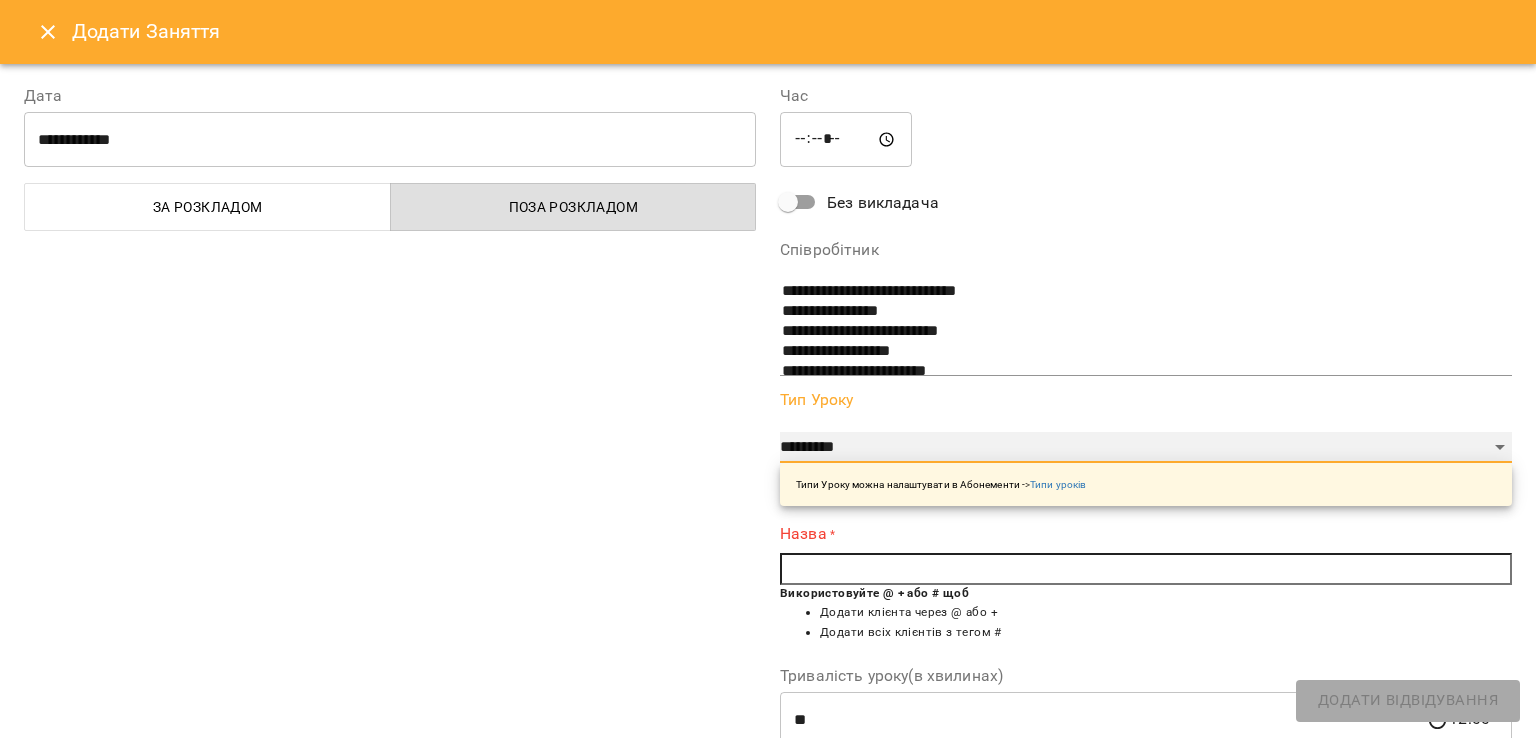 select on "**********" 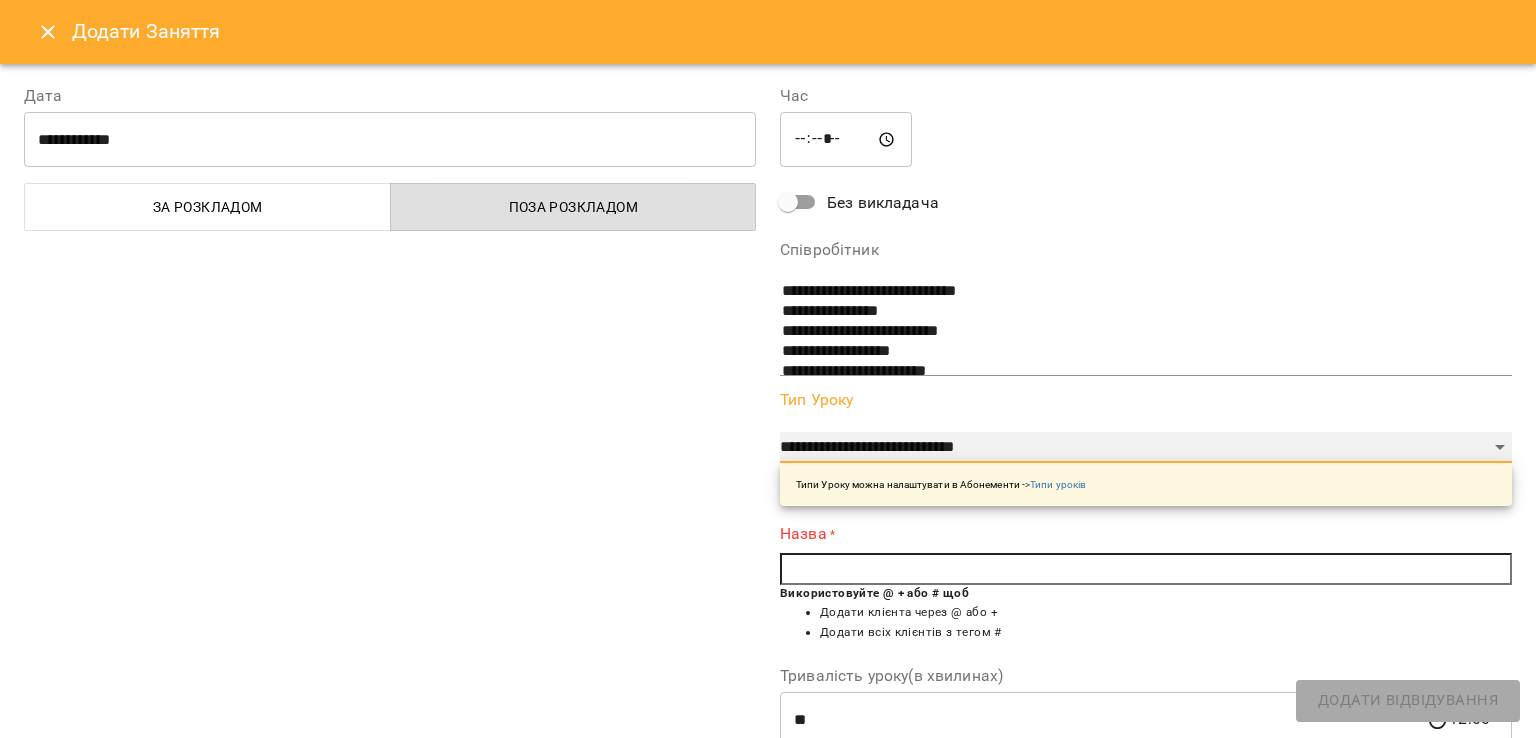 click on "**********" at bounding box center [1146, 448] 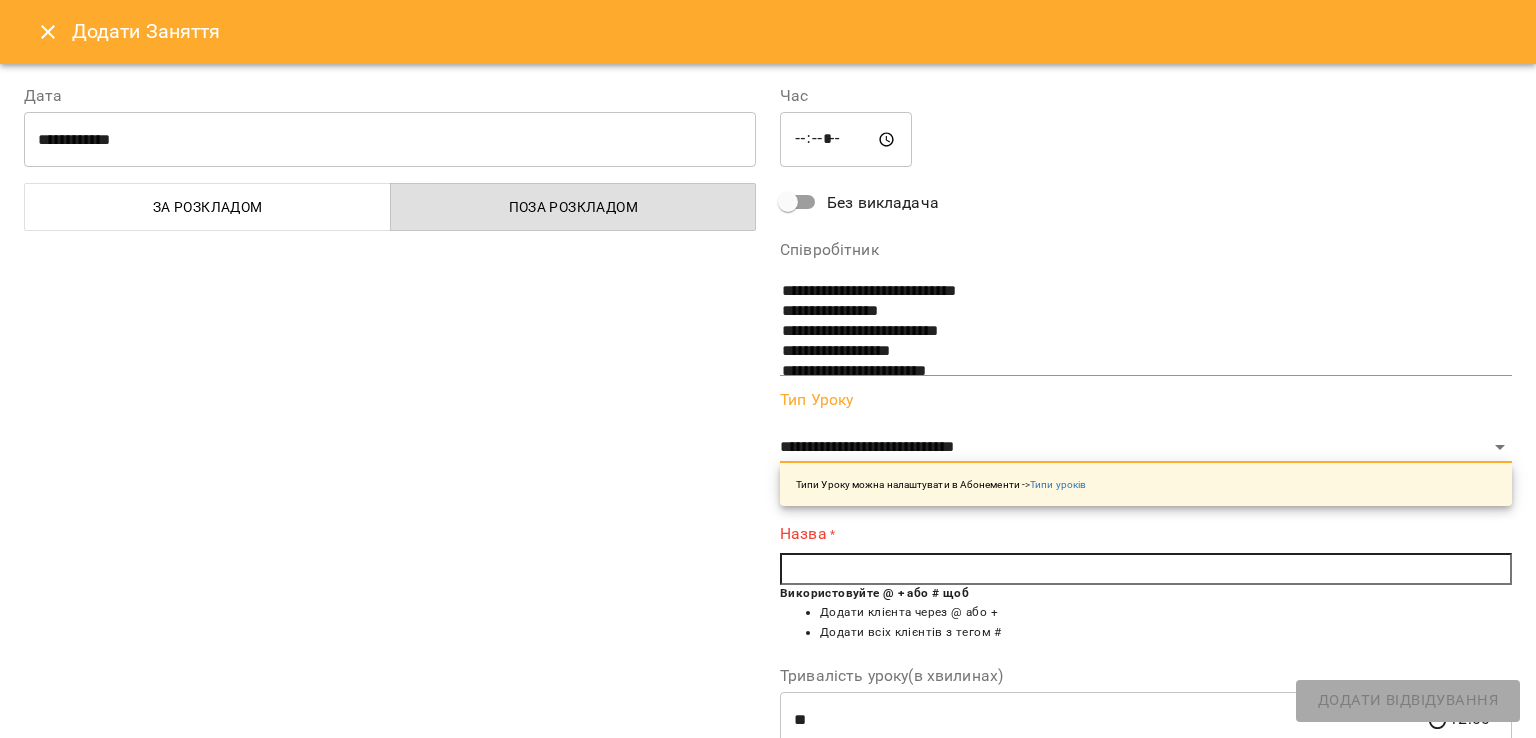 click at bounding box center [1146, 569] 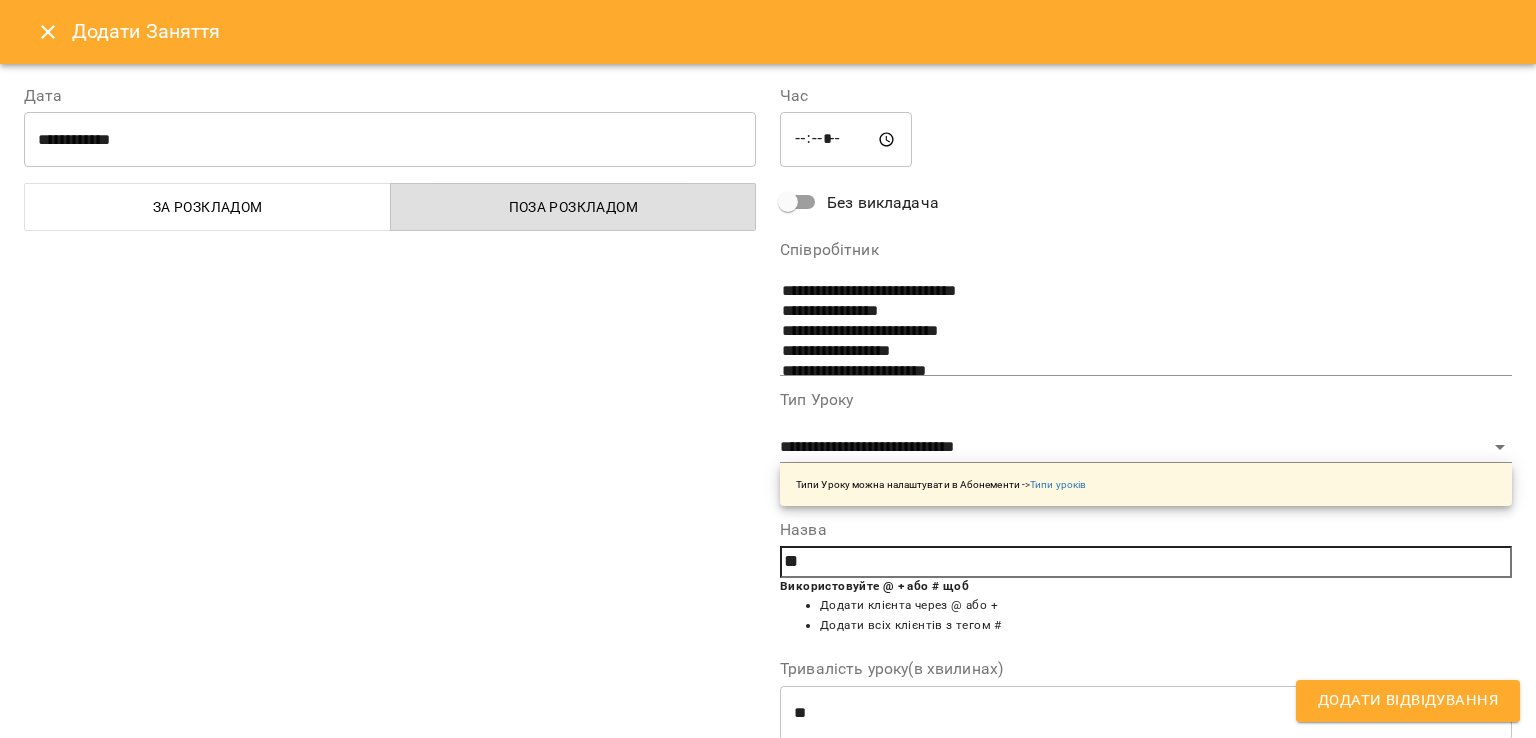type on "*" 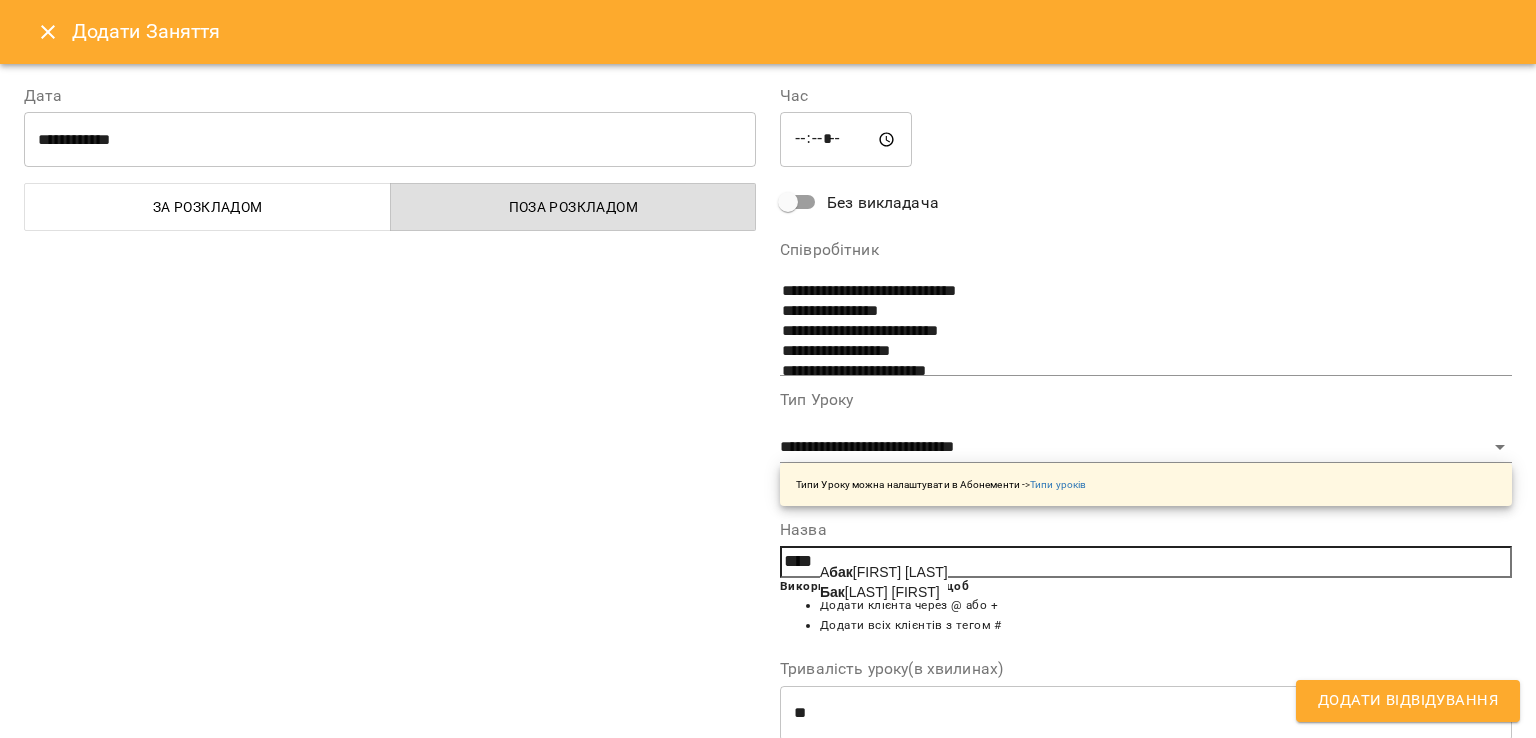 click on "Бак ало Марина" at bounding box center [880, 592] 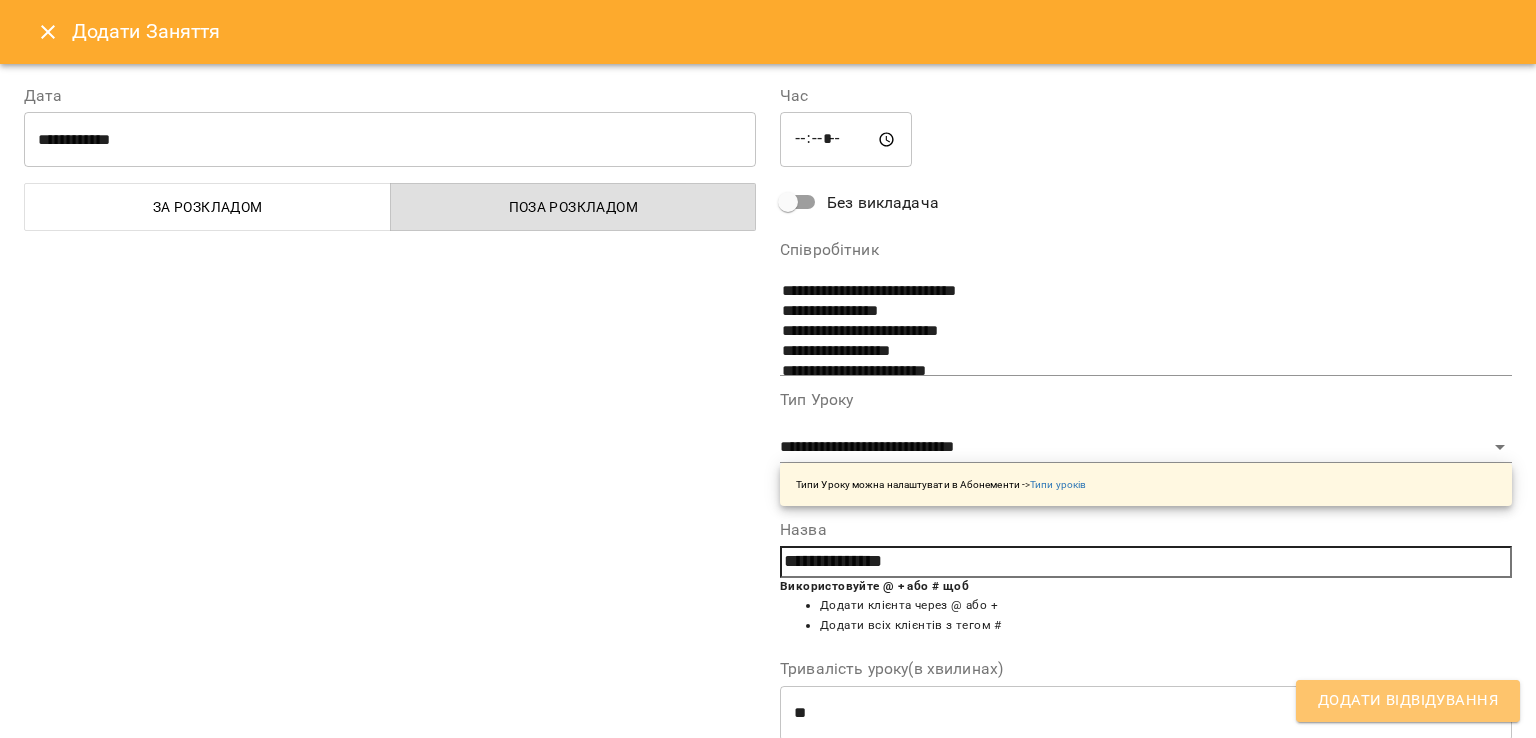 click on "Додати Відвідування" at bounding box center (1408, 701) 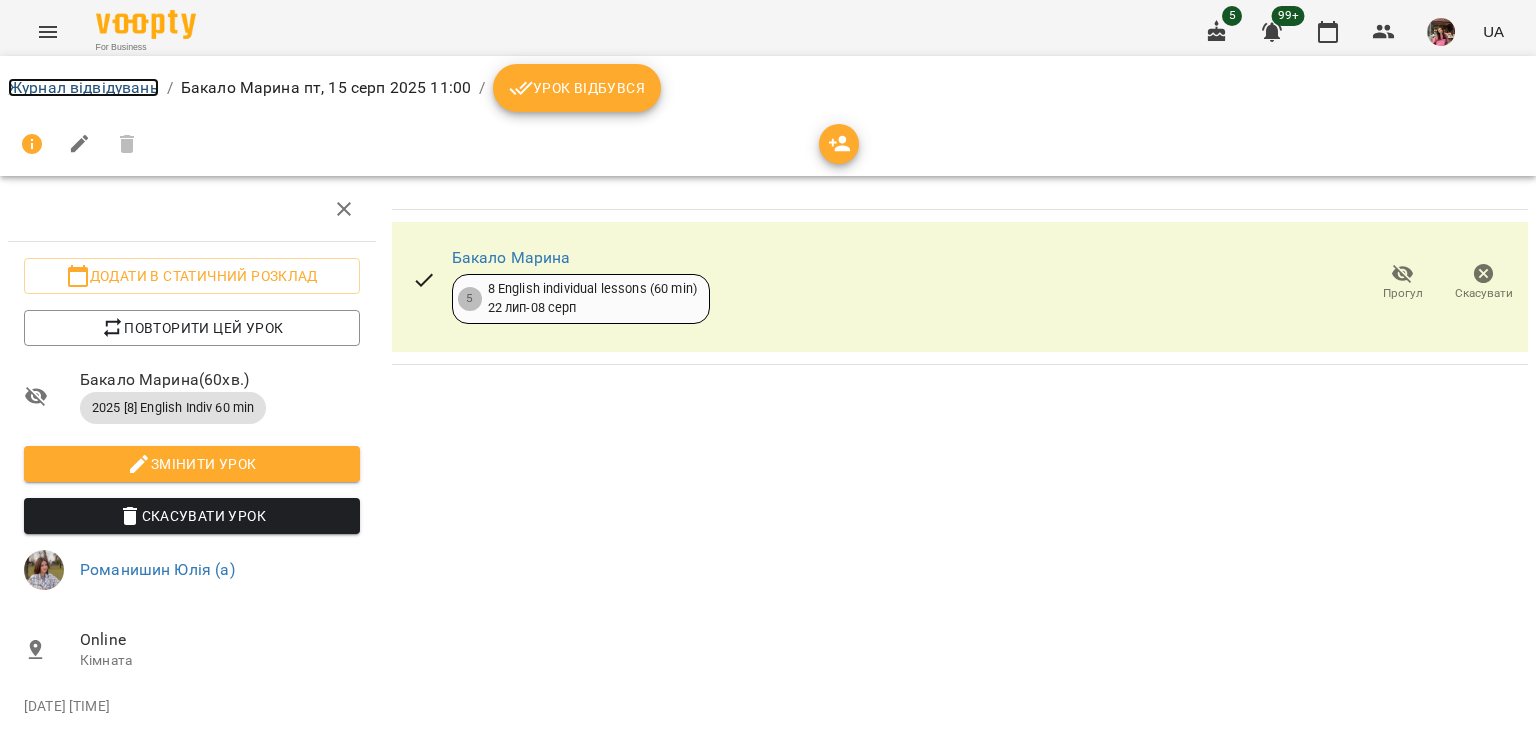 click on "Журнал відвідувань" at bounding box center (83, 87) 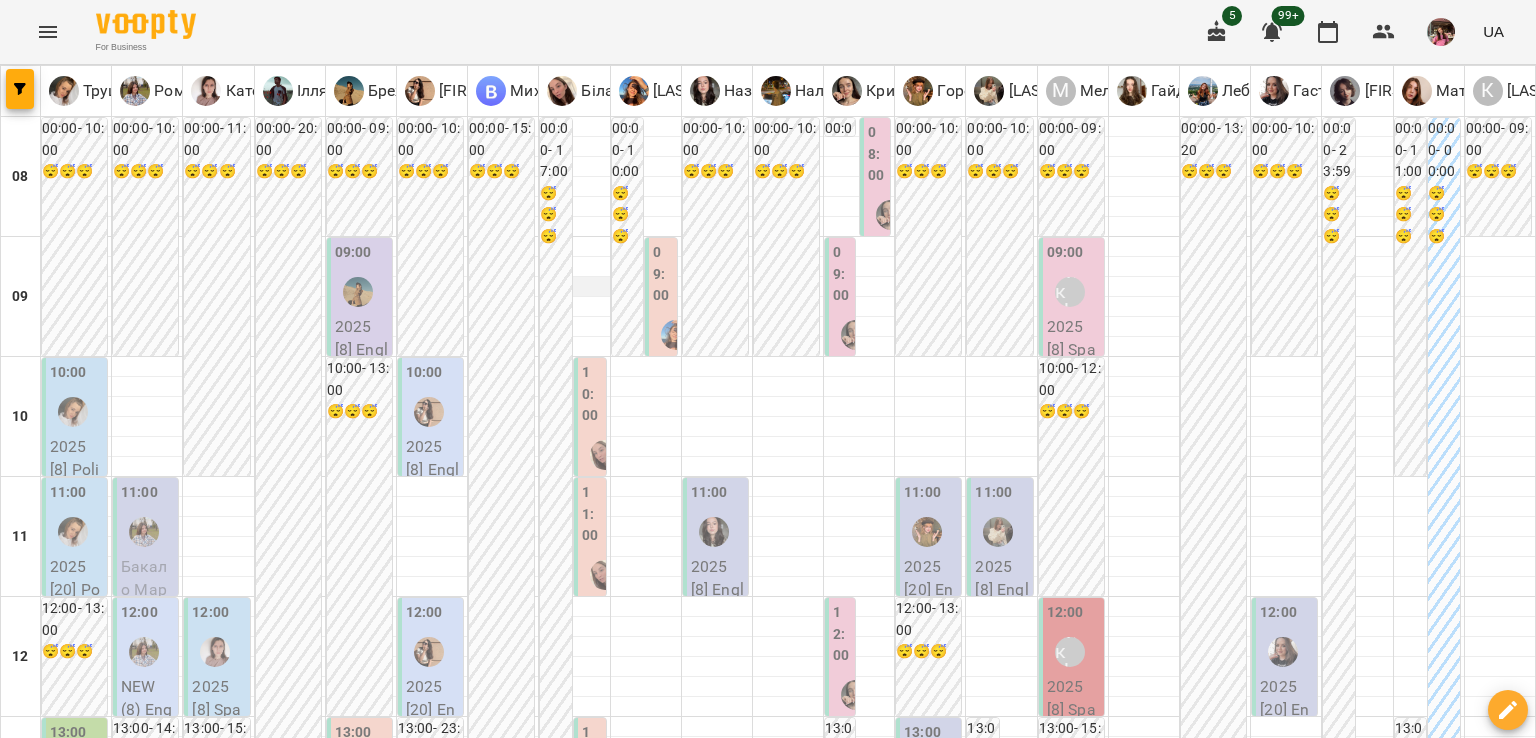 scroll, scrollTop: 322, scrollLeft: 0, axis: vertical 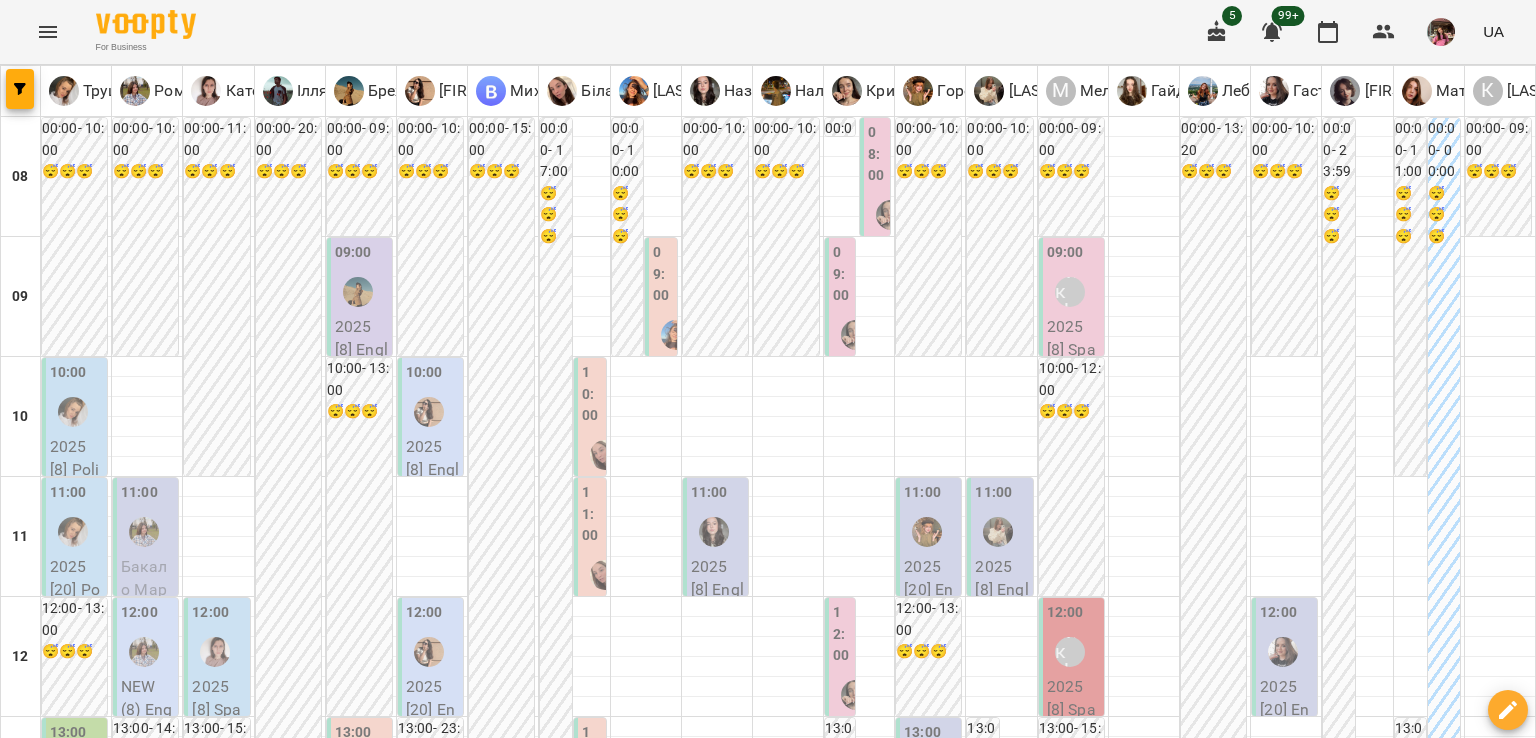 click on "13 серп" at bounding box center [466, 1962] 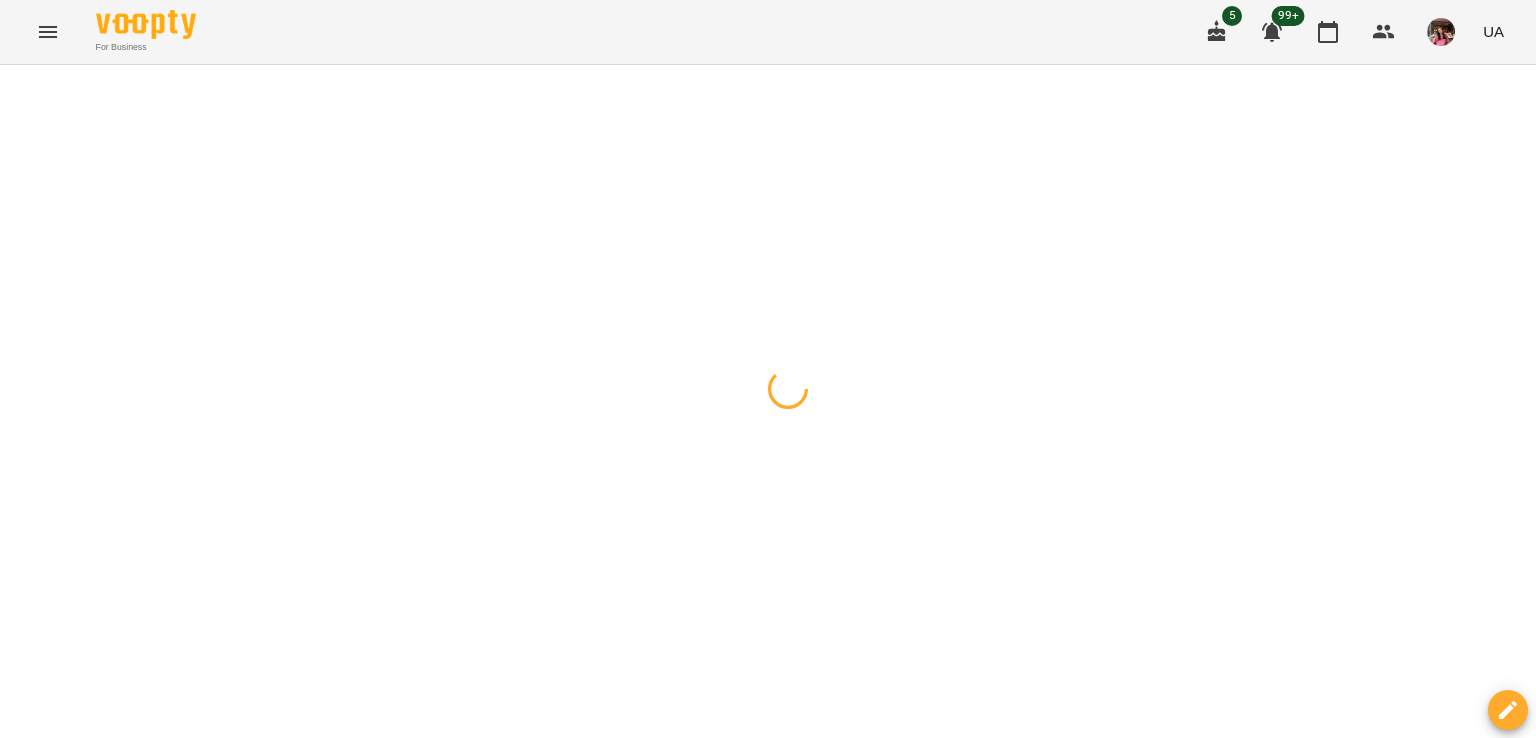click at bounding box center [20, 89] 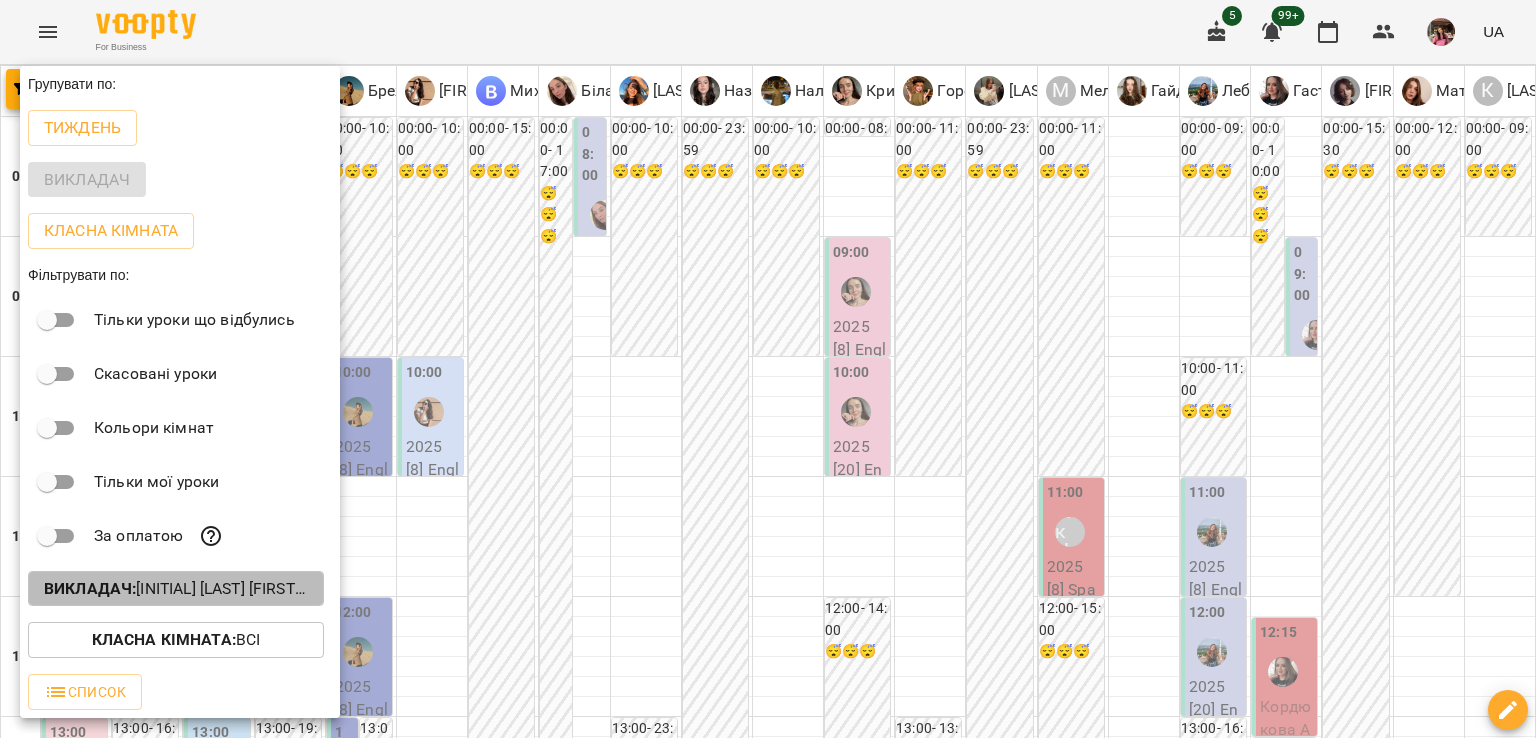 click on "Викладач :  Ілля Закіров (і),Брежнєва Катерина Ігорівна (а),Біла Євгенія Олександрівна (а),Вербова Єлизавета Сергіївна (а),Гайдукевич Анна (і),Гастінґс Катерина (а),Горошинська Олександра (а),Громик Софія (а),Катерина Кропивницька (і),Корнієць Анна (н),Крикун Анна (а),Лебеденко Катерина (а),Малярська Христина Борисівна (а),Матюк Маргарита (і),Мельник Надія (і),Михайлюк Владислав Віталійович (п),Названова Марія Олегівна (а),Наливайко Максим (а),Романишин Юлія (а),Тиндик-Павлова Іванна Марʼянівна (а),Трушевська Саша (п)" at bounding box center [176, 589] 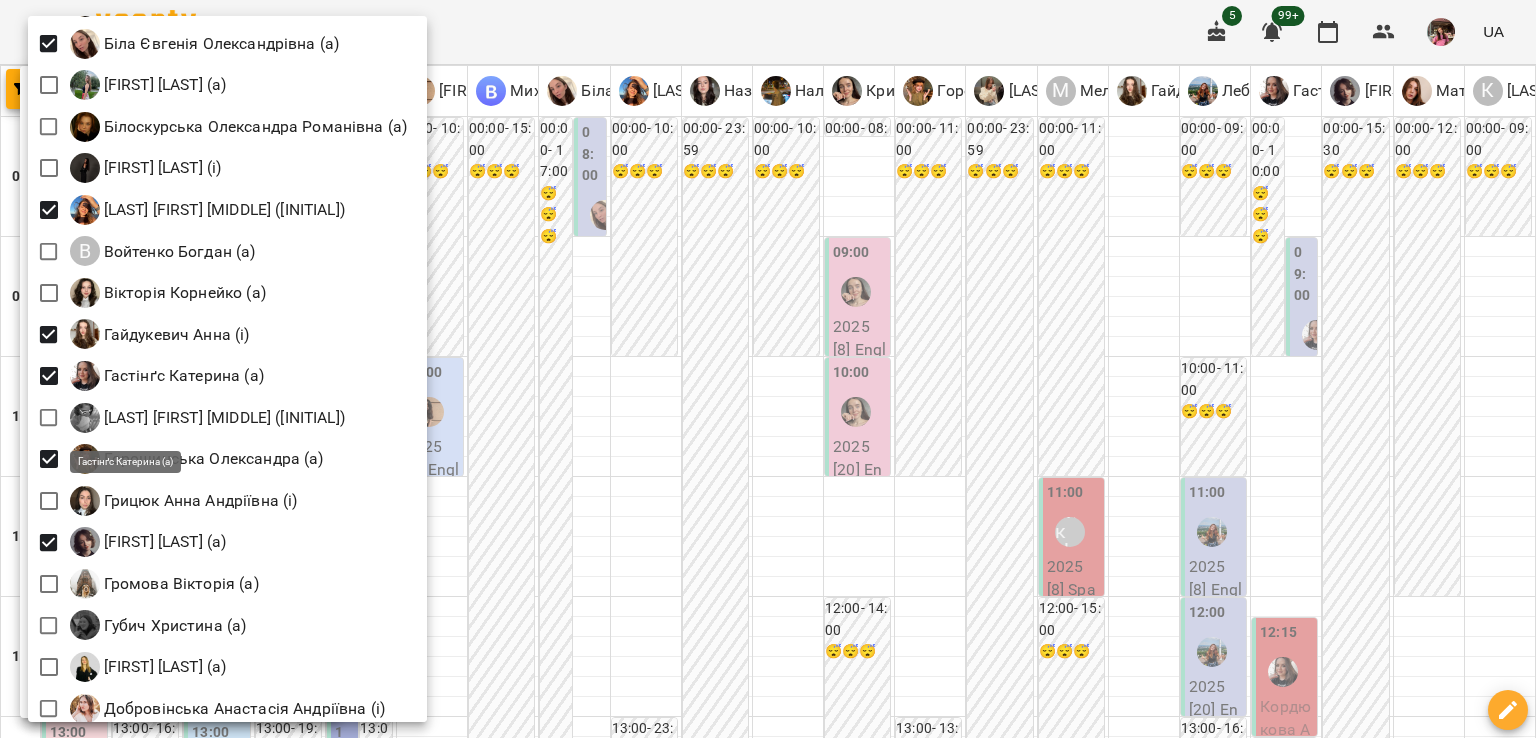 scroll, scrollTop: 360, scrollLeft: 0, axis: vertical 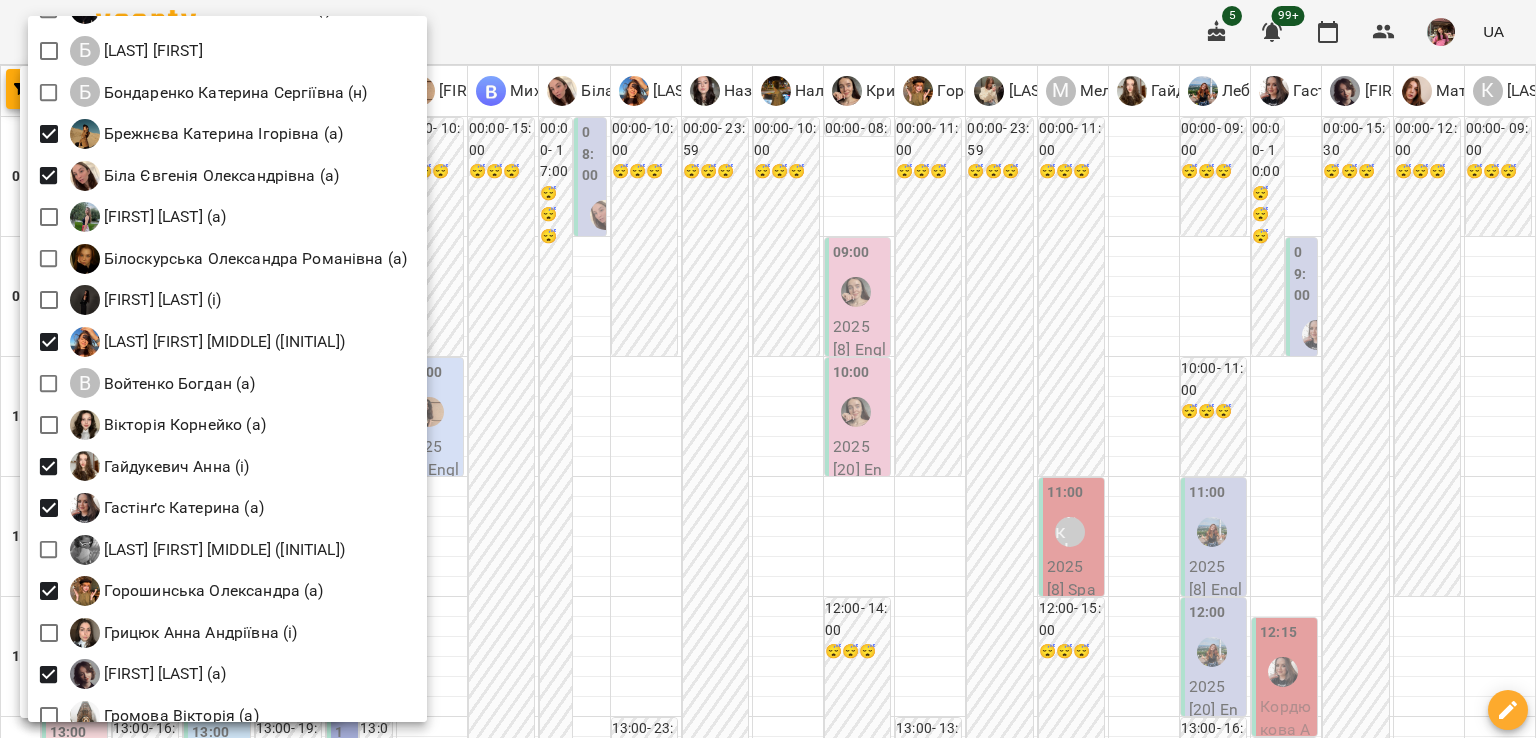 click at bounding box center (768, 369) 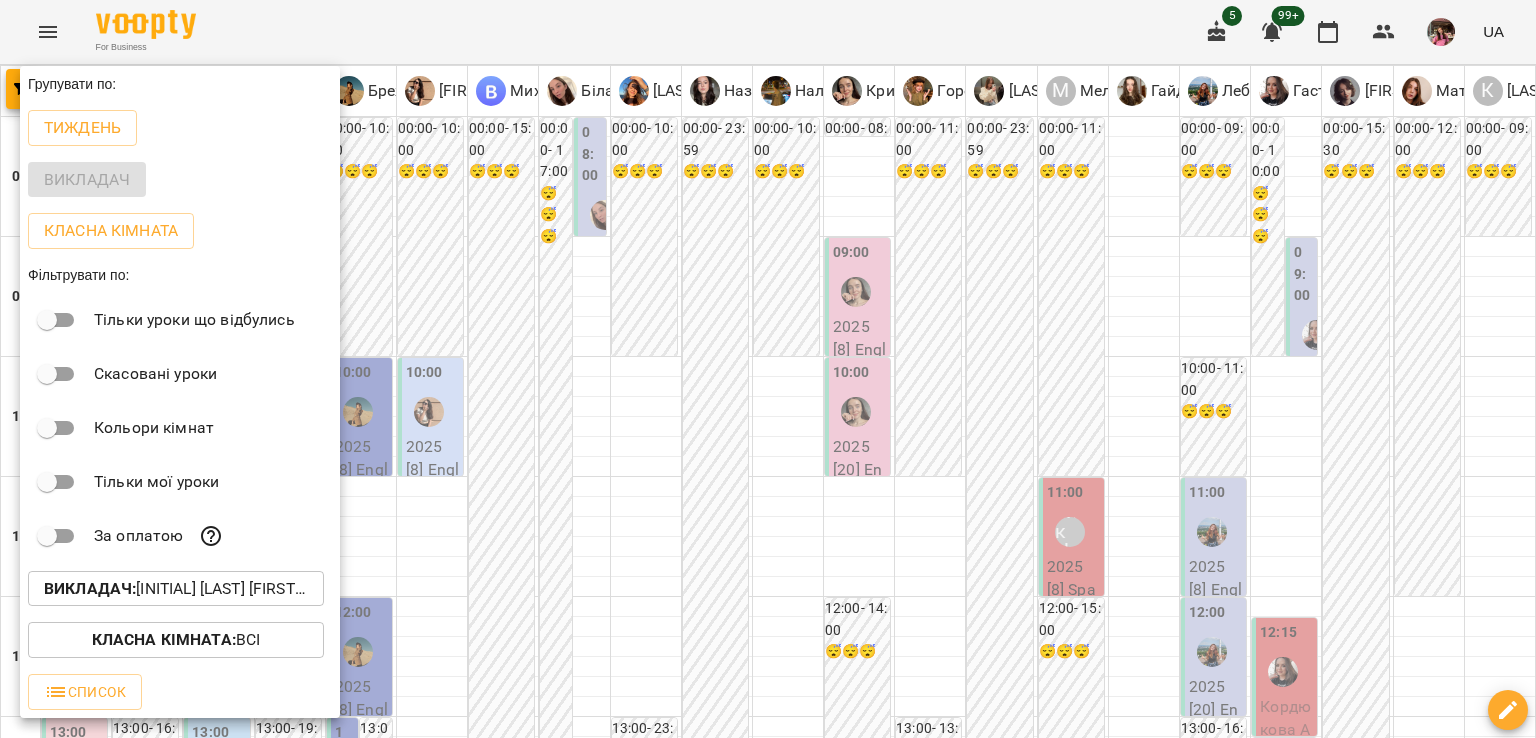 click at bounding box center (768, 369) 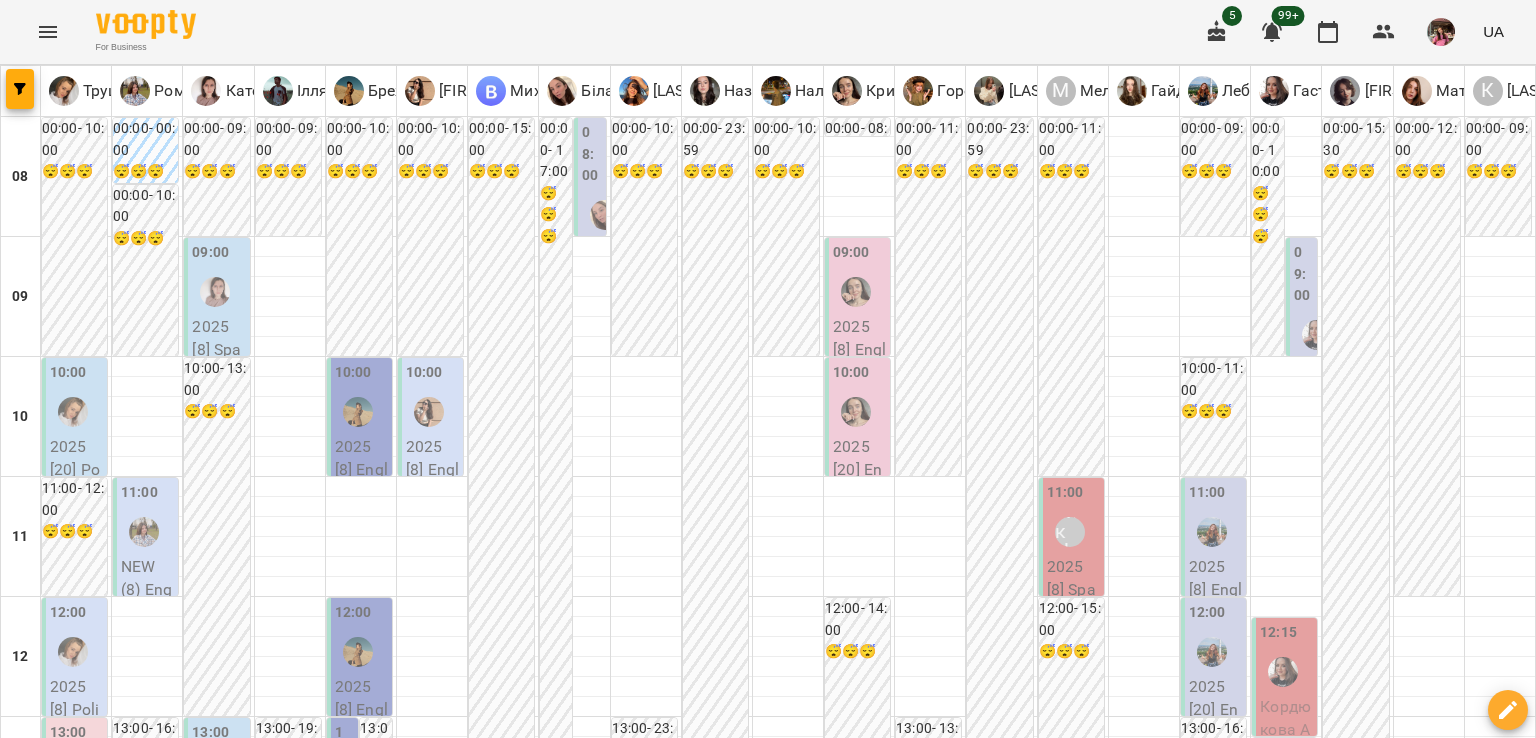 scroll, scrollTop: 148, scrollLeft: 0, axis: vertical 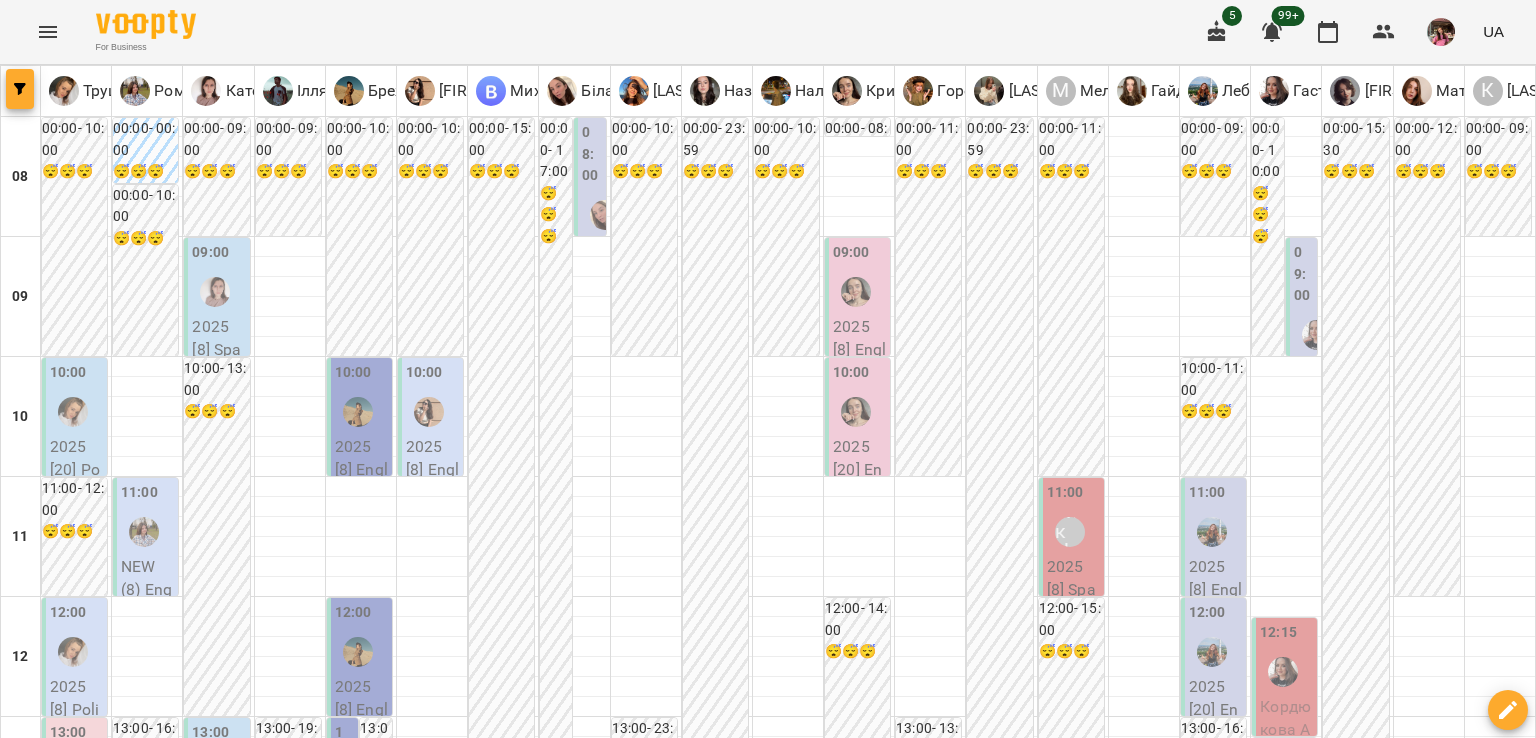 click at bounding box center [20, 89] 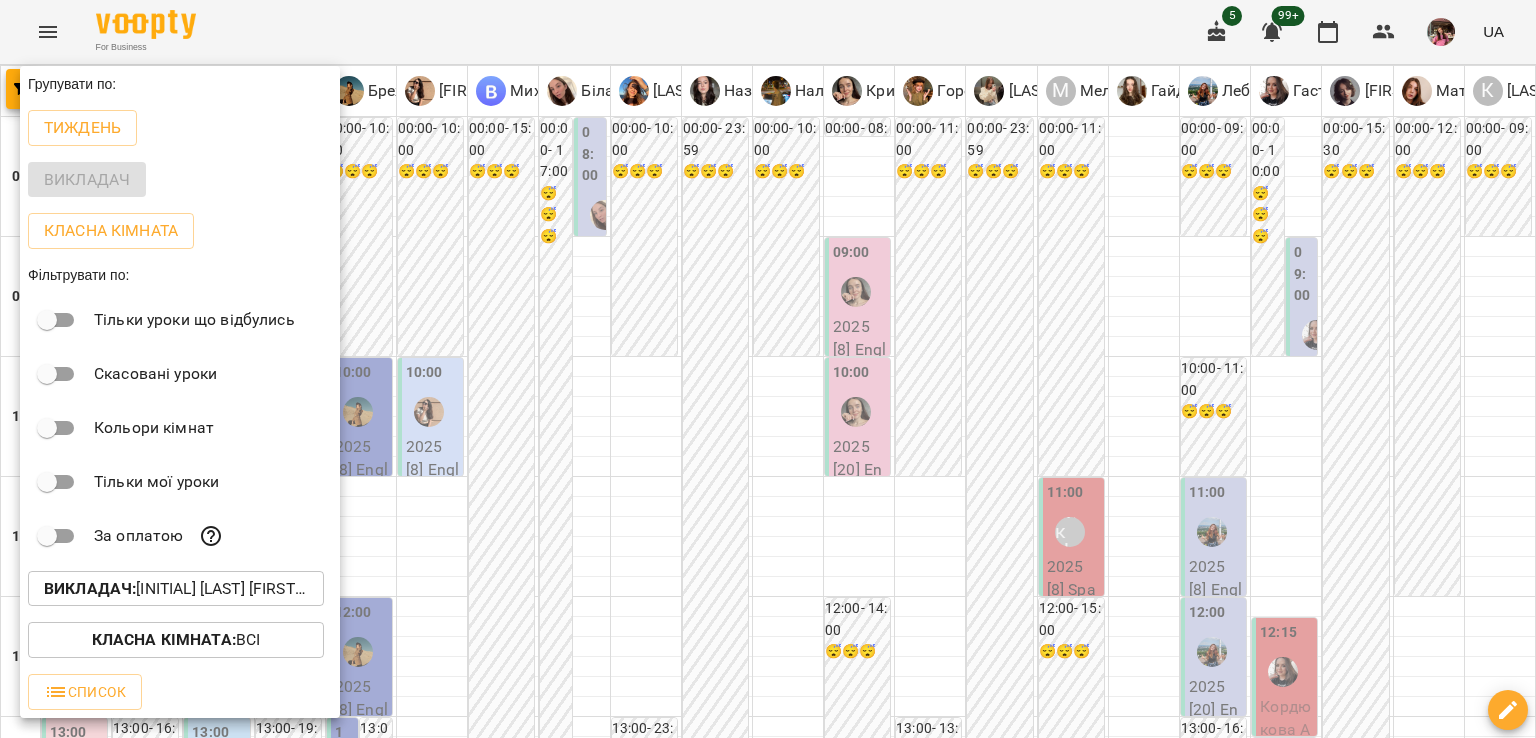 click on "Викладач :  Ілля Закіров (і),Брежнєва Катерина Ігорівна (а),Біла Євгенія Олександрівна (а),Вербова Єлизавета Сергіївна (а),Гайдукевич Анна (і),Гастінґс Катерина (а),Горошинська Олександра (а),Громик Софія (а),Катерина Кропивницька (і),Корнієць Анна (н),Крикун Анна (а),Лебеденко Катерина (а),Малярська Христина Борисівна (а),Матюк Маргарита (і),Мельник Надія (і),Михайлюк Владислав Віталійович (п),Названова Марія Олегівна (а),Наливайко Максим (а),Романишин Юлія (а),Тиндик-Павлова Іванна Марʼянівна (а),Трушевська Саша (п)" at bounding box center (176, 589) 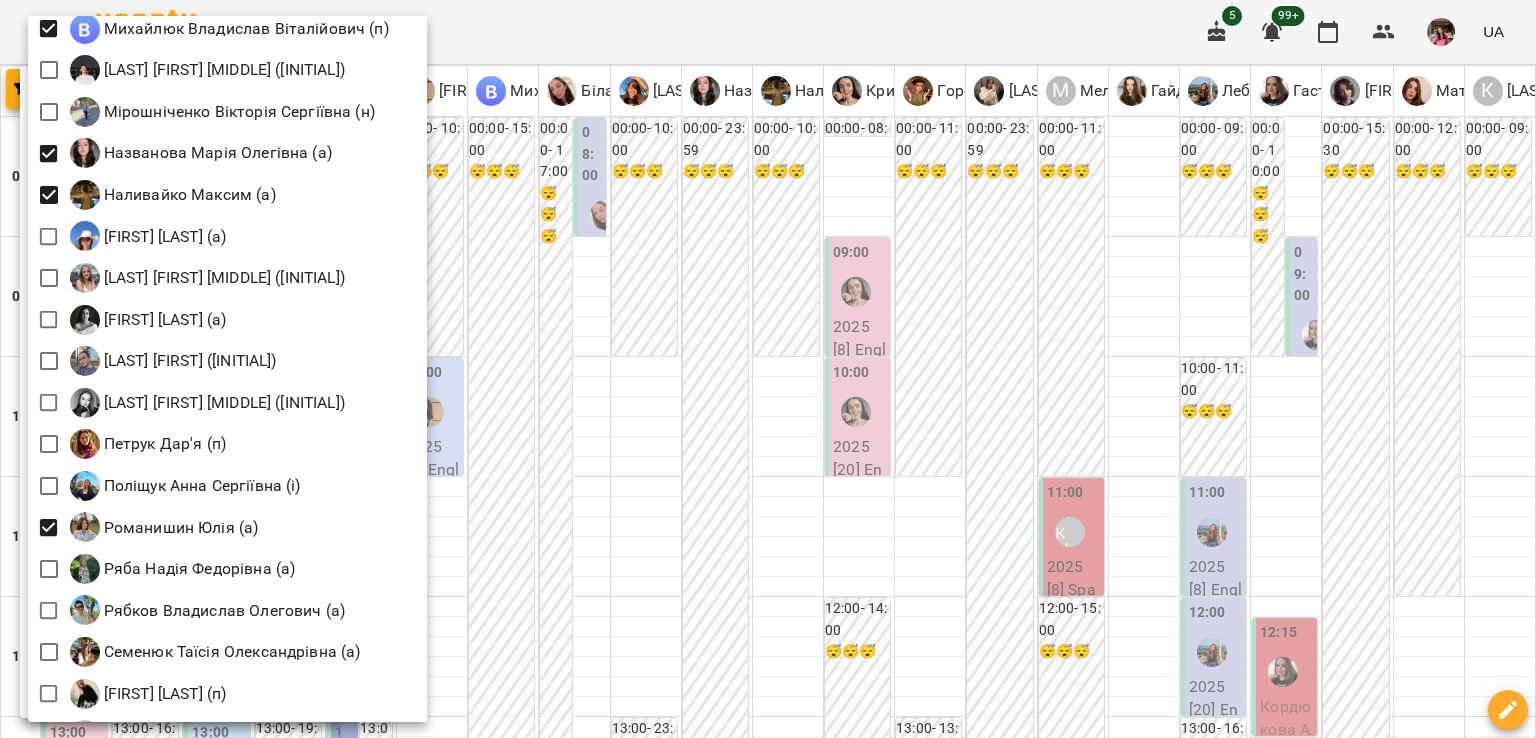 scroll, scrollTop: 2212, scrollLeft: 0, axis: vertical 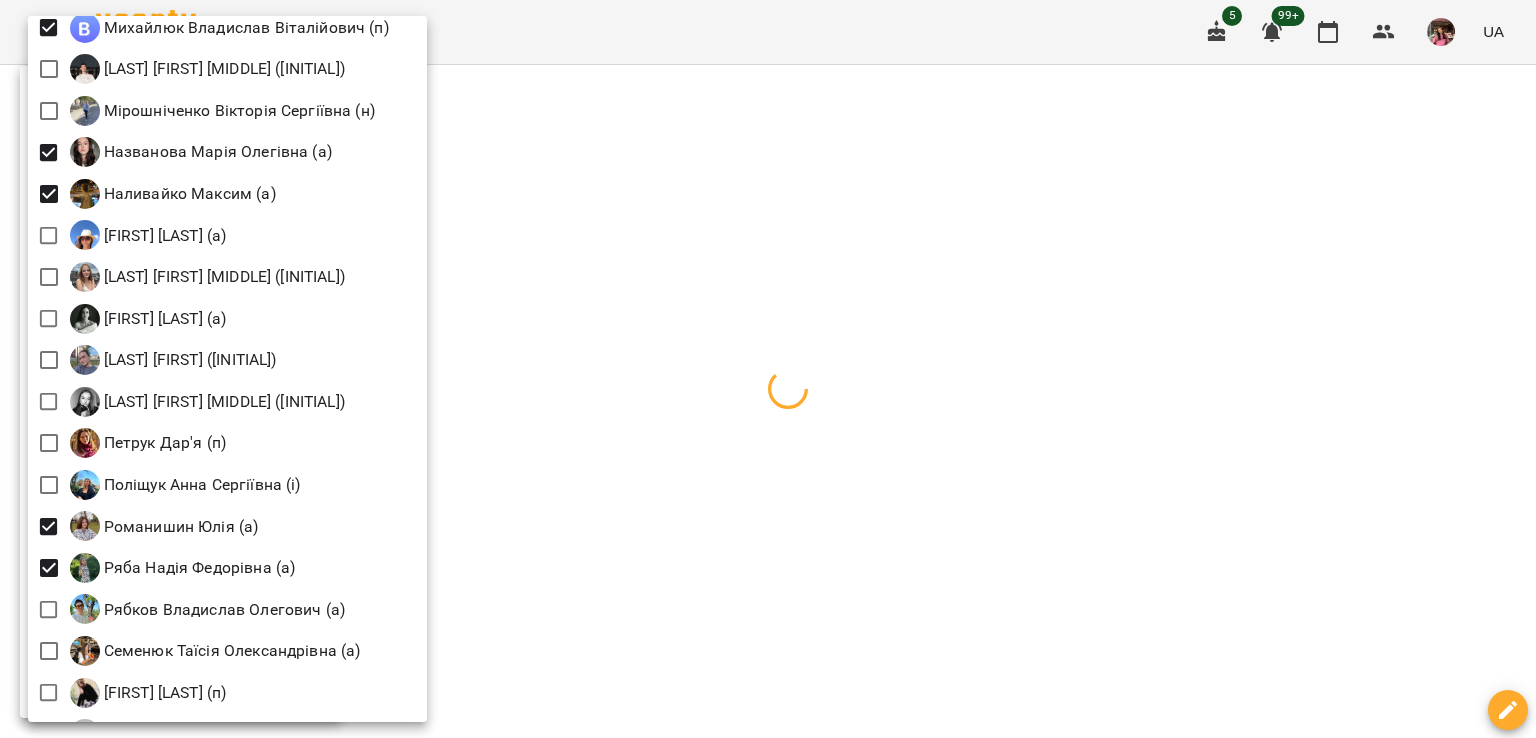 click at bounding box center [768, 369] 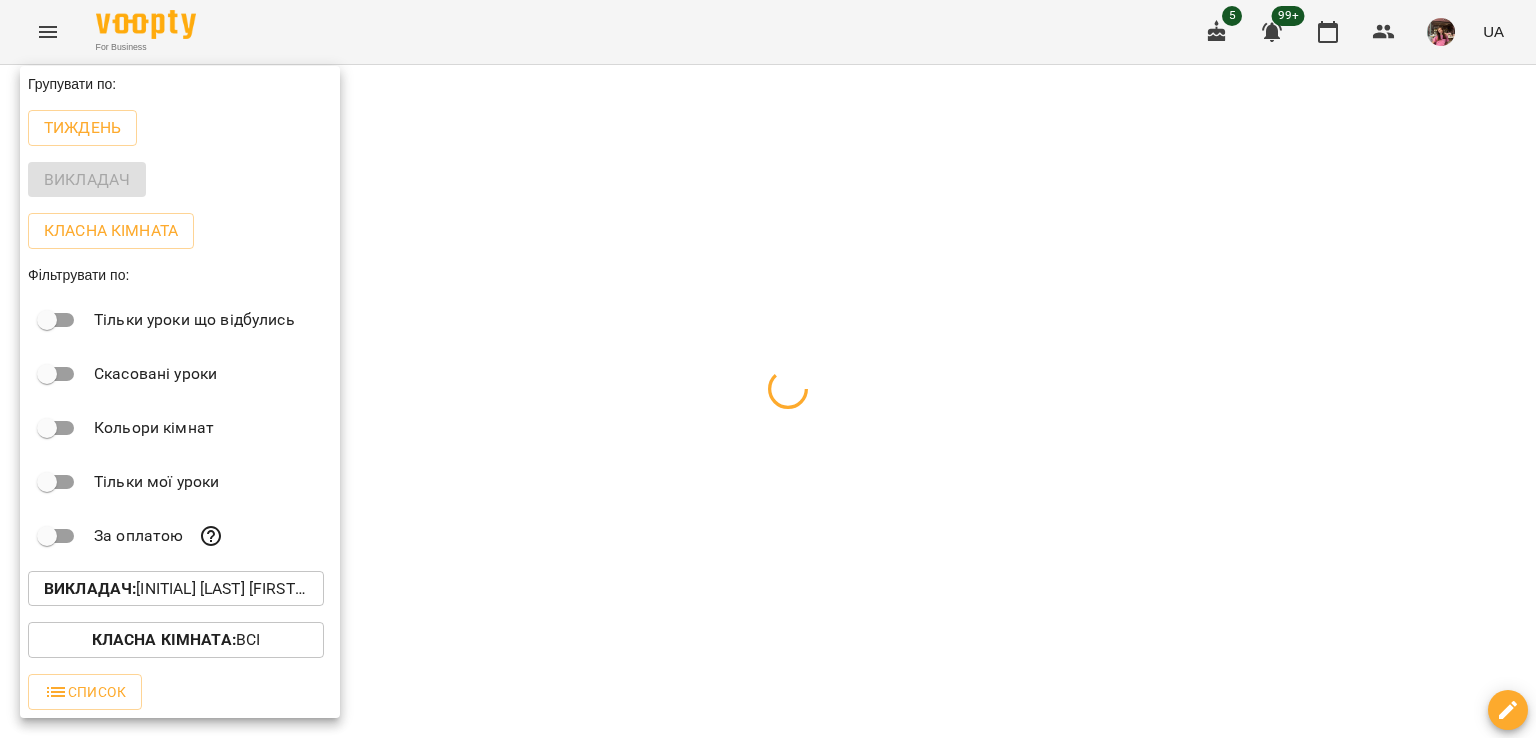 click at bounding box center (768, 369) 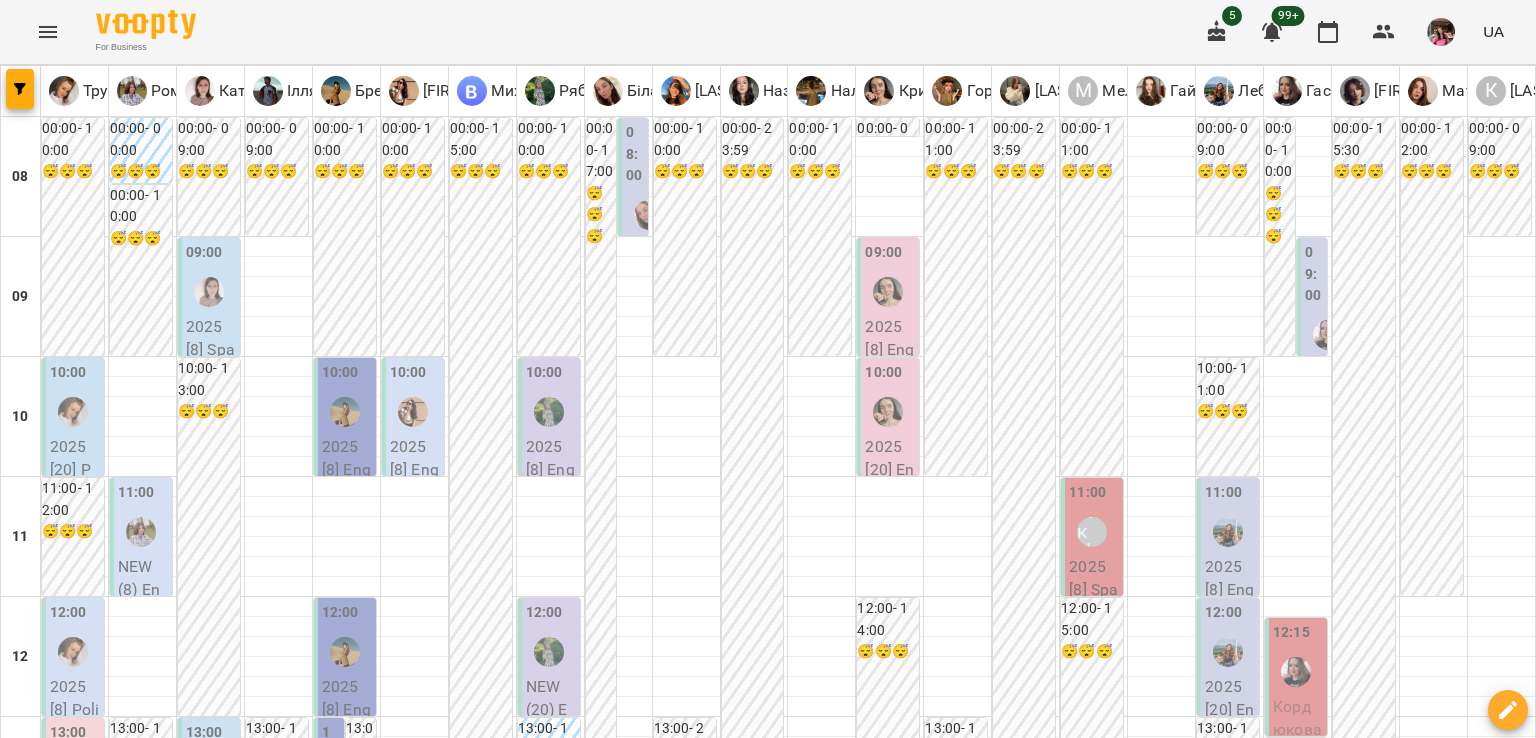 click on "пн" at bounding box center (41, 1943) 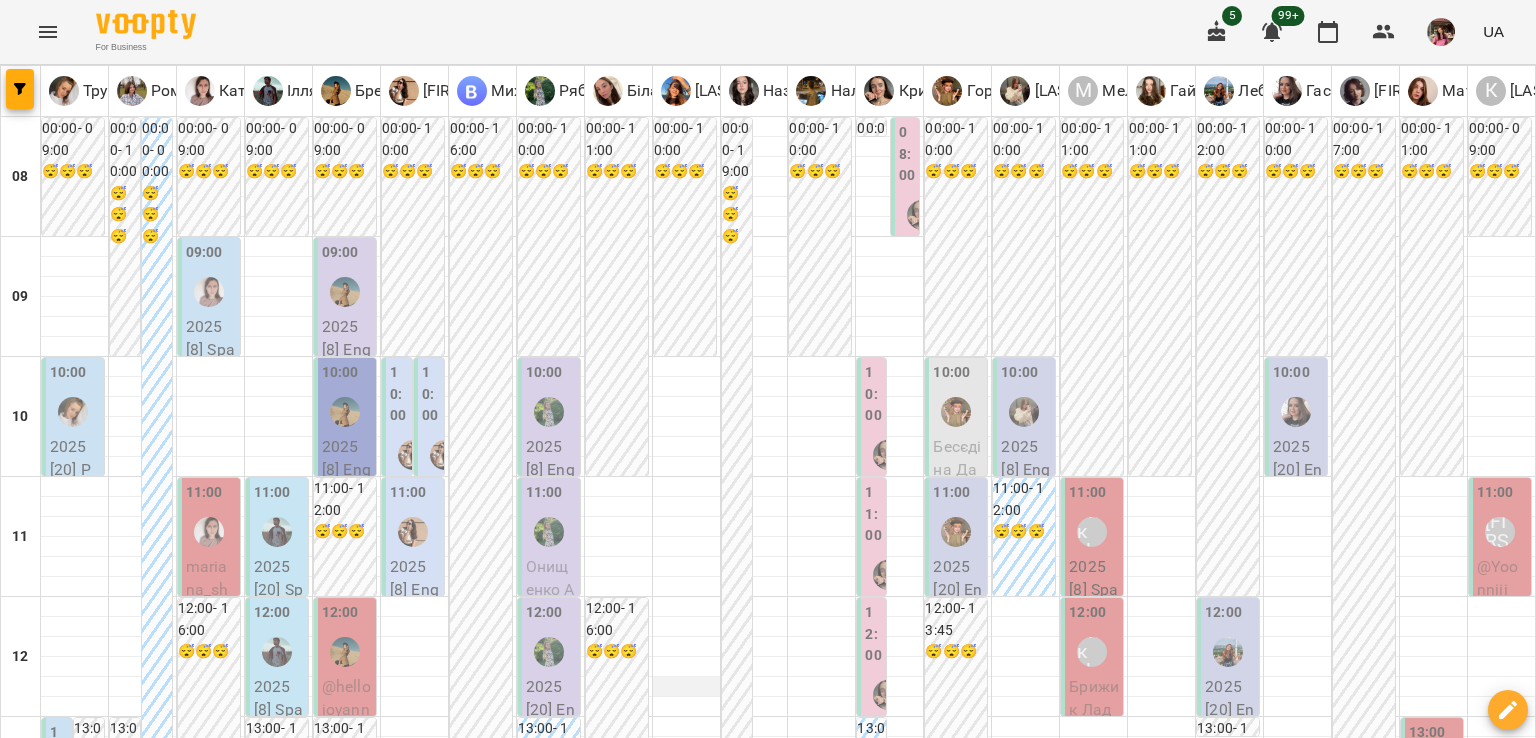 scroll, scrollTop: 176, scrollLeft: 0, axis: vertical 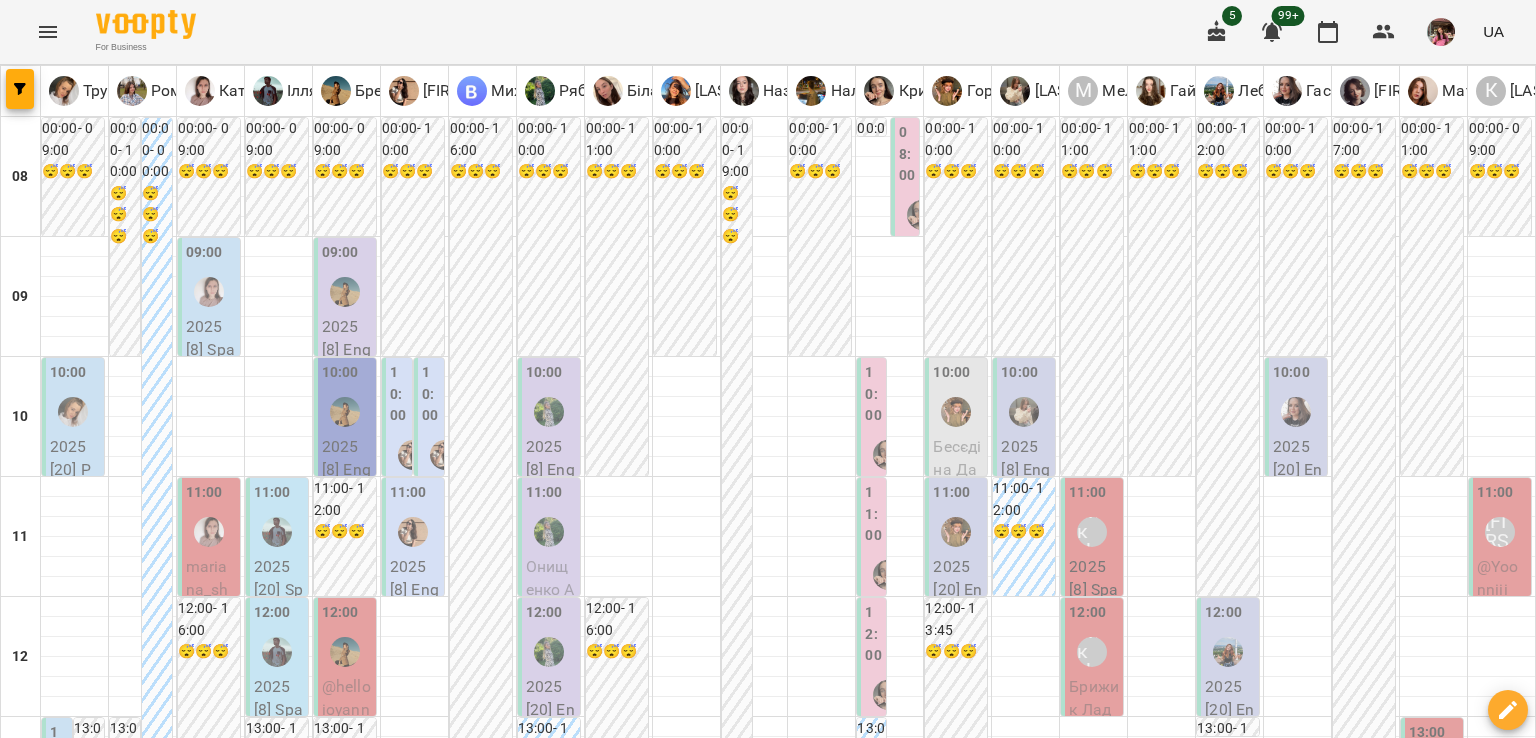 click on "**********" at bounding box center [768, 2008] 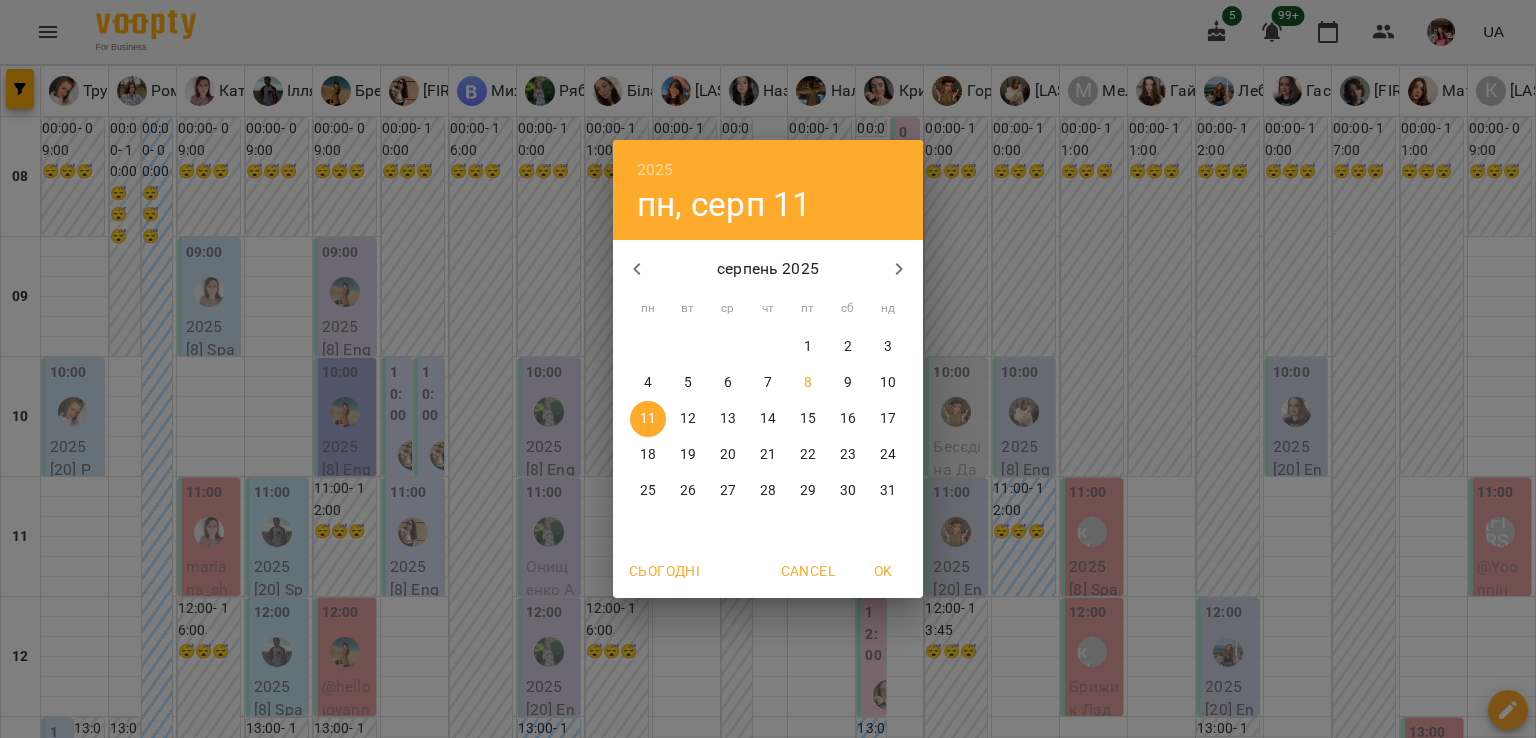 click on "8" at bounding box center (808, 383) 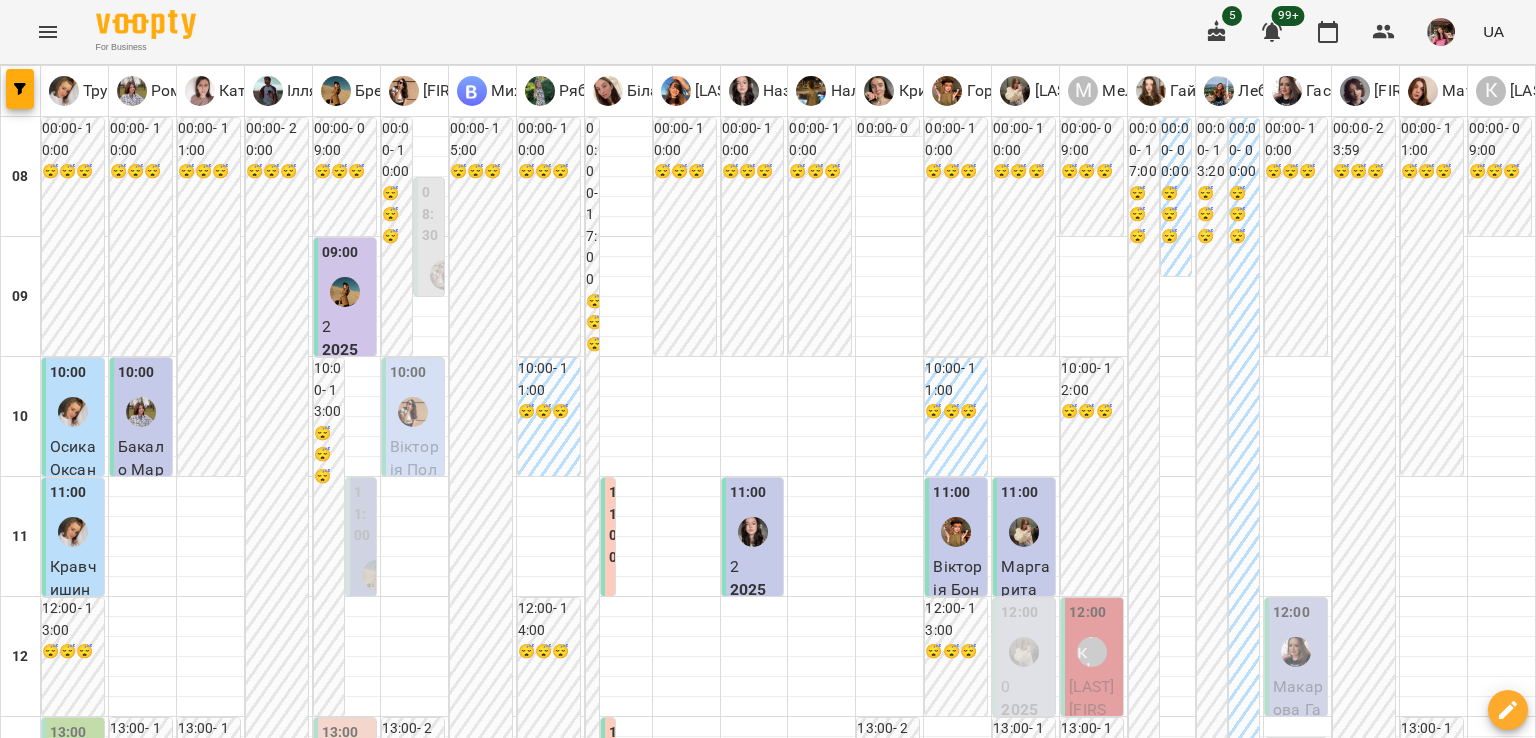 scroll, scrollTop: 474, scrollLeft: 0, axis: vertical 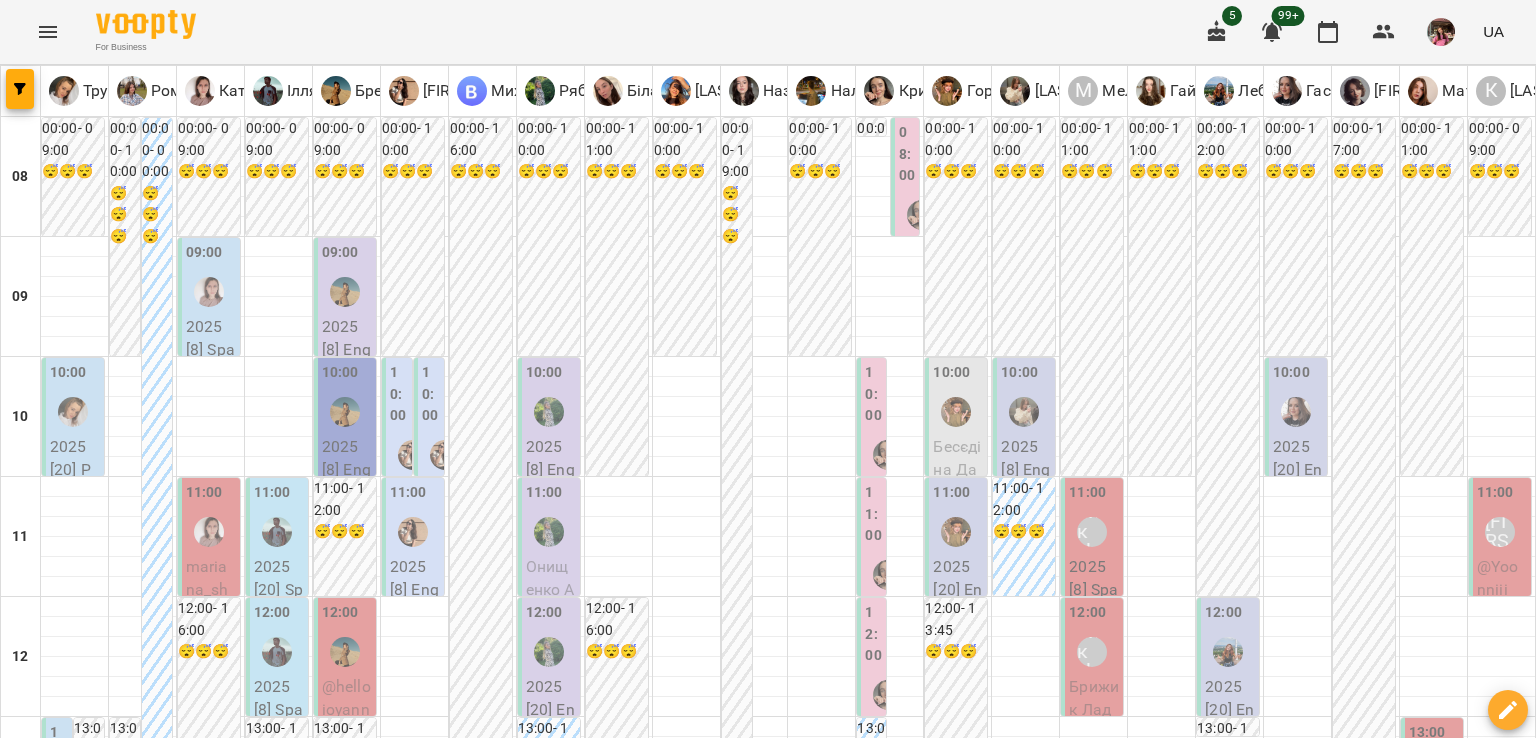 click on "12 серп" at bounding box center (430, 1962) 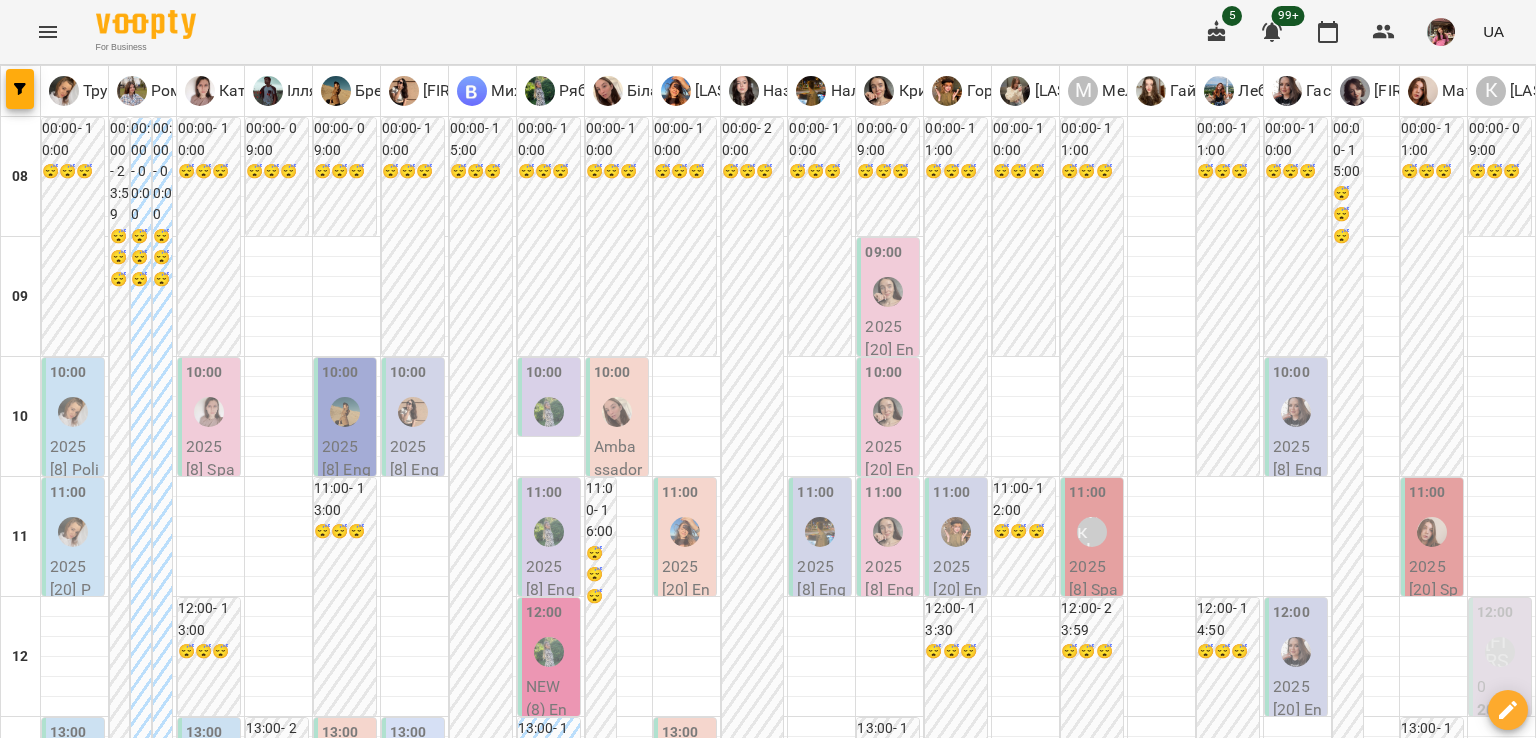 scroll, scrollTop: 800, scrollLeft: 0, axis: vertical 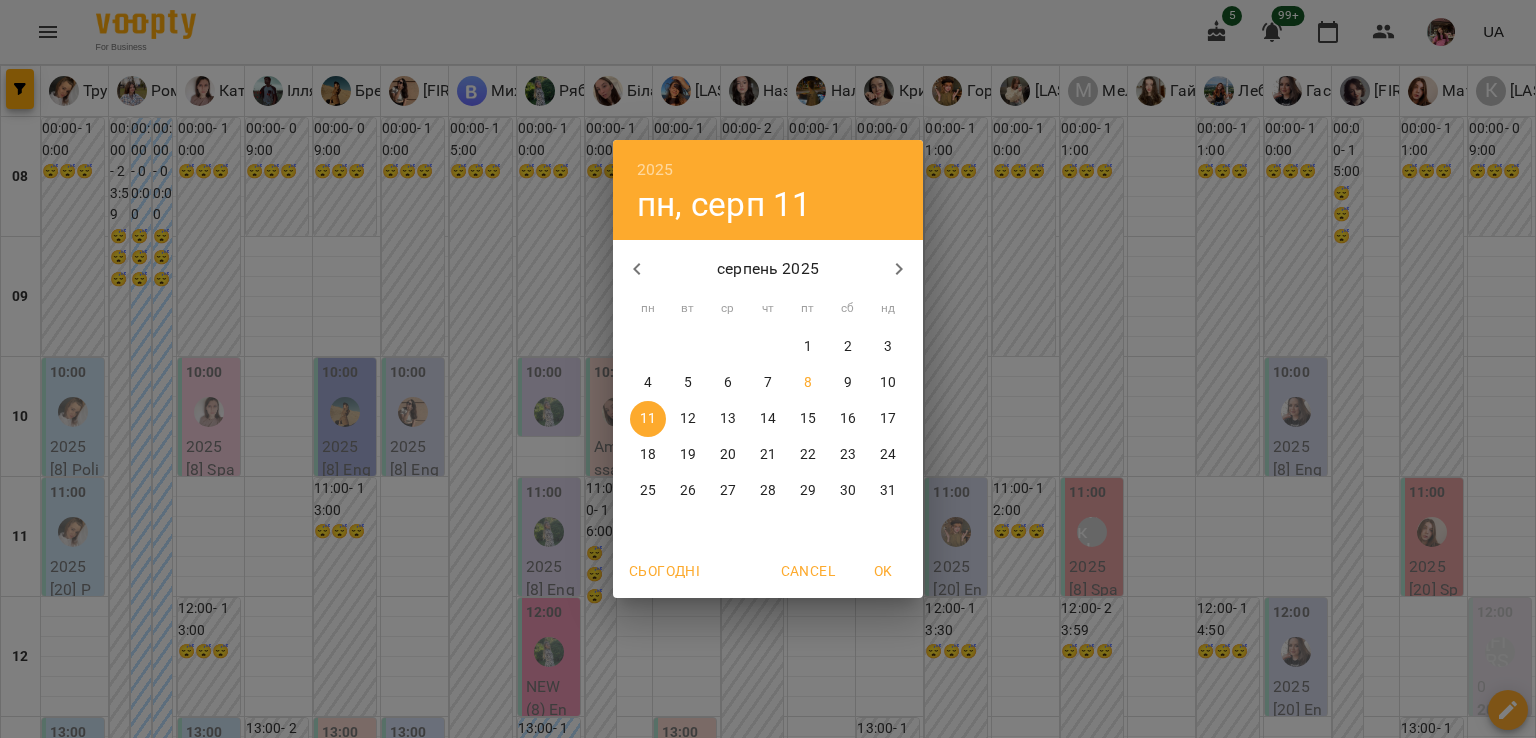 click on "19" at bounding box center (688, 455) 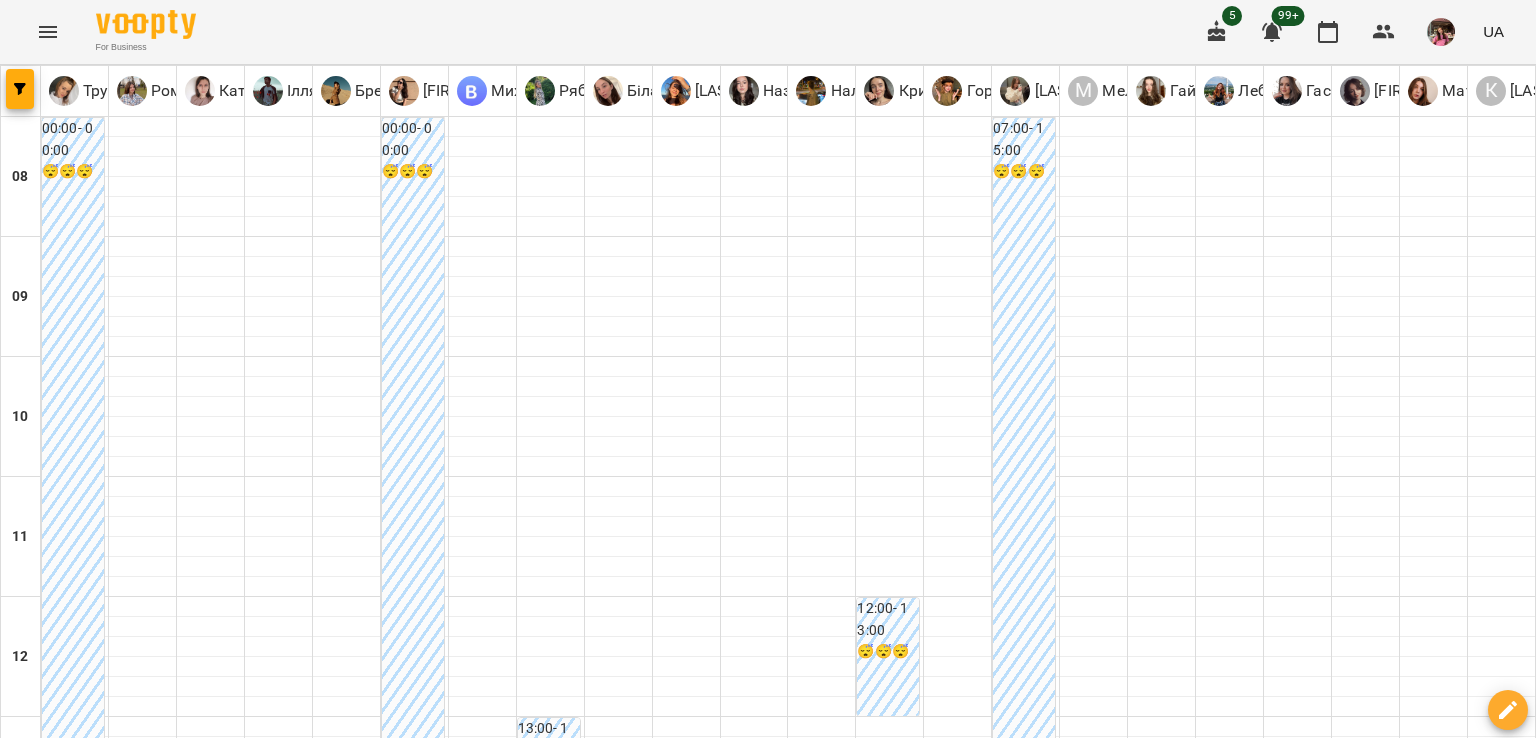 type on "**********" 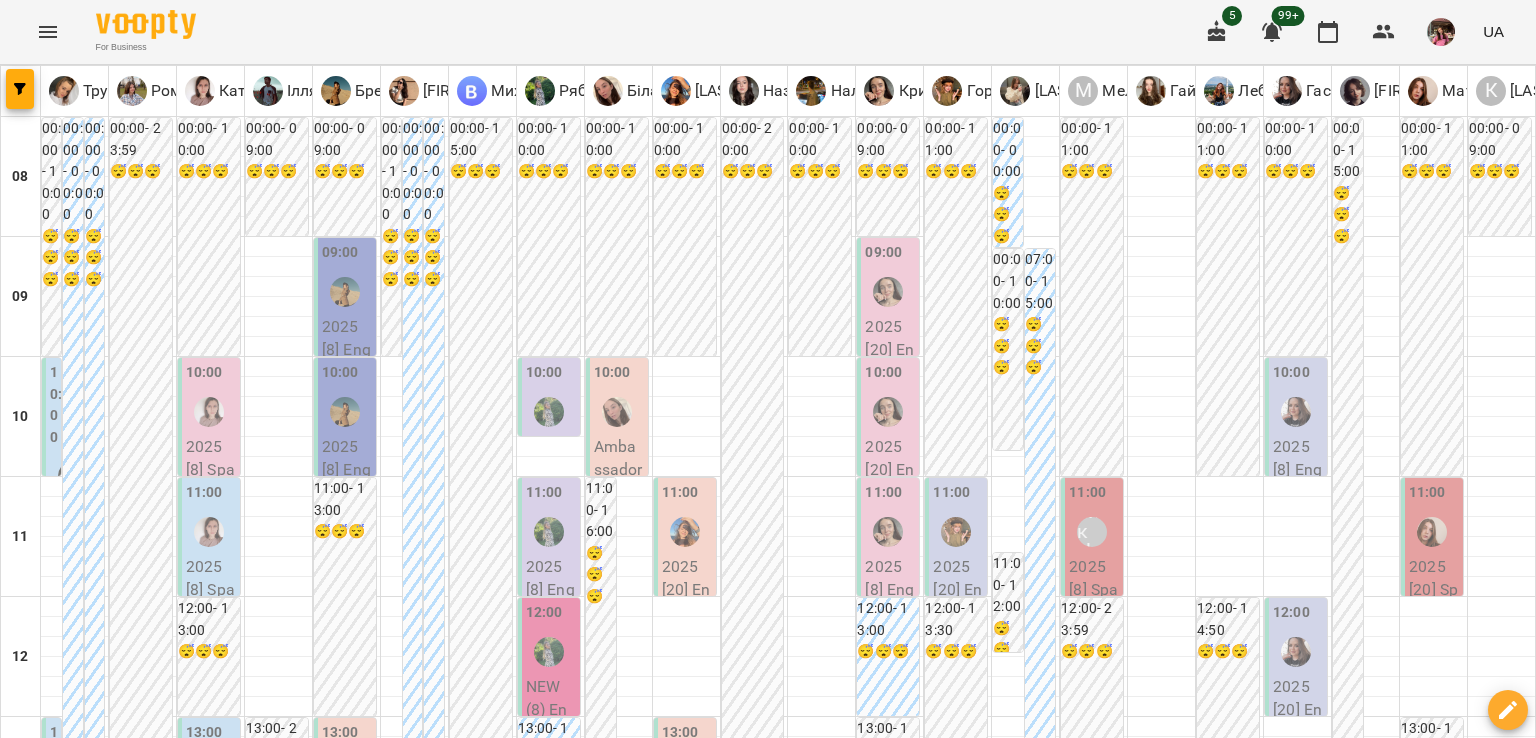 scroll, scrollTop: 1312, scrollLeft: 0, axis: vertical 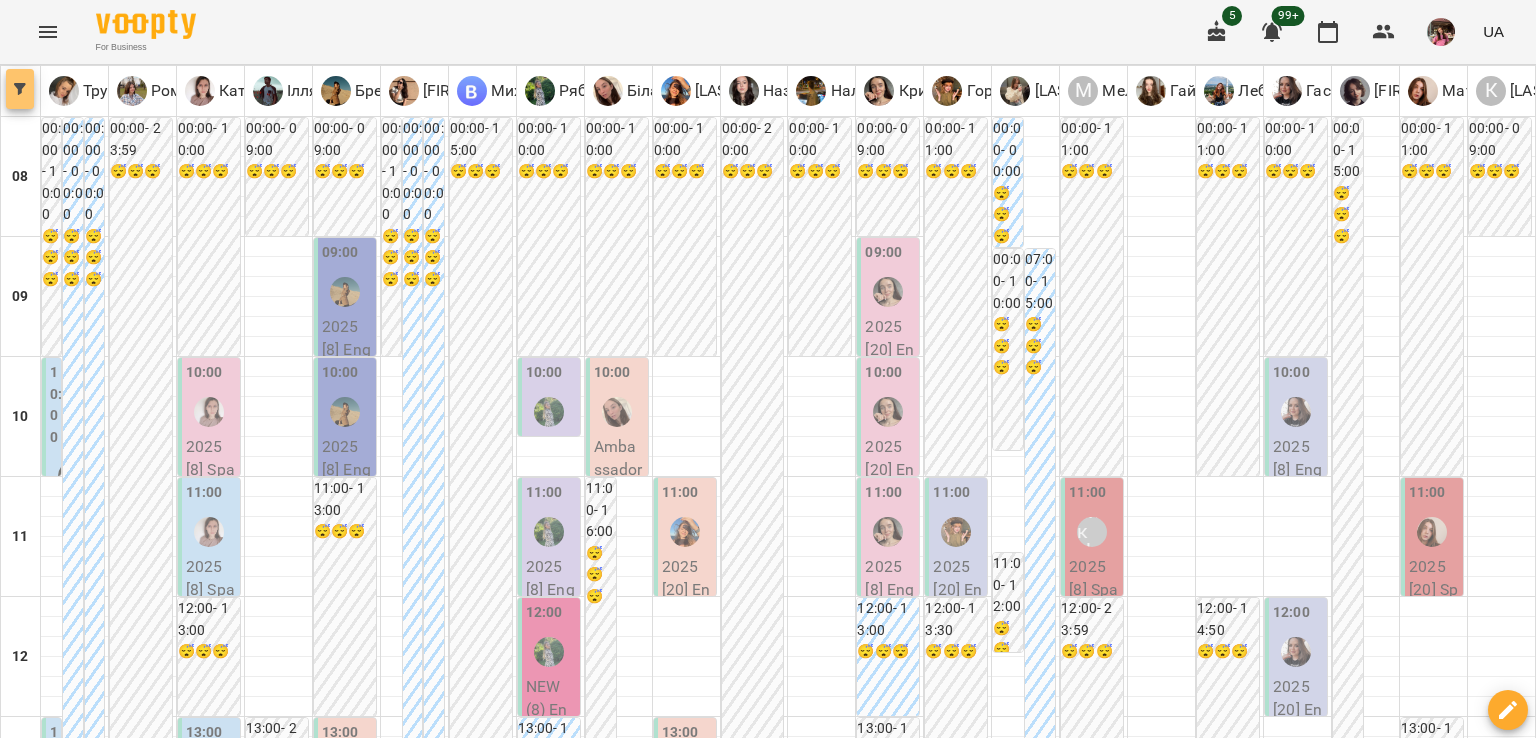 click at bounding box center [20, 89] 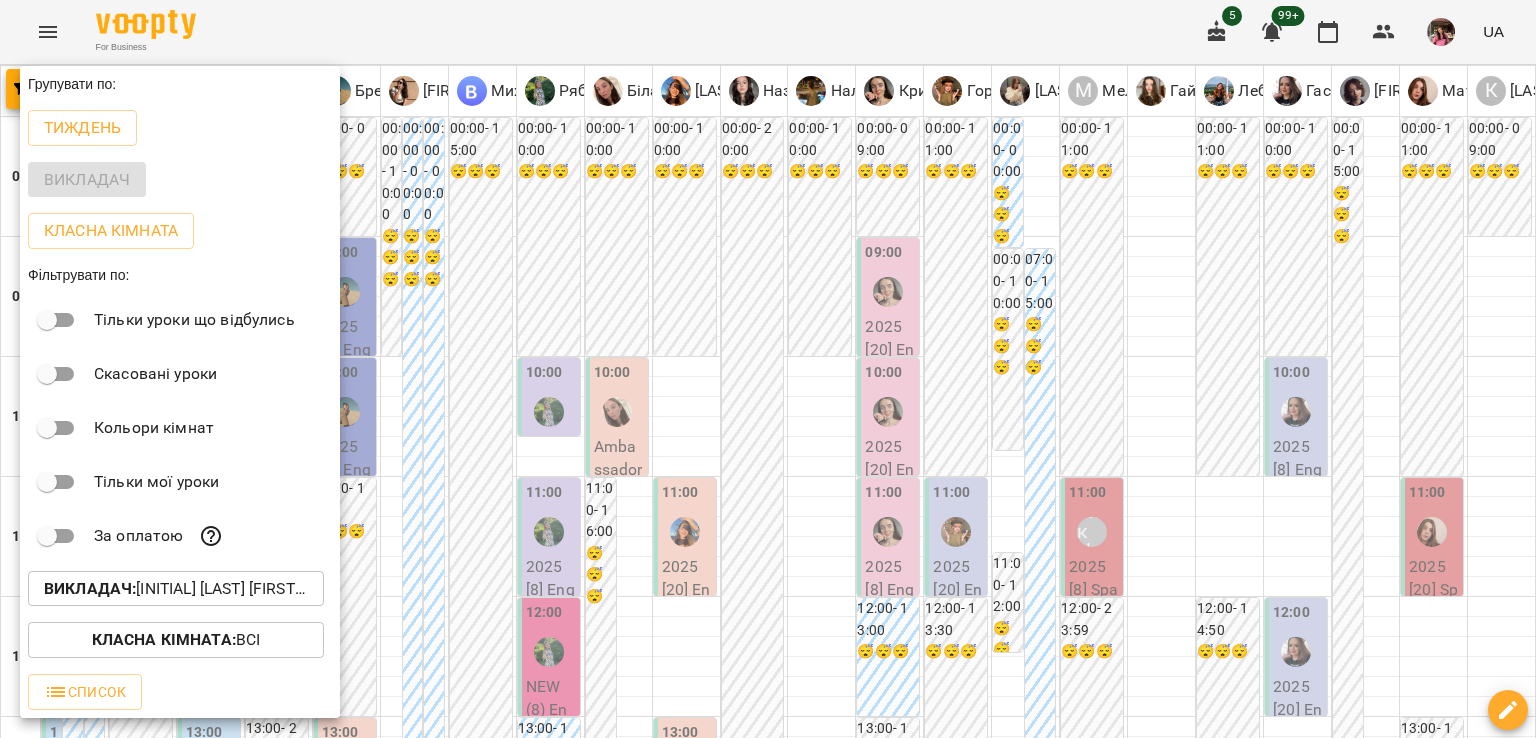 click on "Викладач :" at bounding box center (90, 588) 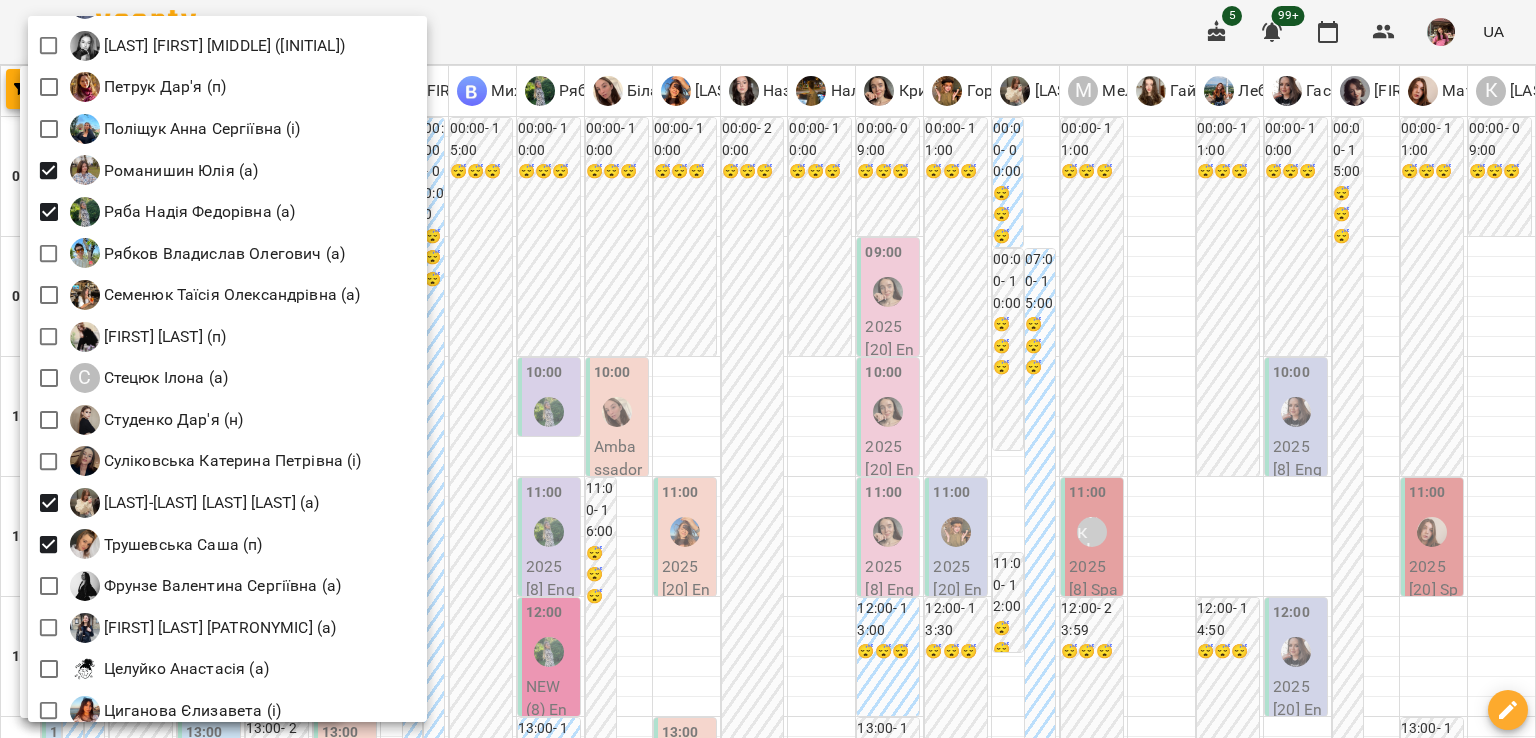 scroll, scrollTop: 2831, scrollLeft: 0, axis: vertical 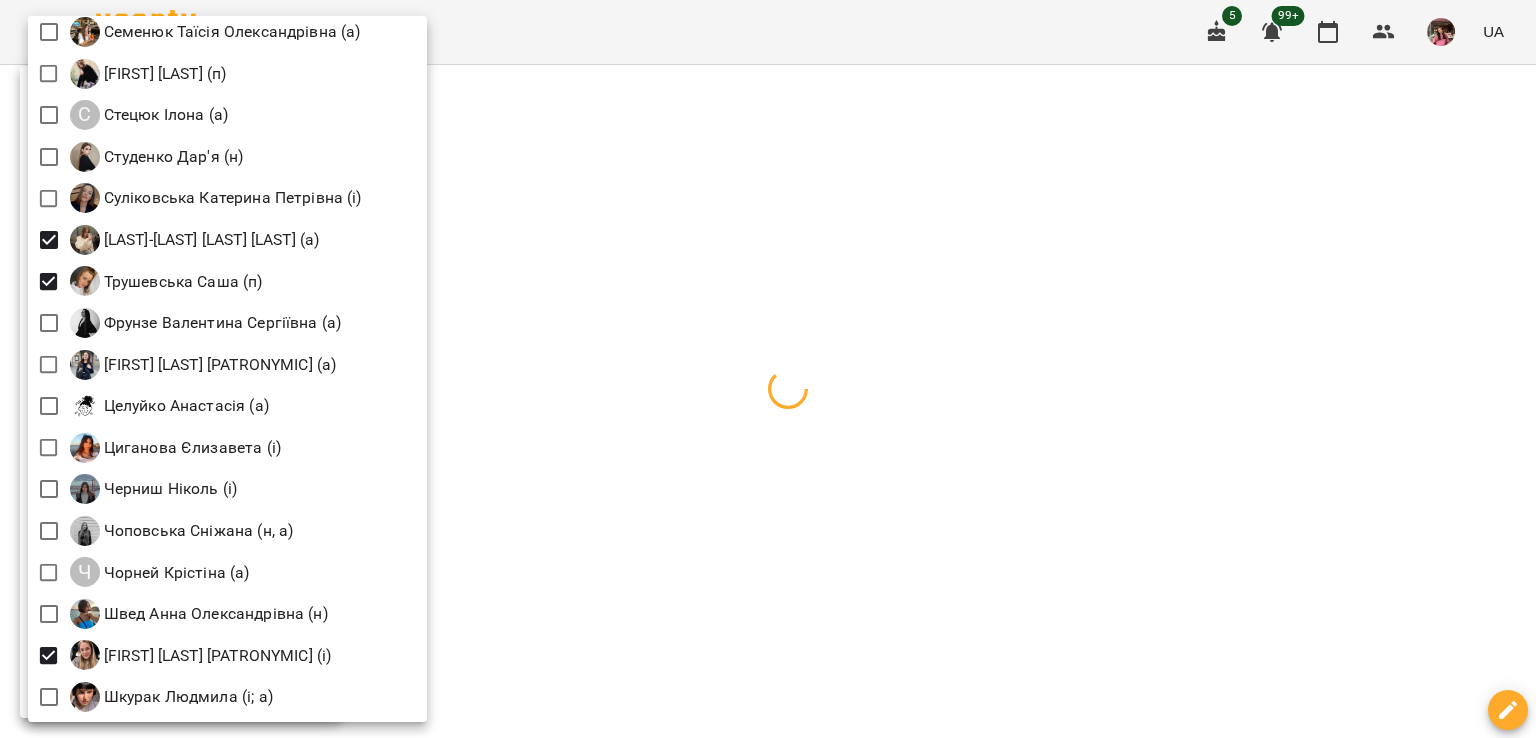 click at bounding box center [768, 369] 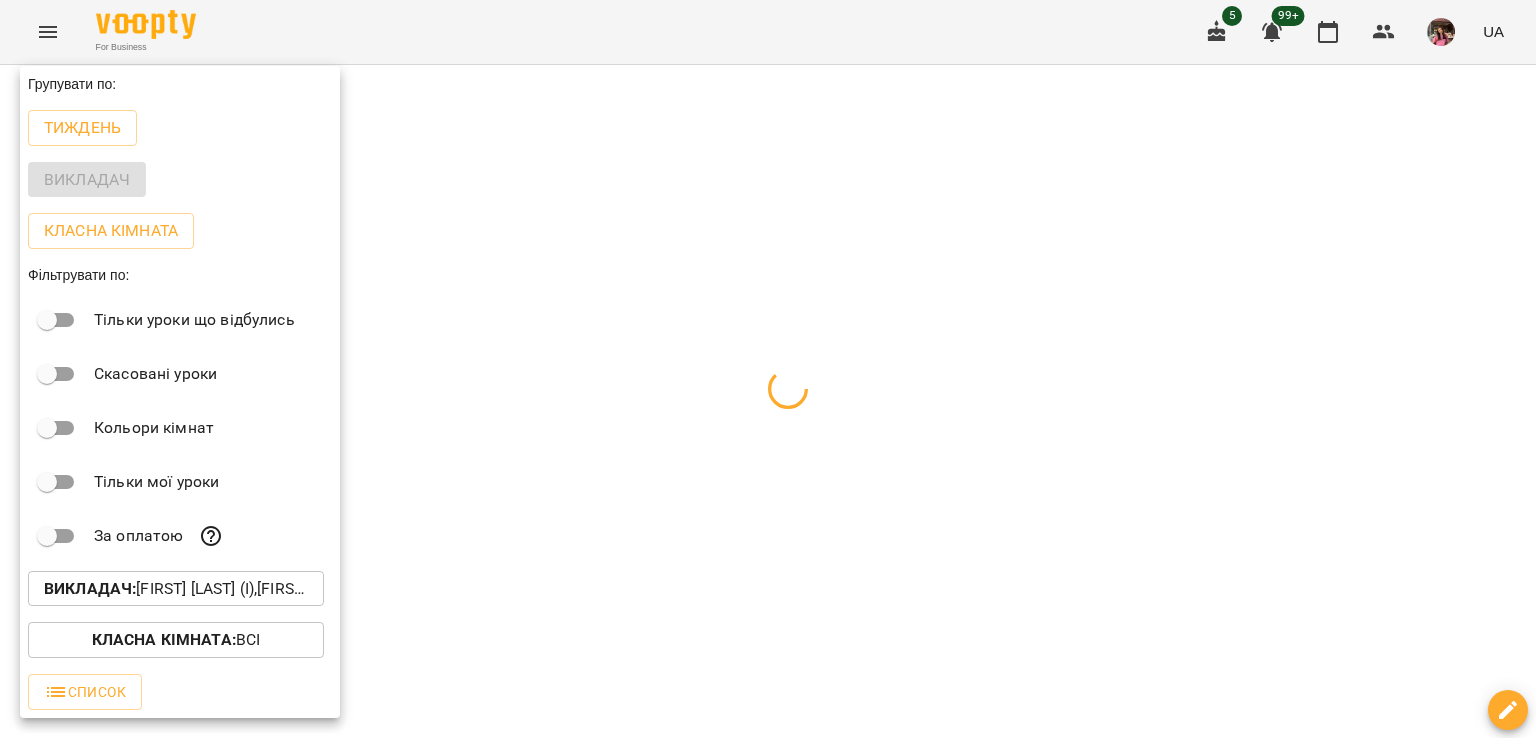 click at bounding box center [768, 369] 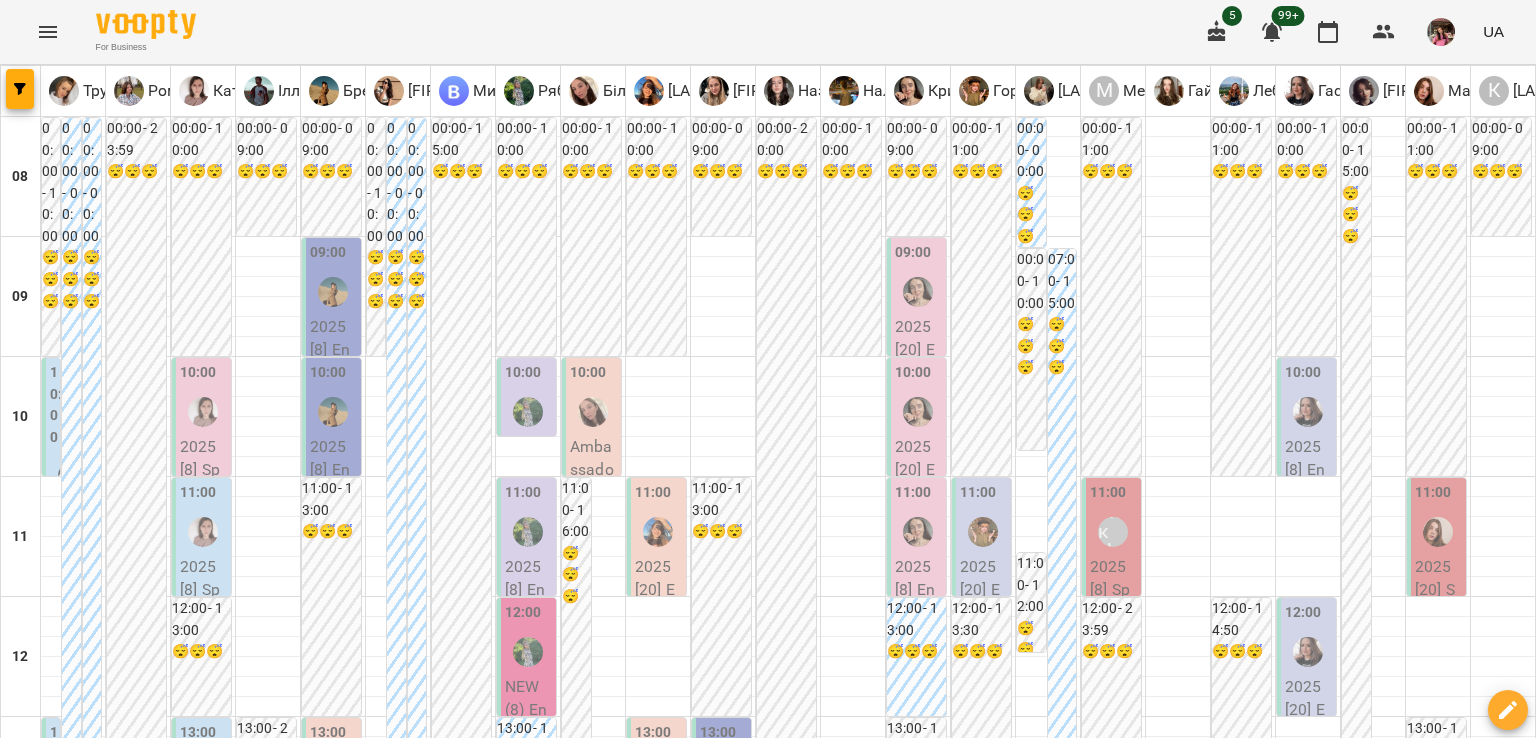 click on "**********" at bounding box center (768, 2008) 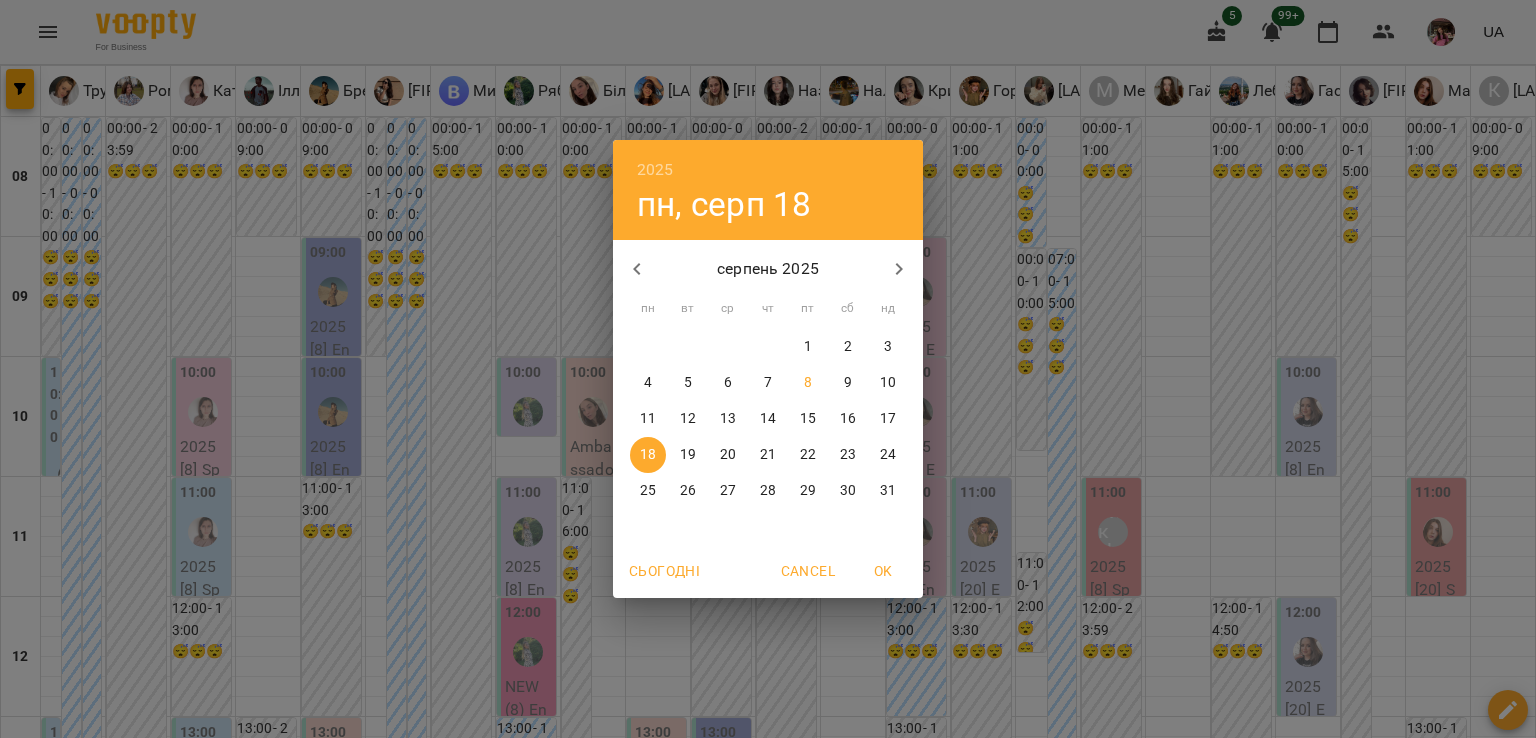 click on "8" at bounding box center (808, 383) 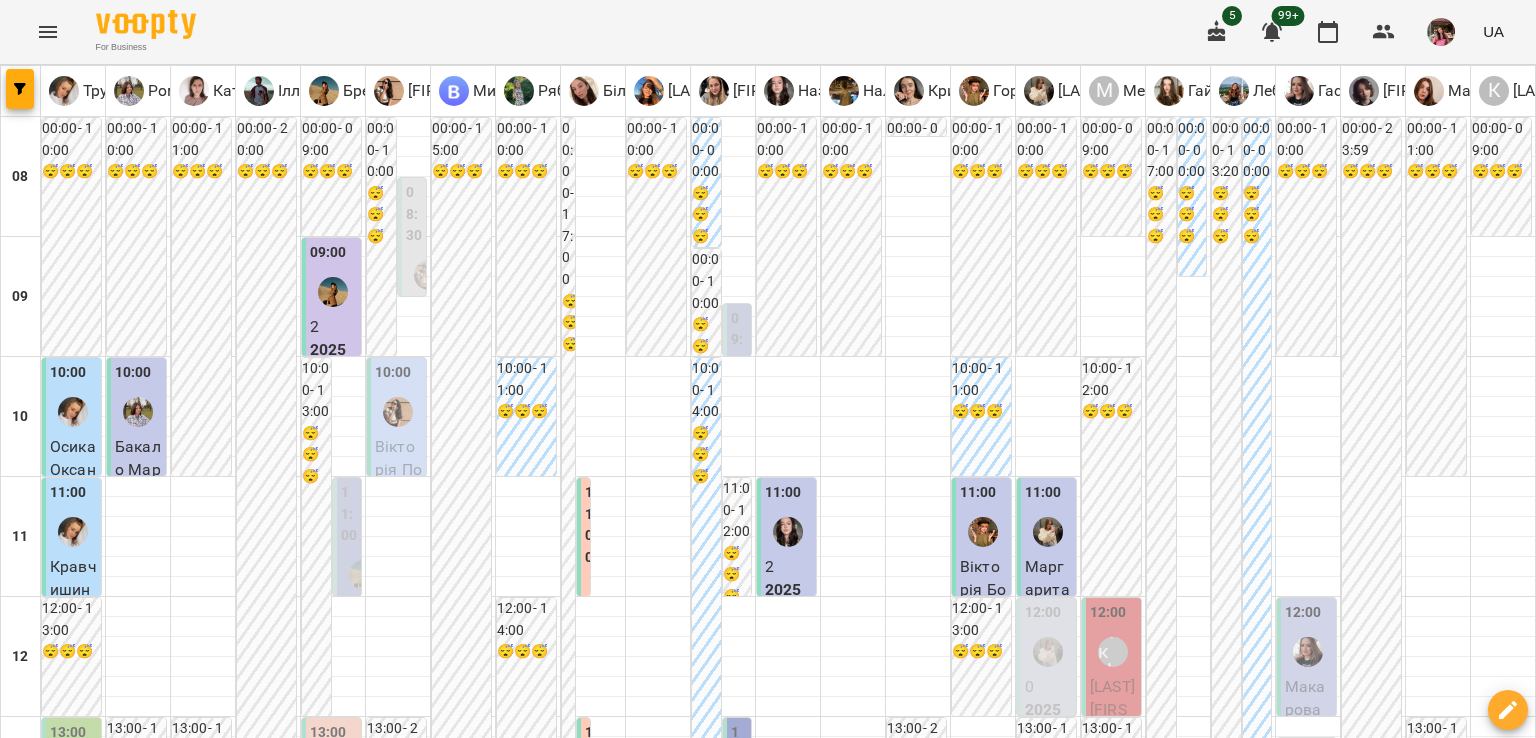 scroll, scrollTop: 947, scrollLeft: 0, axis: vertical 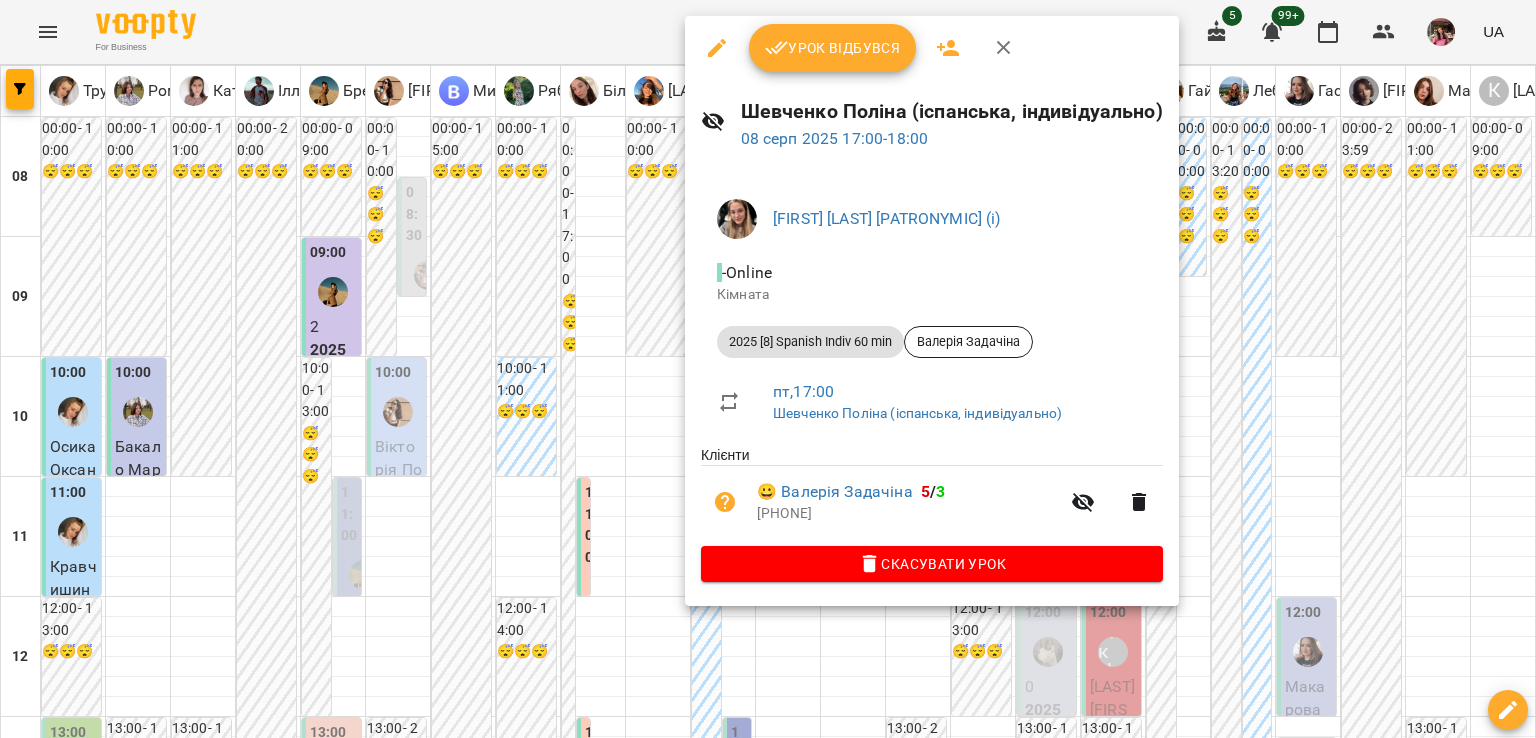 click on "Скасувати Урок" at bounding box center (932, 564) 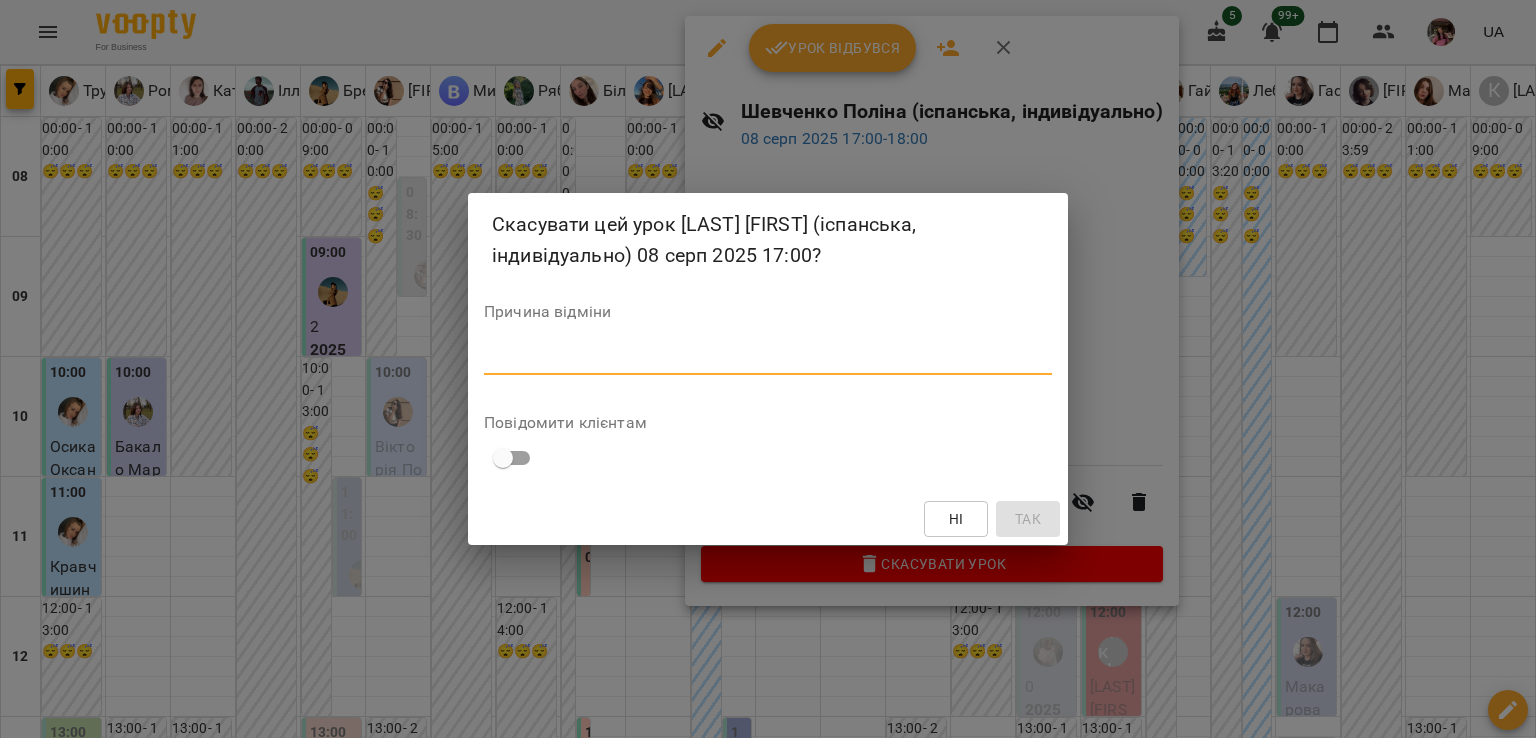 click at bounding box center (768, 358) 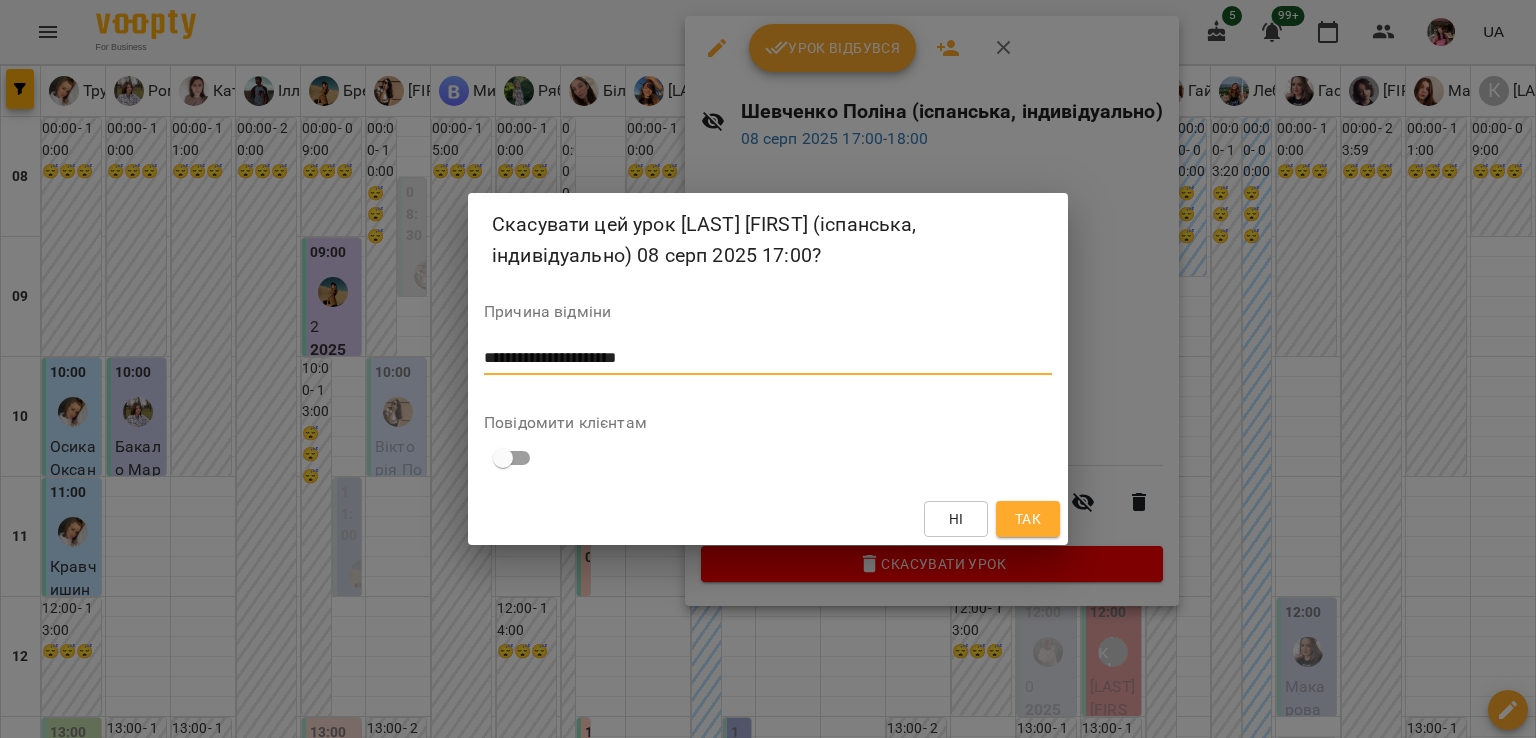 type on "**********" 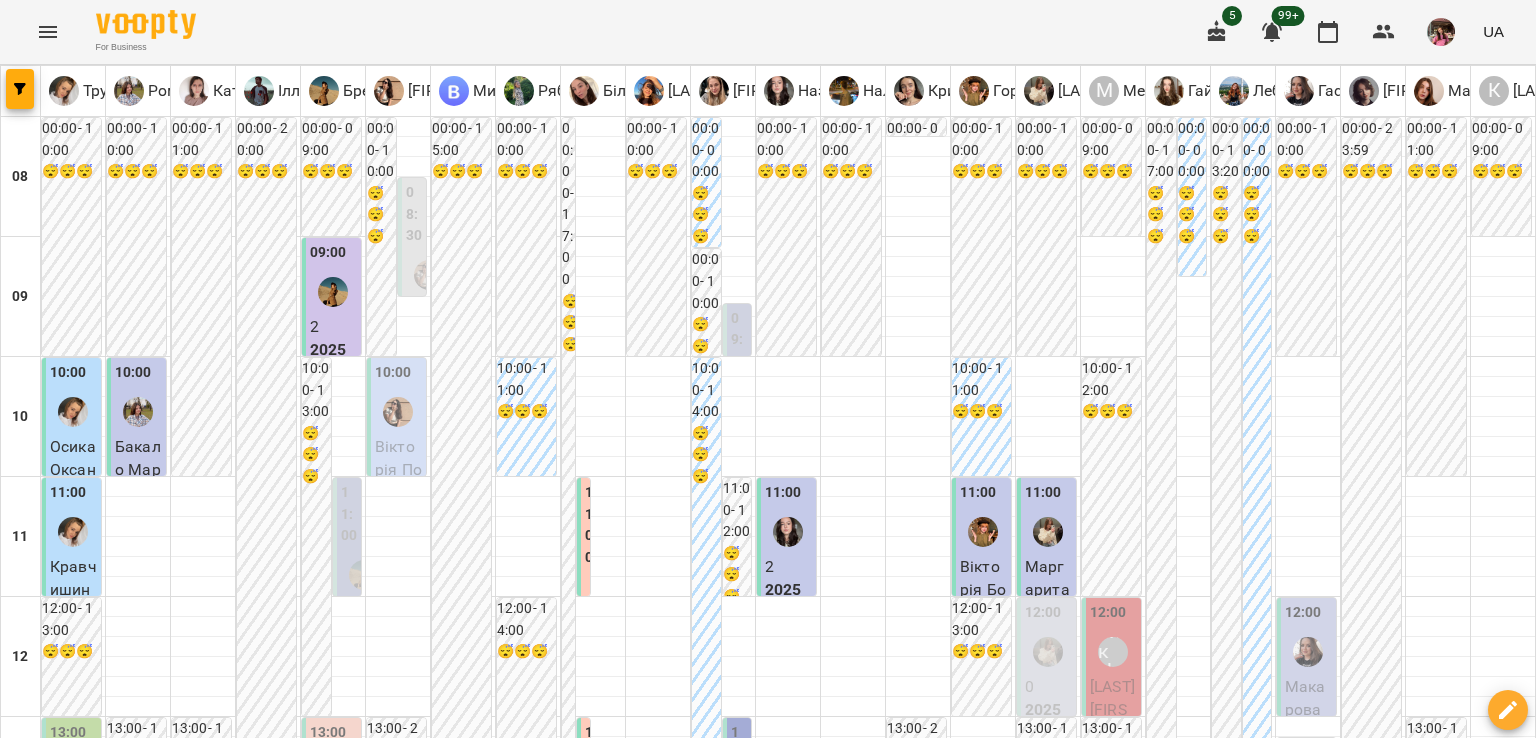 scroll, scrollTop: 948, scrollLeft: 0, axis: vertical 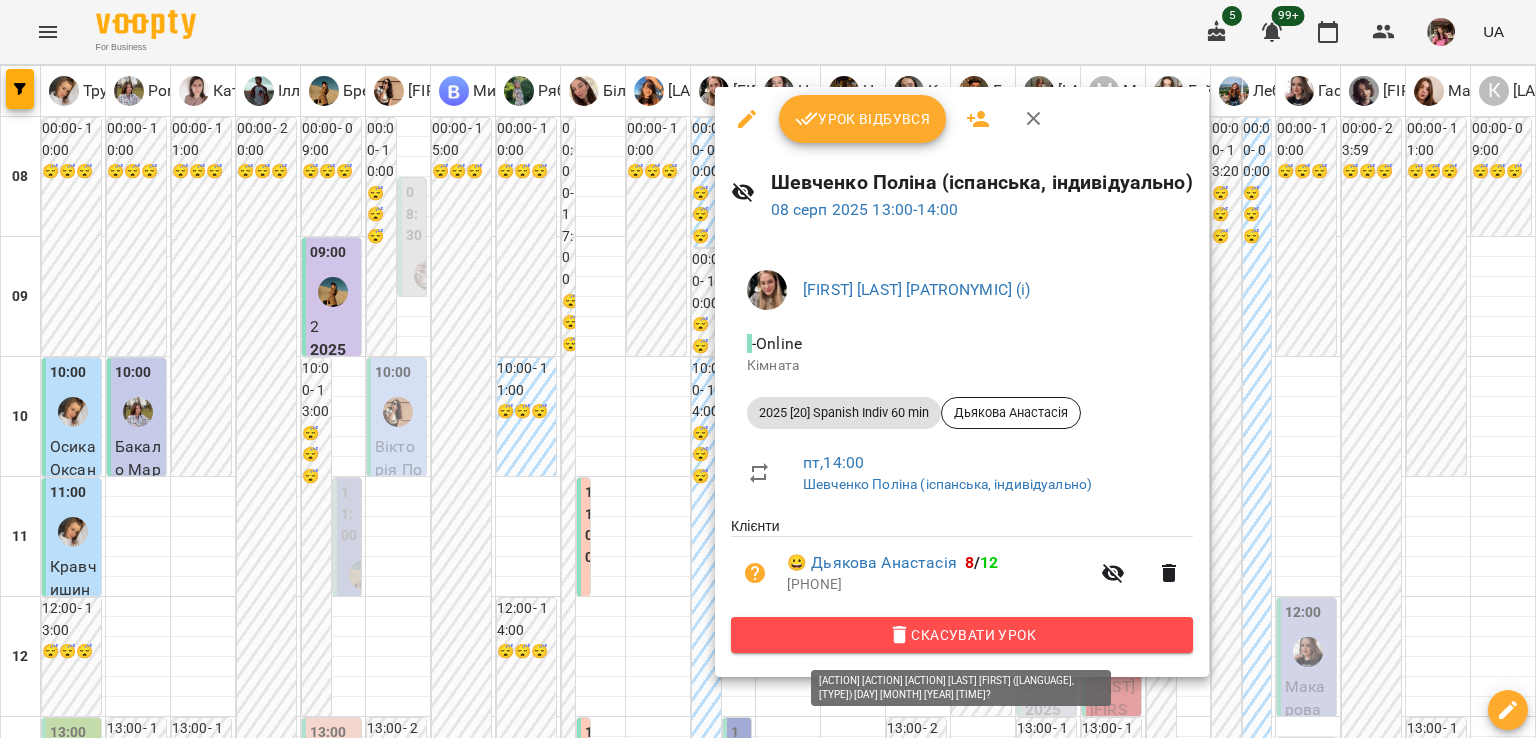 click on "Скасувати Урок" at bounding box center (962, 635) 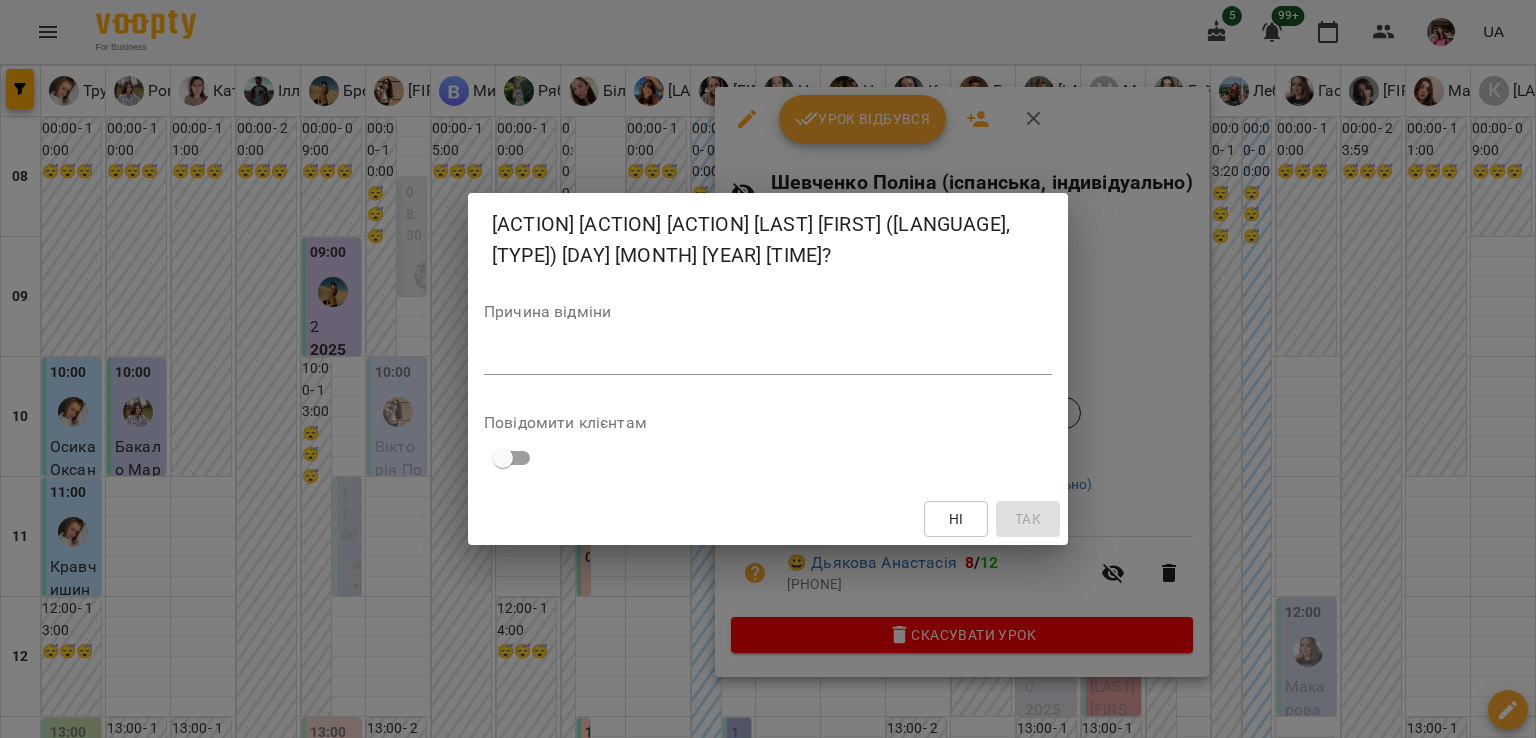 click at bounding box center [768, 358] 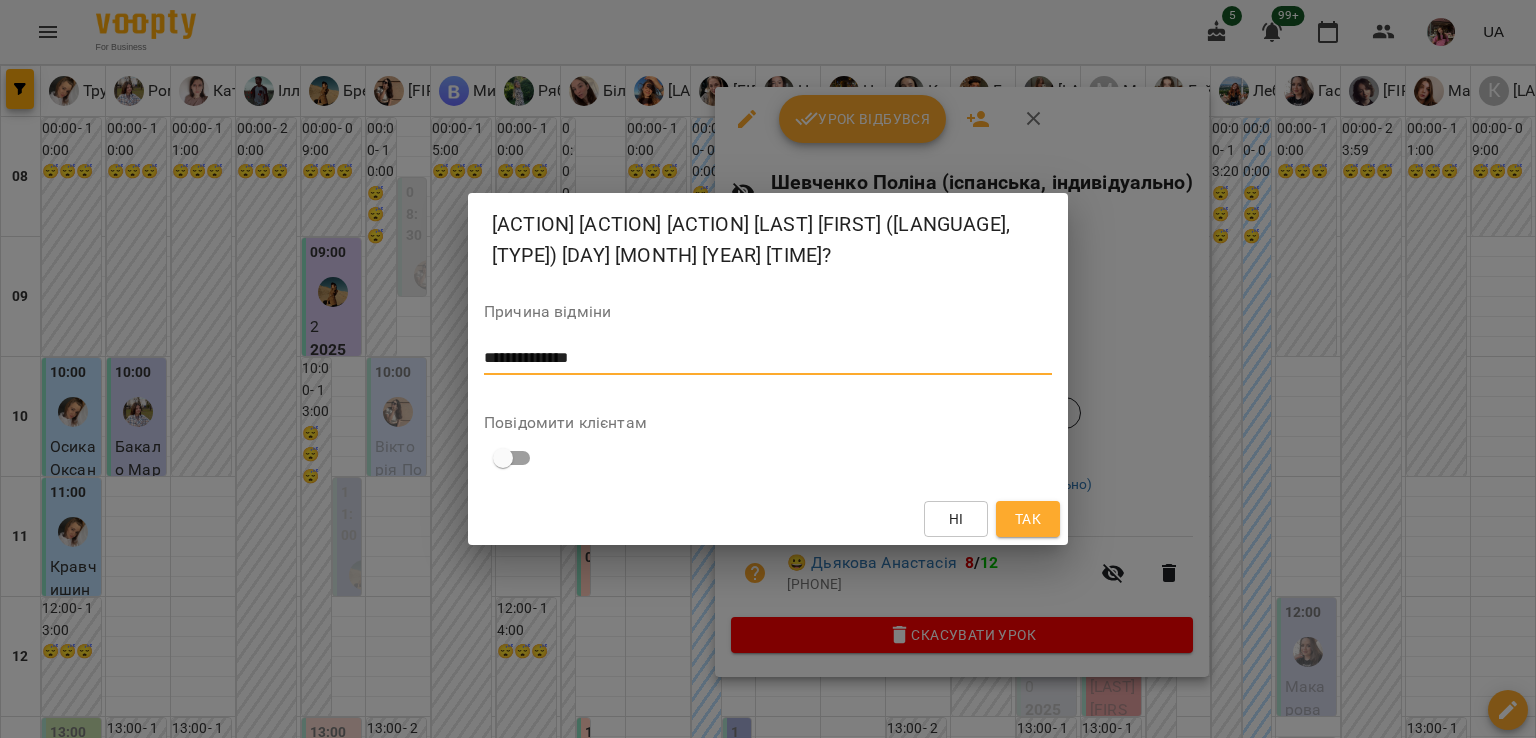 type on "**********" 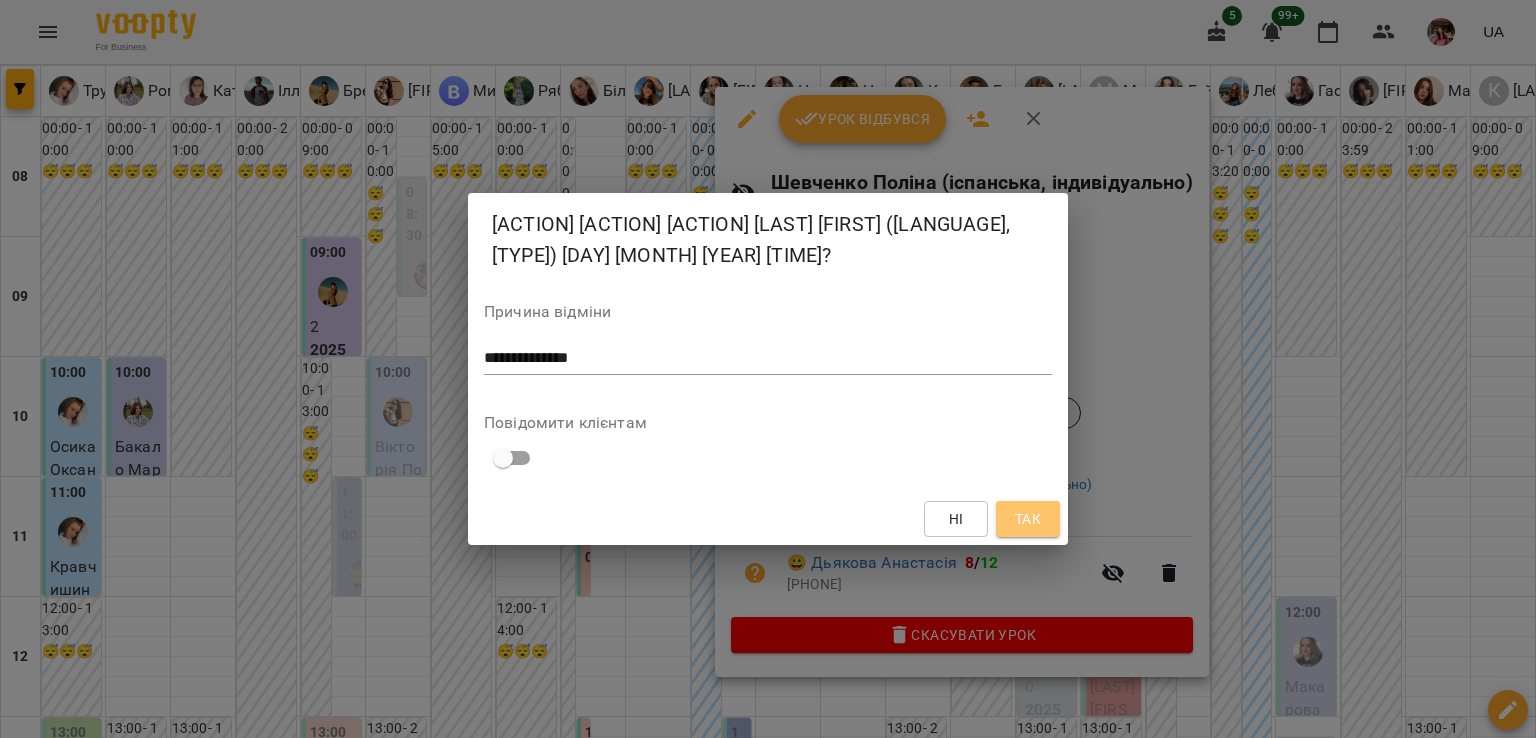 click on "Так" at bounding box center (1028, 519) 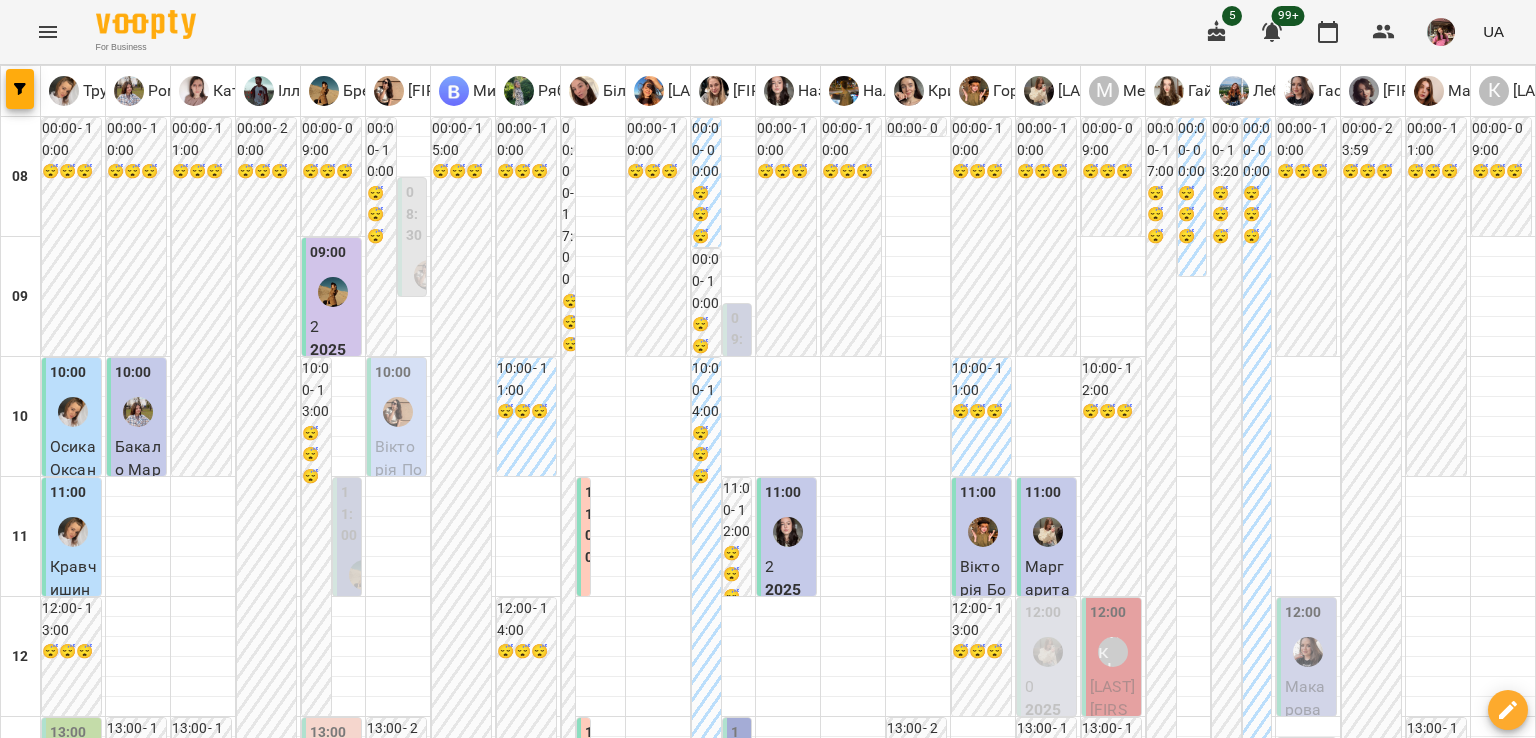 scroll, scrollTop: 1052, scrollLeft: 0, axis: vertical 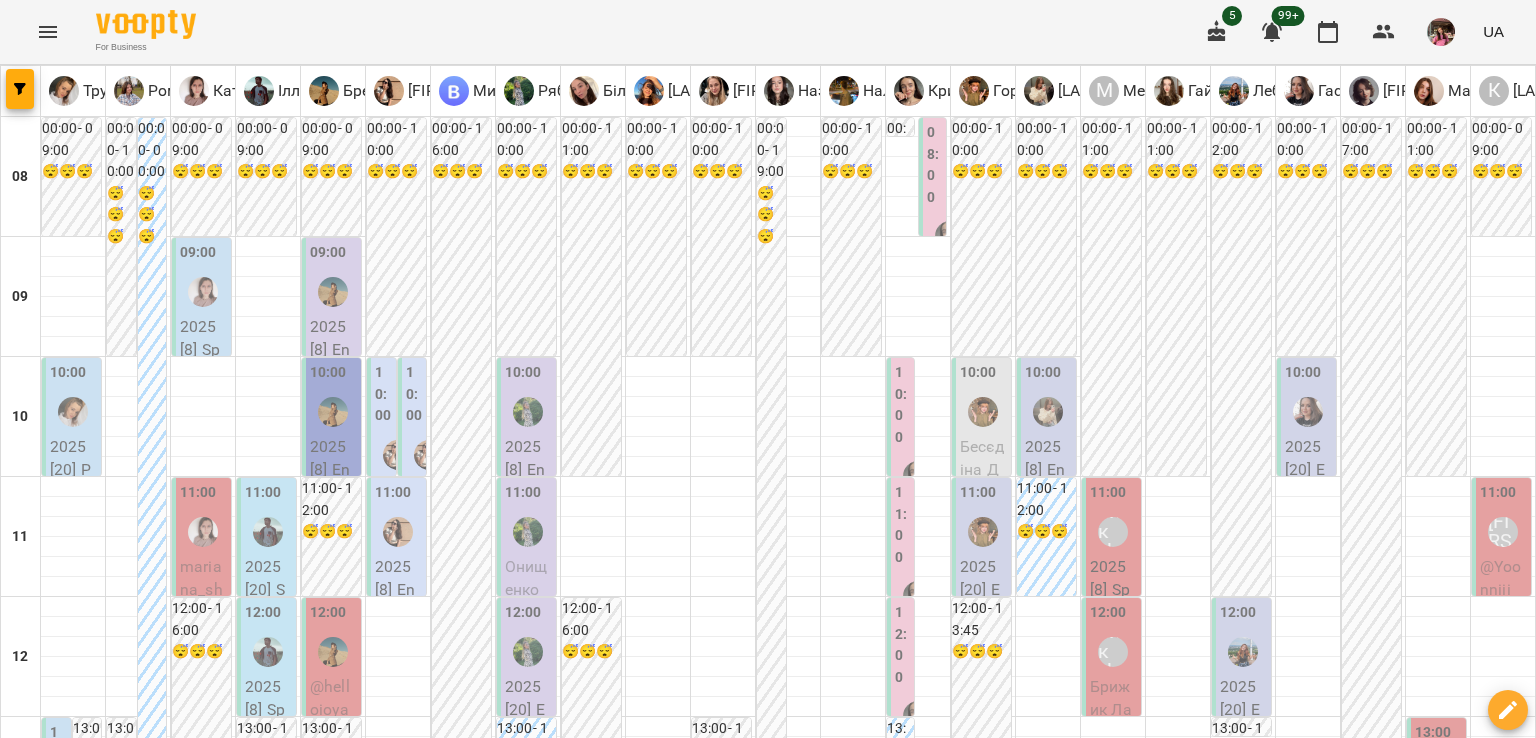 click 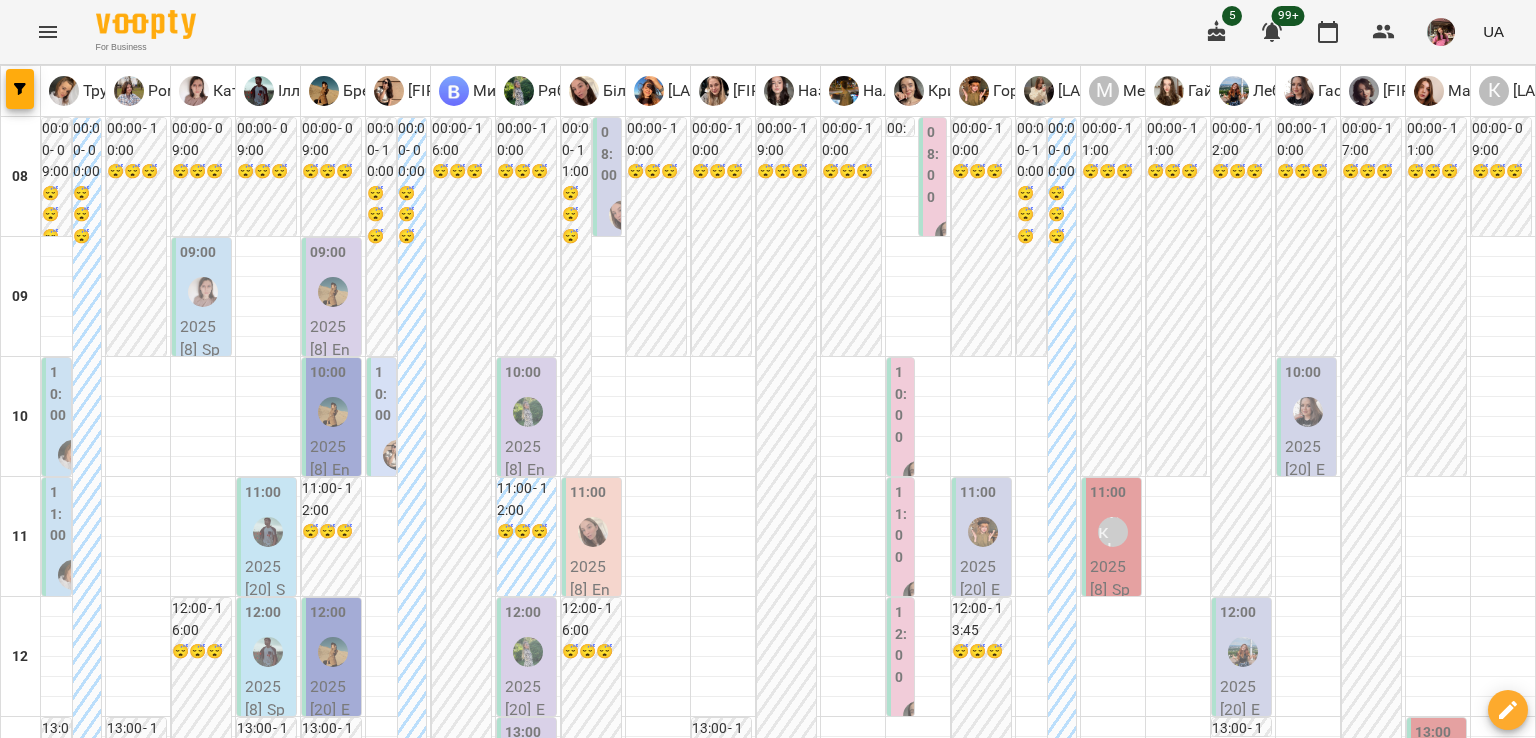 click 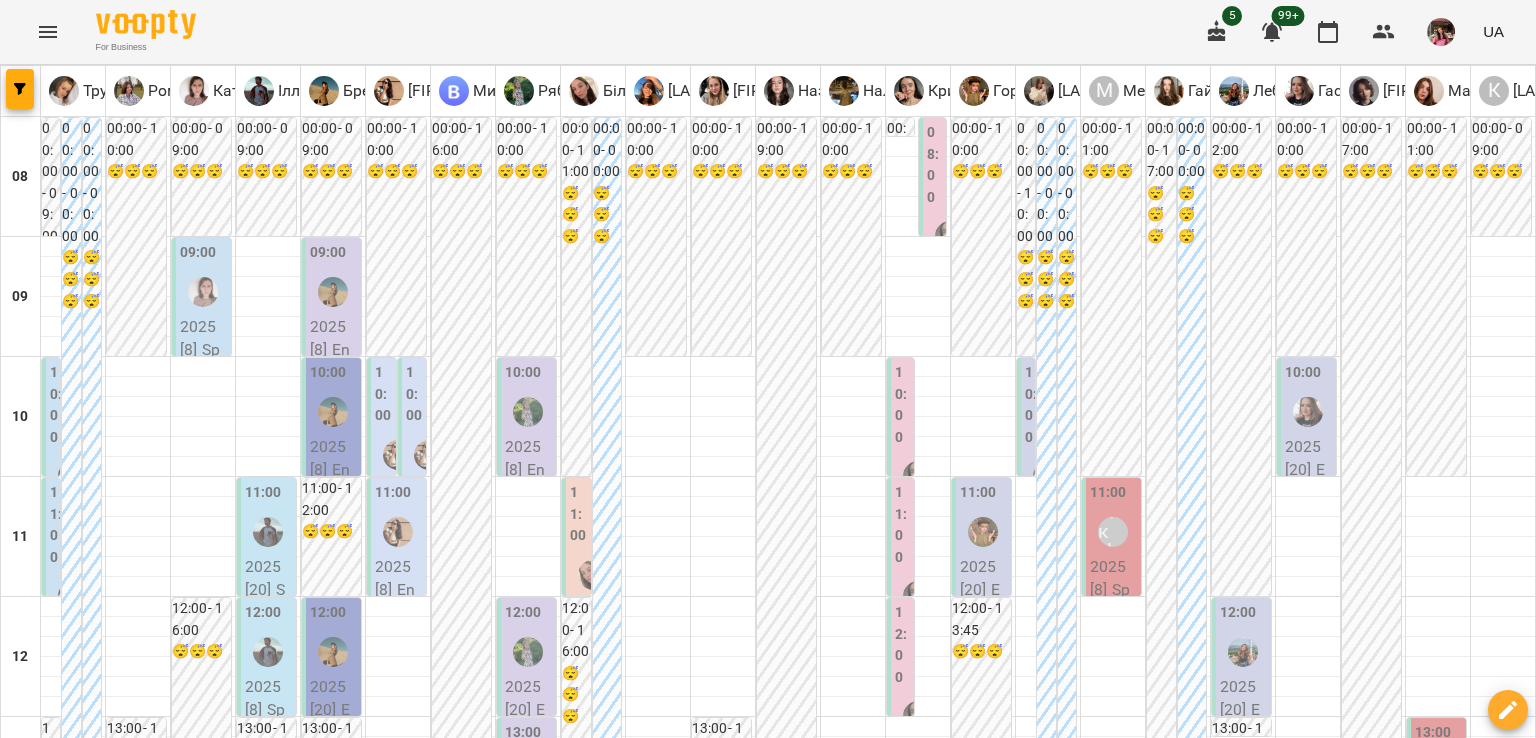 click 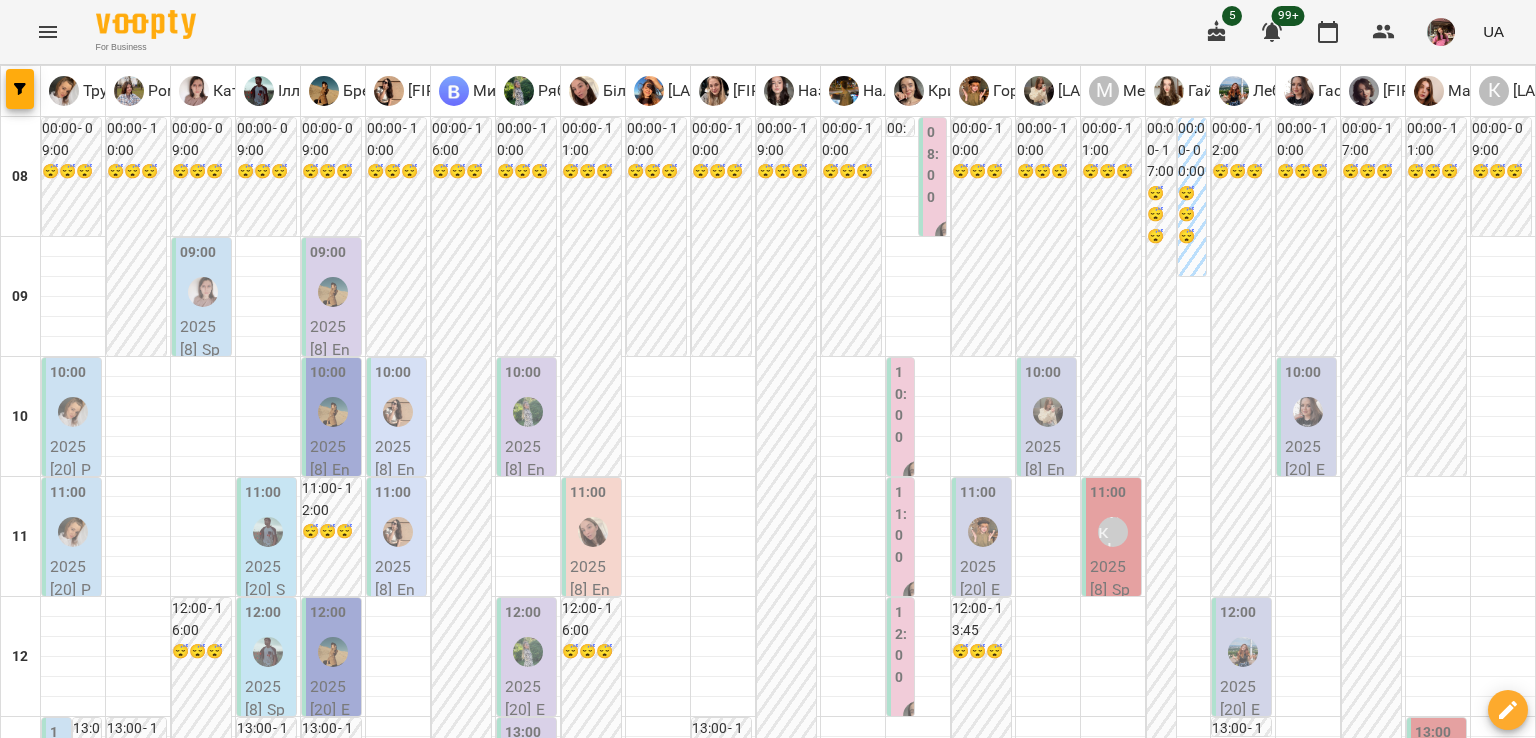click on "**********" at bounding box center [768, 2008] 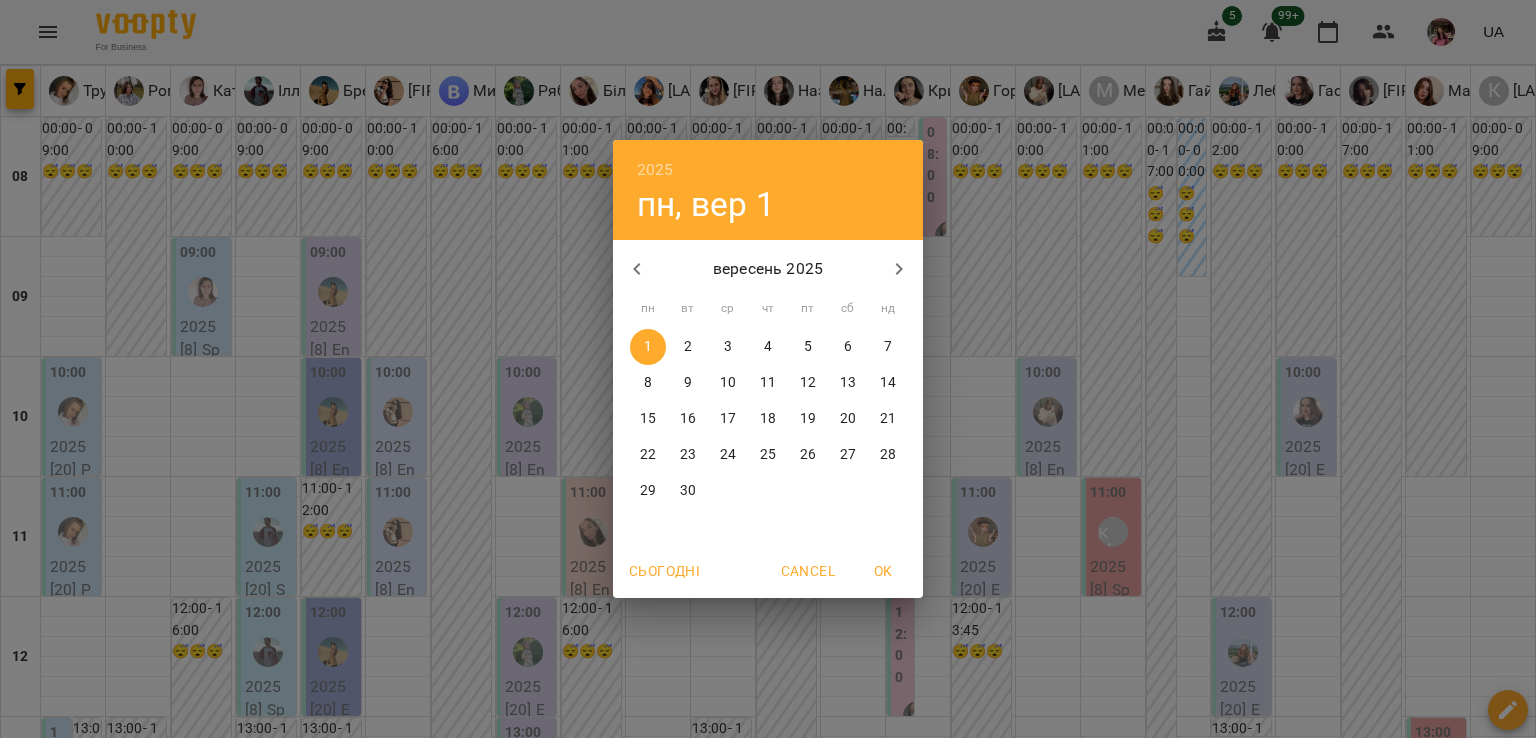 click 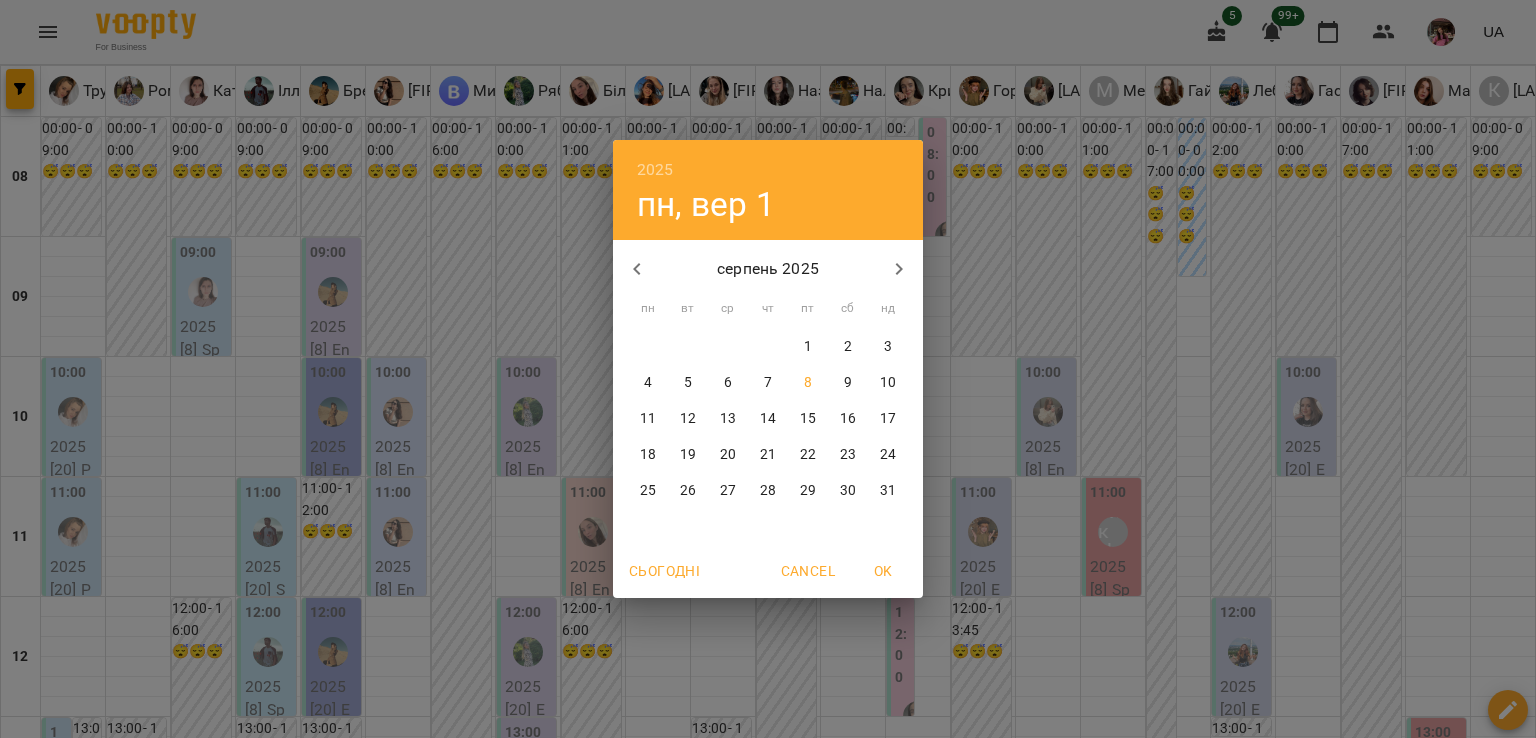 click on "11" at bounding box center [648, 419] 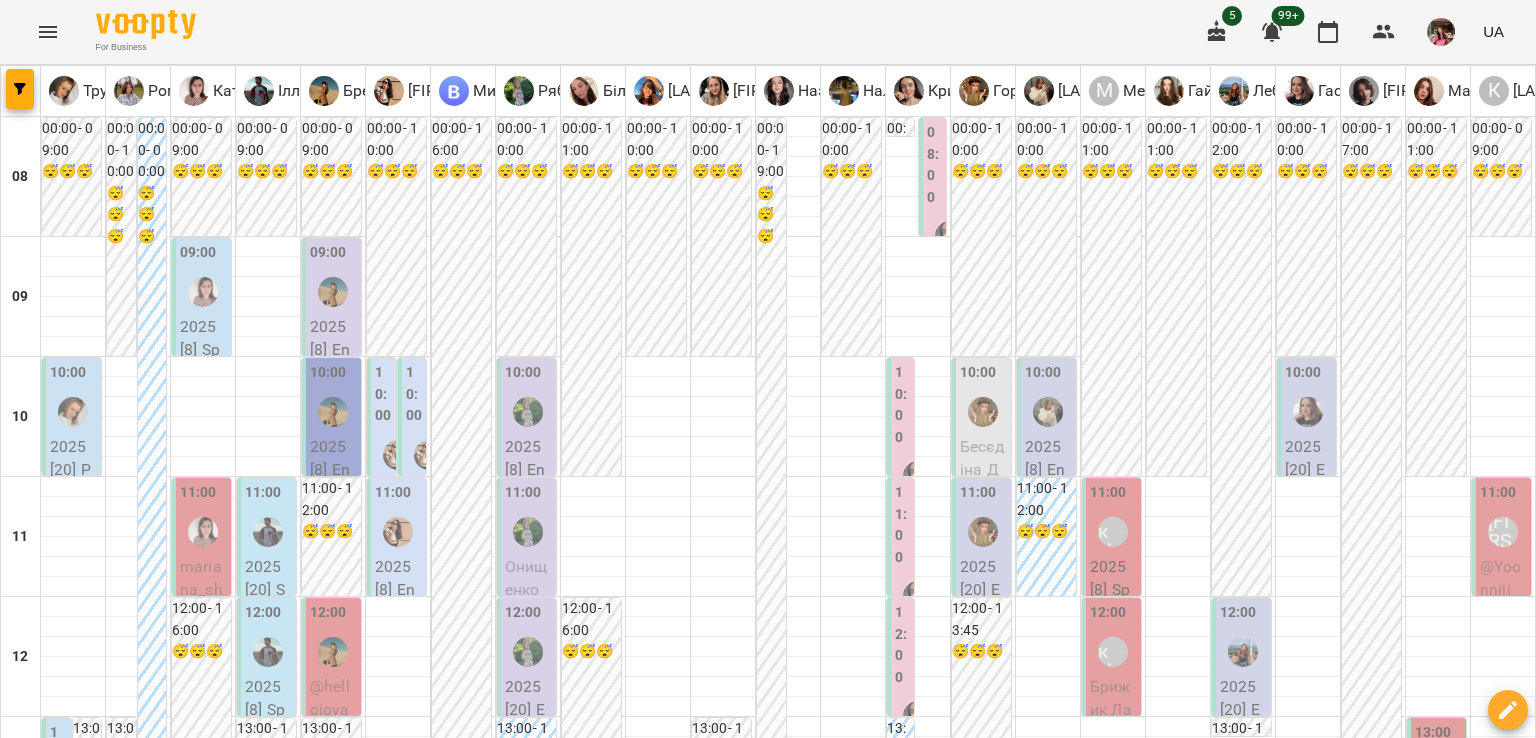 click on "вт" at bounding box center [430, 1943] 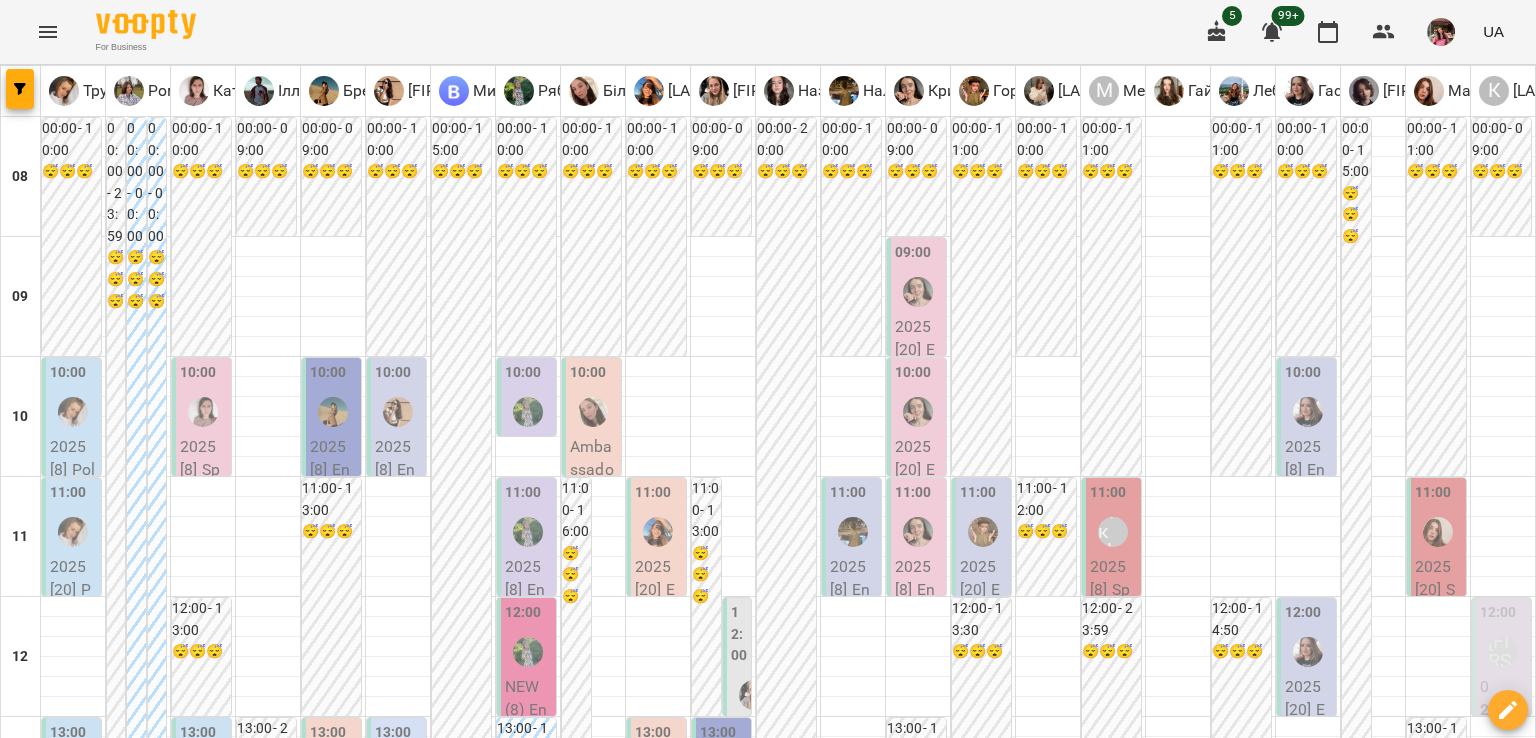 scroll, scrollTop: 116, scrollLeft: 0, axis: vertical 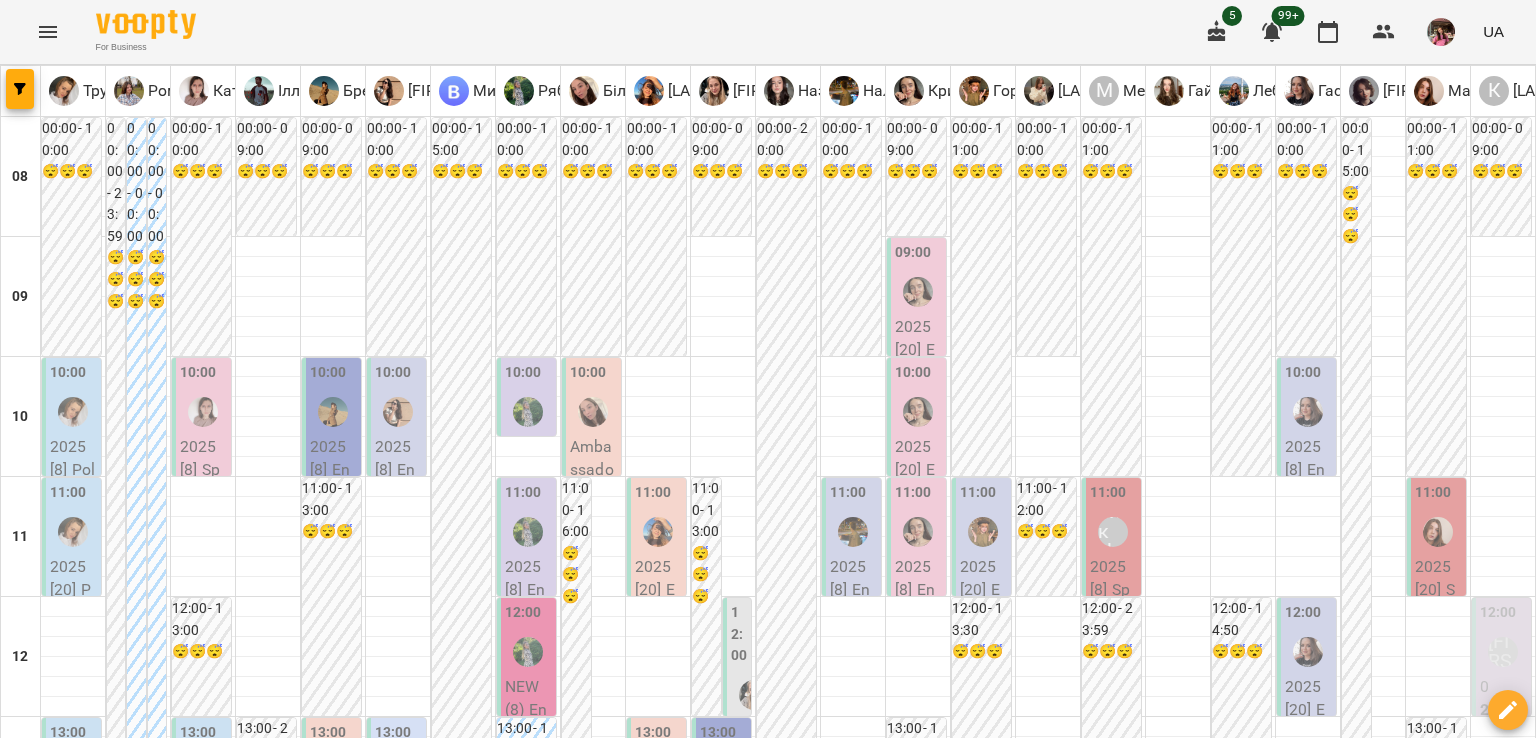 click on "**********" at bounding box center (768, 2008) 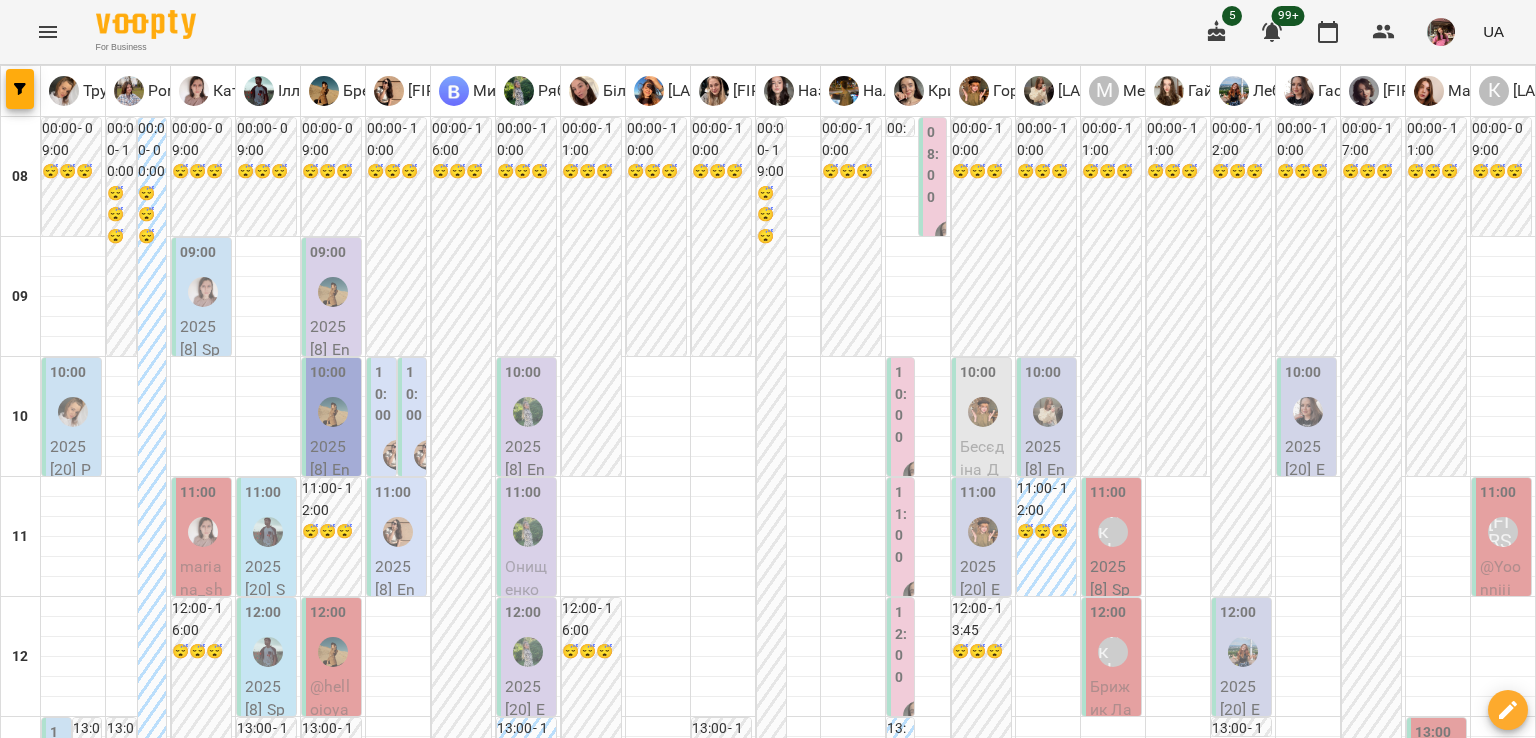 scroll, scrollTop: 614, scrollLeft: 0, axis: vertical 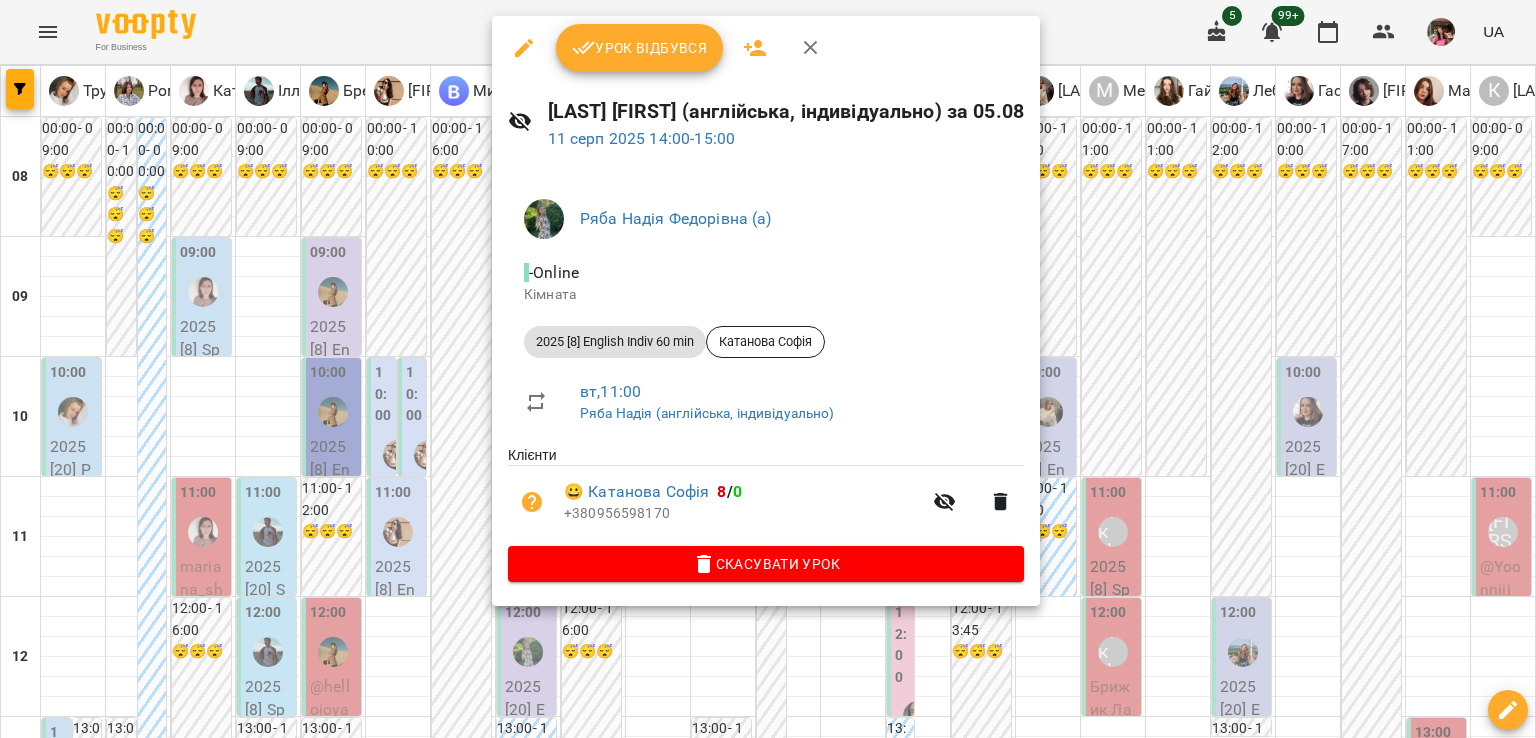 click at bounding box center [768, 369] 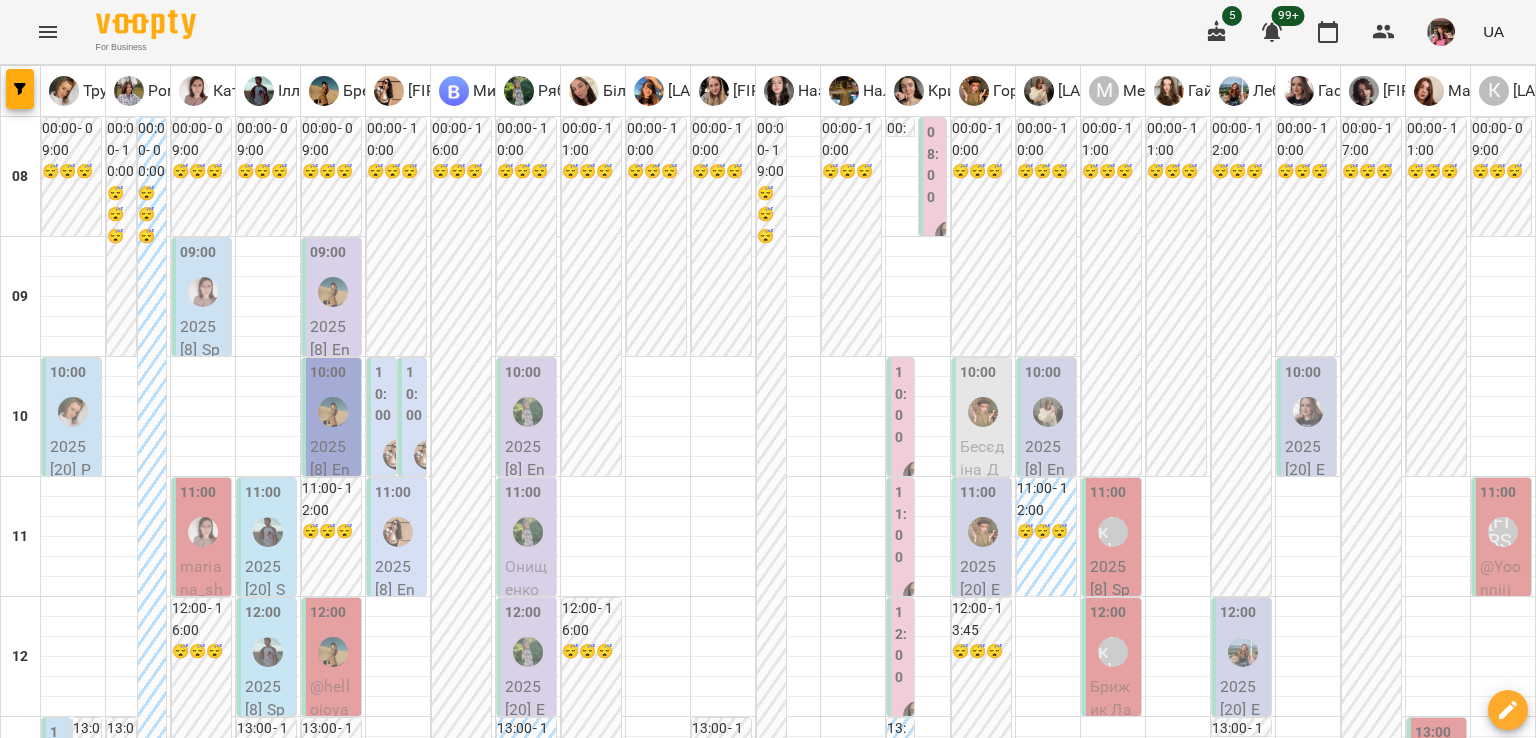 click on "ср" at bounding box center (642, 1943) 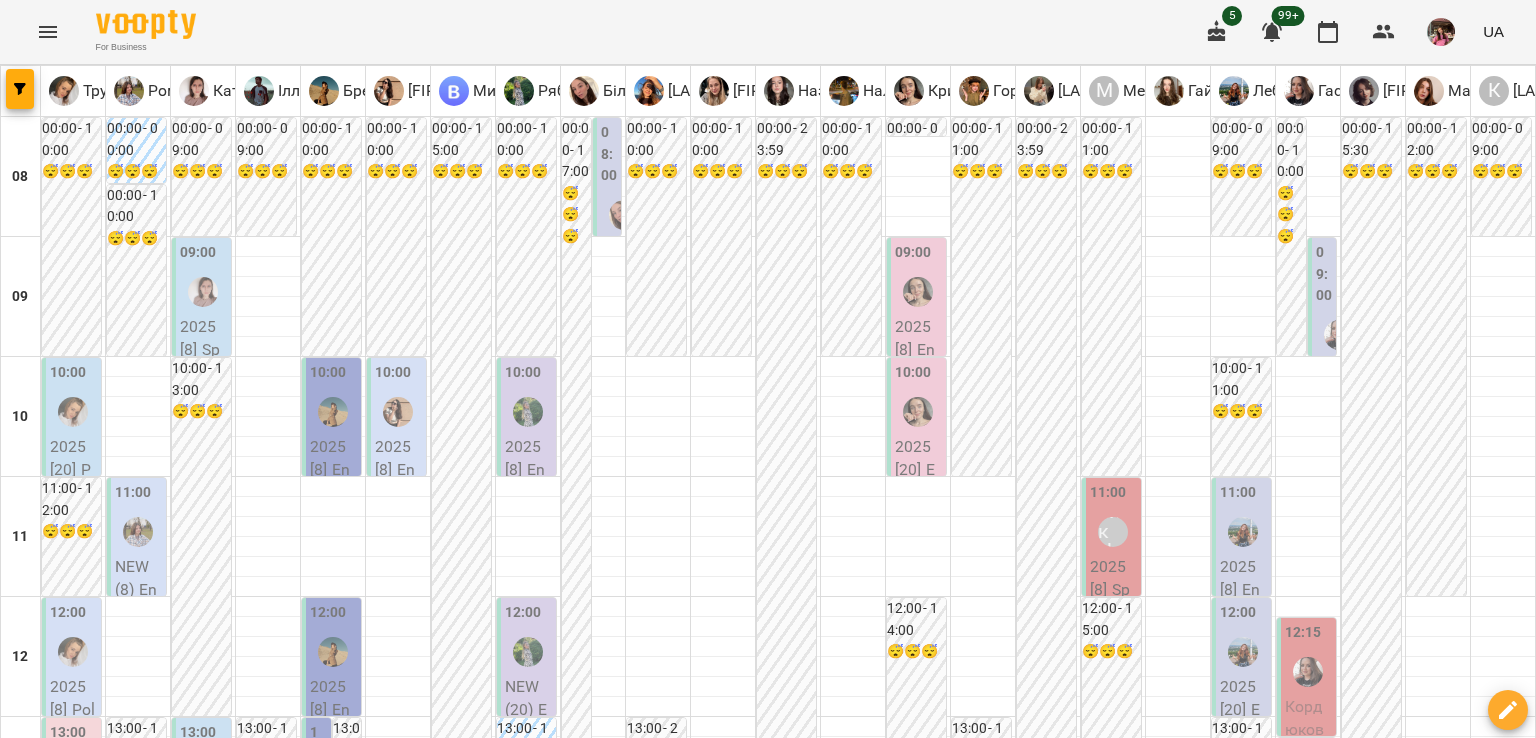 scroll, scrollTop: 208, scrollLeft: 0, axis: vertical 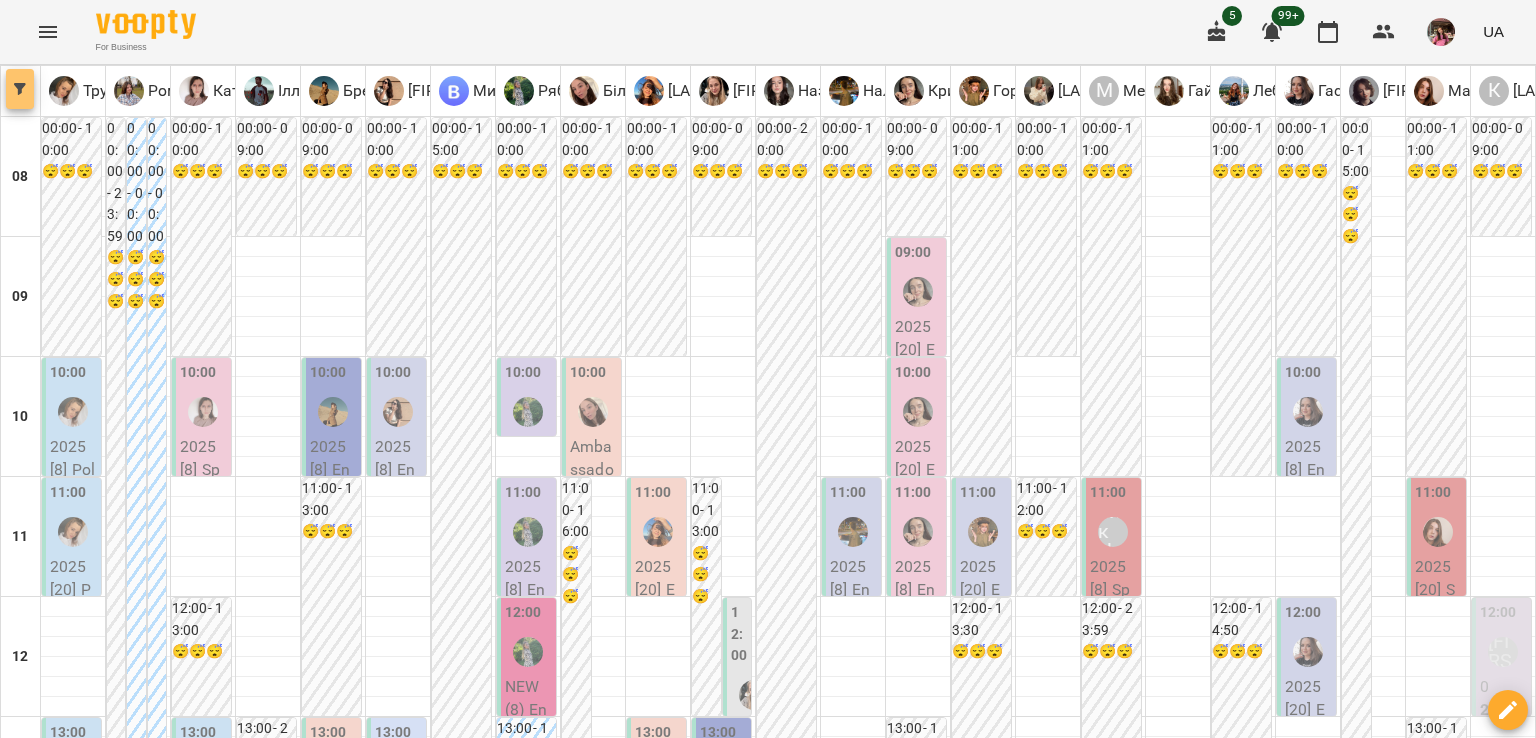 click at bounding box center (20, 89) 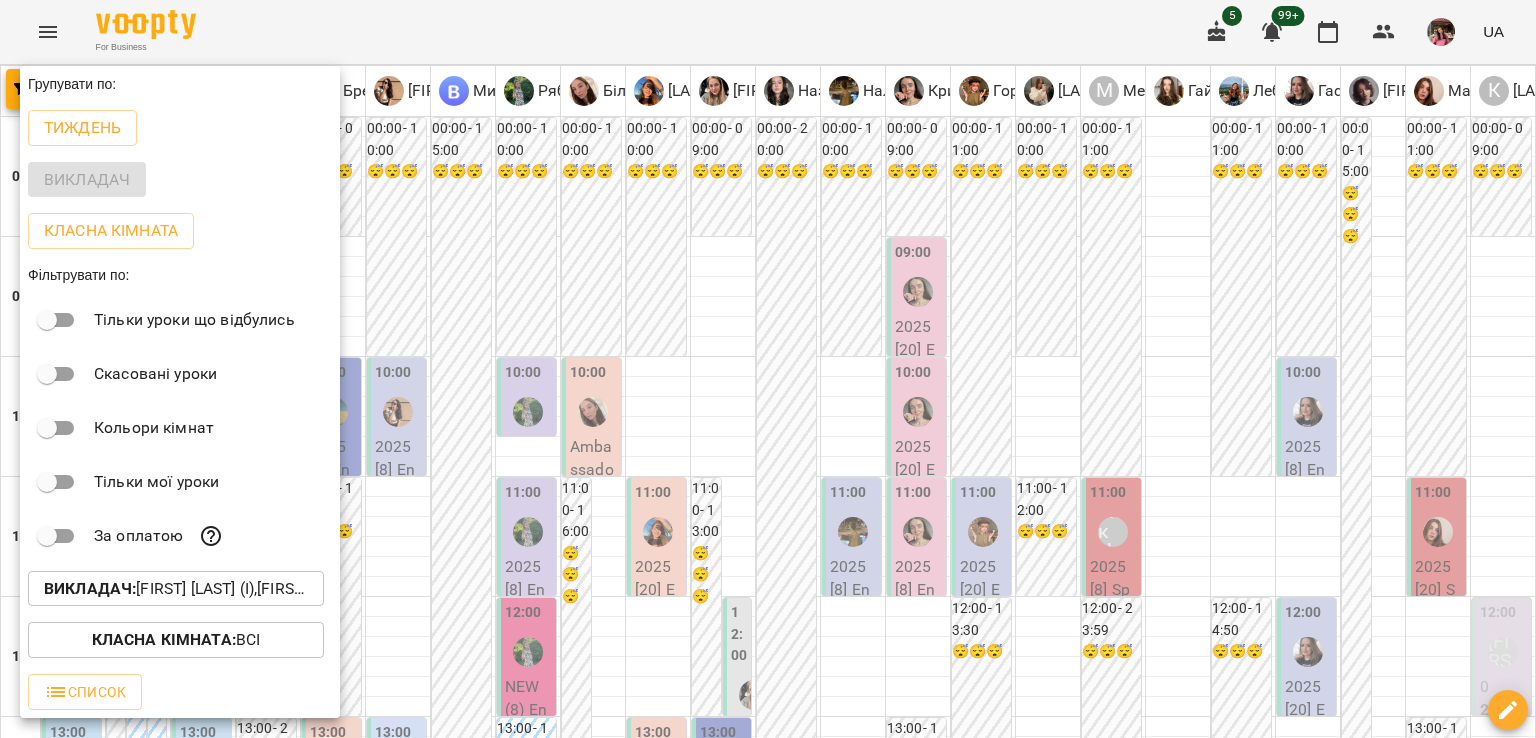 click at bounding box center [768, 369] 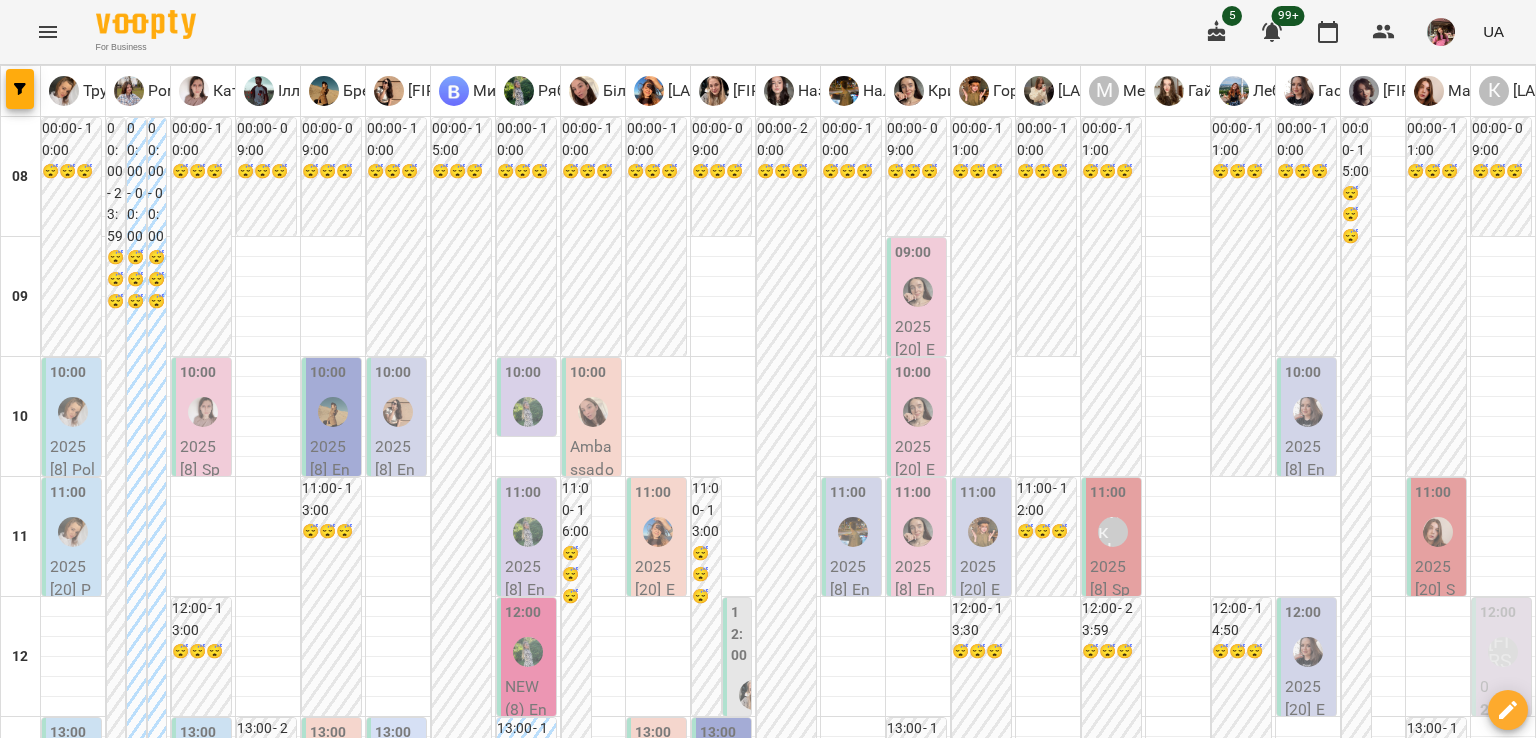 scroll, scrollTop: 672, scrollLeft: 0, axis: vertical 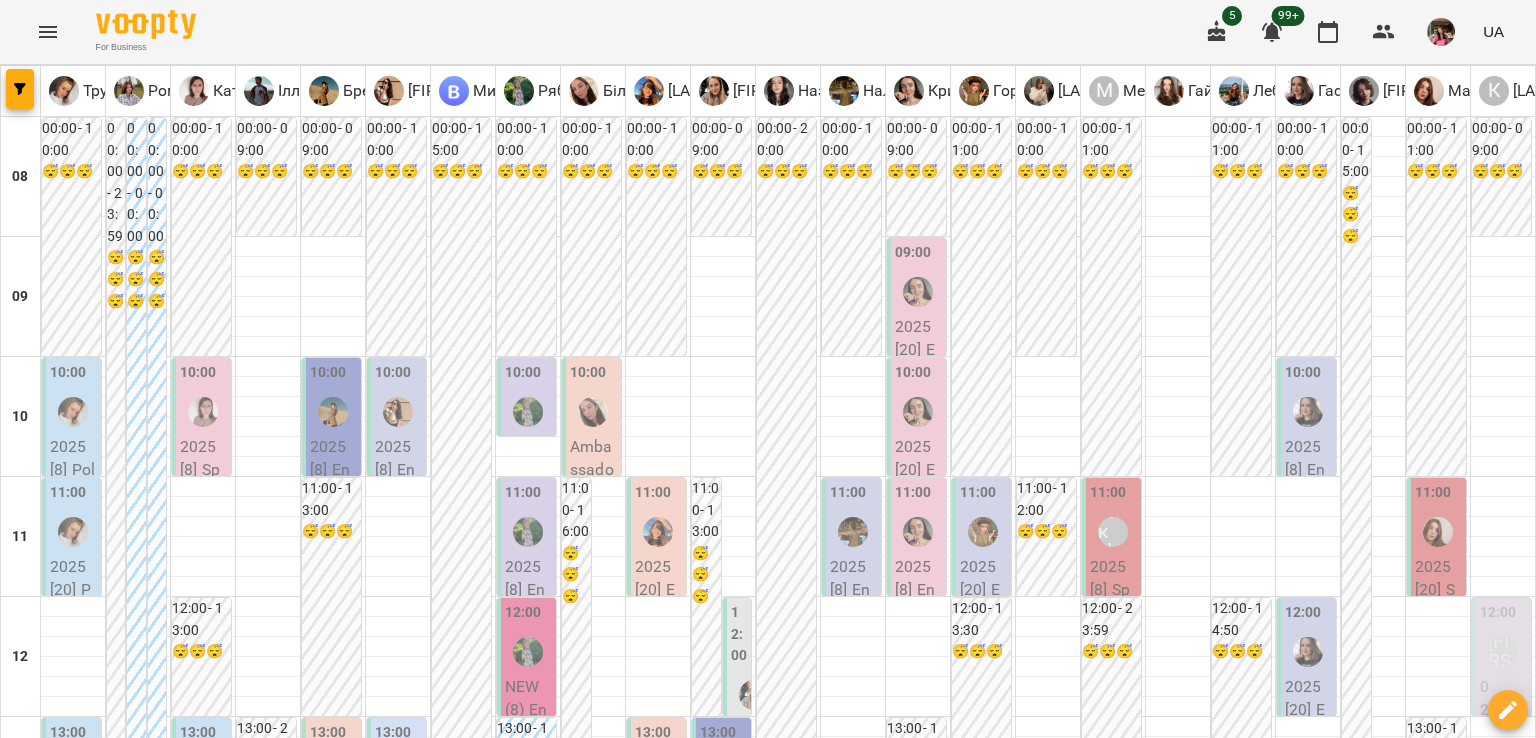 click on "2025 [8] Spanish Indiv 60 min - Єлизавета Бугаренко" at bounding box center (203, 1141) 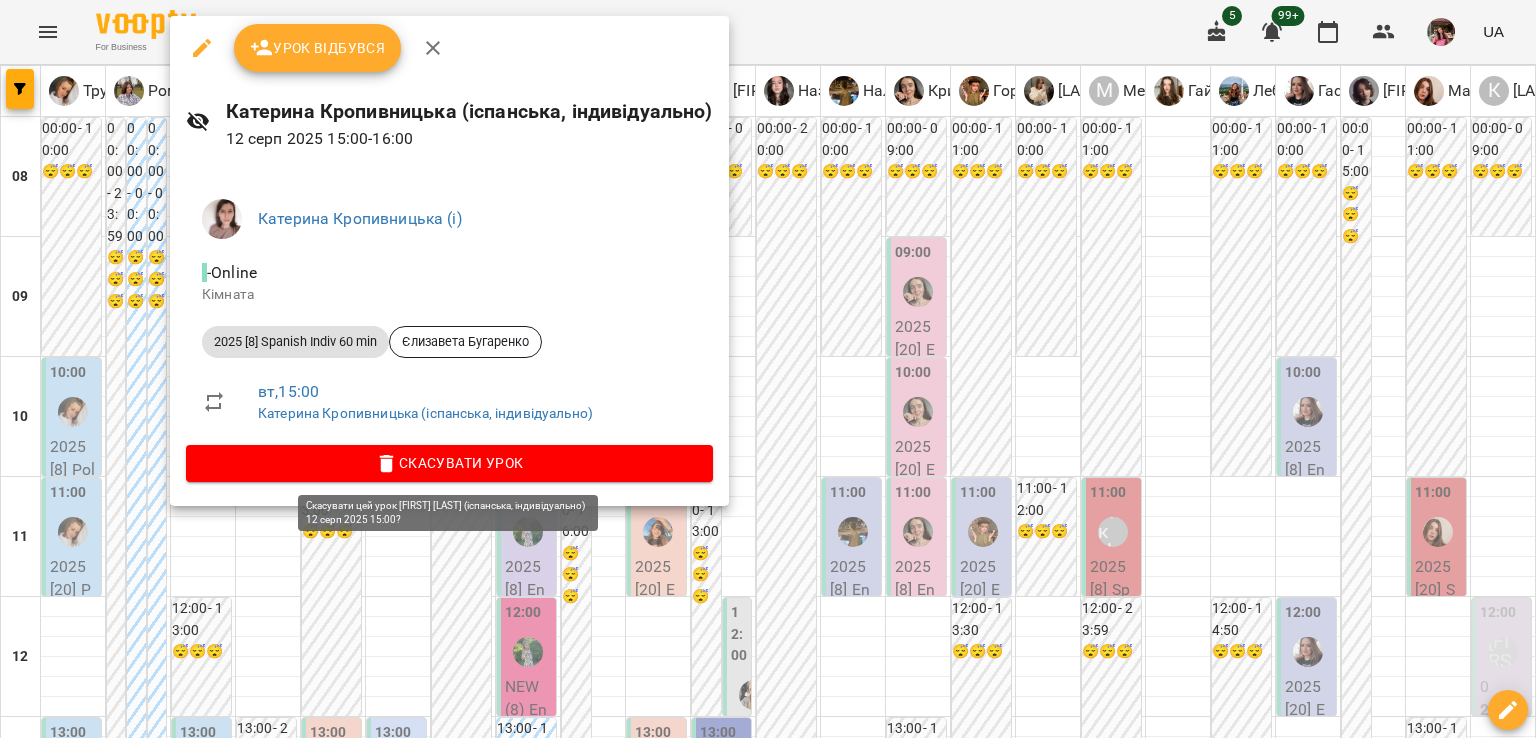 click on "Скасувати Урок" at bounding box center [449, 463] 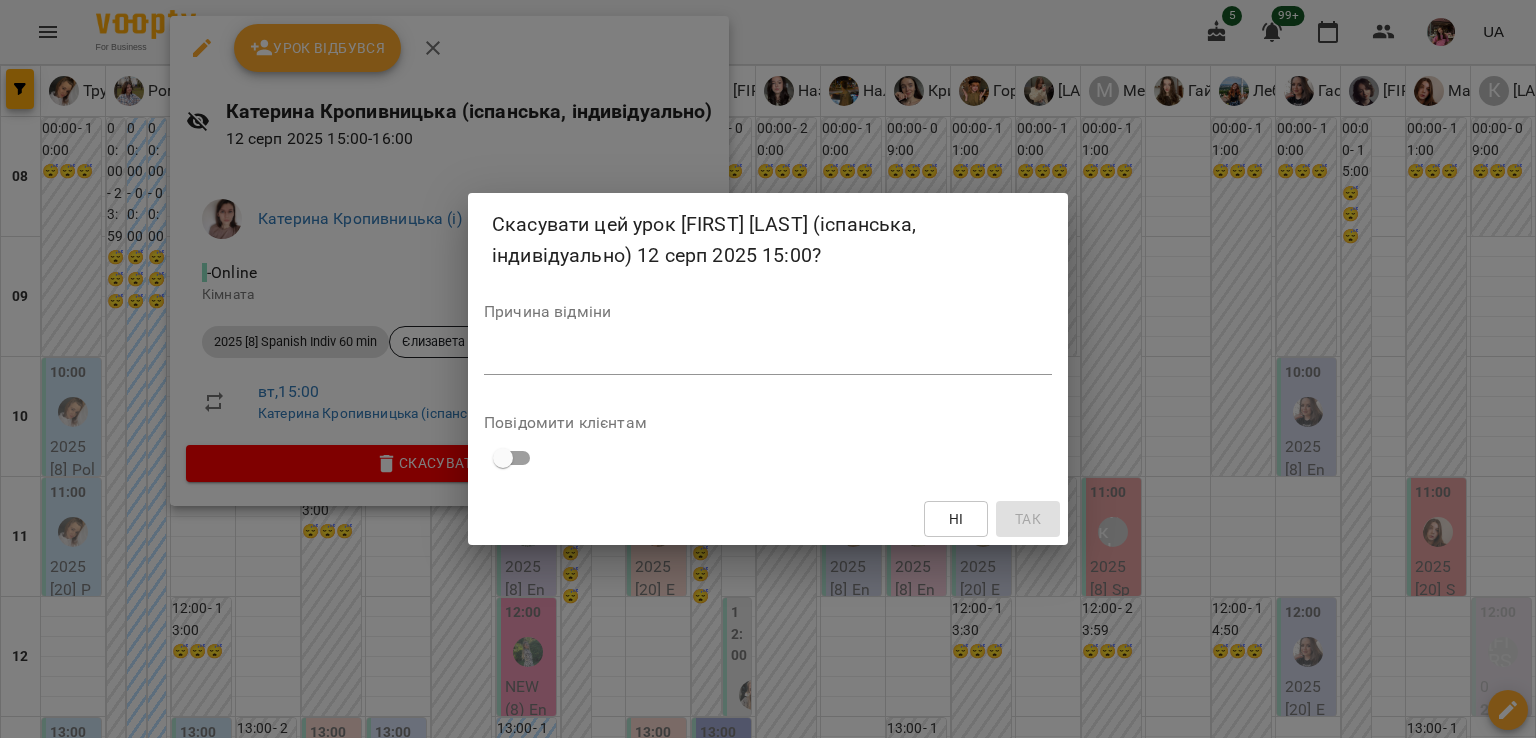 click at bounding box center [768, 358] 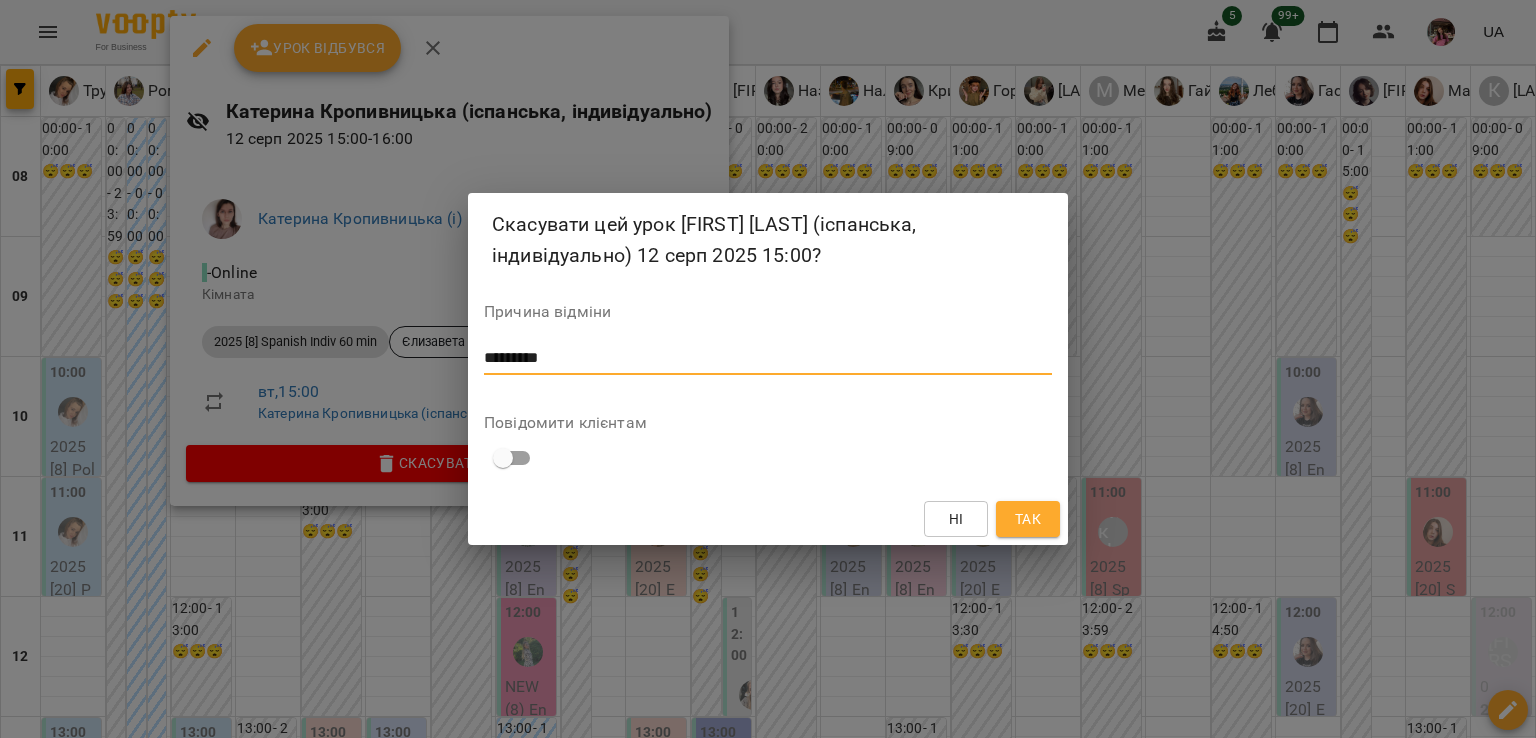 type on "*********" 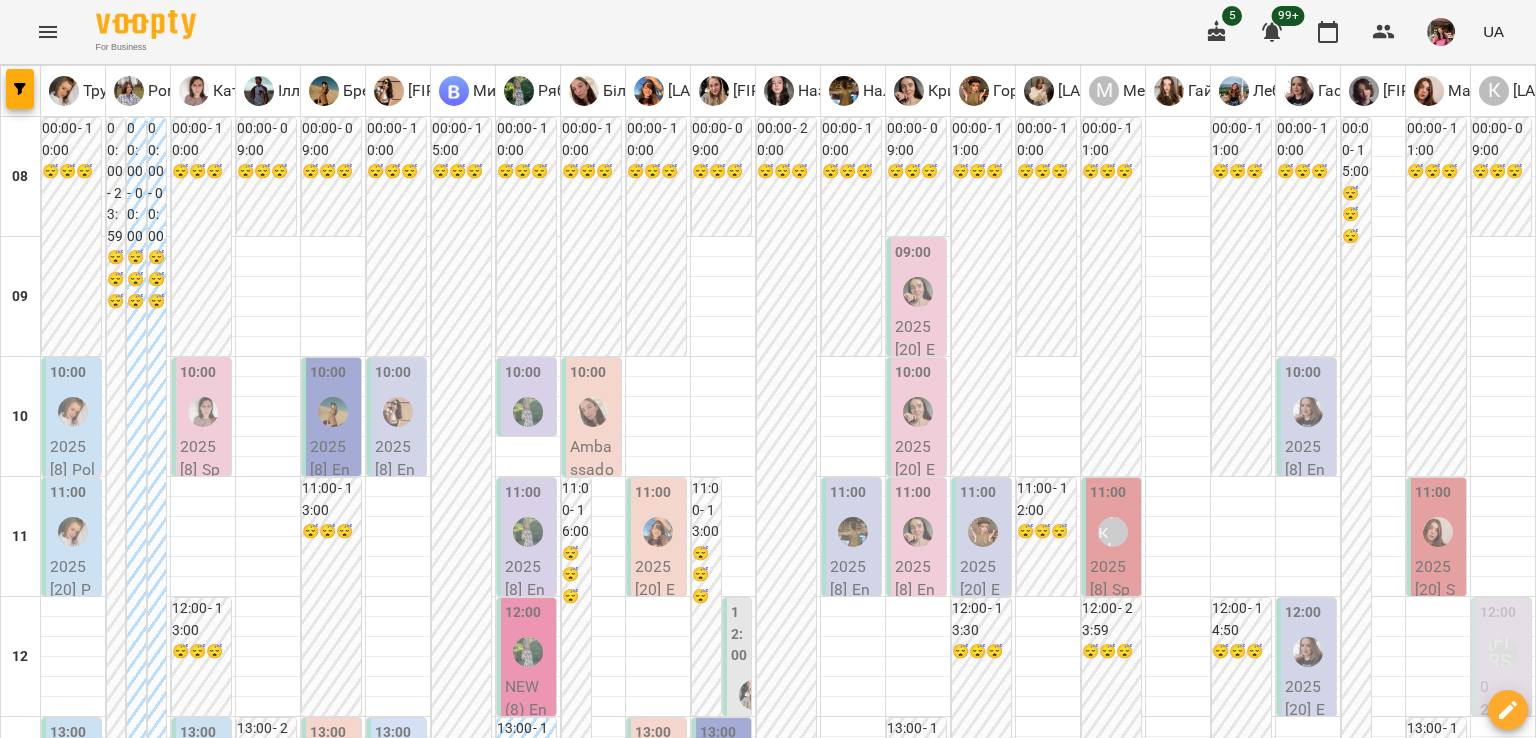 click at bounding box center [867, 2008] 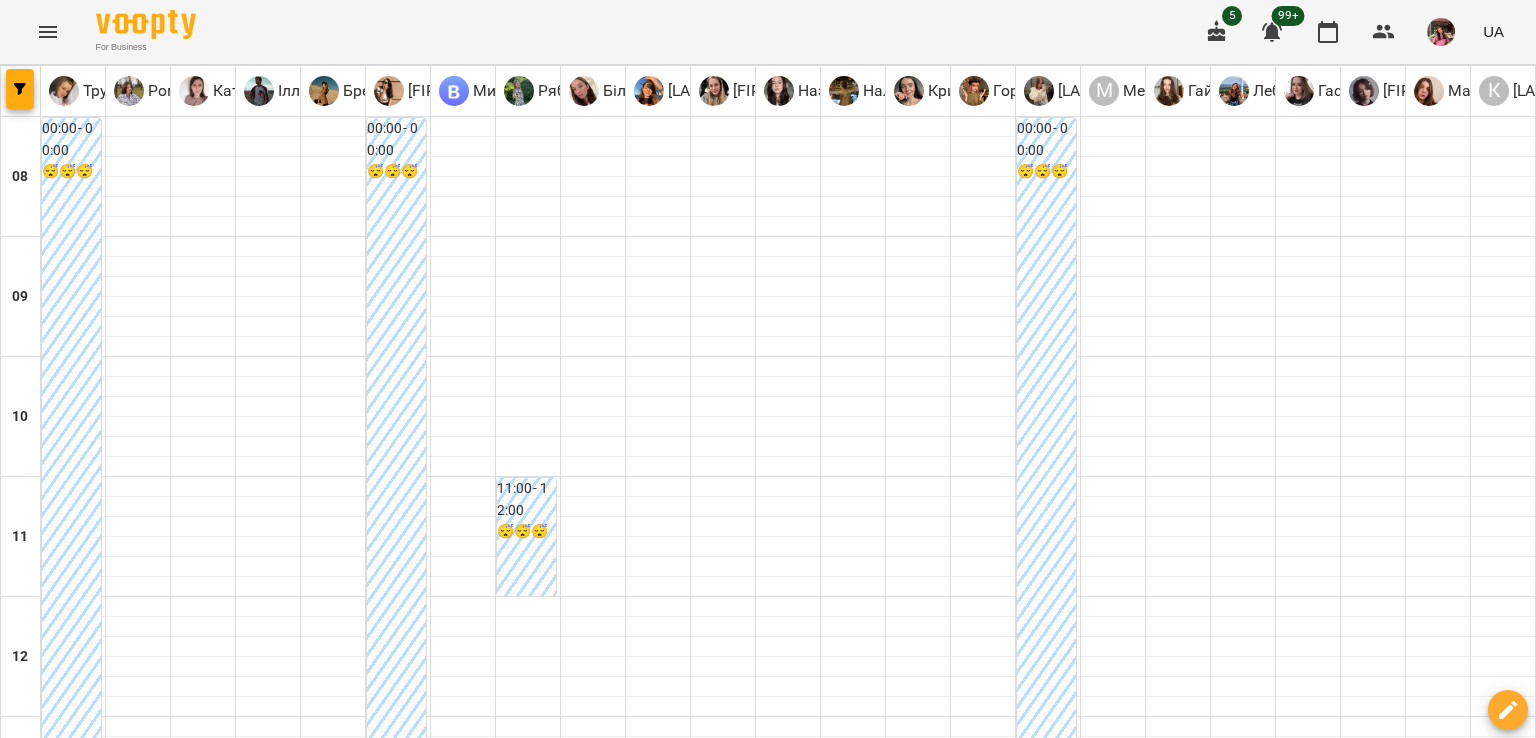 type on "**********" 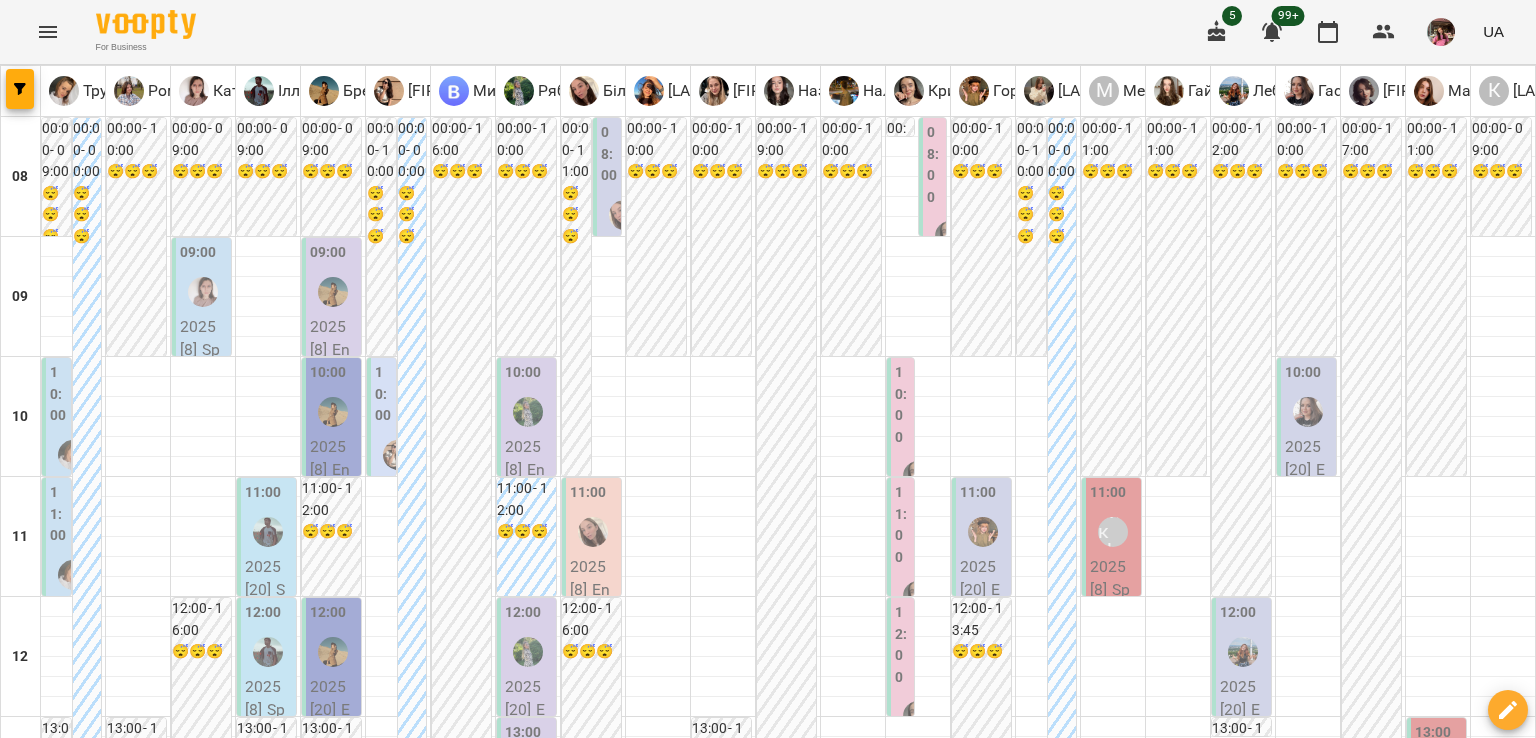 click on "вт" at bounding box center [430, 1943] 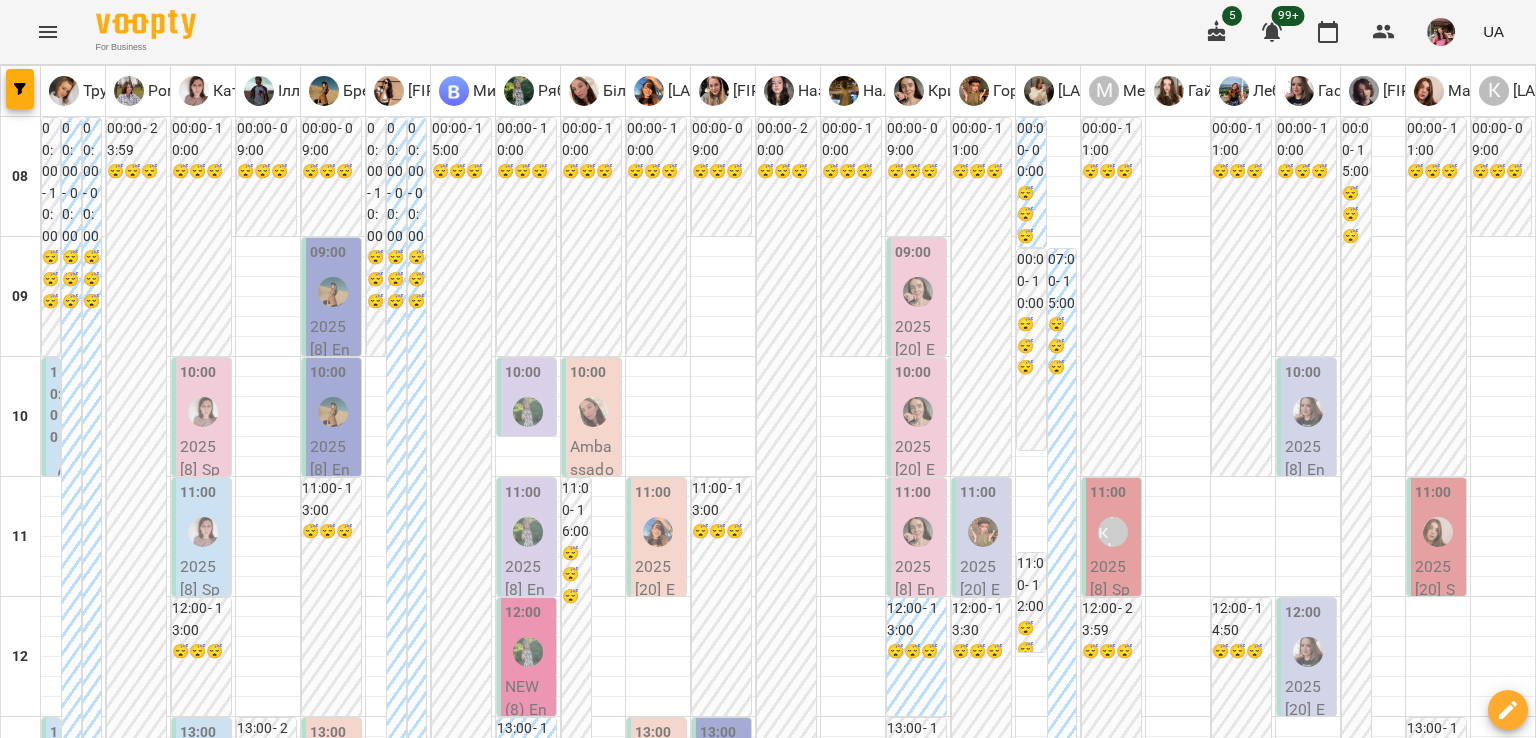 scroll, scrollTop: 686, scrollLeft: 0, axis: vertical 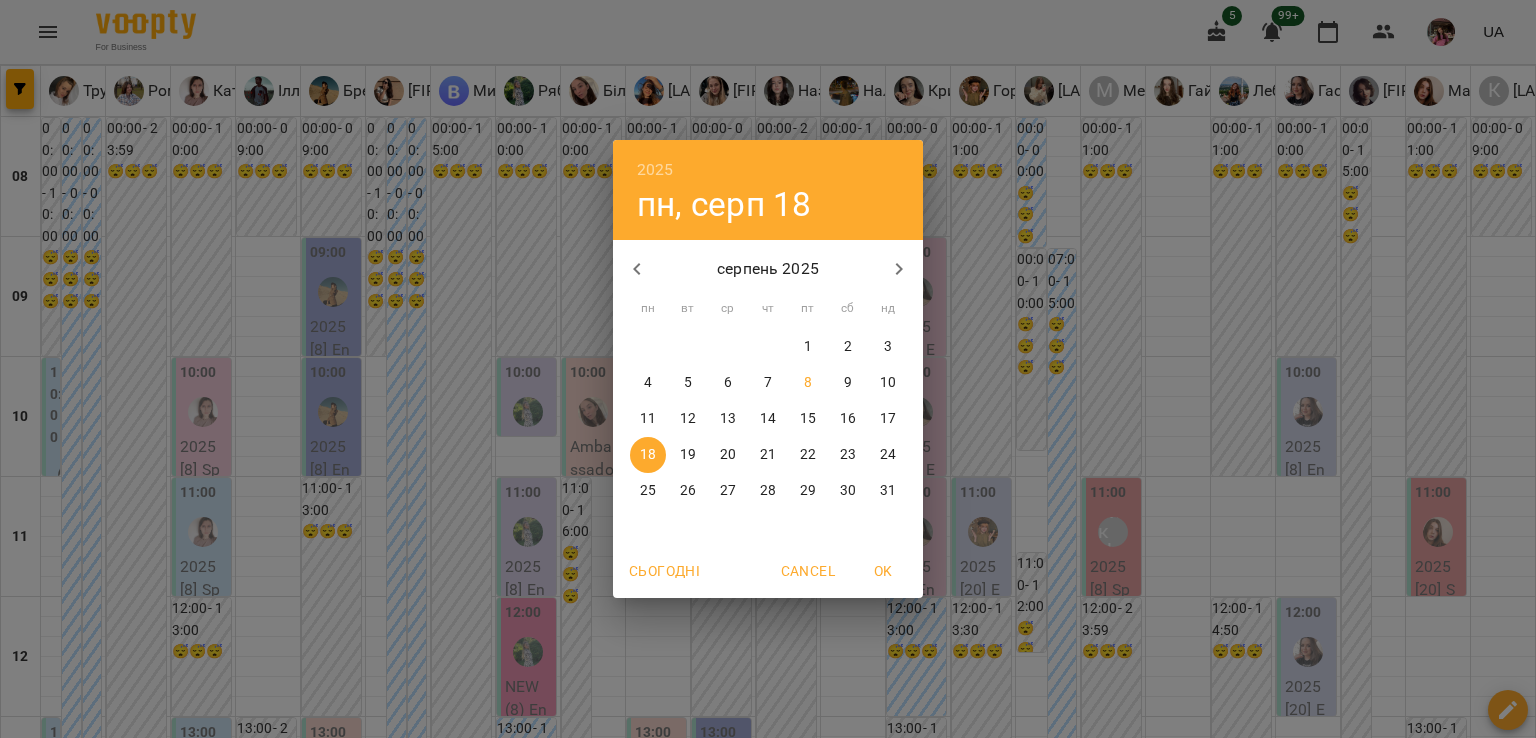 click on "8" at bounding box center [808, 383] 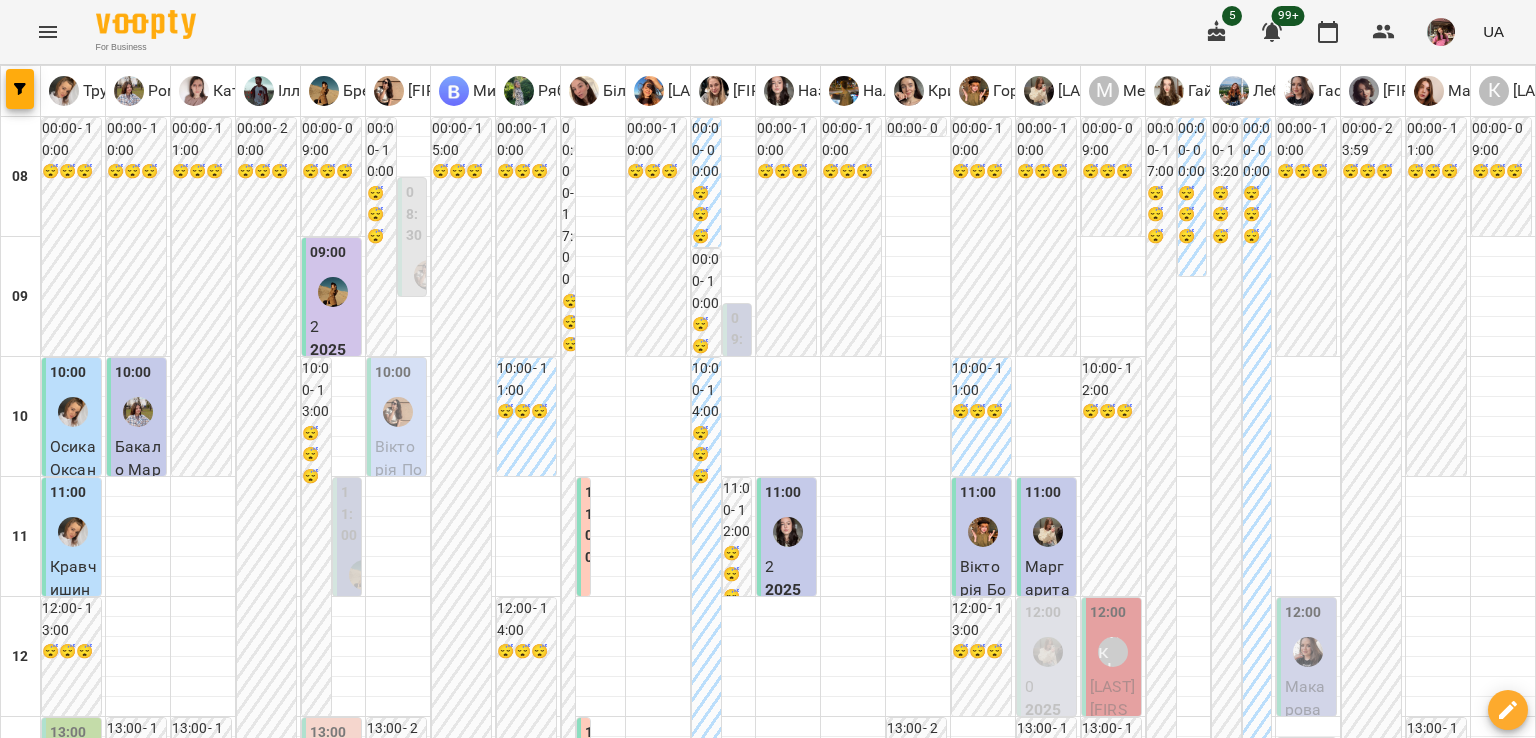 scroll, scrollTop: 964, scrollLeft: 0, axis: vertical 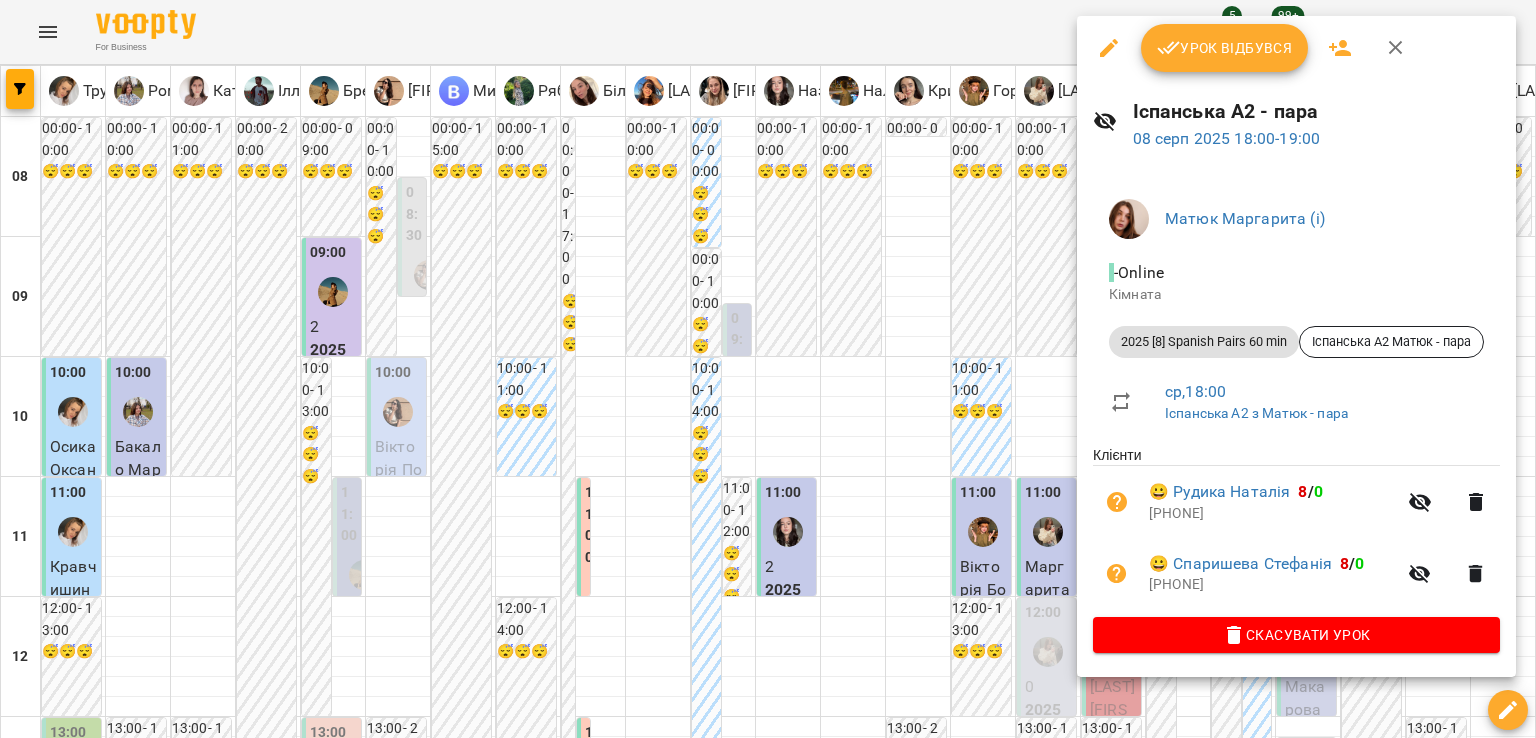 click at bounding box center (768, 369) 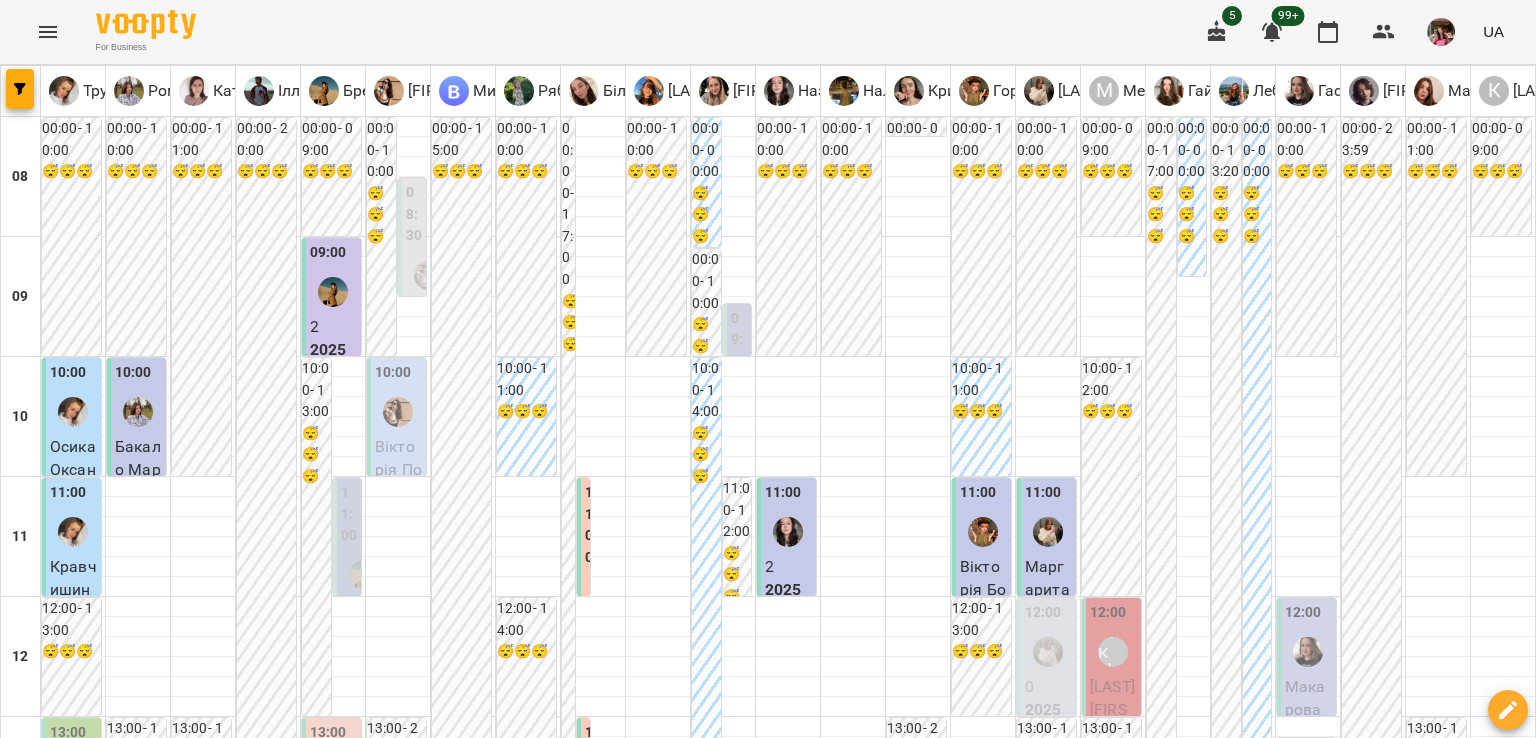 drag, startPoint x: 20, startPoint y: 85, endPoint x: 40, endPoint y: 87, distance: 20.09975 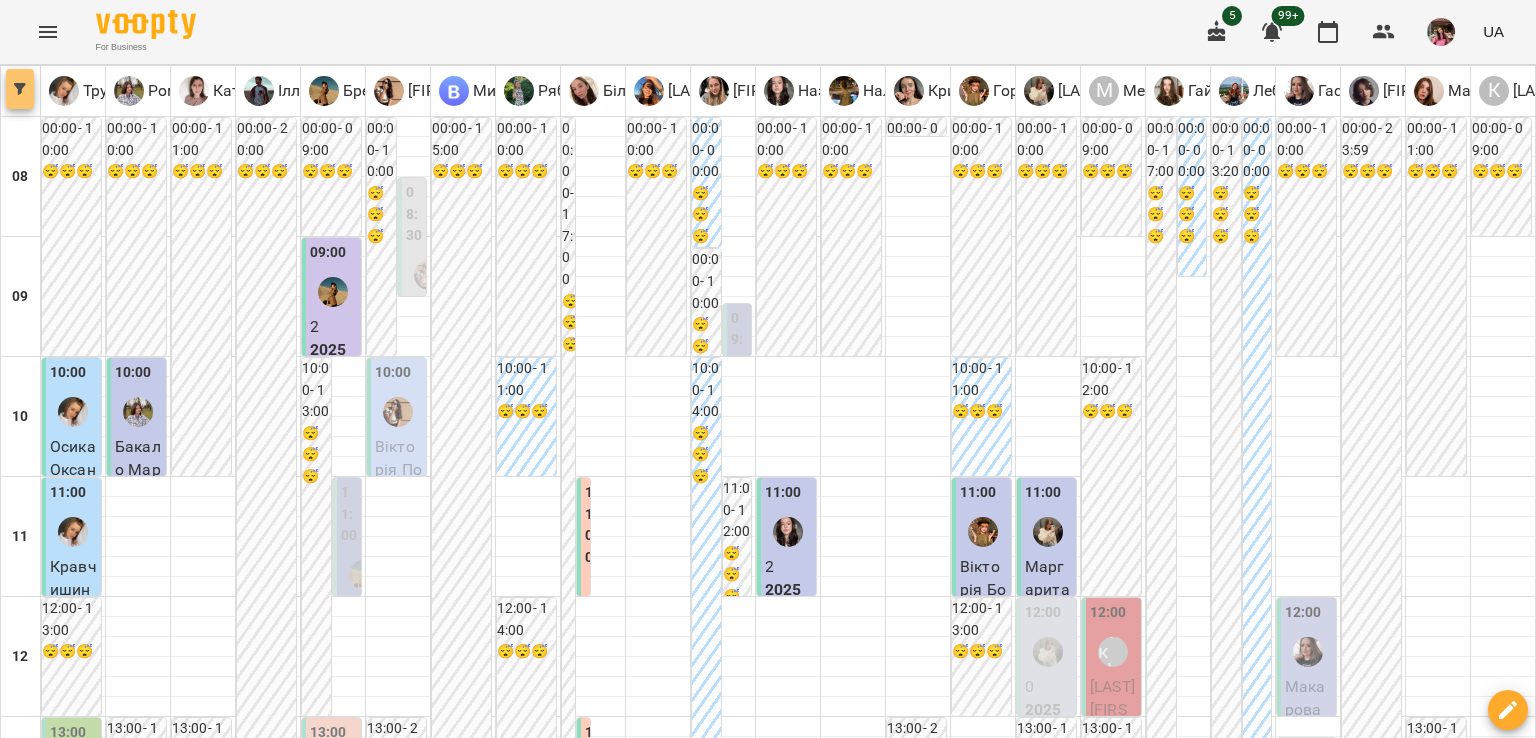 click 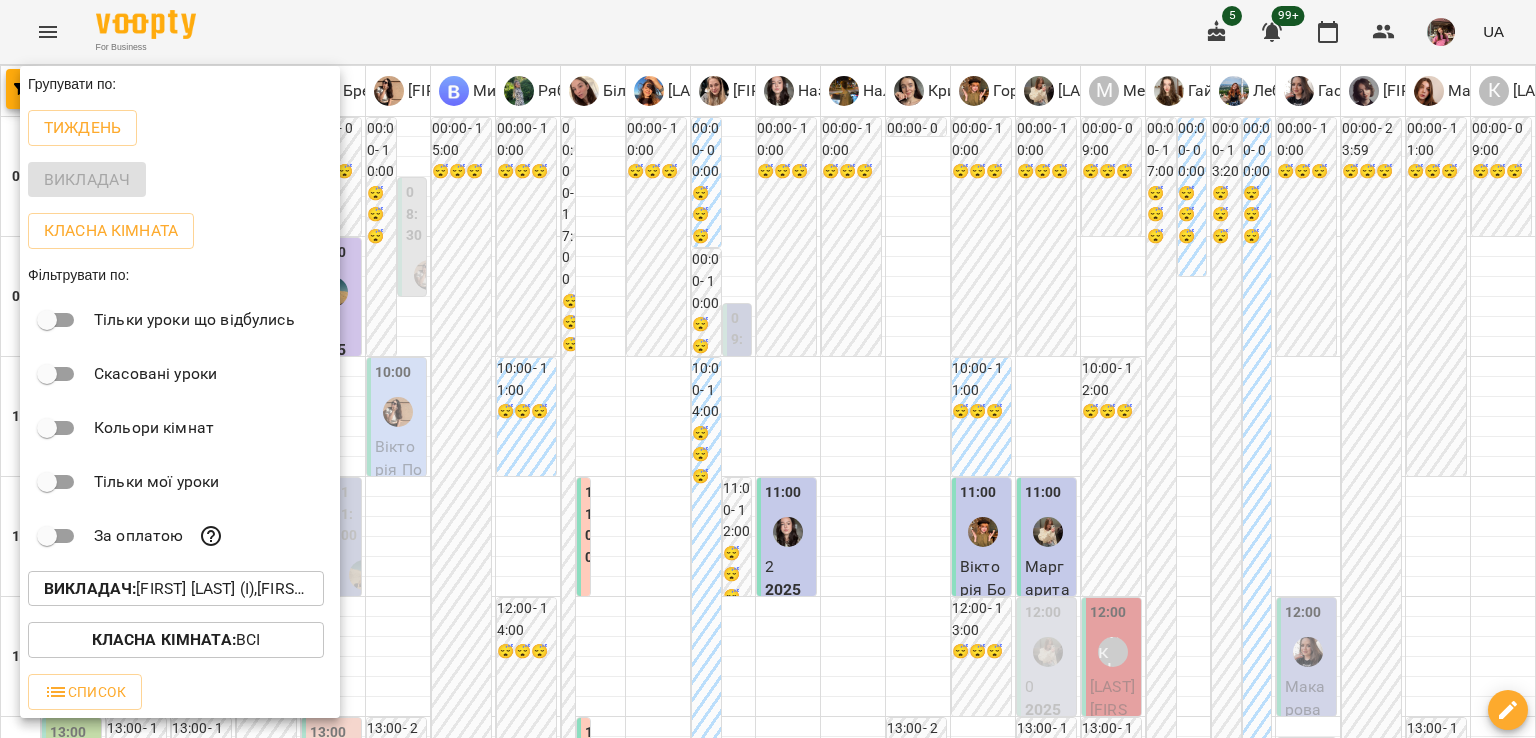 click on "Викладач :" at bounding box center (90, 588) 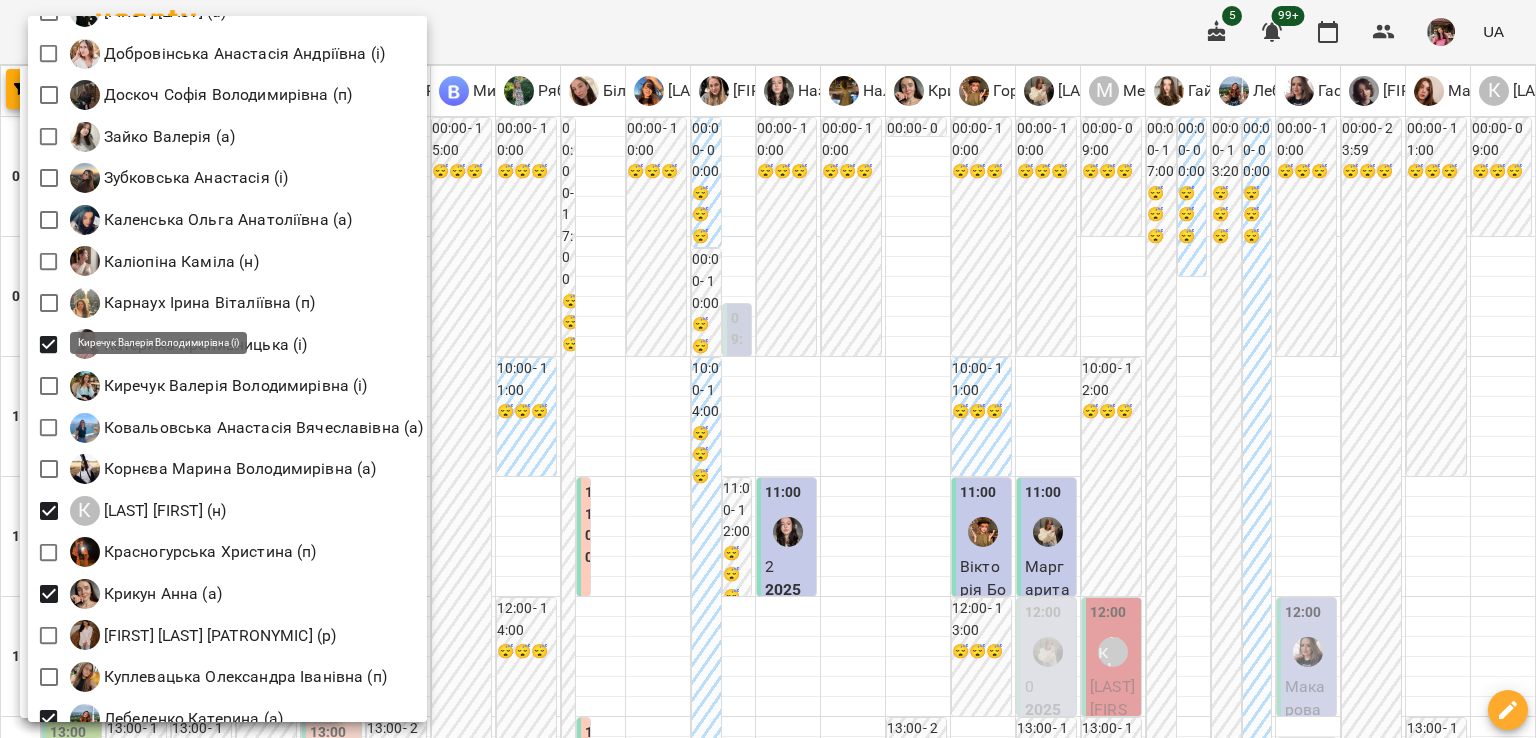 scroll, scrollTop: 1151, scrollLeft: 0, axis: vertical 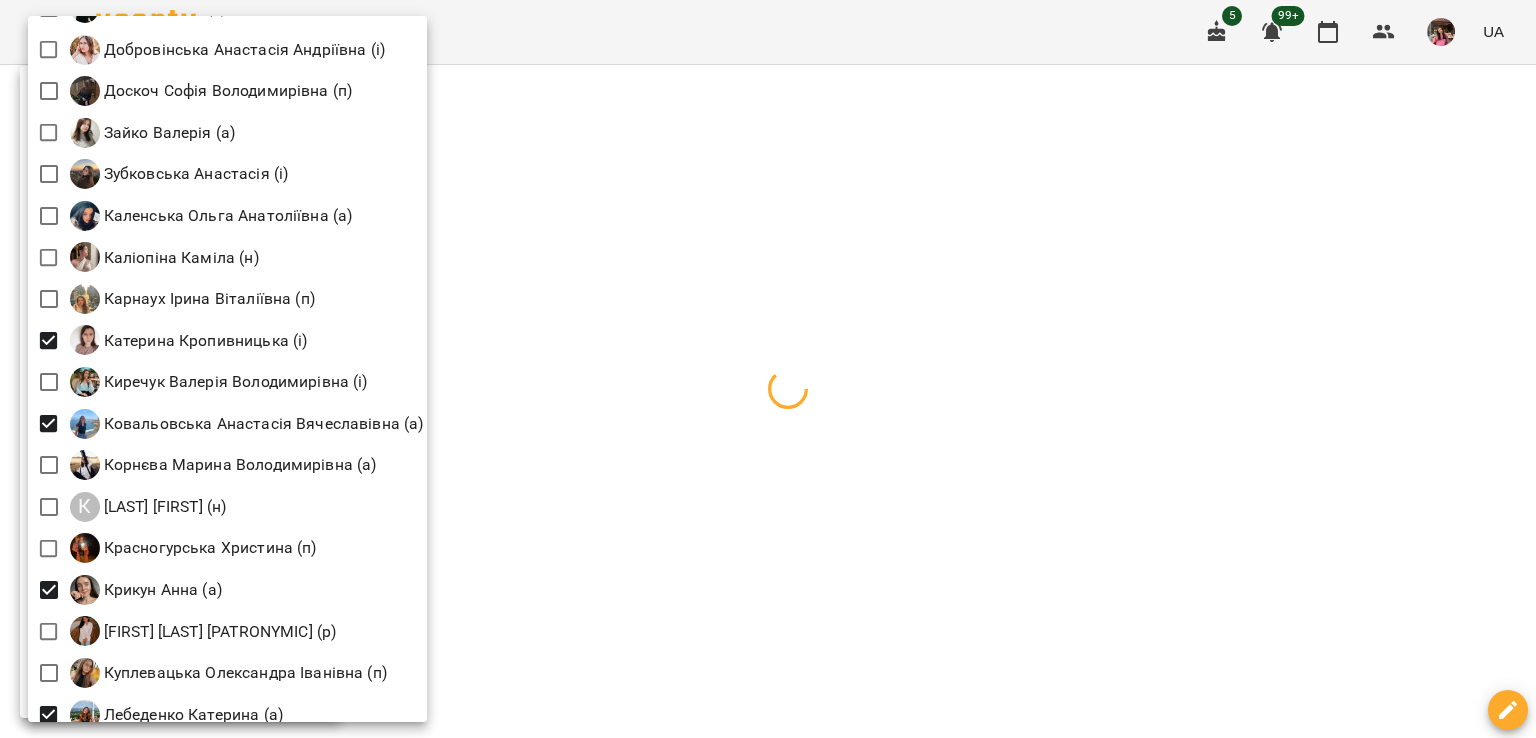 click at bounding box center (768, 369) 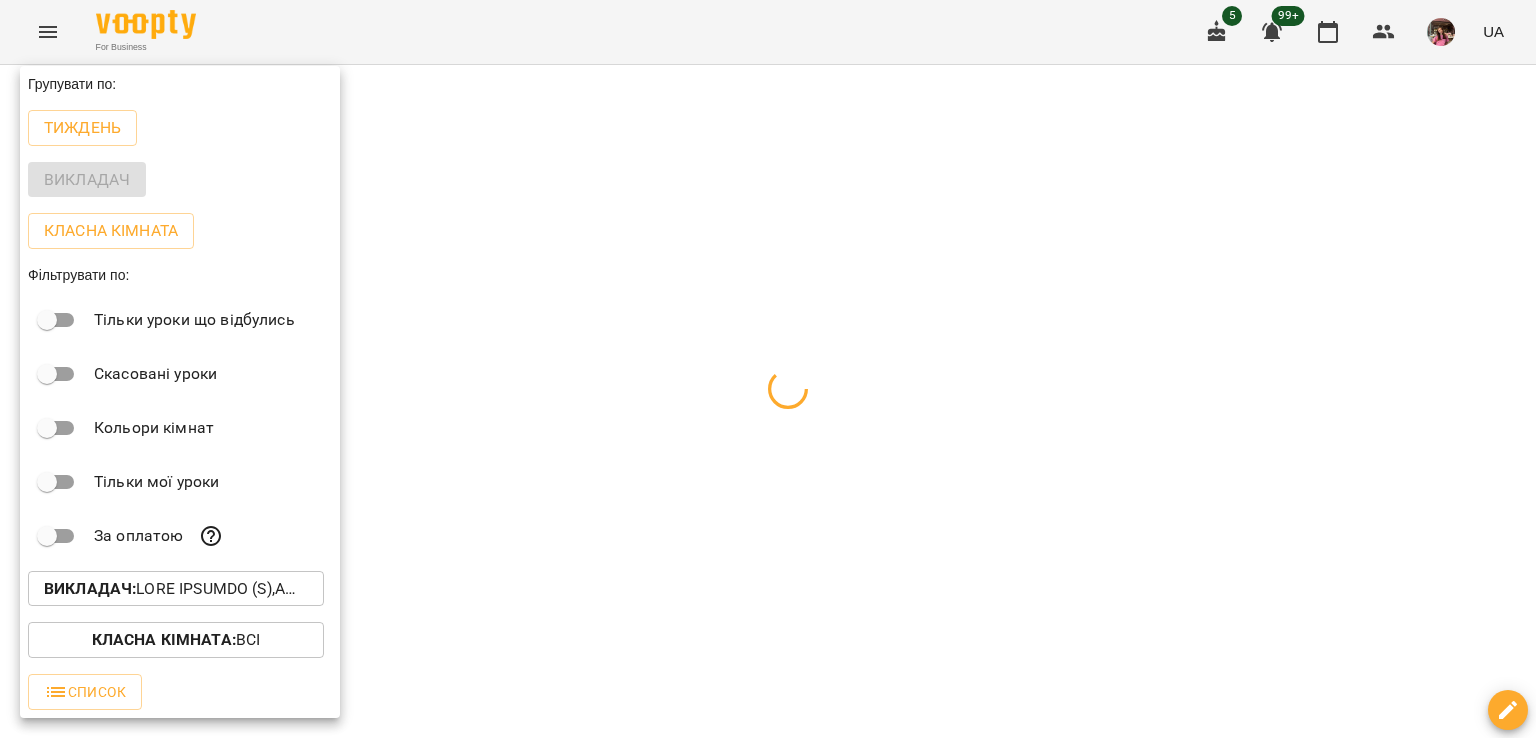 click at bounding box center (768, 369) 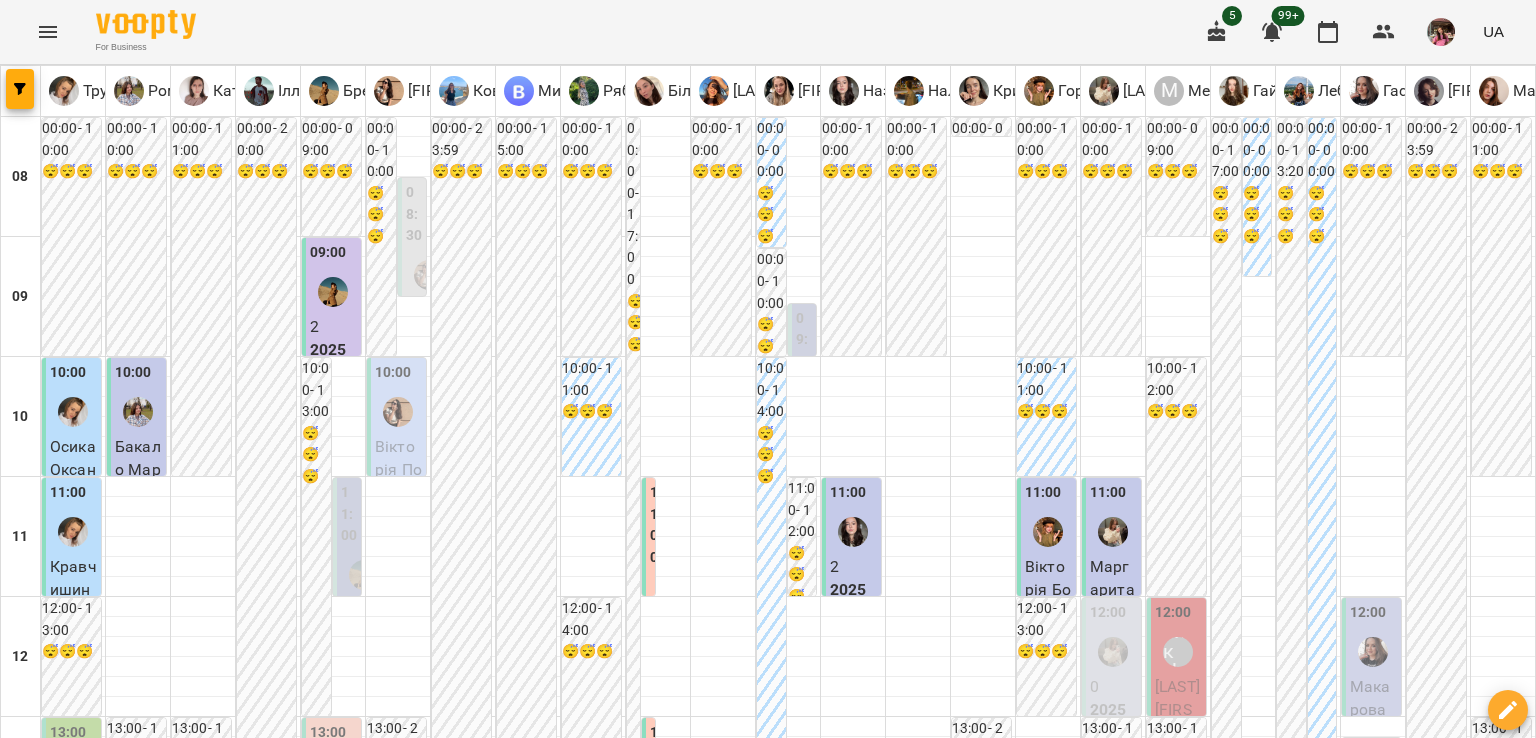 click at bounding box center (867, 2008) 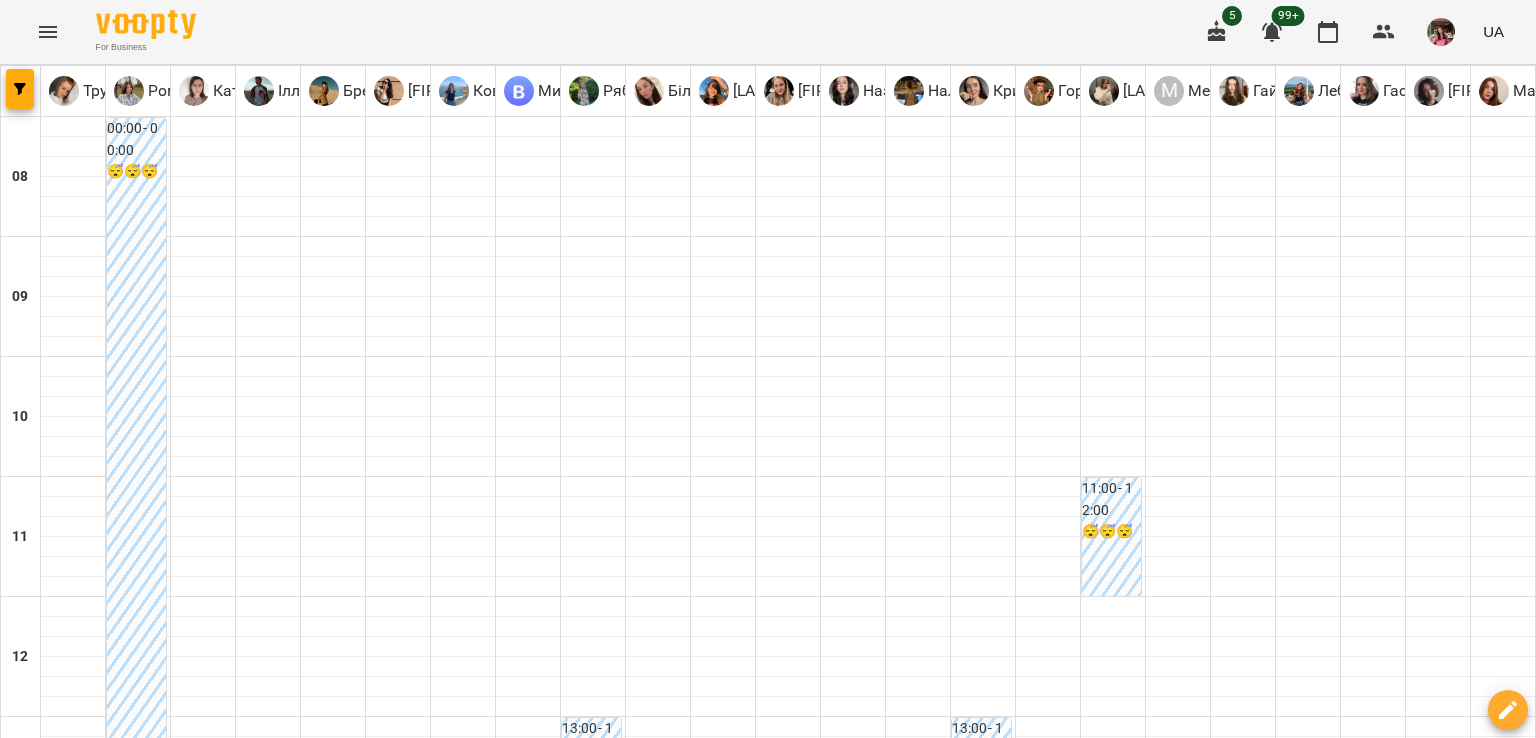 type on "**********" 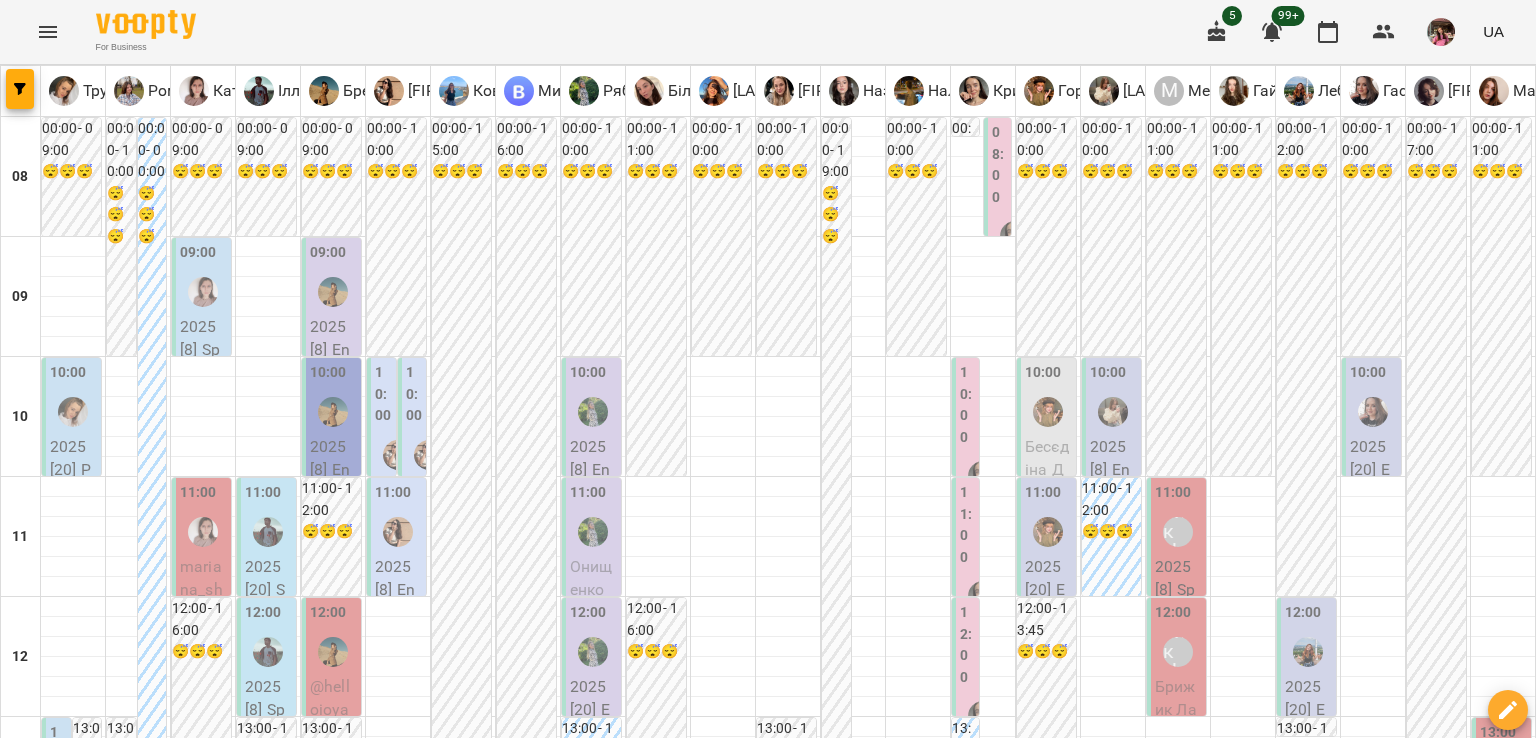 scroll, scrollTop: 698, scrollLeft: 0, axis: vertical 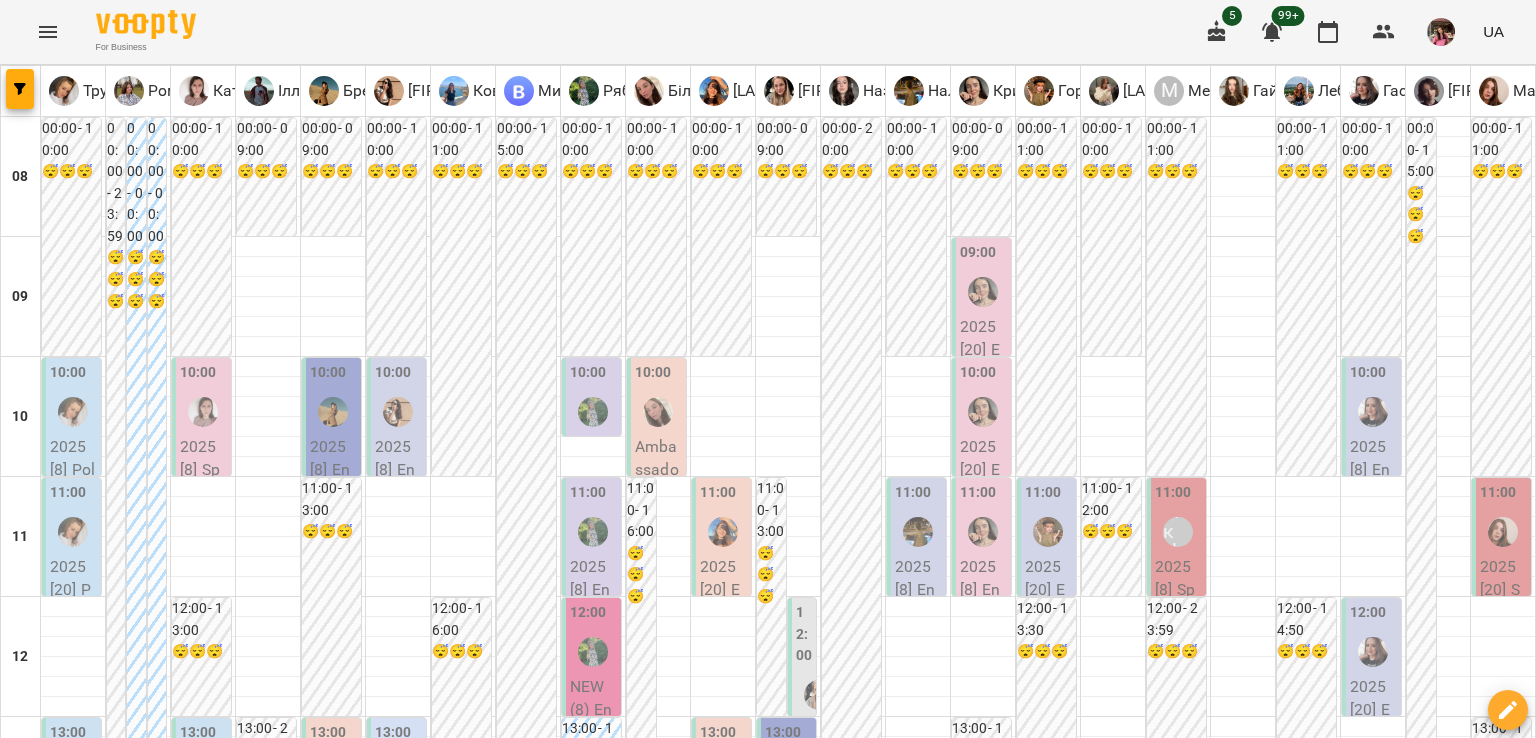 click on "13 серп" at bounding box center [645, 1962] 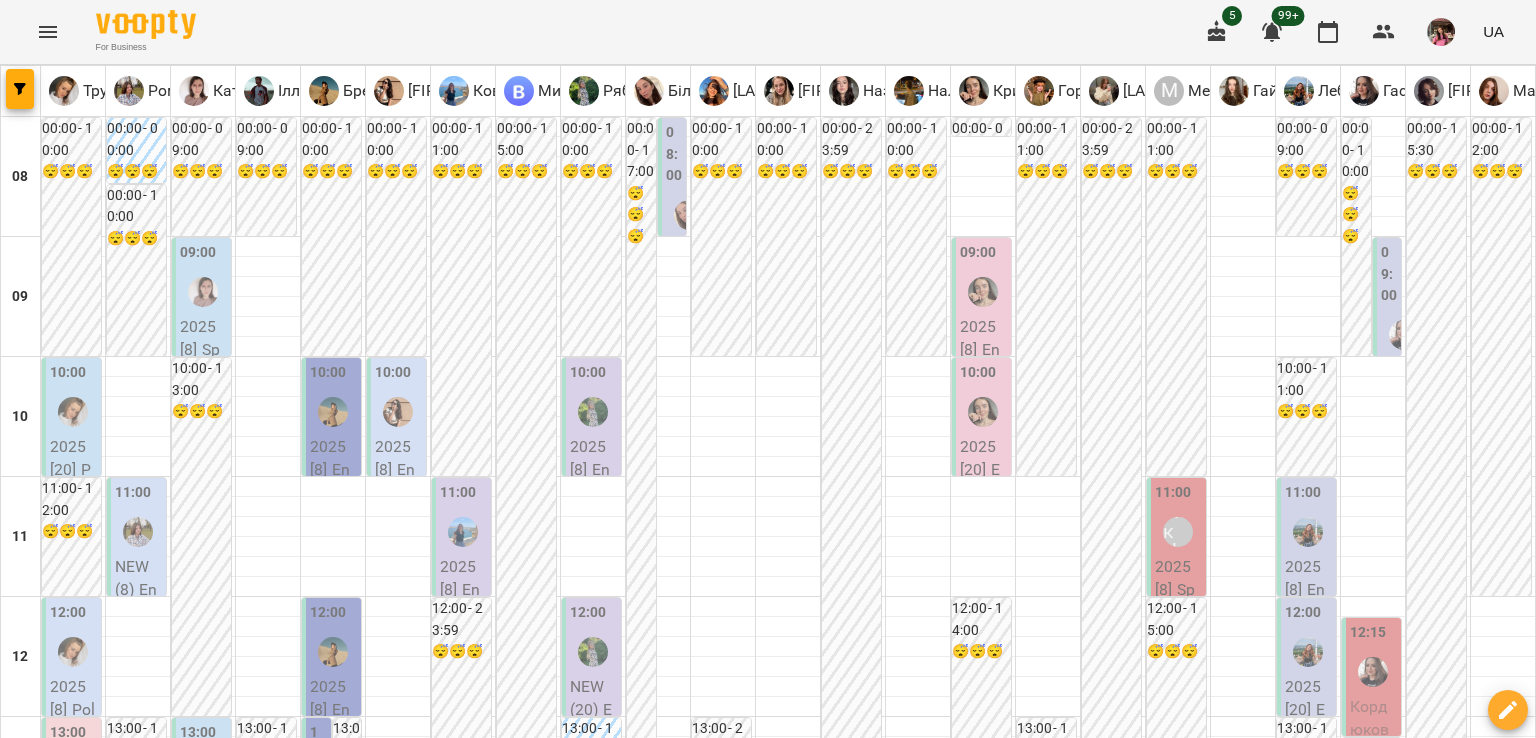 scroll, scrollTop: 1312, scrollLeft: 0, axis: vertical 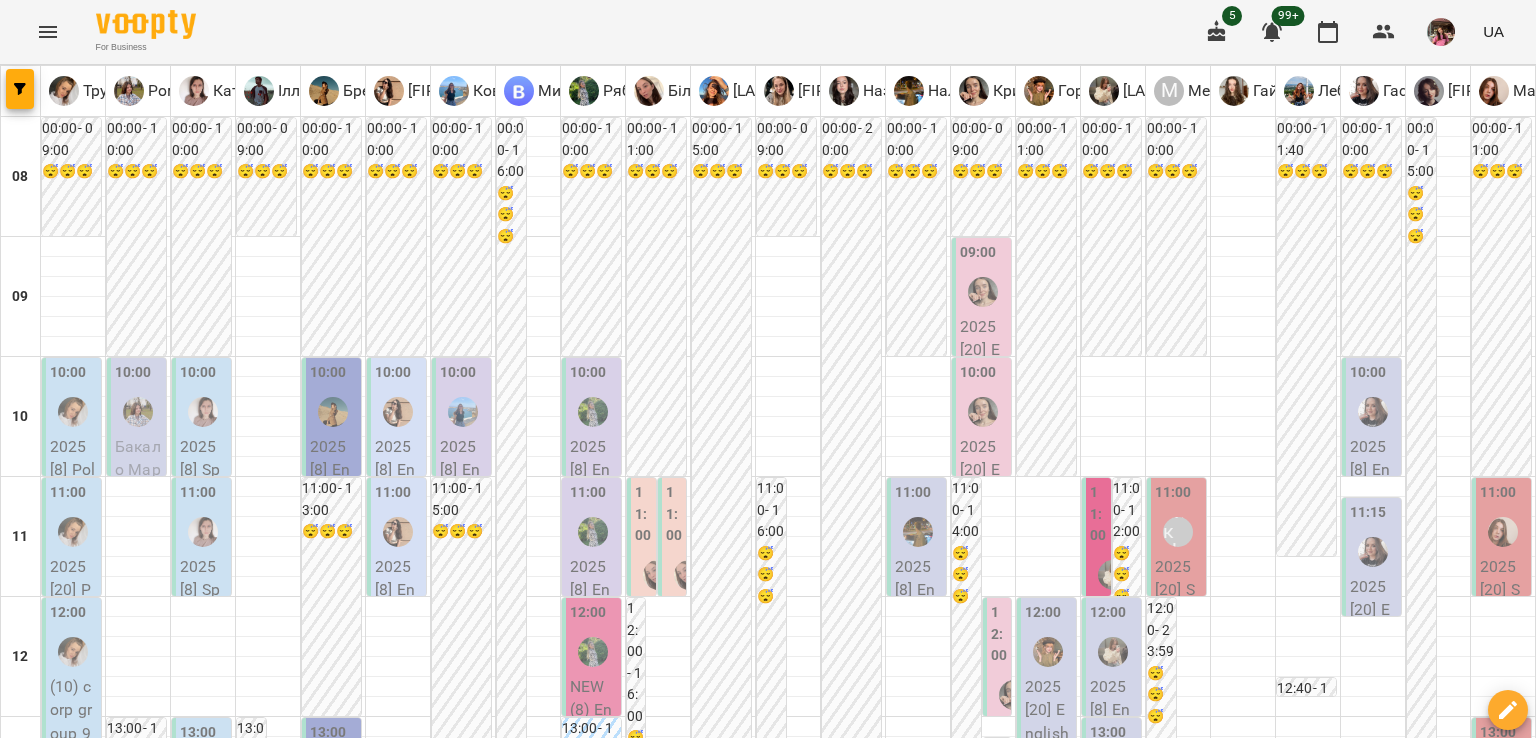 click on "пт" at bounding box center [1068, 1943] 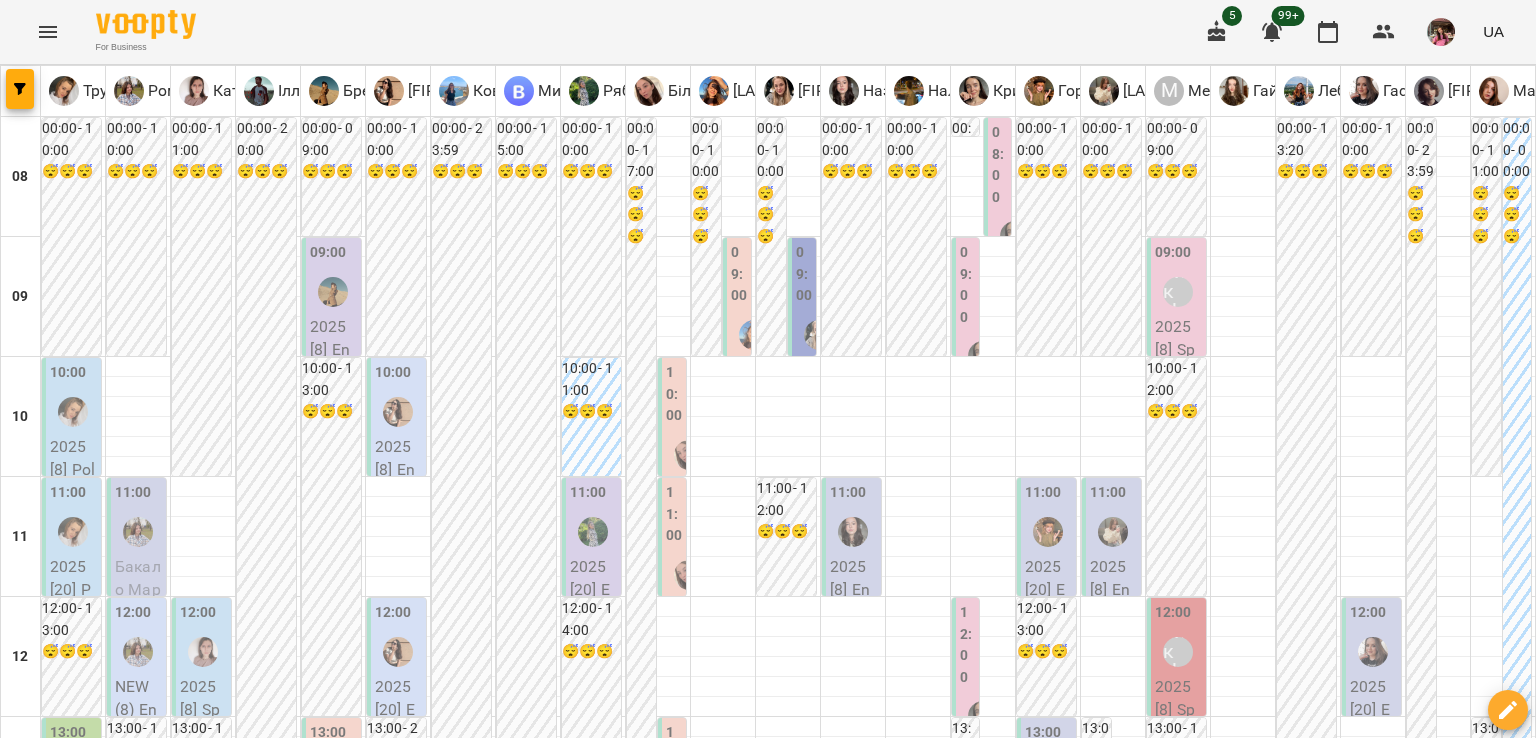 scroll, scrollTop: 1312, scrollLeft: 0, axis: vertical 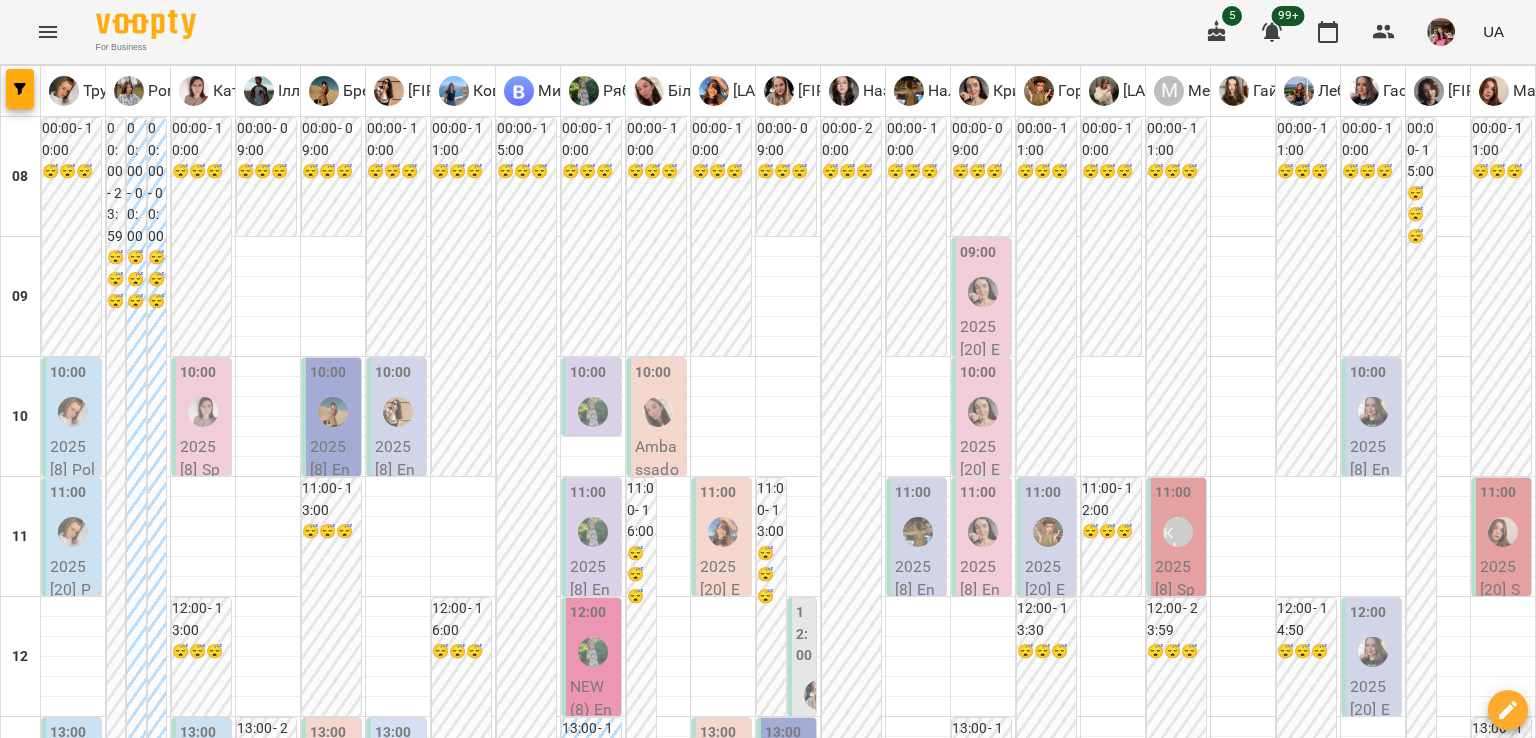 click on "Ambassador - Бистрієвська Анастасія" at bounding box center (463, 1214) 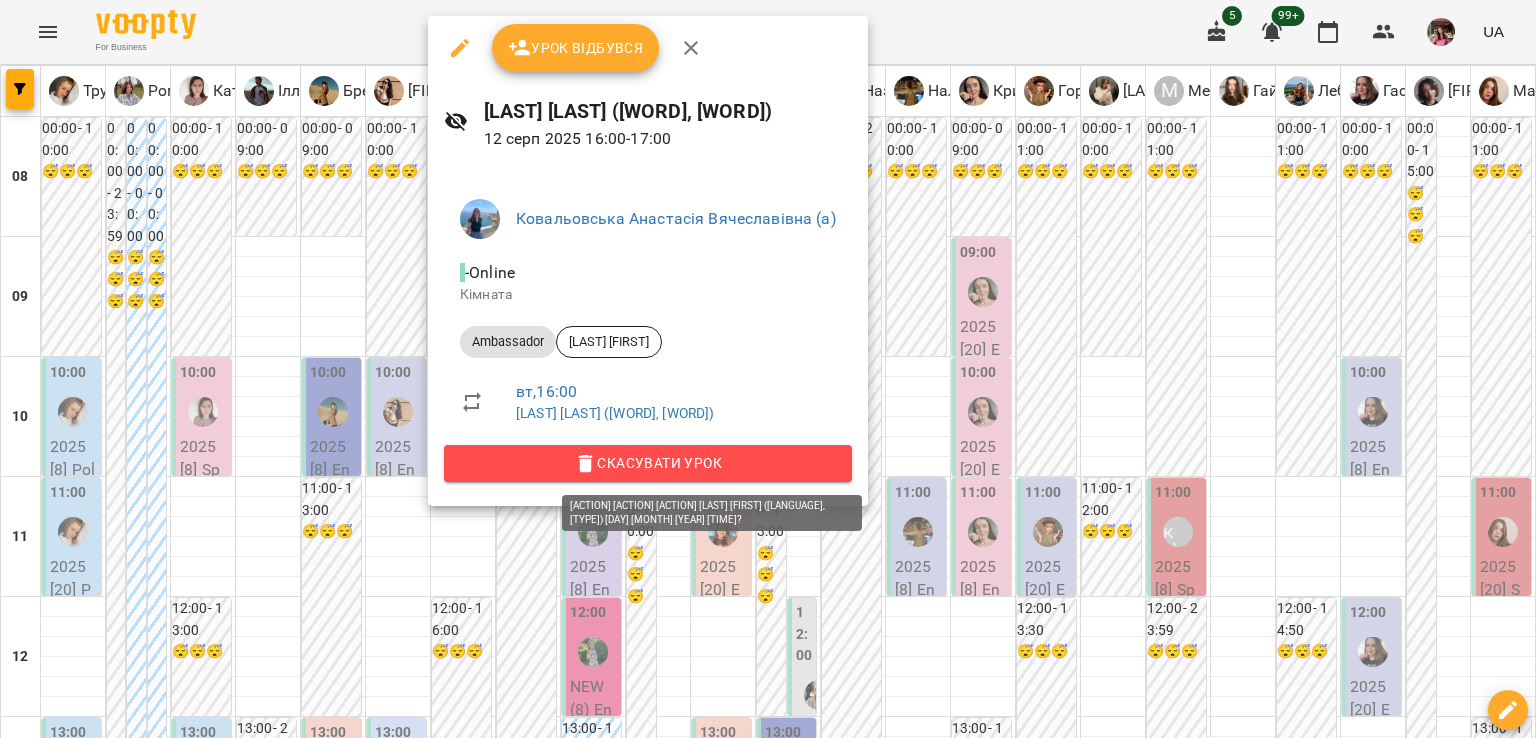 click 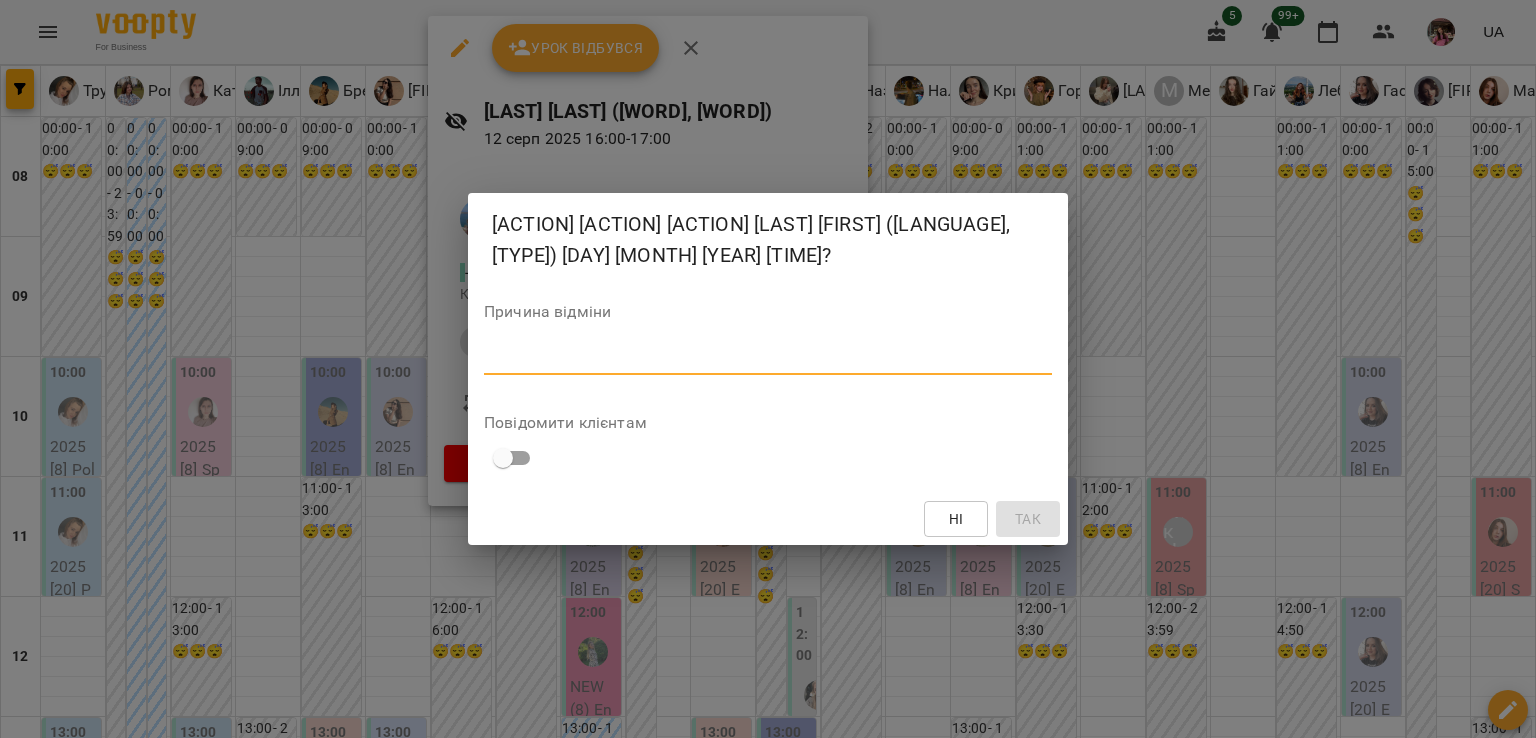 click at bounding box center (768, 358) 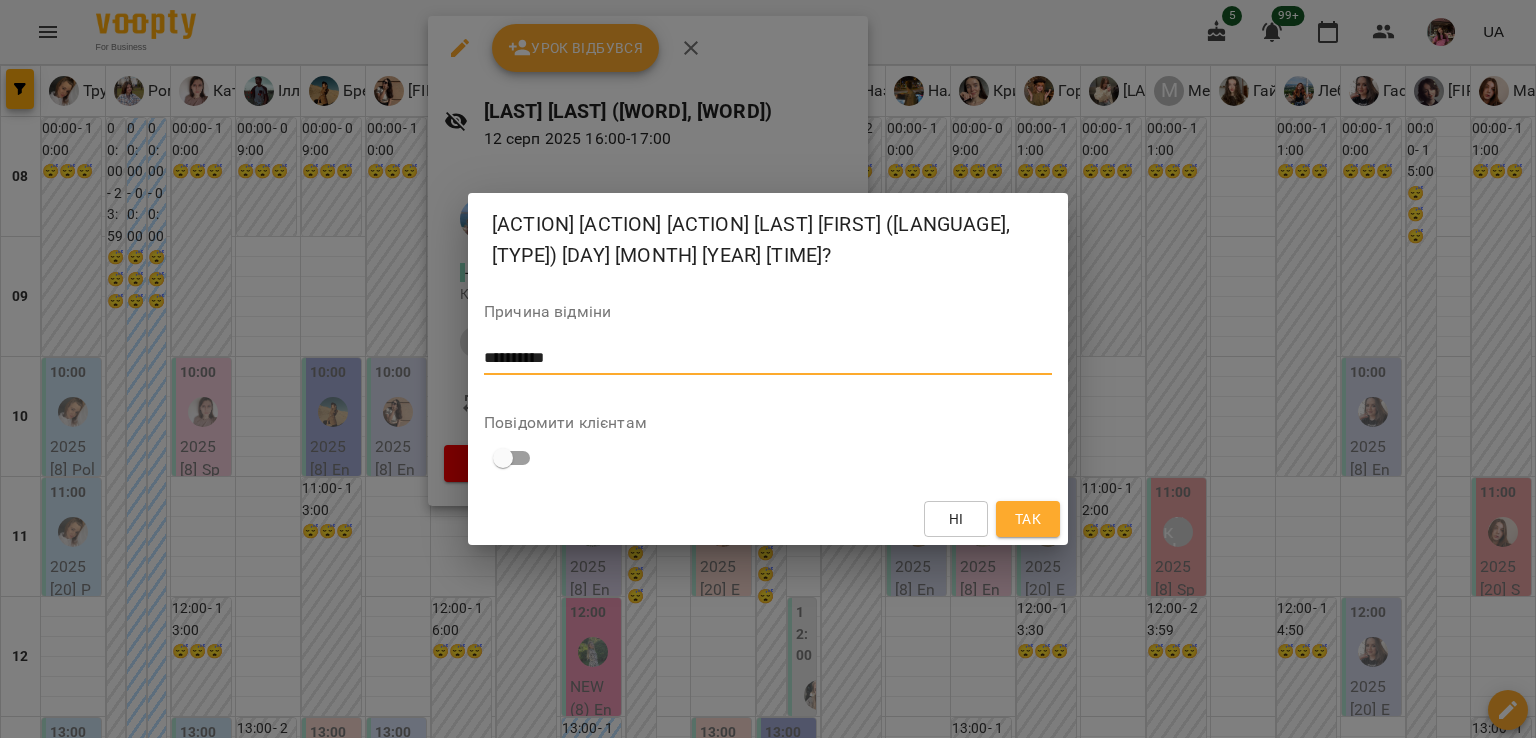 type on "**********" 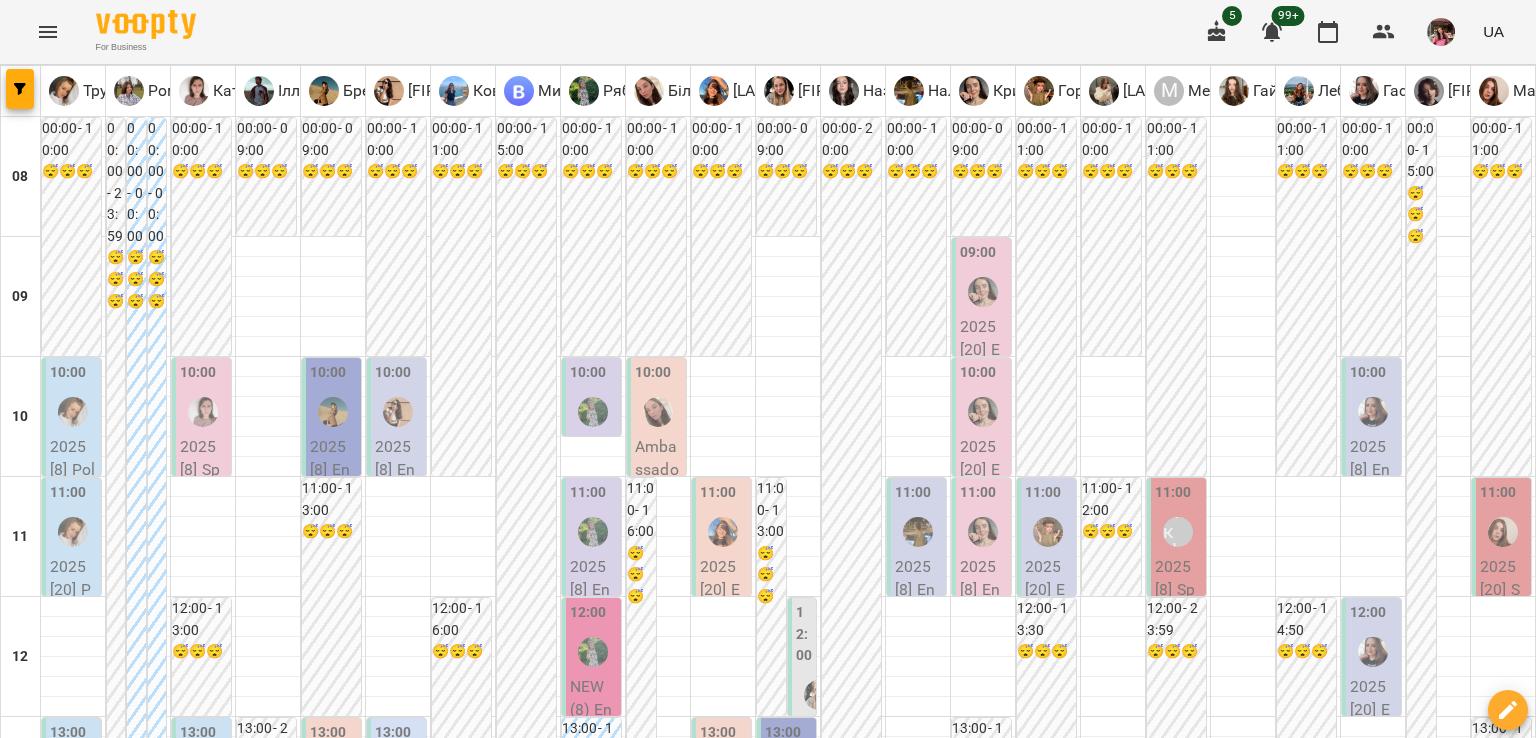click on "**********" at bounding box center [768, 2008] 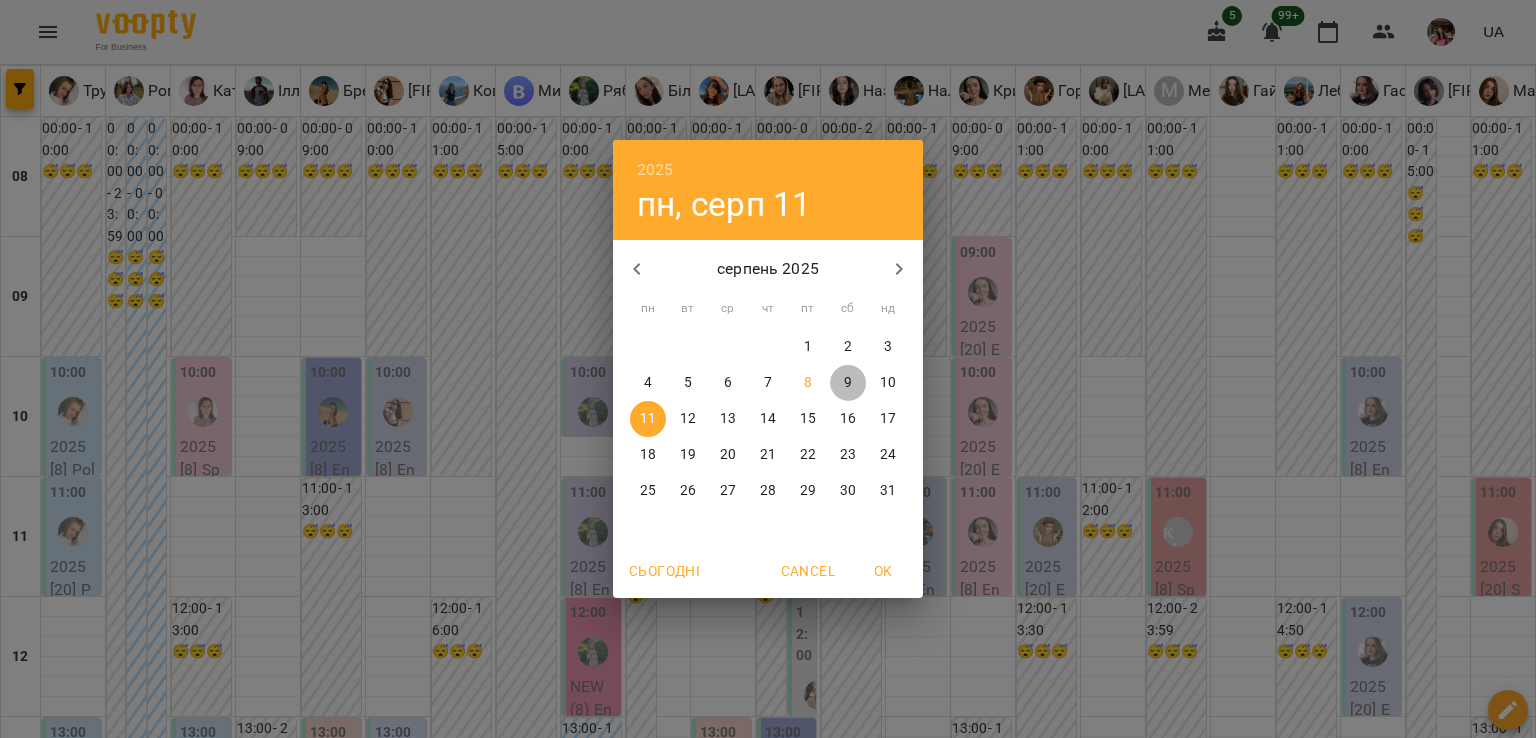 click on "9" at bounding box center [848, 383] 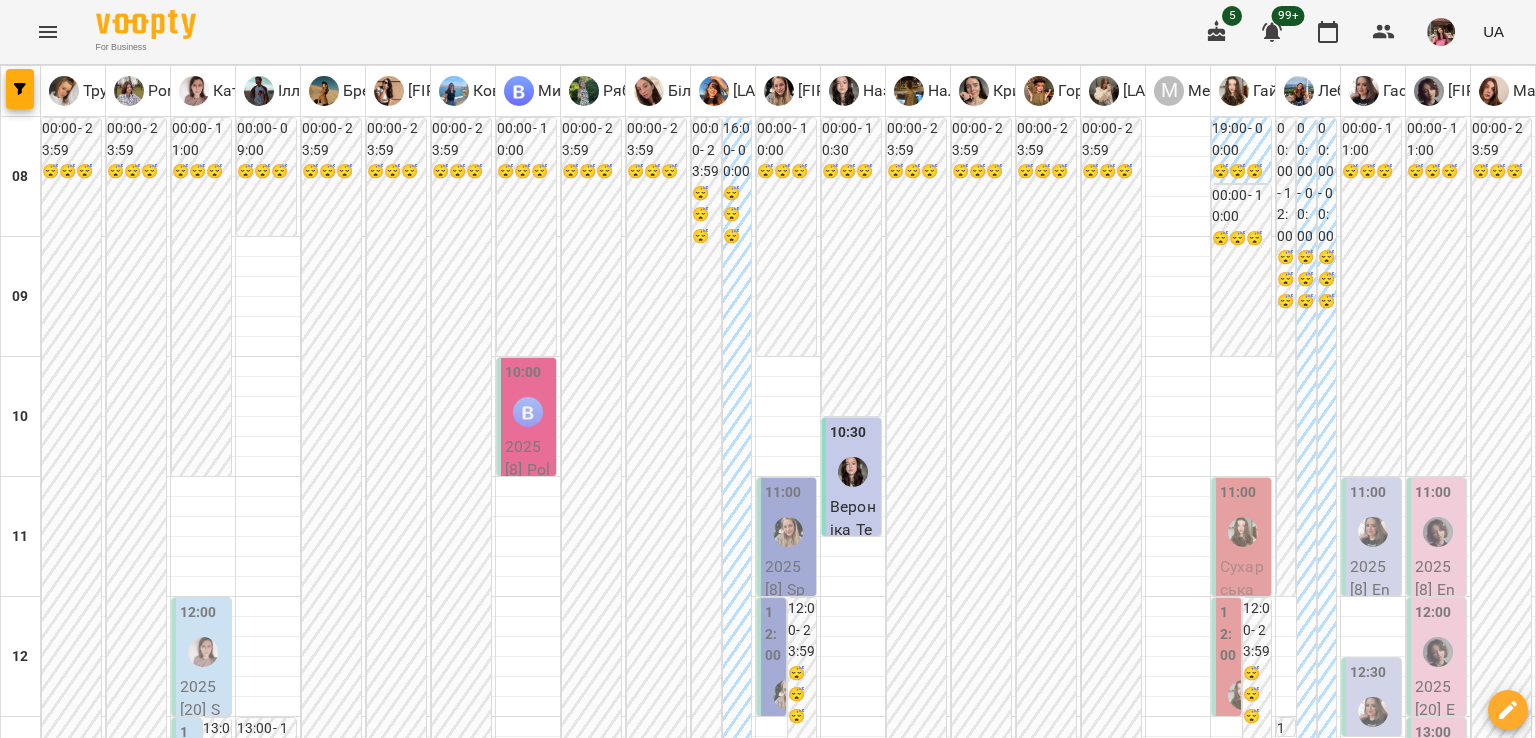 scroll, scrollTop: 474, scrollLeft: 0, axis: vertical 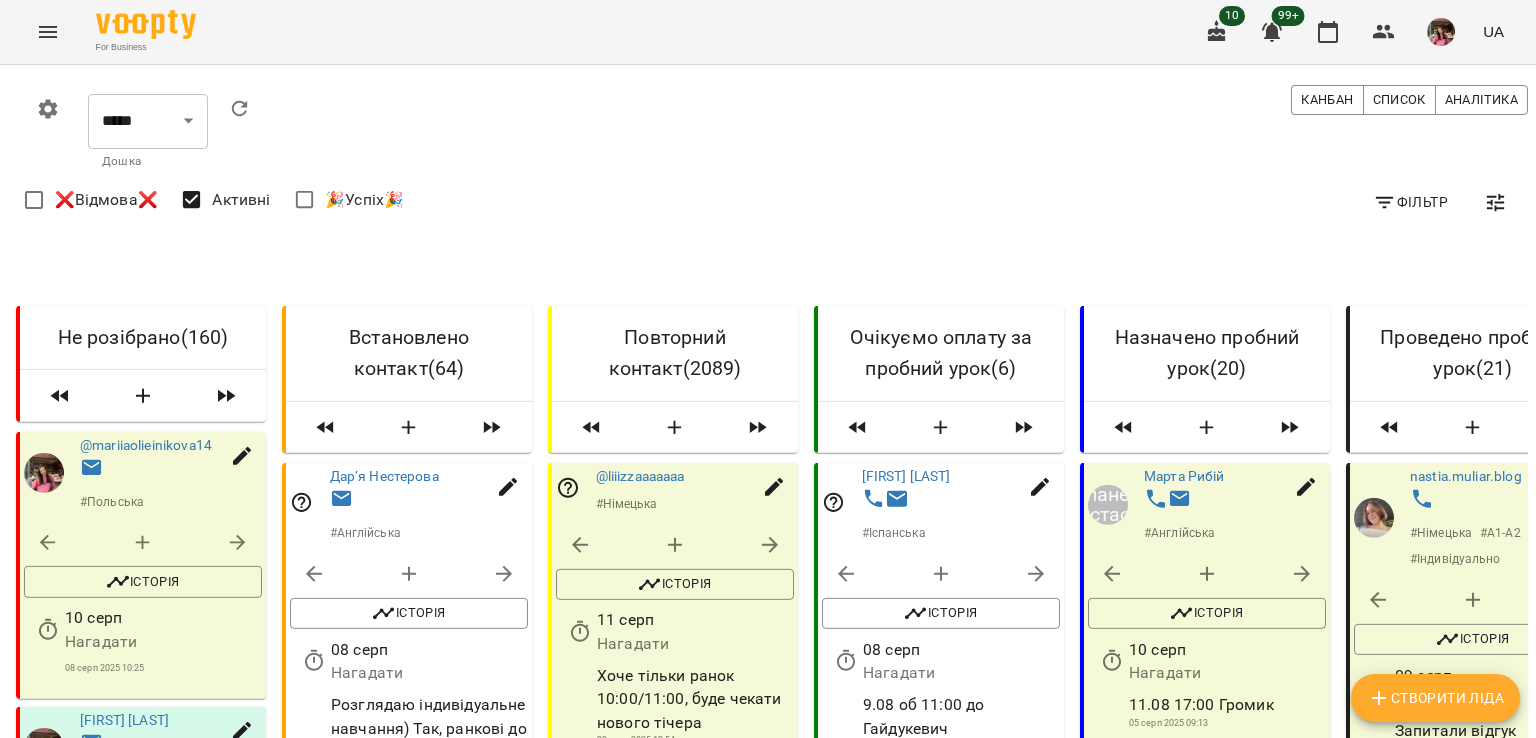 click 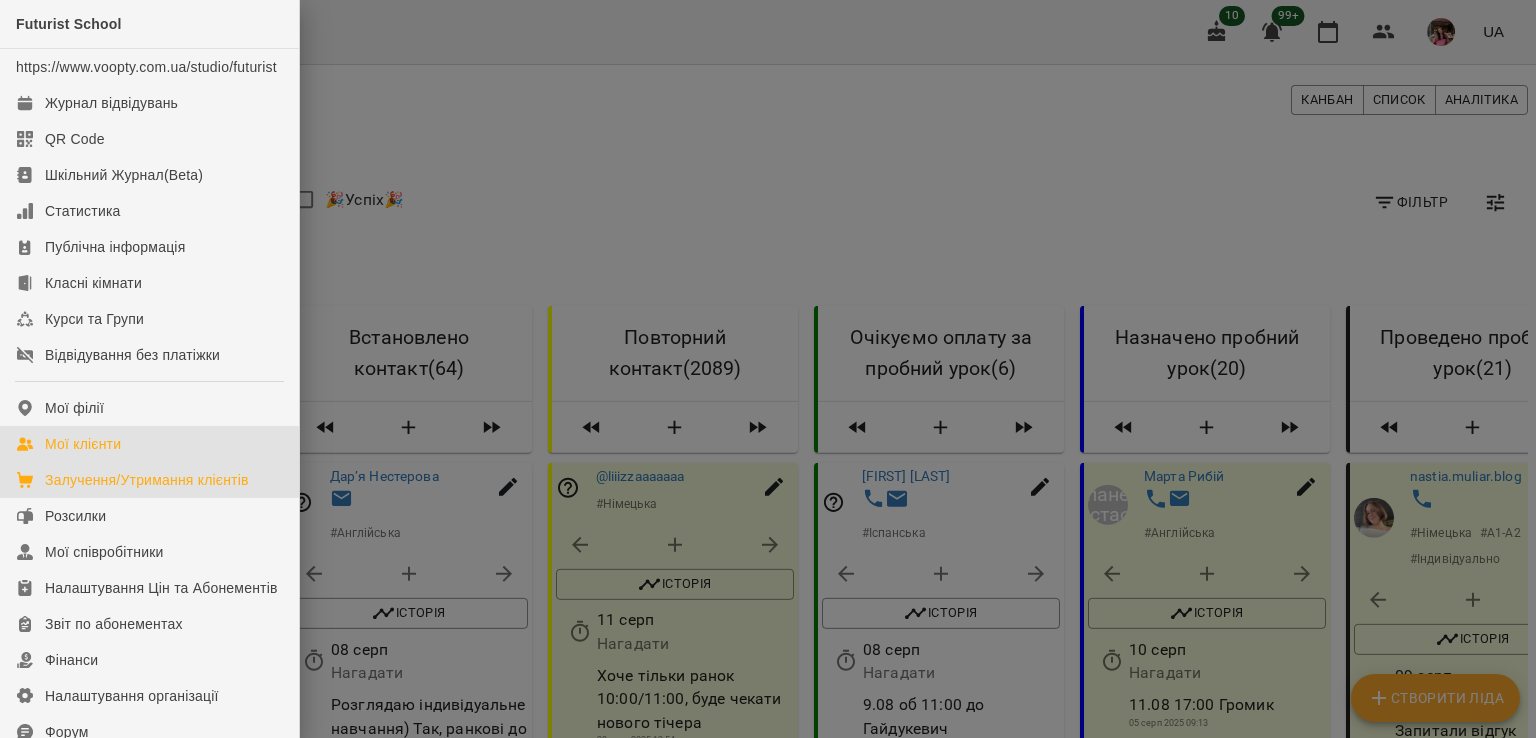click on "Мої клієнти" at bounding box center [83, 444] 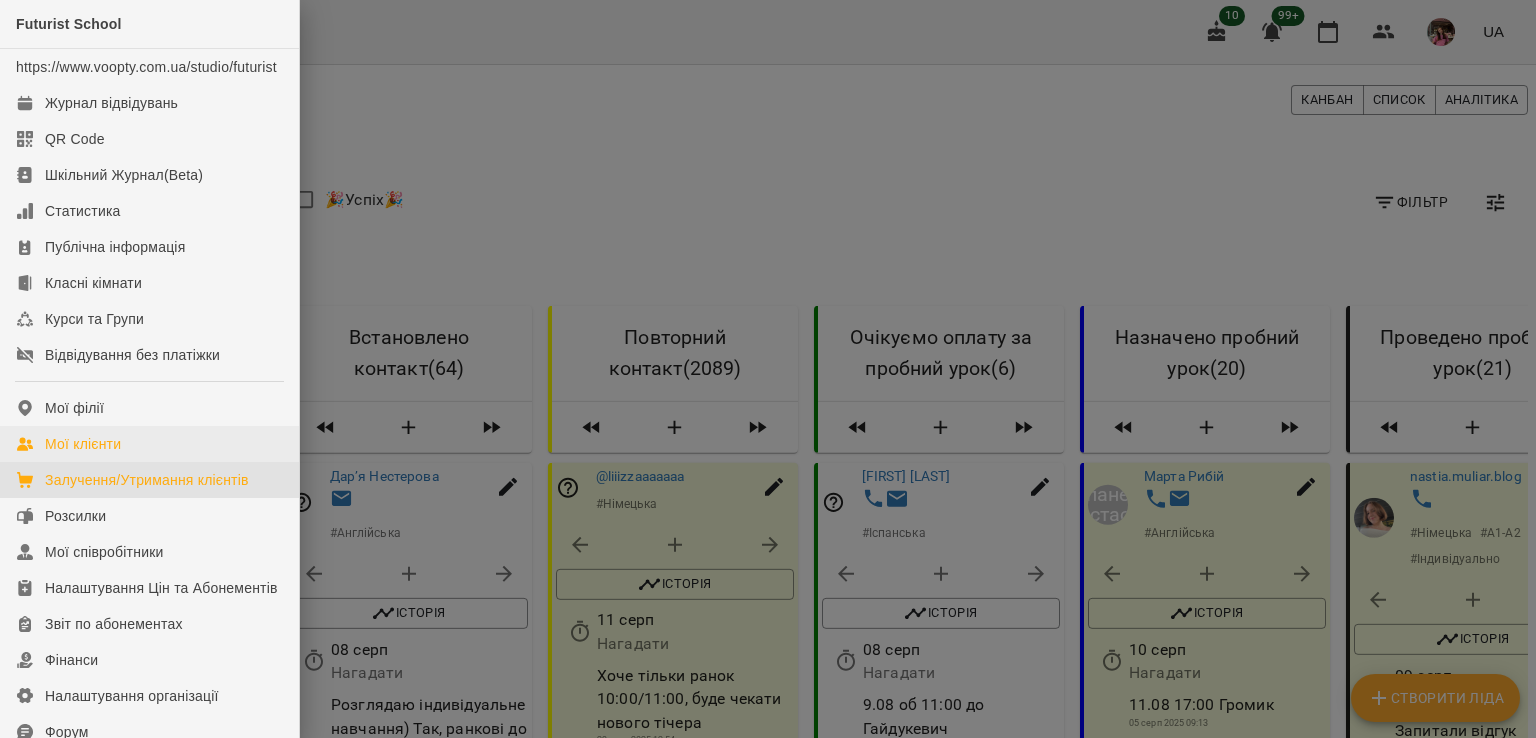 scroll, scrollTop: 0, scrollLeft: 0, axis: both 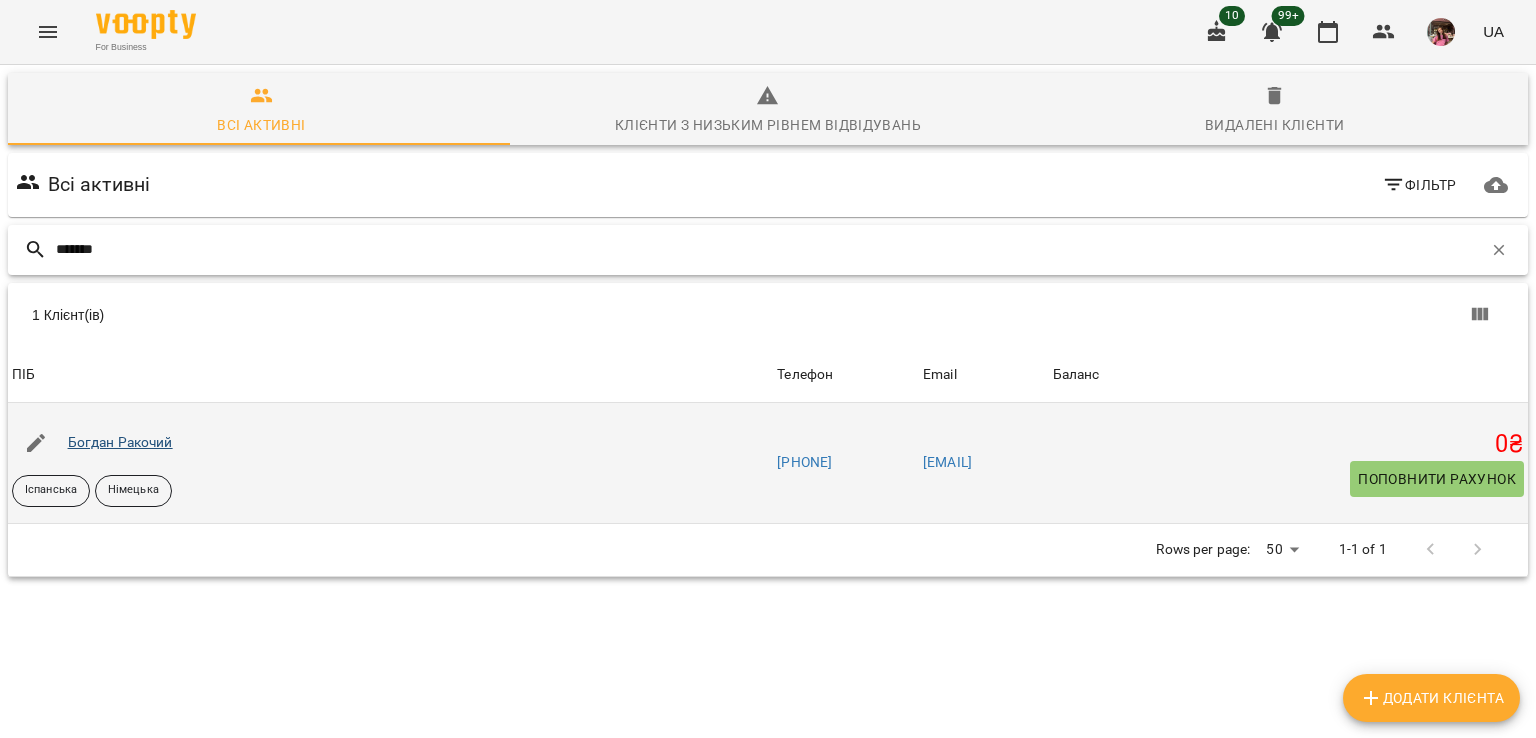 type on "*******" 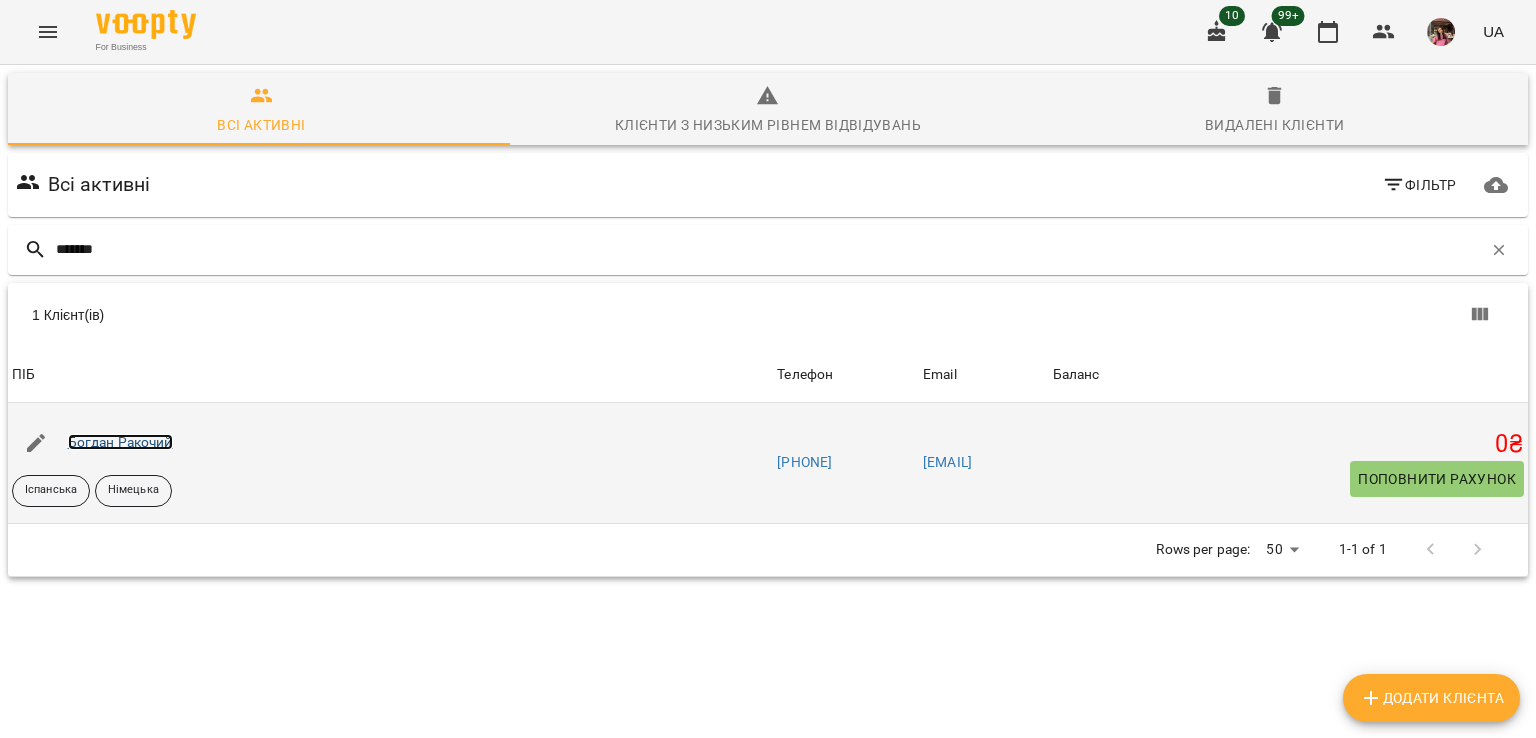 click on "Богдан Ракочий" at bounding box center (120, 442) 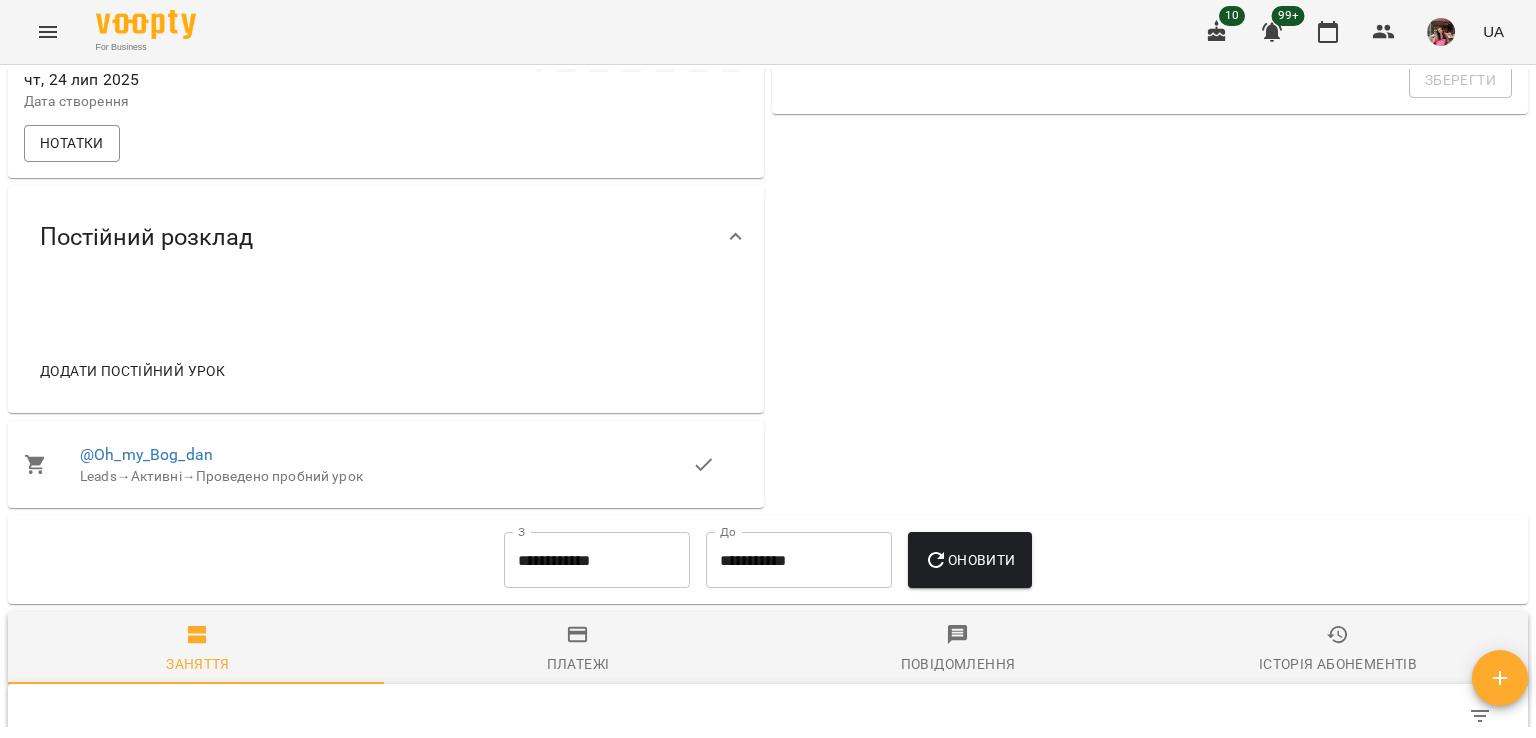 scroll, scrollTop: 683, scrollLeft: 0, axis: vertical 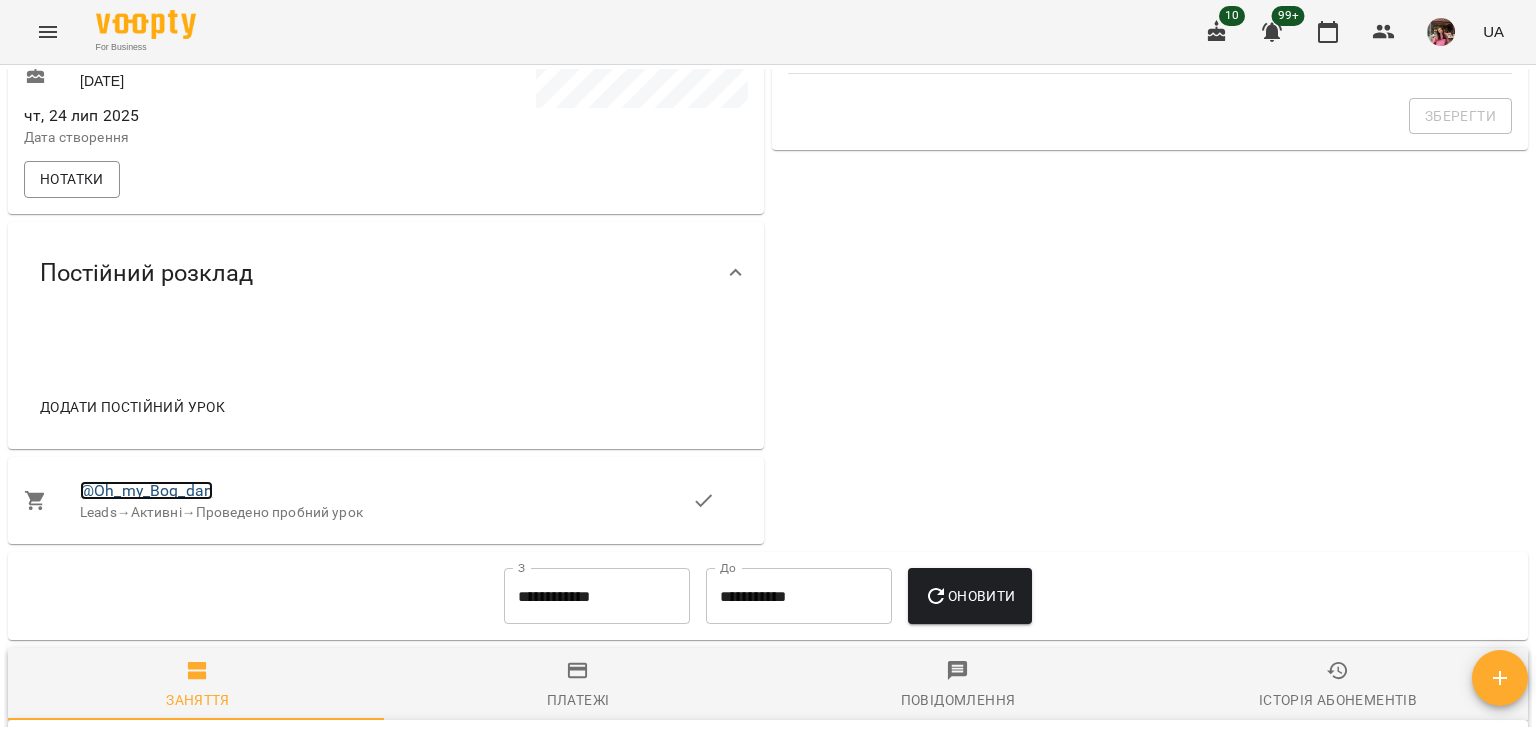 click on "@Oh_my_Bog_dan" at bounding box center (146, 490) 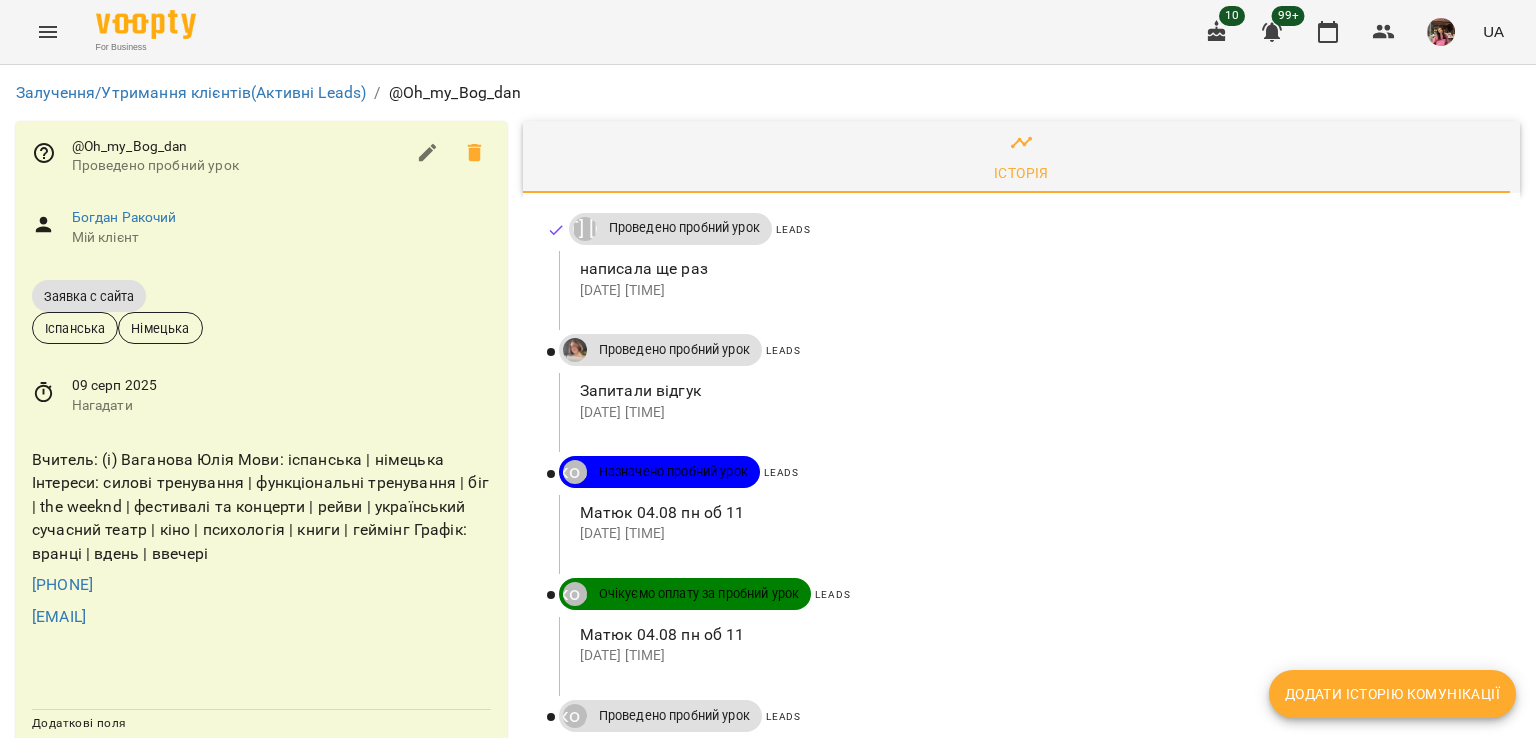 scroll, scrollTop: 380, scrollLeft: 0, axis: vertical 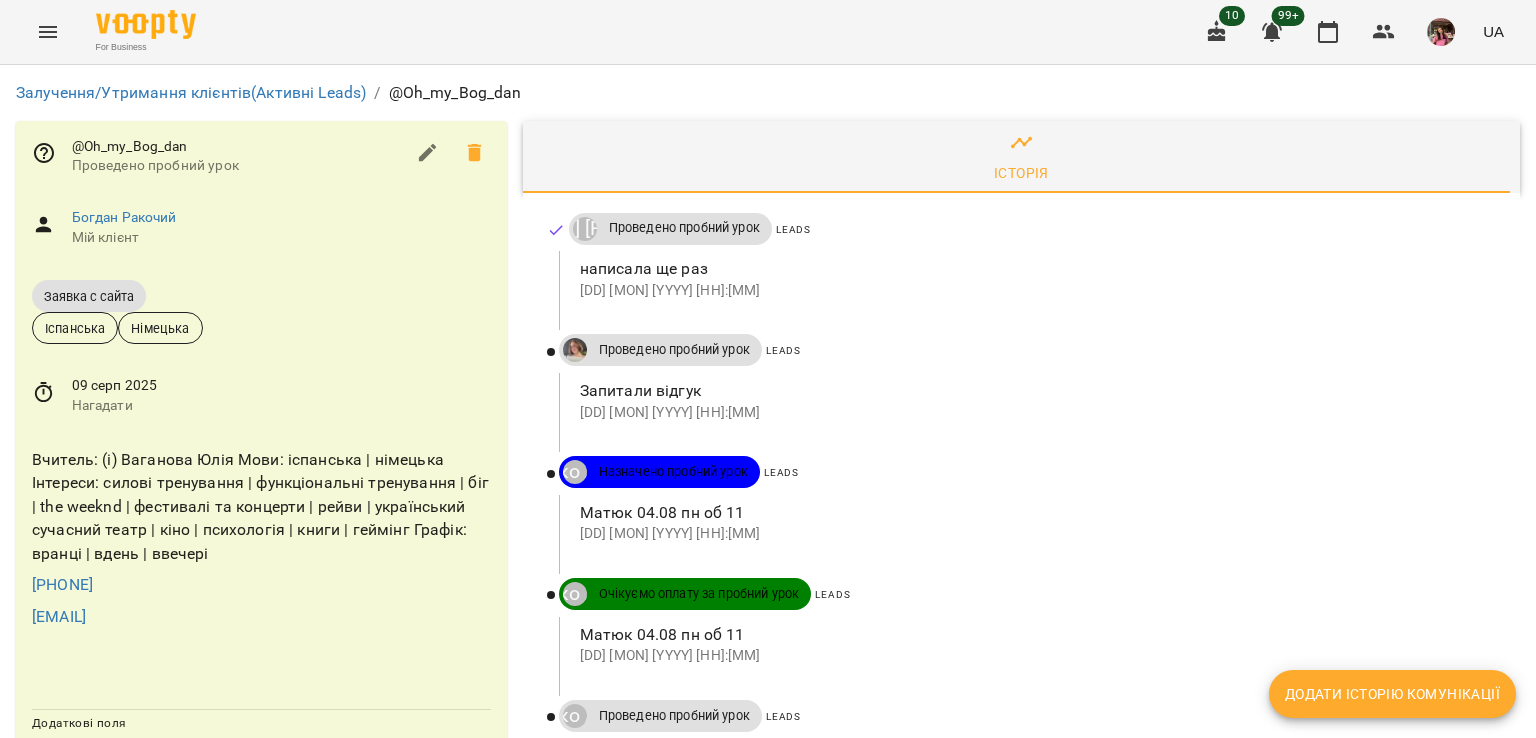 click 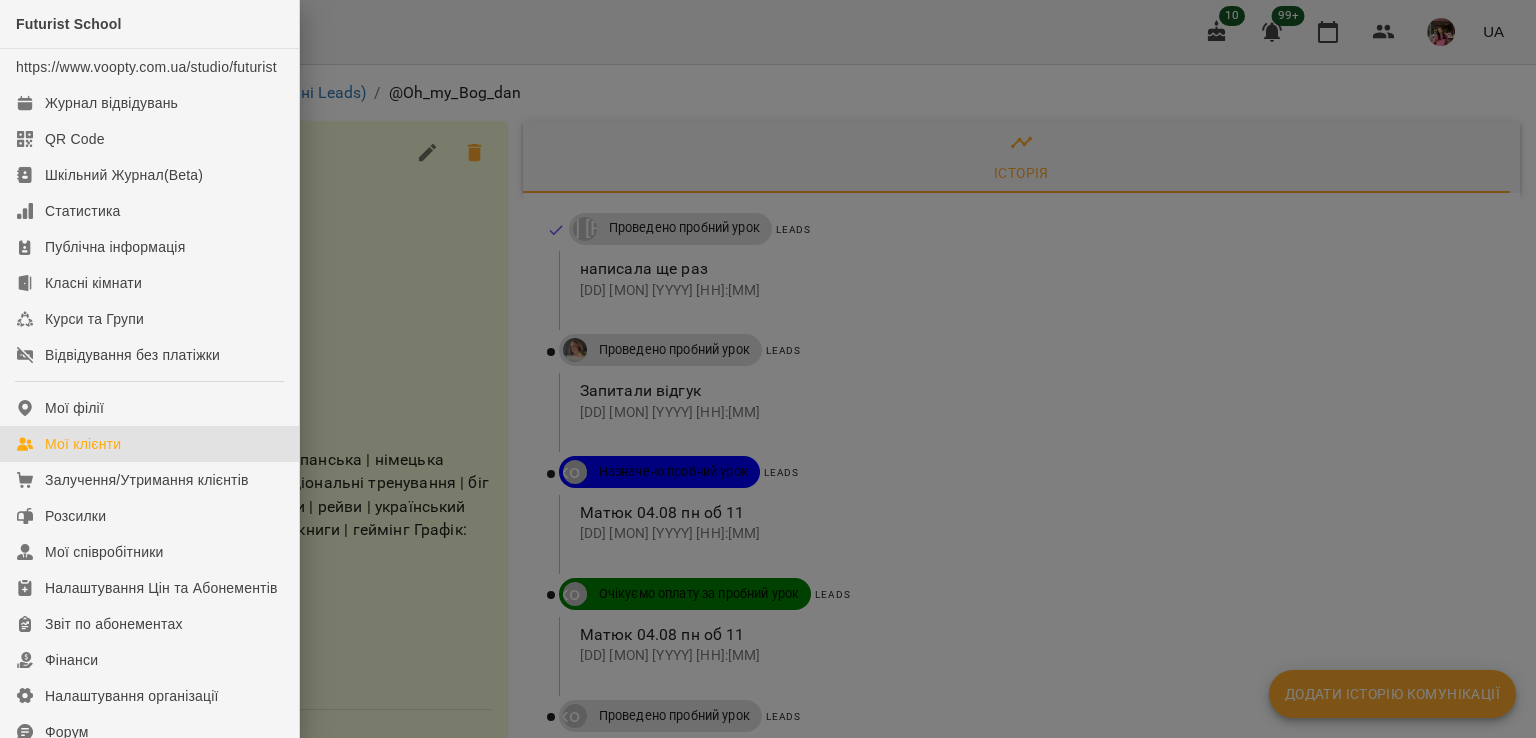 click on "Мої клієнти" at bounding box center [83, 444] 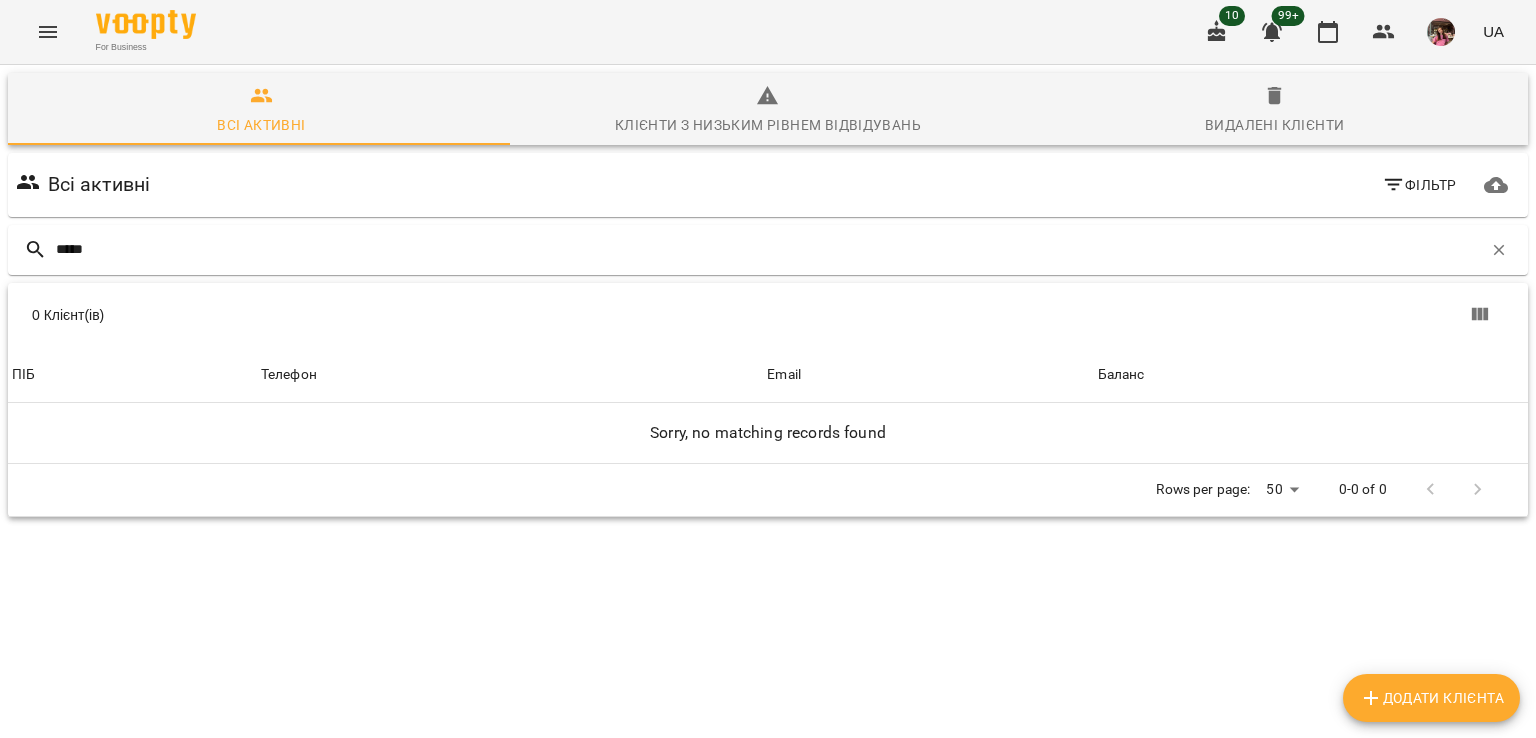 type on "*****" 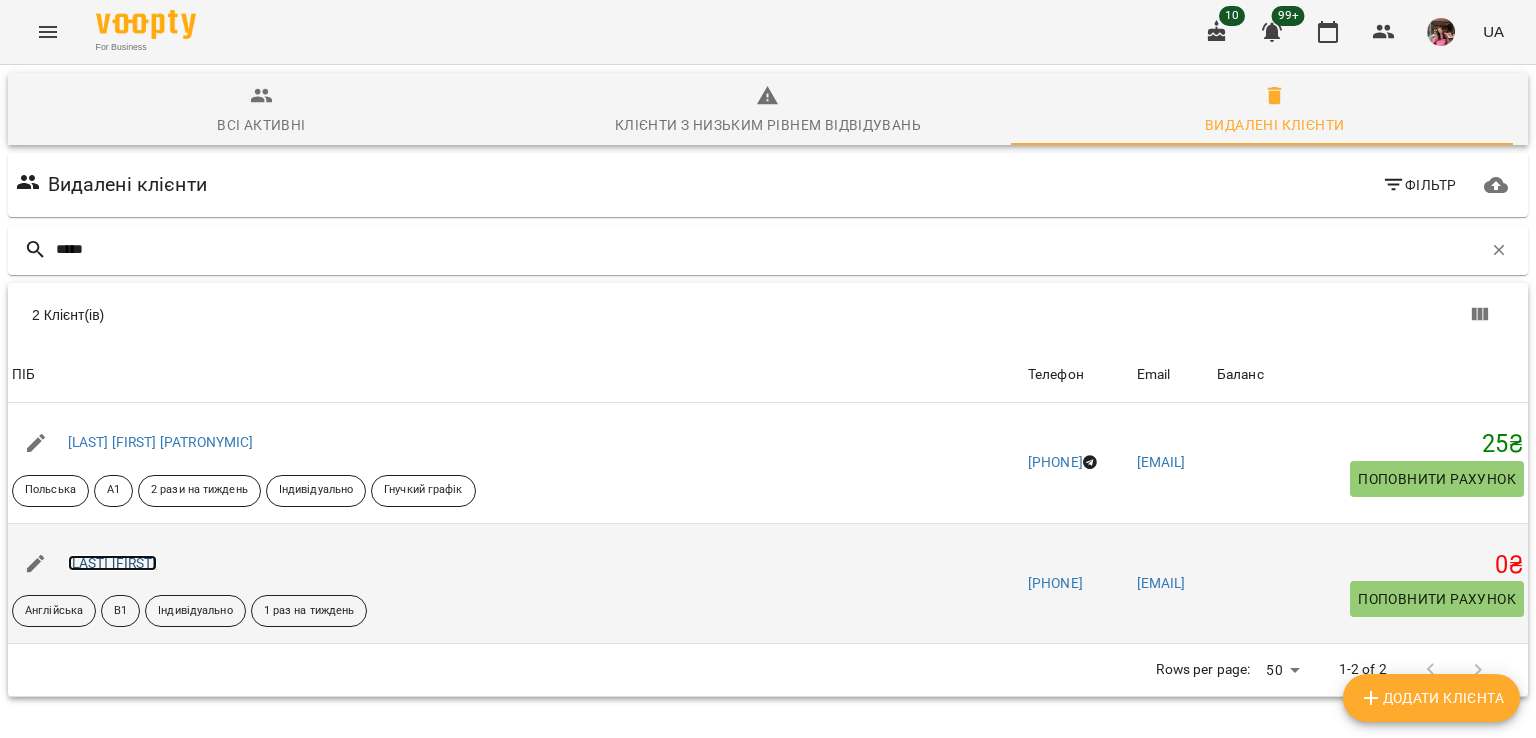click on "[LAST] [FIRST]" at bounding box center (112, 563) 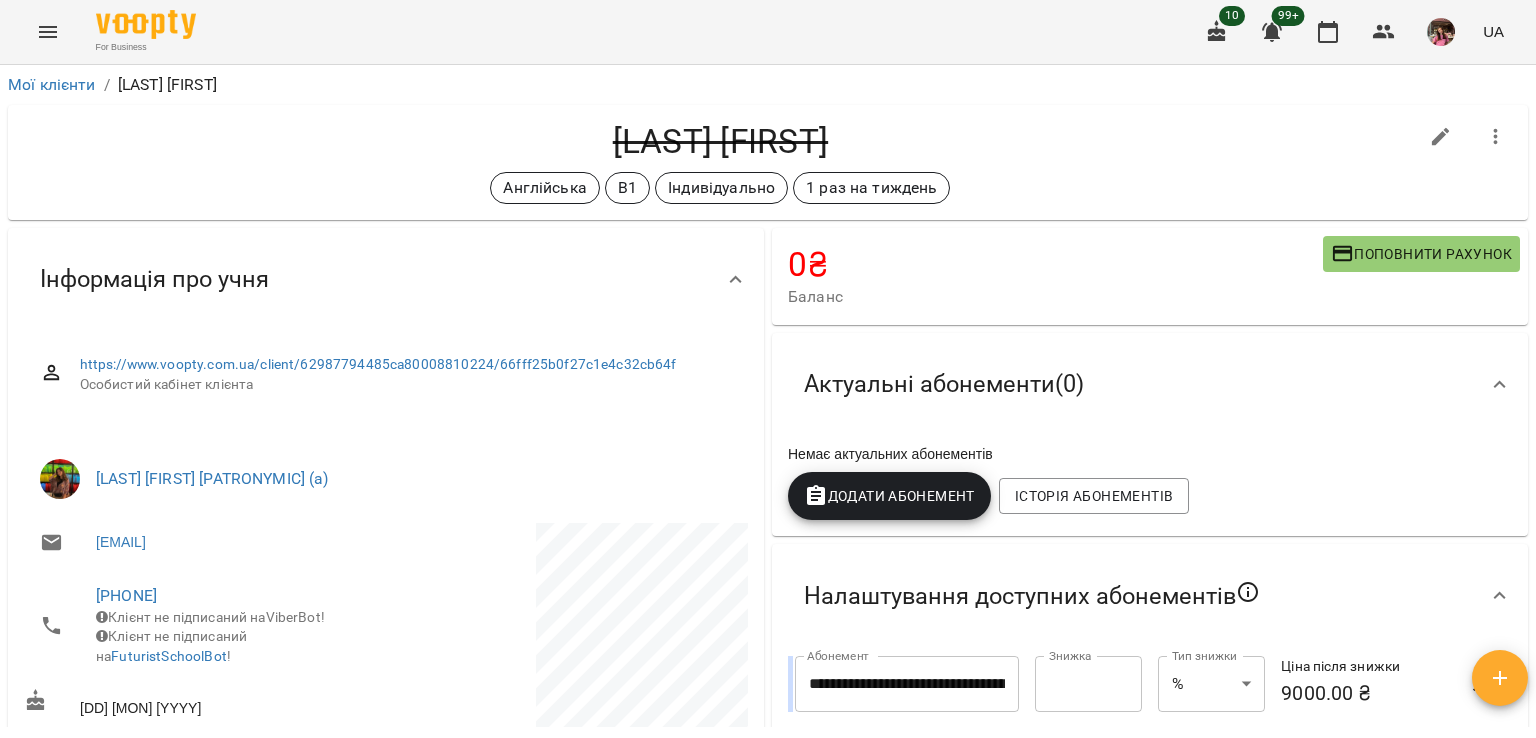 click 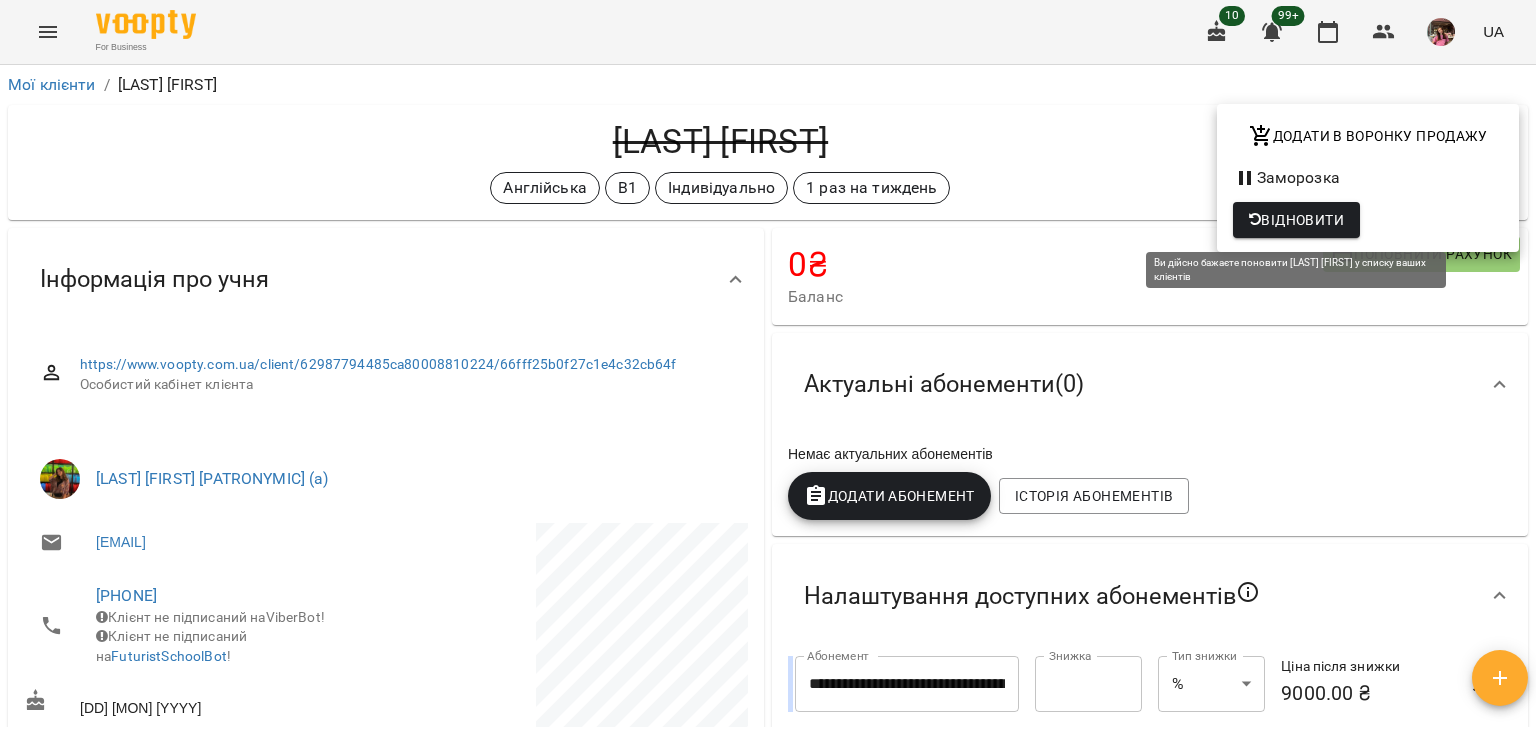 click on "Відновити" at bounding box center (1296, 220) 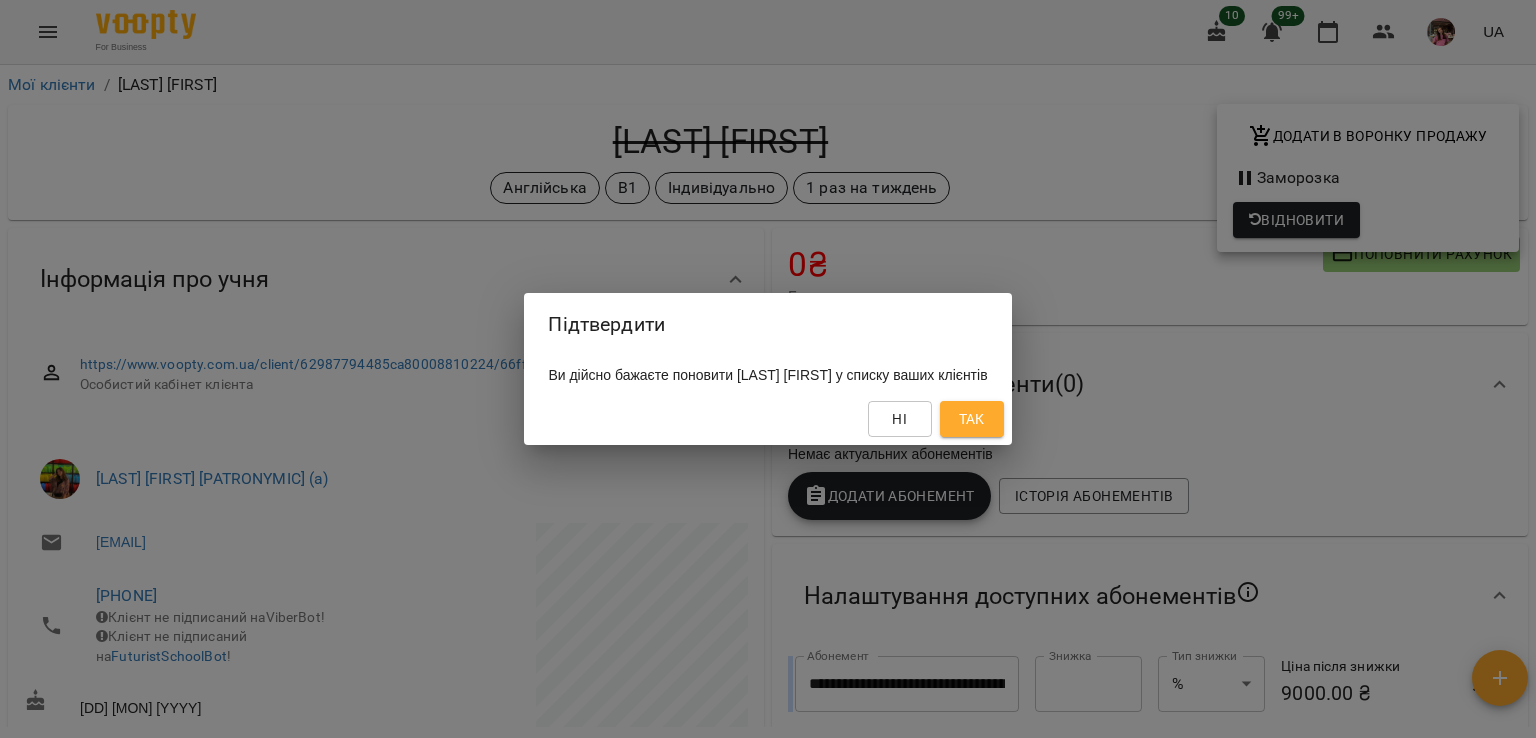 click on "Так" at bounding box center [972, 419] 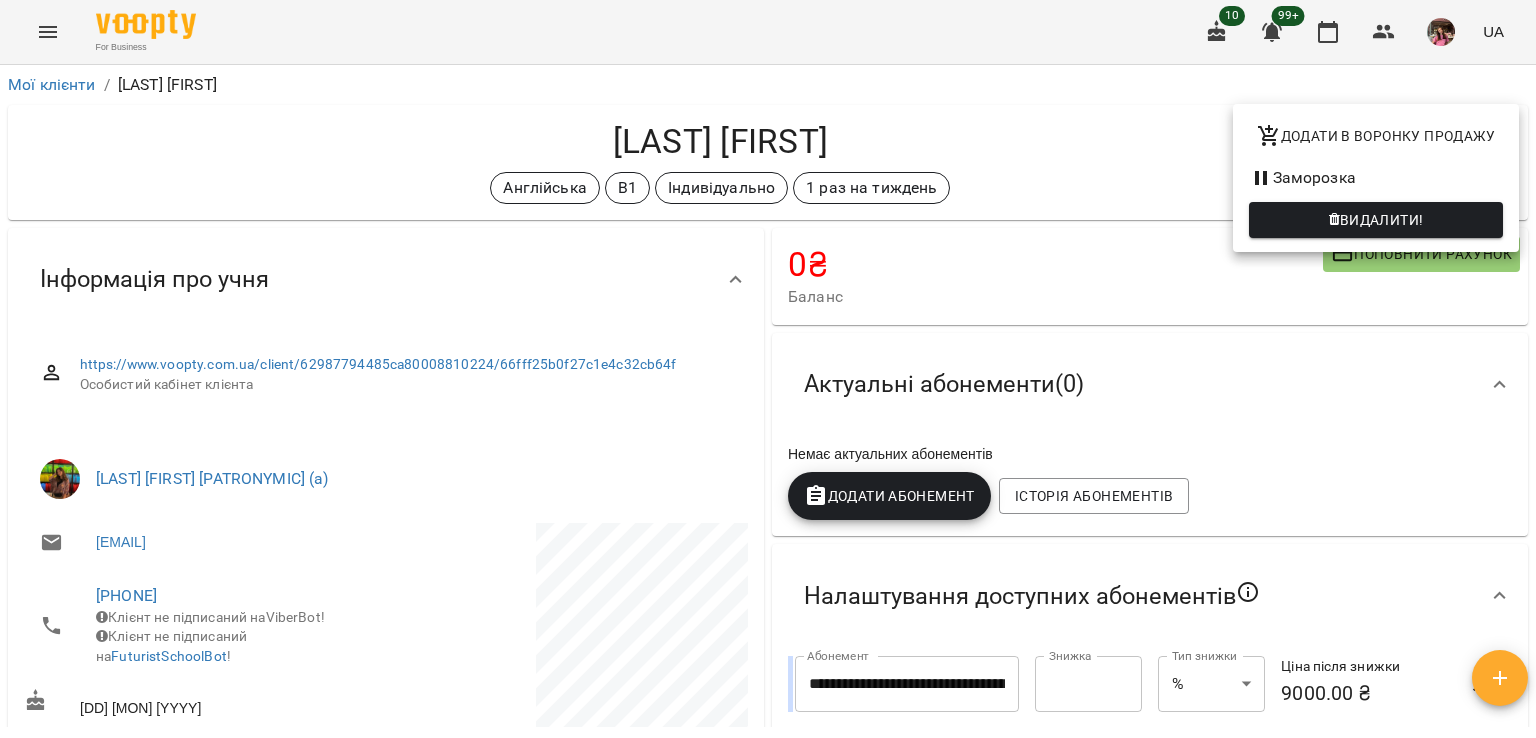 click at bounding box center [768, 369] 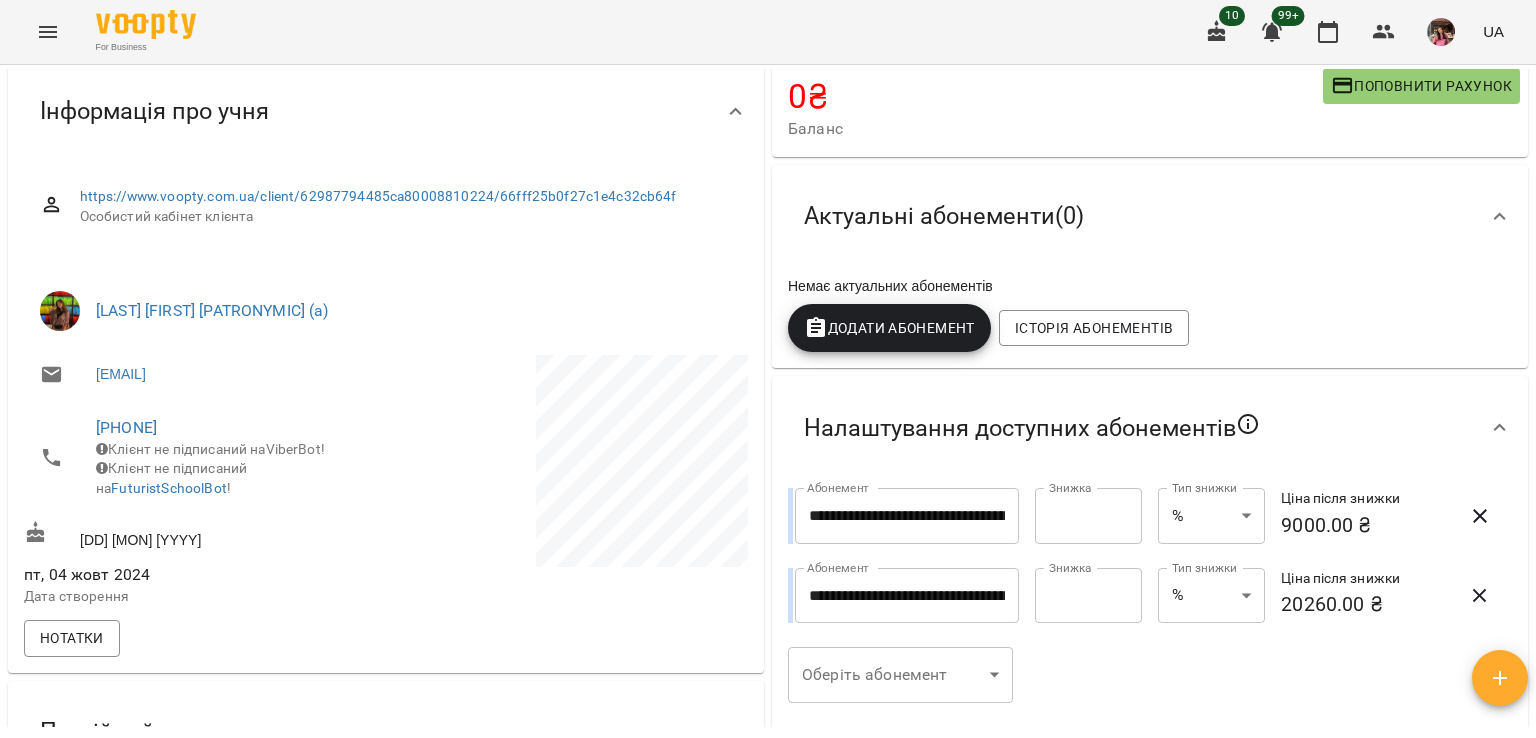 scroll, scrollTop: 137, scrollLeft: 0, axis: vertical 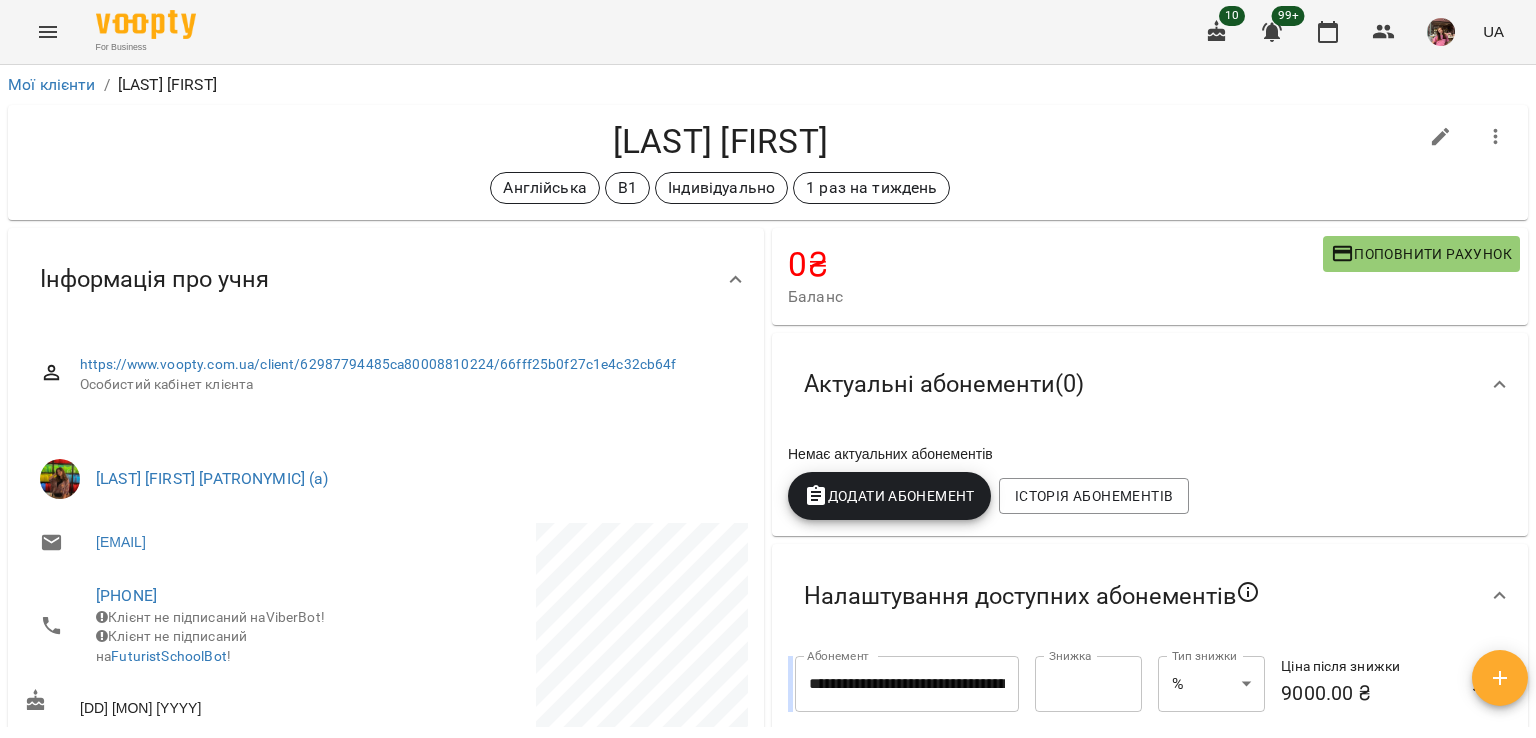 click 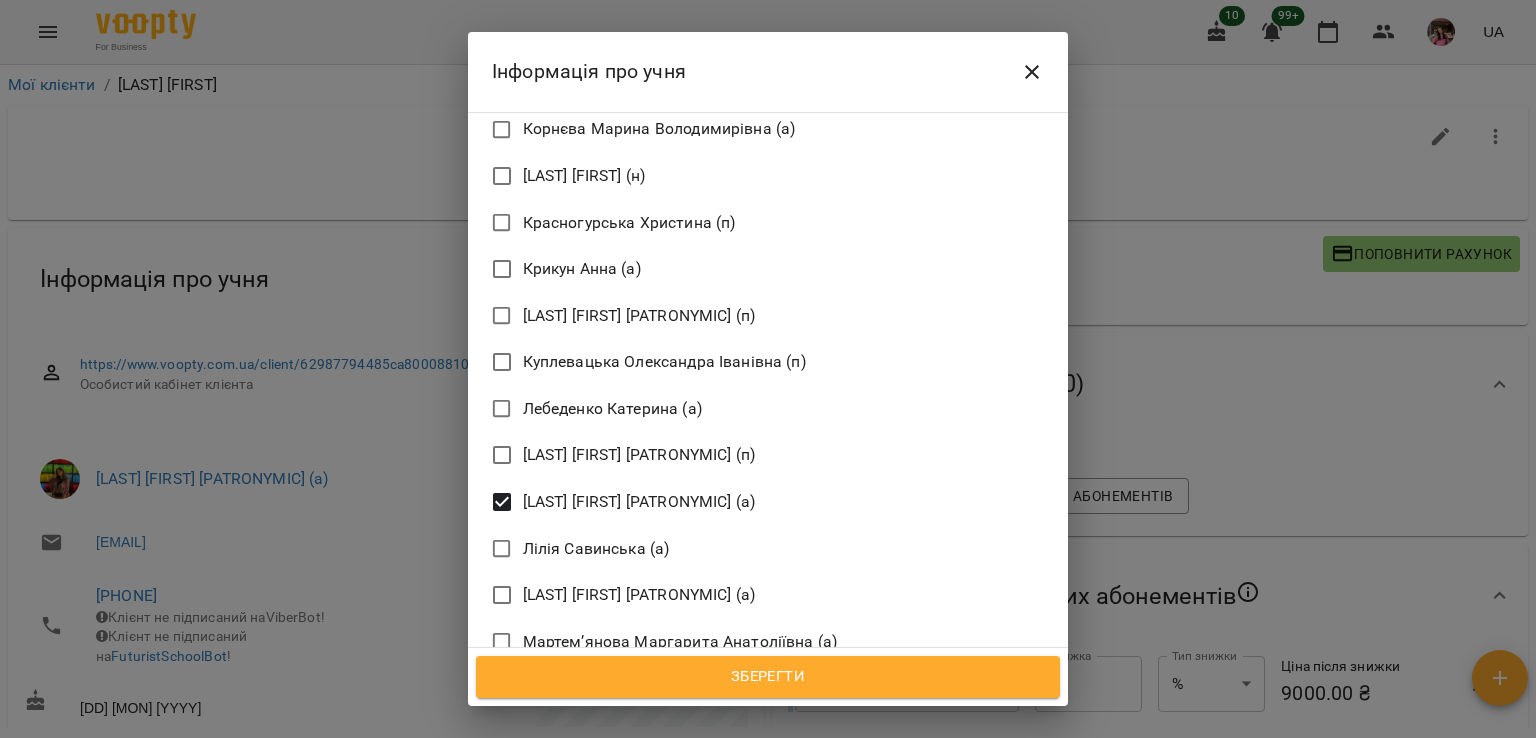 scroll, scrollTop: 2780, scrollLeft: 0, axis: vertical 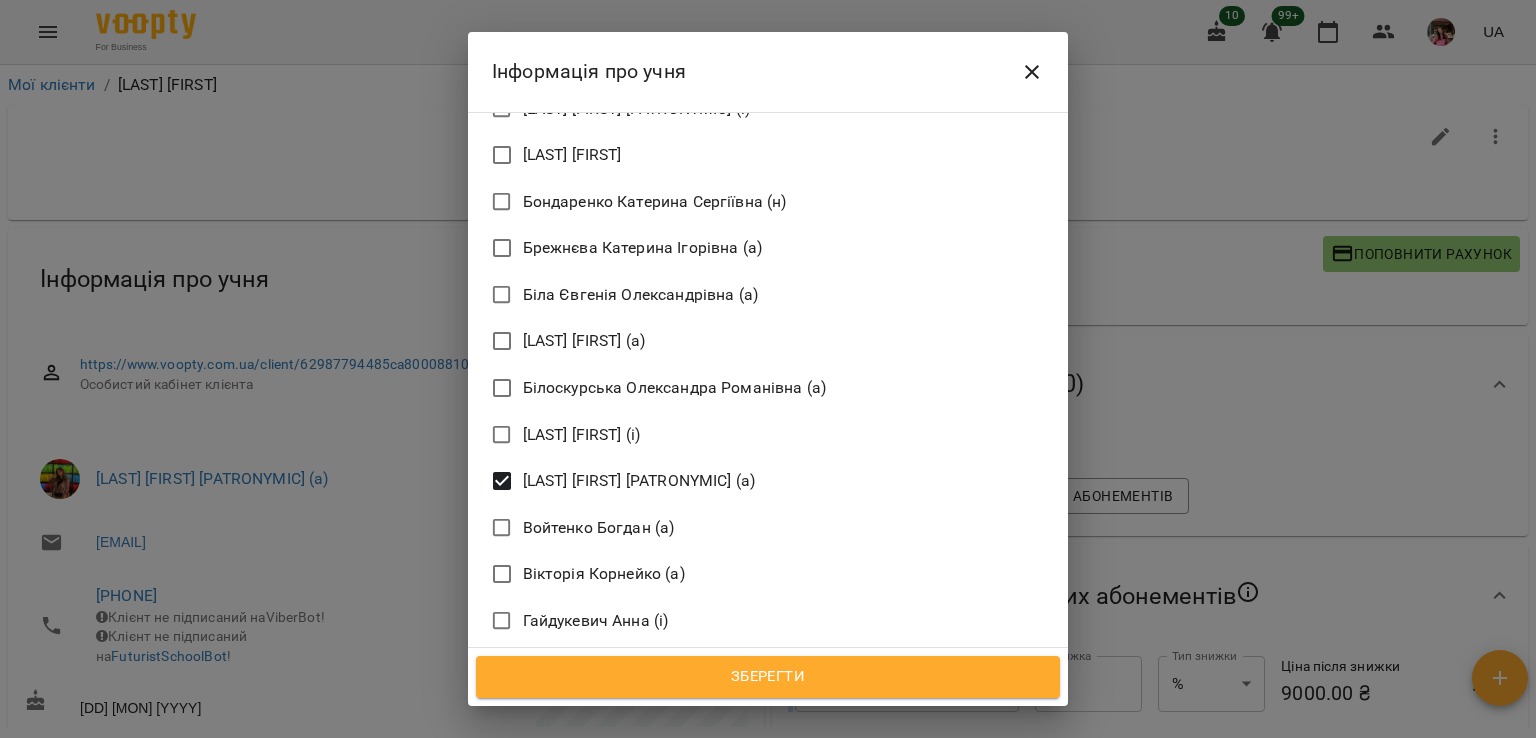 click on "Зберегти" at bounding box center [768, 677] 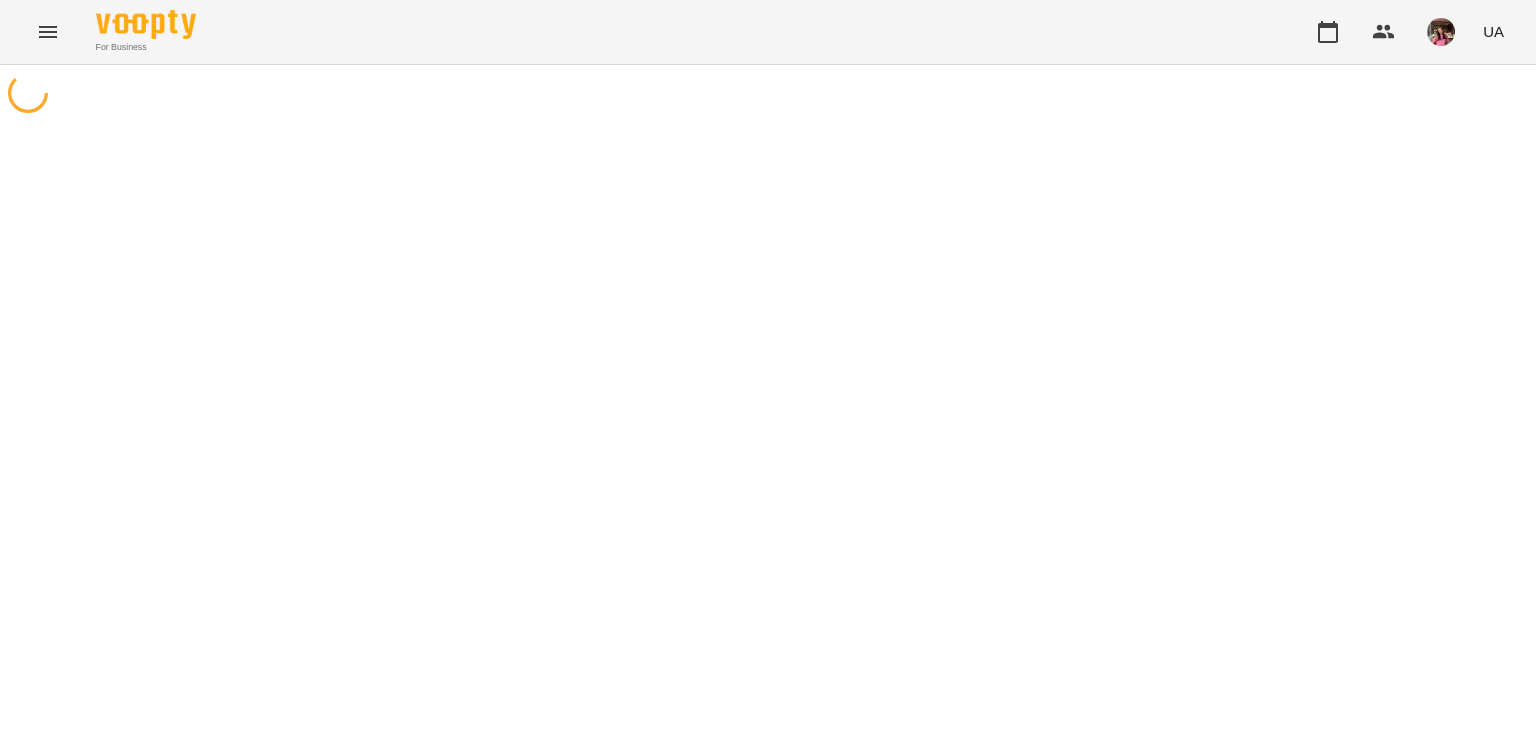 scroll, scrollTop: 0, scrollLeft: 0, axis: both 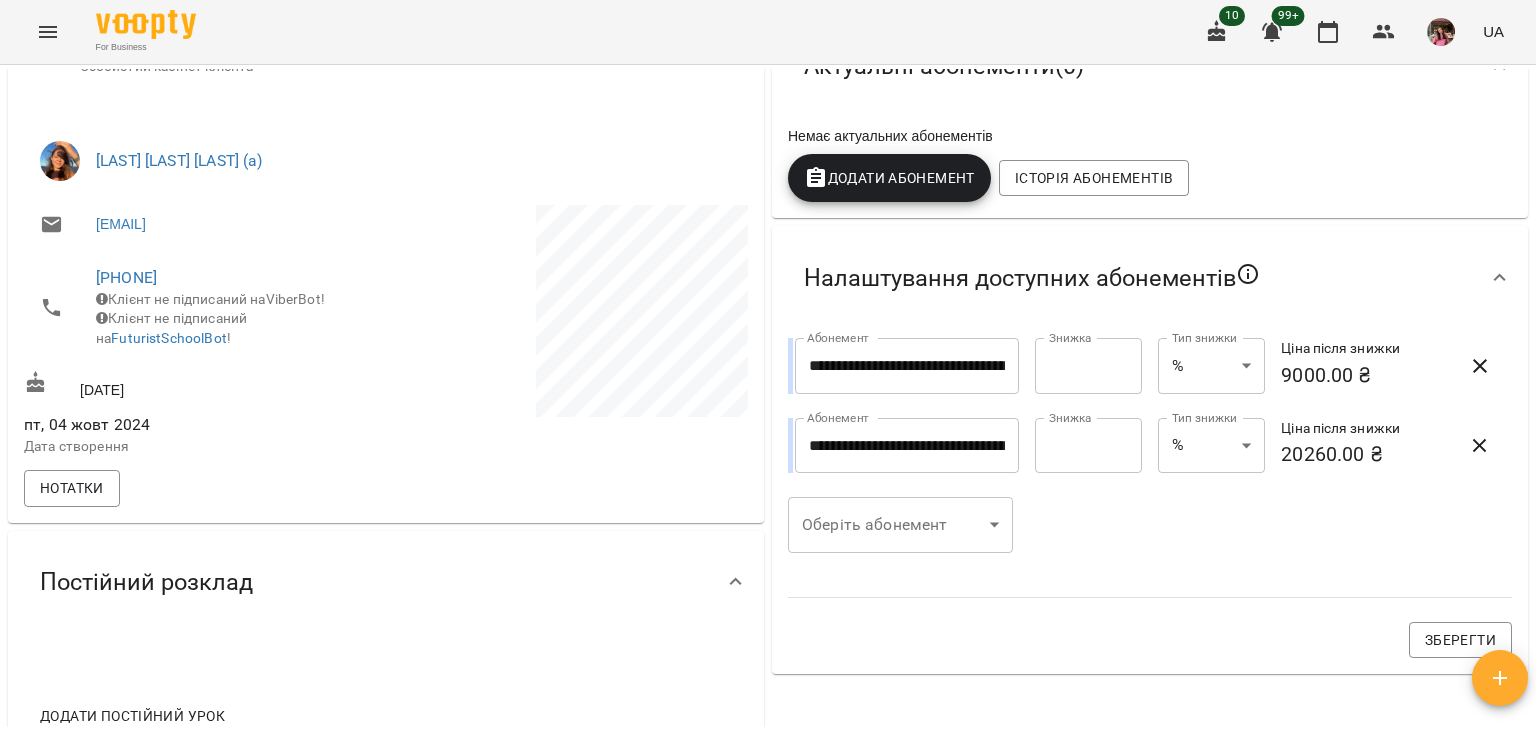 click on "**********" at bounding box center (907, 366) 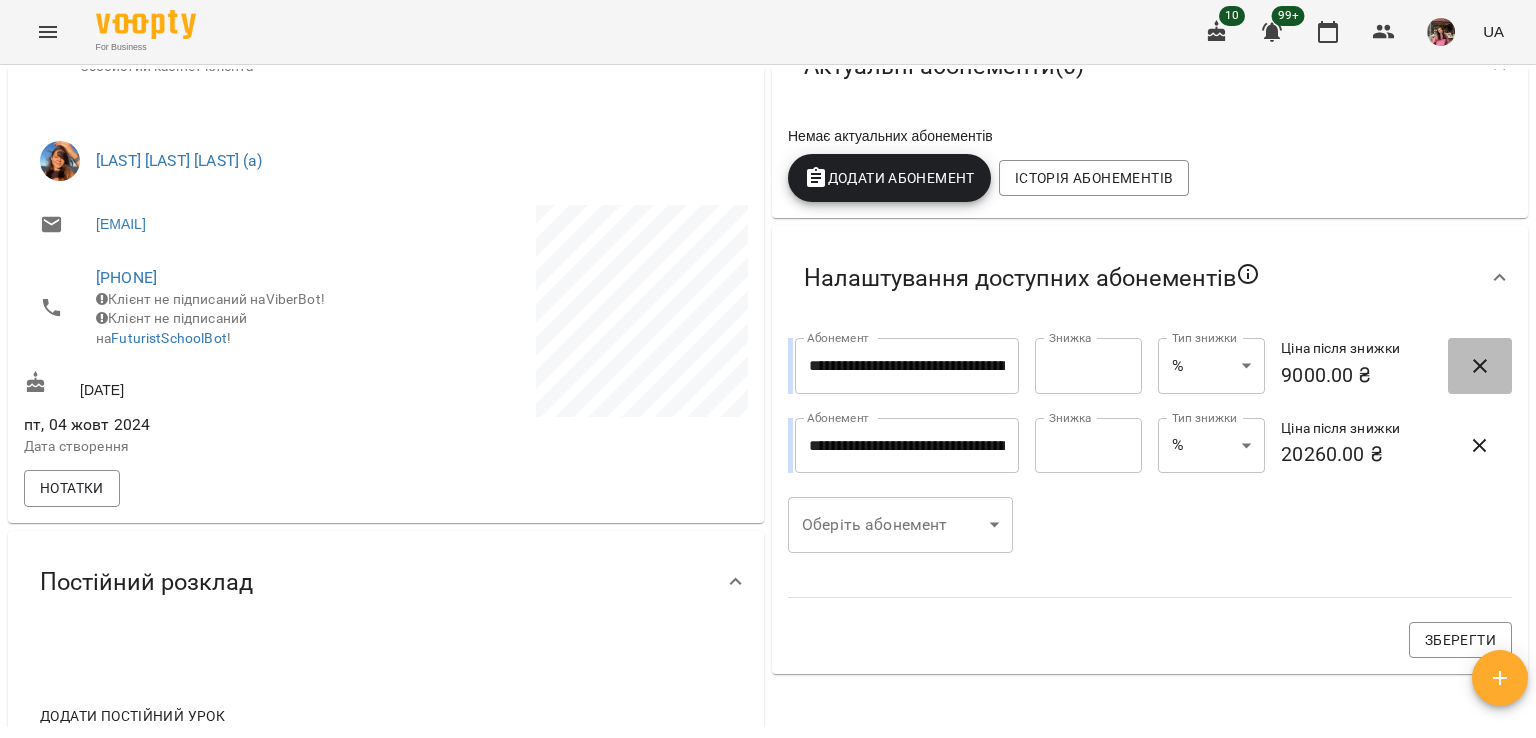 click at bounding box center [1480, 366] 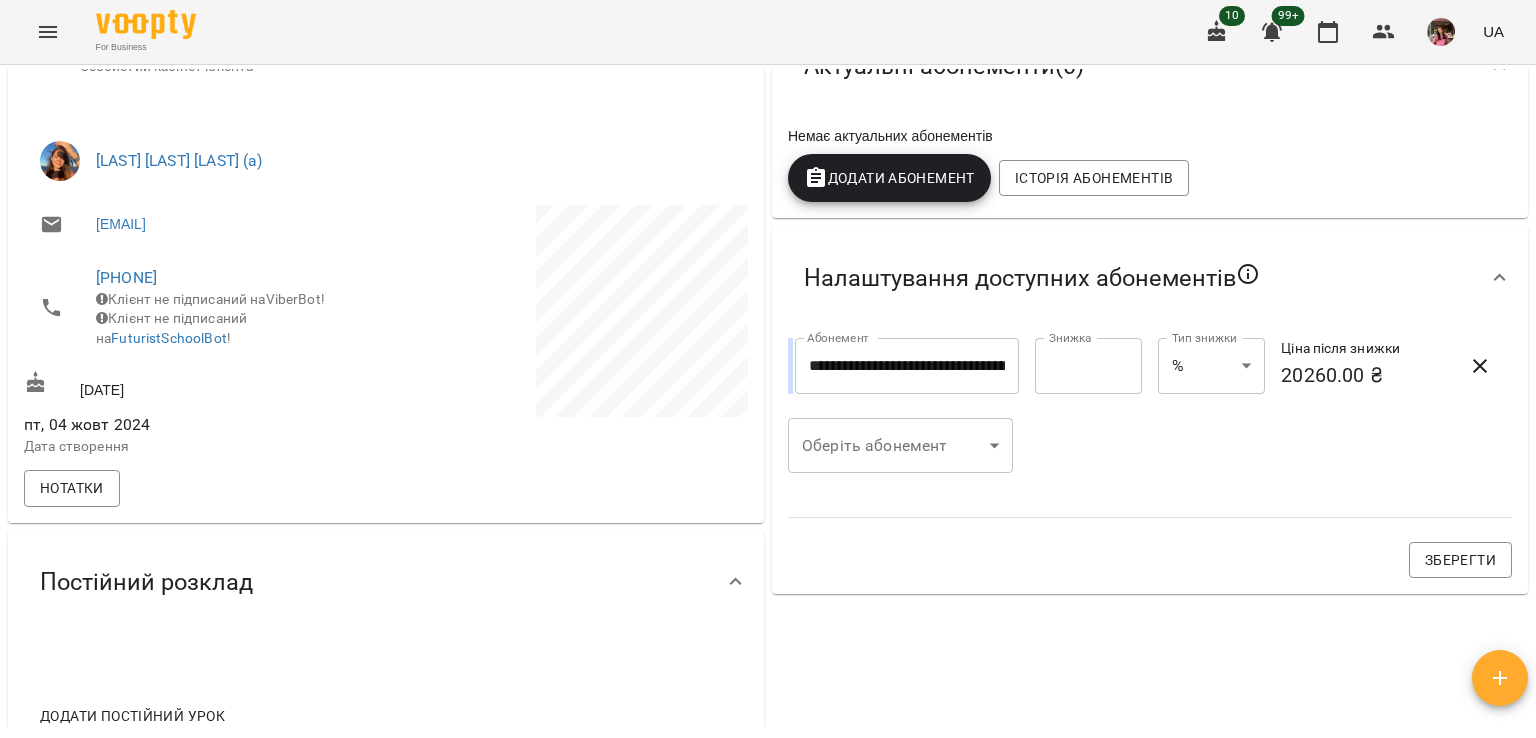 click 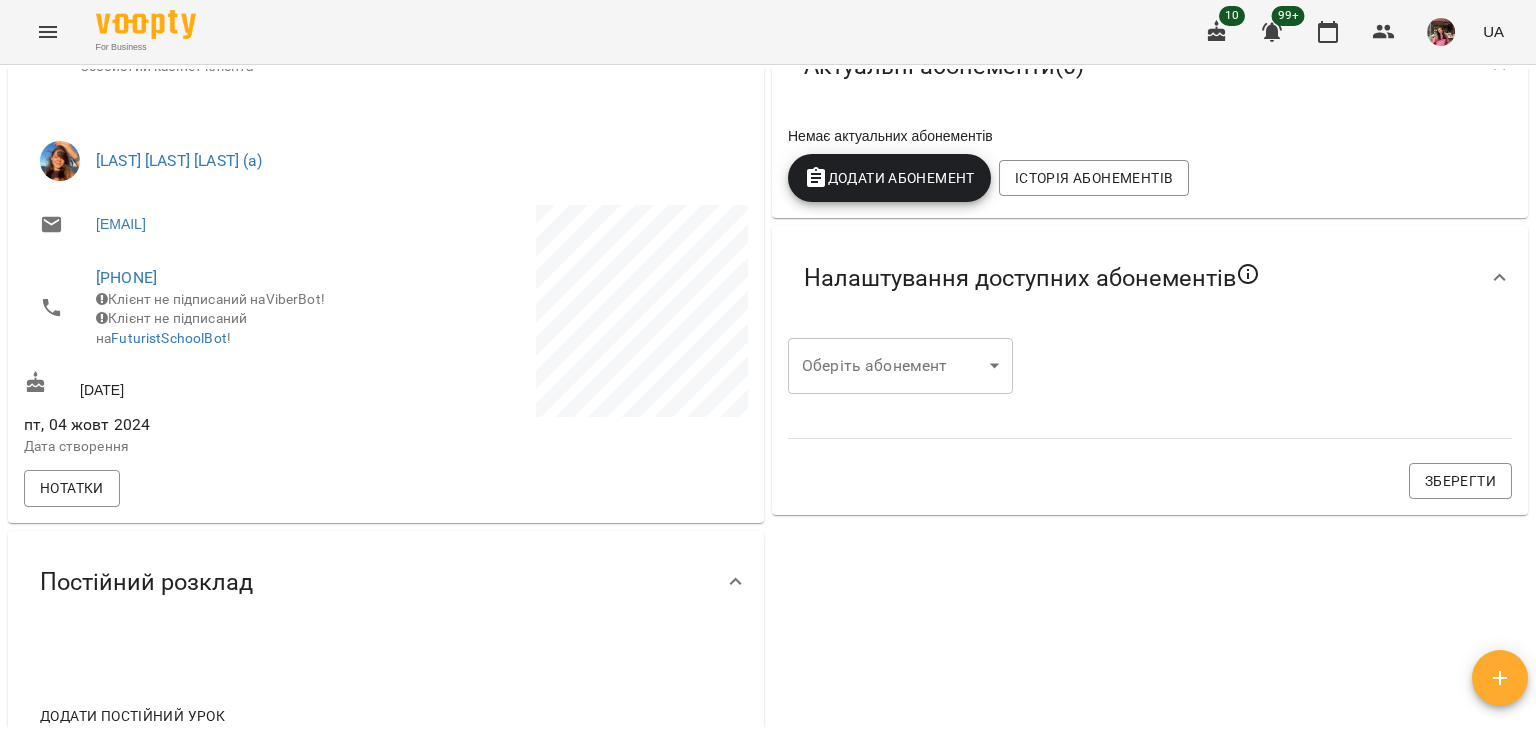 click on "For Business 10 99+ UA Мої клієнти / [LAST] [LAST] [LAST] [LAST] Англійська В1 Індивідуально 1 раз на тиждень 0 ₴ Баланс Поповнити рахунок 17400 ₴ Разові Відвідування 17400 ₴ NEW (8) English Indiv 90 min 0 ₴ NEW (20) English Indiv 90min 0 ₴ Trial lesson -17400 ₴ Абонементи 0 ₴ 8 English individual lessons (90 min) -17400 ₴ 20 English individual lessons (90 min) Актуальні абонементи ( 0 ) Немає актуальних абонементів Додати Абонемент Історія абонементів Налаштування доступних абонементів Оберіть абонемент ​ Оберіть абонемент Зберегти Інформація про учня [EMAIL] [PHONE] ! З" at bounding box center (768, 401) 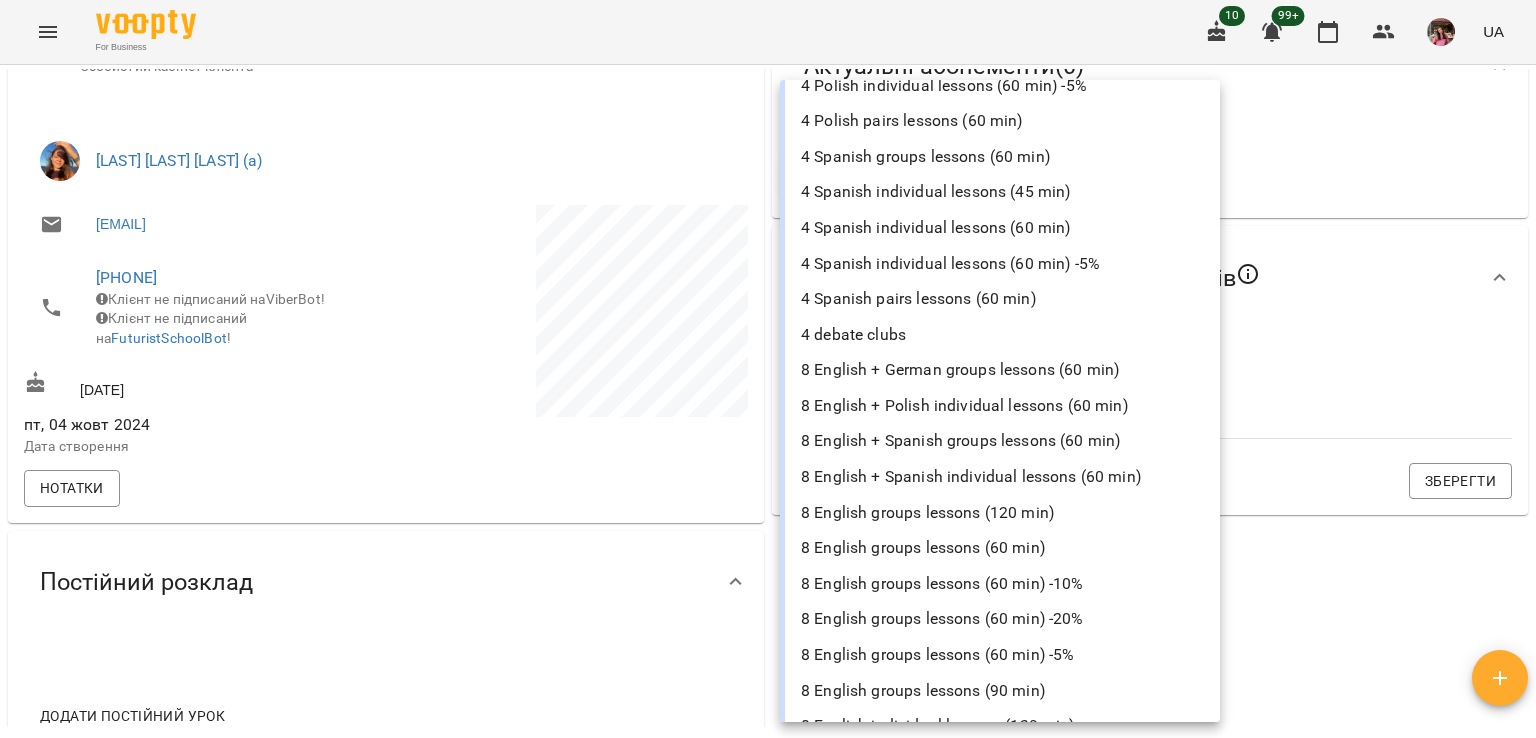 scroll, scrollTop: 768, scrollLeft: 0, axis: vertical 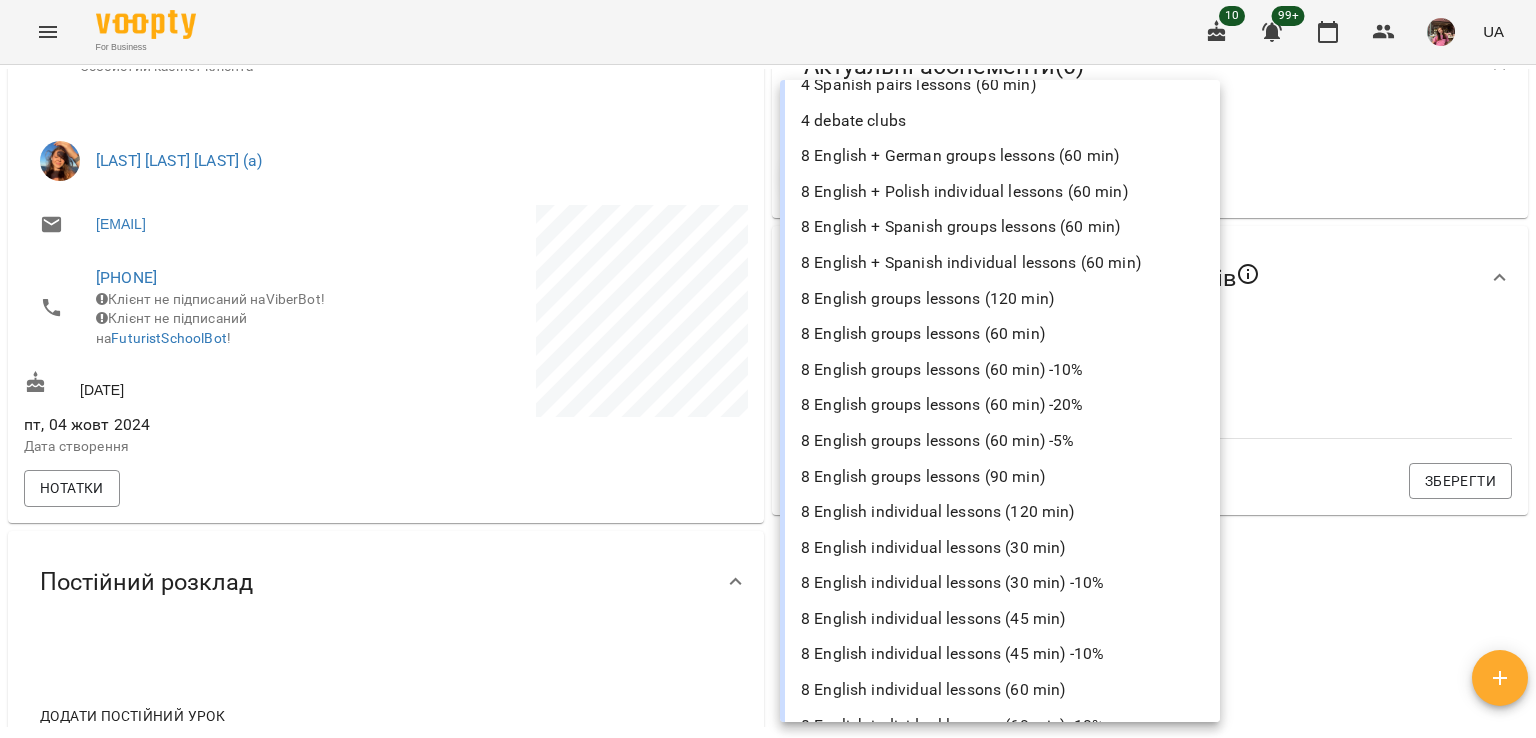 click on "8 English individual lessons (60 min)" at bounding box center (1000, 690) 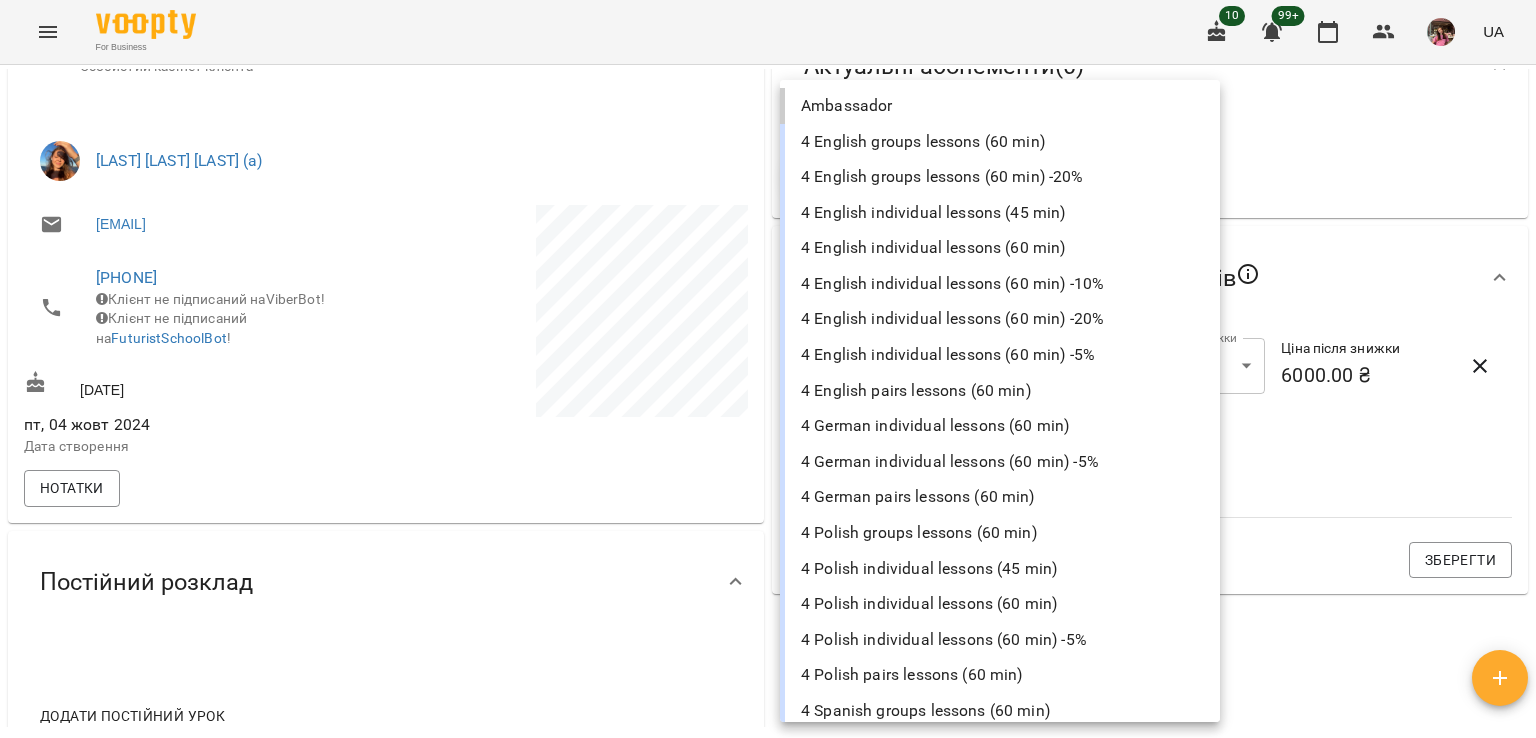 click on "**********" at bounding box center [768, 401] 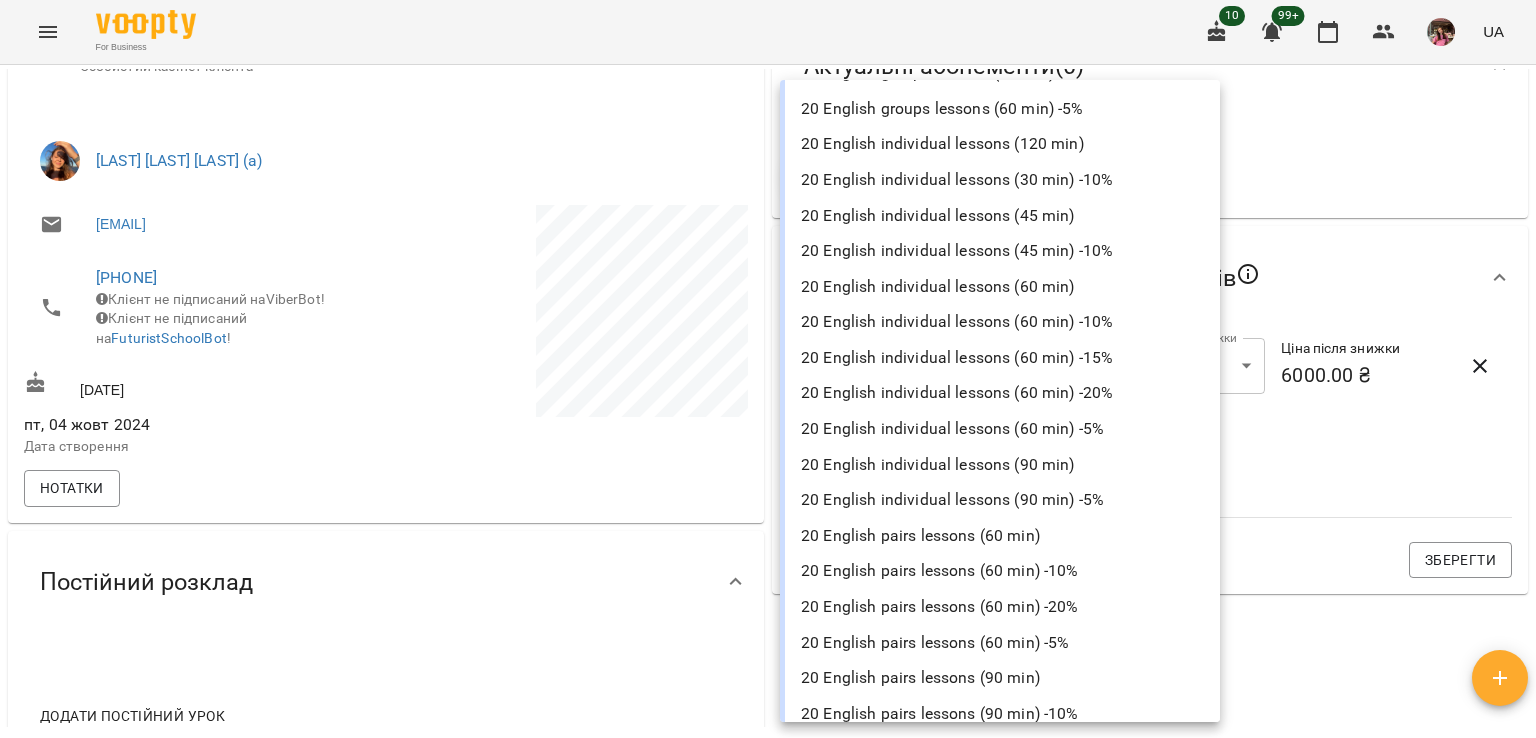 scroll, scrollTop: 4480, scrollLeft: 0, axis: vertical 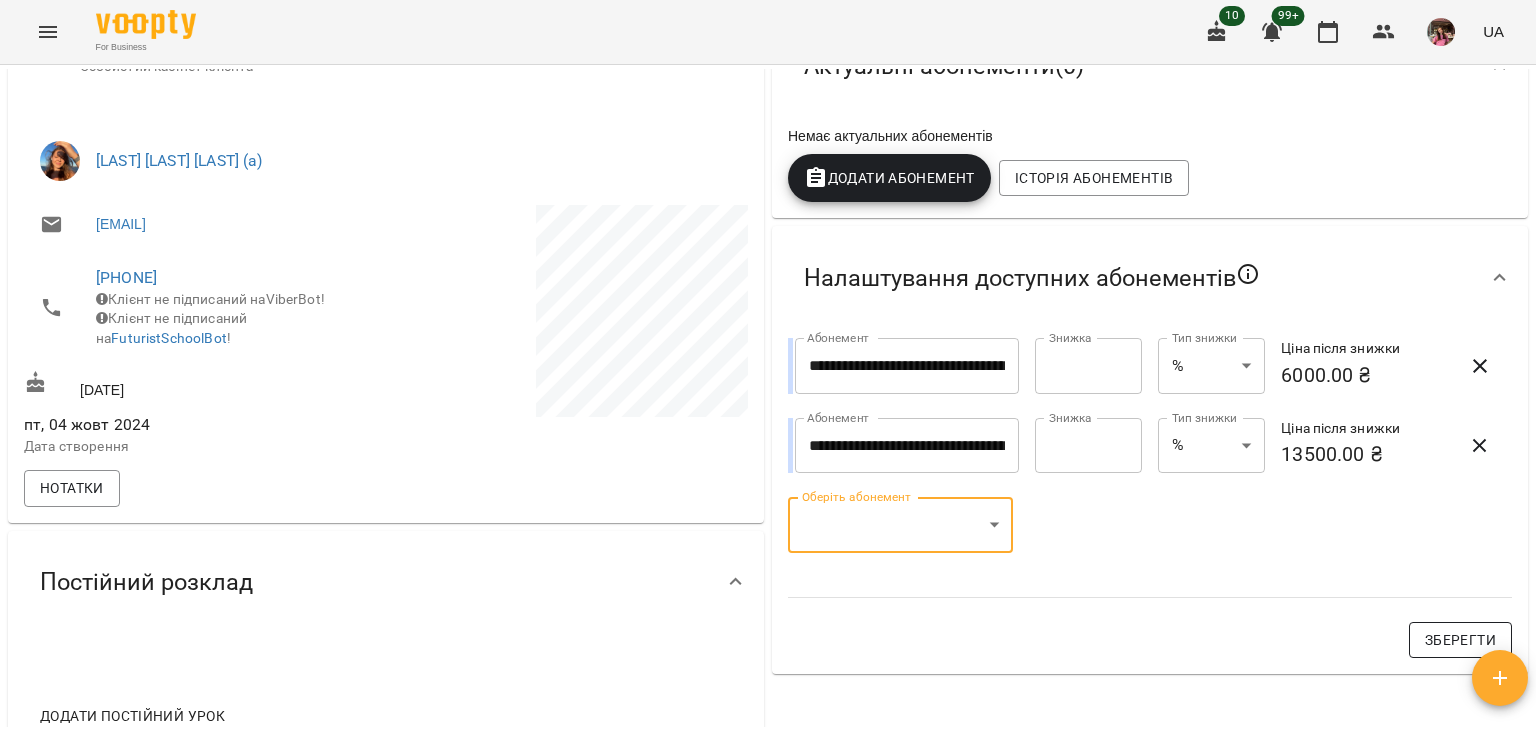 click on "Зберегти" at bounding box center [1460, 640] 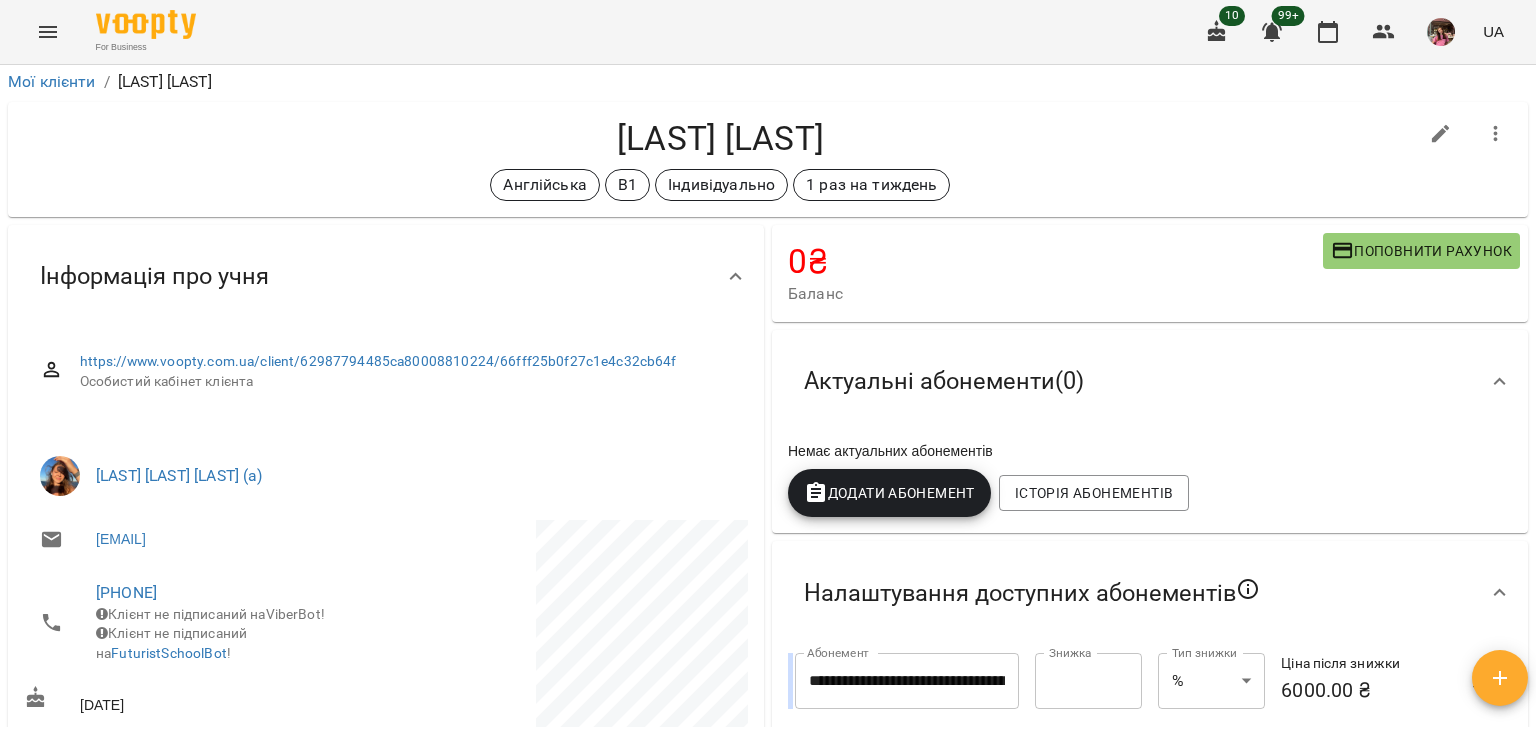 scroll, scrollTop: 0, scrollLeft: 0, axis: both 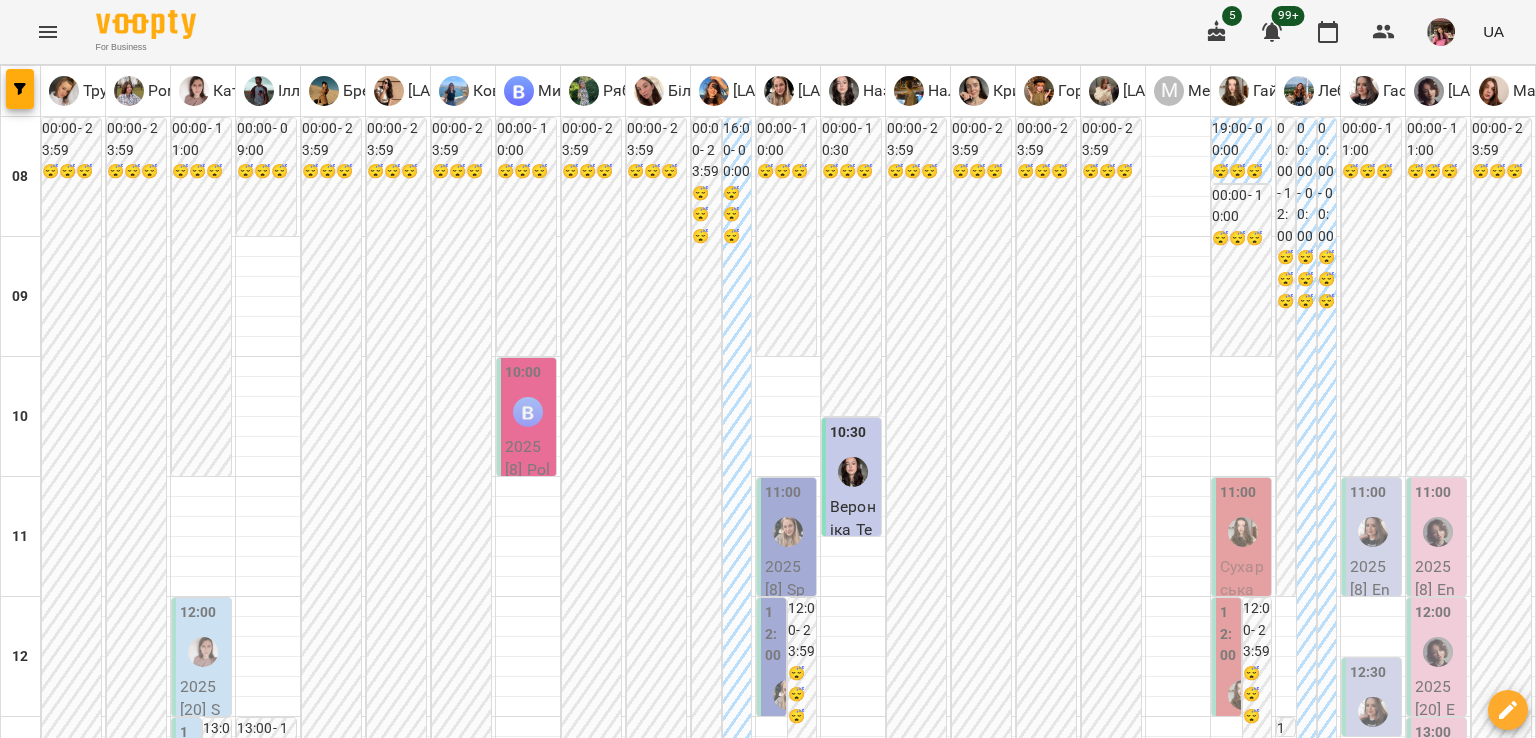 click at bounding box center [867, 2008] 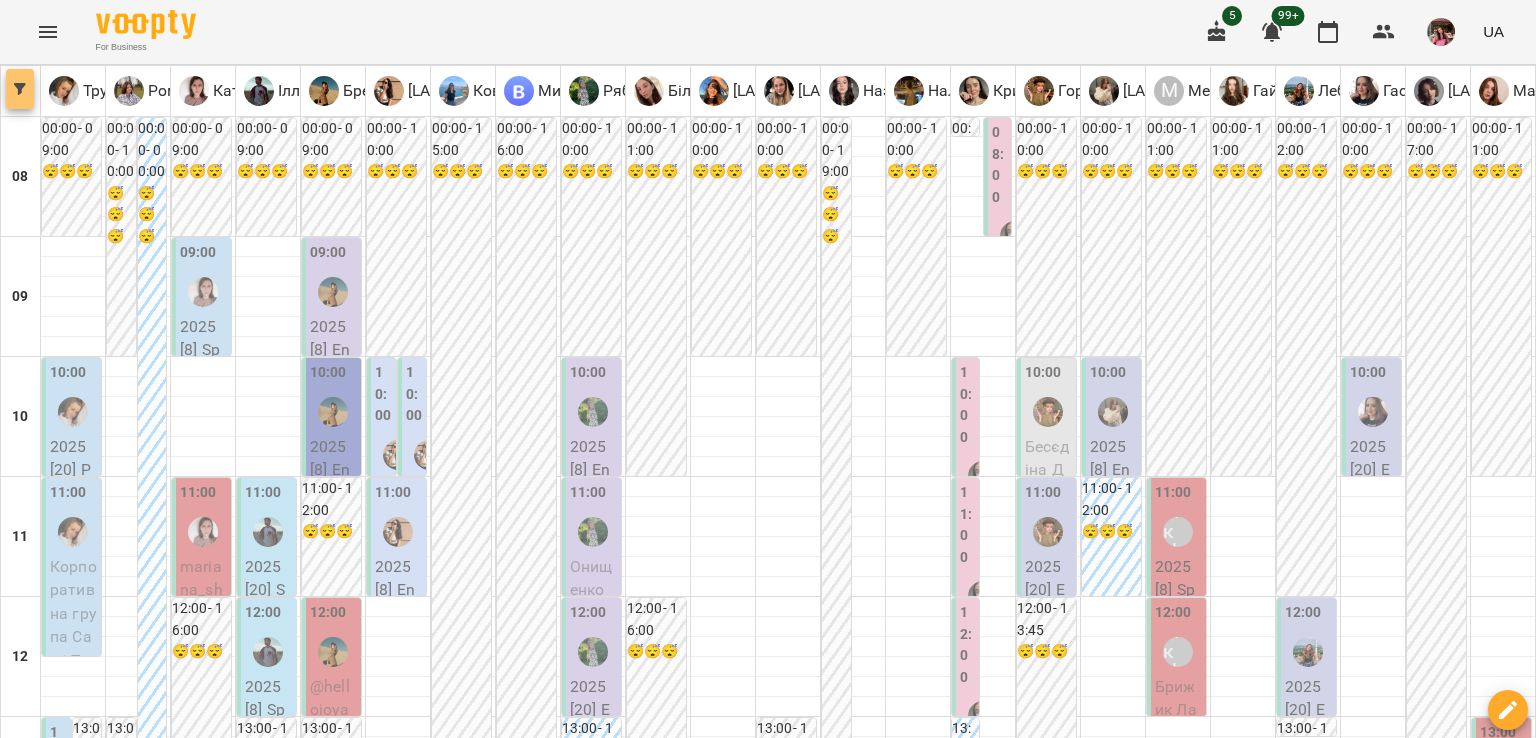 click 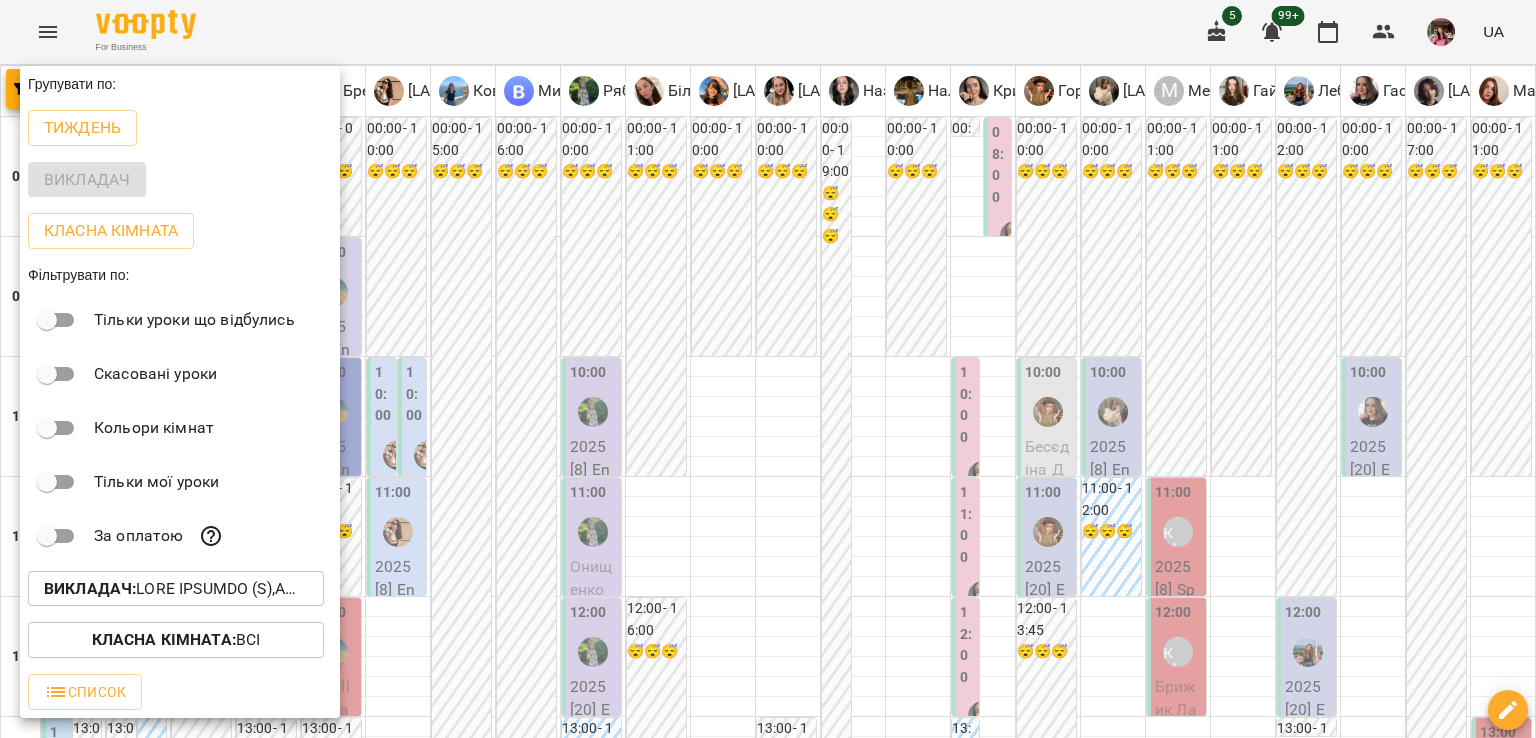 click on "Викладач :" at bounding box center [90, 588] 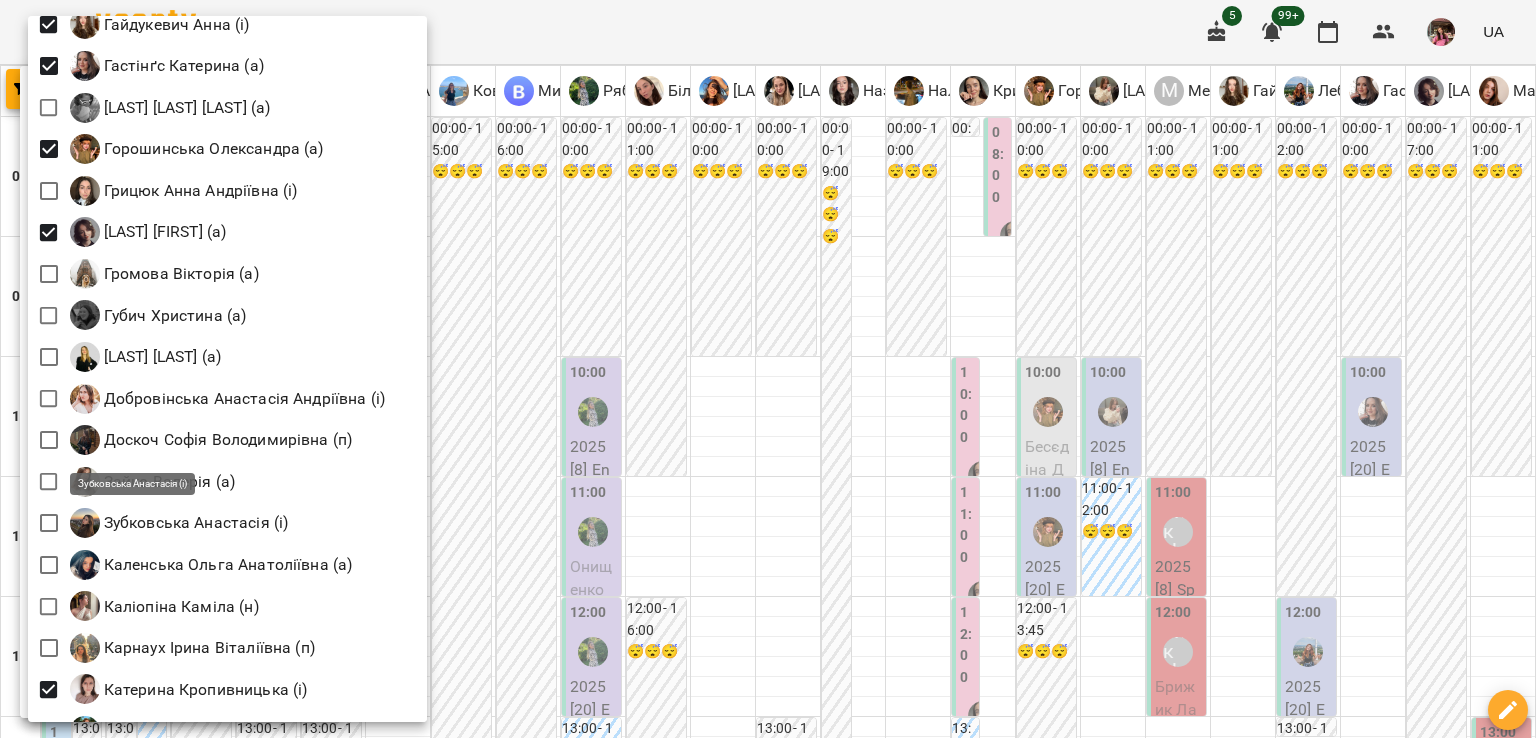 scroll, scrollTop: 800, scrollLeft: 0, axis: vertical 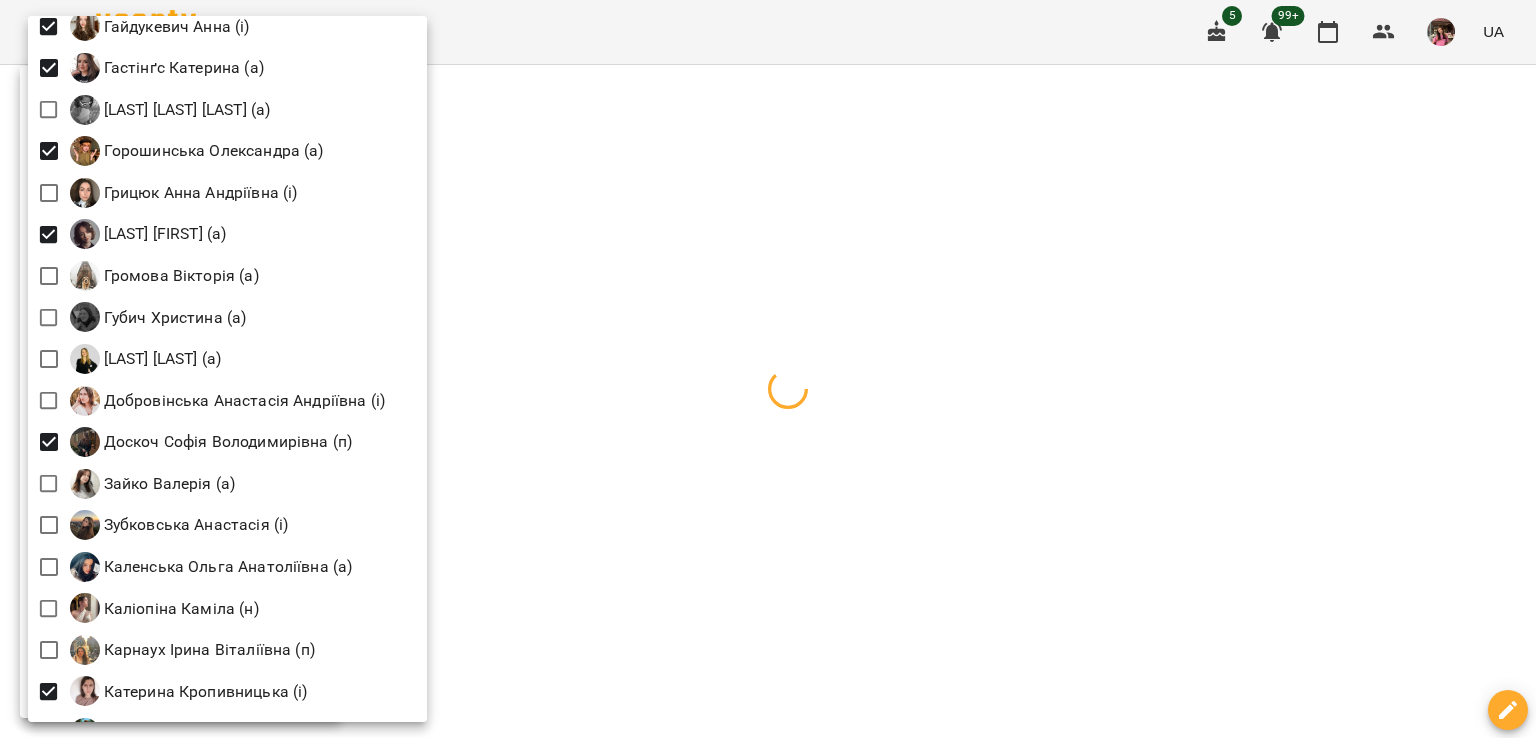 click at bounding box center (768, 369) 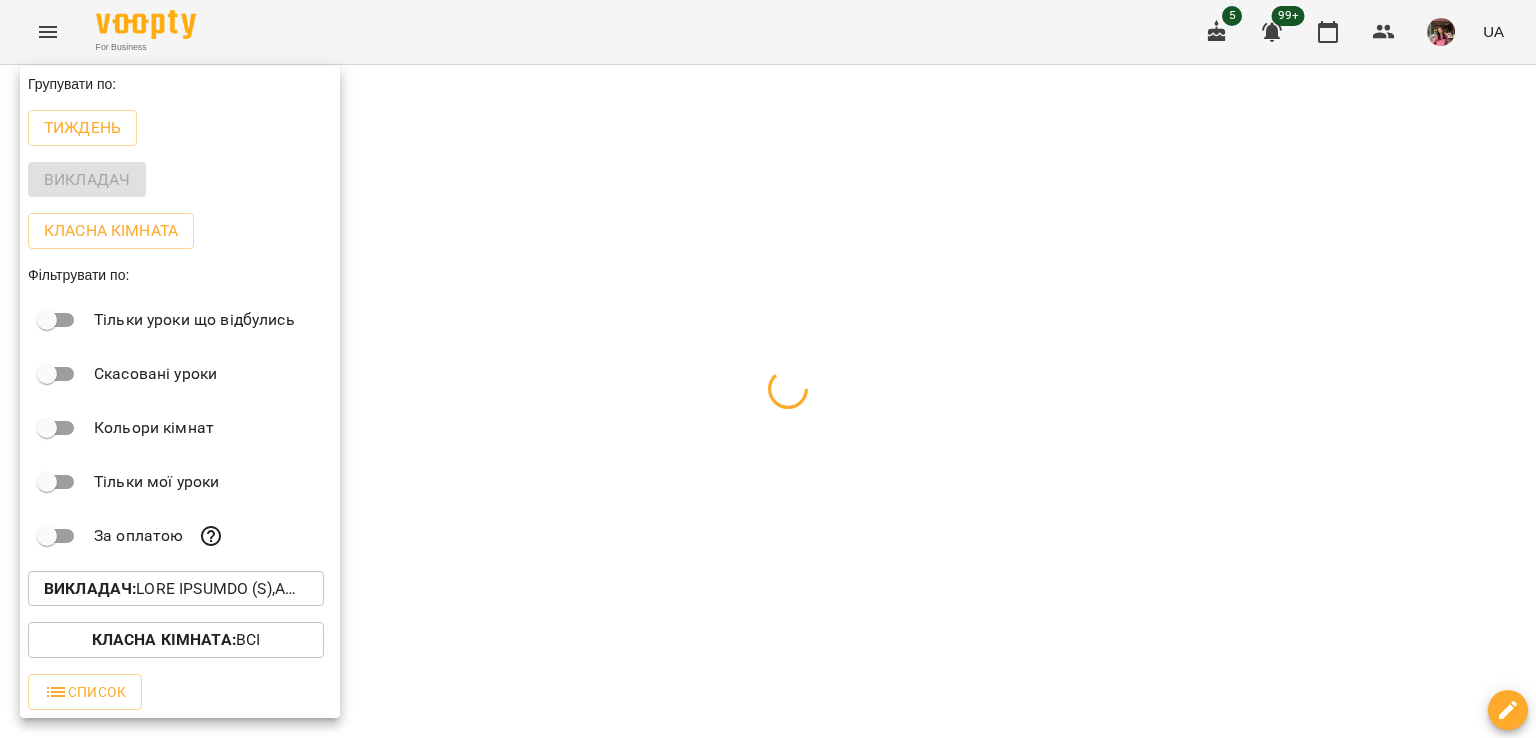 click at bounding box center [768, 369] 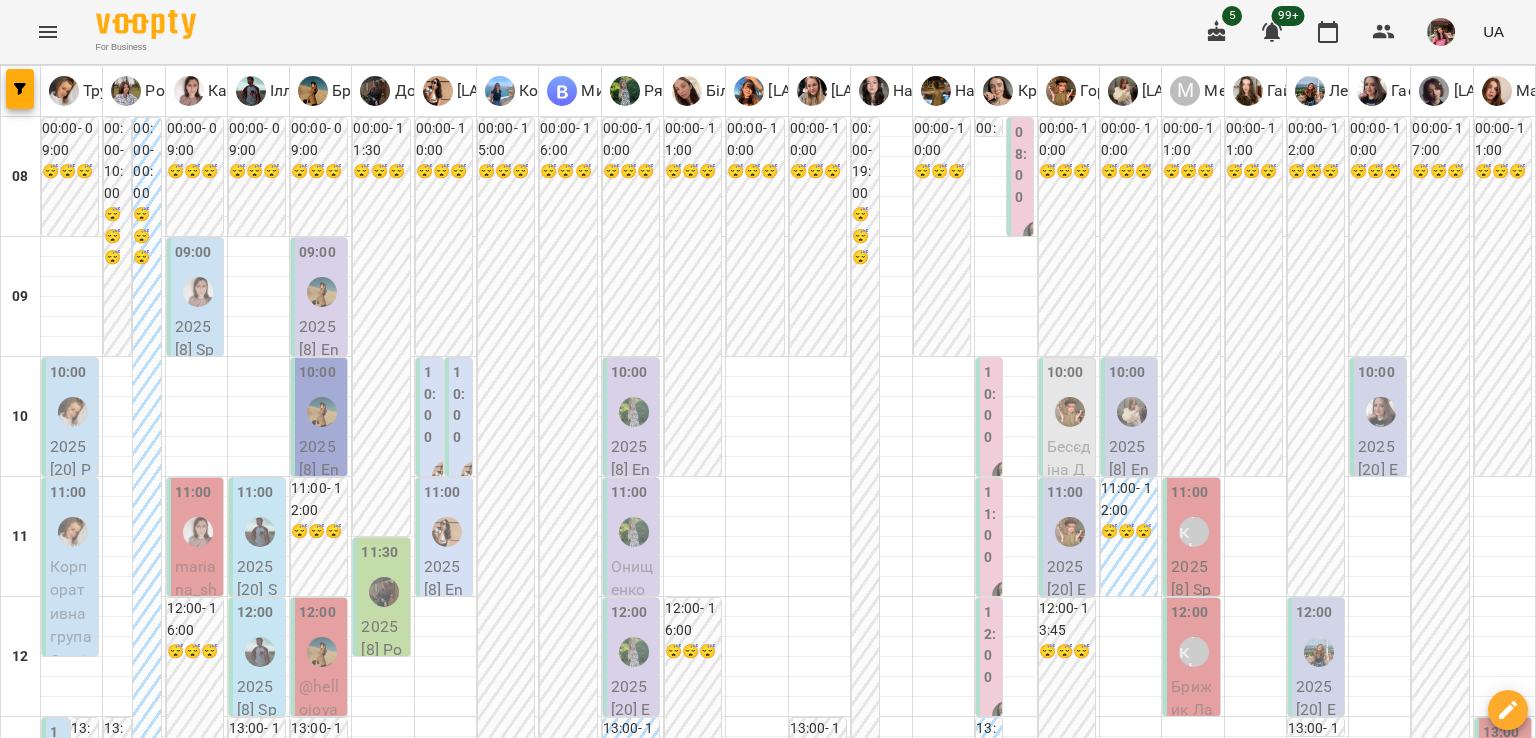 scroll, scrollTop: 288, scrollLeft: 0, axis: vertical 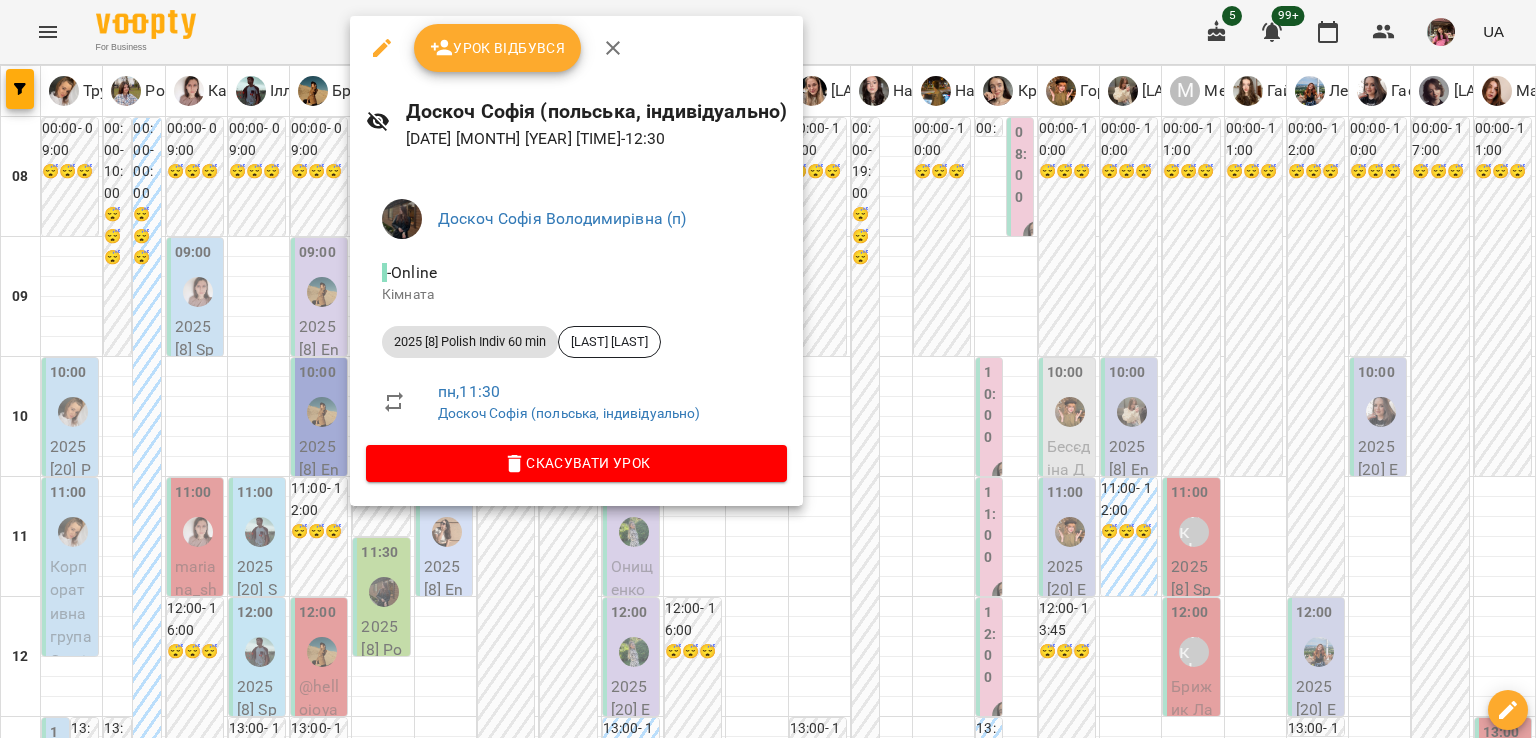 click on "Скасувати Урок" at bounding box center [576, 463] 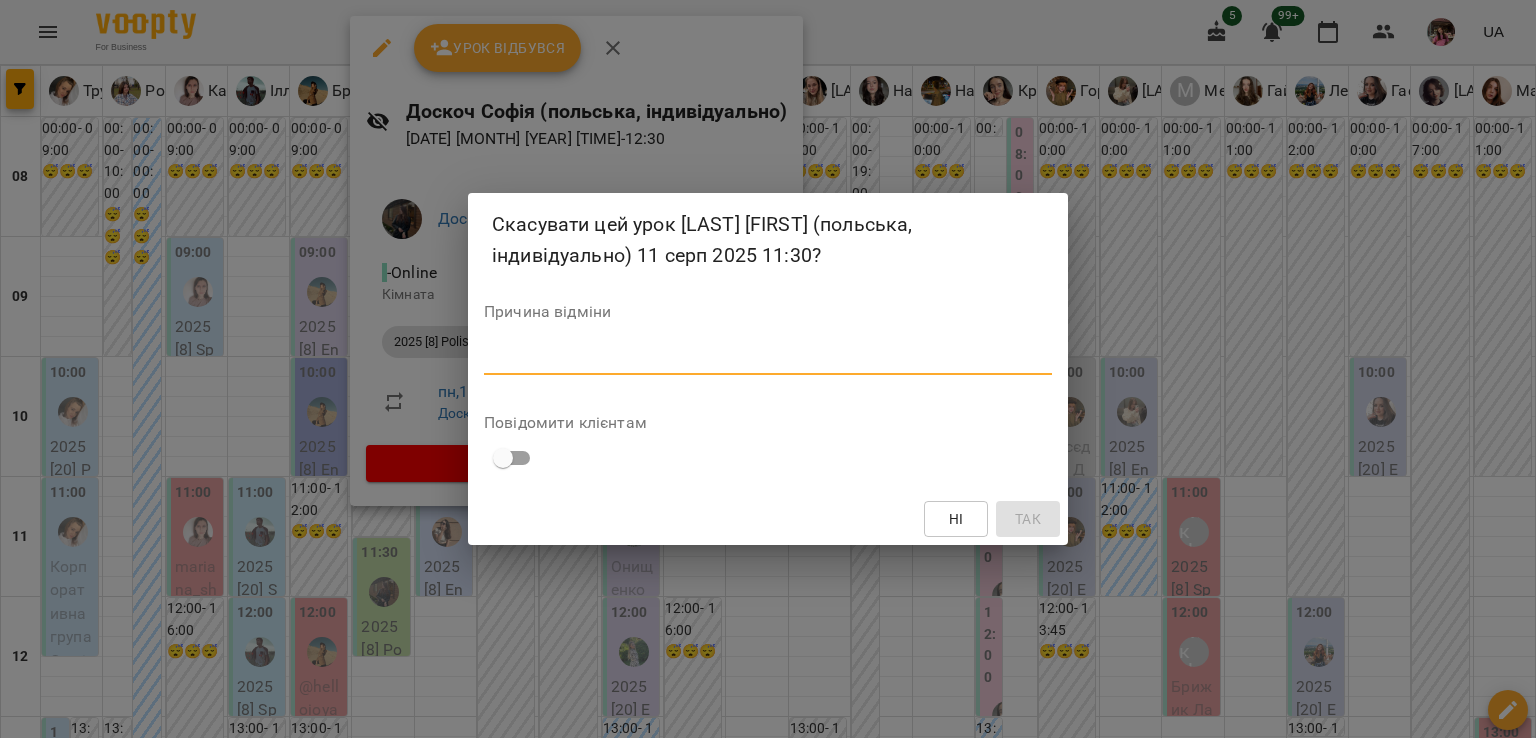 click at bounding box center [768, 358] 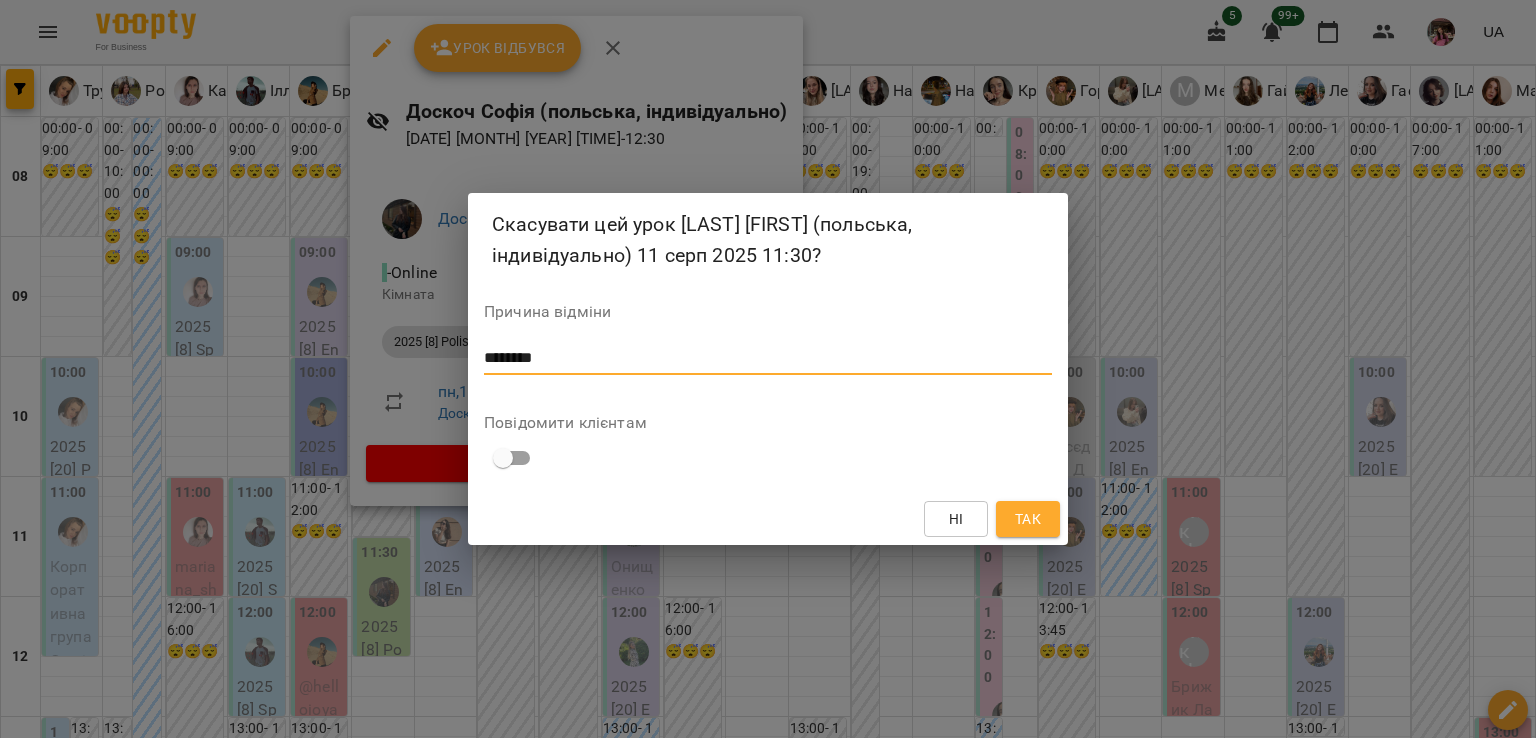 scroll, scrollTop: 0, scrollLeft: 0, axis: both 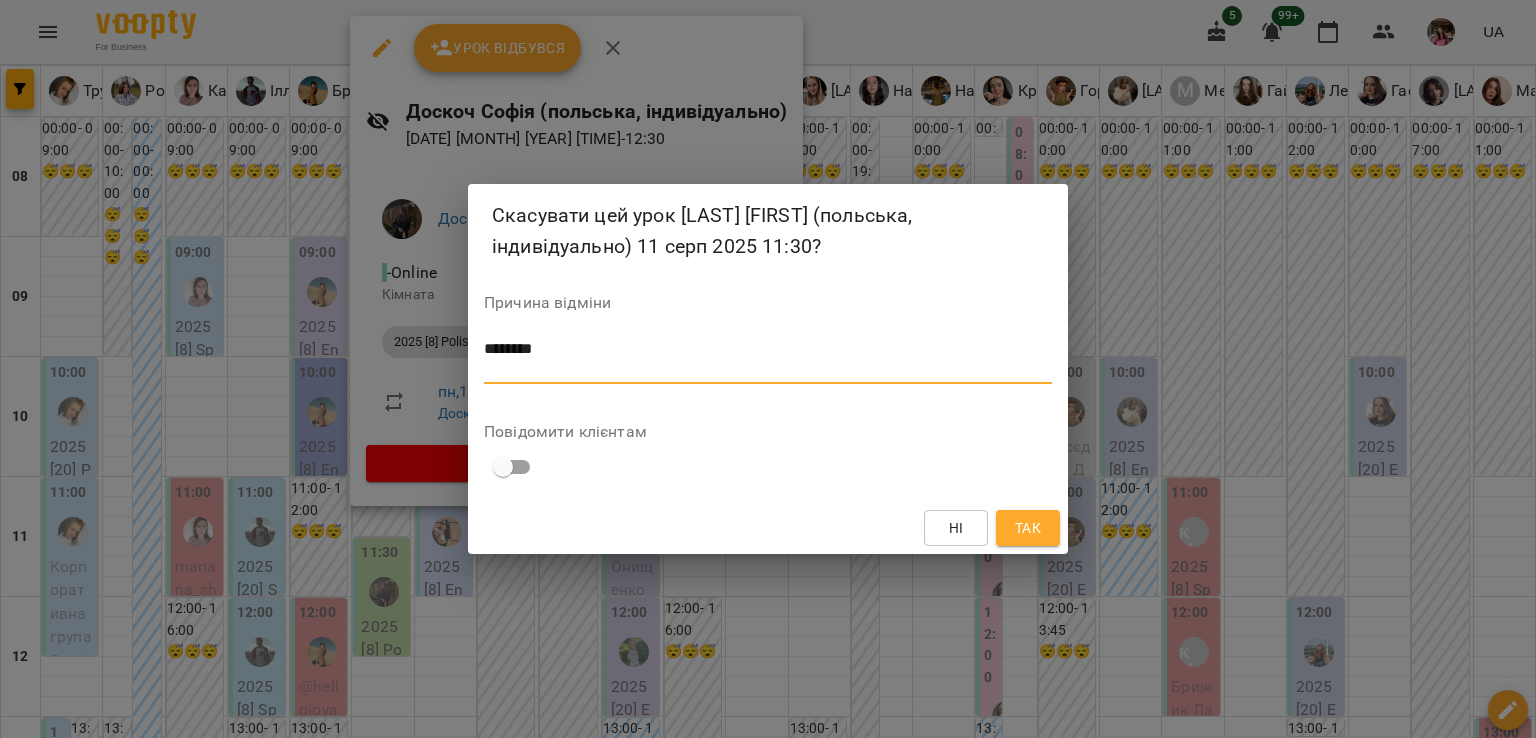 type on "*******" 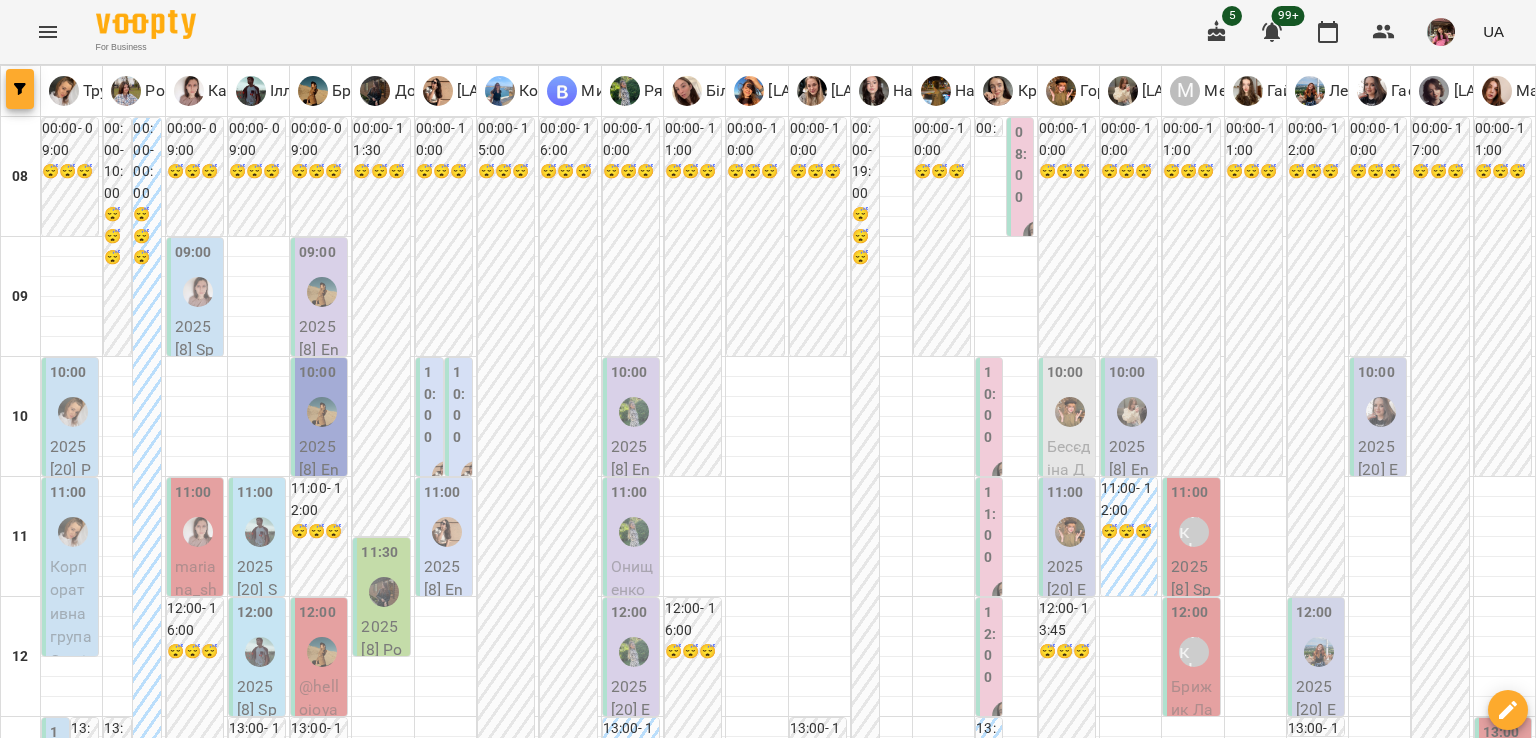 click 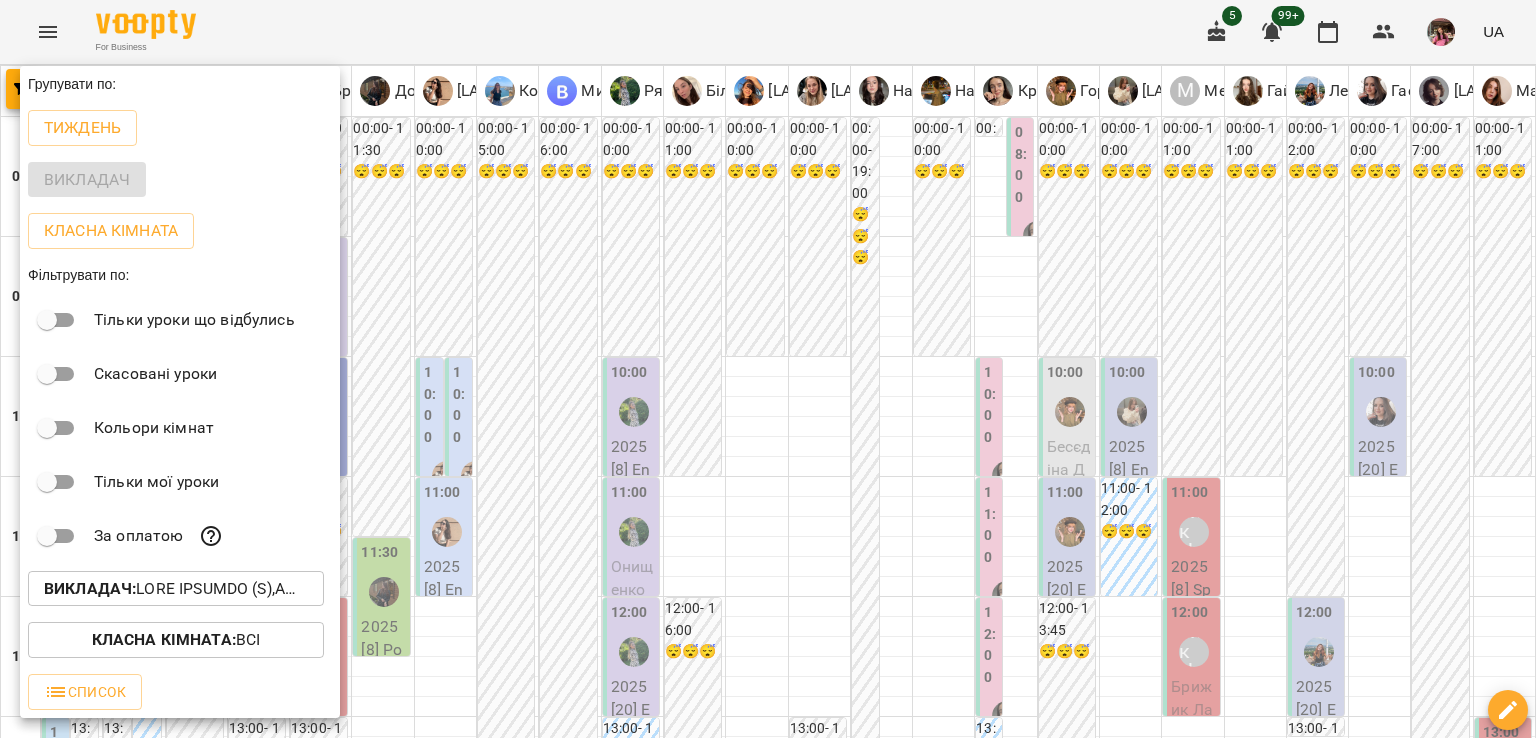 click on "Викладач :" at bounding box center (176, 589) 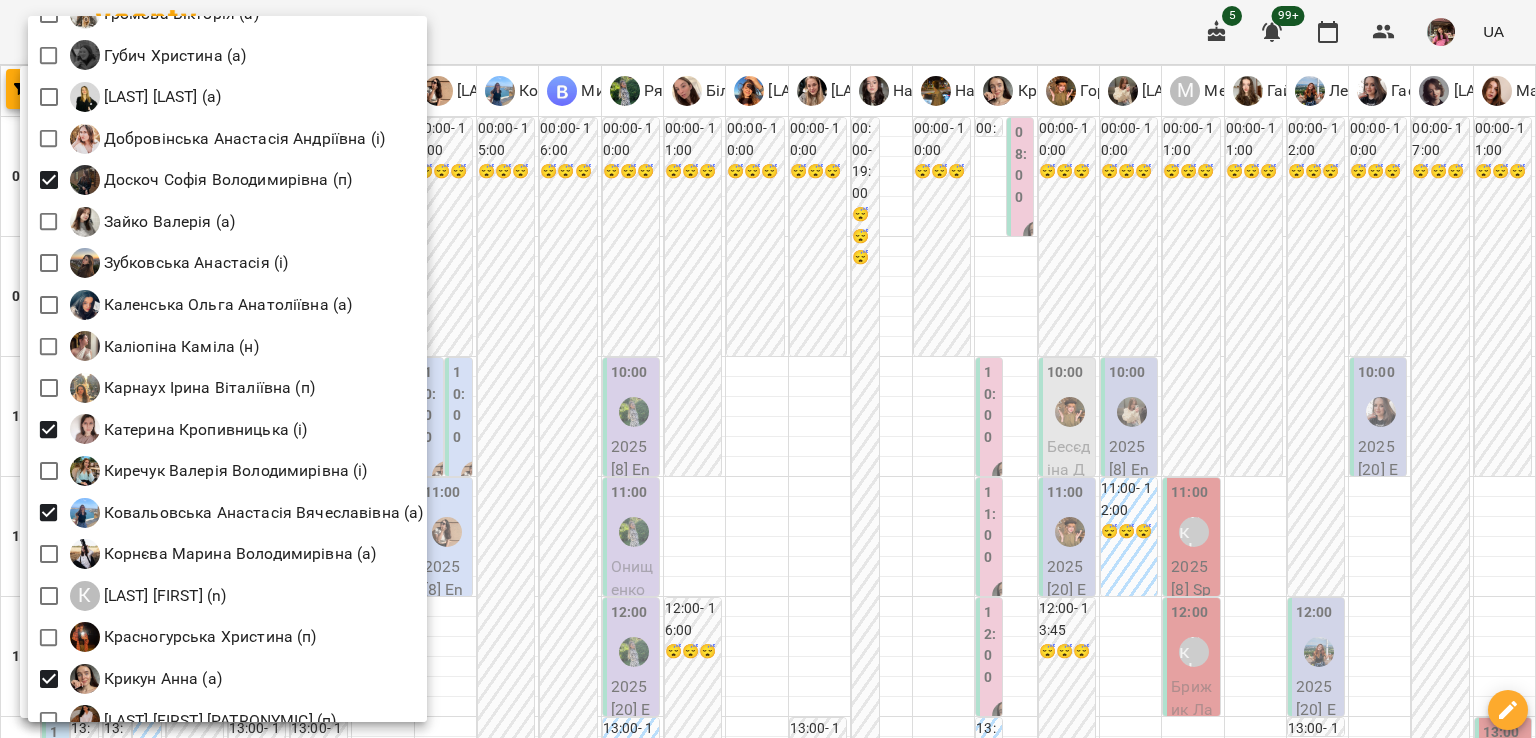 scroll, scrollTop: 1064, scrollLeft: 0, axis: vertical 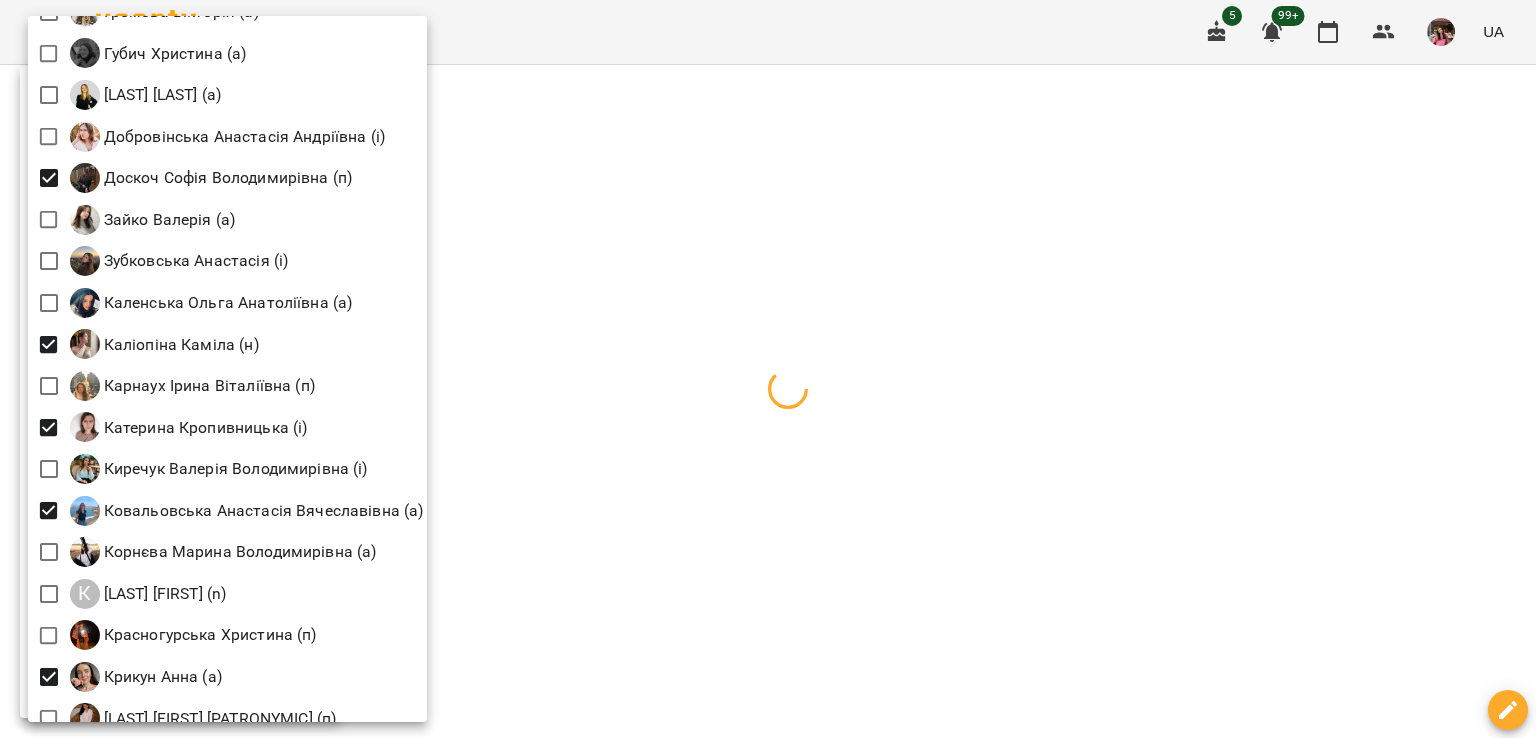 click at bounding box center (768, 369) 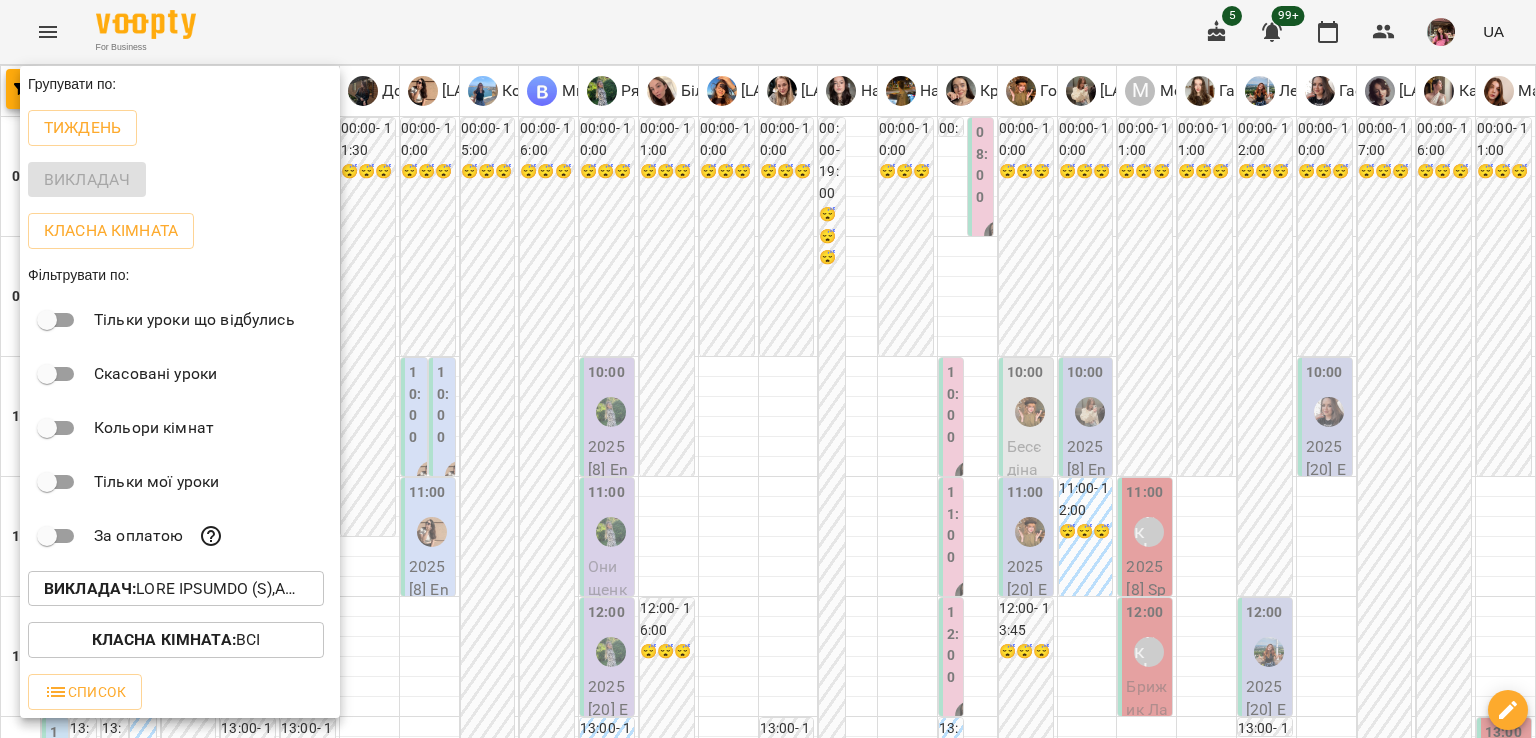 click at bounding box center [768, 369] 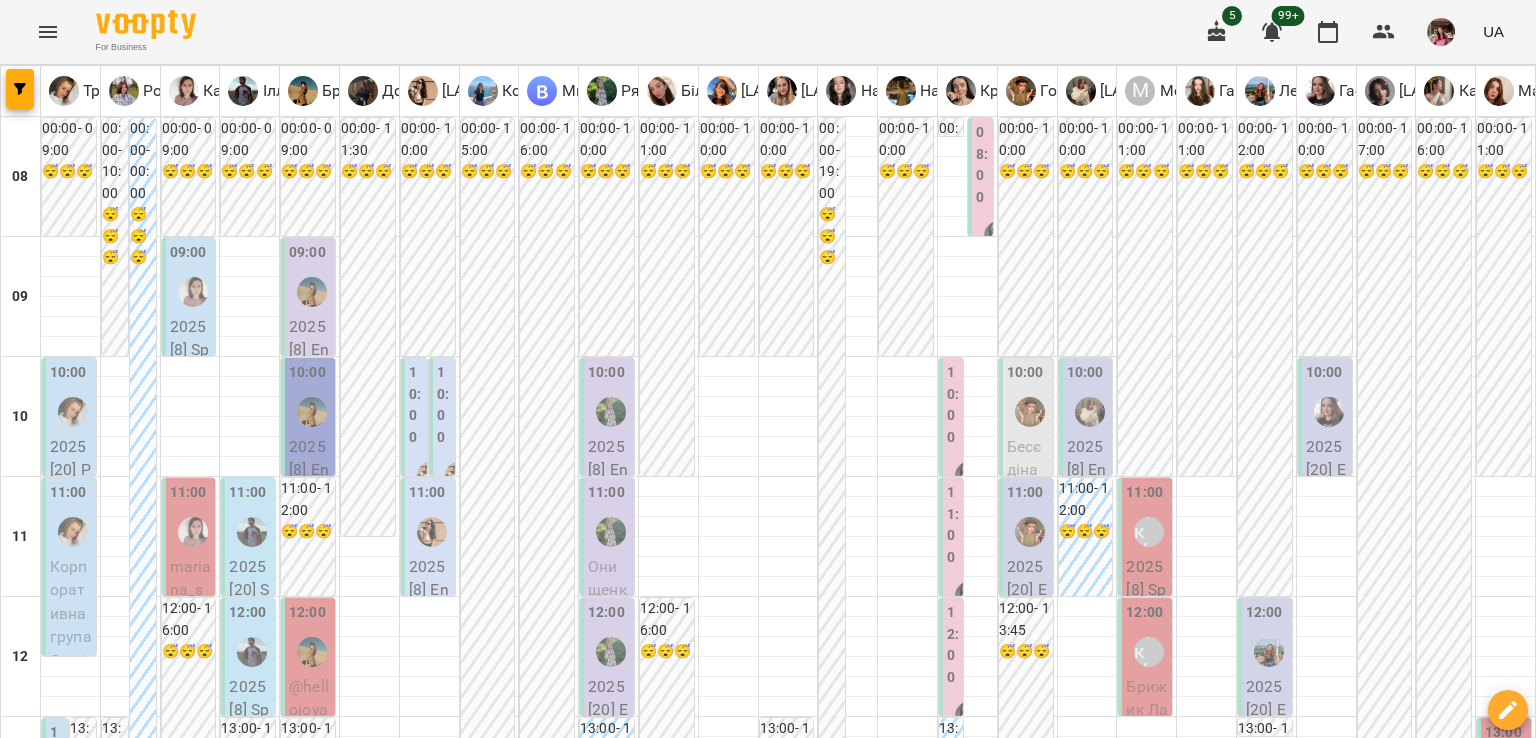 click on "вт" at bounding box center (430, 1943) 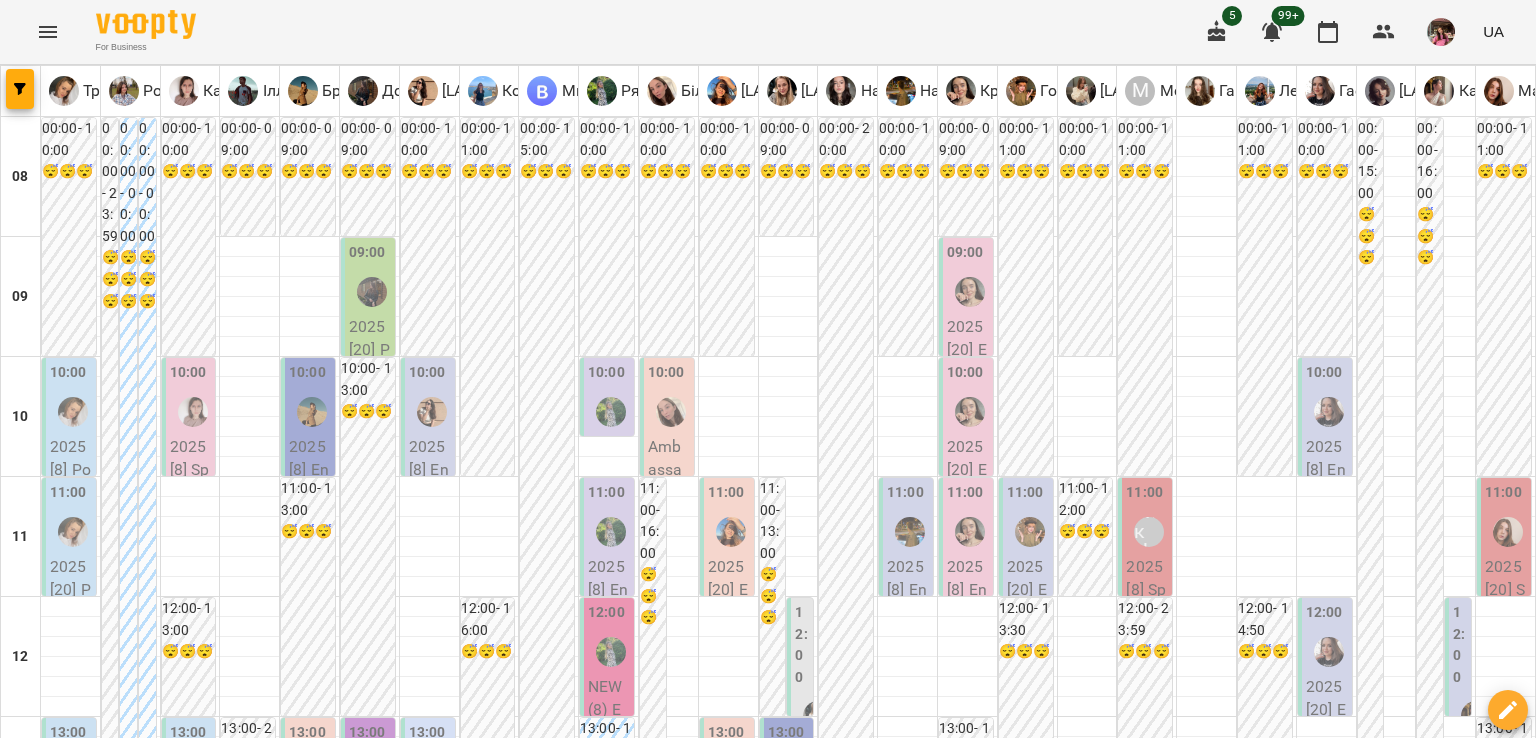 scroll, scrollTop: 635, scrollLeft: 0, axis: vertical 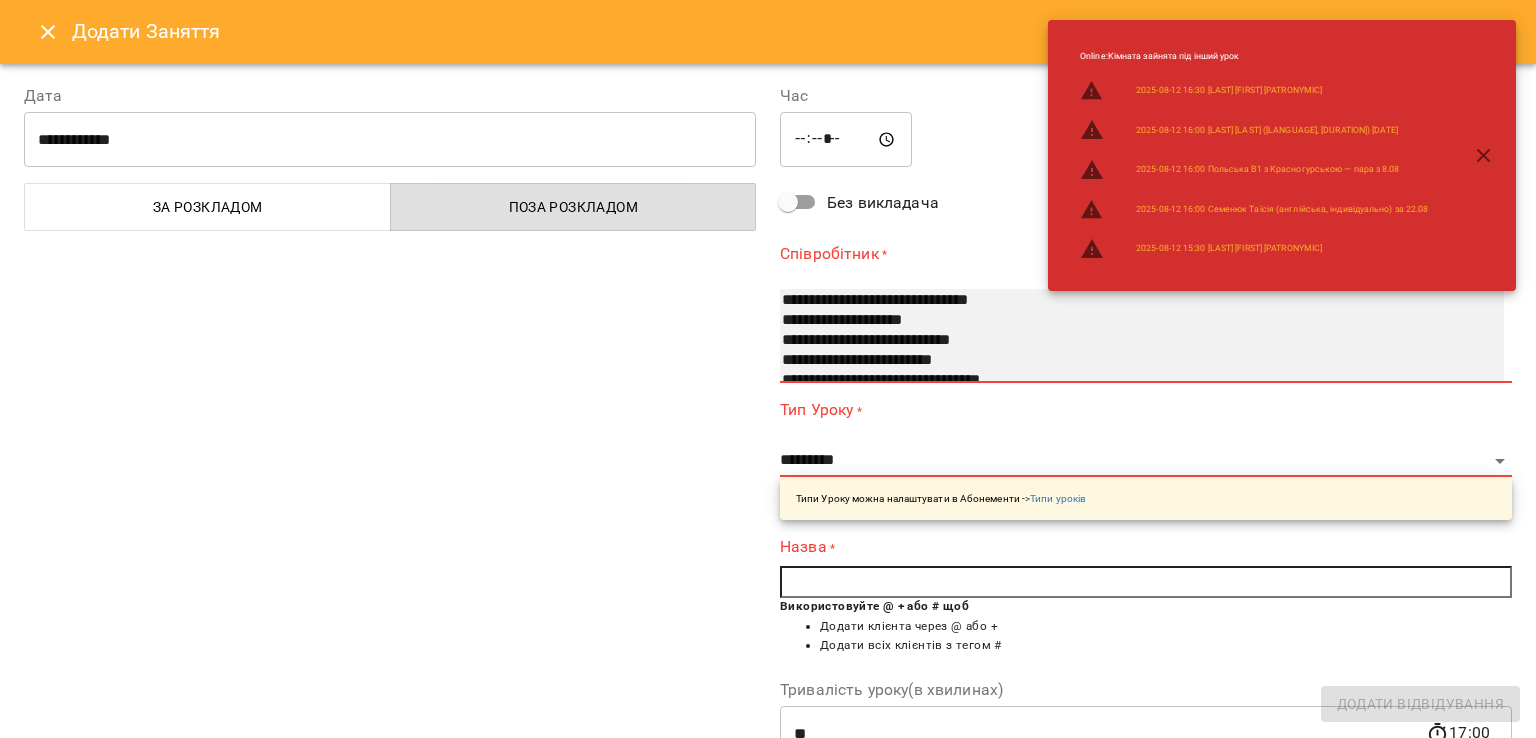 select on "**********" 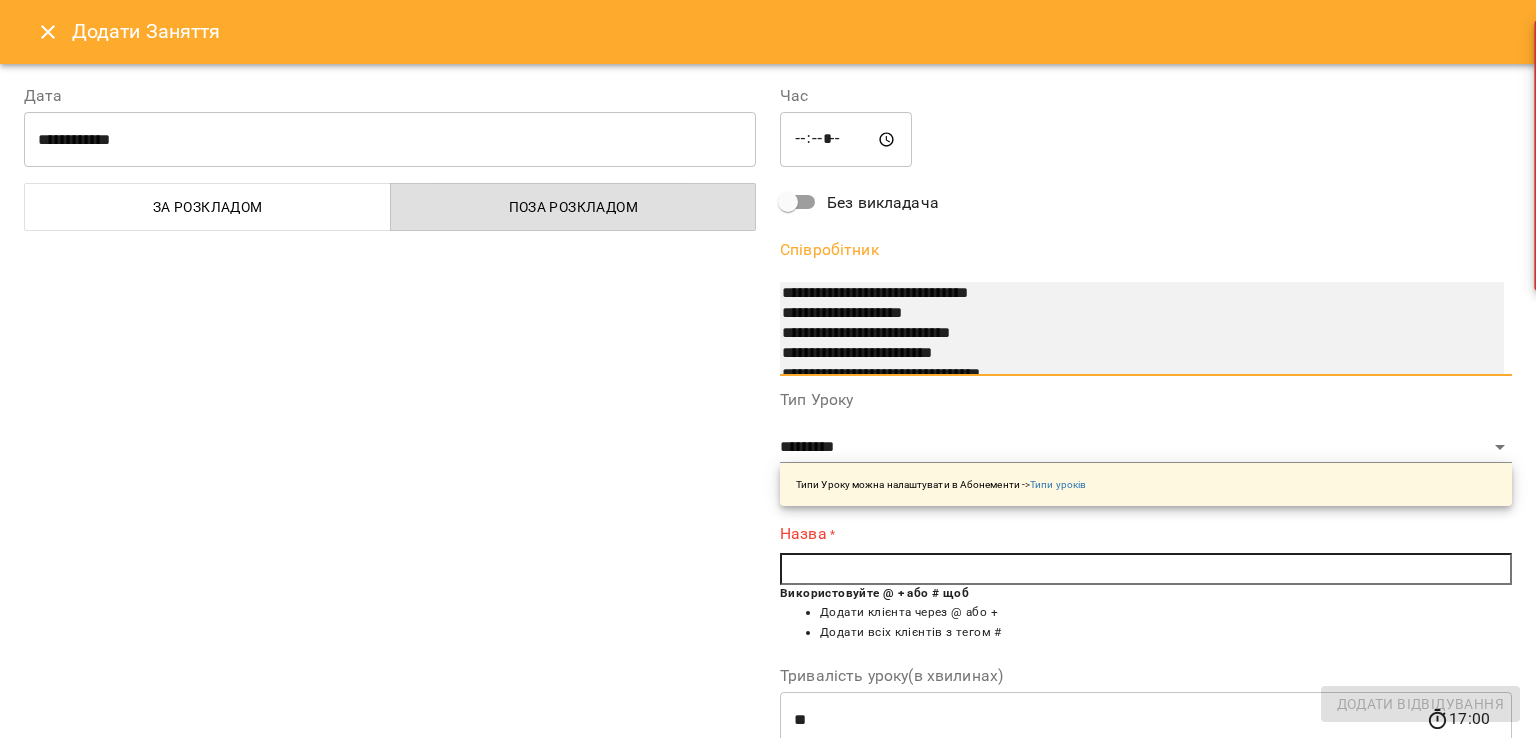 select on "**********" 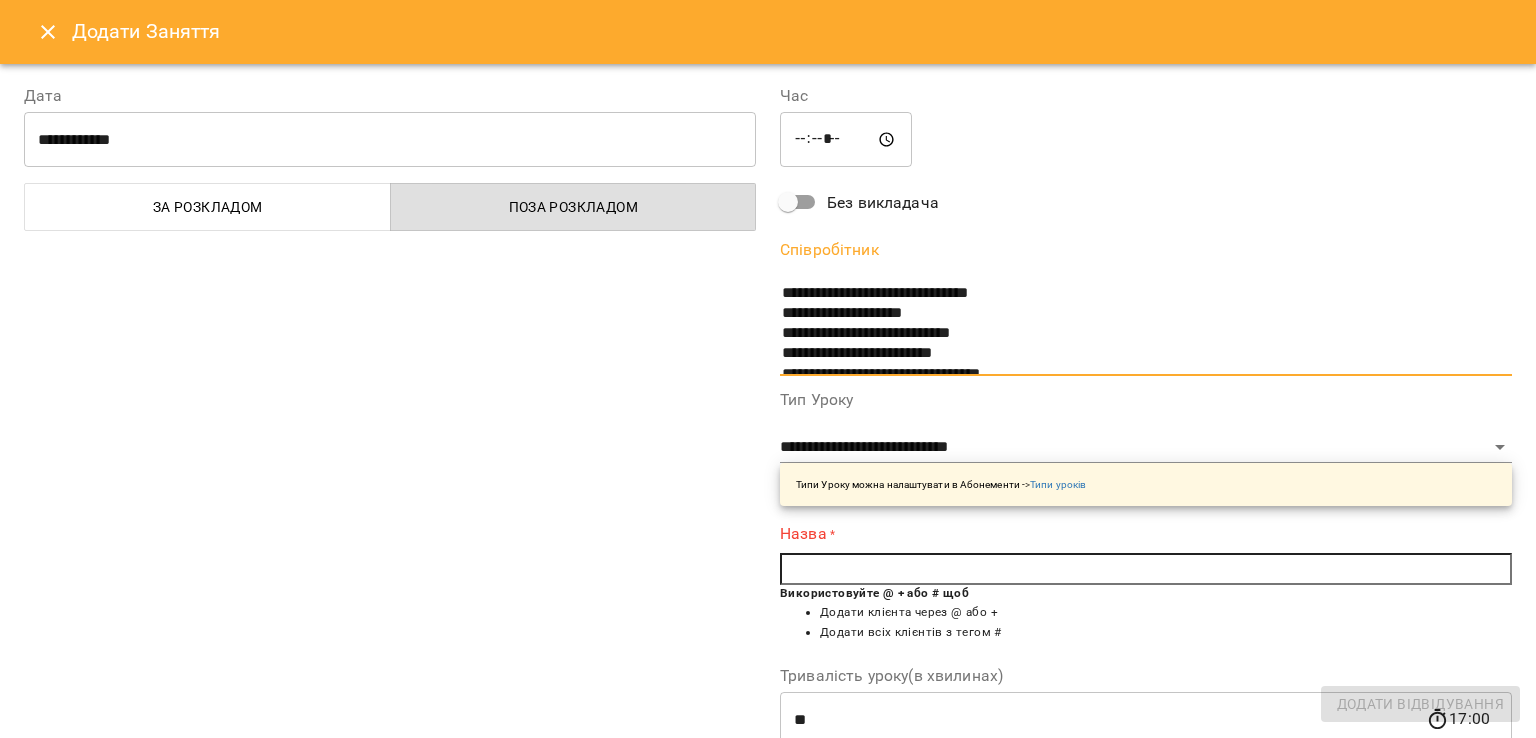 click at bounding box center (1146, 569) 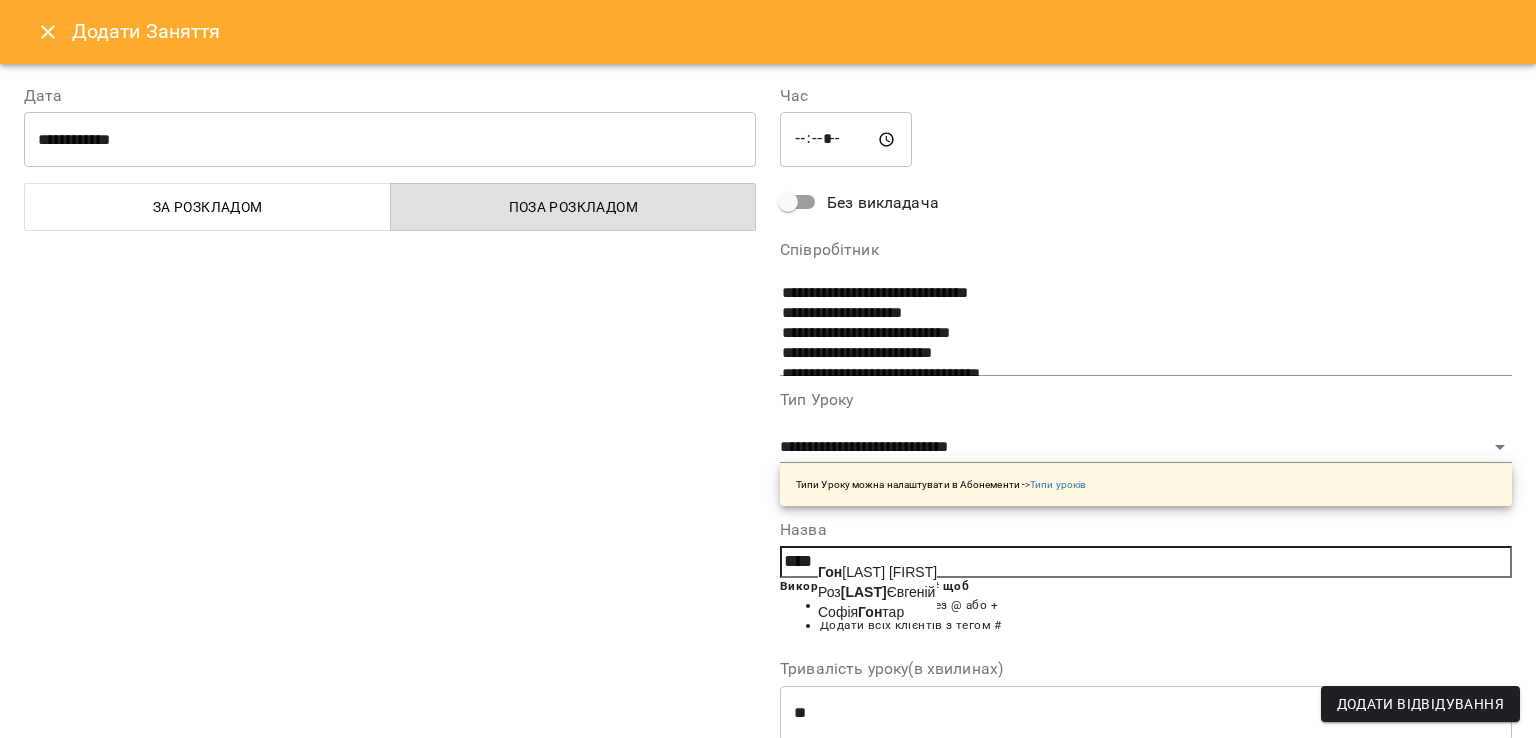 click on "[LAST] [LAST]" at bounding box center [877, 572] 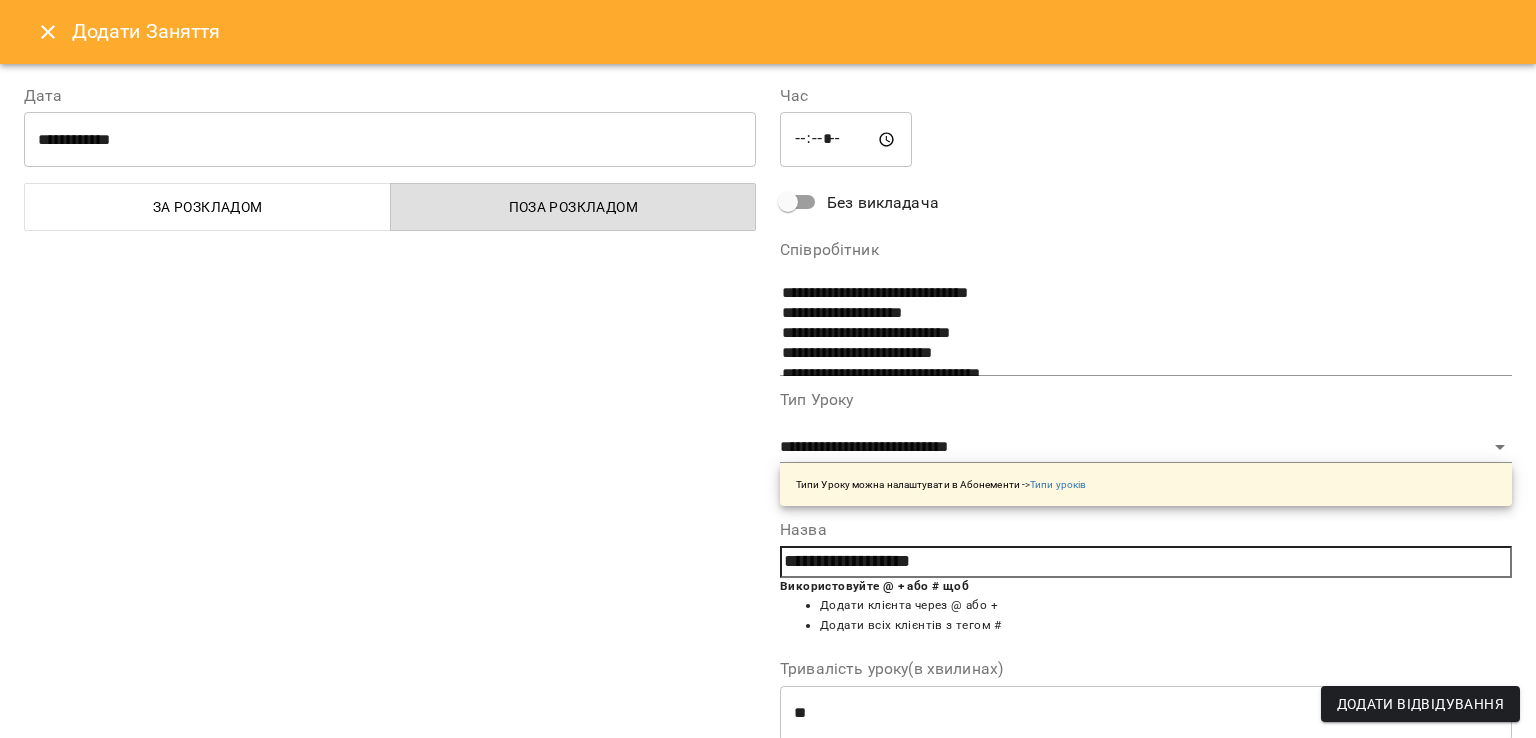 click on "Додати Відвідування" at bounding box center (1420, 704) 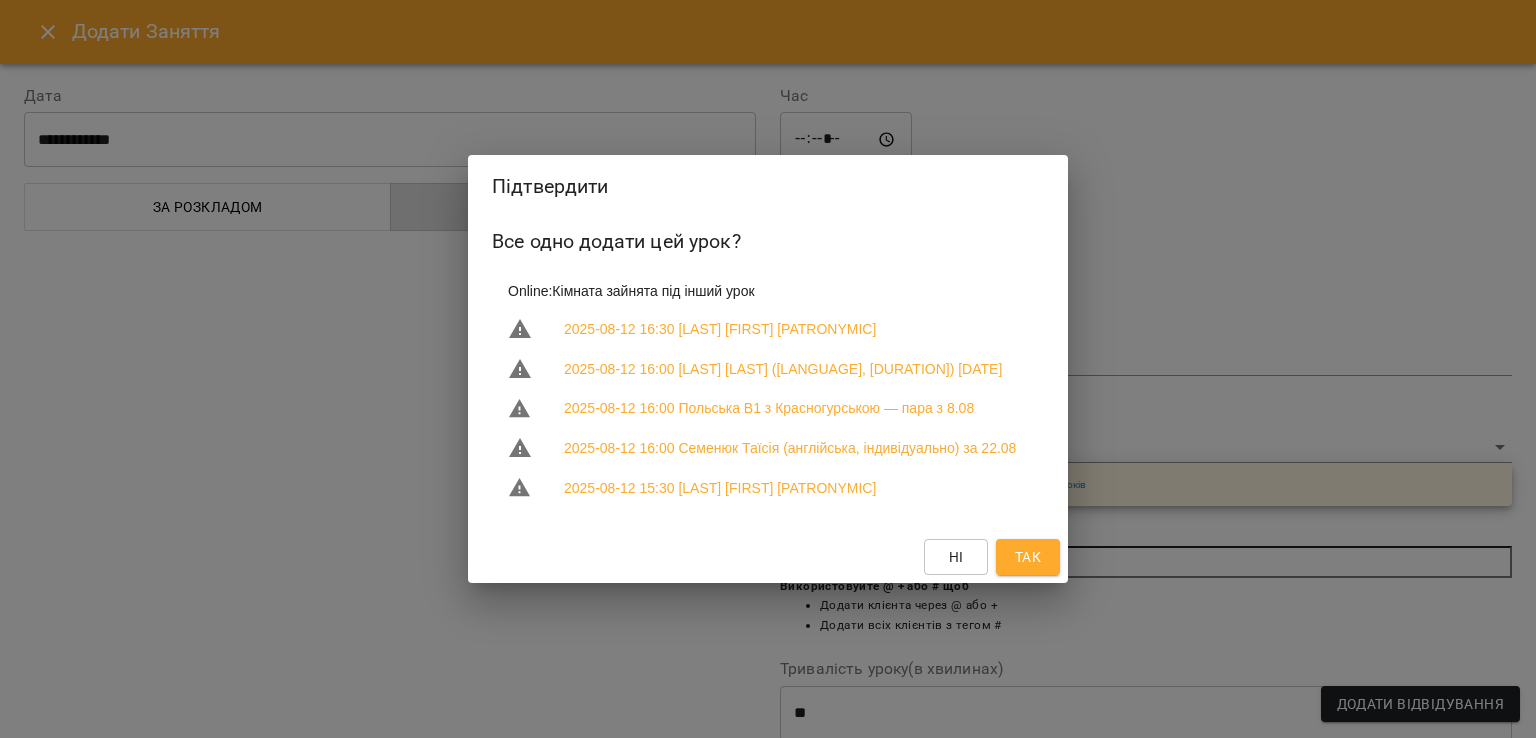 click on "Так" at bounding box center [1028, 557] 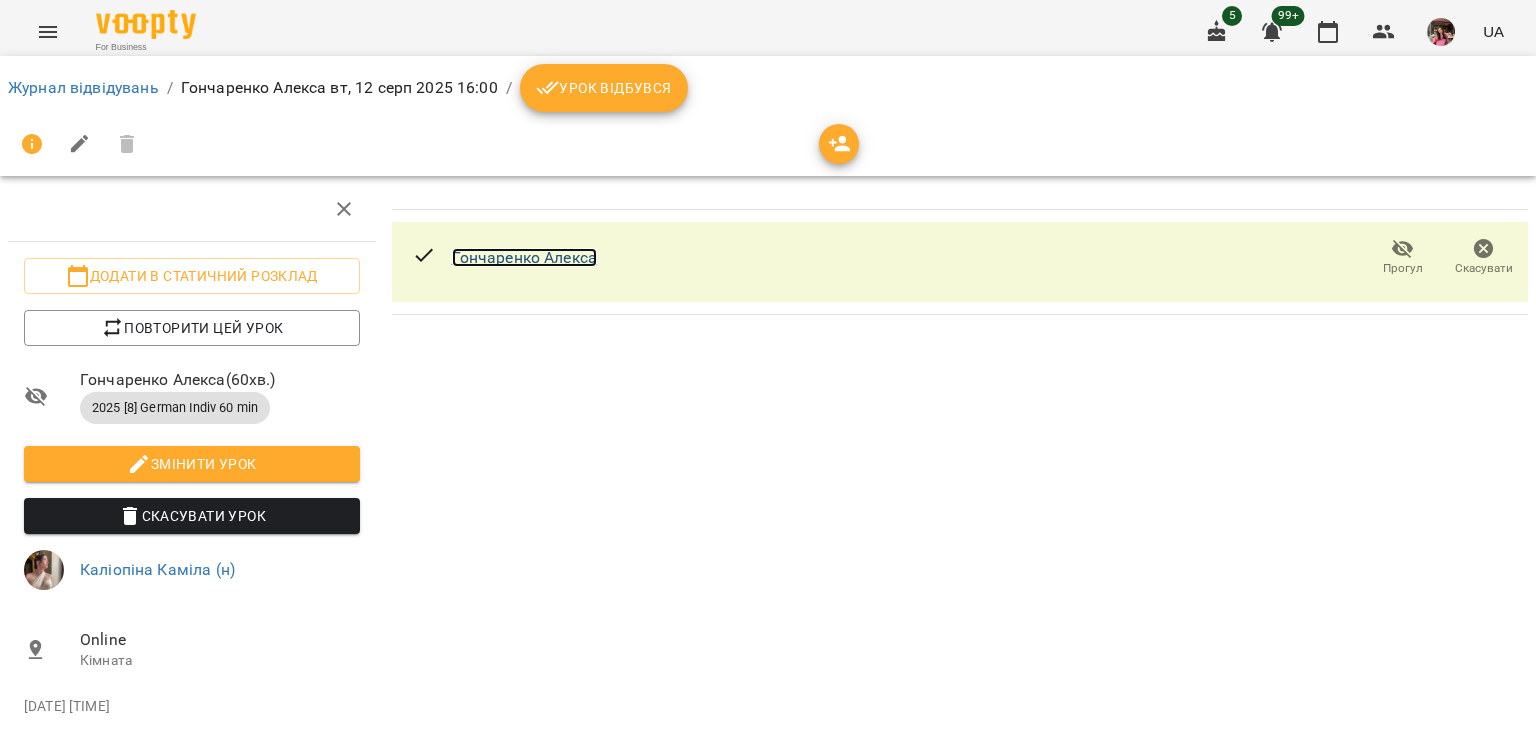 click on "Гончаренко Алекса" at bounding box center [525, 257] 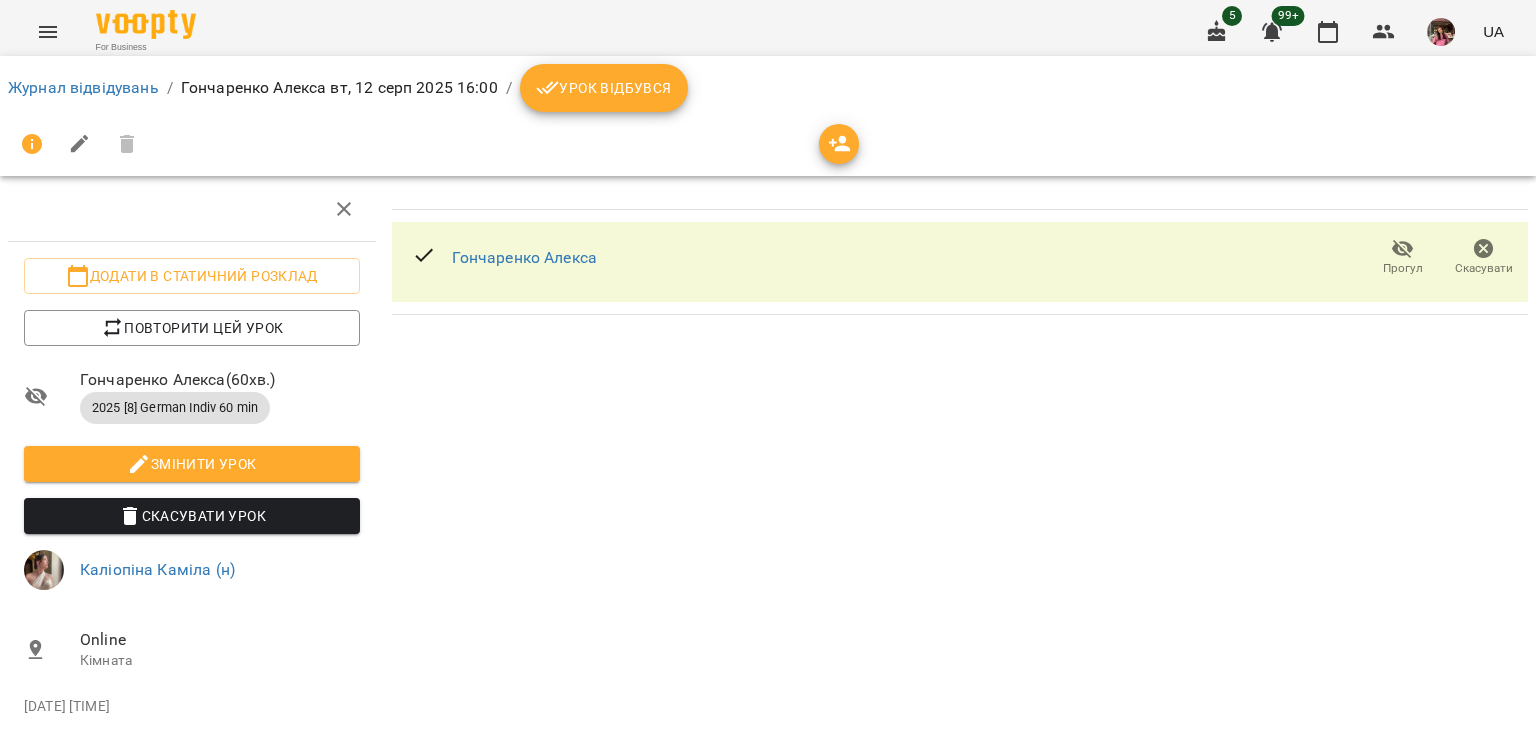 click at bounding box center [80, 144] 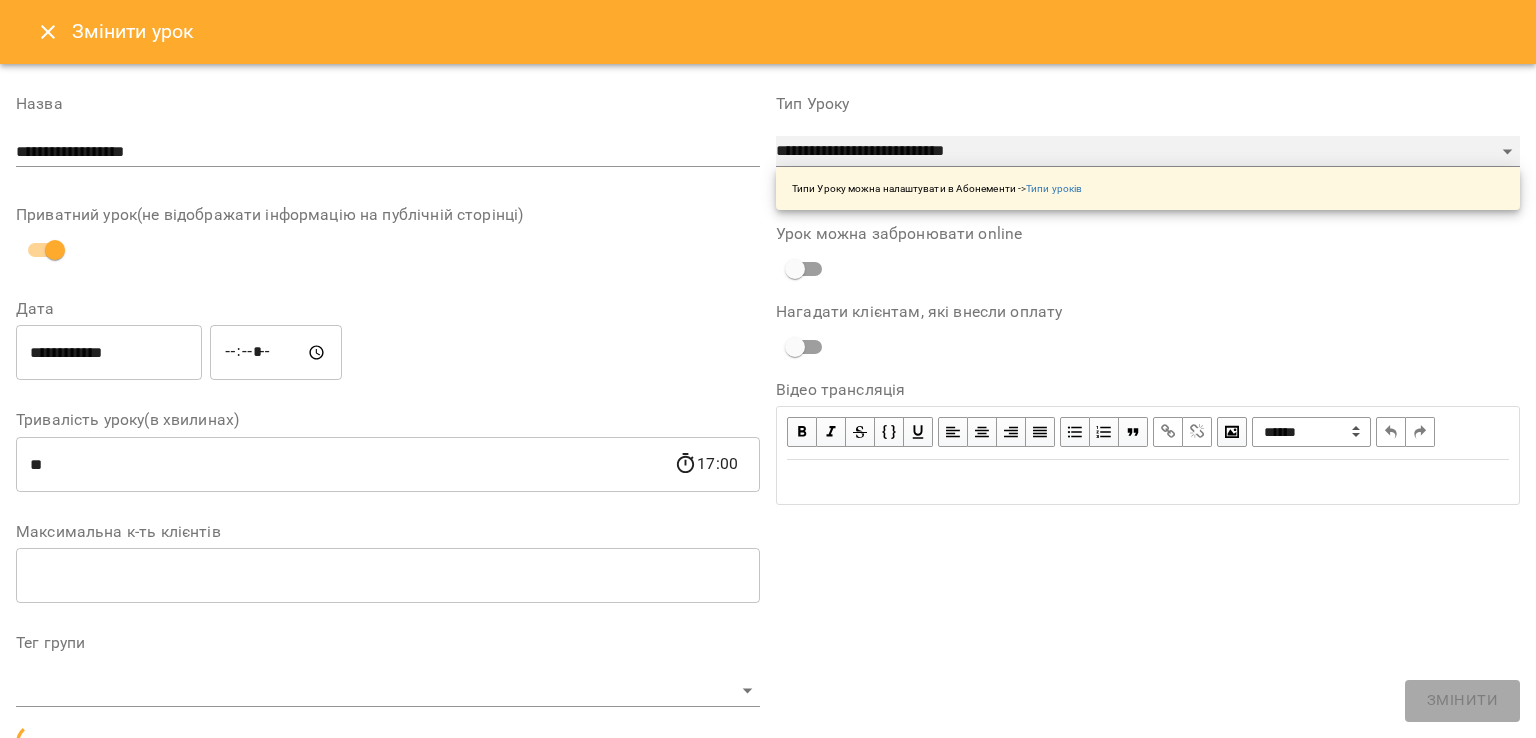 click on "**********" at bounding box center (1148, 152) 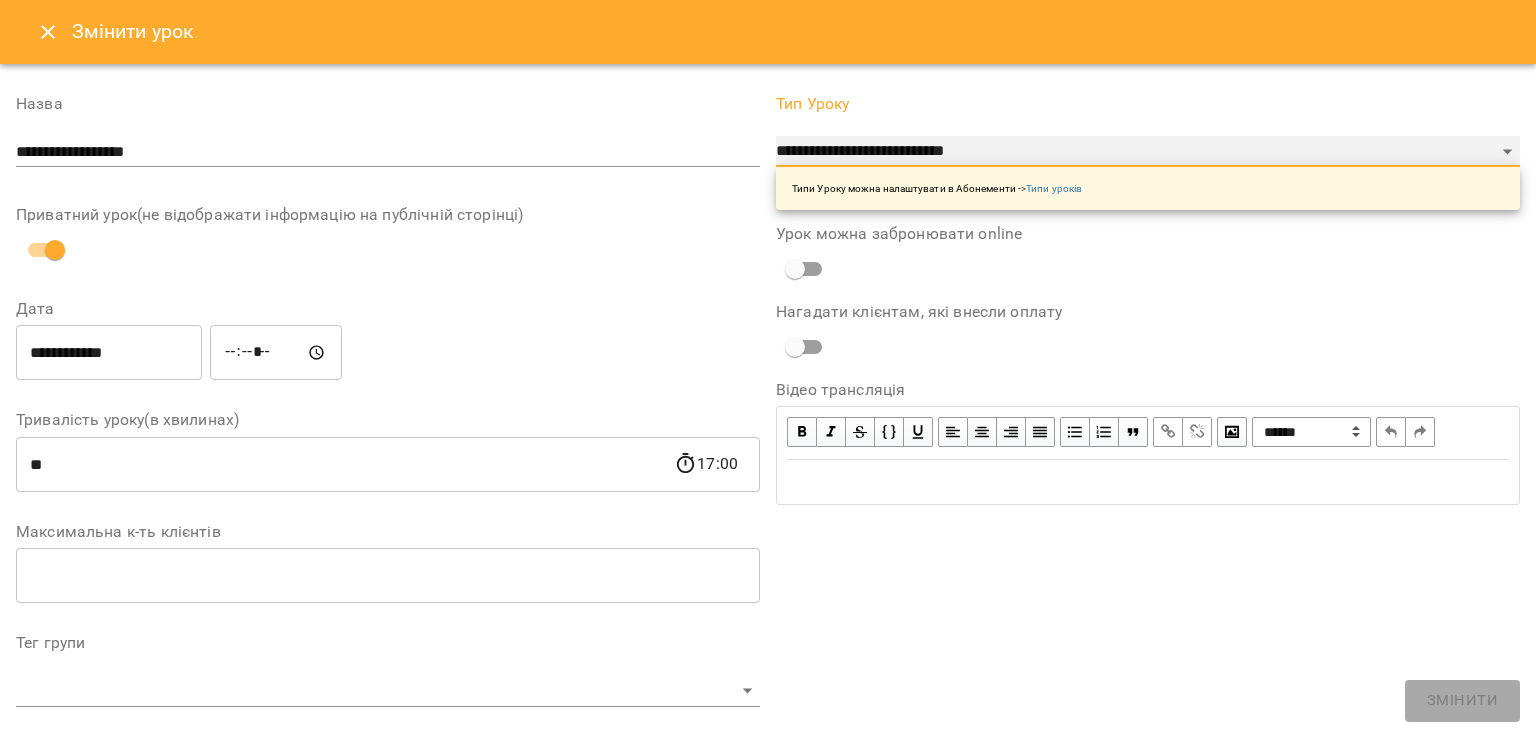 select on "**********" 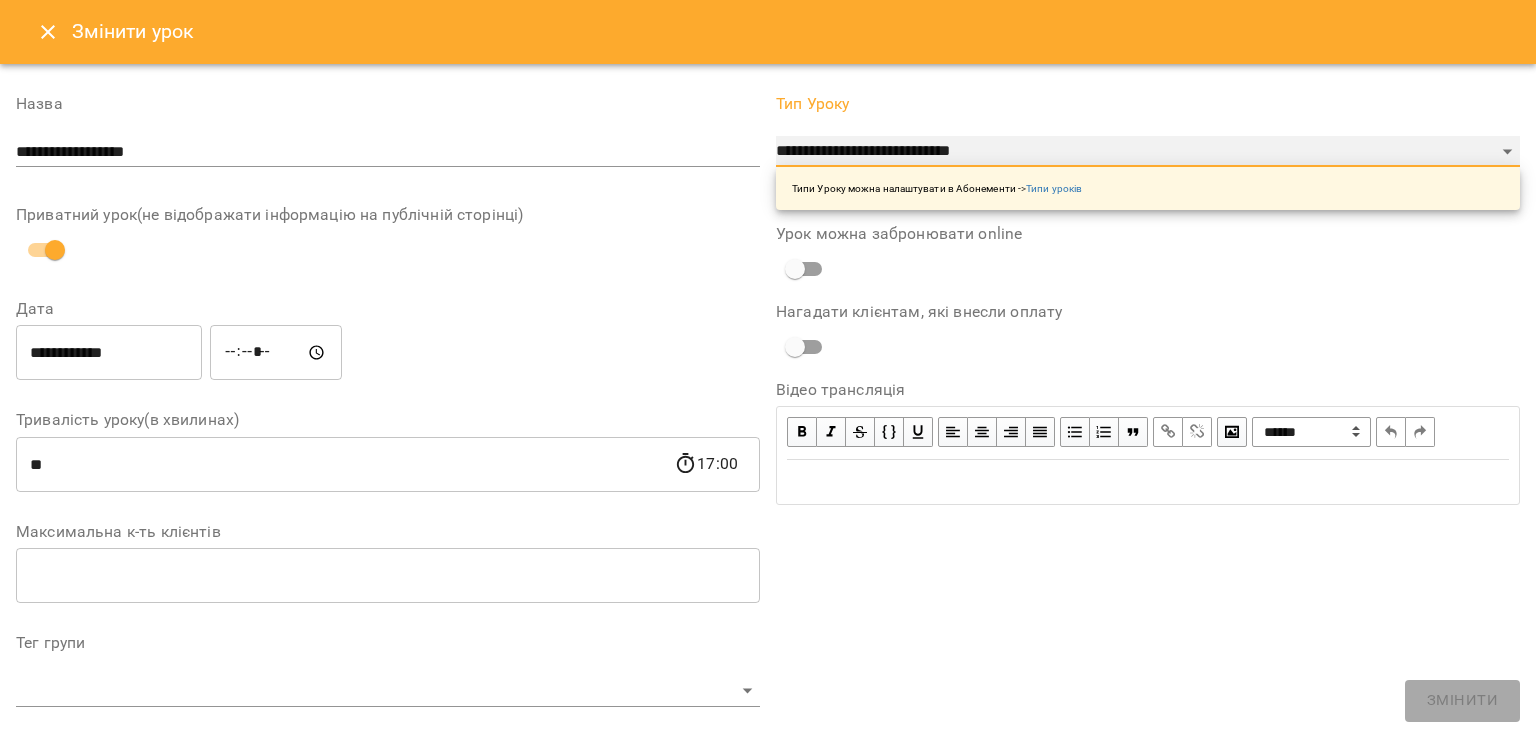 click on "**********" at bounding box center [1148, 152] 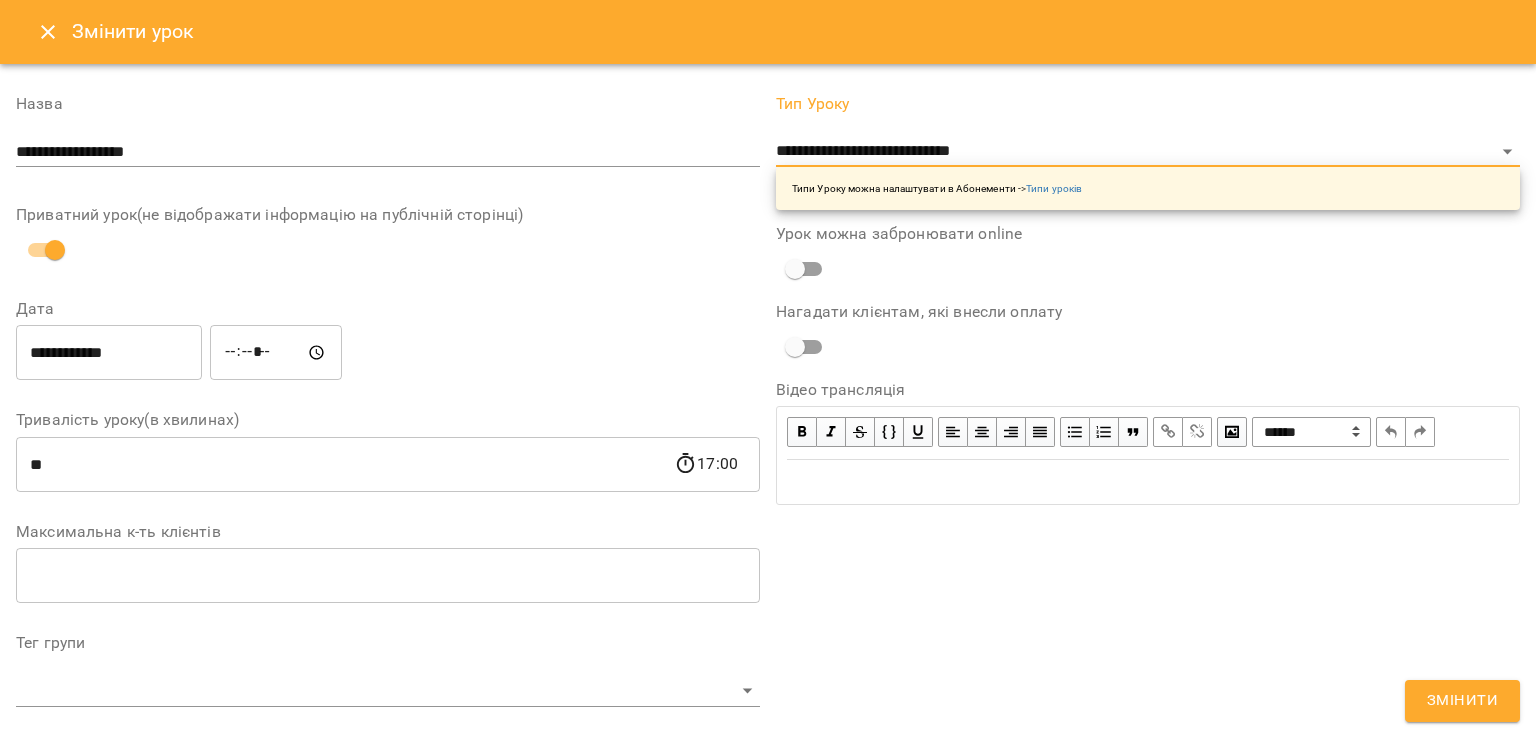 click on "Змінити" at bounding box center (1462, 701) 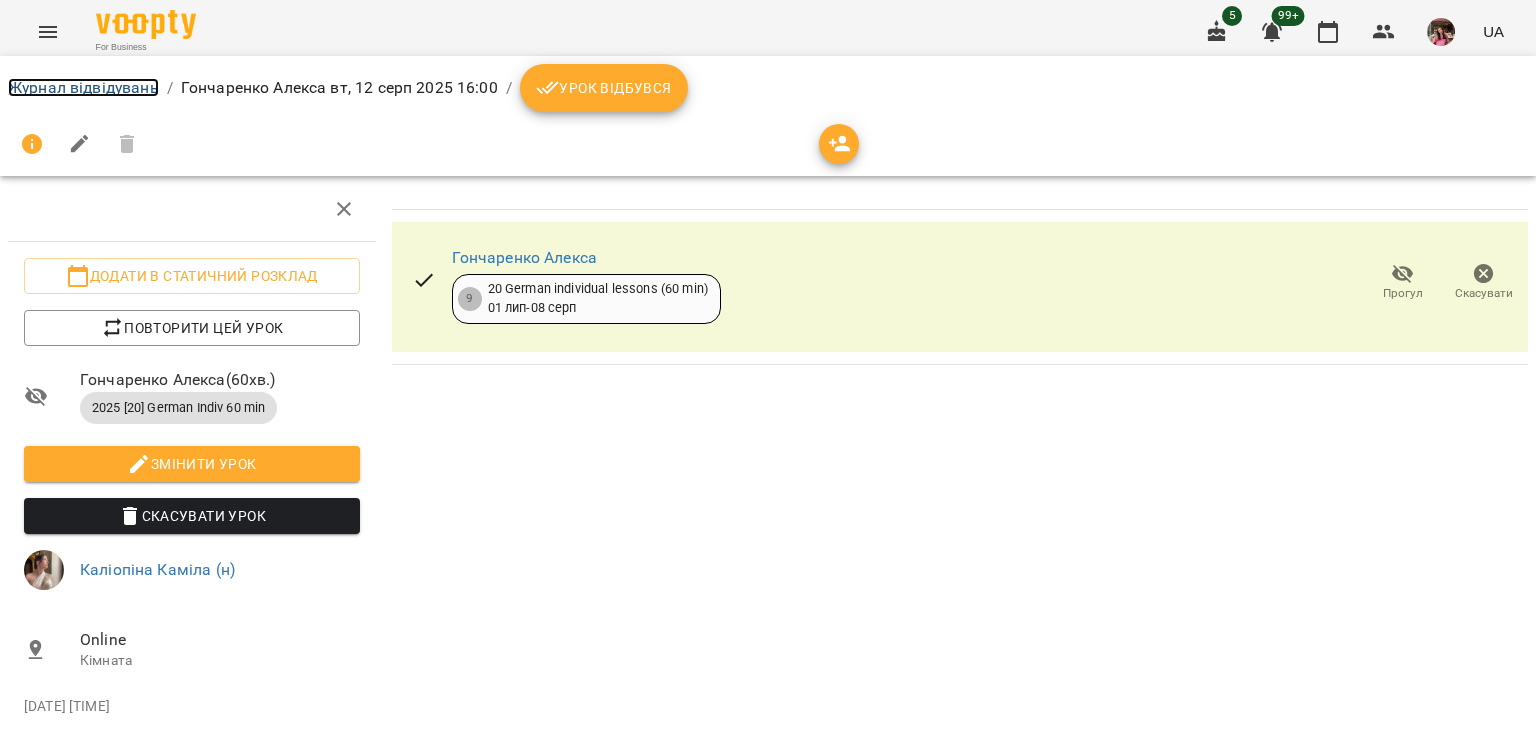 click on "Журнал відвідувань" at bounding box center (83, 87) 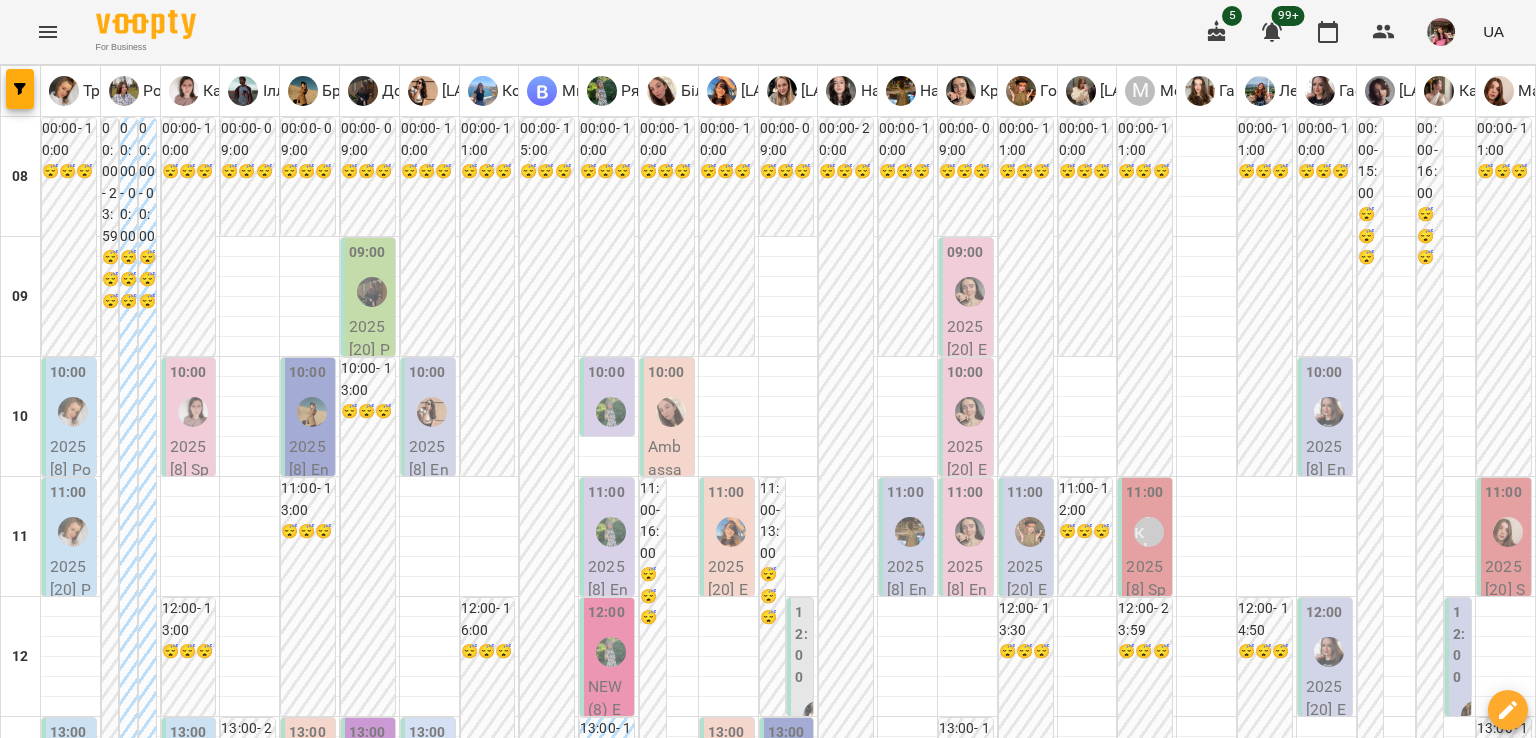 click on "пт" at bounding box center [1069, 1943] 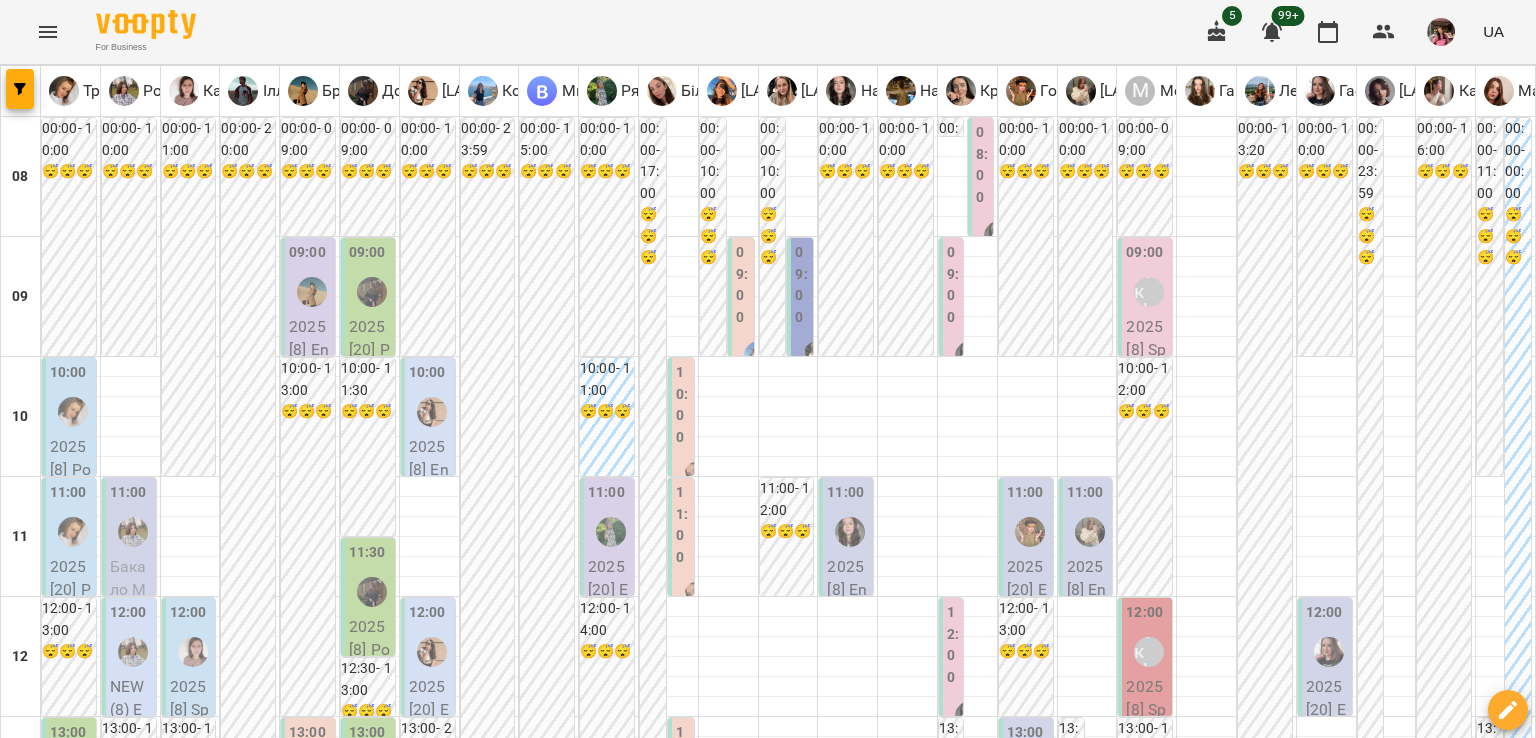 scroll, scrollTop: 982, scrollLeft: 0, axis: vertical 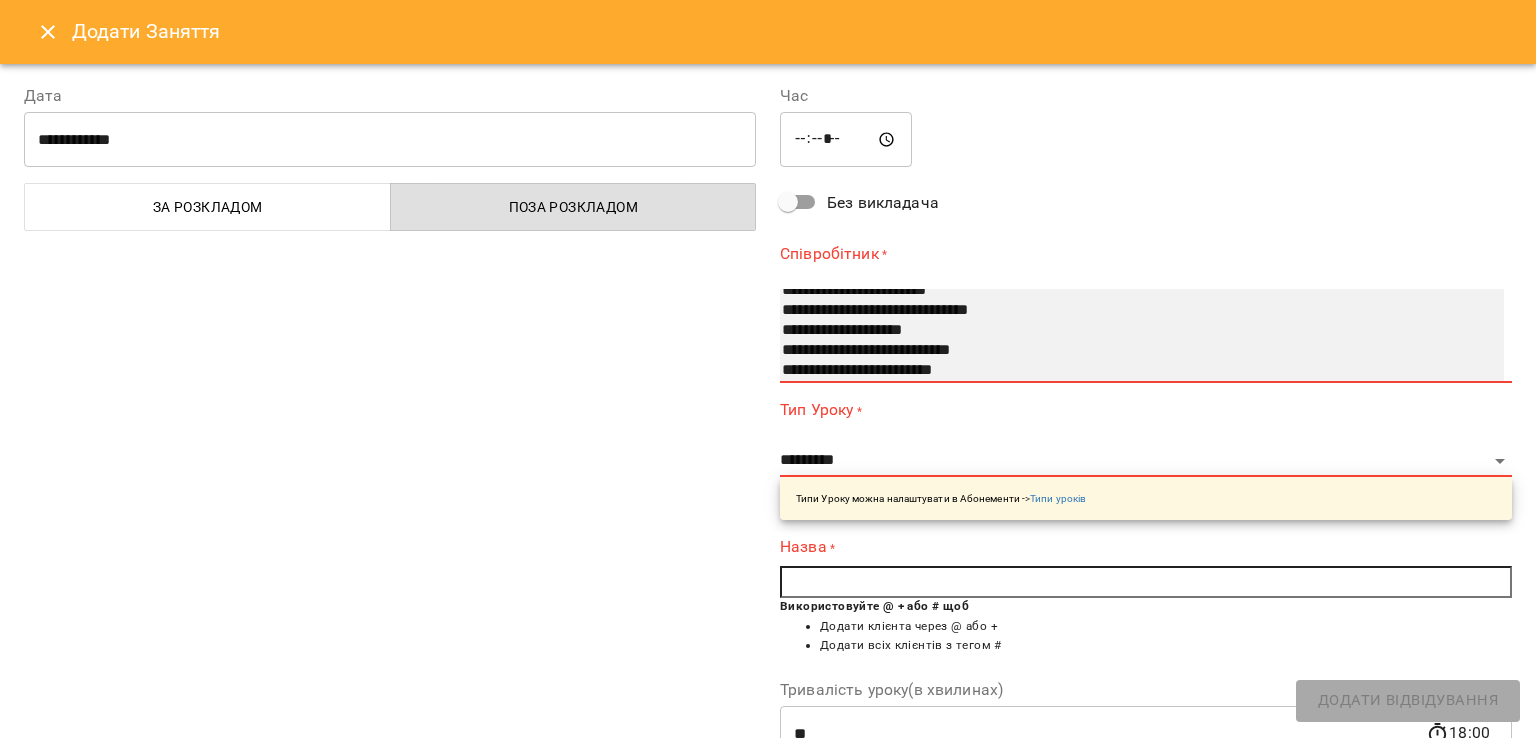 select on "**********" 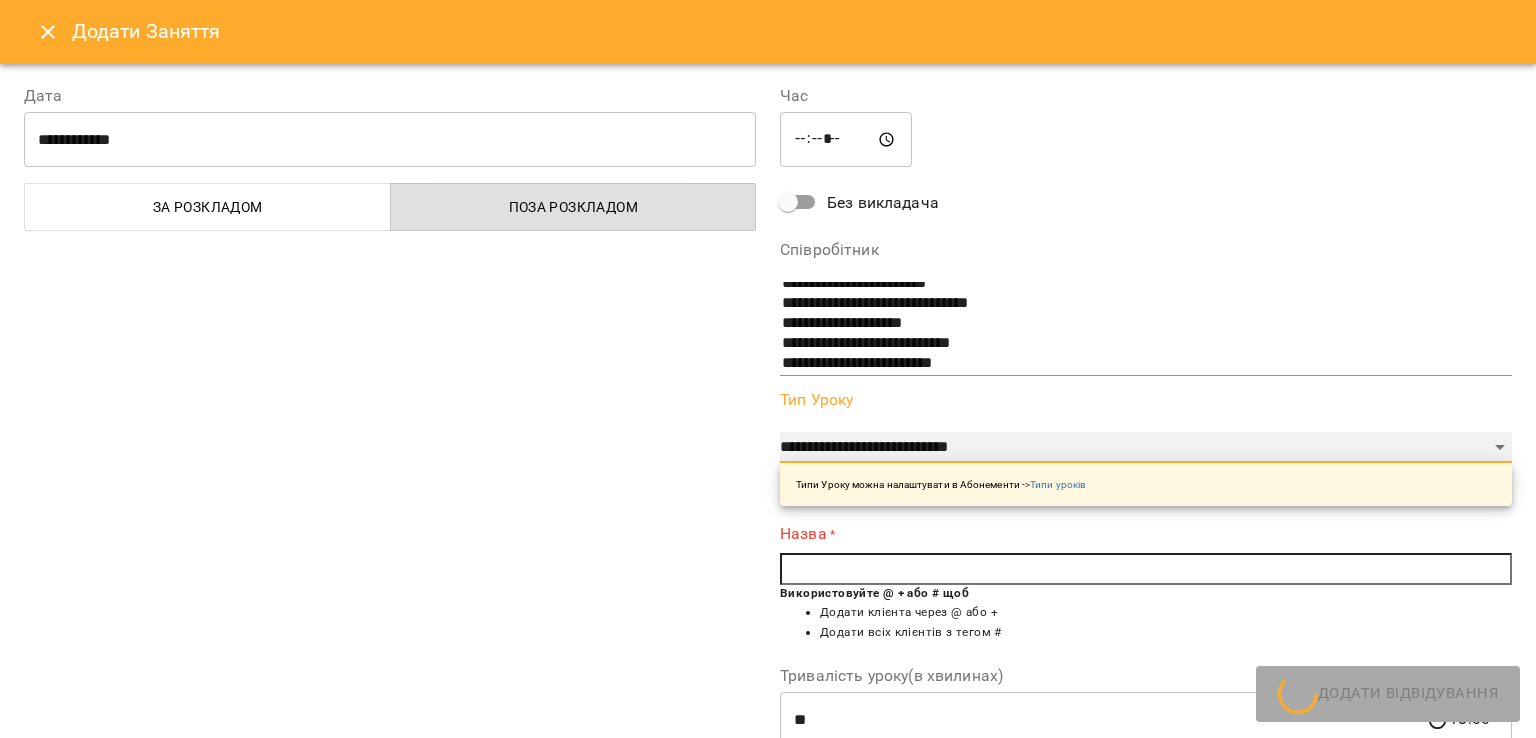 click on "**********" at bounding box center [1146, 448] 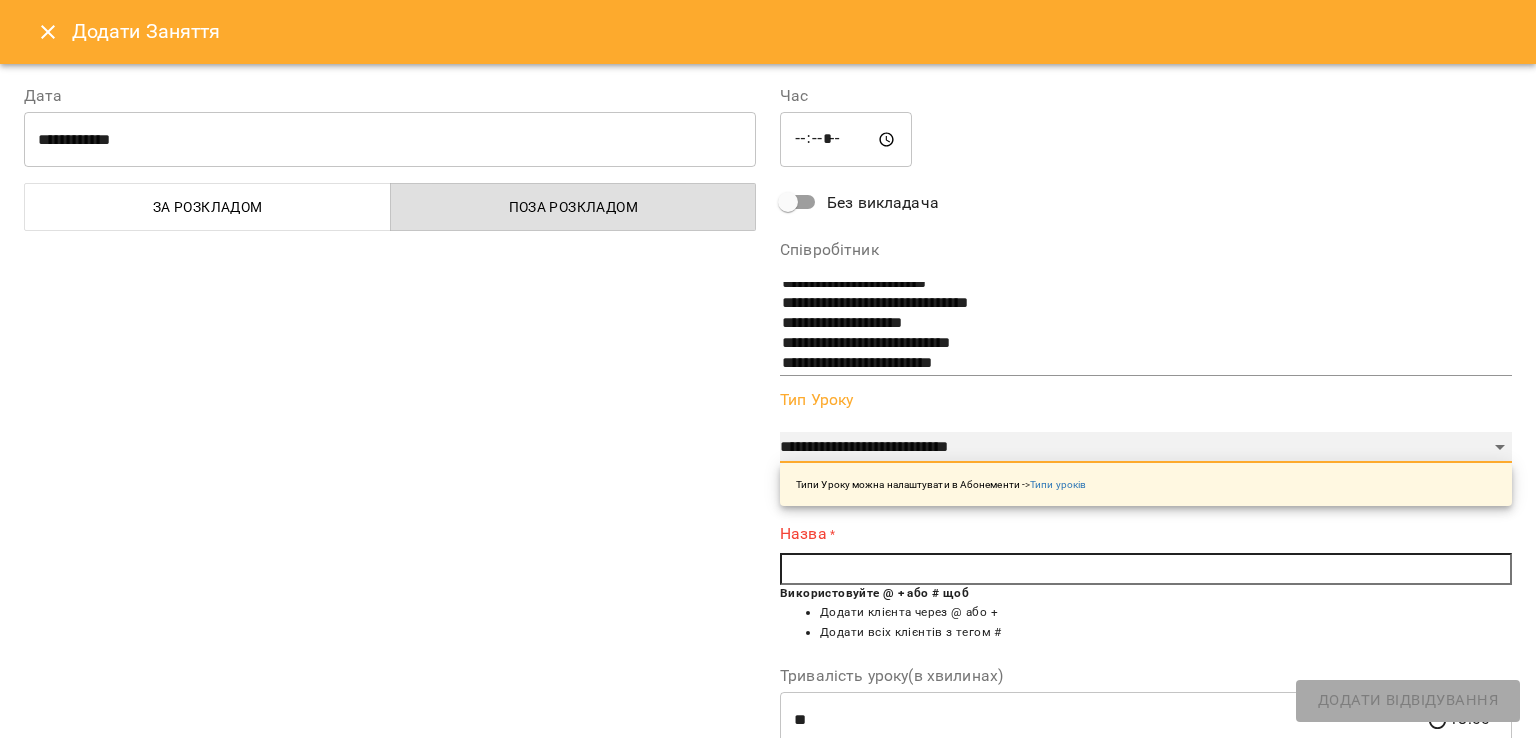 select on "**********" 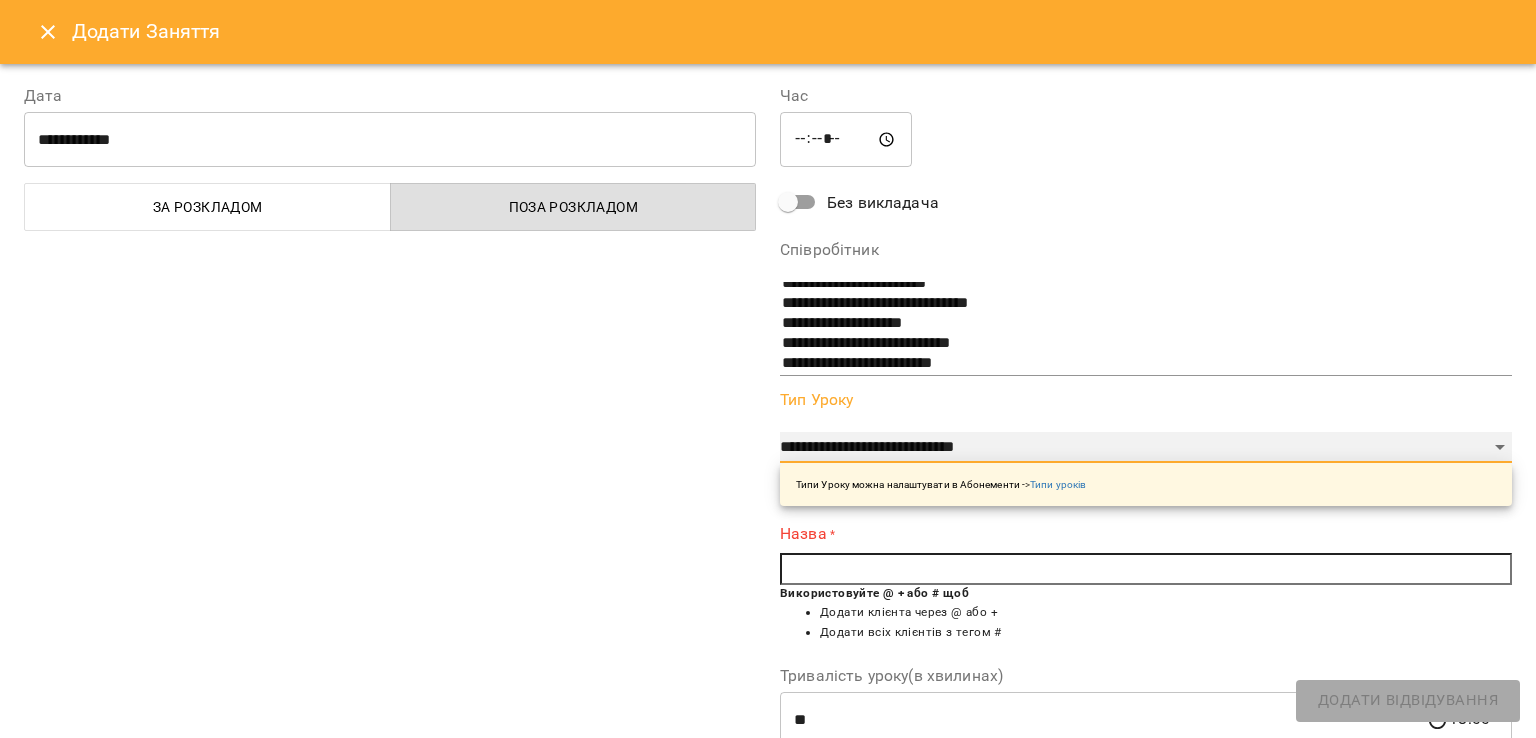 click on "**********" at bounding box center (1146, 448) 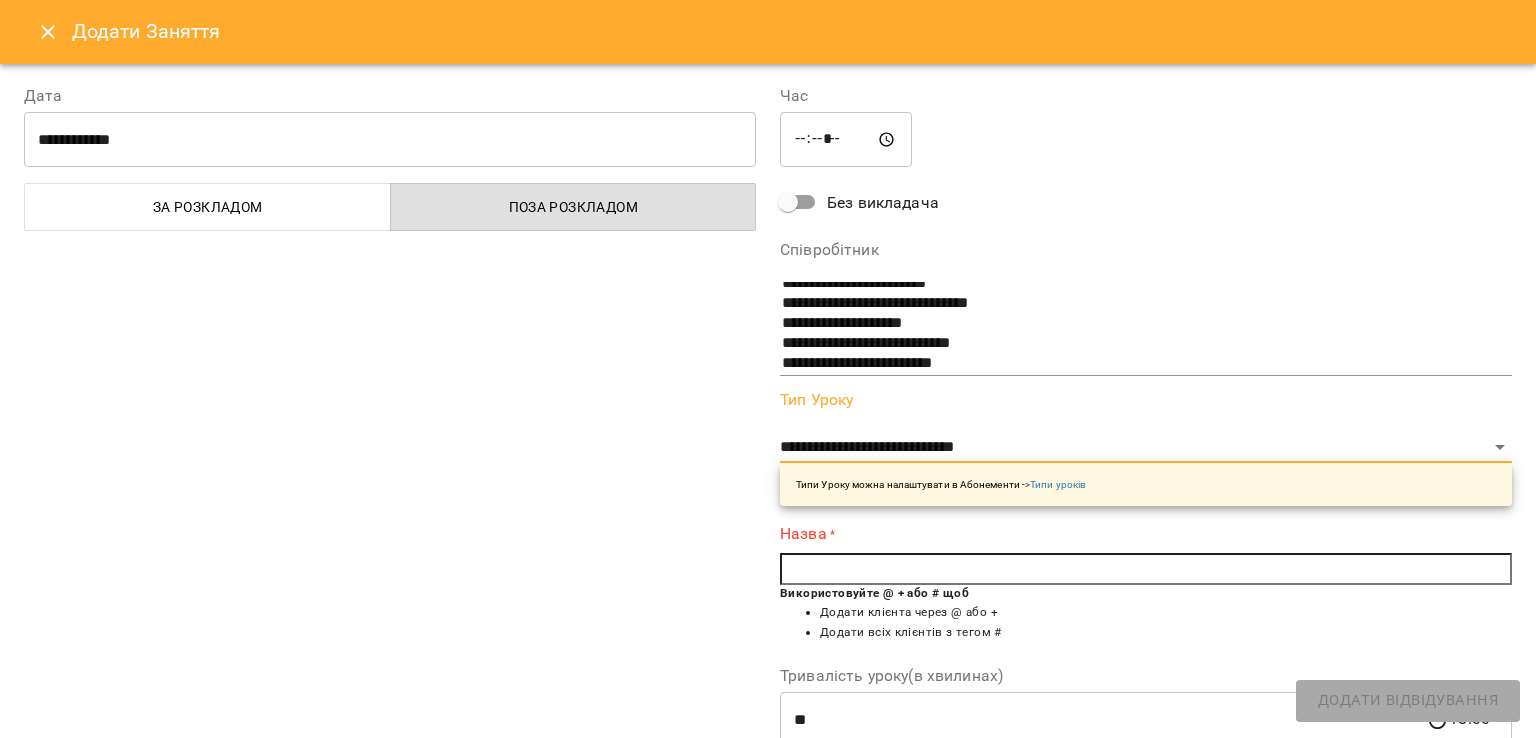 click at bounding box center [1146, 569] 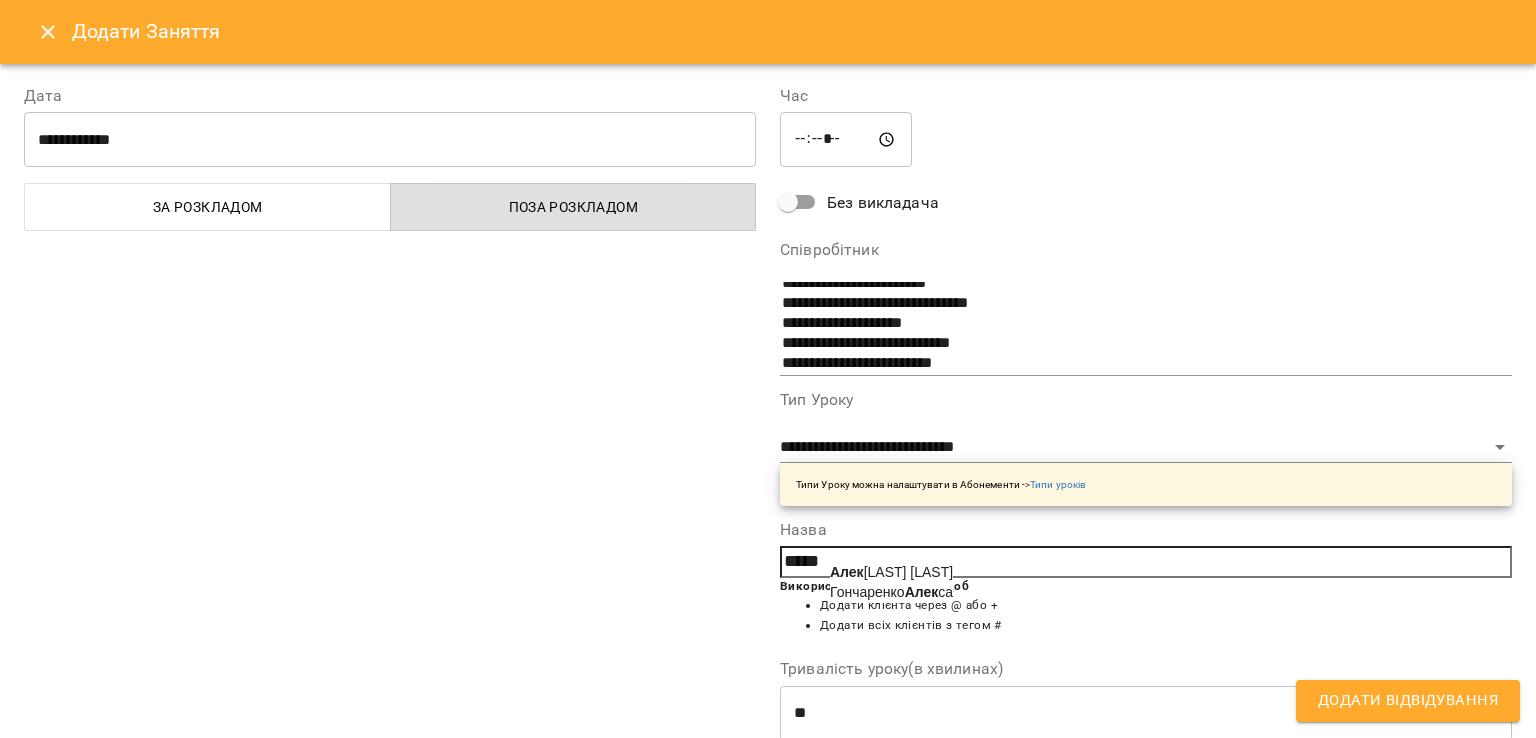 click on "Алек" at bounding box center [922, 592] 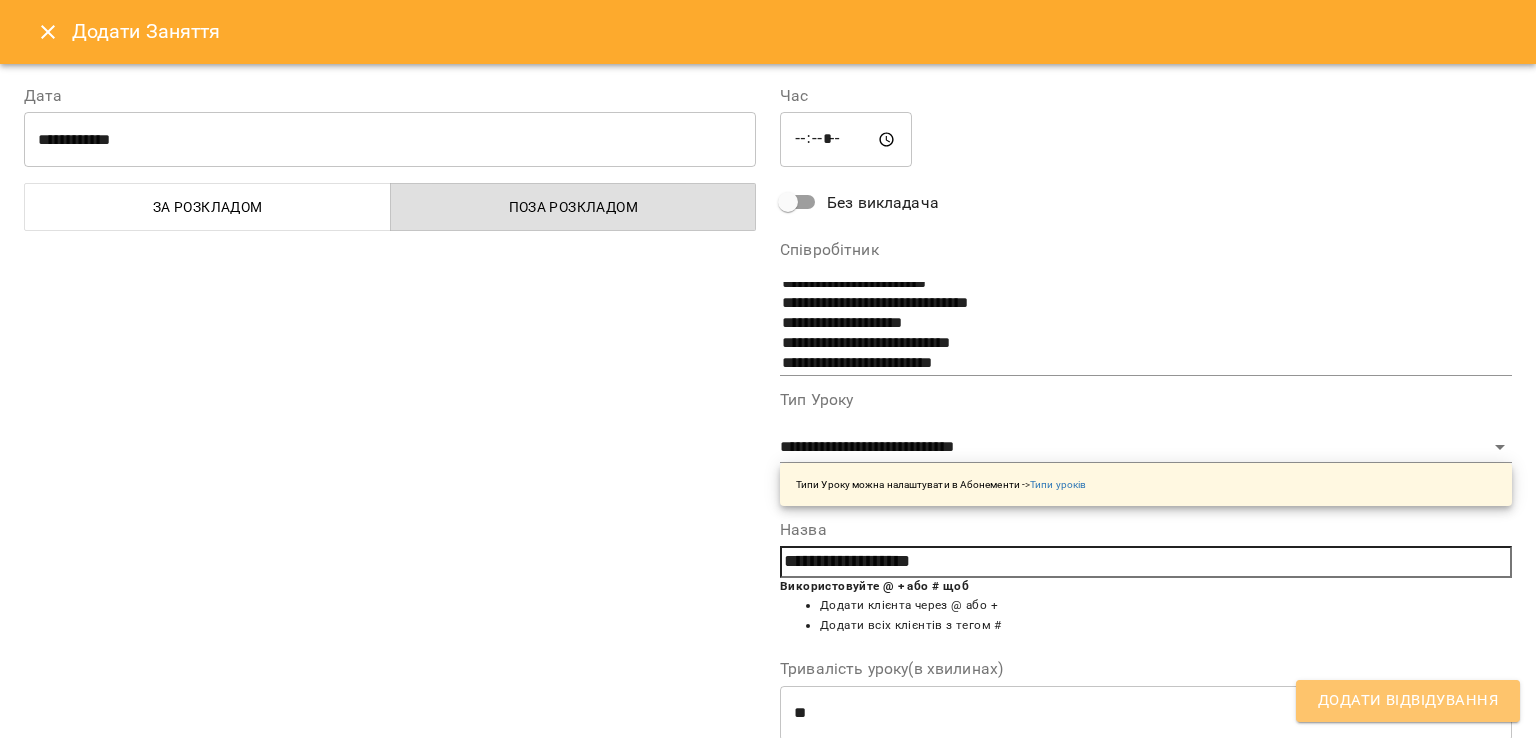 click on "Додати Відвідування" at bounding box center (1408, 701) 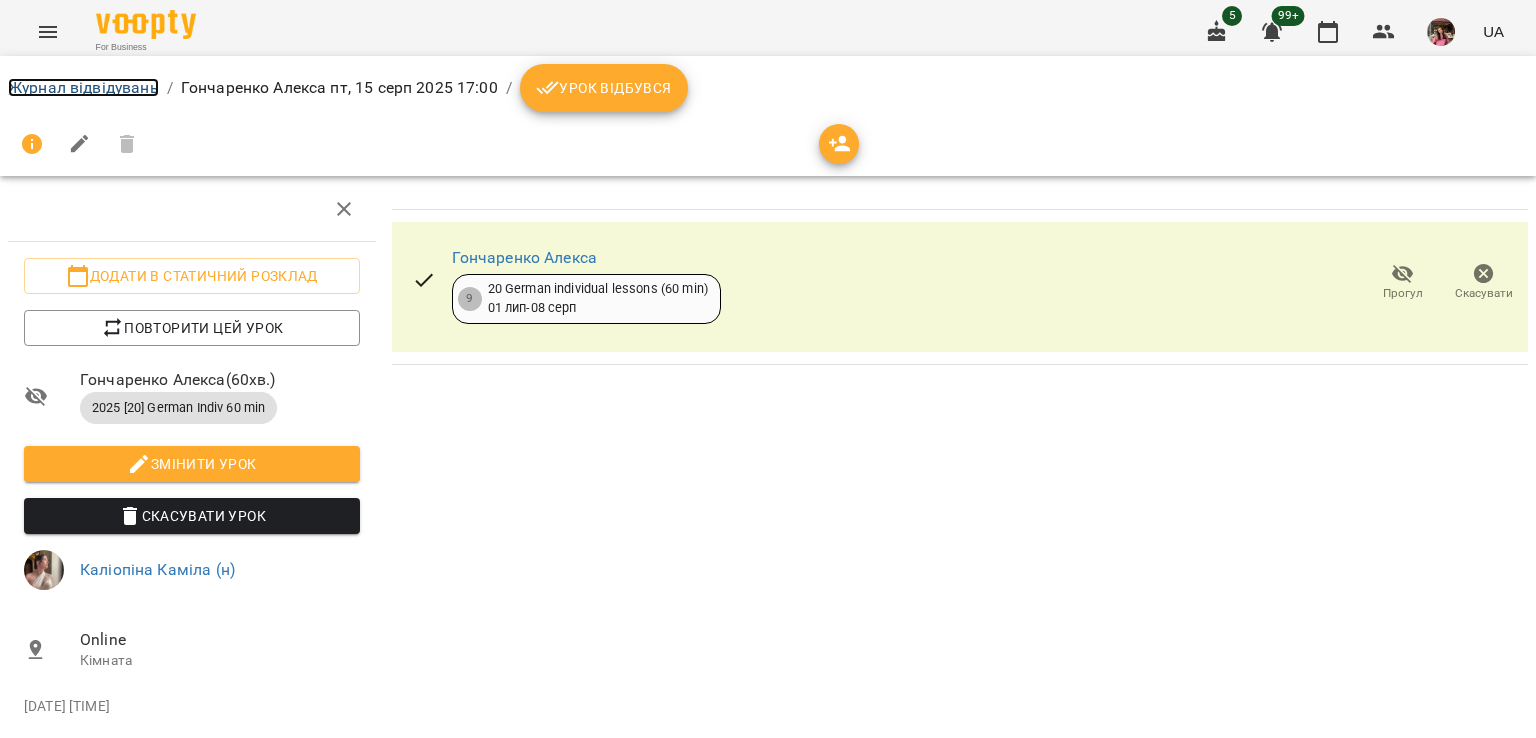 click on "Журнал відвідувань" at bounding box center [83, 87] 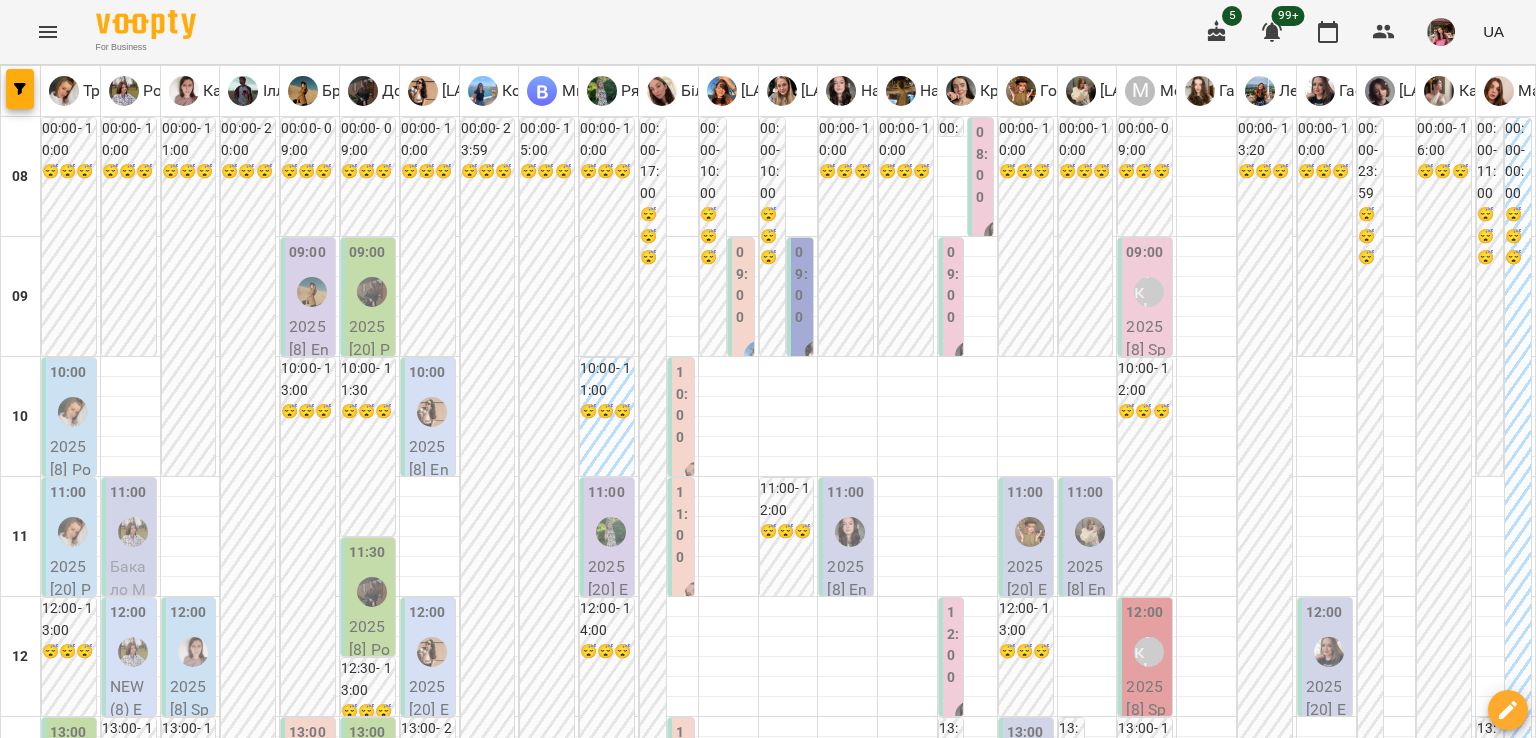 click on "12 серп" at bounding box center (254, 1962) 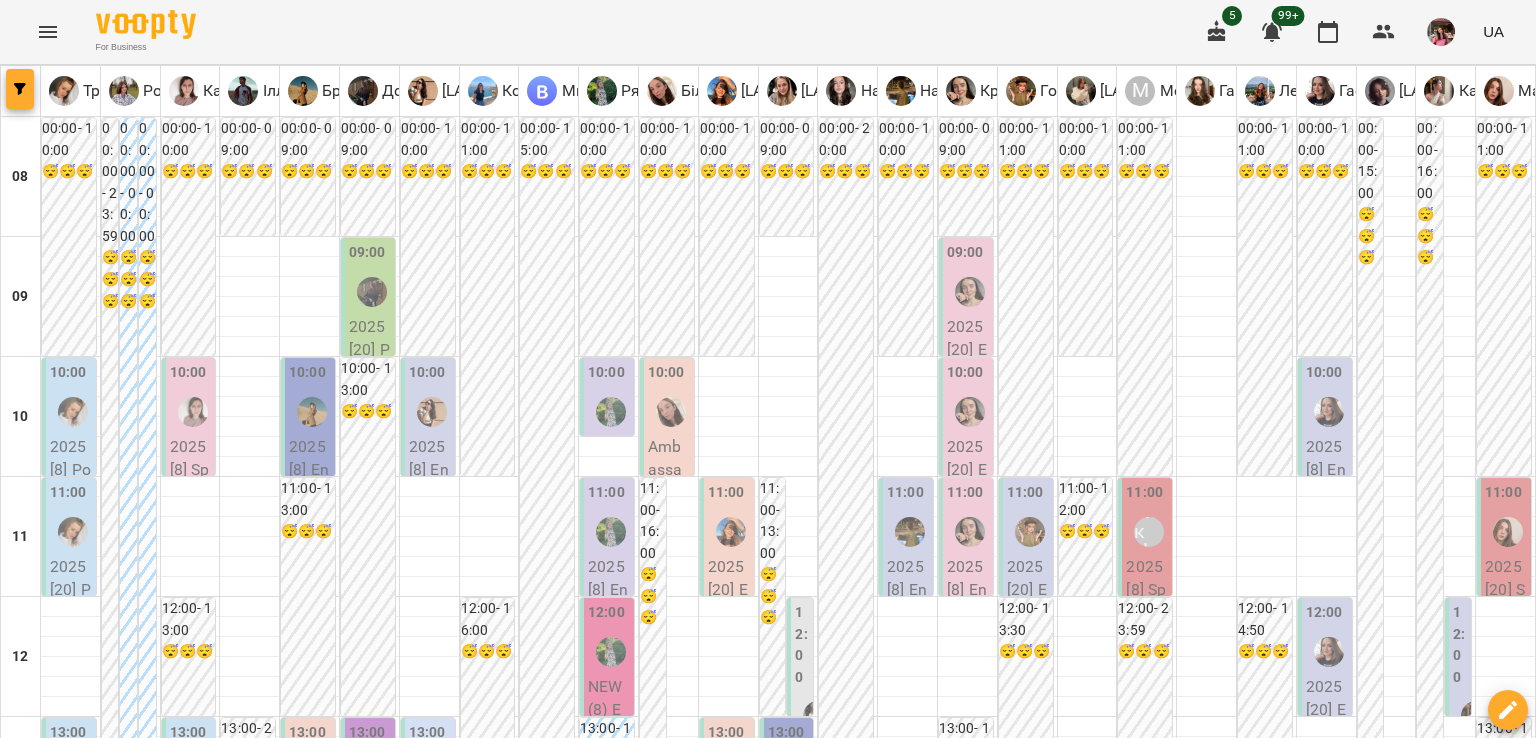 click at bounding box center (20, 89) 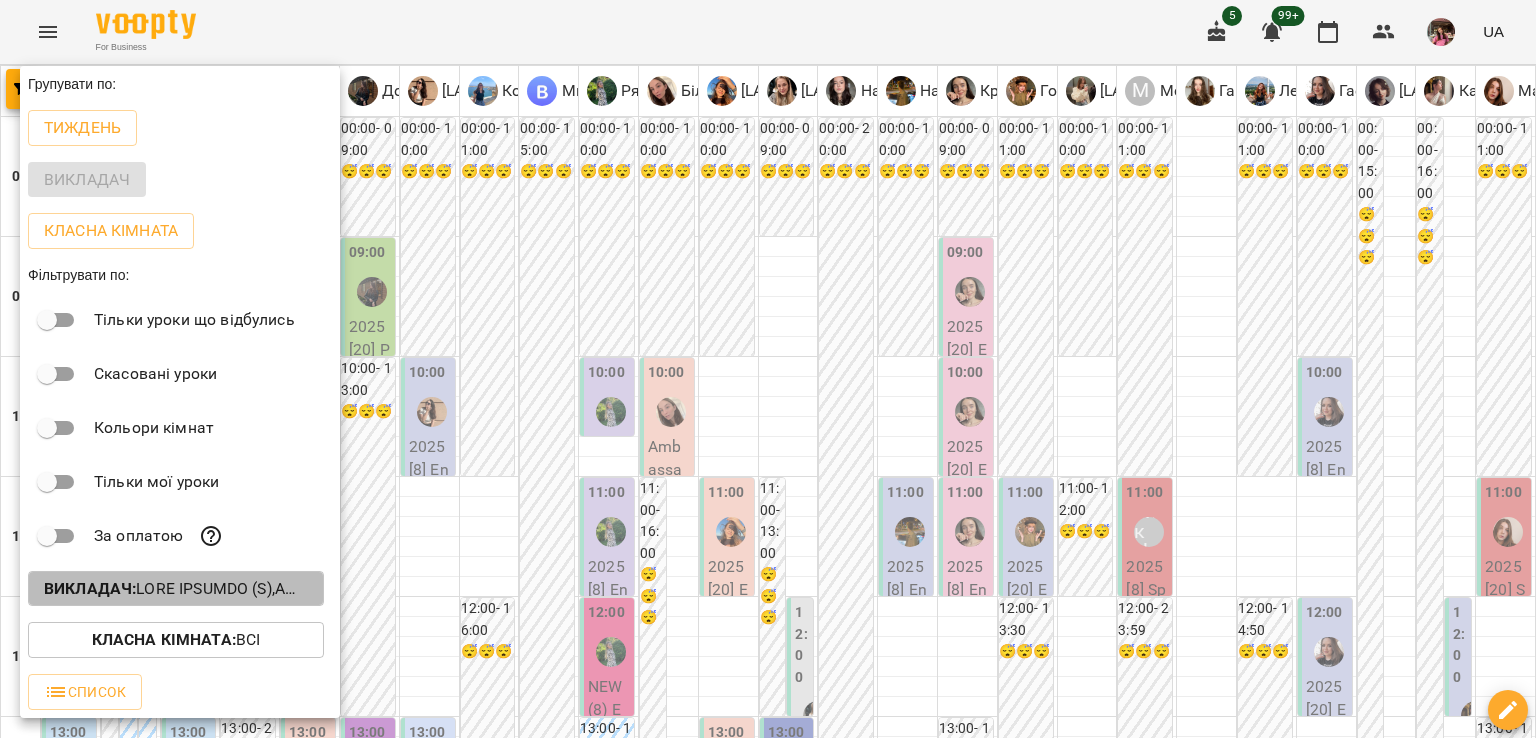 click on "Викладач :" at bounding box center (176, 589) 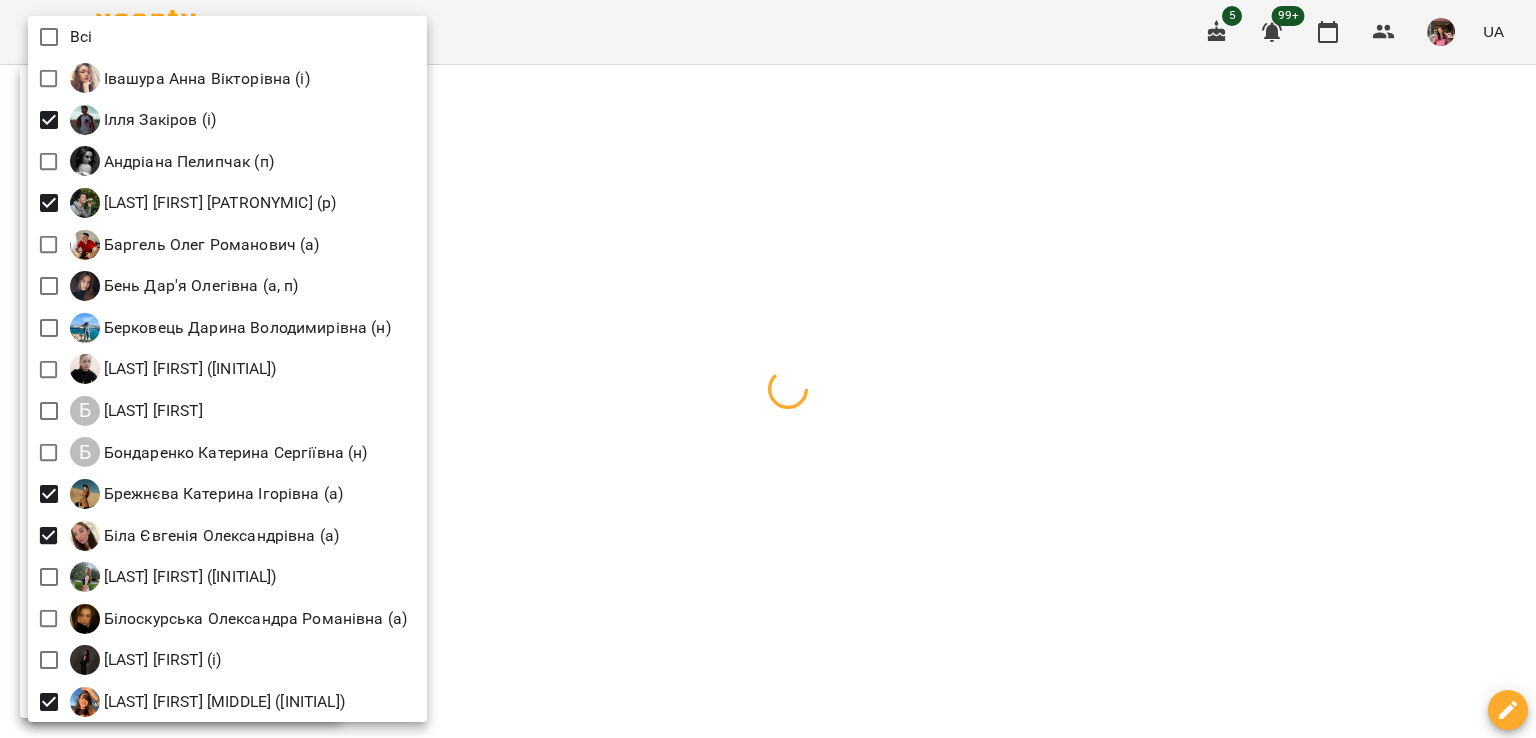 click at bounding box center [768, 369] 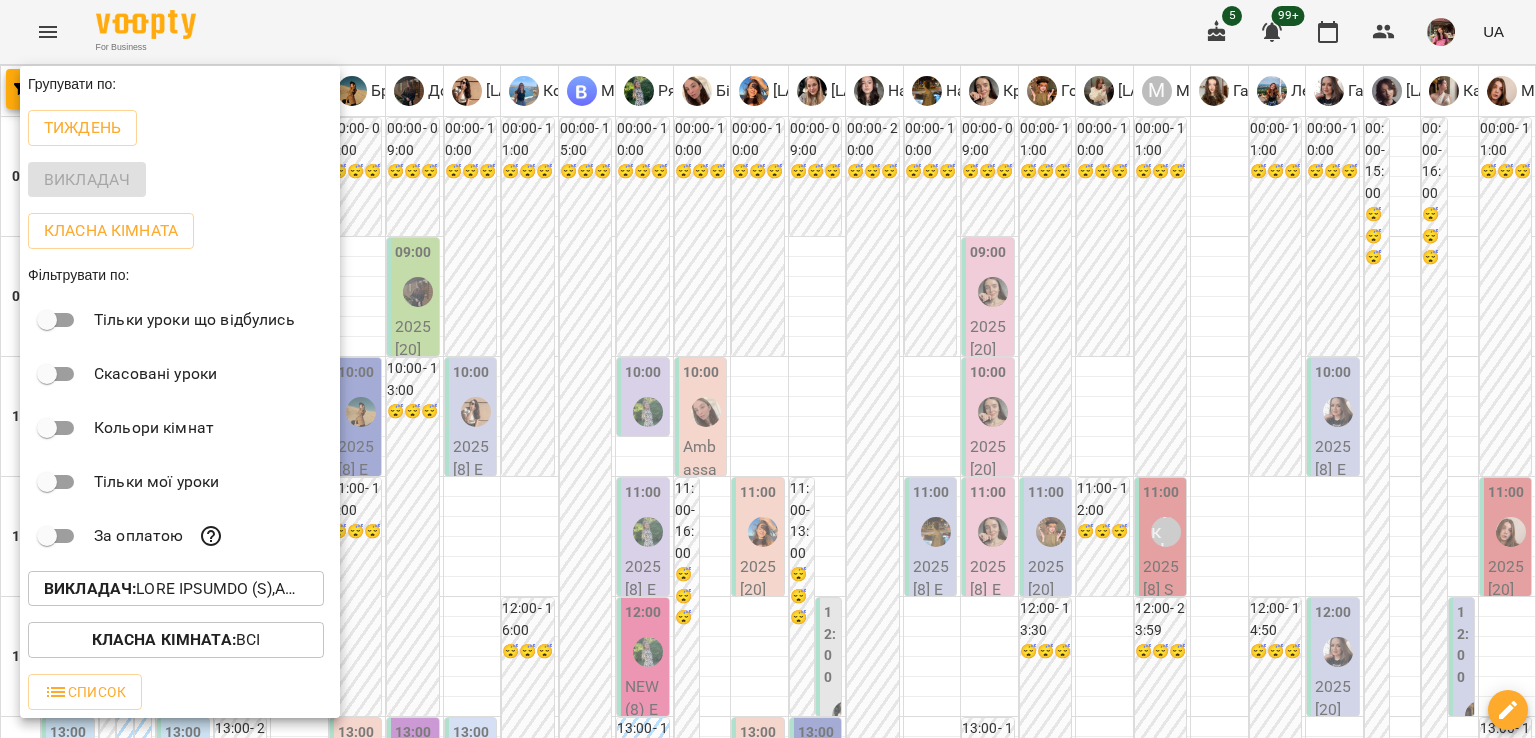 click at bounding box center (768, 369) 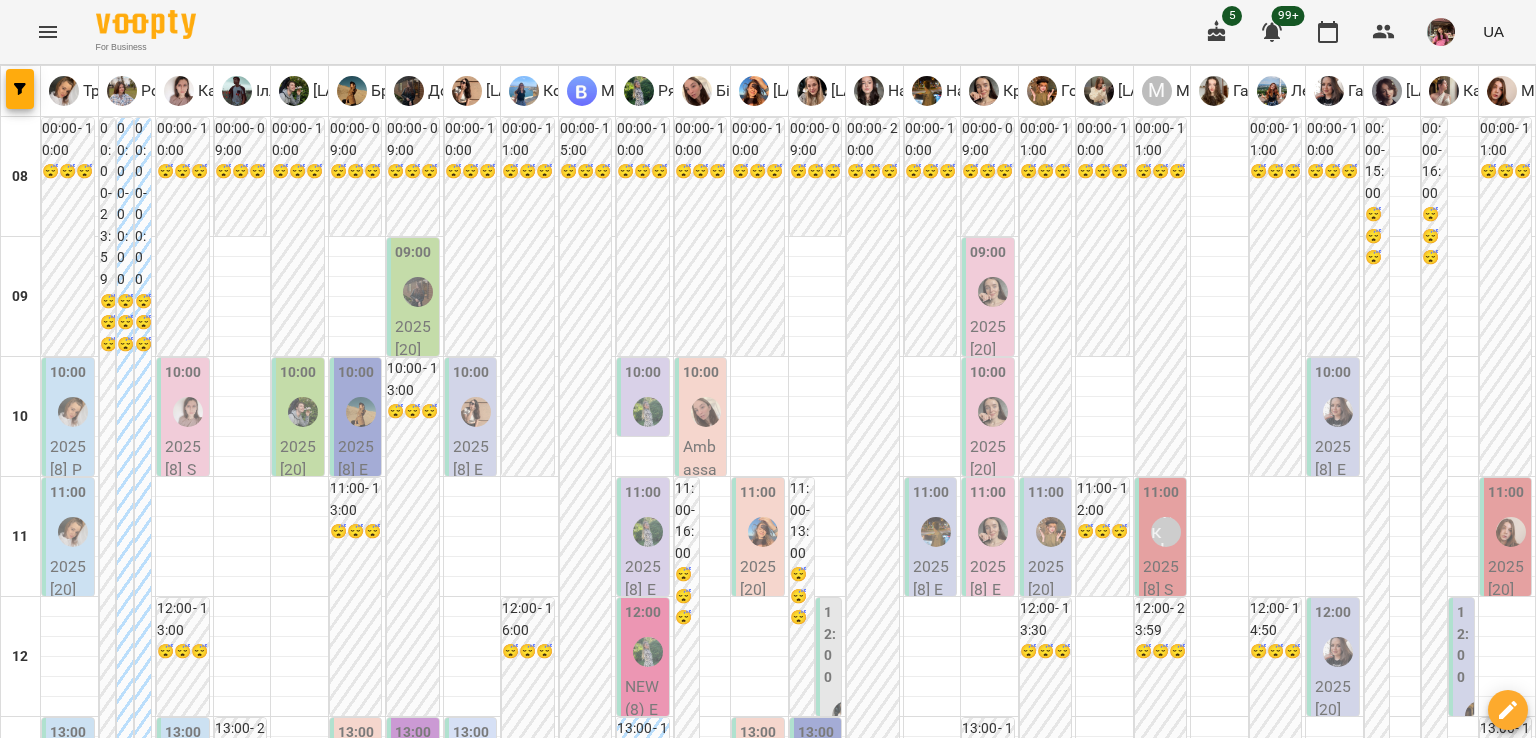 scroll, scrollTop: 200, scrollLeft: 0, axis: vertical 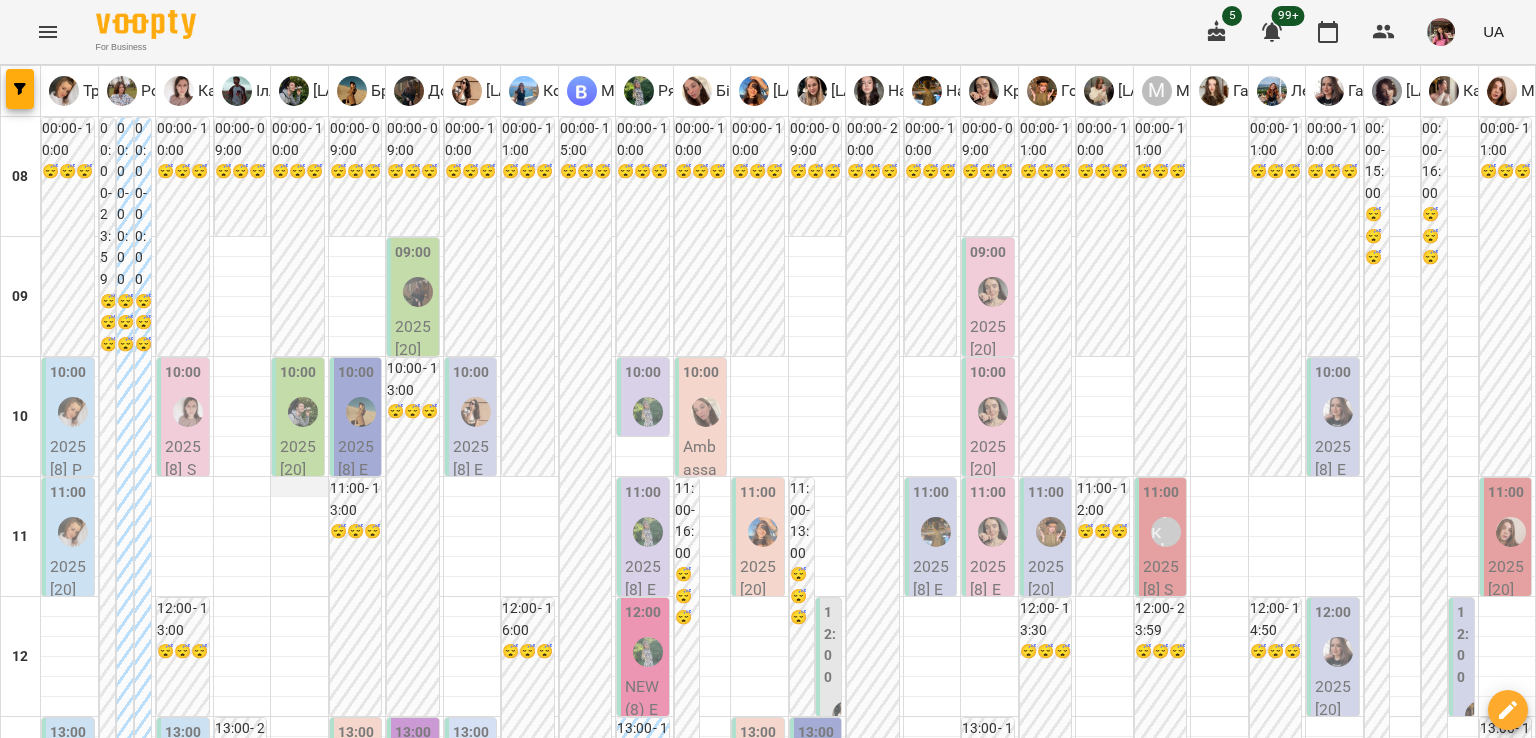 click at bounding box center [299, 487] 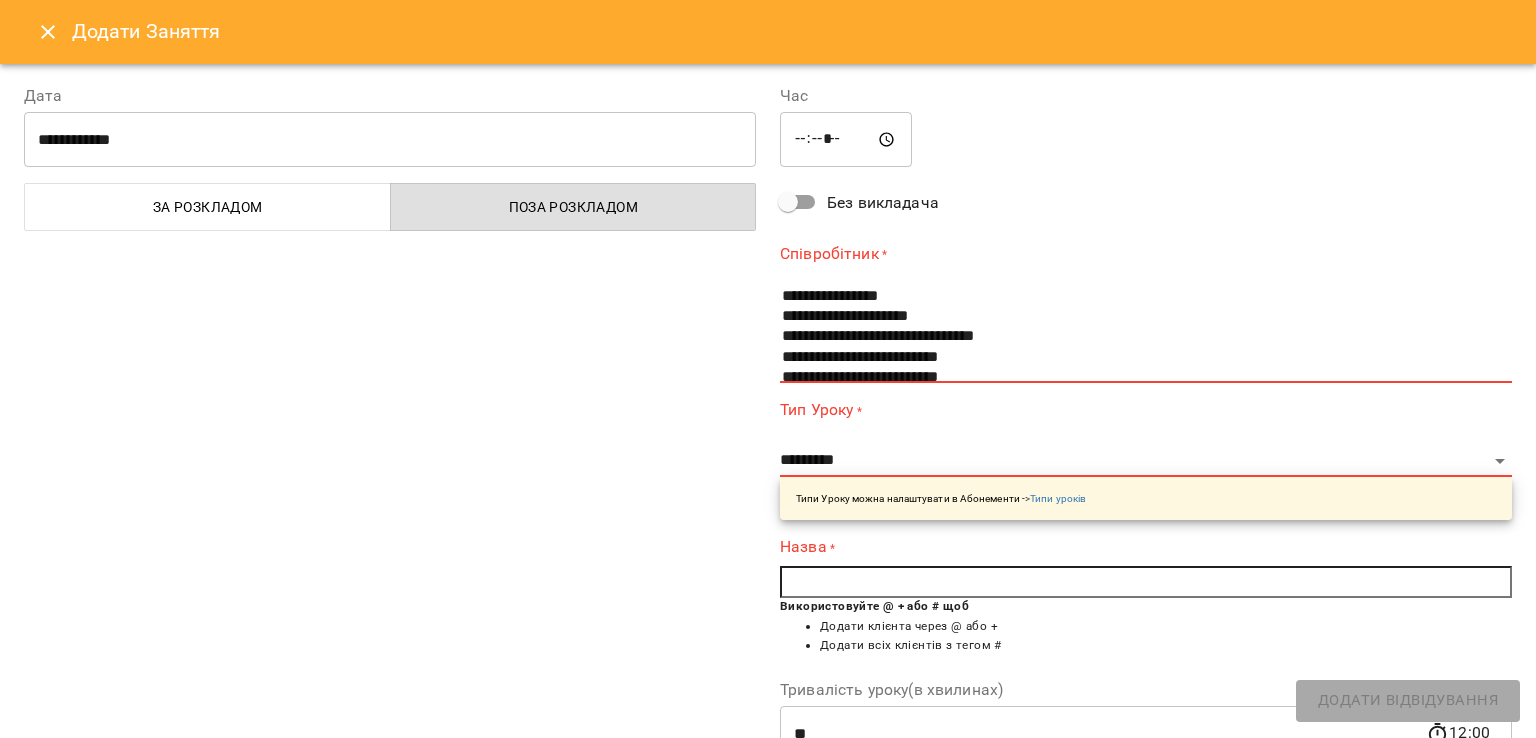 scroll, scrollTop: 4, scrollLeft: 0, axis: vertical 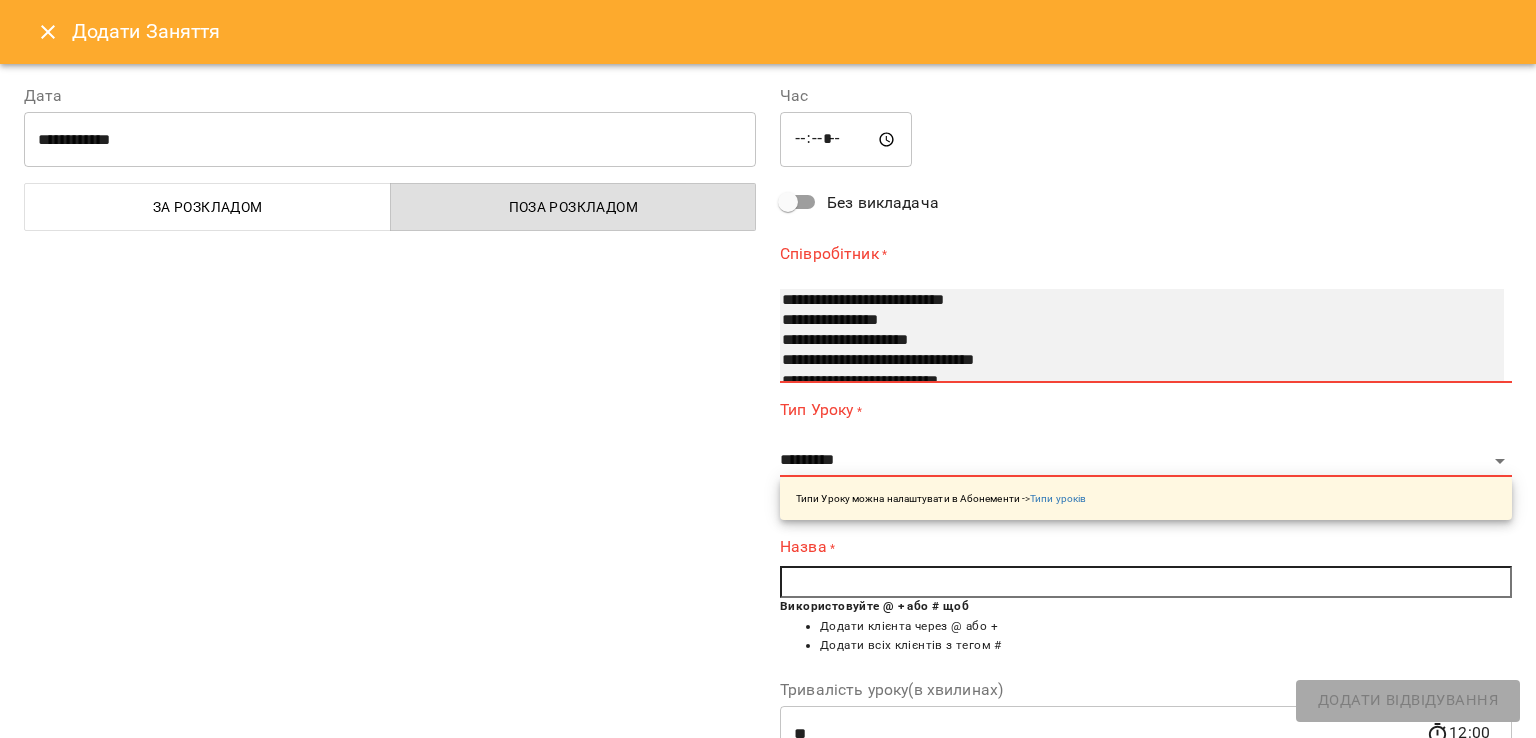 select on "**********" 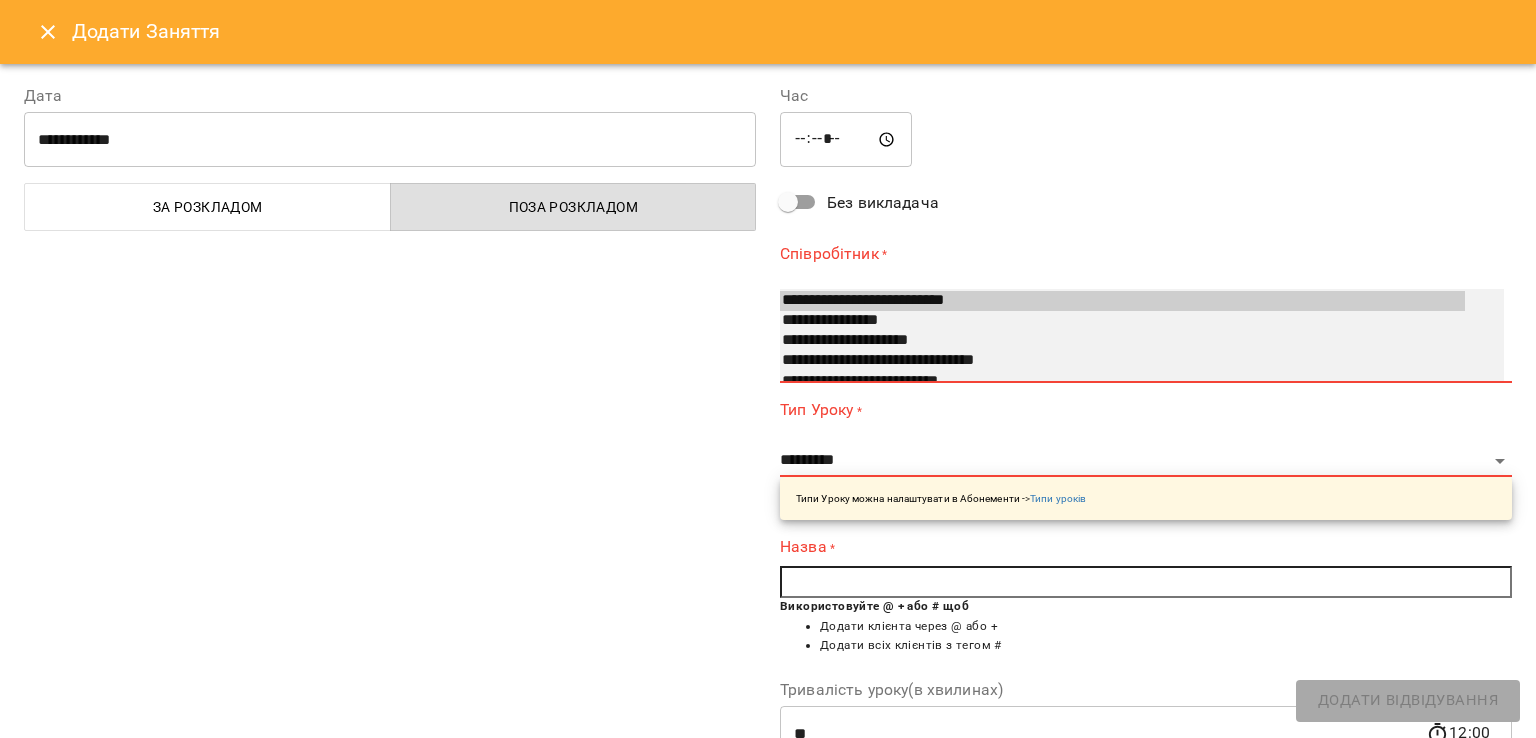 click on "**********" at bounding box center (1122, 361) 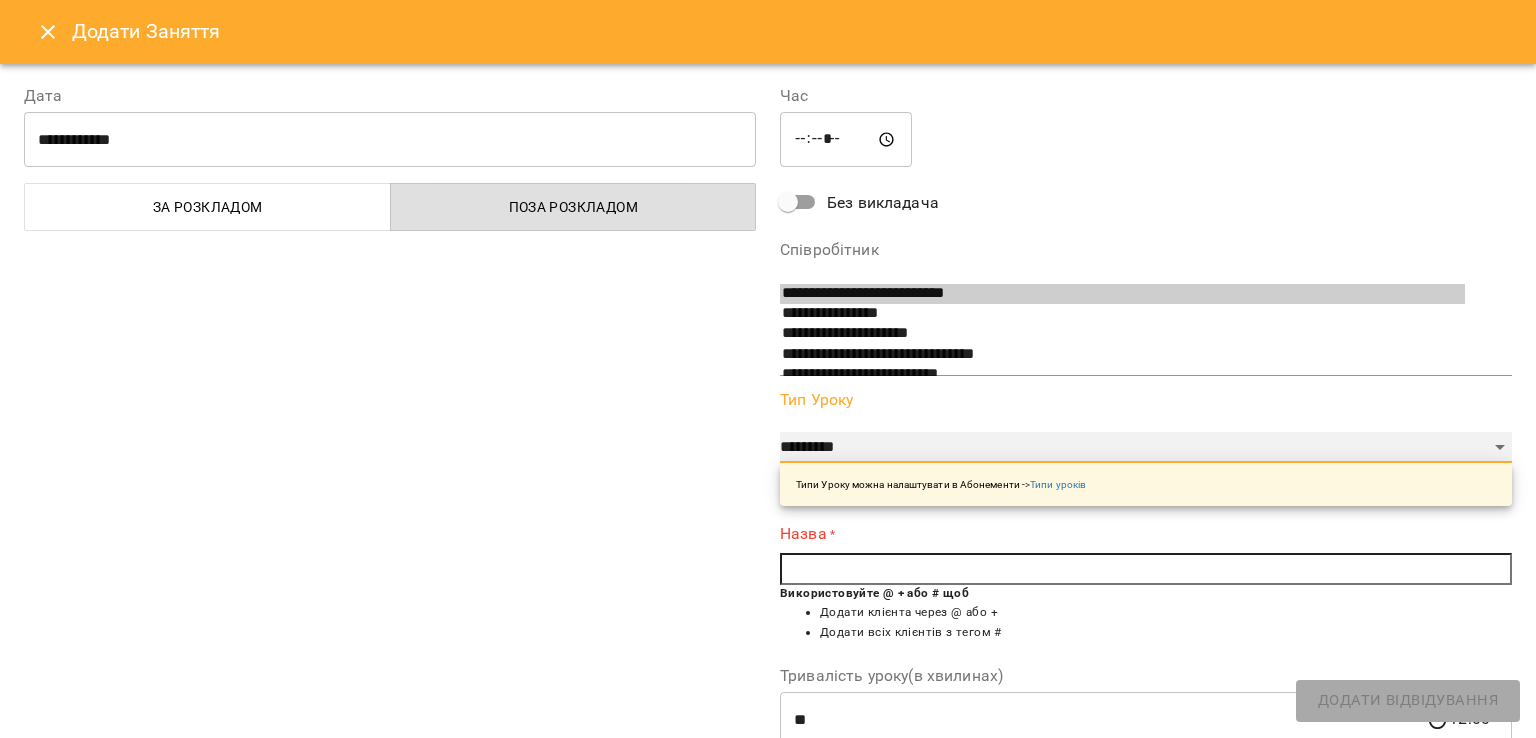 click on "**********" at bounding box center [1146, 448] 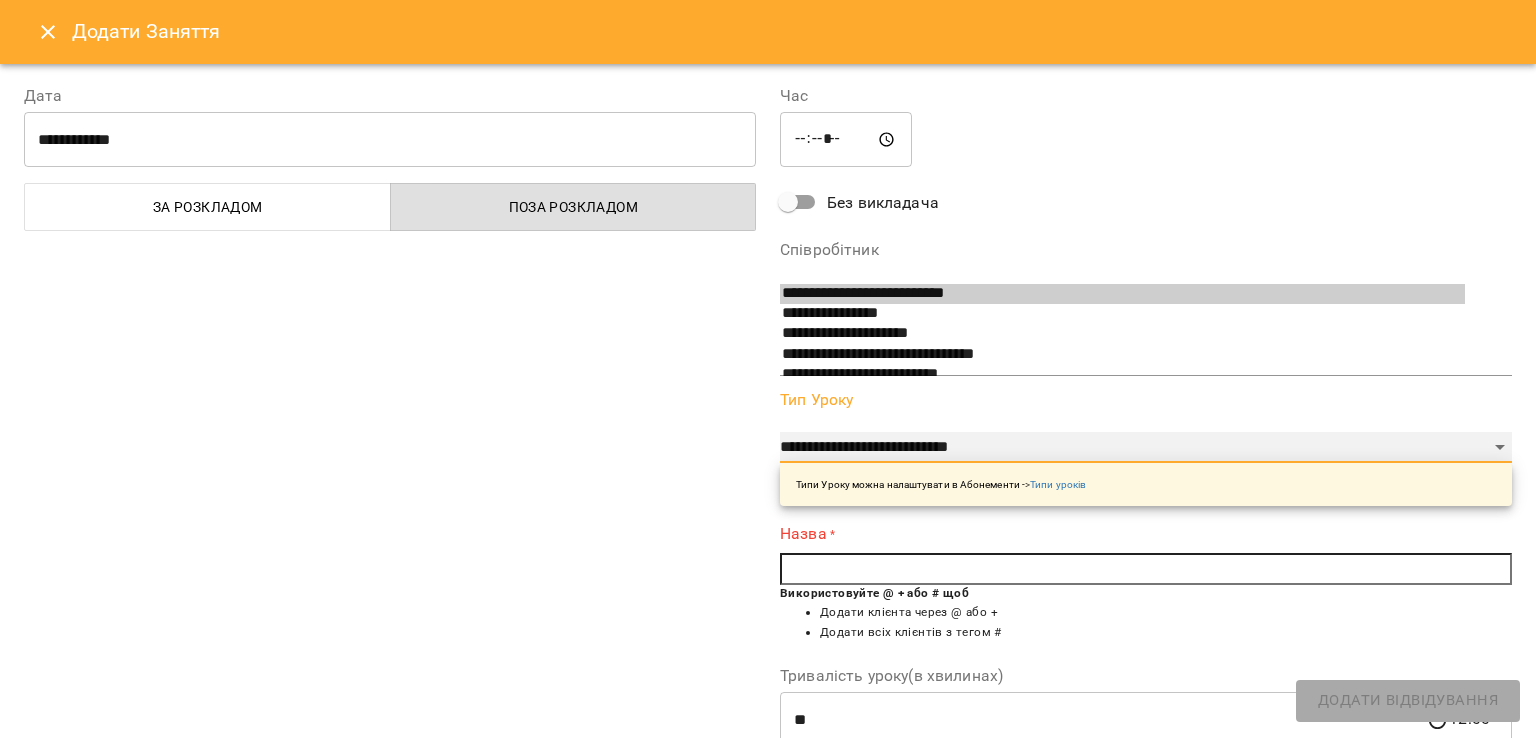 click on "**********" at bounding box center (1146, 448) 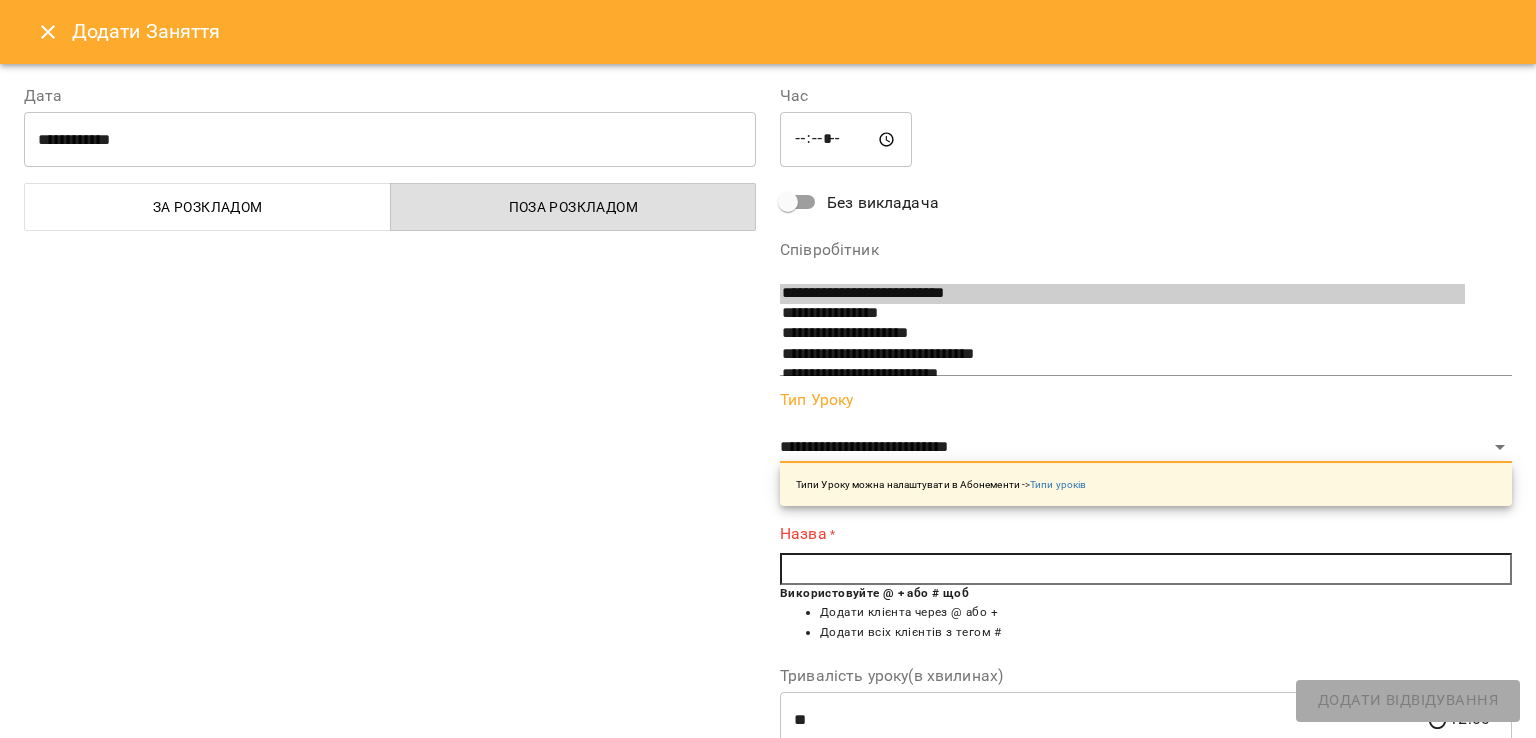 click at bounding box center (1146, 569) 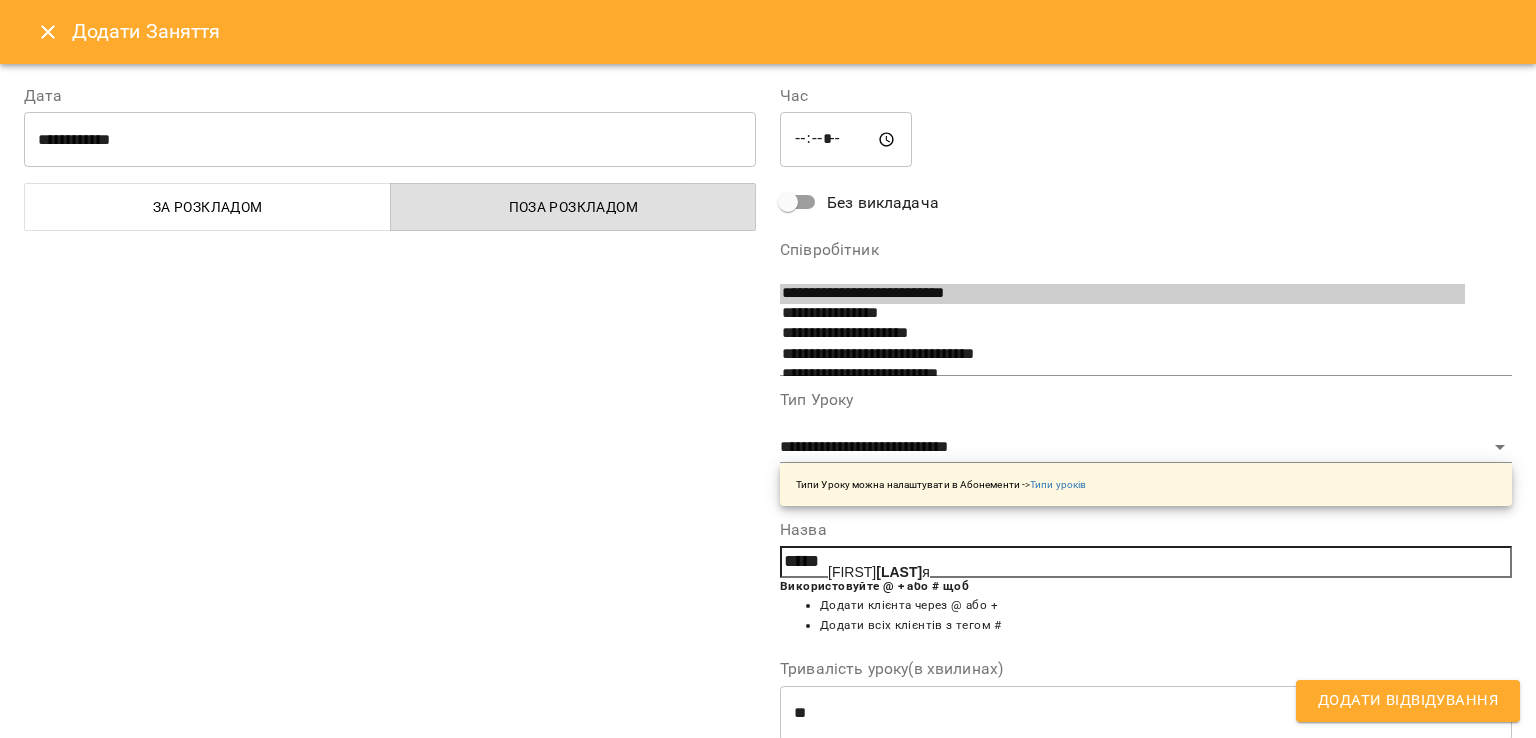 click on "[LAST]" at bounding box center (899, 572) 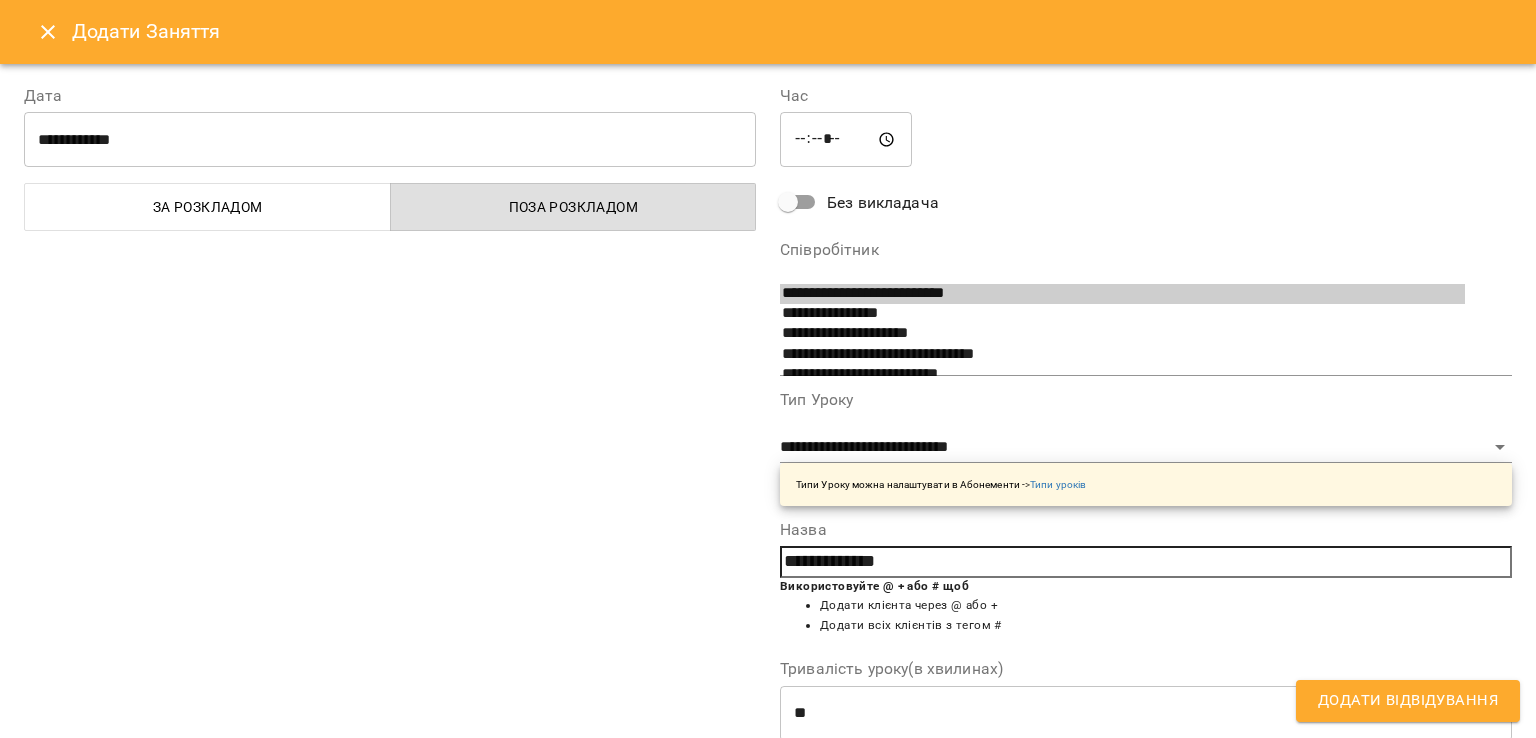 click on "Додати Відвідування" at bounding box center (1408, 701) 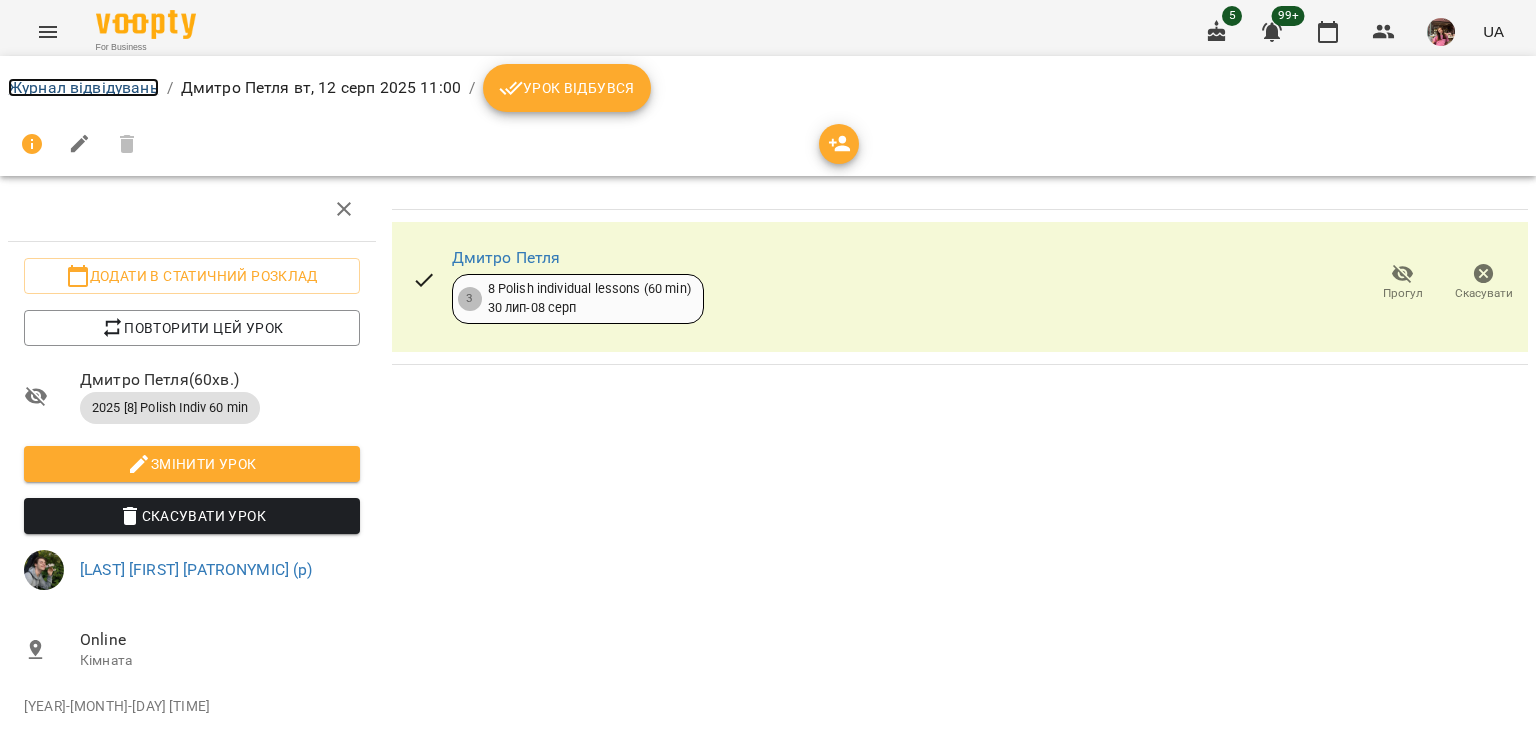 click on "Журнал відвідувань" at bounding box center [83, 87] 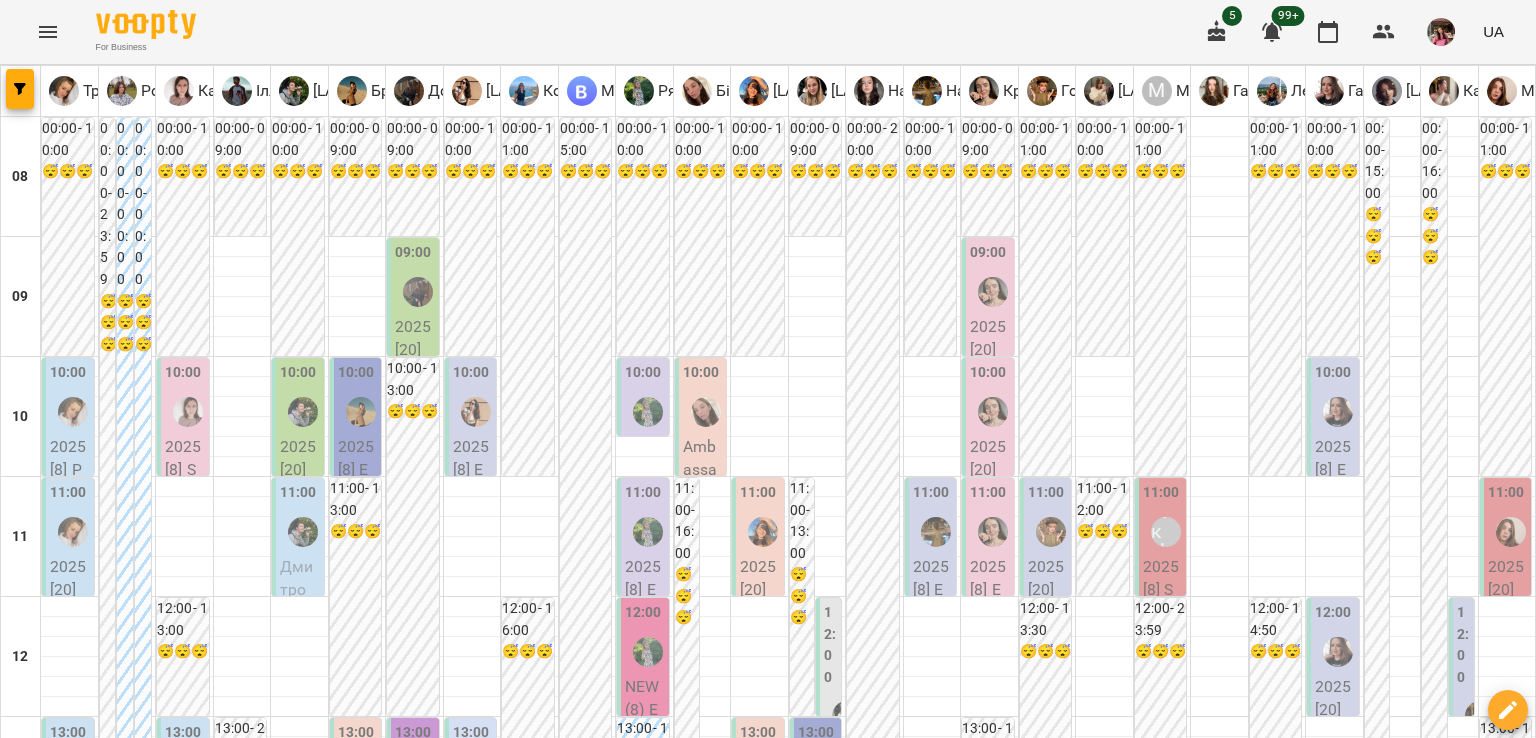 scroll, scrollTop: 326, scrollLeft: 0, axis: vertical 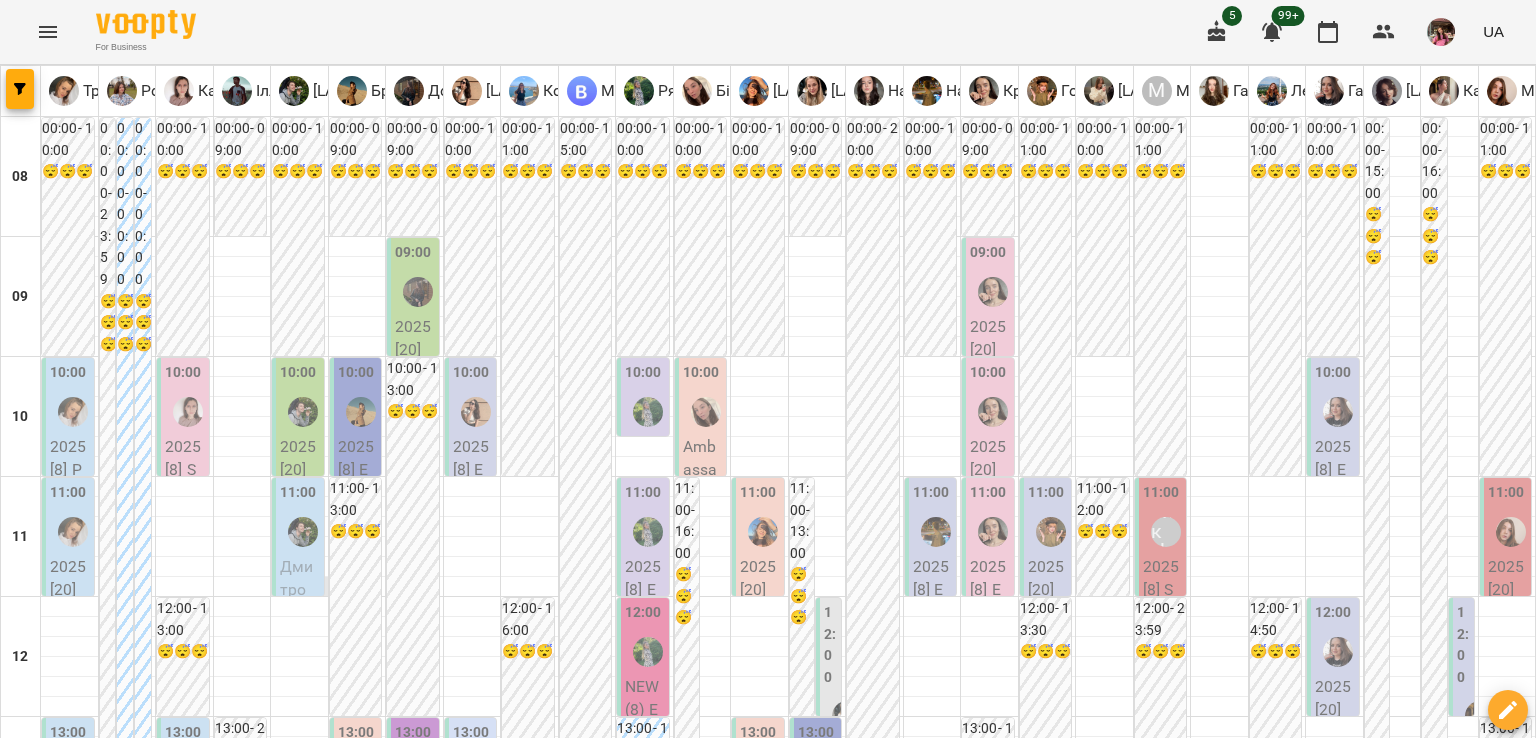 click at bounding box center [299, 587] 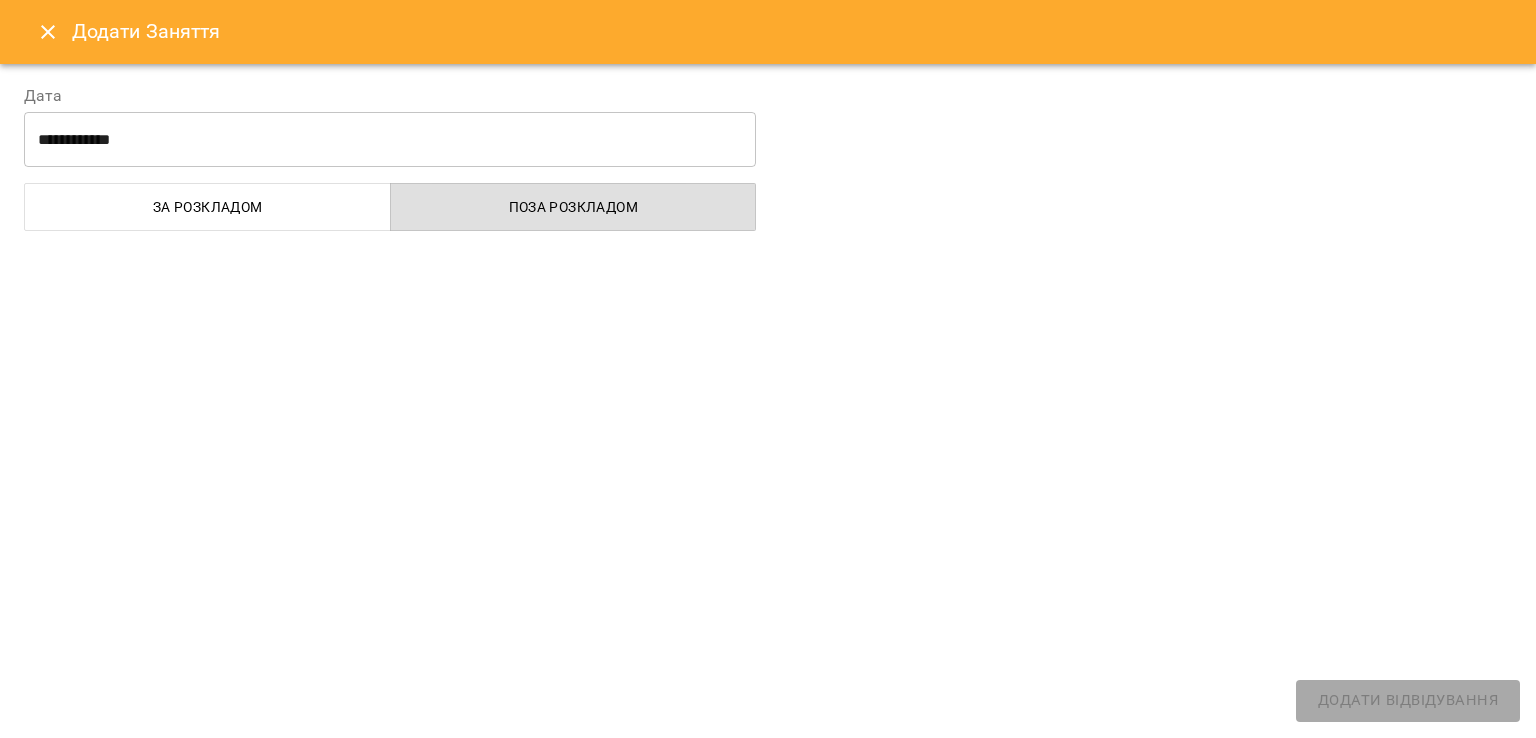 select 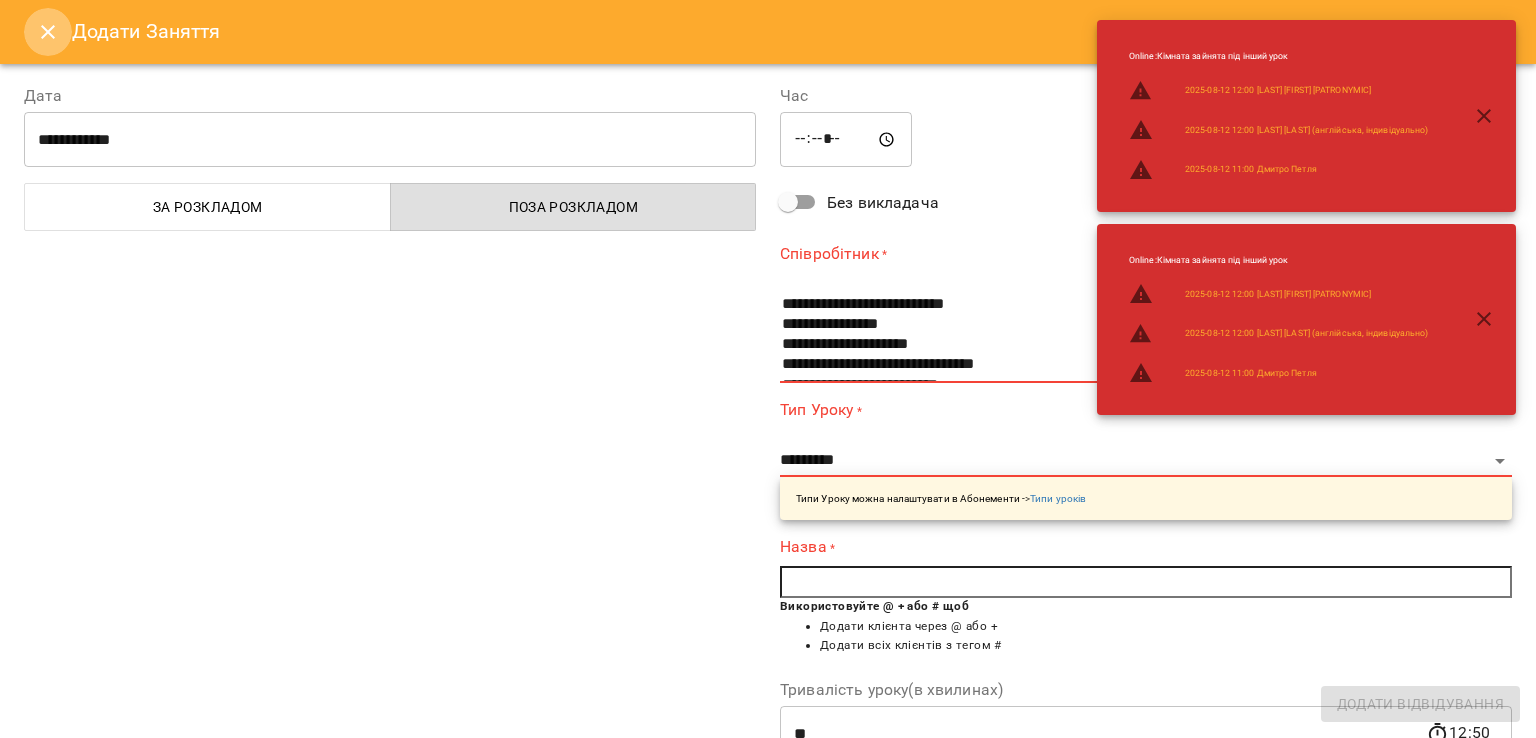 click at bounding box center [48, 32] 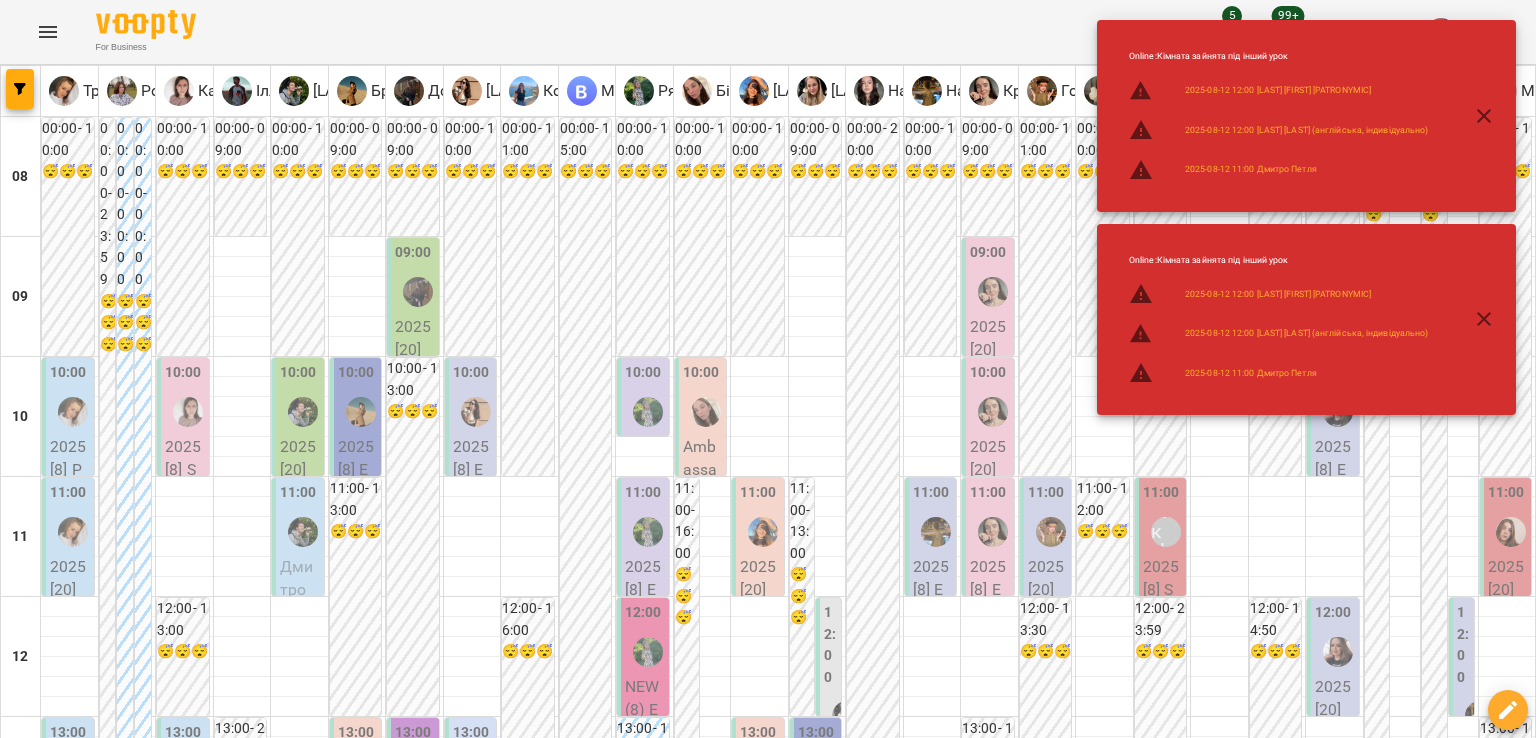 scroll, scrollTop: 128, scrollLeft: 0, axis: vertical 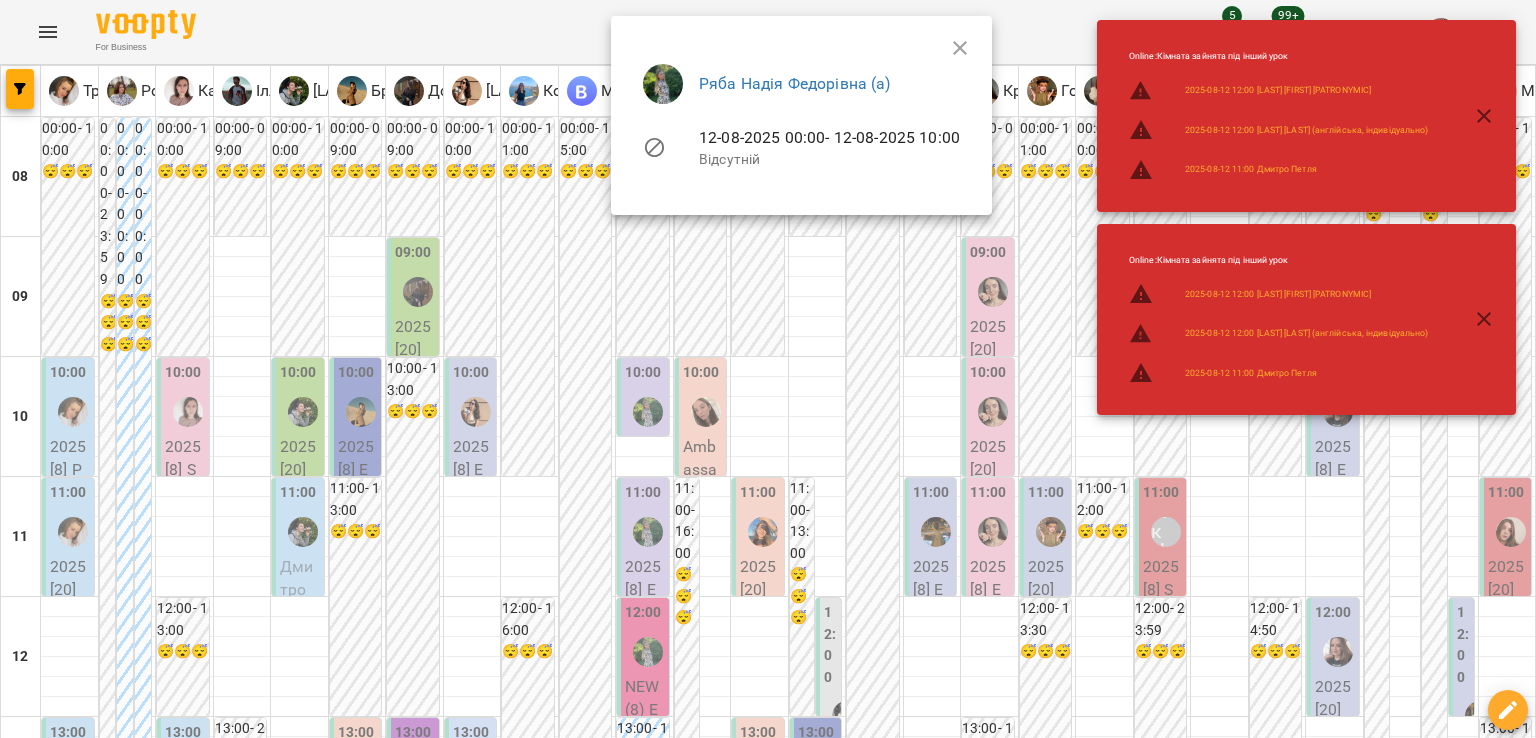 click at bounding box center (768, 369) 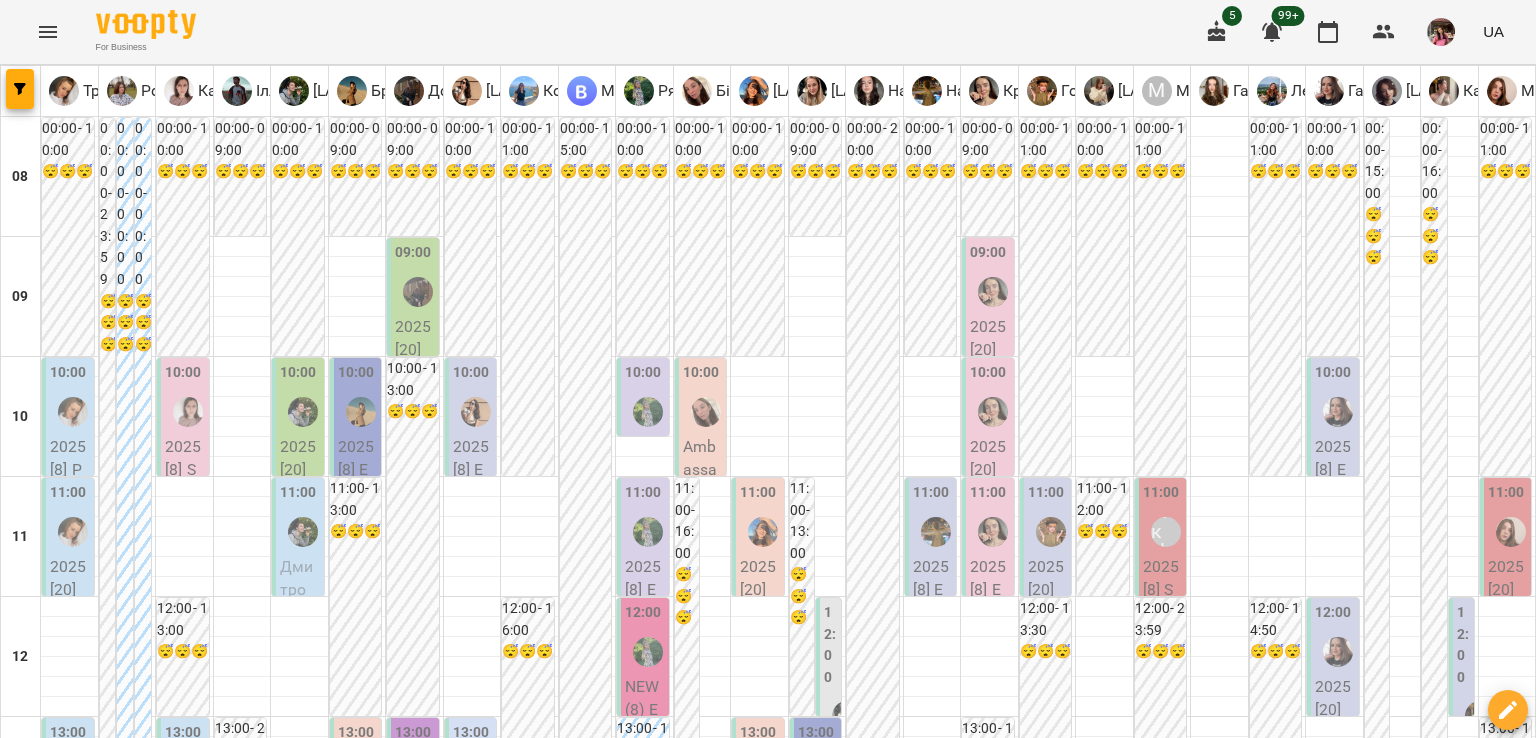 drag, startPoint x: 812, startPoint y: 707, endPoint x: 726, endPoint y: 693, distance: 87.13208 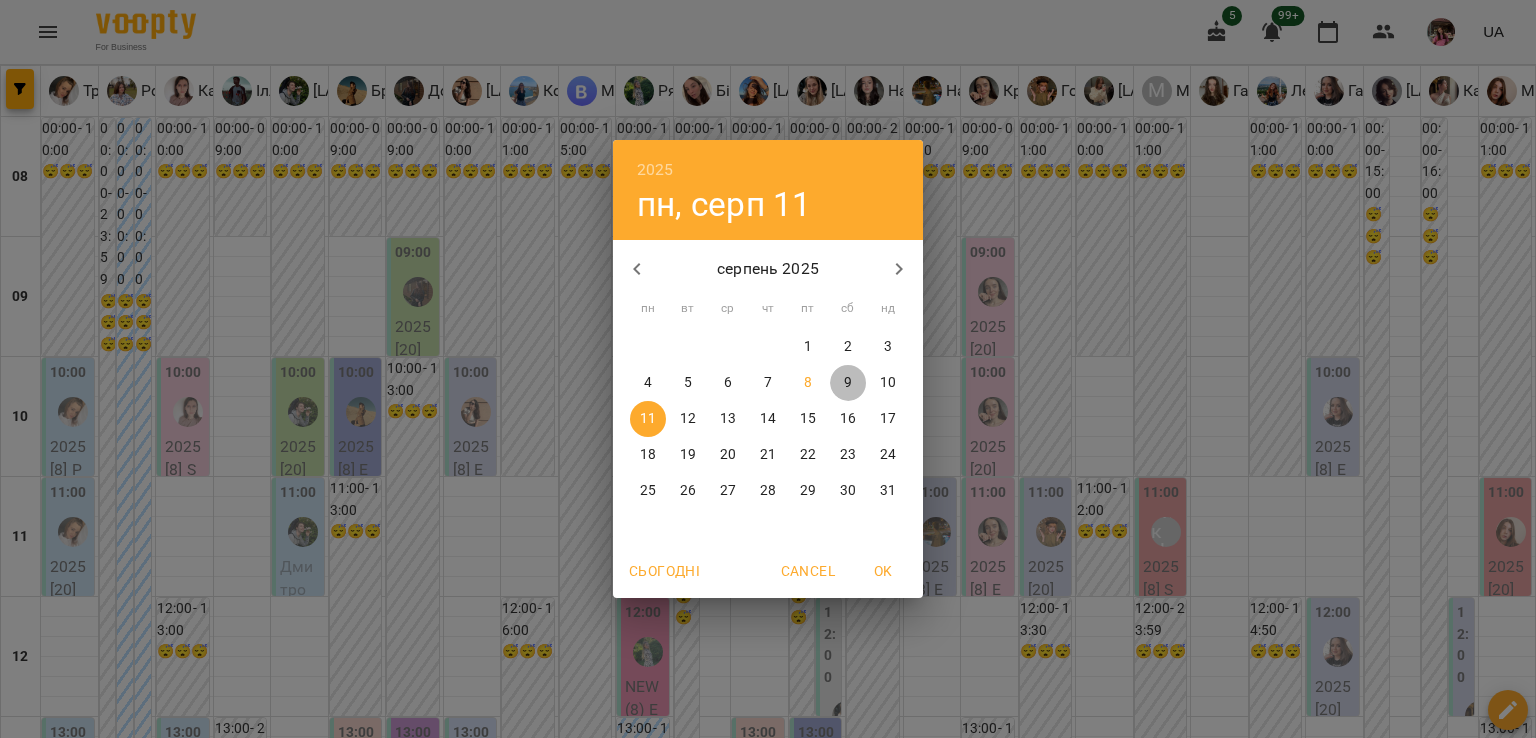 click on "9" at bounding box center (848, 383) 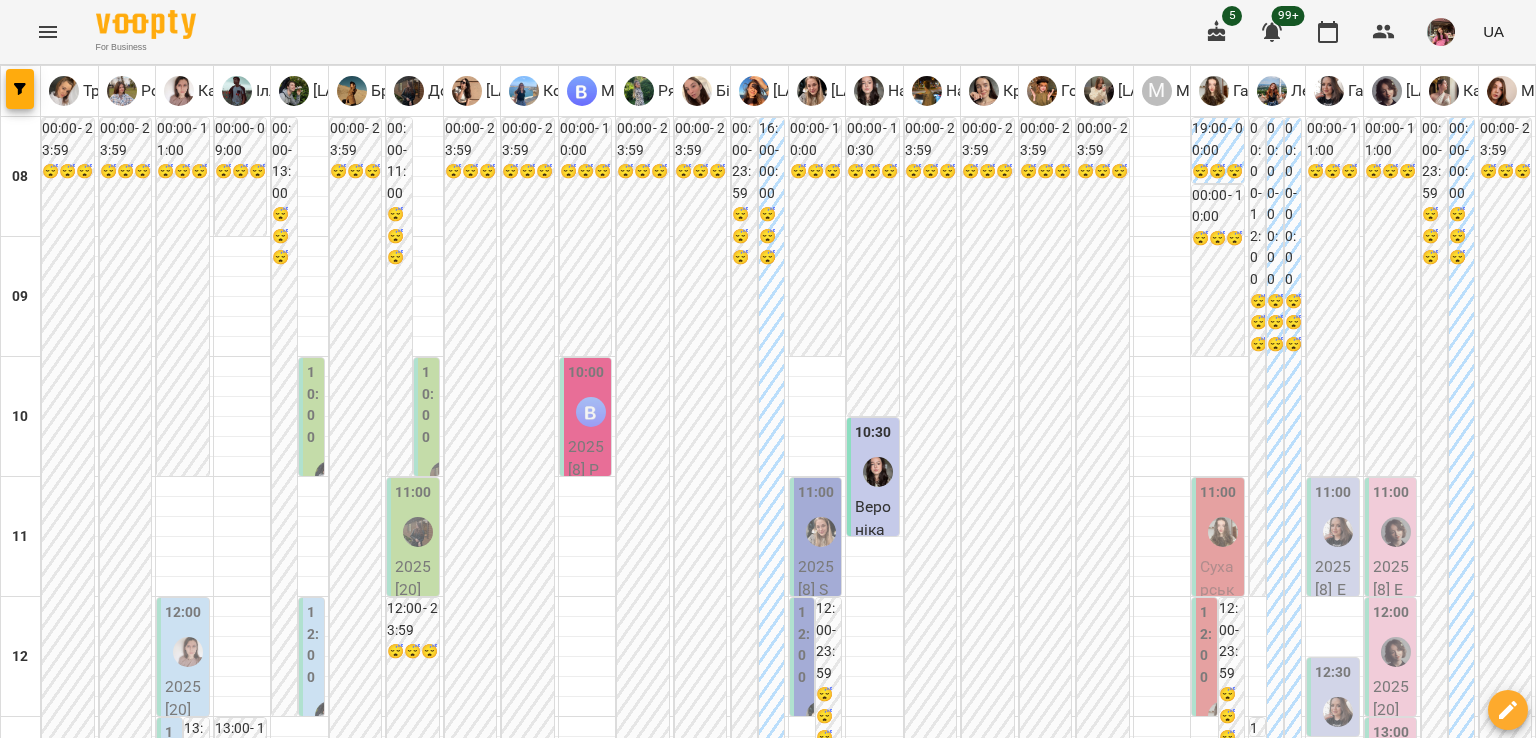 scroll, scrollTop: 712, scrollLeft: 0, axis: vertical 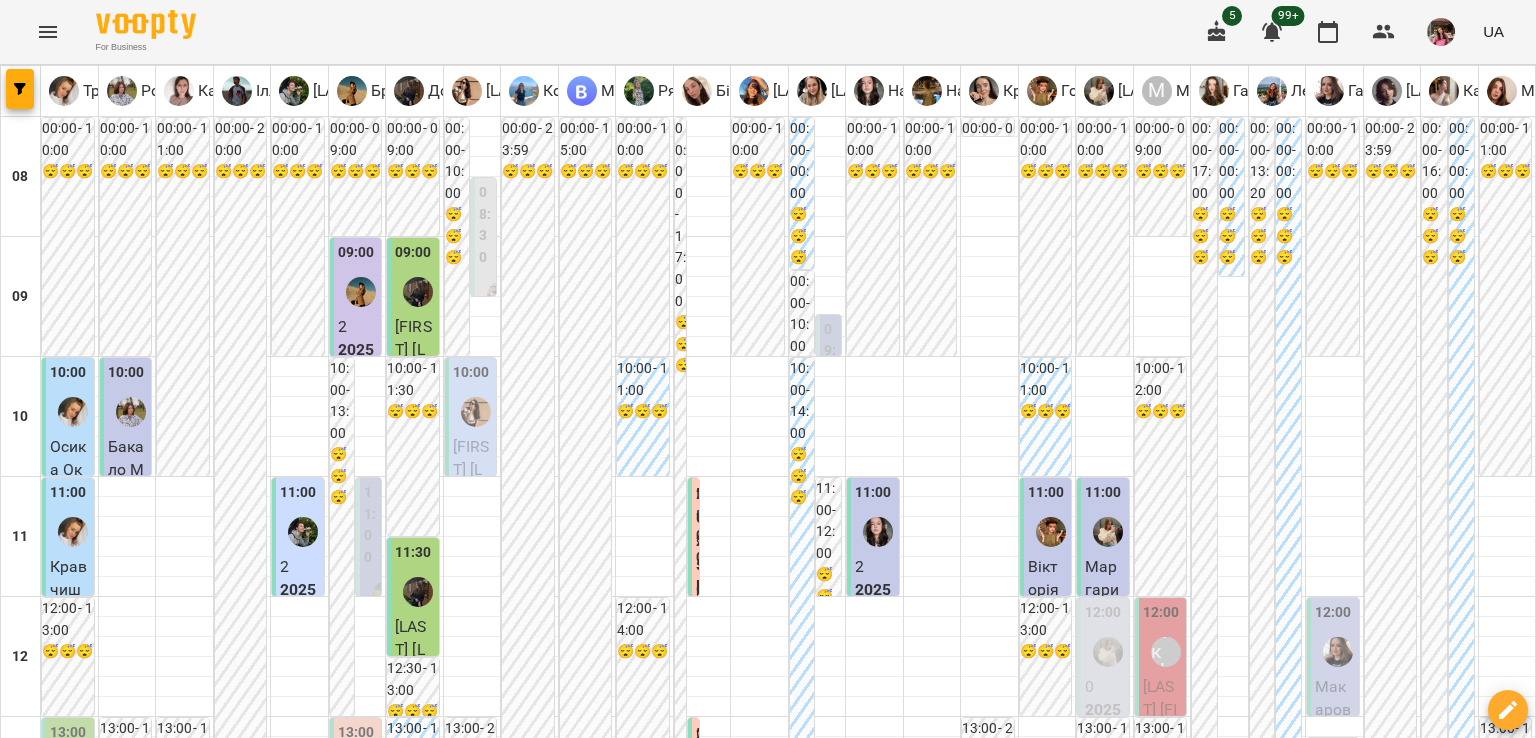 click on "сб" at bounding box center (1281, 1943) 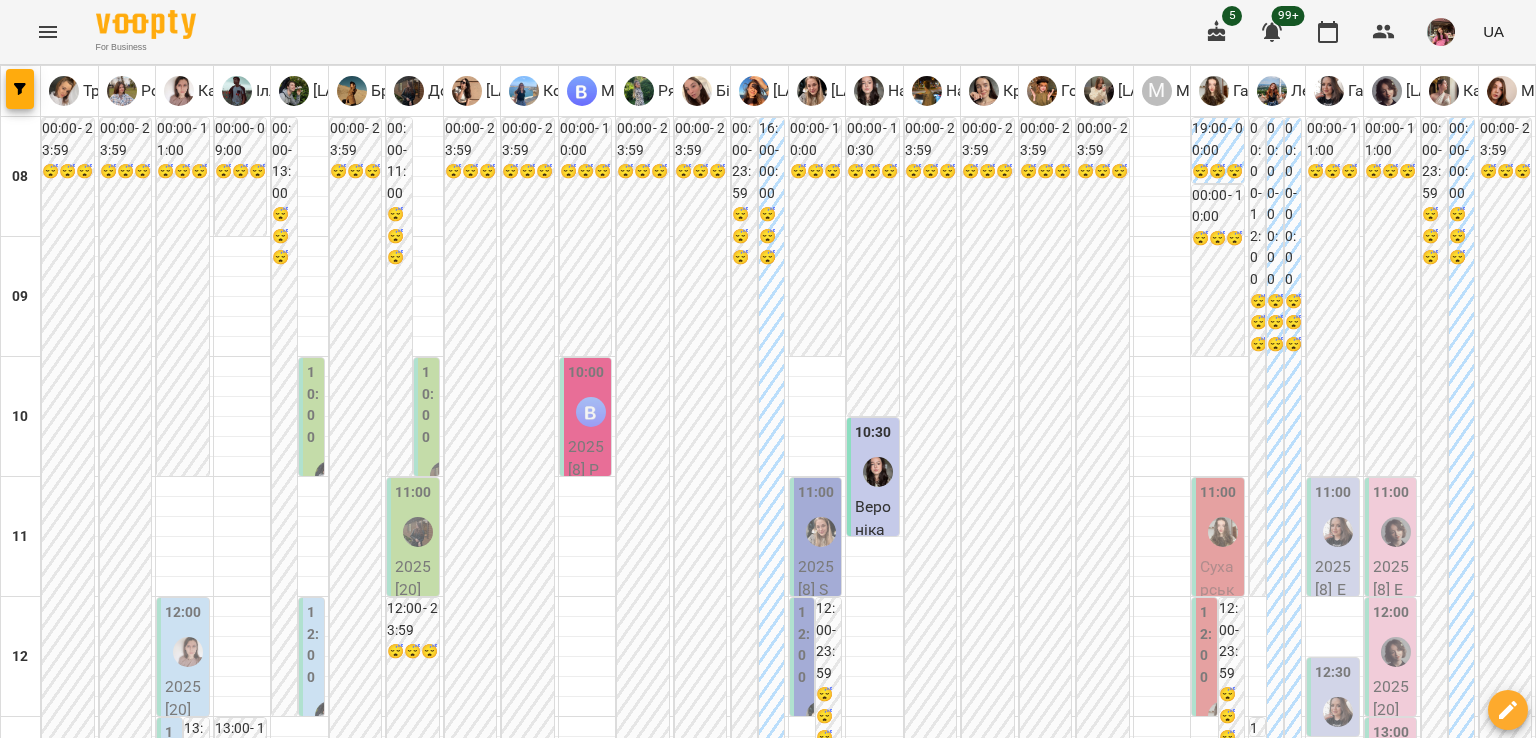 click on "пт" at bounding box center [890, 1943] 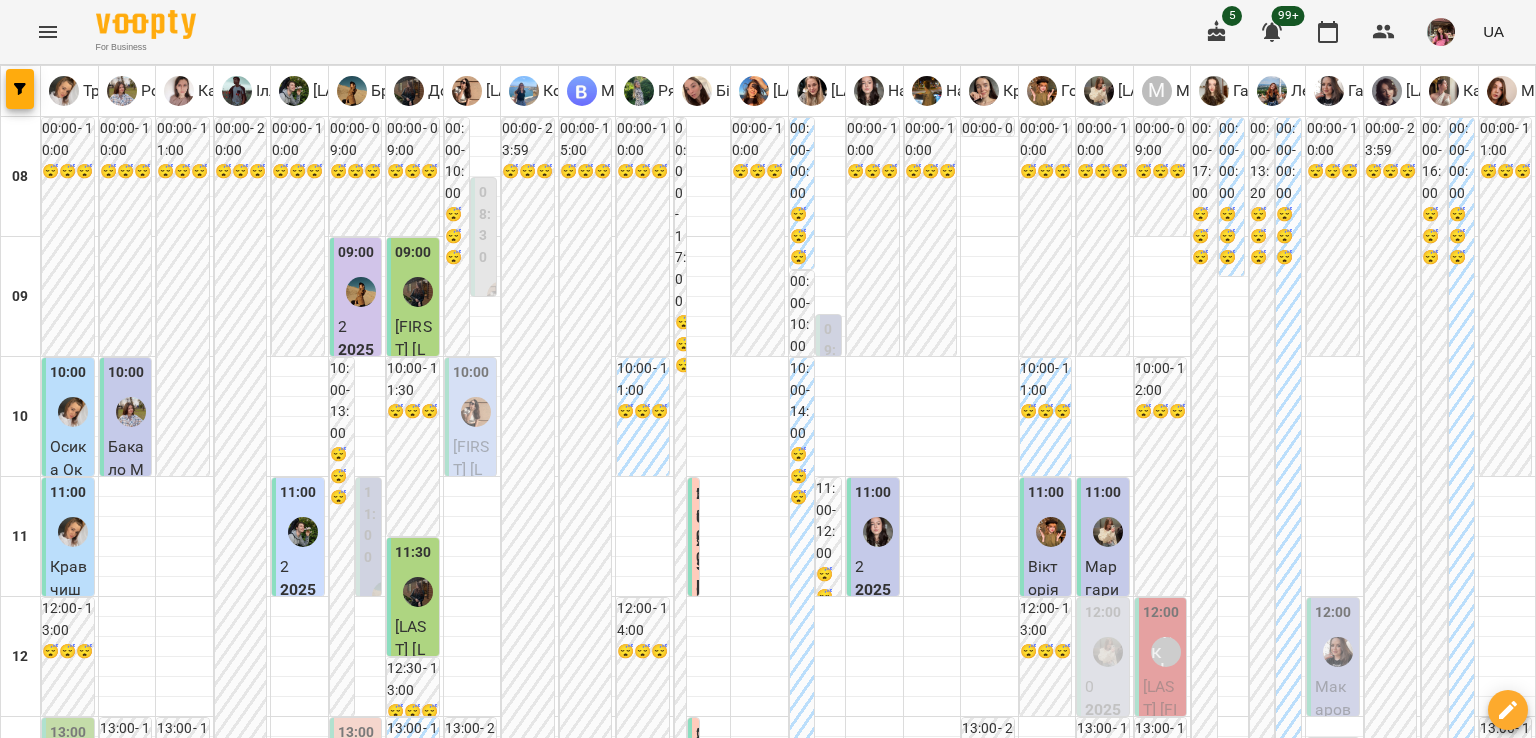 scroll, scrollTop: 832, scrollLeft: 0, axis: vertical 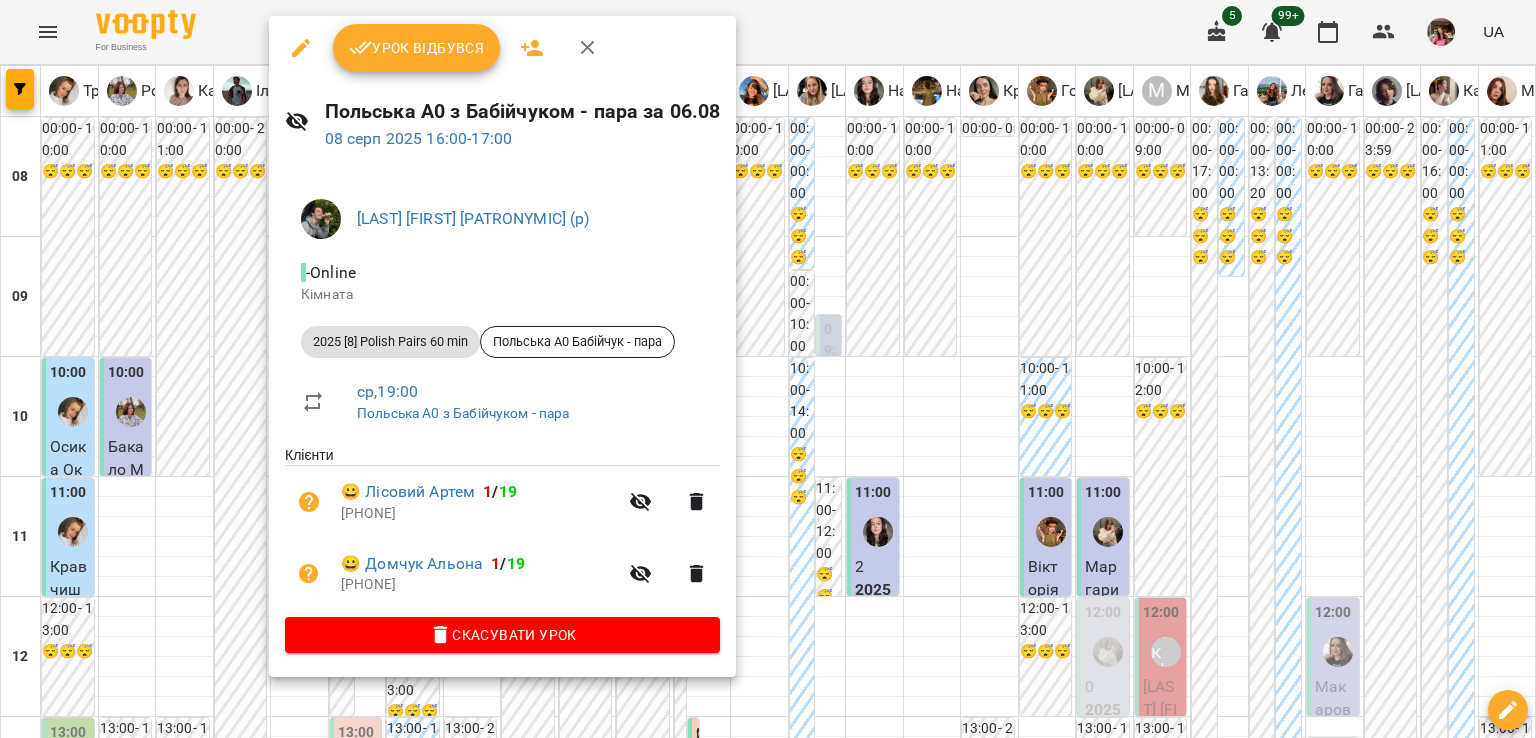 click at bounding box center (768, 369) 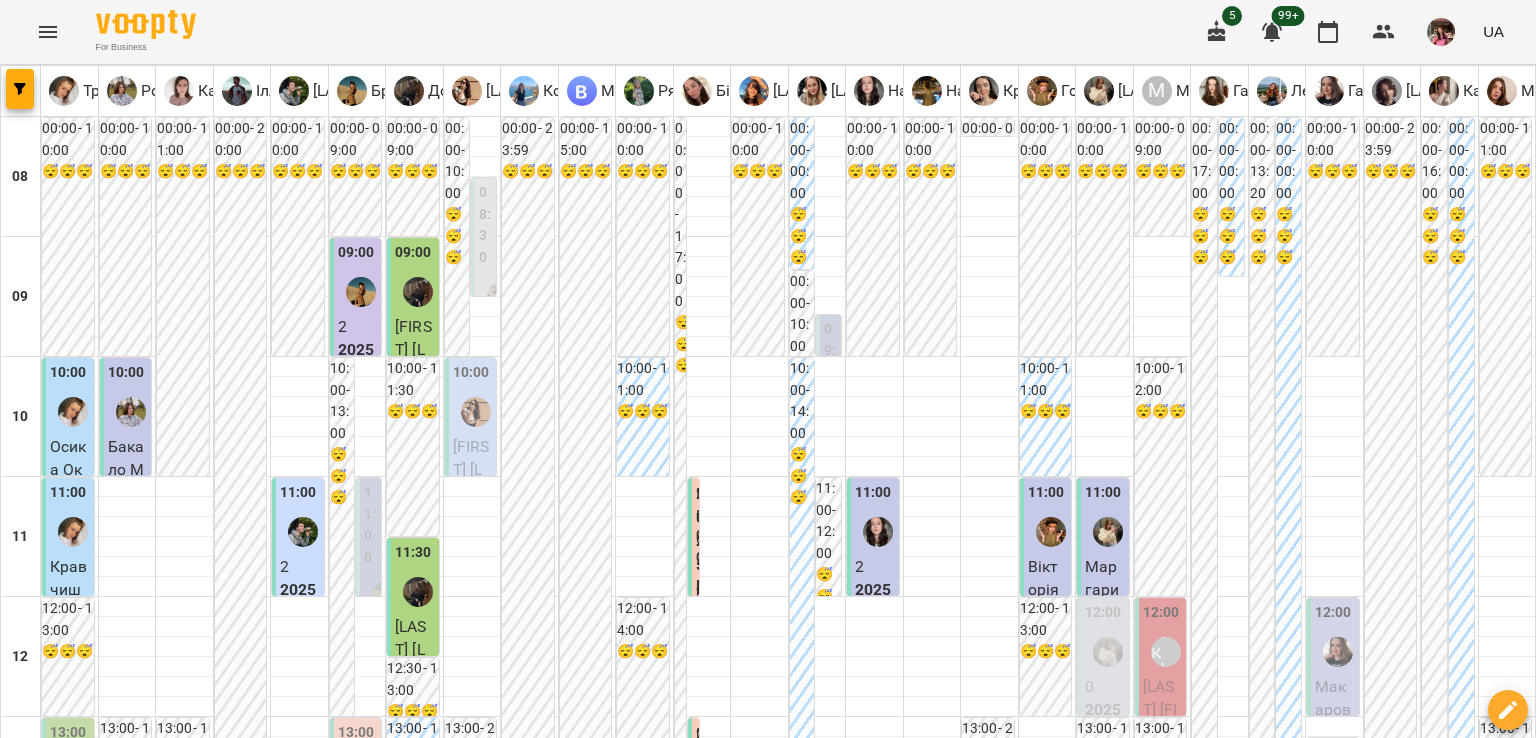 scroll, scrollTop: 579, scrollLeft: 0, axis: vertical 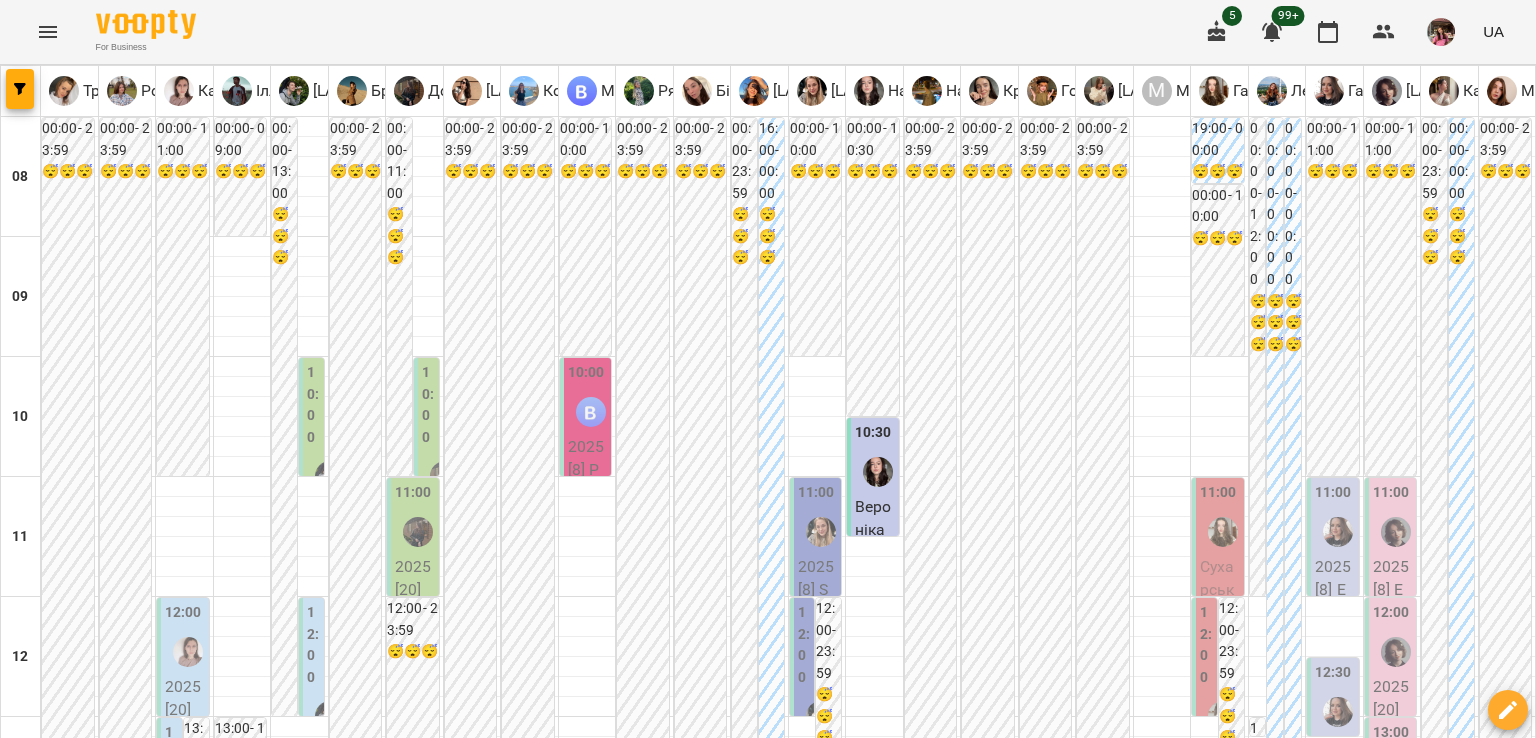 click on "пт" at bounding box center (890, 1943) 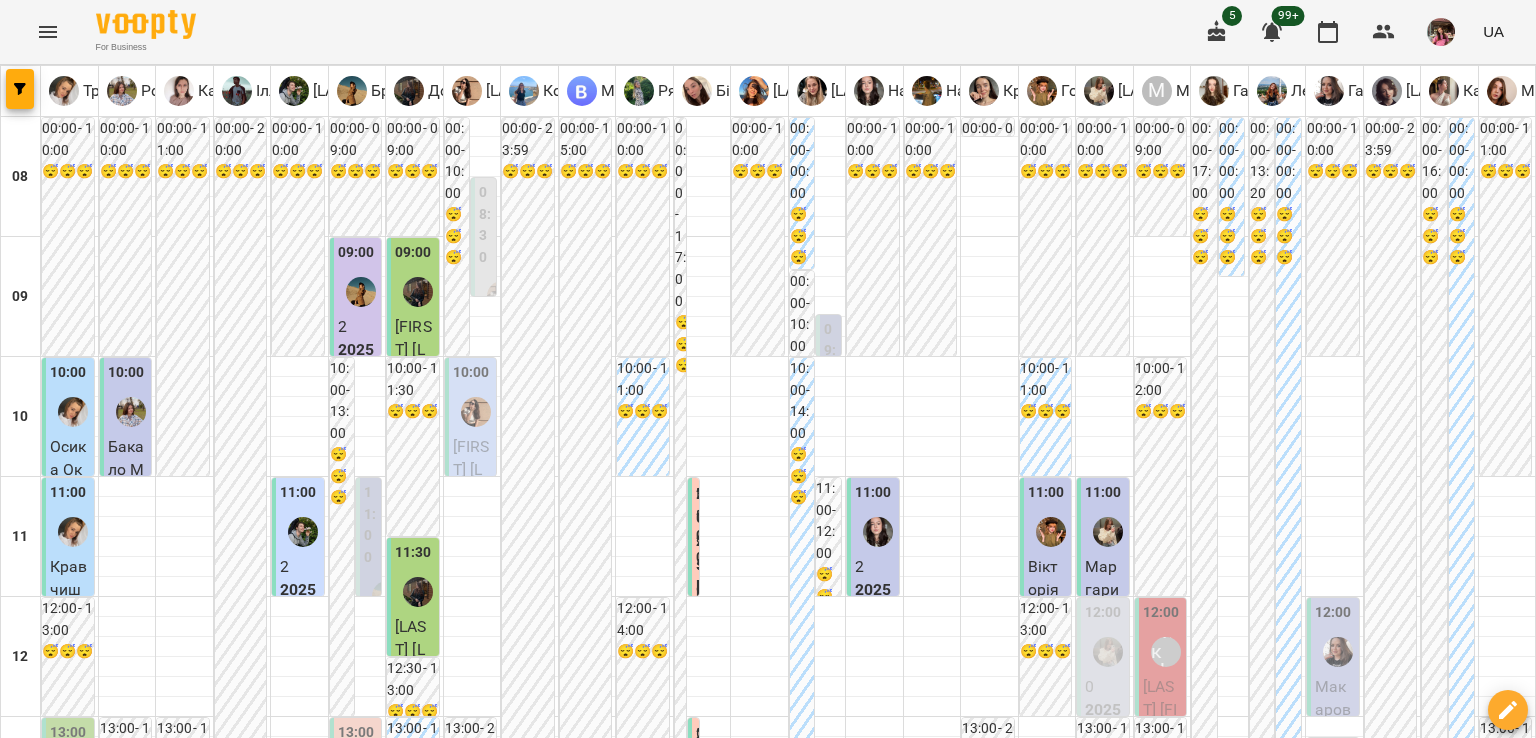 click 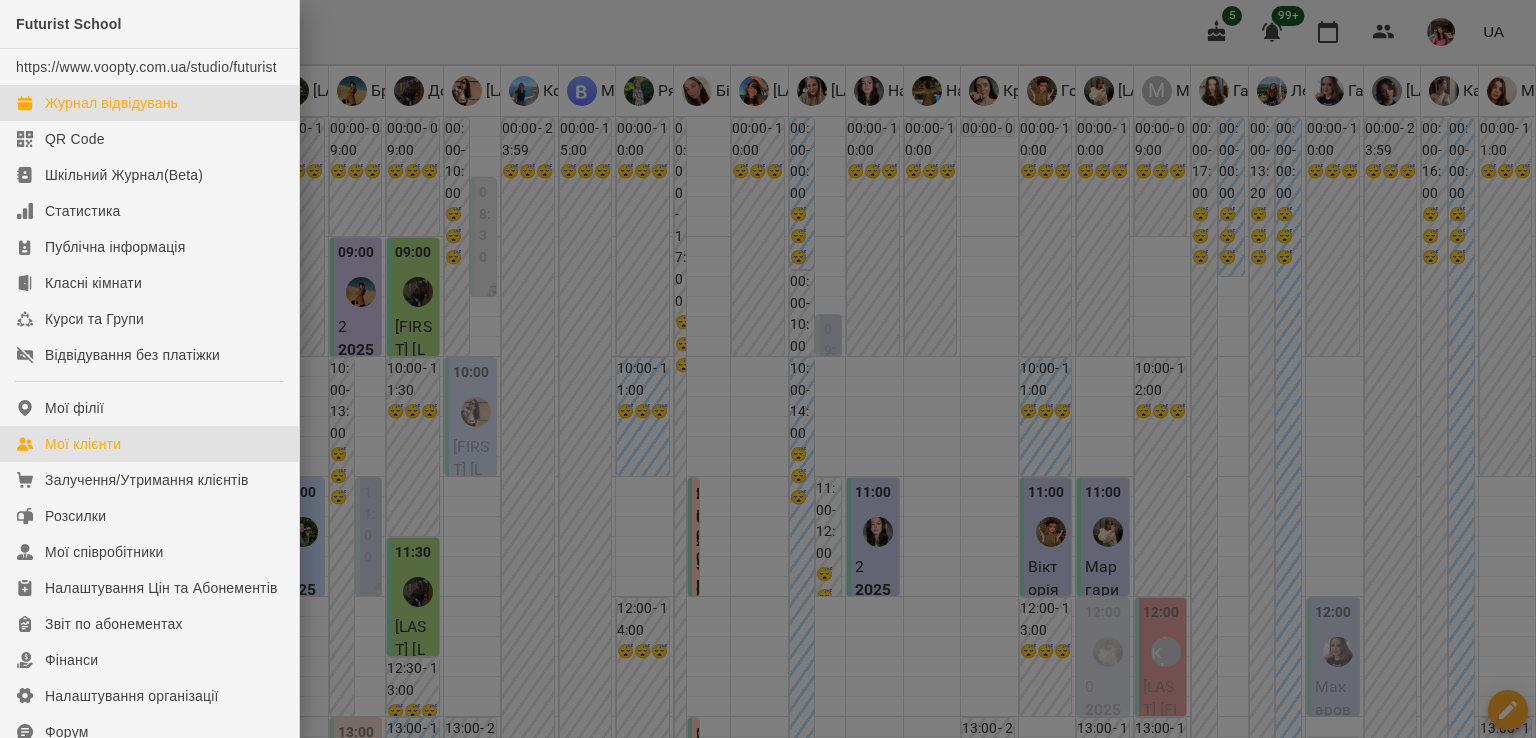 click on "Мої клієнти" at bounding box center (83, 444) 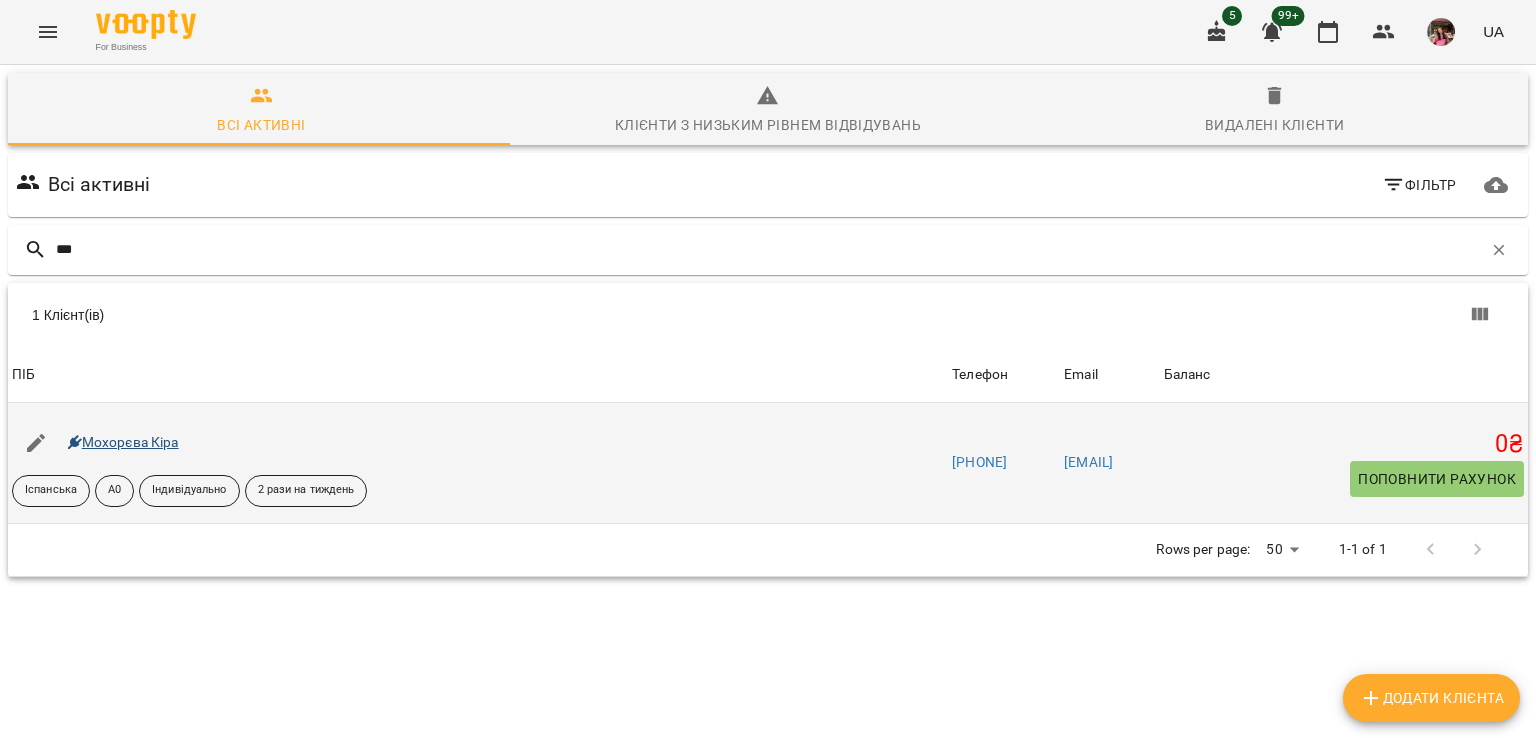 type on "***" 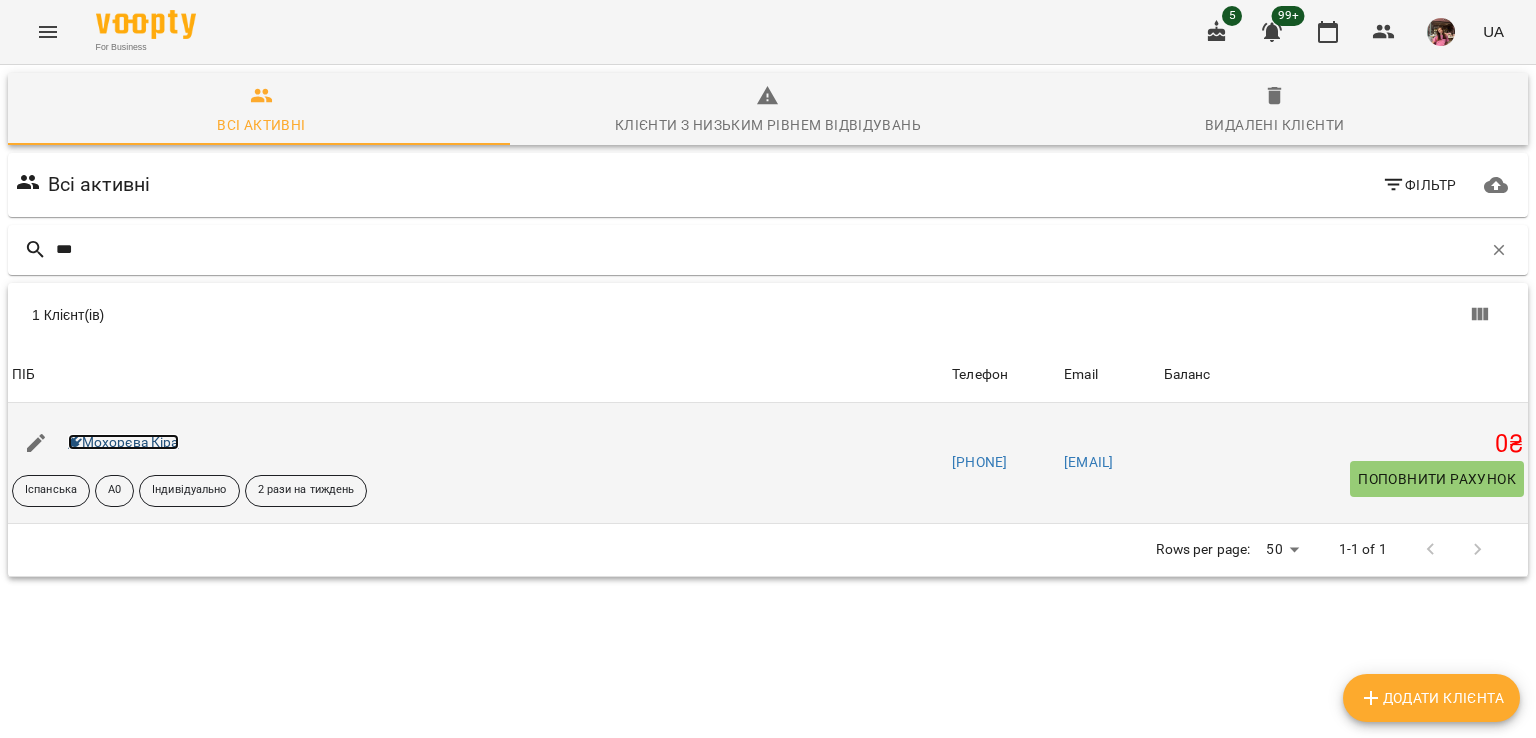 click on "Мохорєва Кіра" at bounding box center [123, 442] 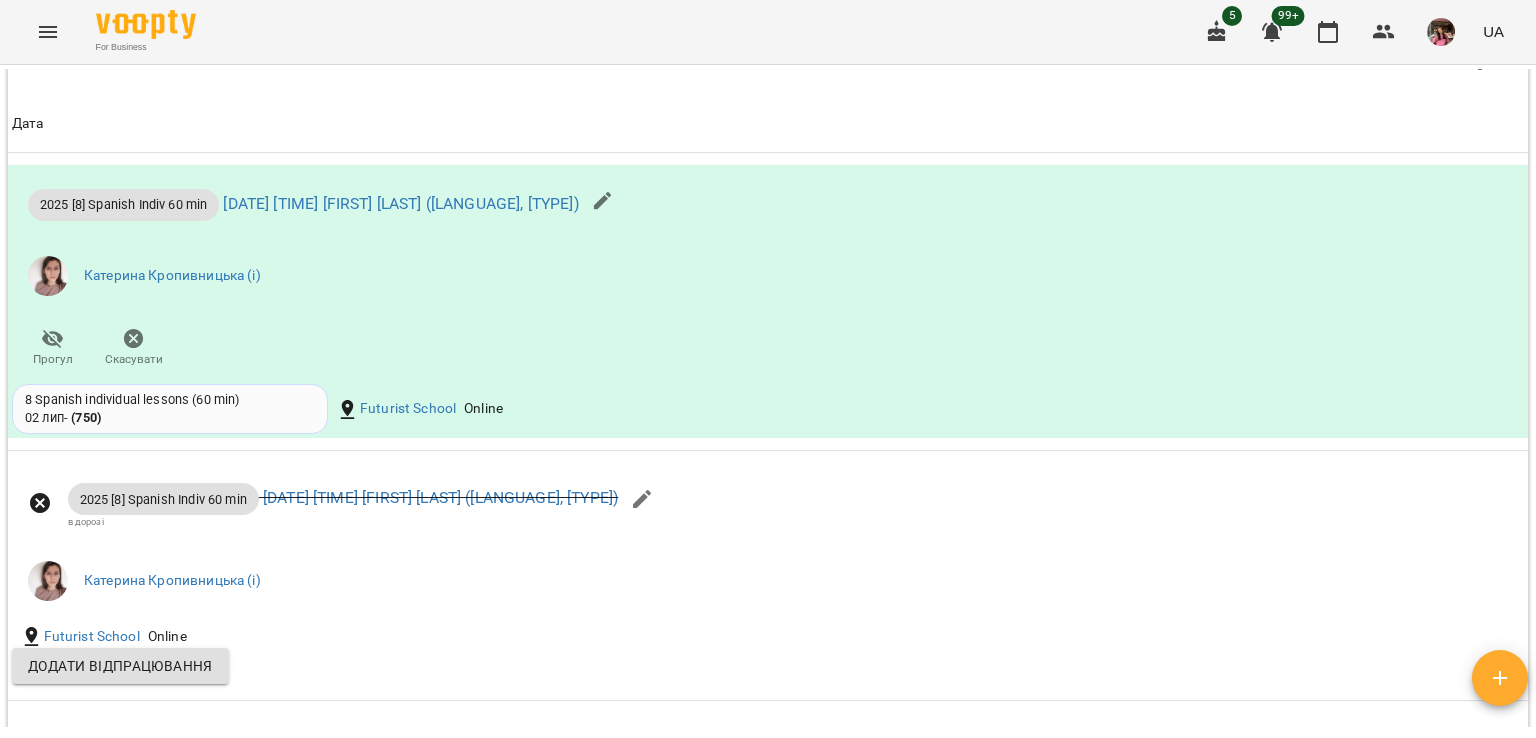 scroll, scrollTop: 1684, scrollLeft: 0, axis: vertical 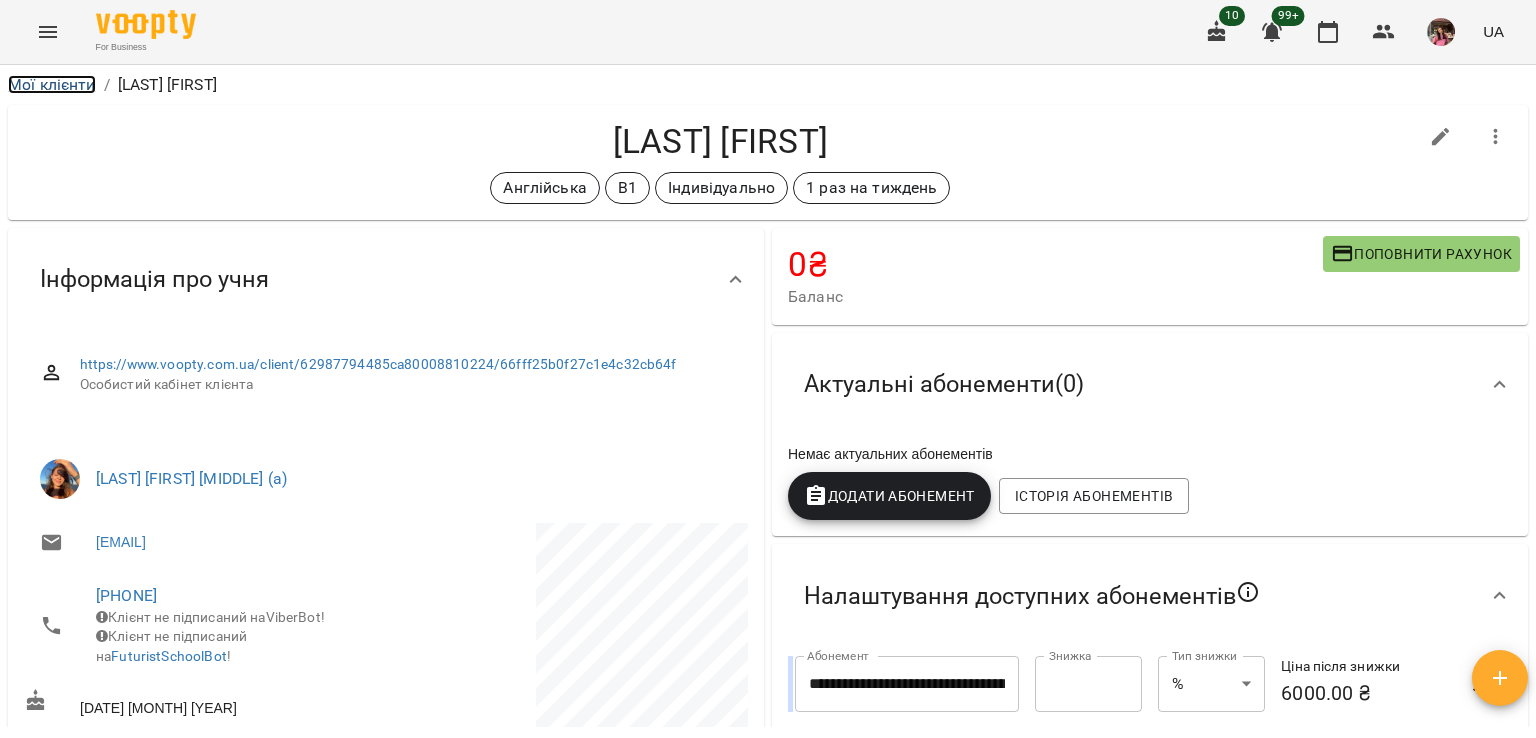 click on "Мої клієнти" at bounding box center [52, 84] 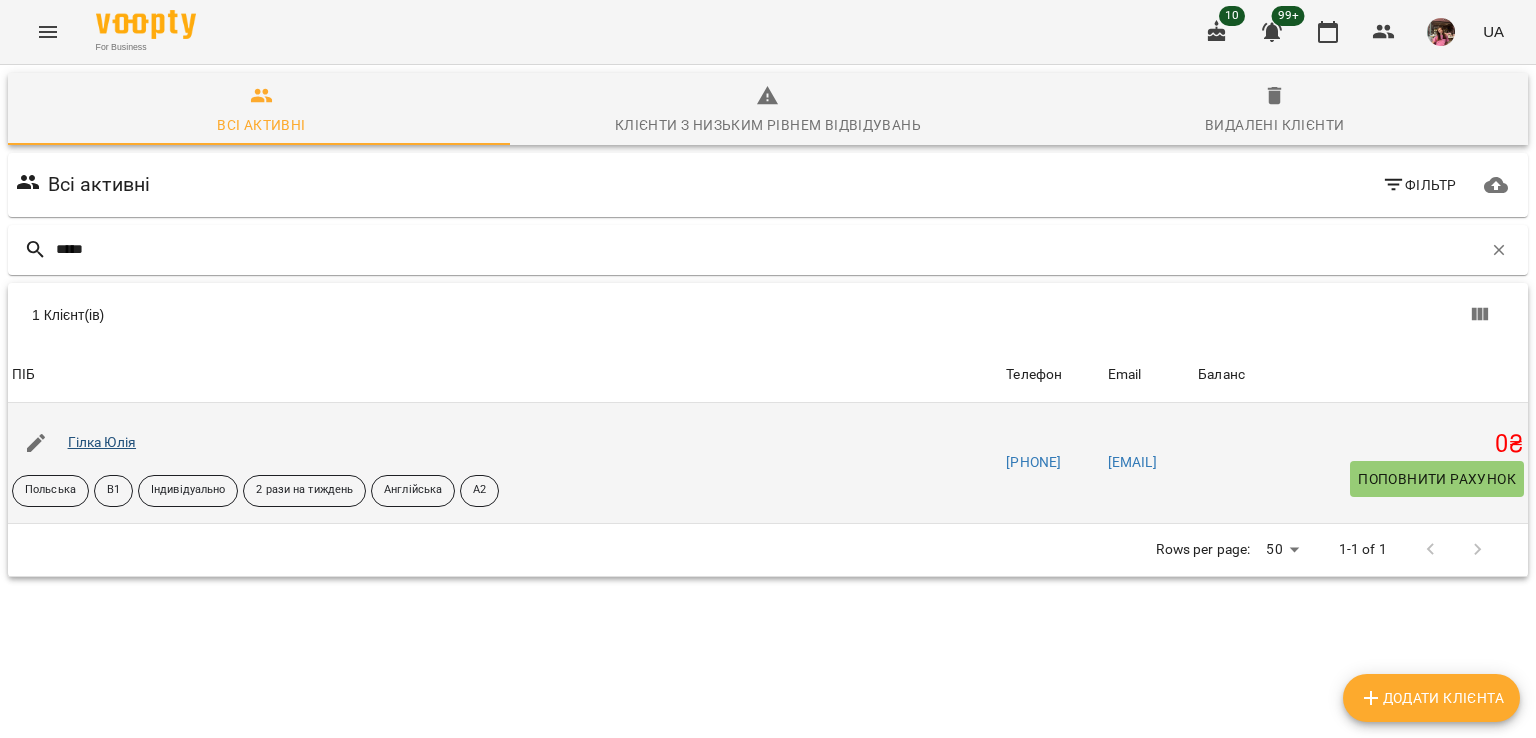 type on "*****" 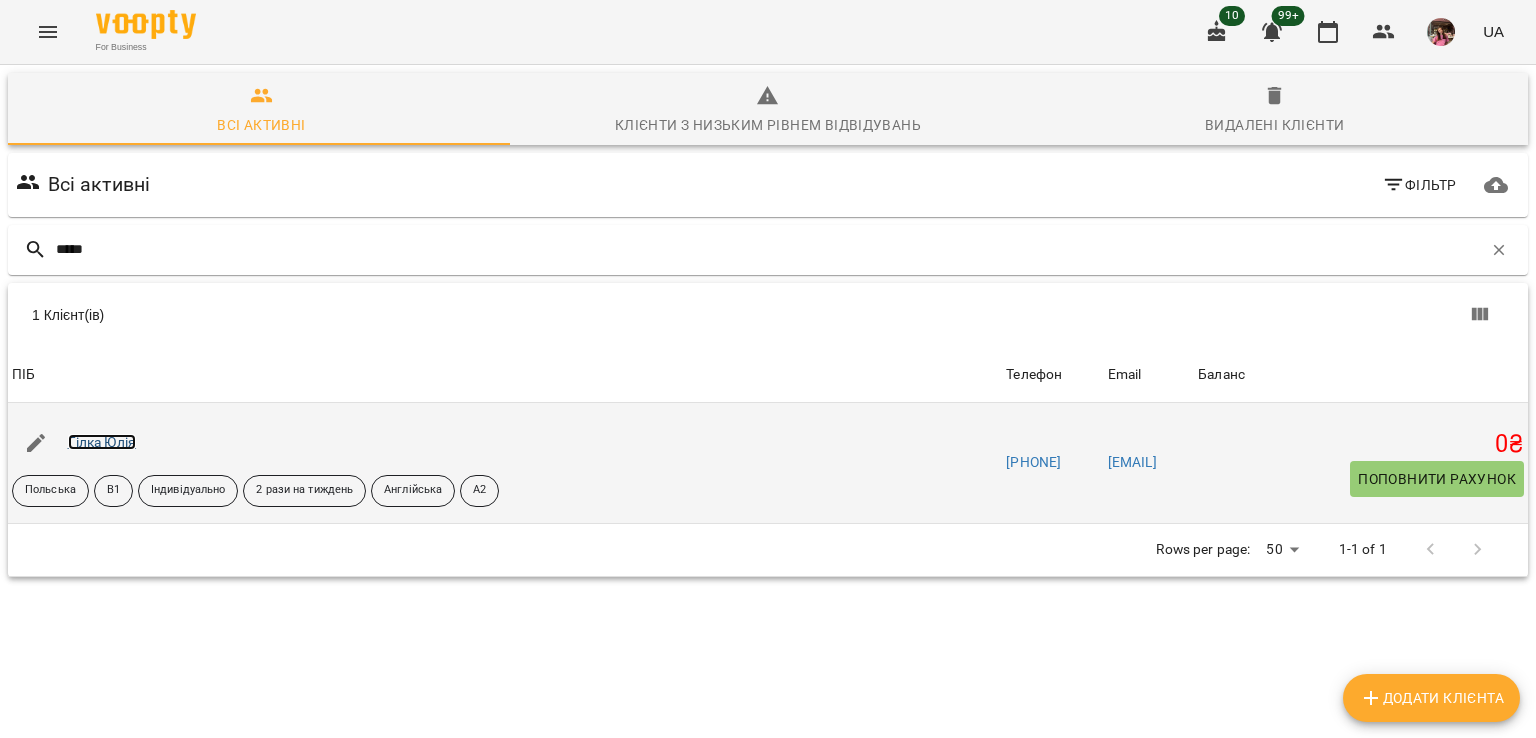 click on "Гілка Юлія" at bounding box center (102, 442) 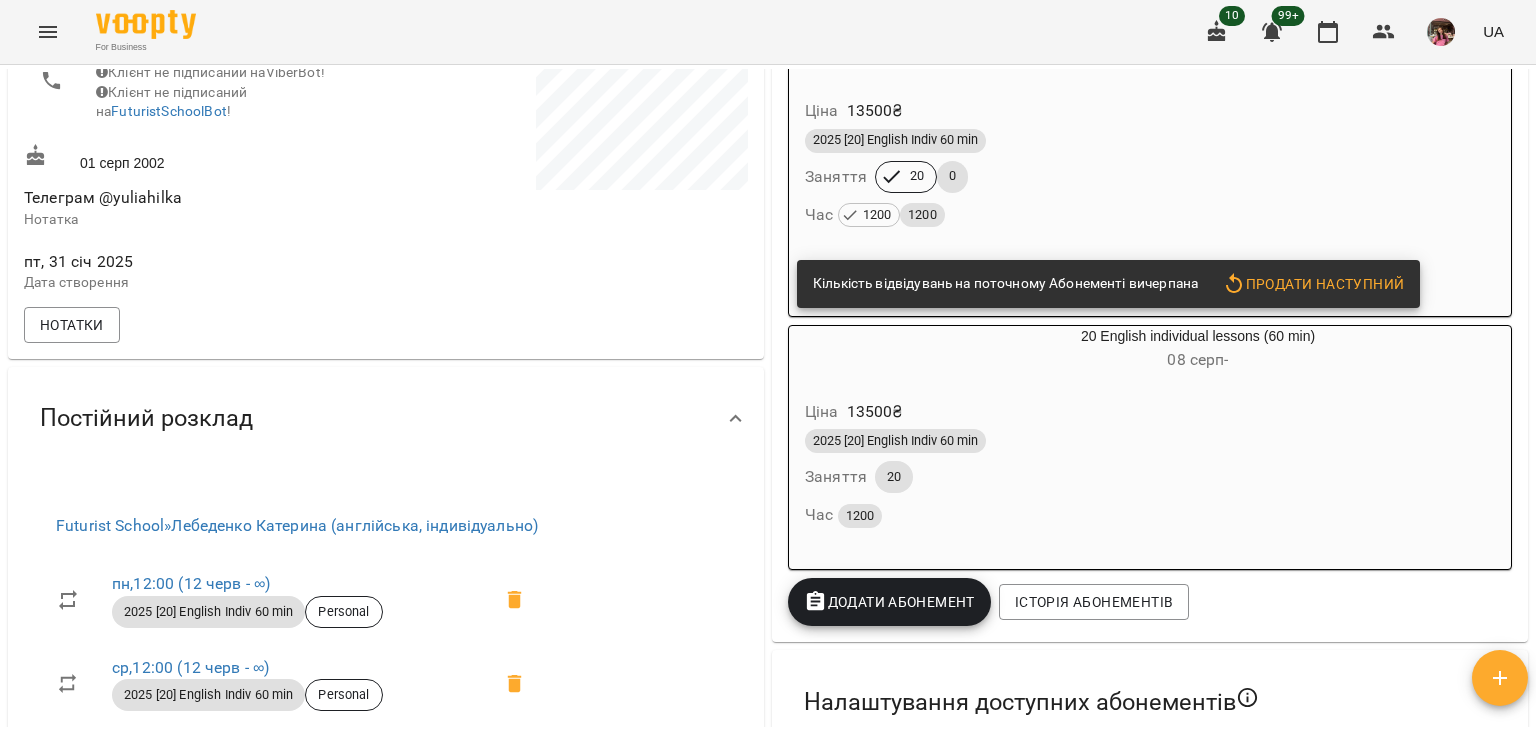scroll, scrollTop: 212, scrollLeft: 0, axis: vertical 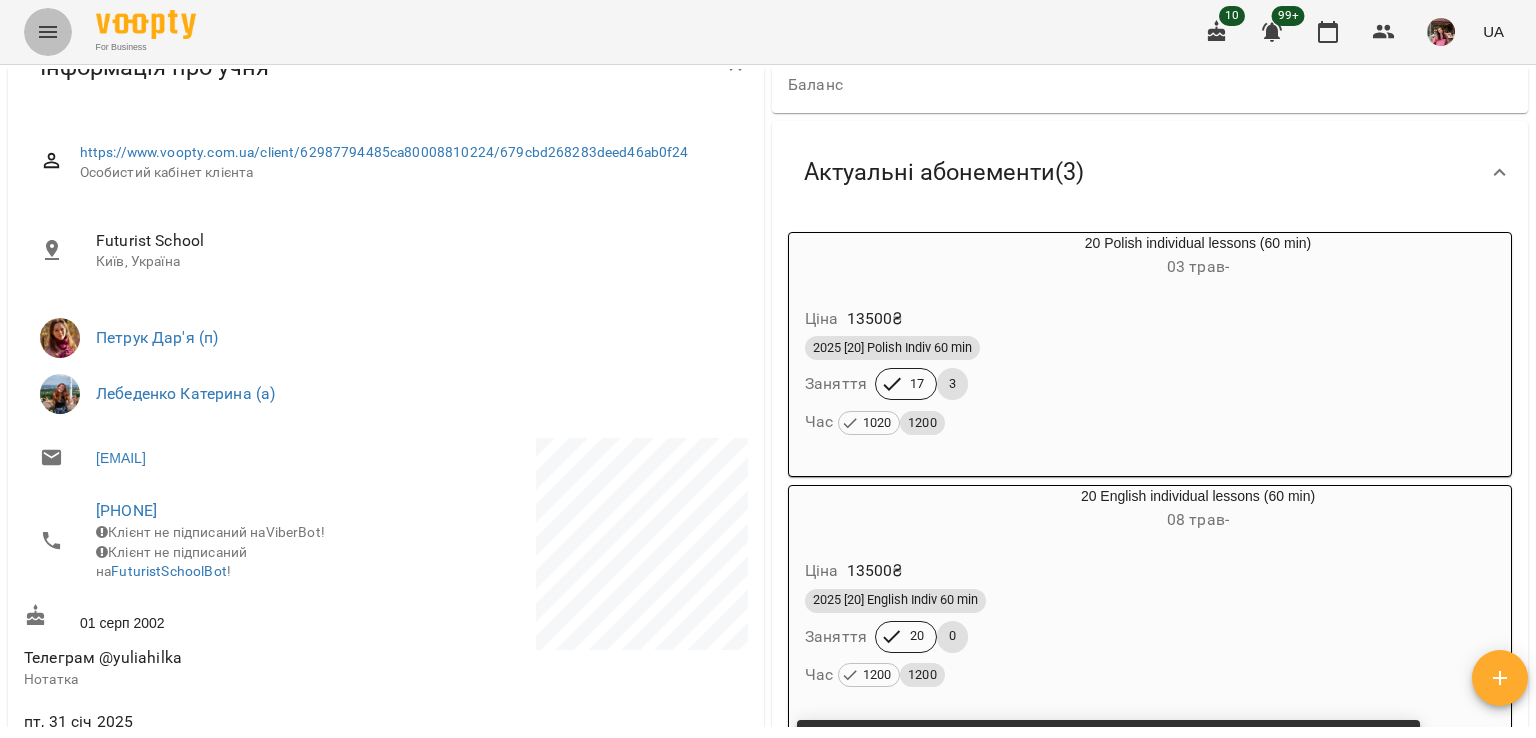 click 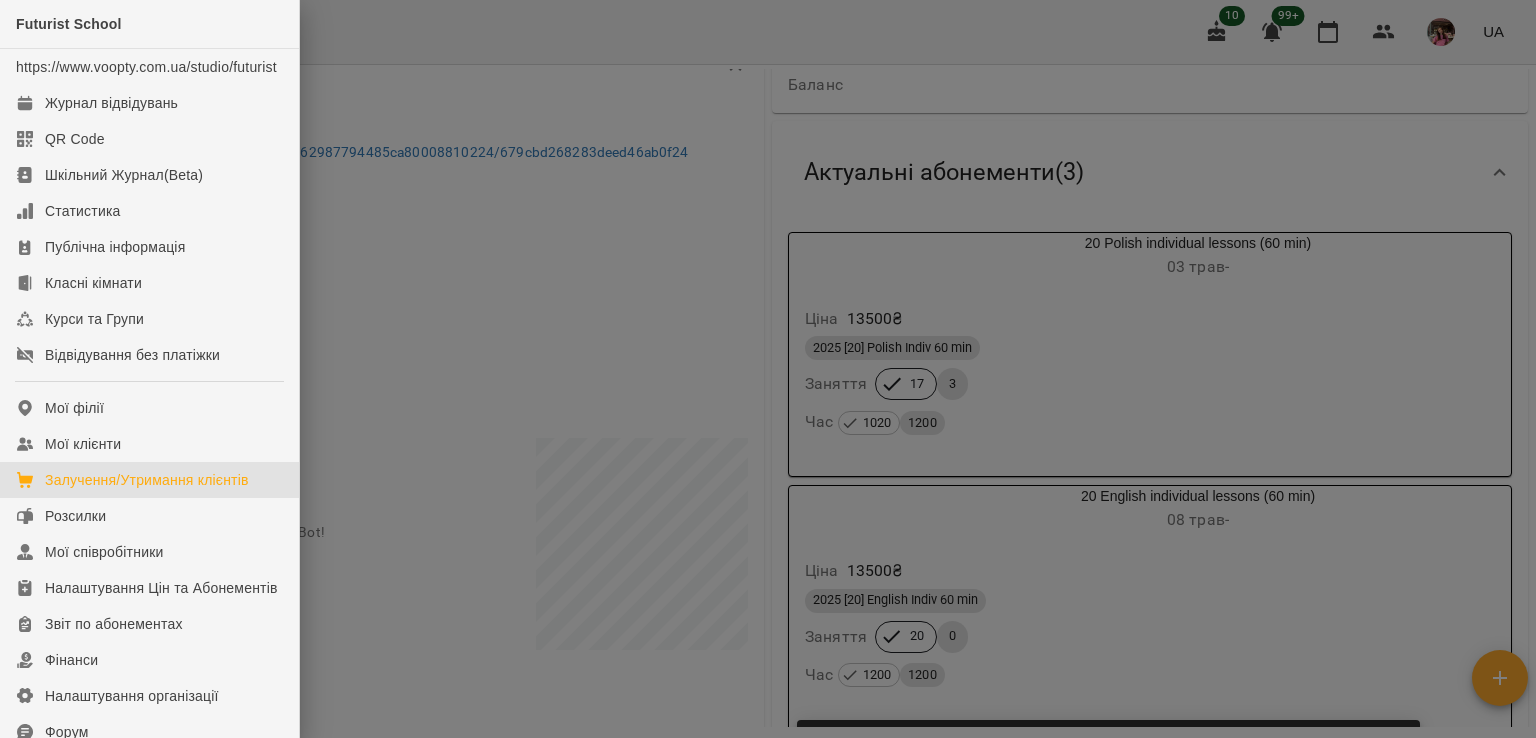 click on "Залучення/Утримання клієнтів" at bounding box center (147, 480) 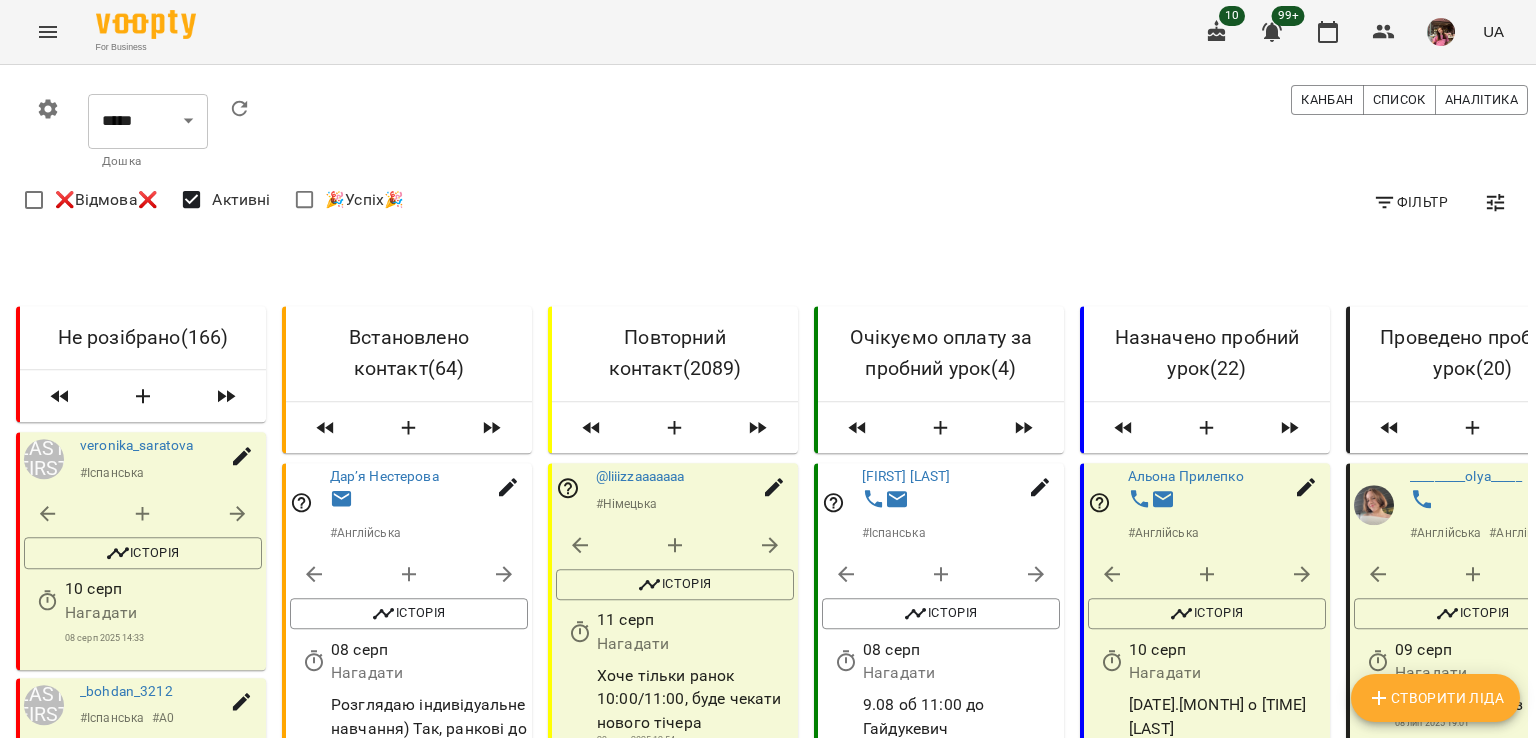 scroll, scrollTop: 1035, scrollLeft: 0, axis: vertical 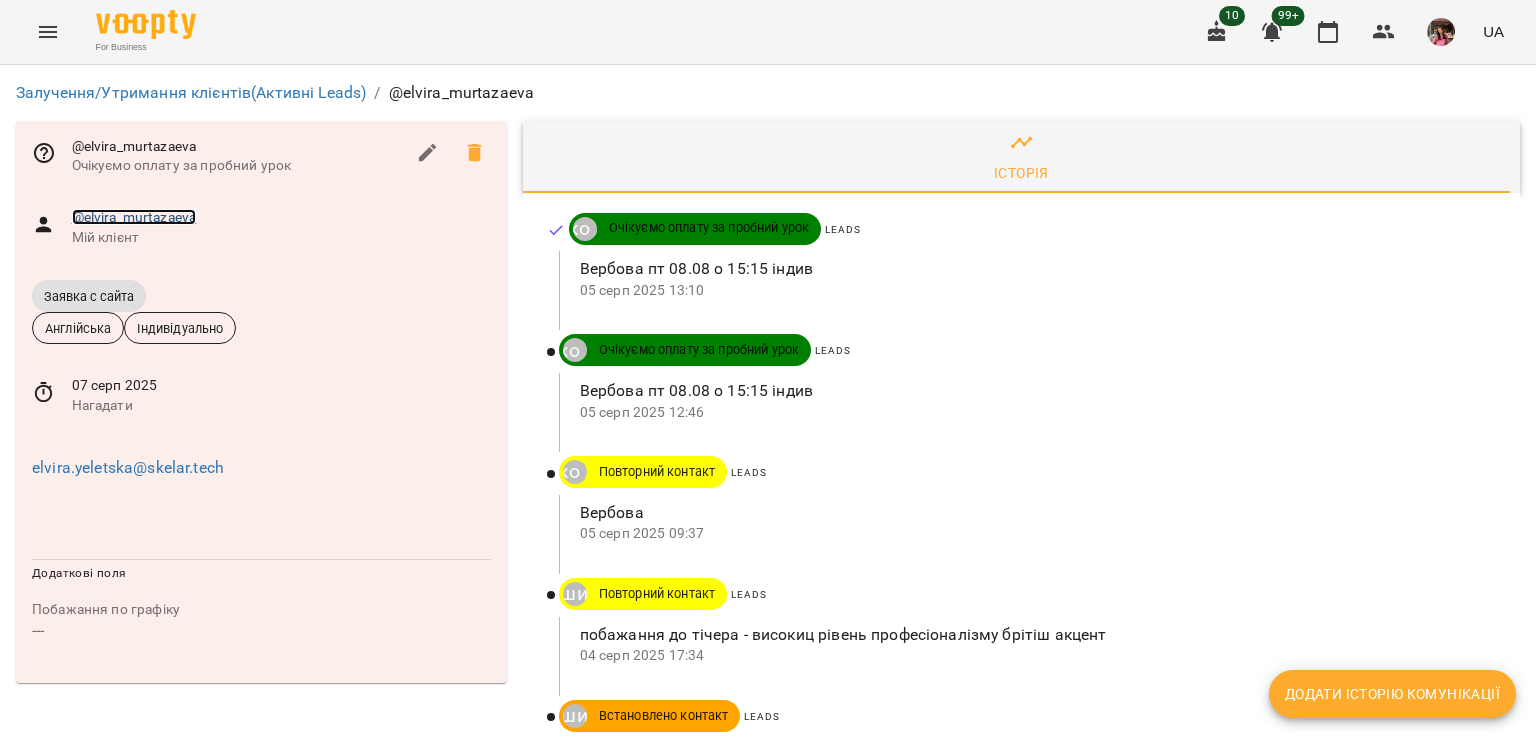 click on "@elvira_murtazaeva" at bounding box center (134, 217) 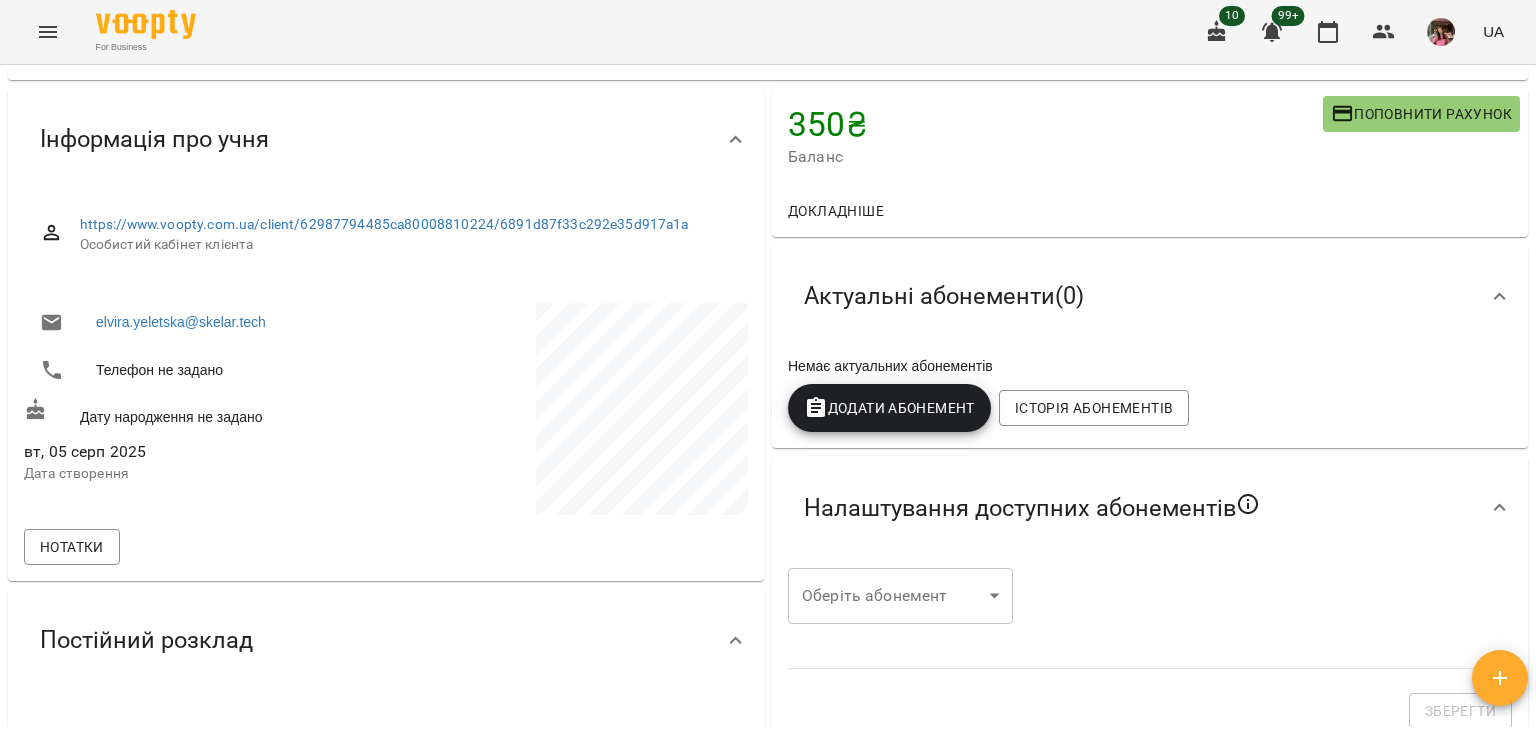 scroll, scrollTop: 0, scrollLeft: 0, axis: both 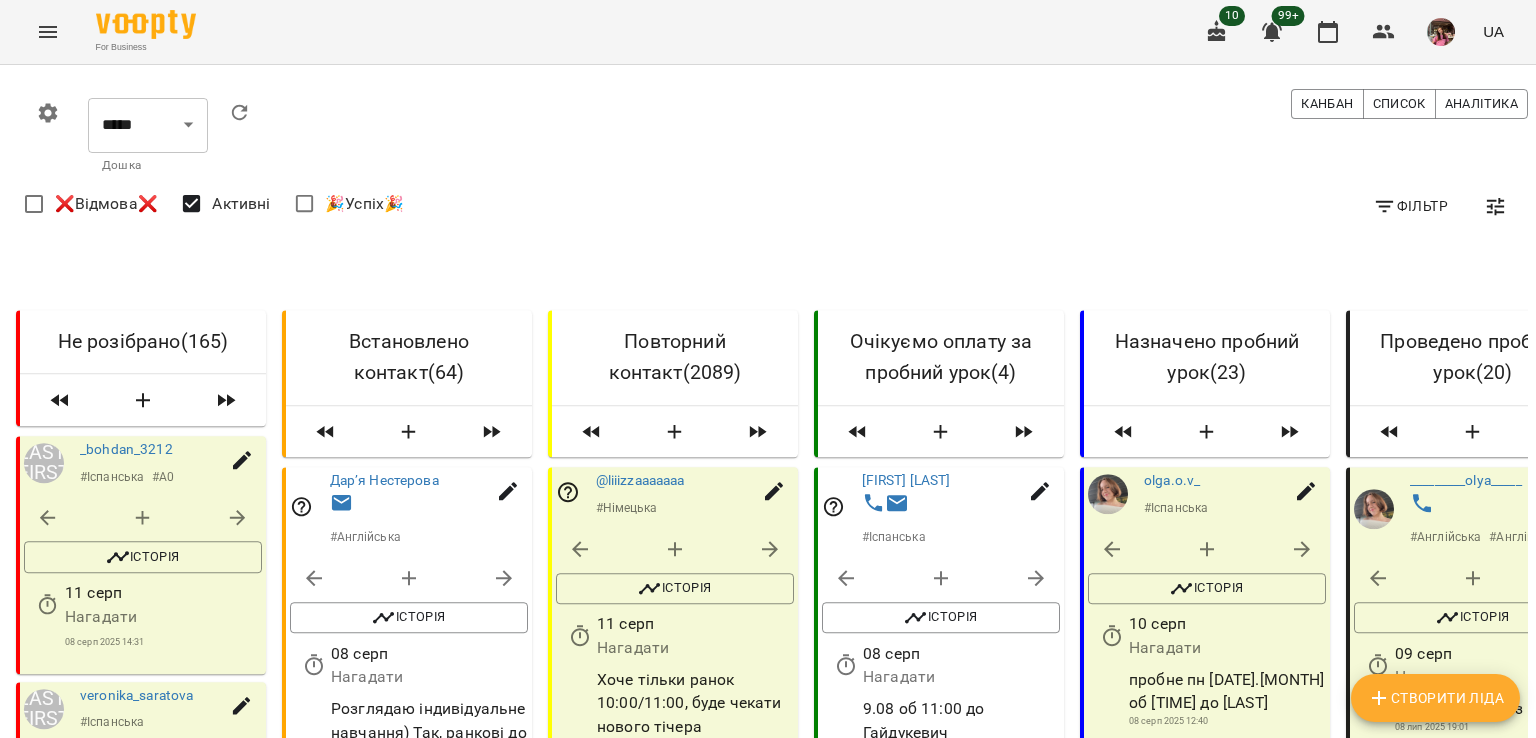 click at bounding box center [48, 32] 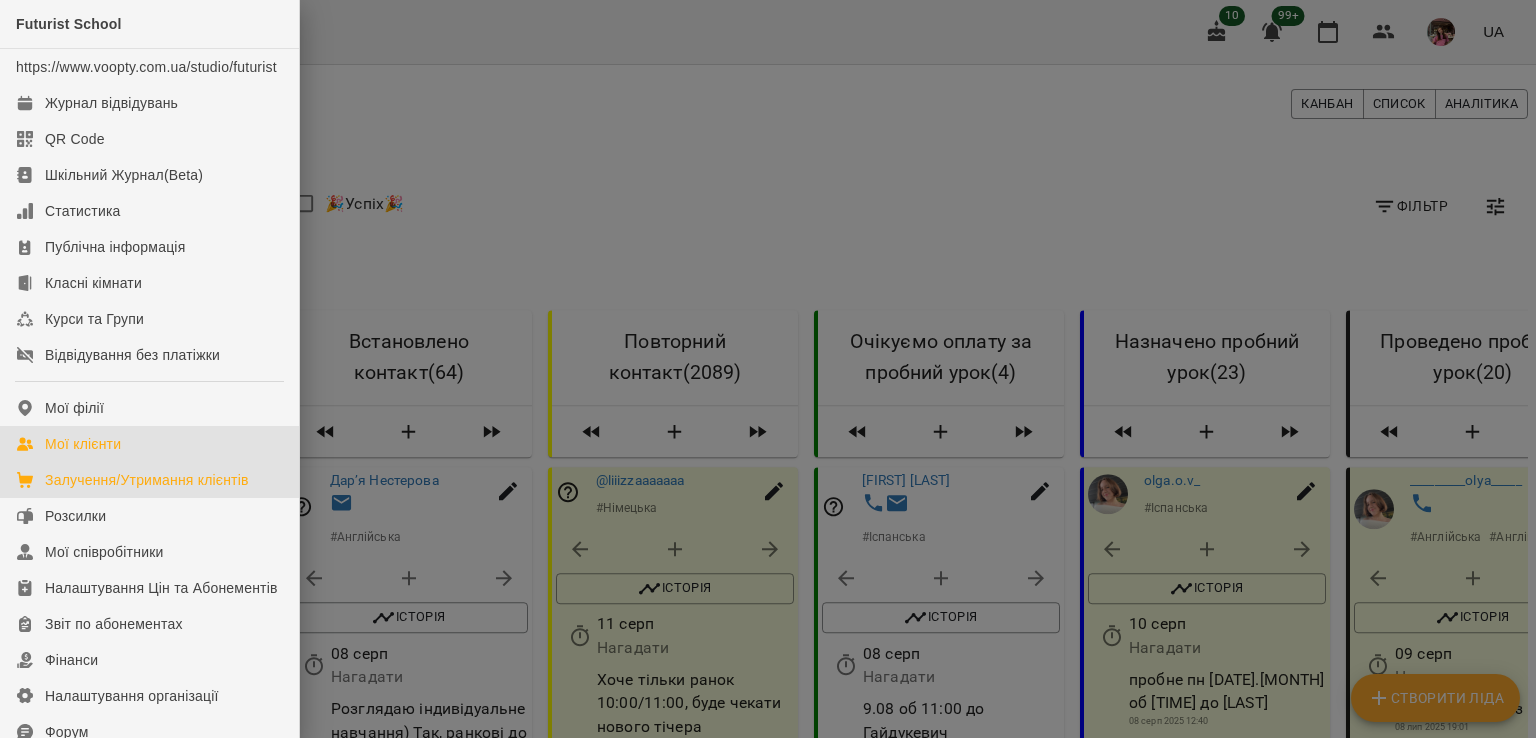 click on "Мої клієнти" at bounding box center (83, 444) 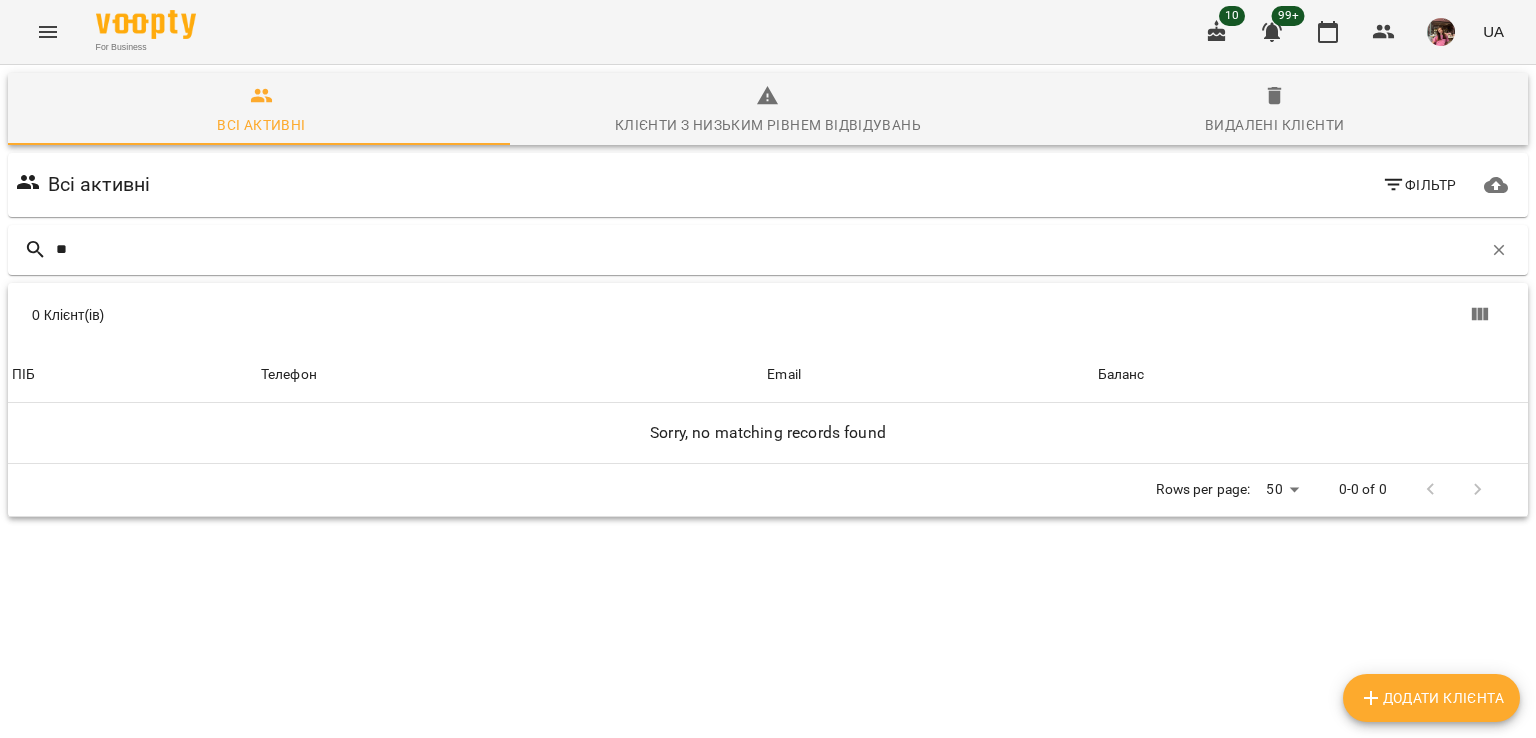 type on "*" 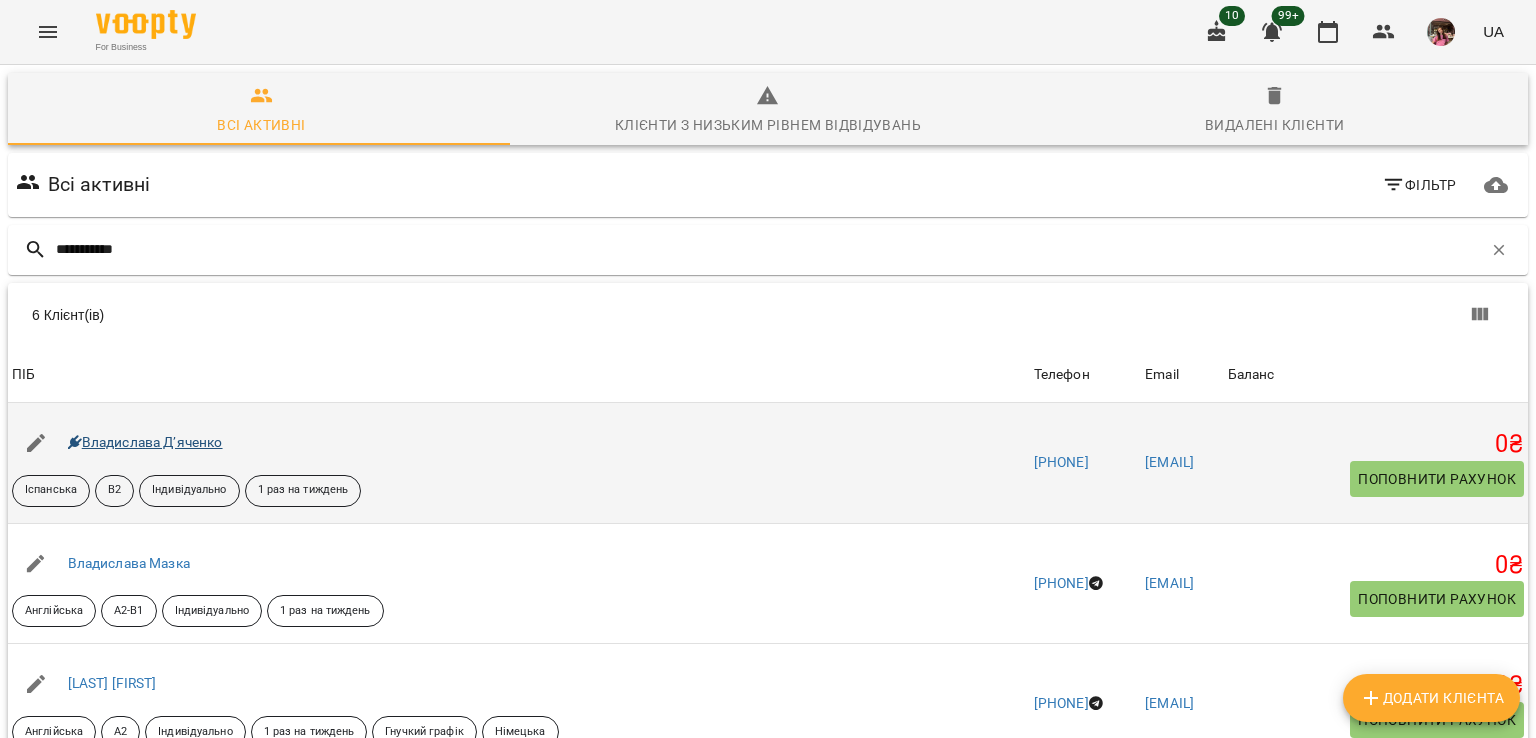 type on "**********" 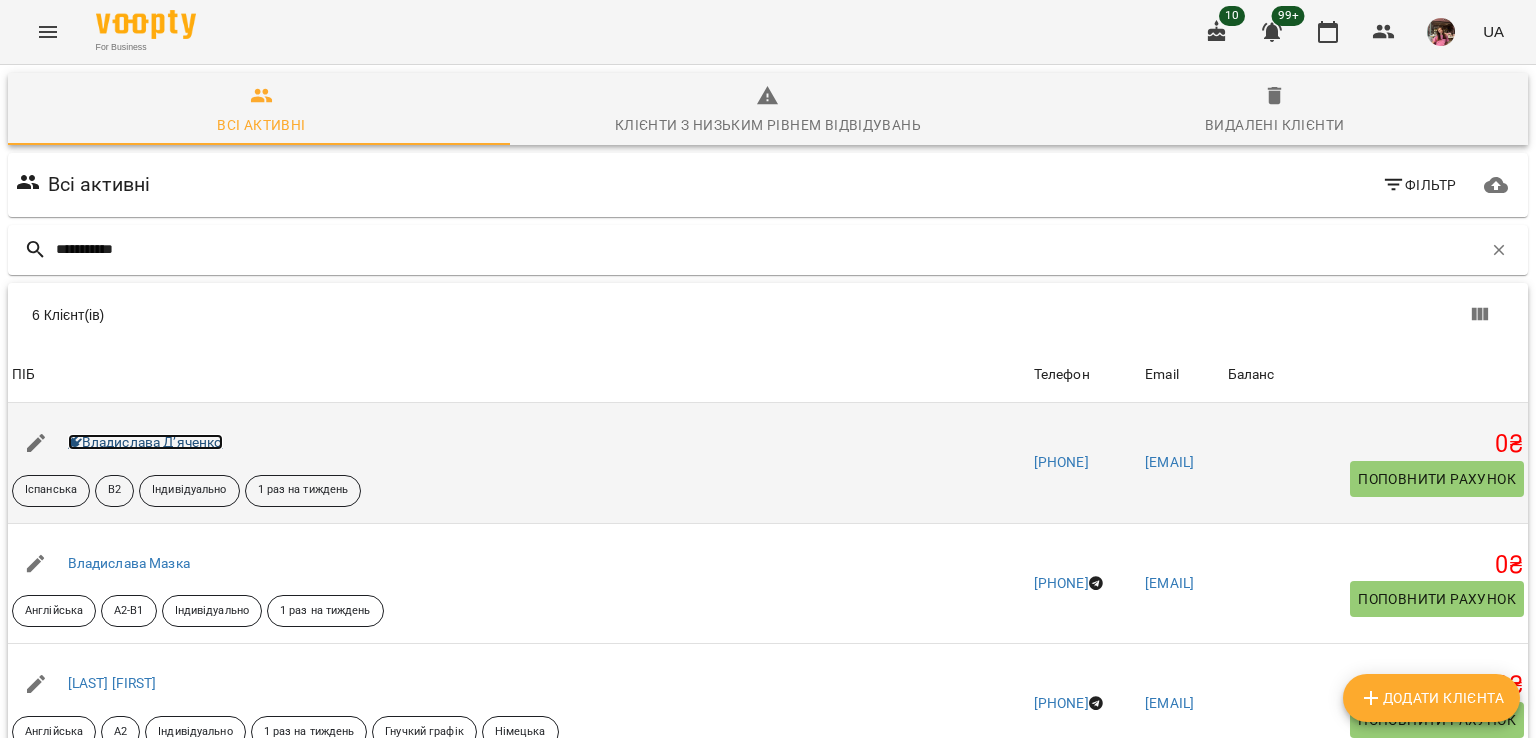click on "Владислава Дʼяченко" at bounding box center [145, 442] 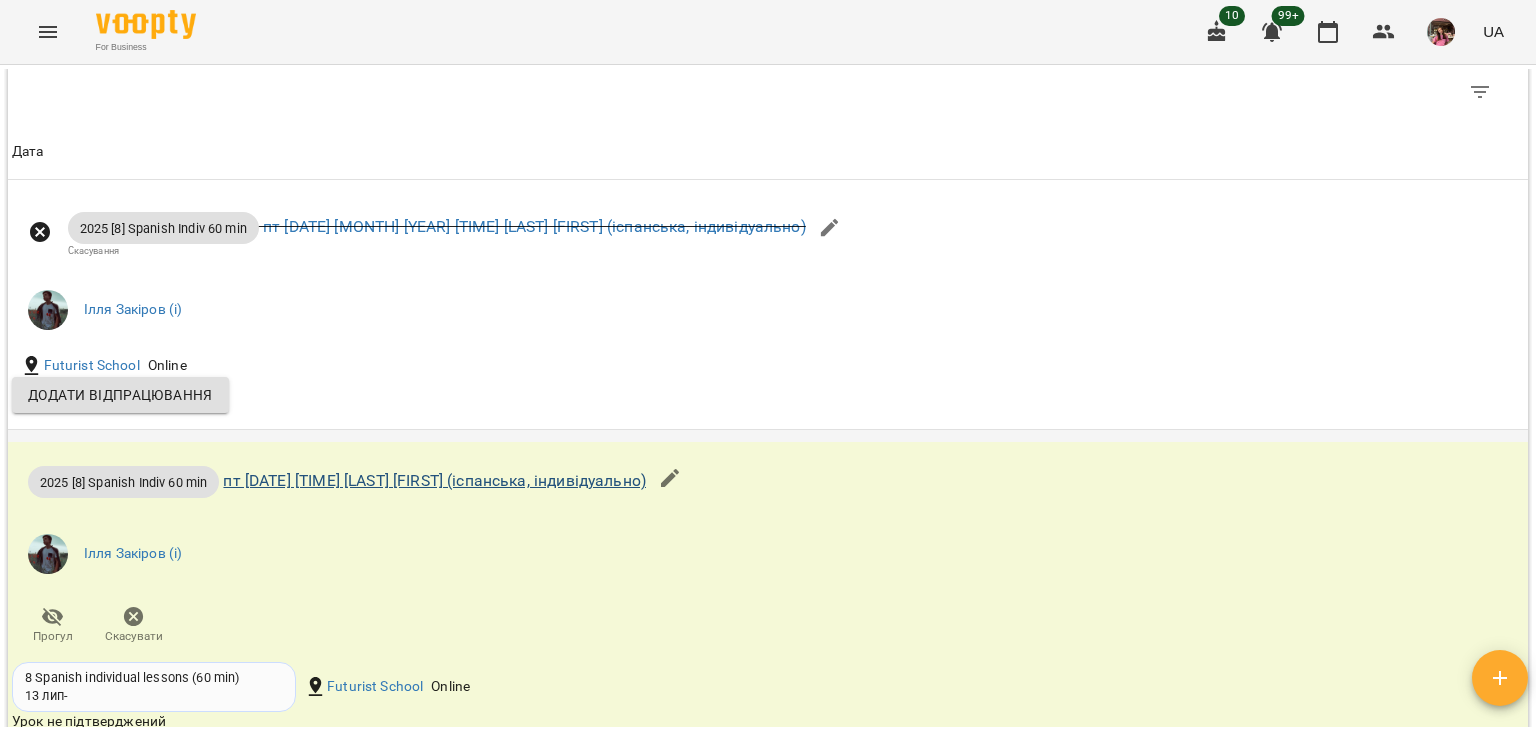 scroll, scrollTop: 1768, scrollLeft: 0, axis: vertical 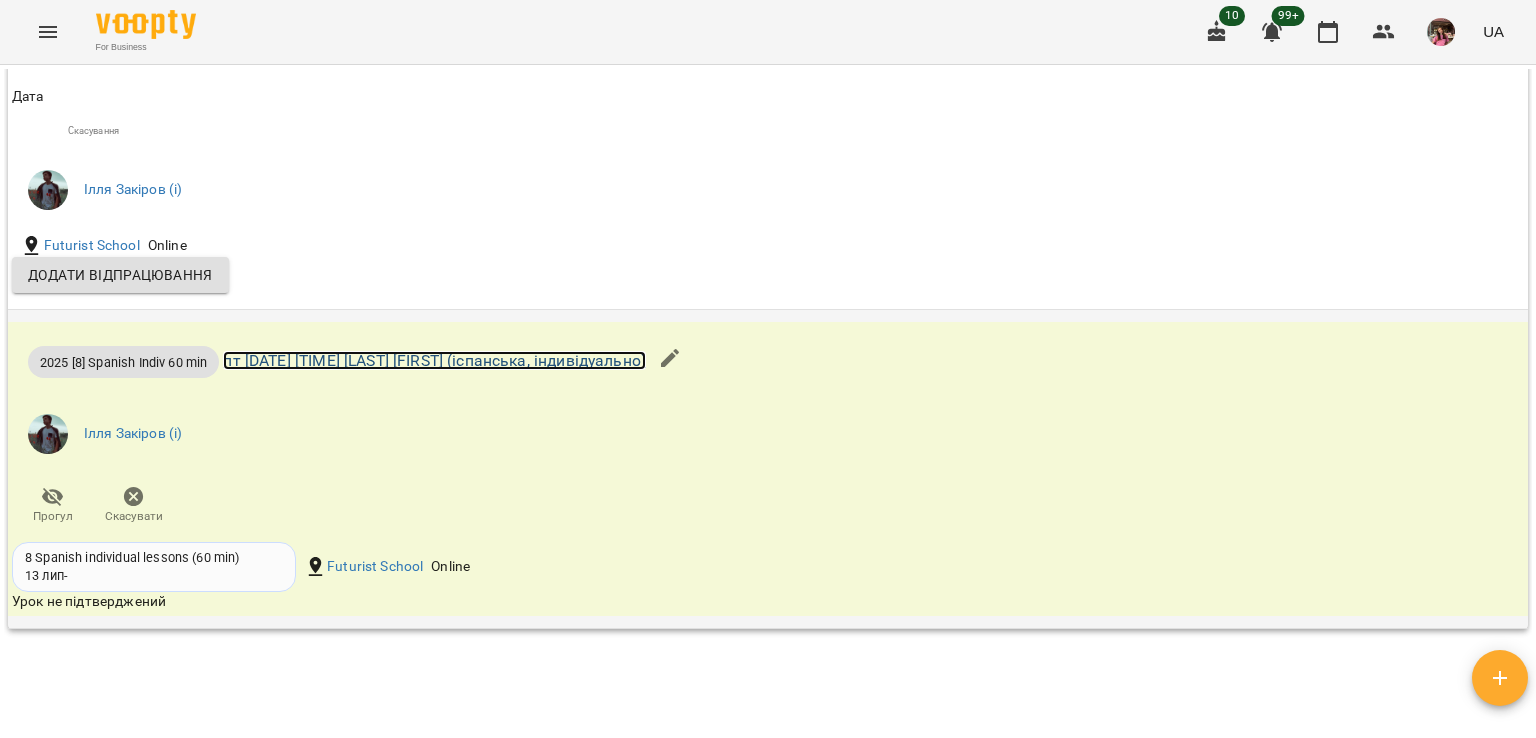 click on "пт [DATE] [TIME] [LAST] [FIRST] (іспанська, індивідуально)" at bounding box center [434, 360] 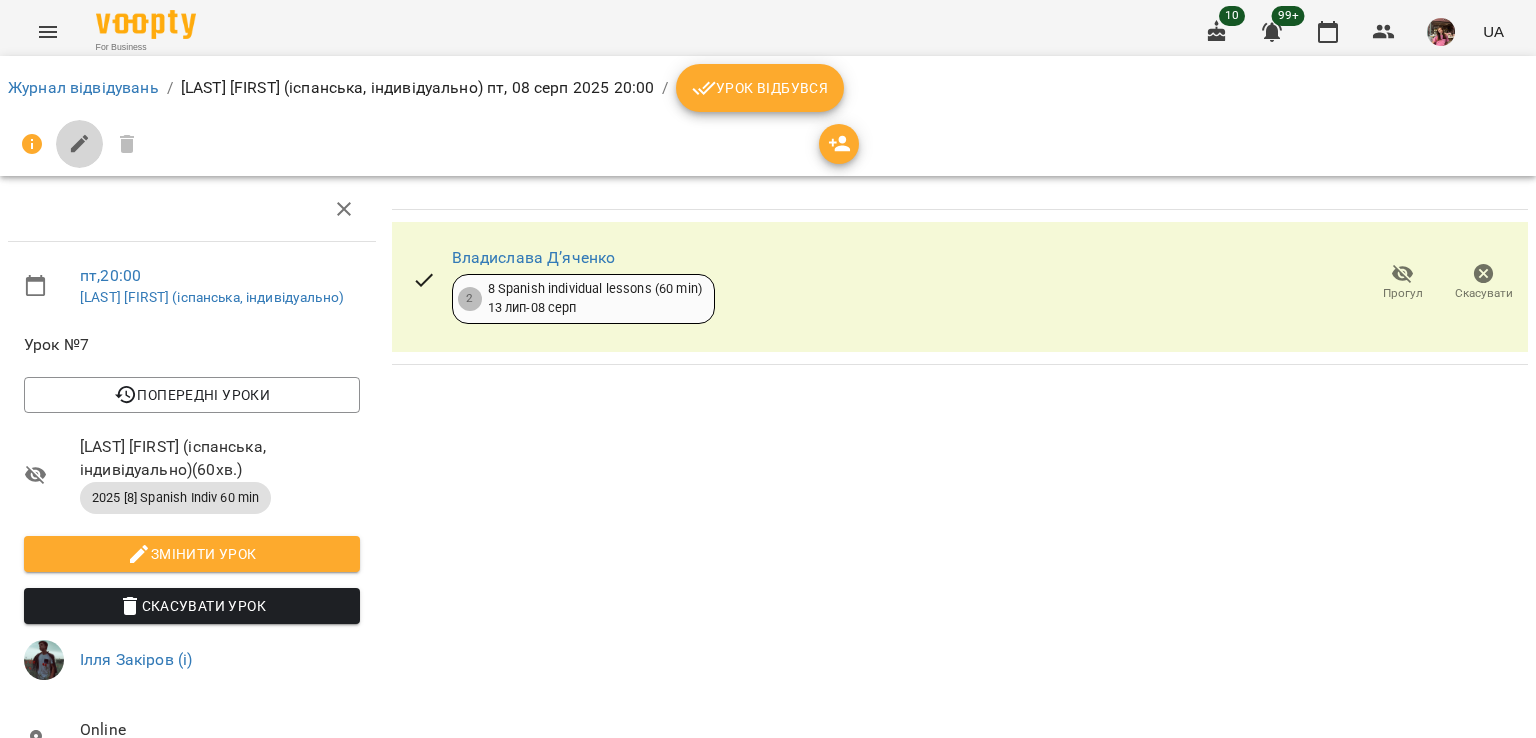 click at bounding box center (80, 144) 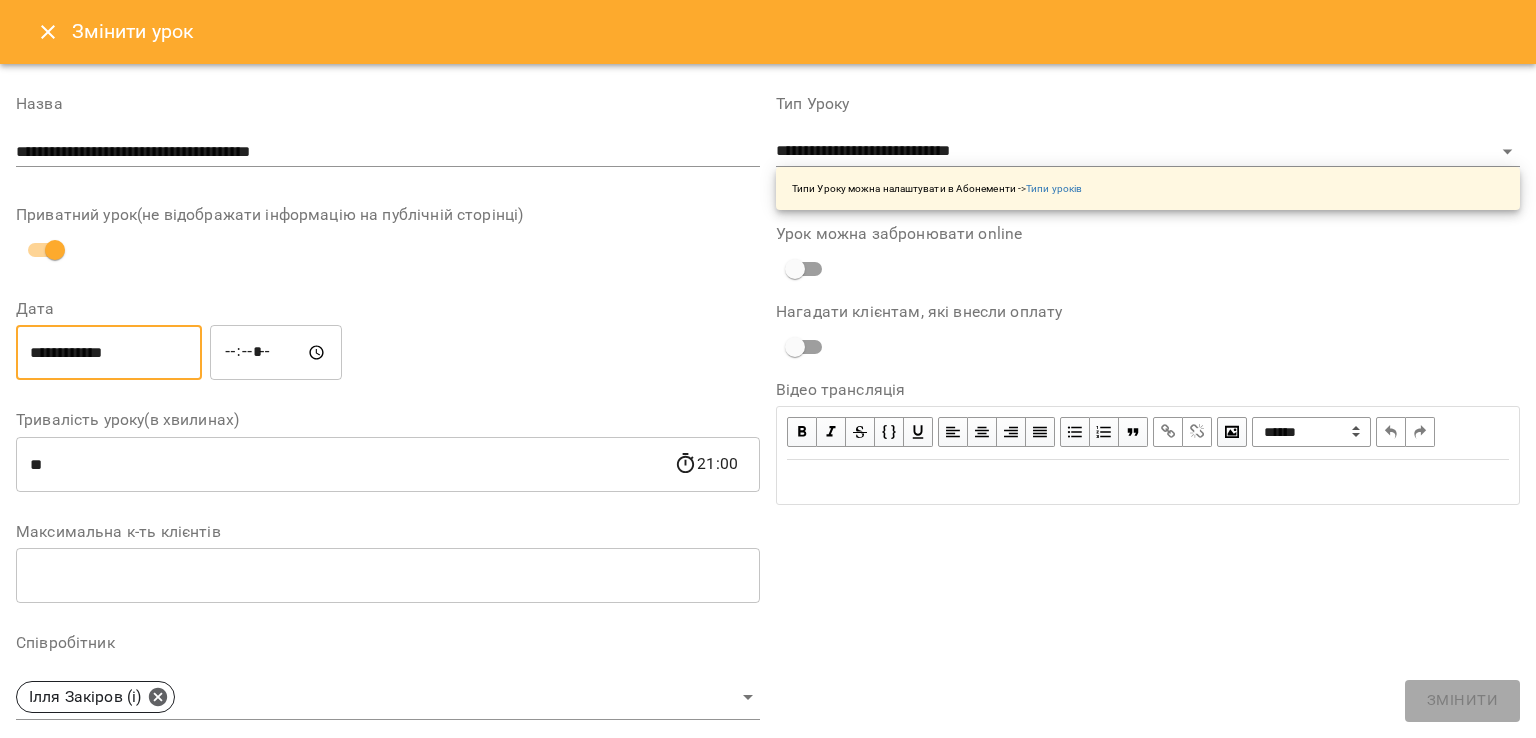 click on "**********" at bounding box center [109, 353] 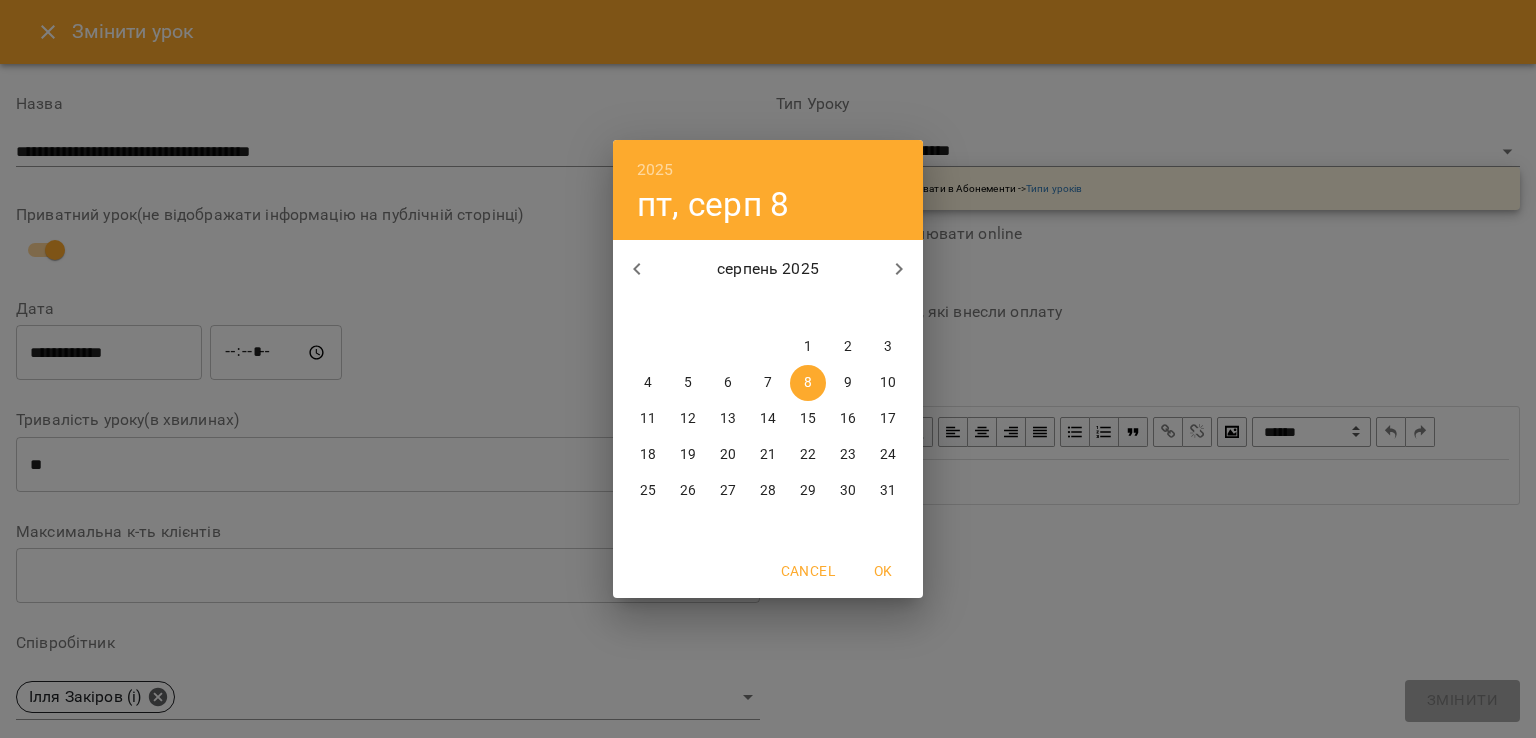 click on "9" at bounding box center (848, 383) 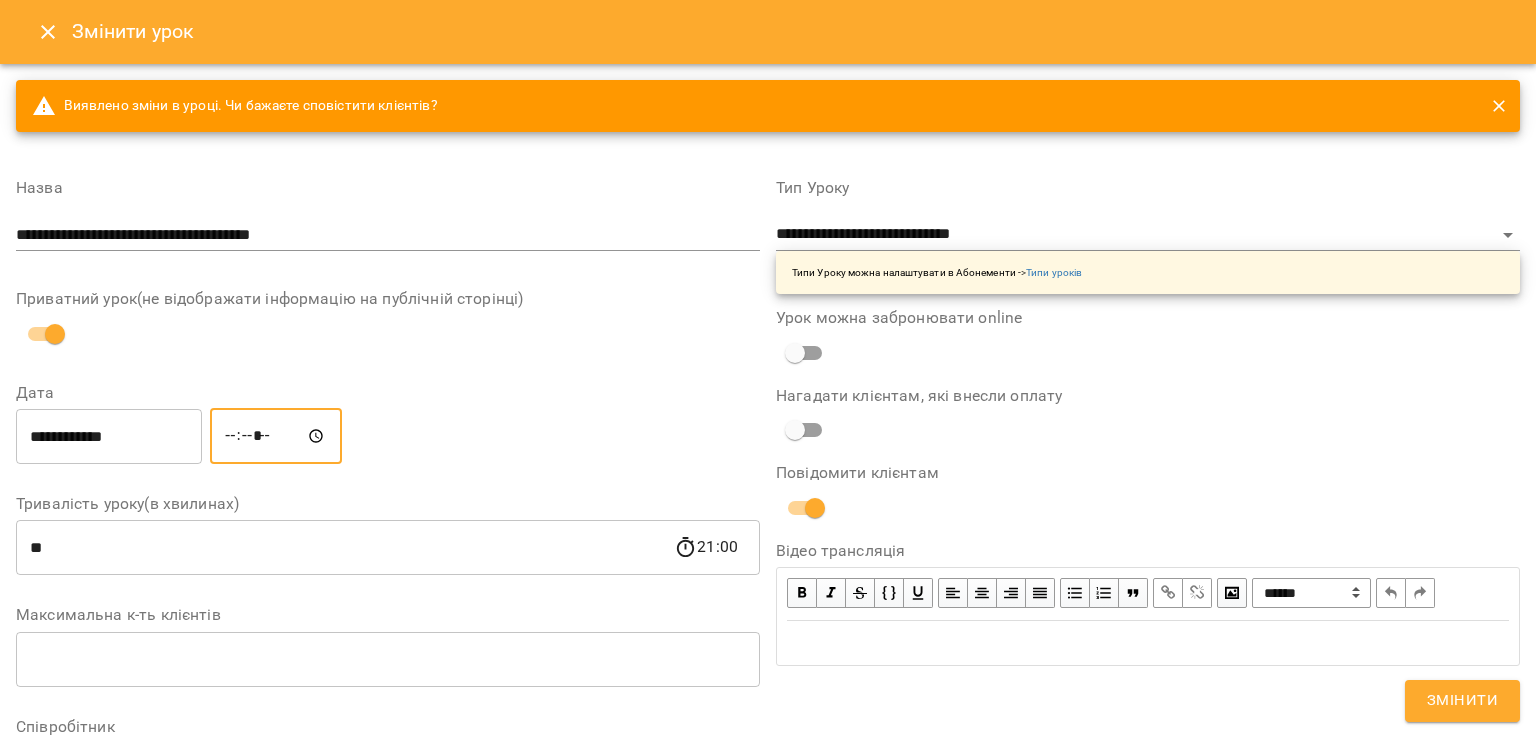 click on "*****" at bounding box center [276, 436] 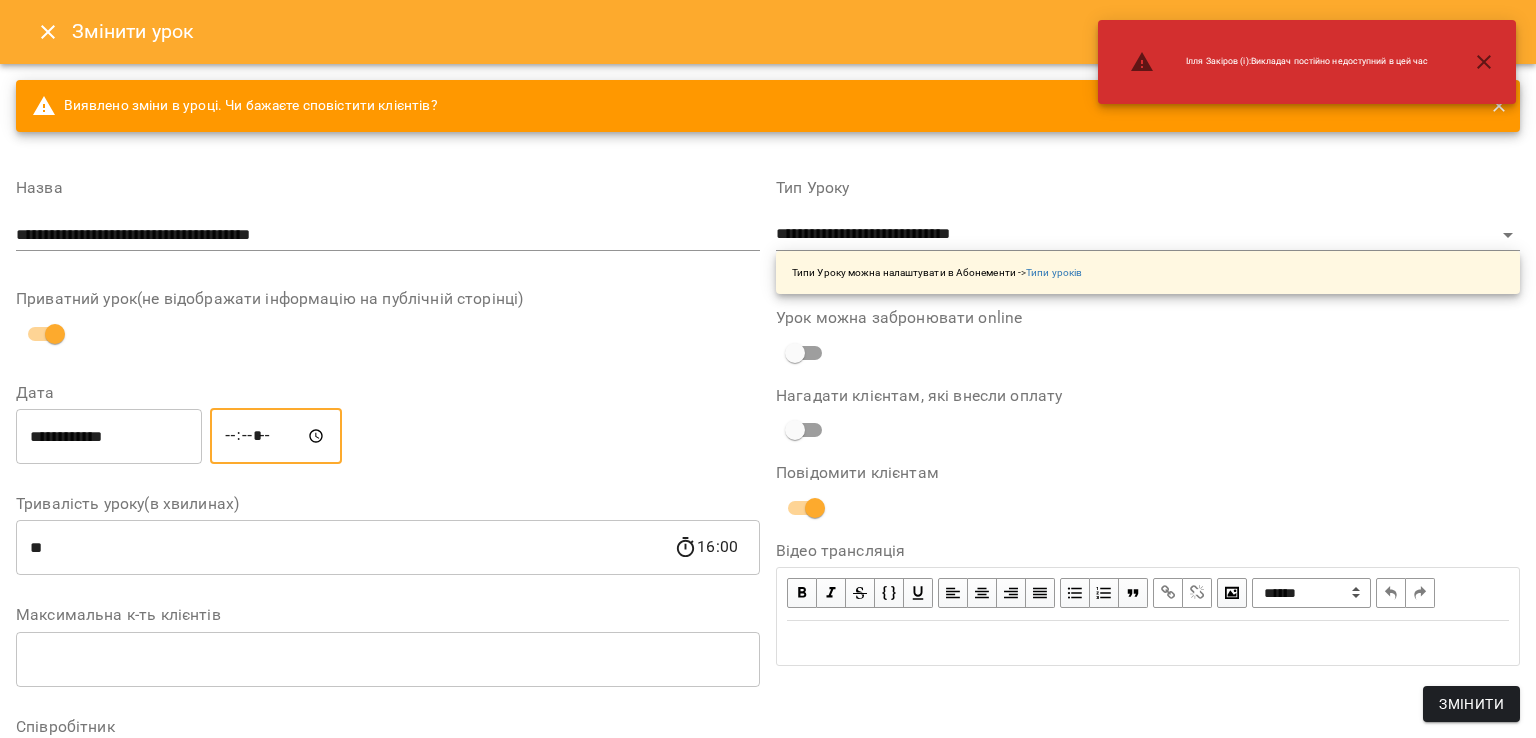 type on "*****" 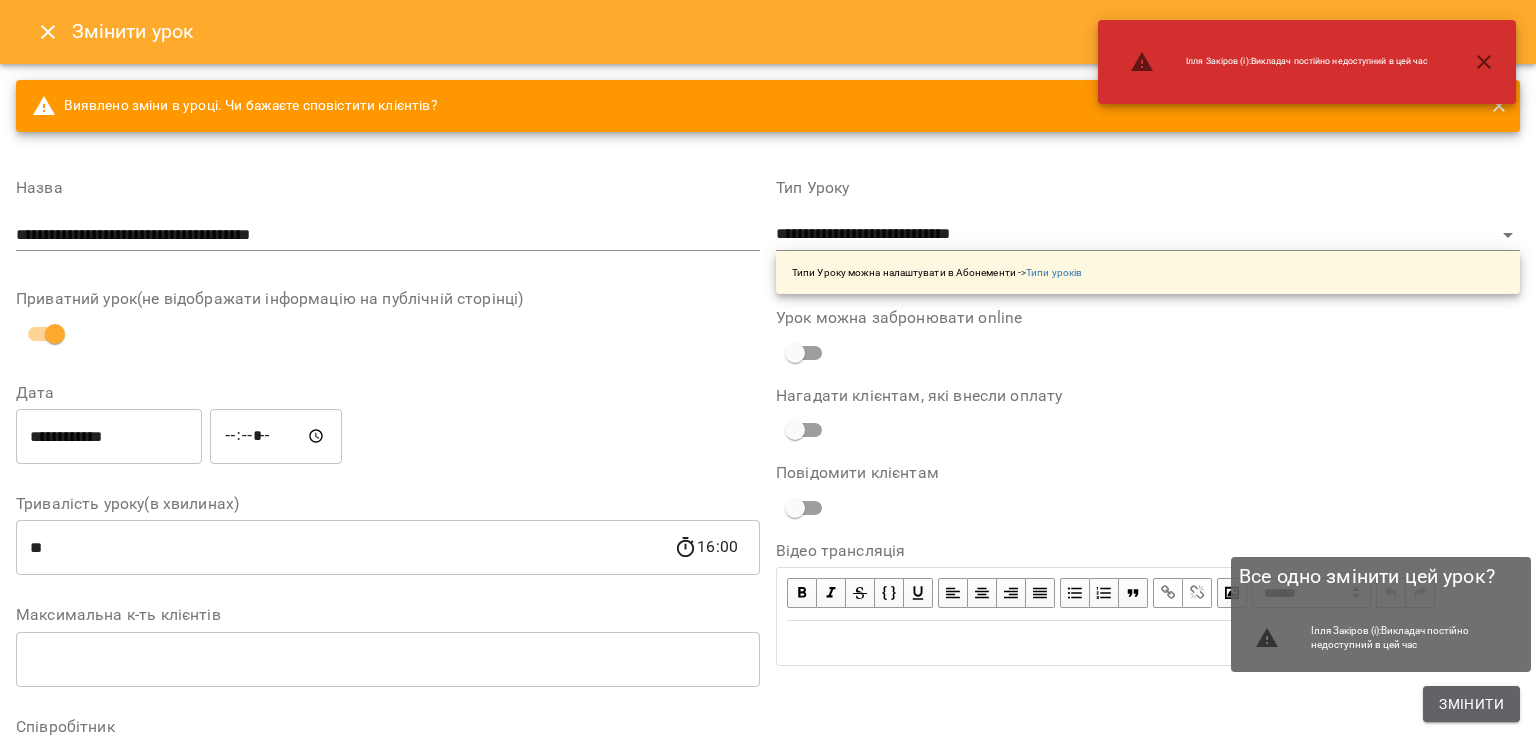 click on "Змінити" at bounding box center (1471, 704) 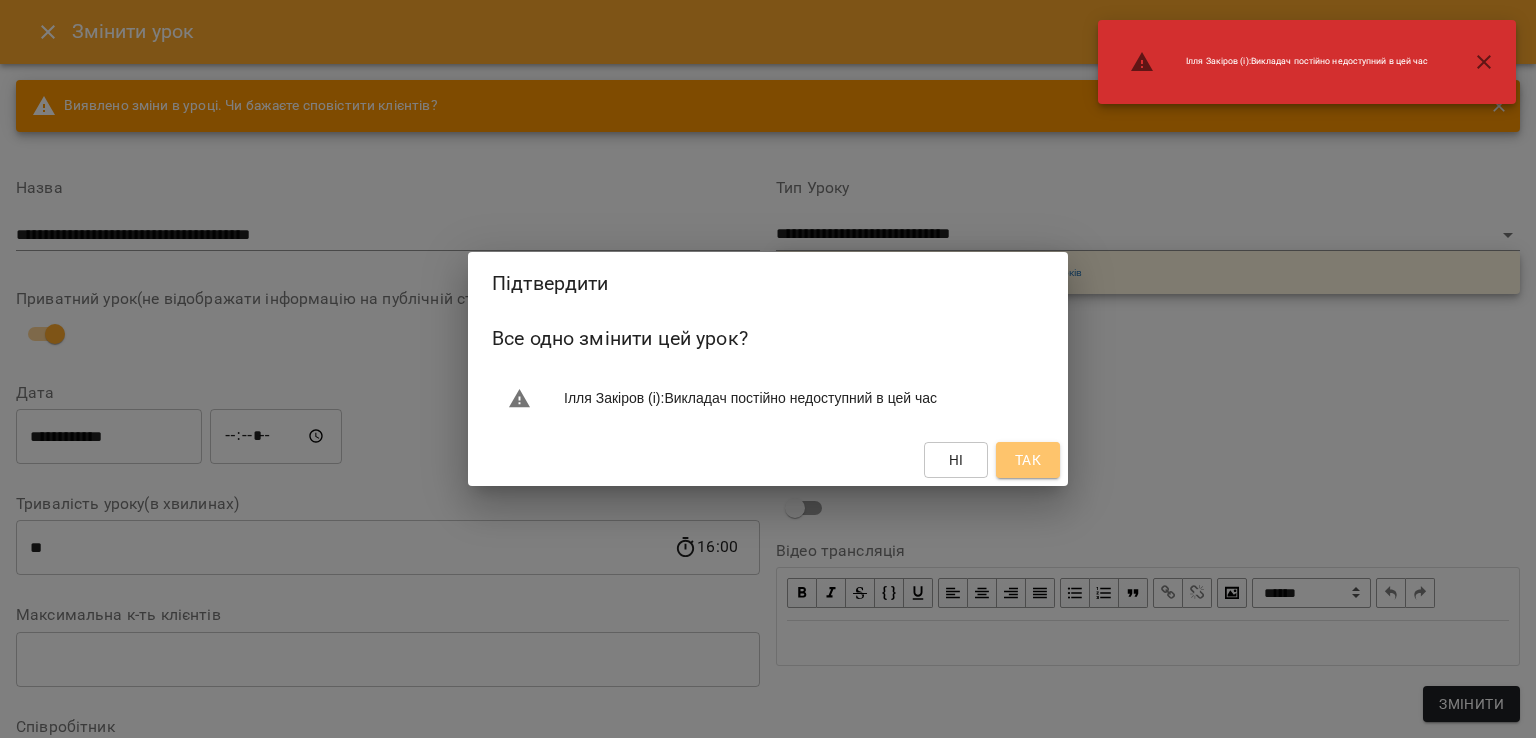 click on "Так" at bounding box center (1028, 460) 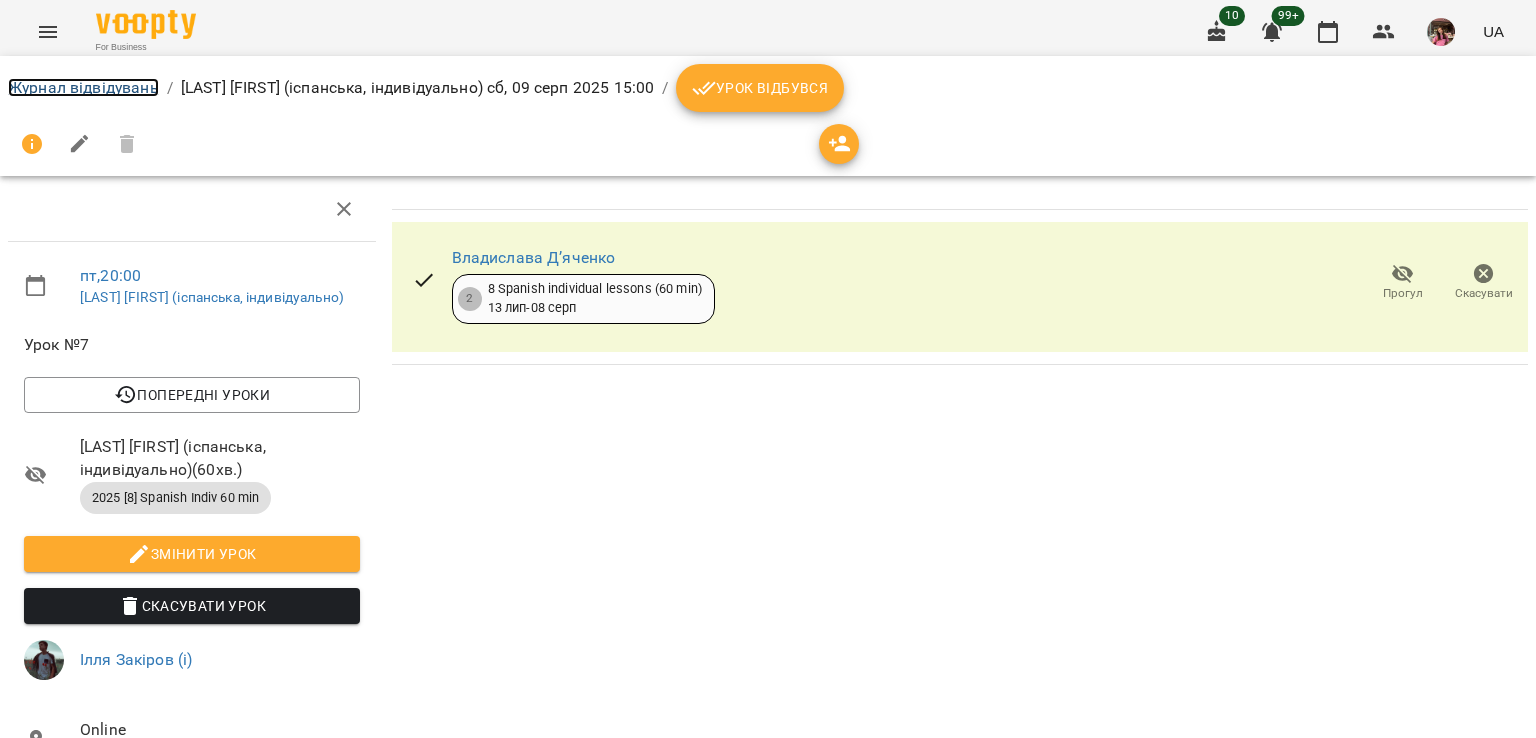 click on "Журнал відвідувань" at bounding box center [83, 87] 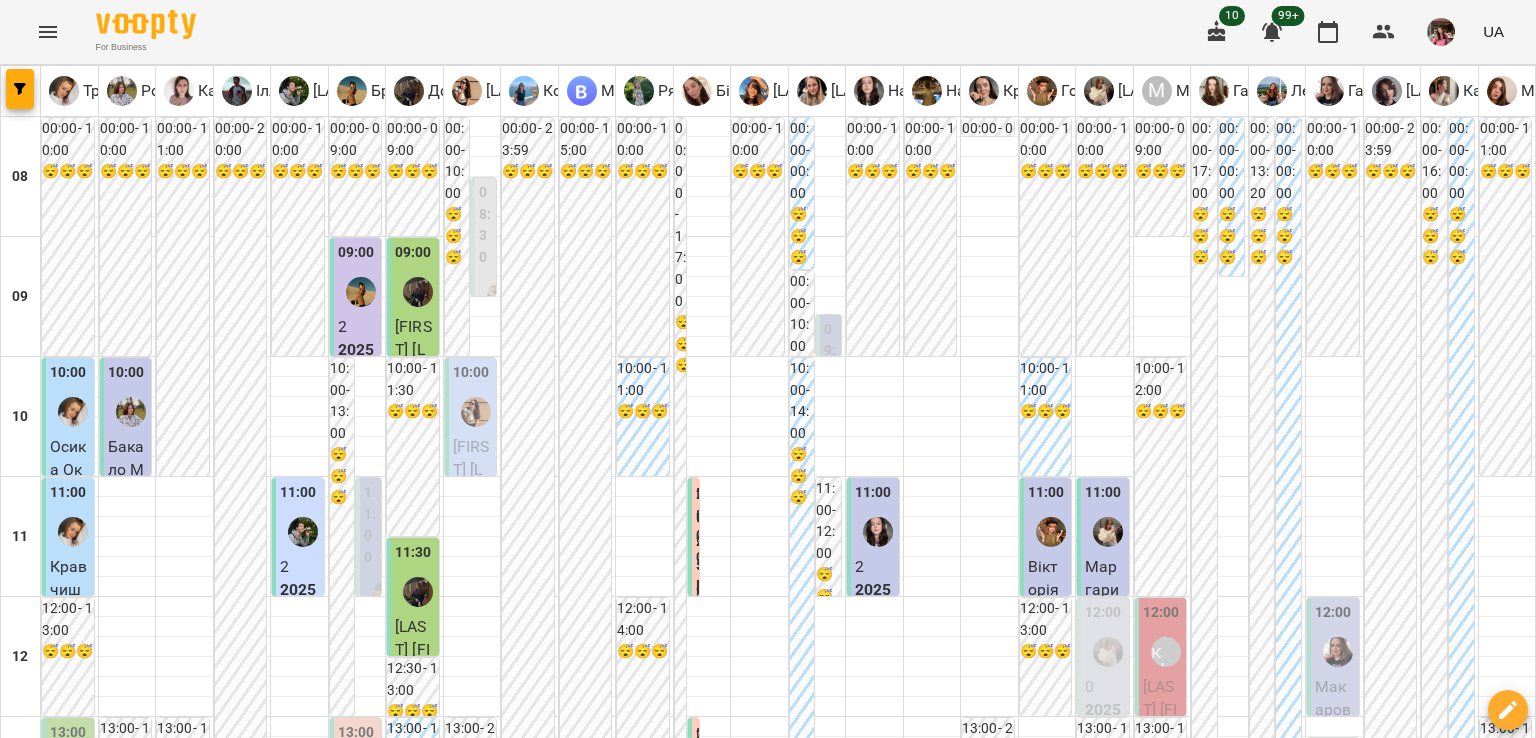 click on "09 серп" at bounding box center [1281, 1962] 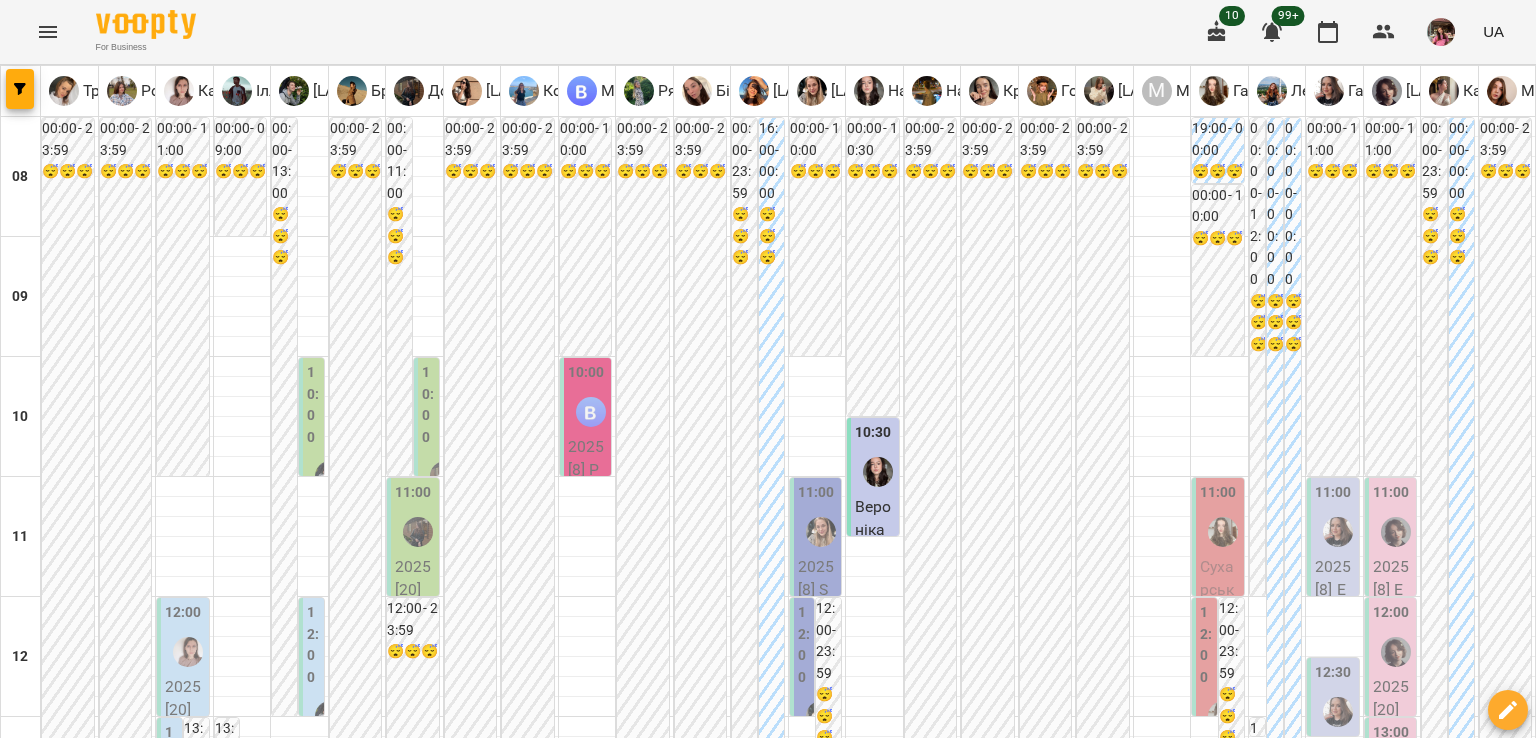 scroll, scrollTop: 1290, scrollLeft: 0, axis: vertical 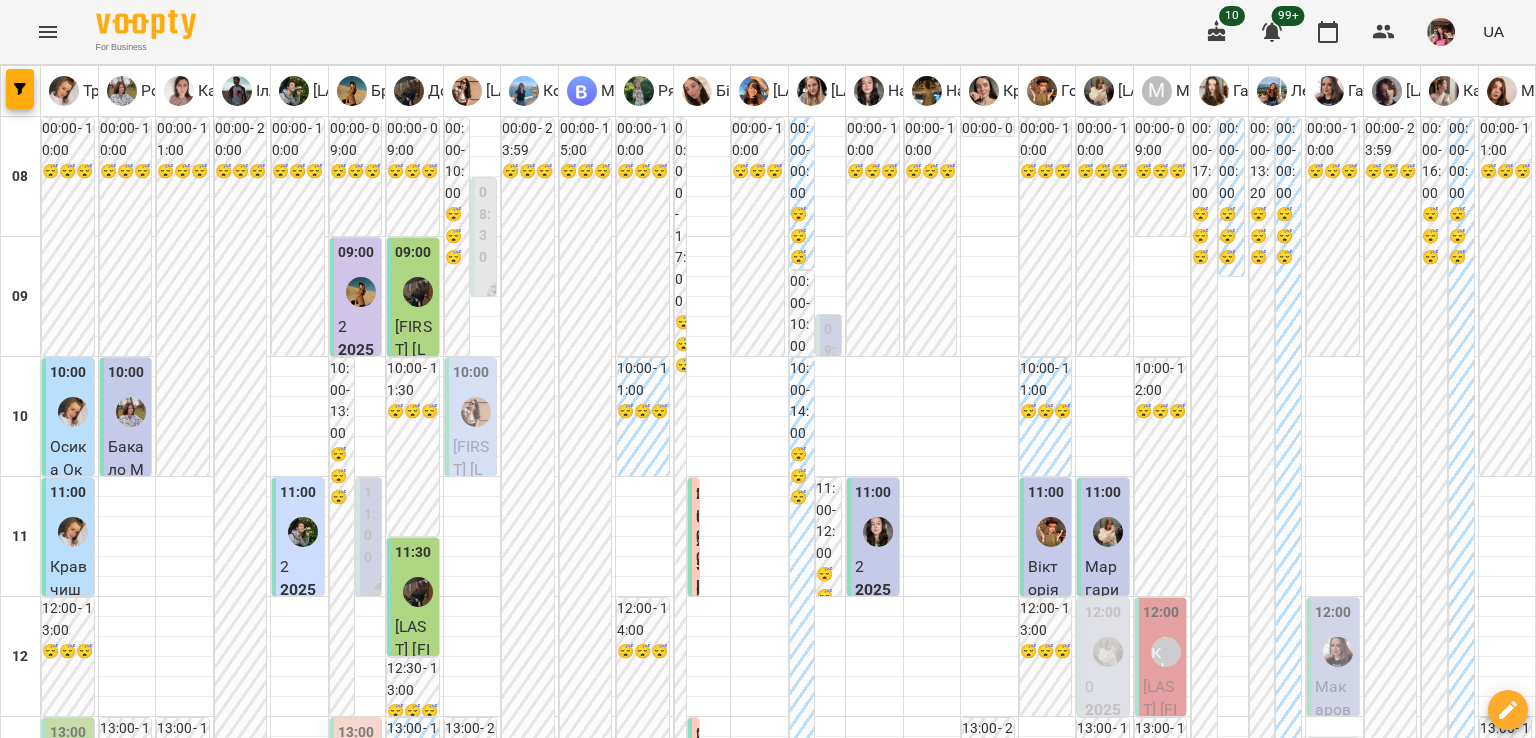 click at bounding box center (867, 2008) 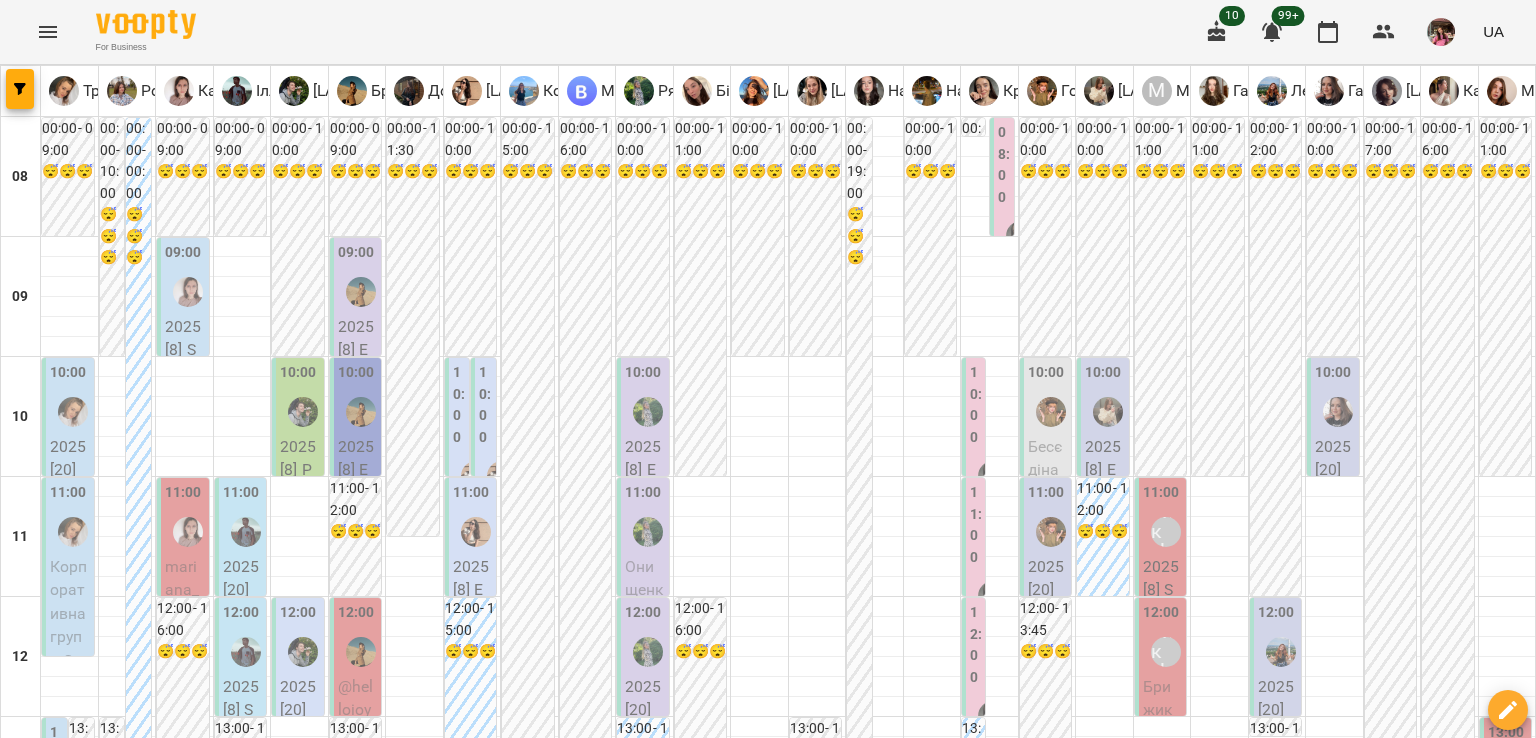 scroll, scrollTop: 304, scrollLeft: 0, axis: vertical 